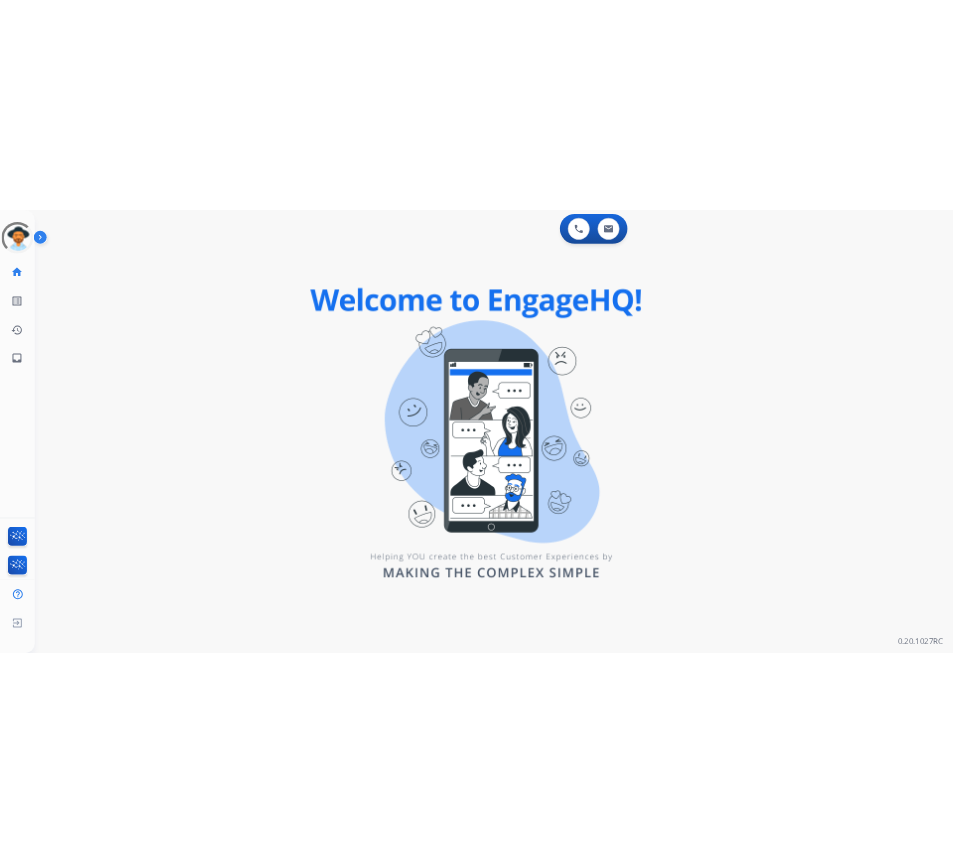 scroll, scrollTop: 0, scrollLeft: 0, axis: both 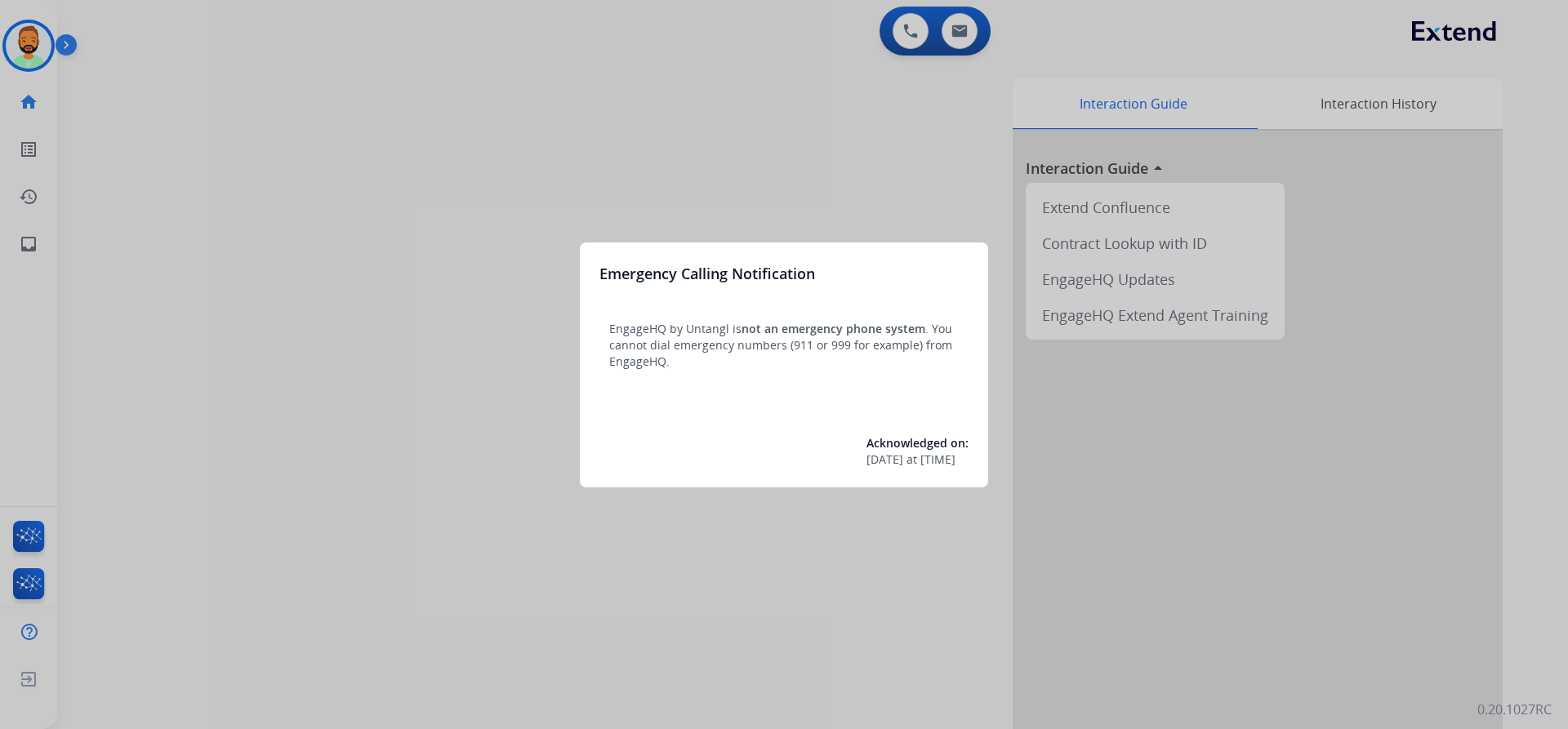 click at bounding box center (784, 364) 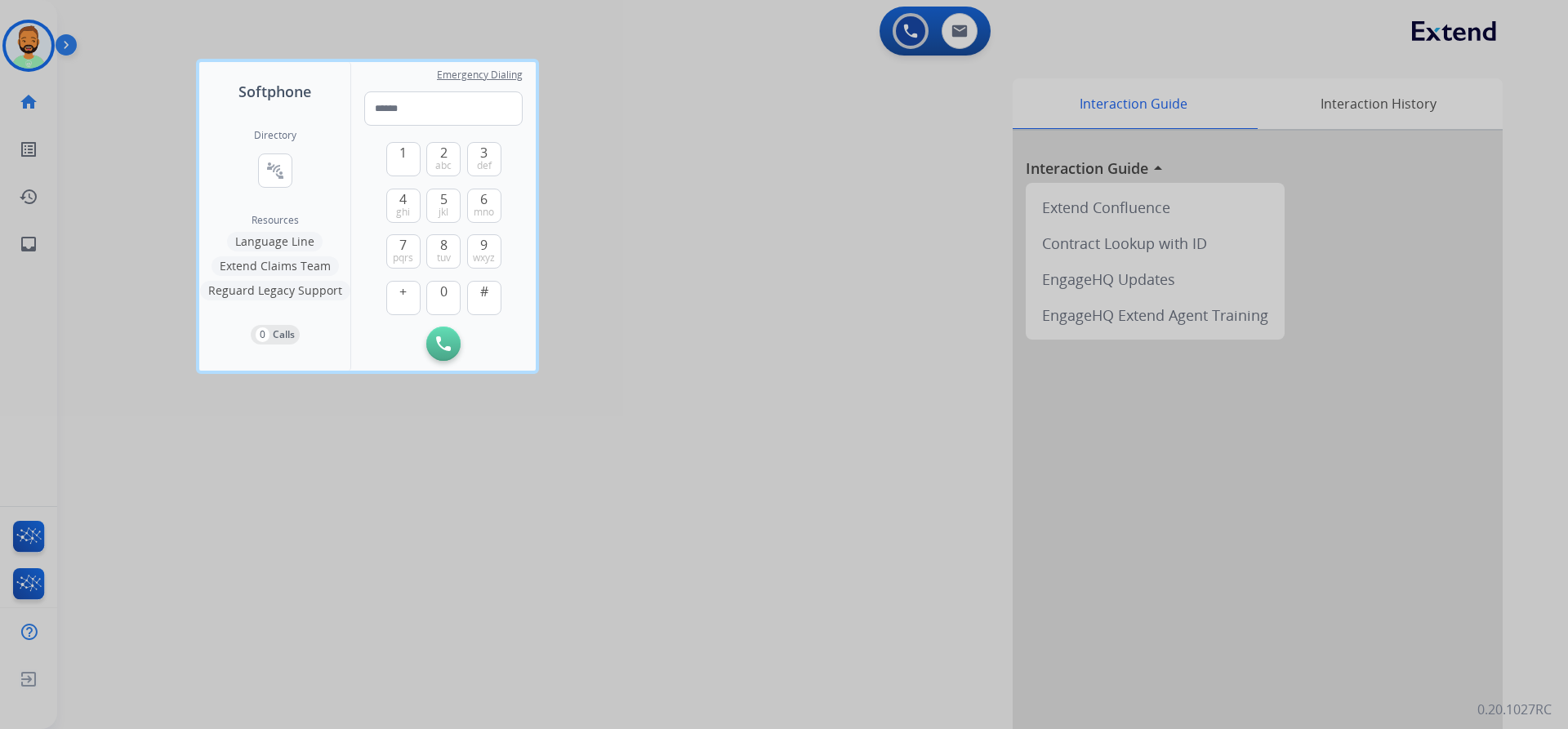 click at bounding box center [784, 364] 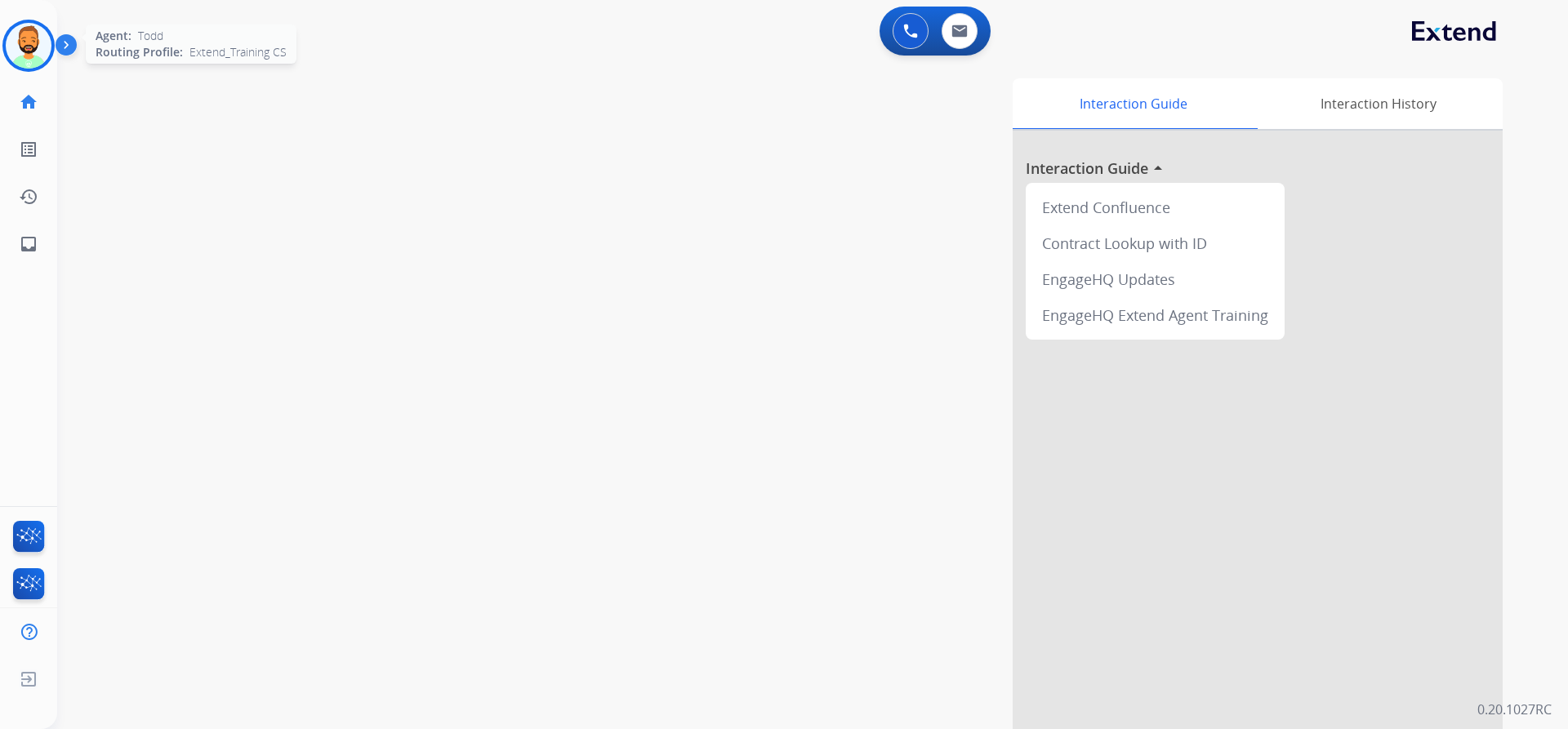 click at bounding box center (29, 46) 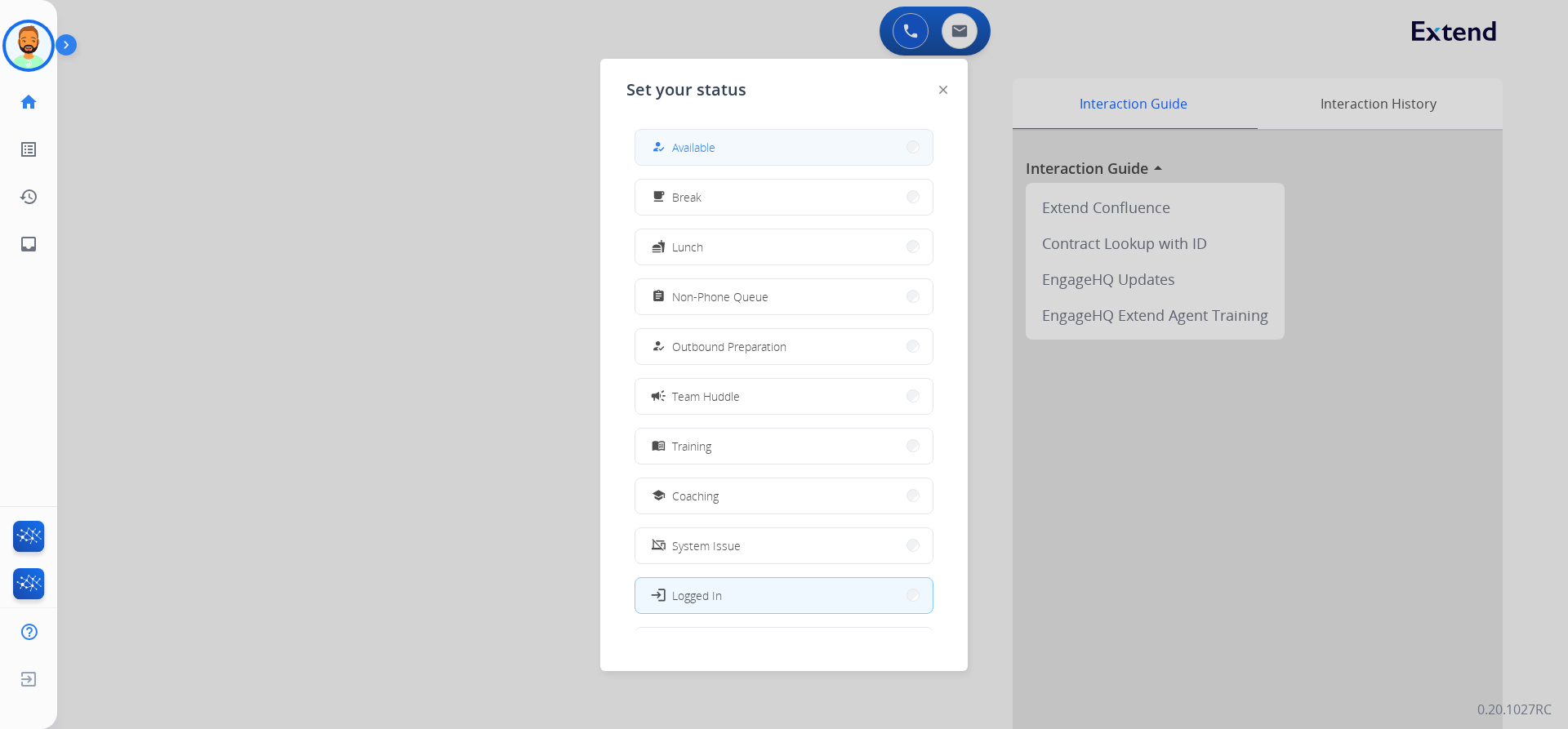 click on "Available" at bounding box center (693, 147) 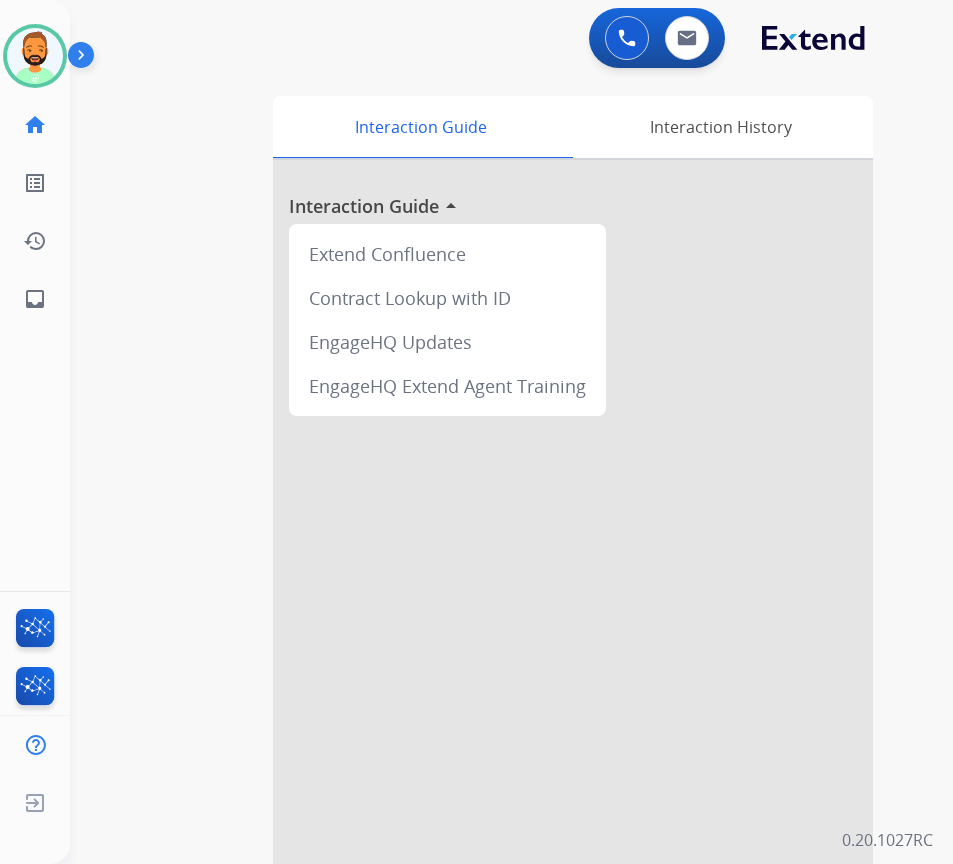 click at bounding box center [573, 533] 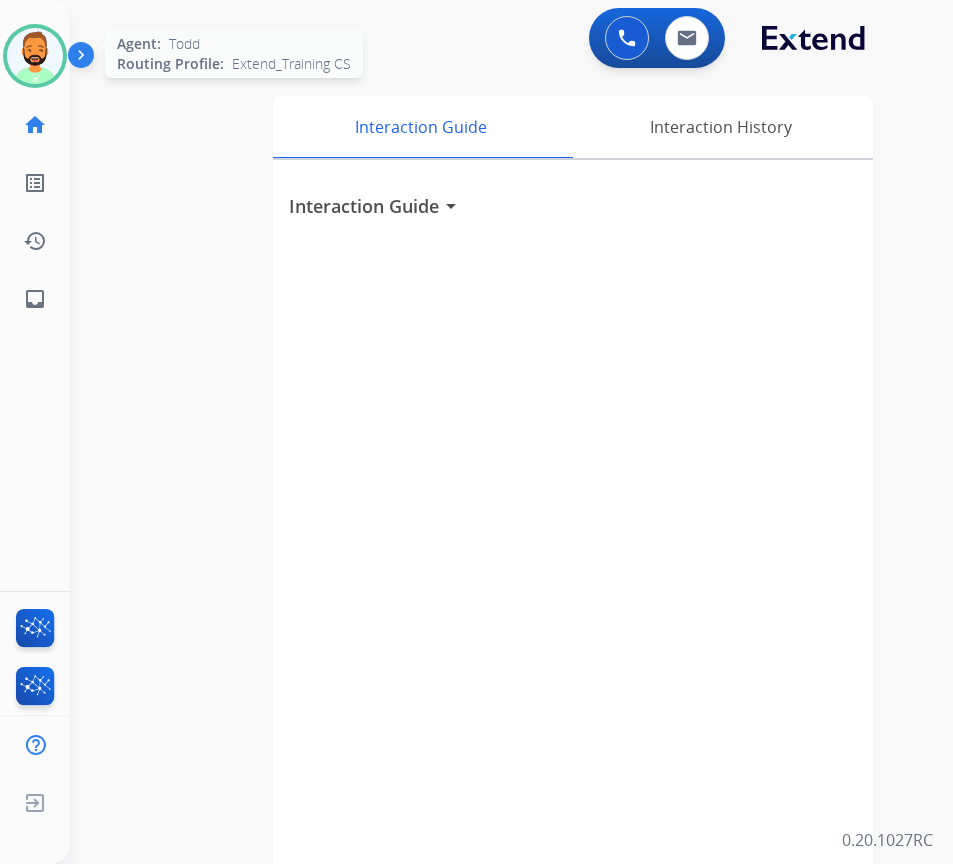click at bounding box center (35, 56) 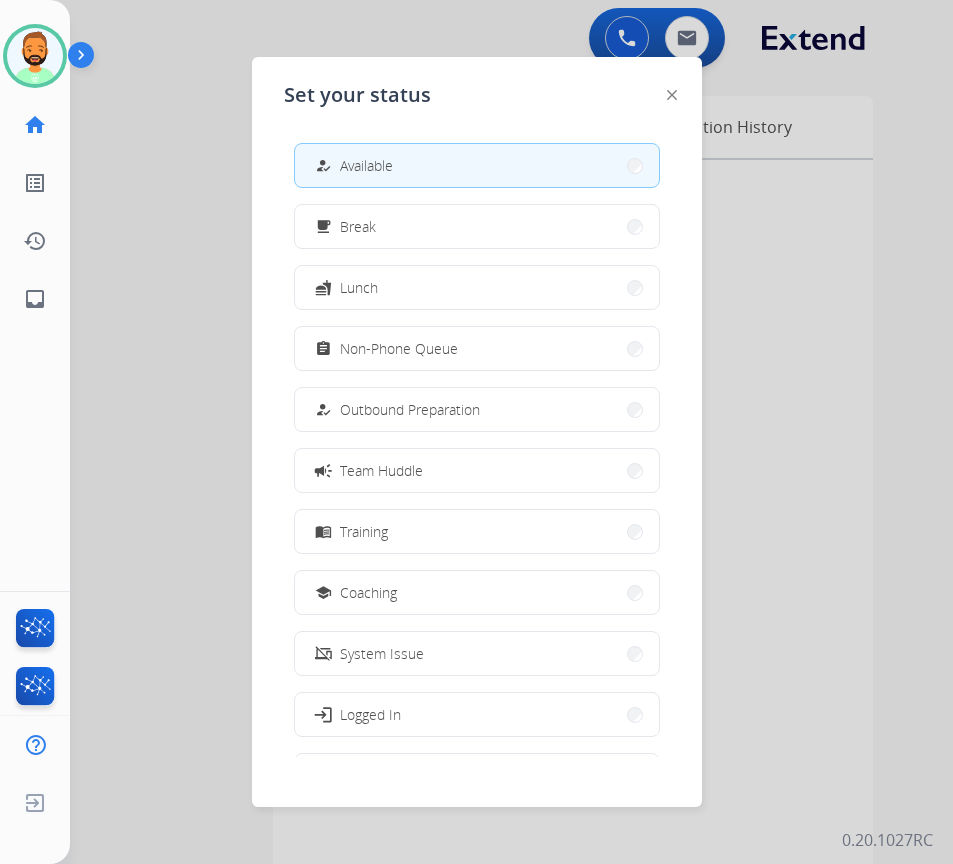 click at bounding box center [476, 432] 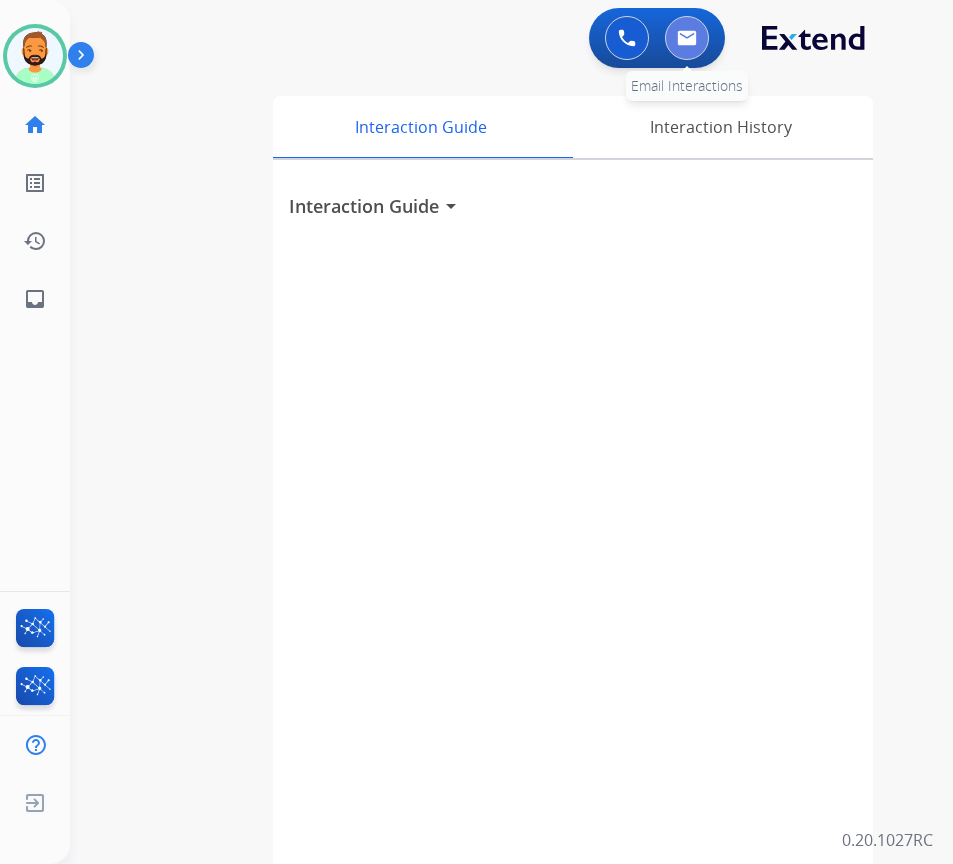 click at bounding box center (687, 38) 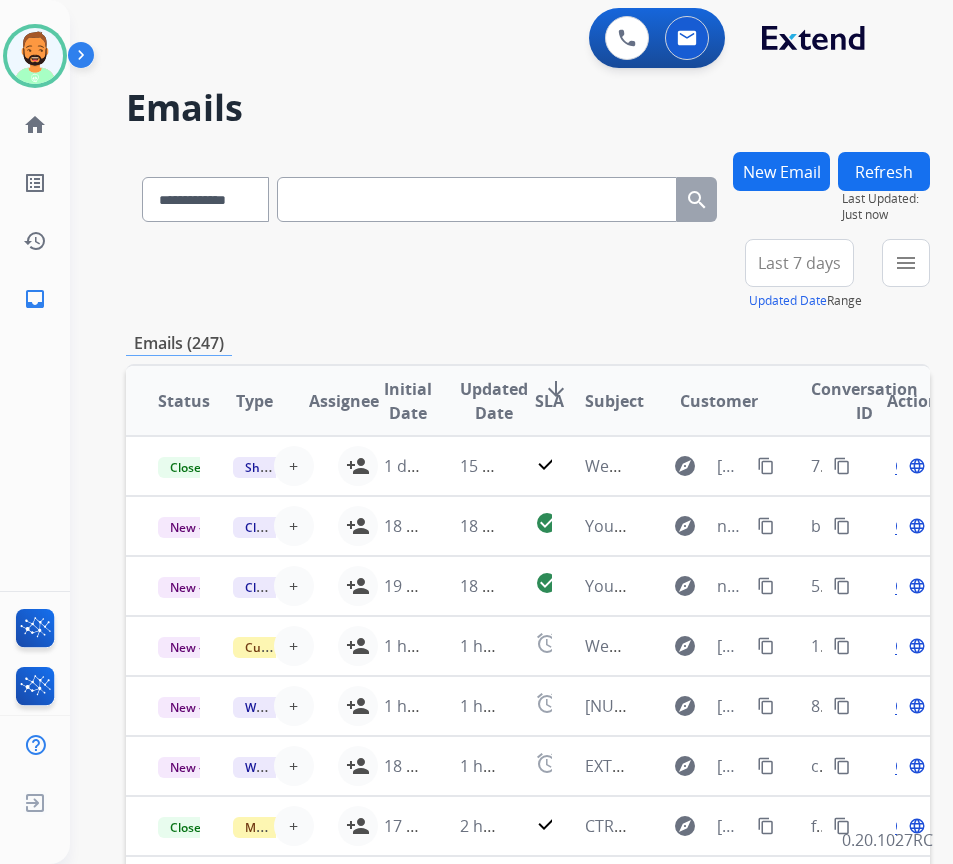 click on "Last 7 days" at bounding box center [799, 263] 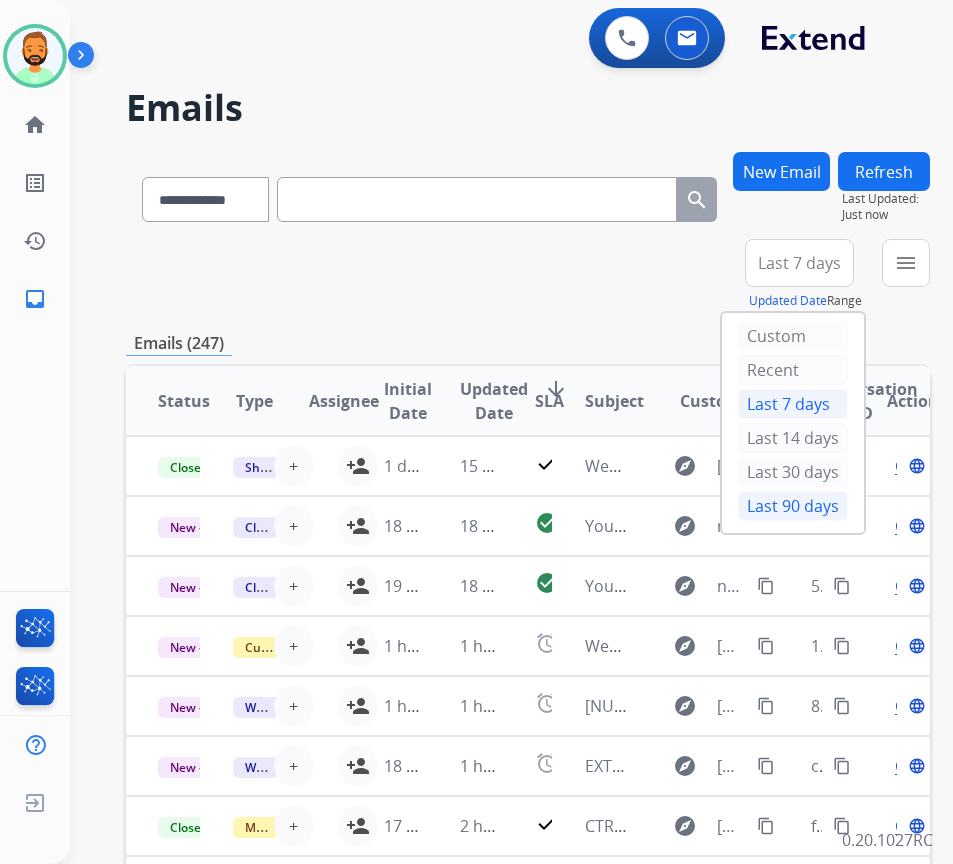 click on "Last 90 days" at bounding box center (793, 506) 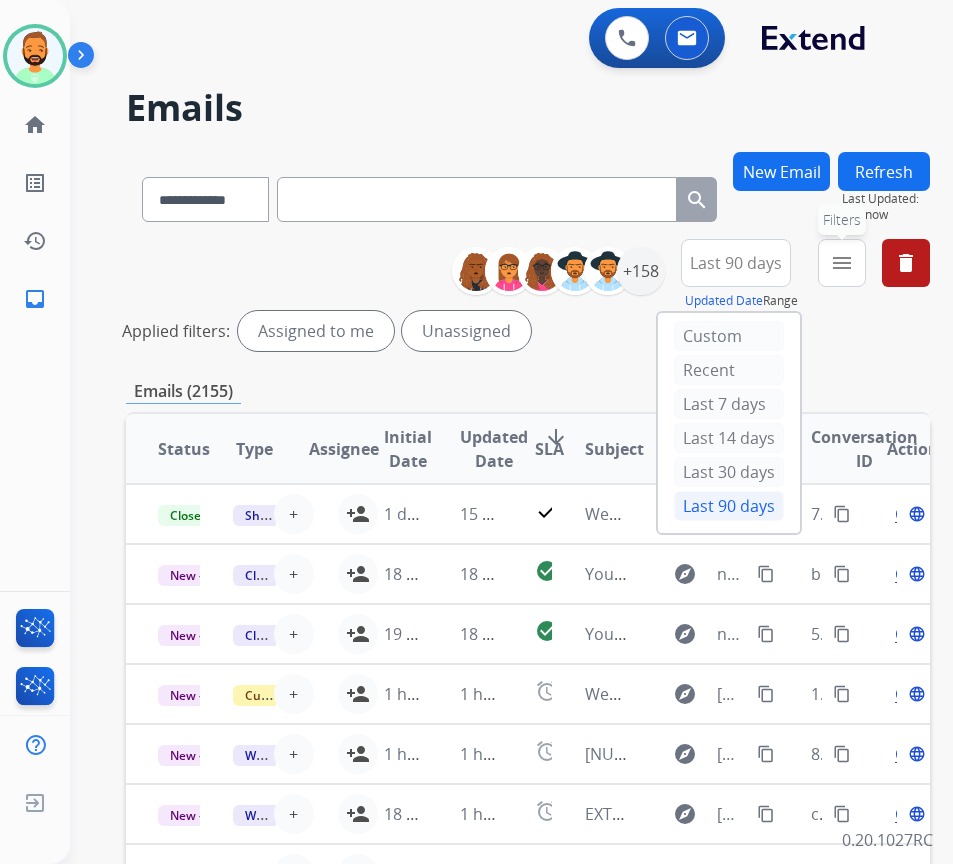 click on "menu" at bounding box center (842, 263) 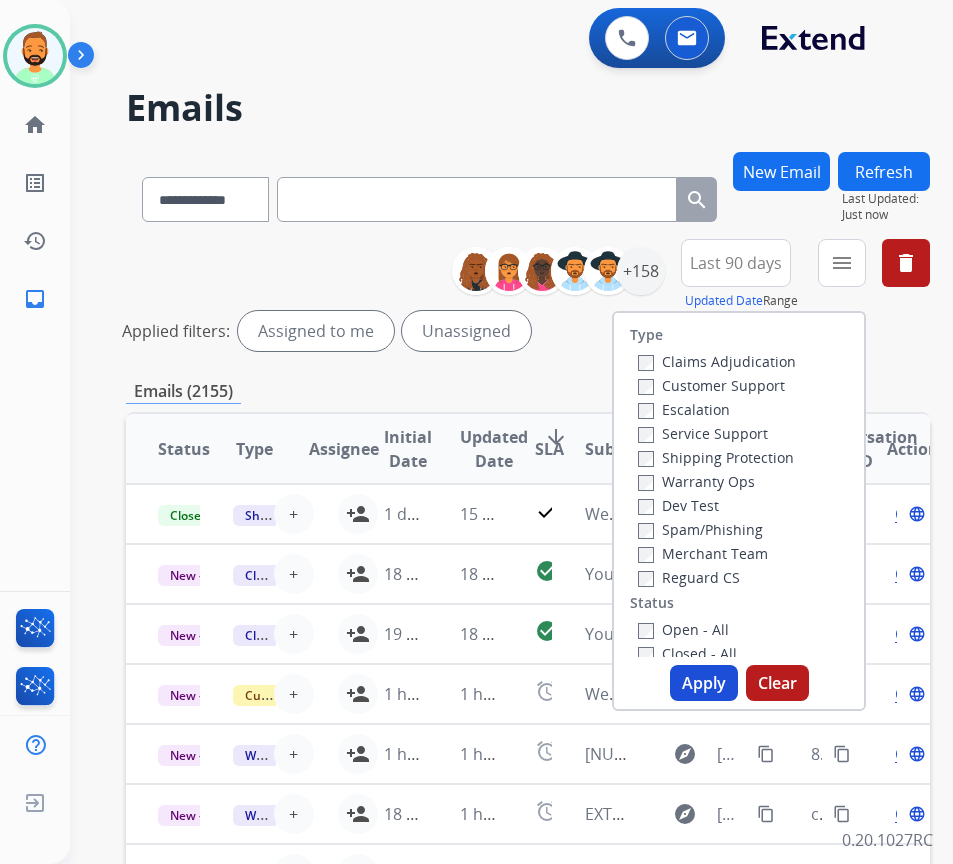 click on "Customer Support" at bounding box center [711, 385] 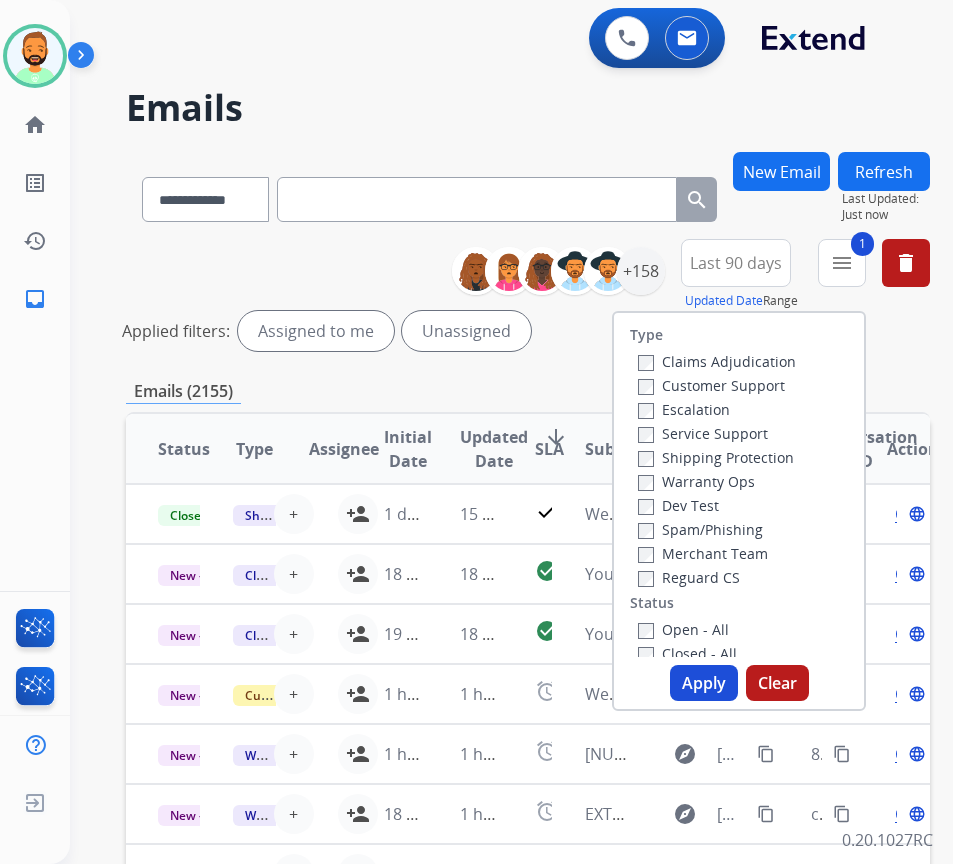 click on "Warranty Ops" at bounding box center (696, 481) 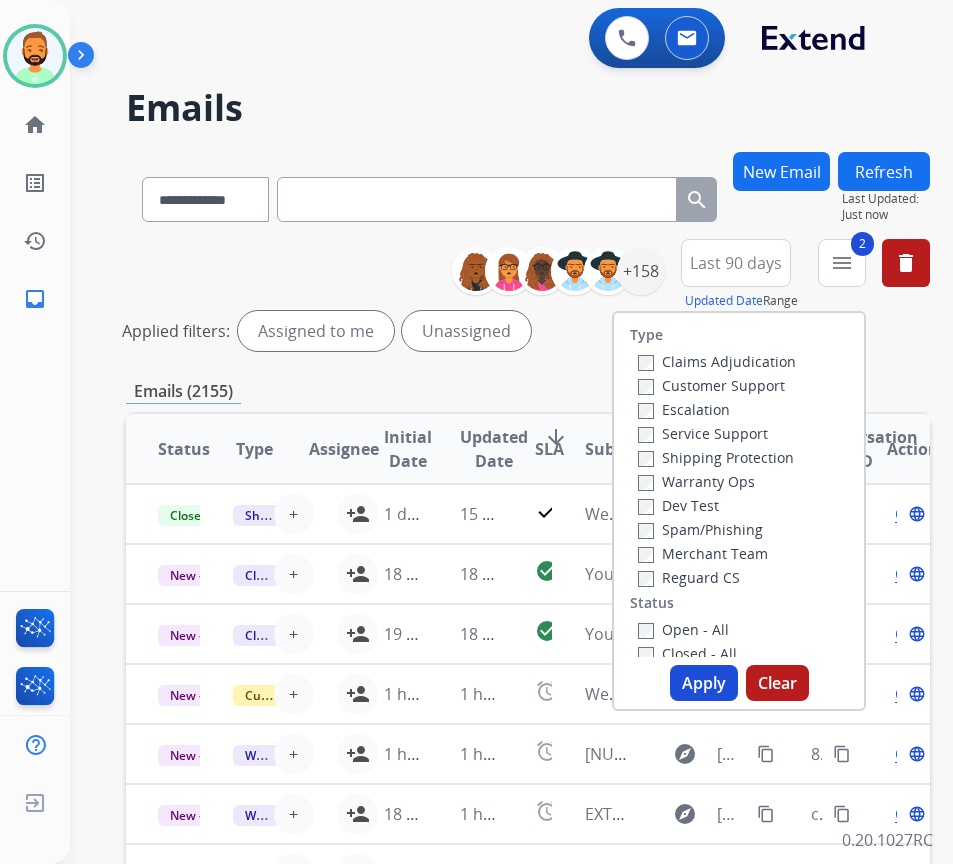 click on "Open - All" at bounding box center (683, 629) 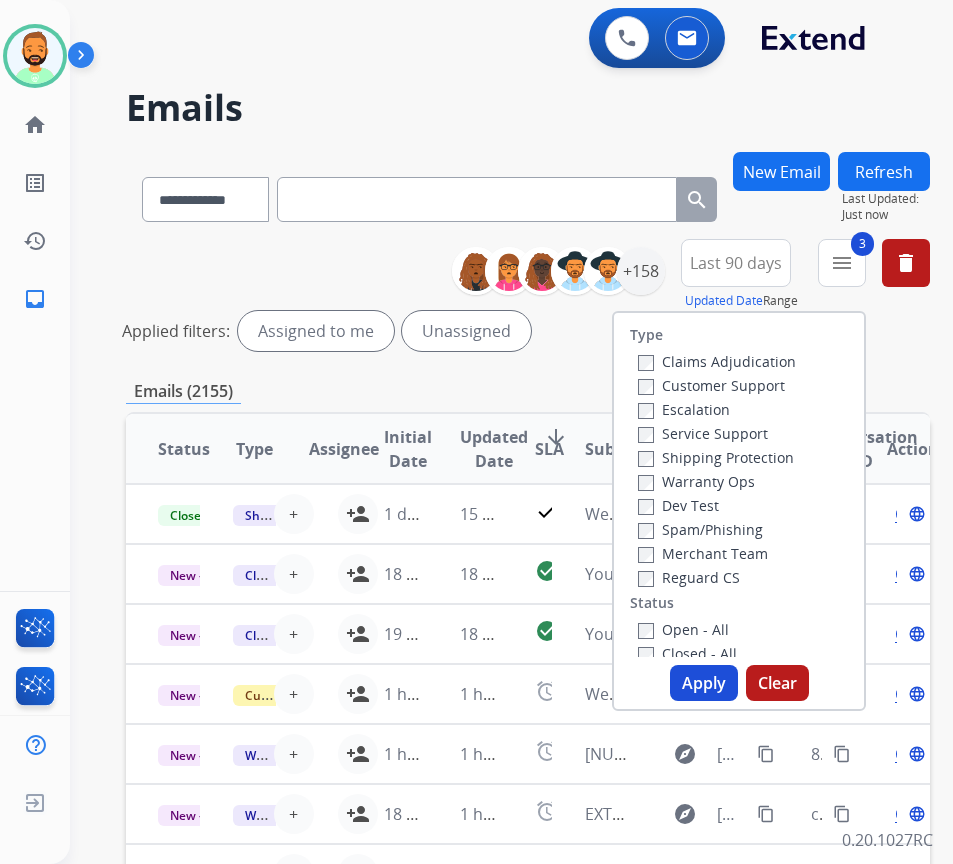 click on "**********" at bounding box center (528, 669) 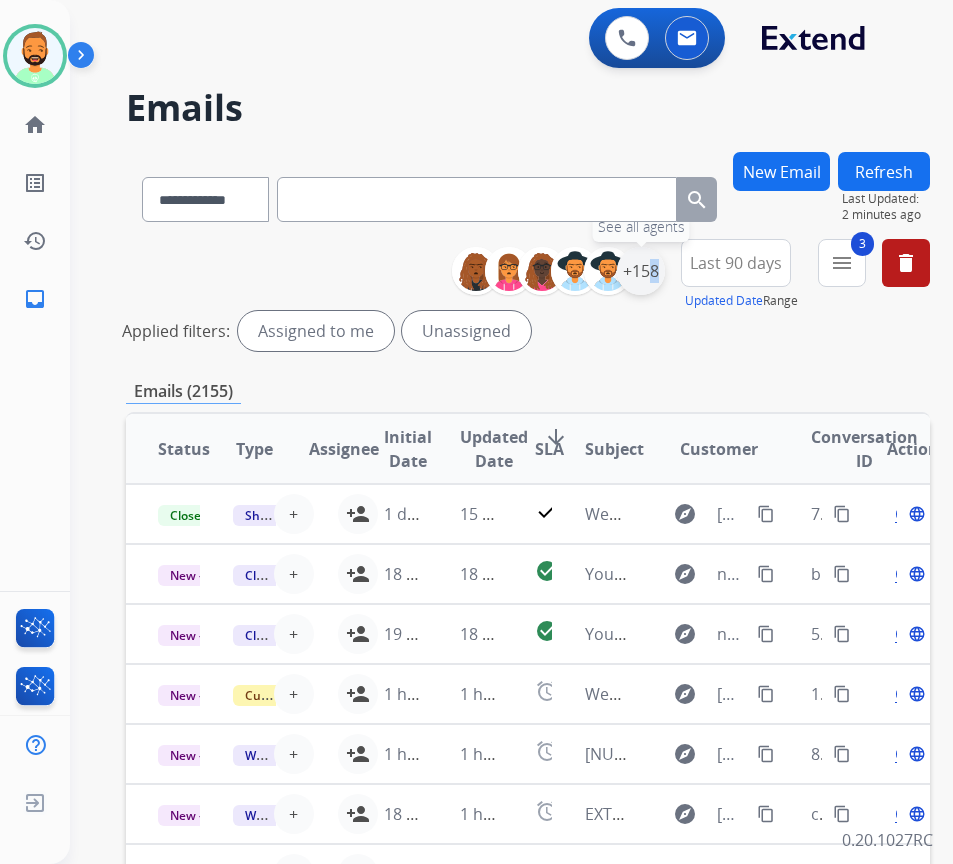 click on "+158" at bounding box center [641, 271] 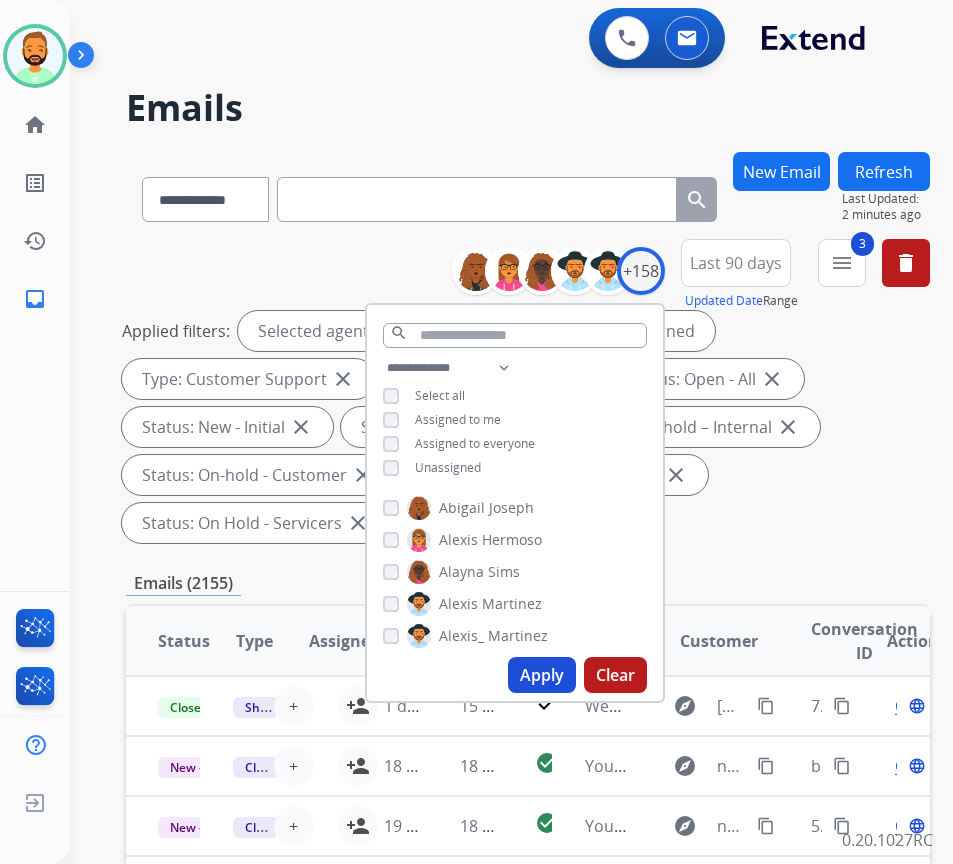 click on "Unassigned" at bounding box center [448, 467] 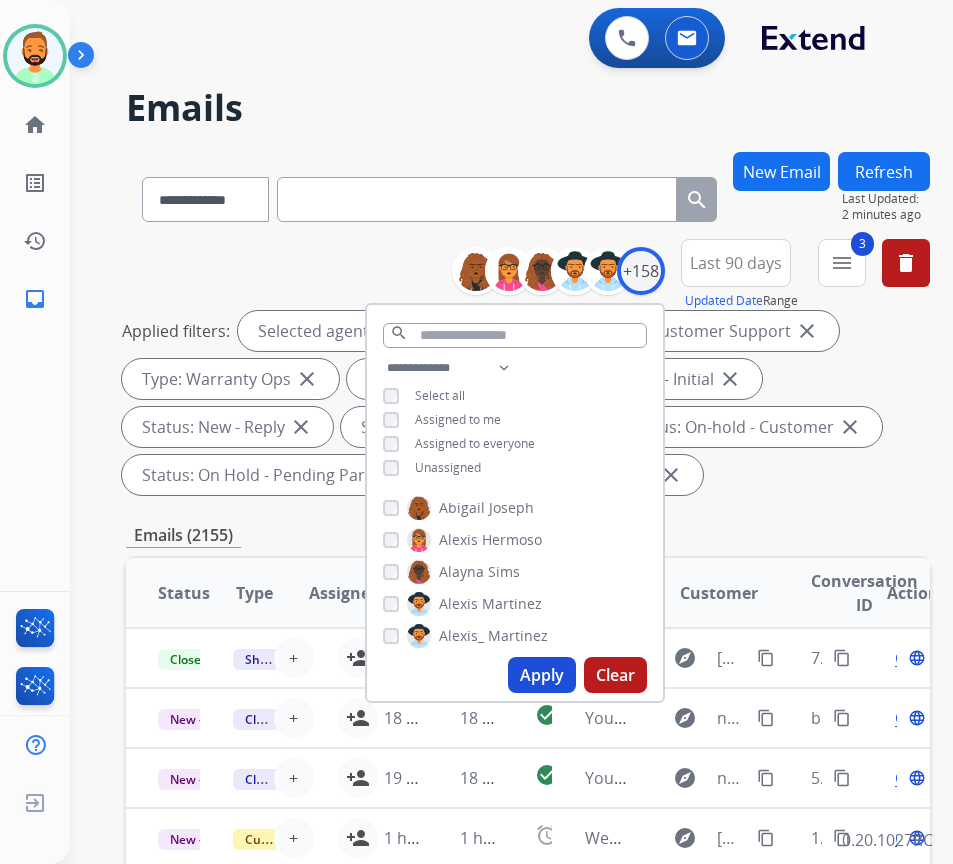 click on "Apply" at bounding box center [542, 675] 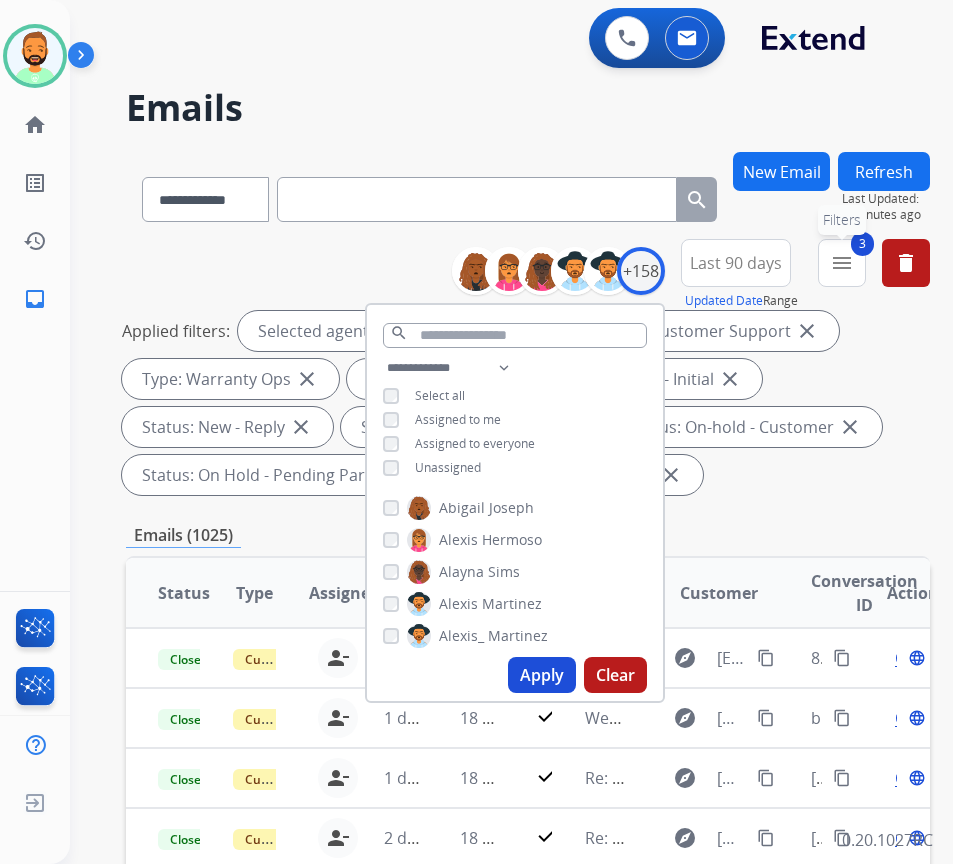 click on "3 menu  Filters" at bounding box center [842, 263] 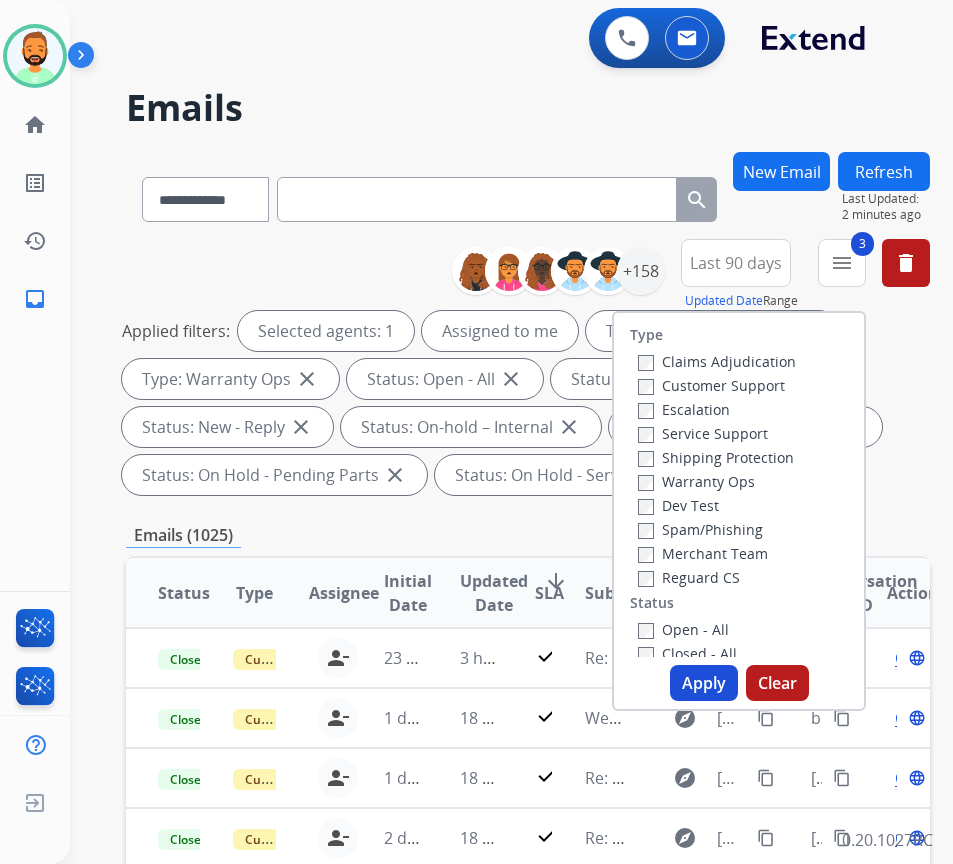 click on "Closed - All" at bounding box center (687, 653) 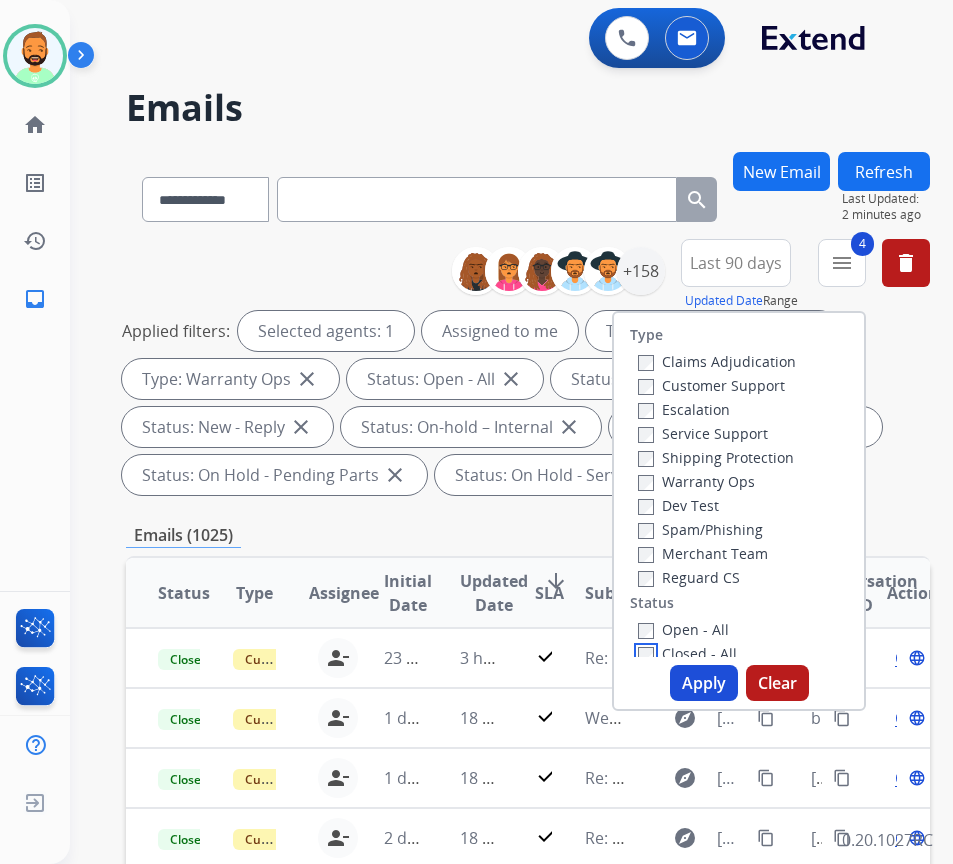 scroll, scrollTop: 6, scrollLeft: 0, axis: vertical 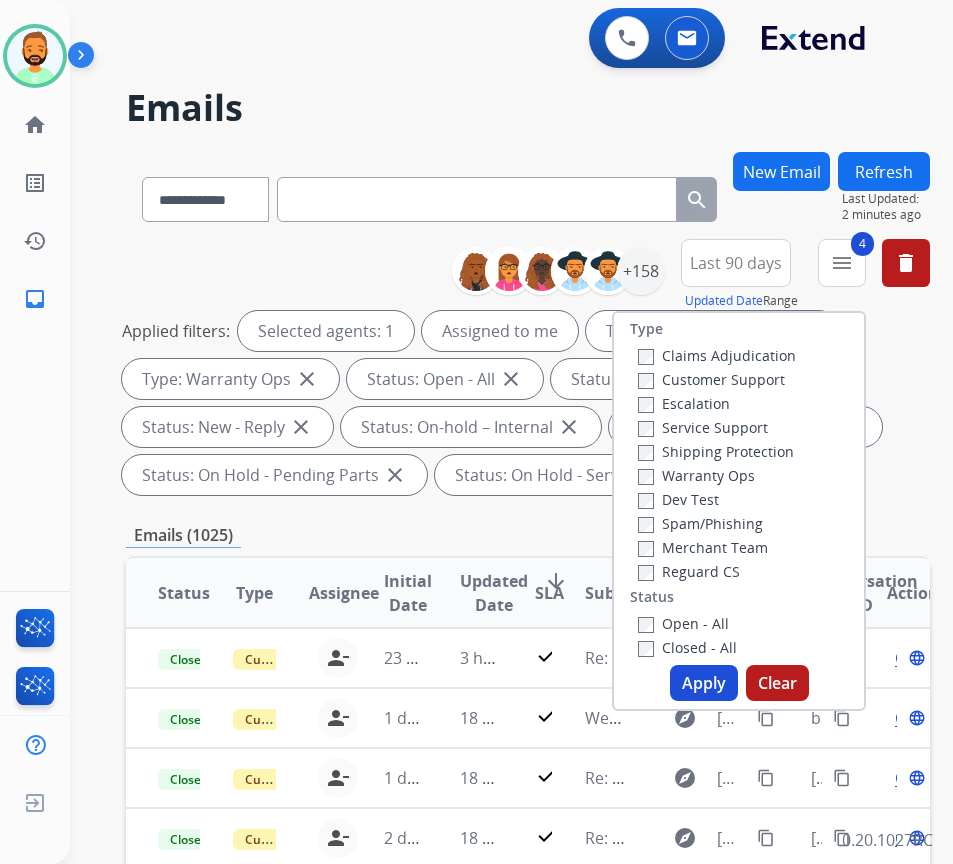 click on "Closed - All" at bounding box center (687, 647) 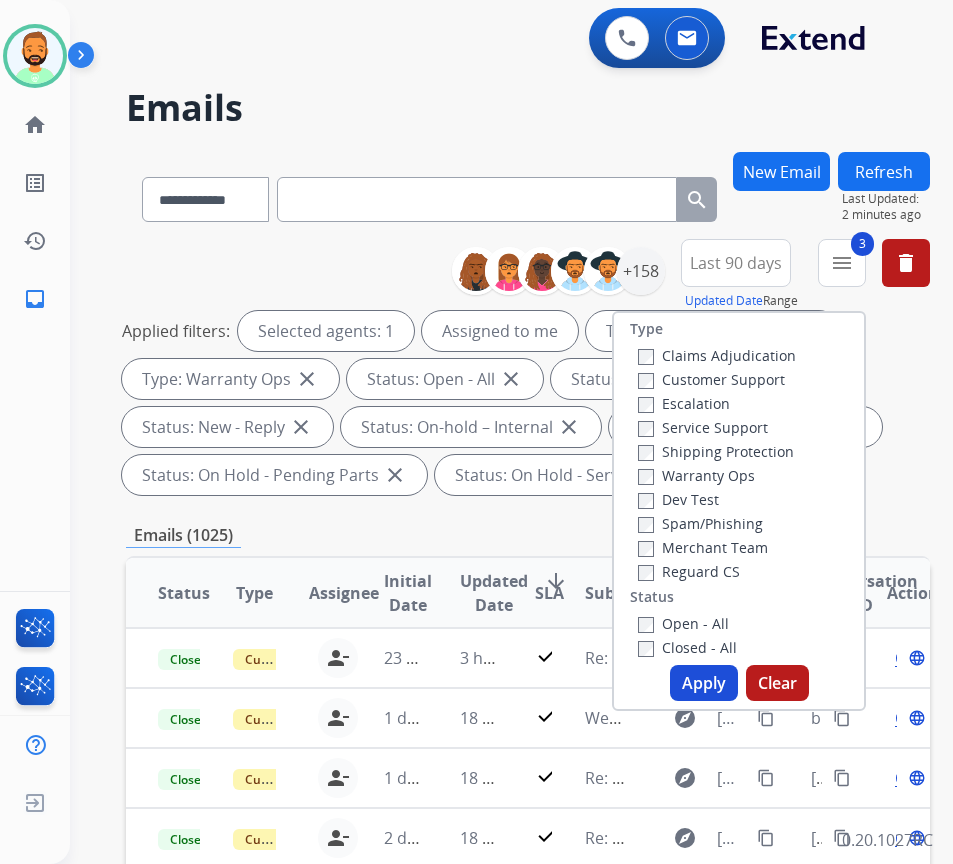 click on "Apply" at bounding box center [704, 683] 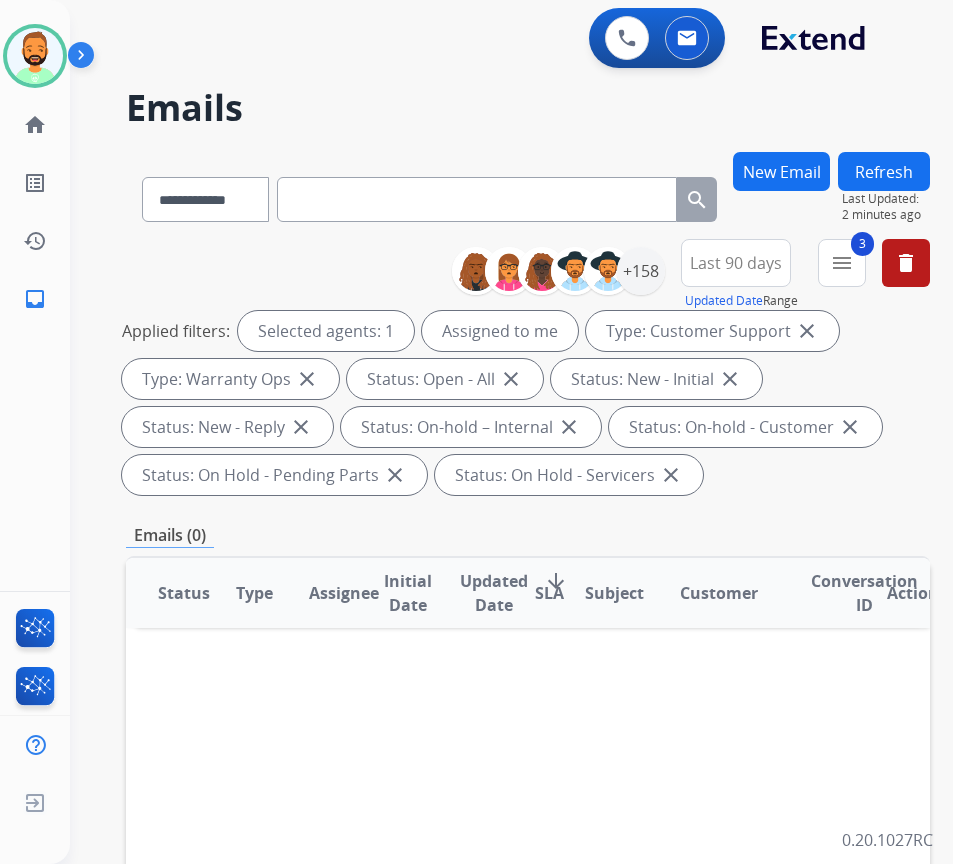 click on "Last 90 days" at bounding box center [736, 263] 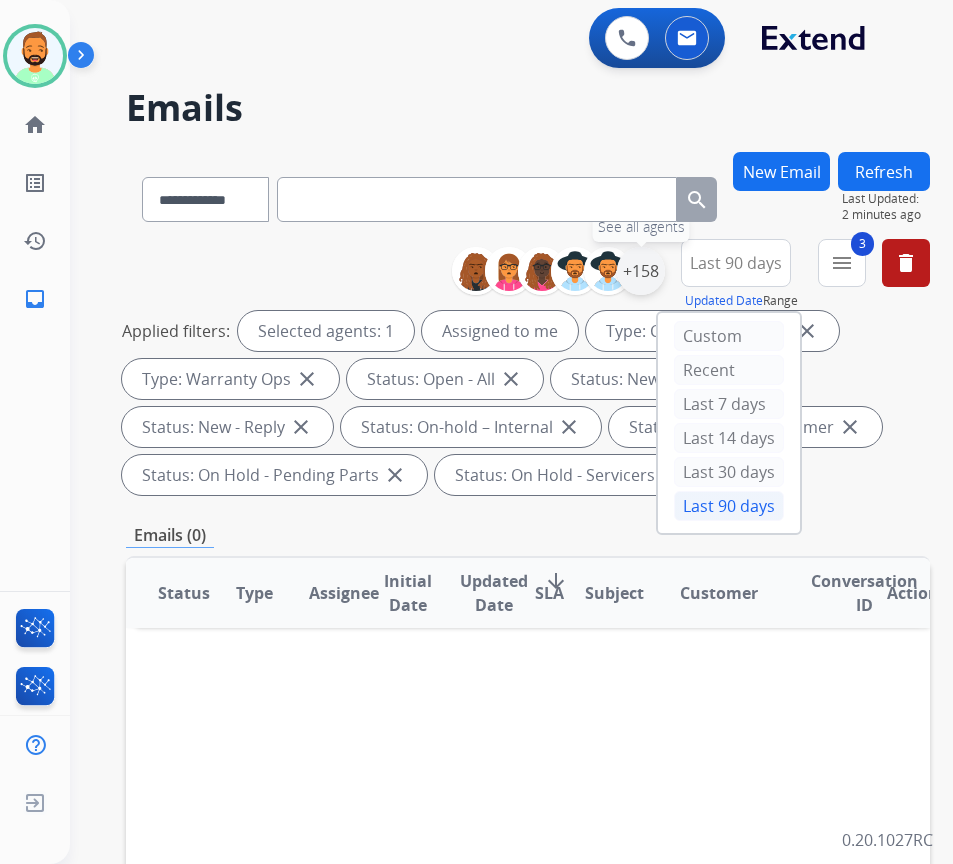 click on "+158" at bounding box center [641, 271] 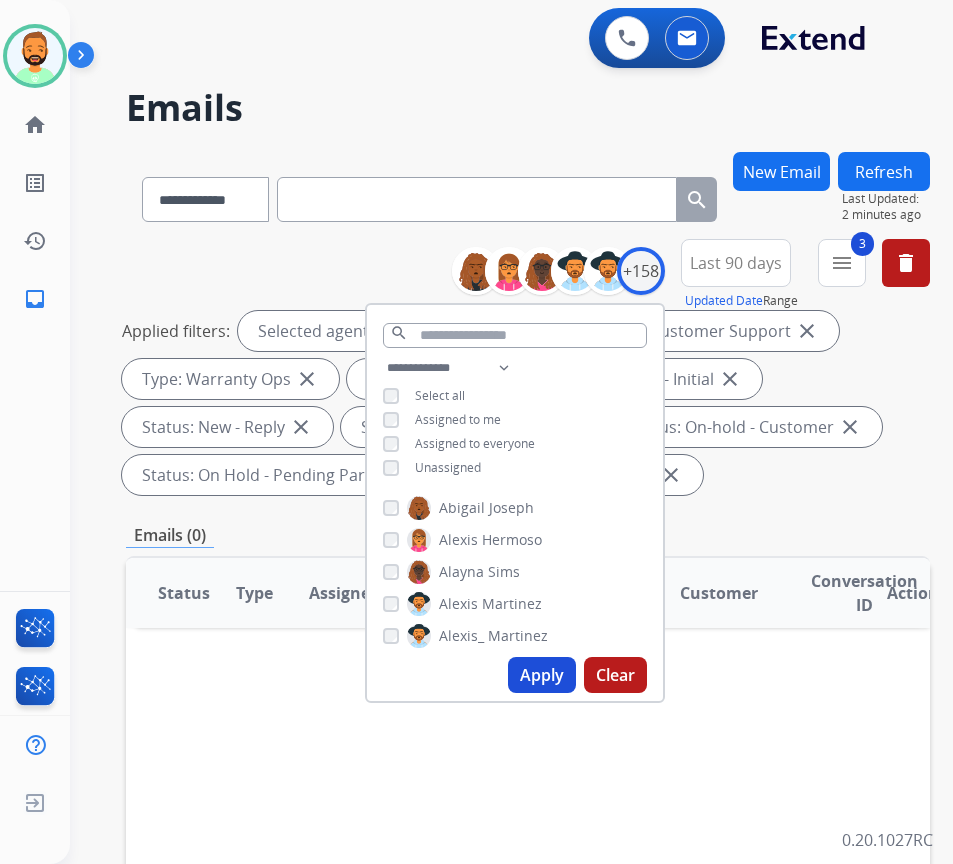 click on "**********" at bounding box center [528, 741] 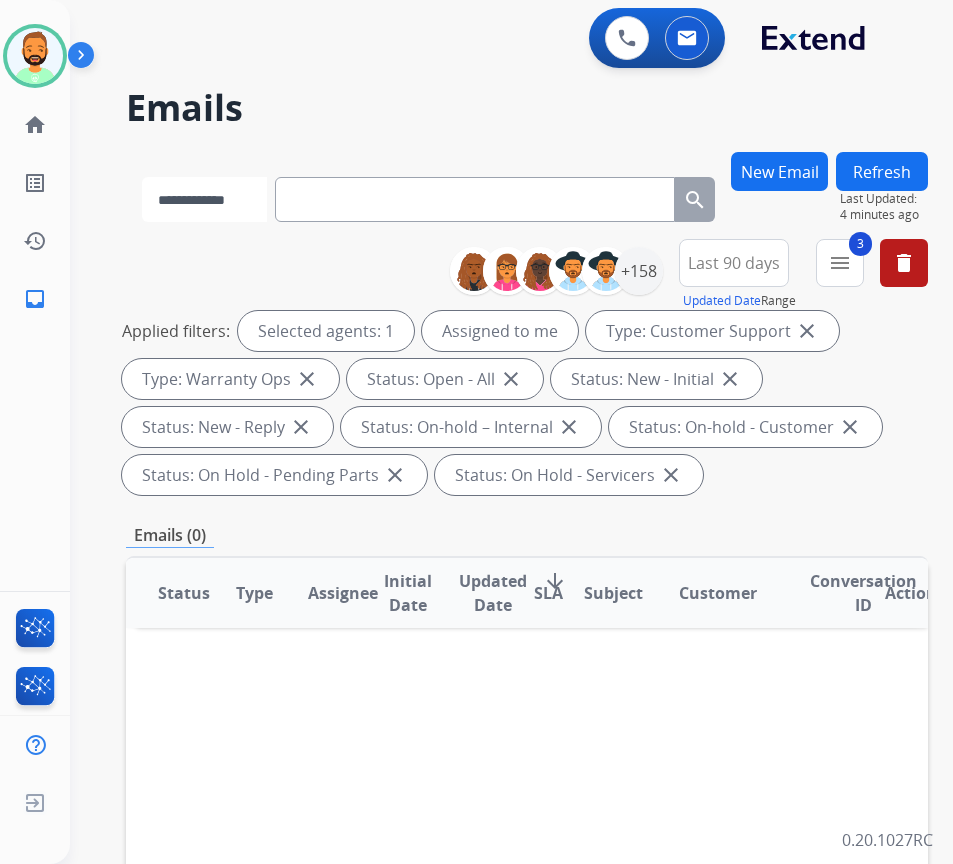 click on "**********" at bounding box center [204, 199] 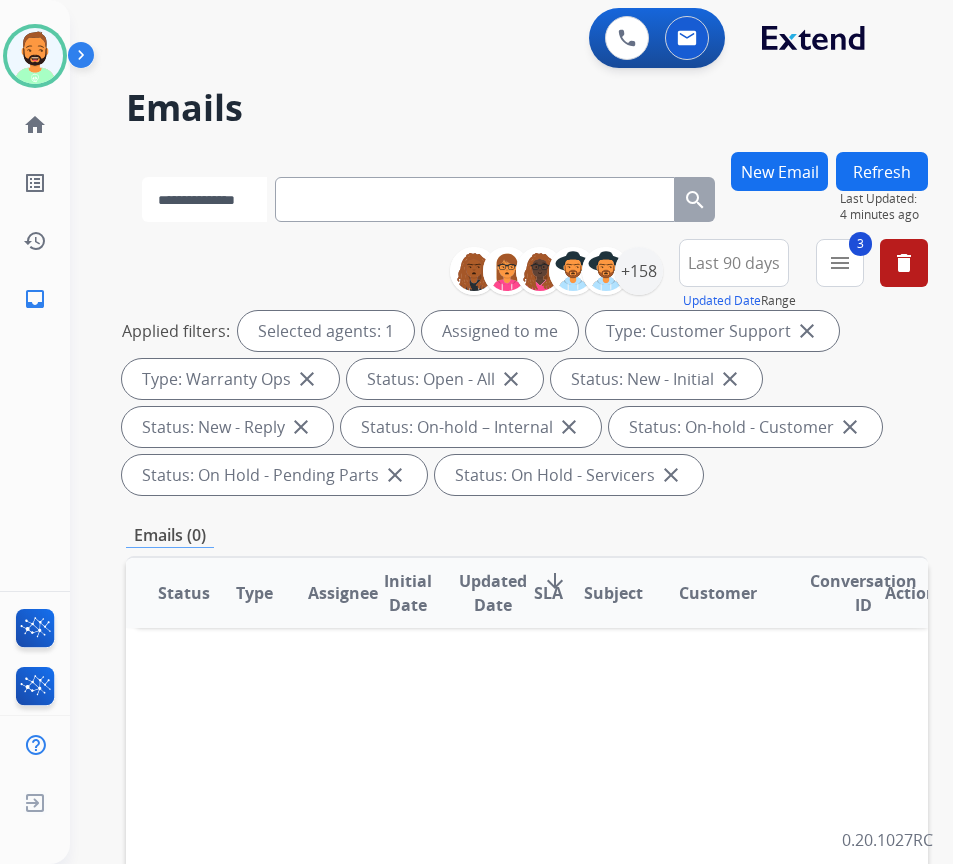 click on "**********" at bounding box center [204, 199] 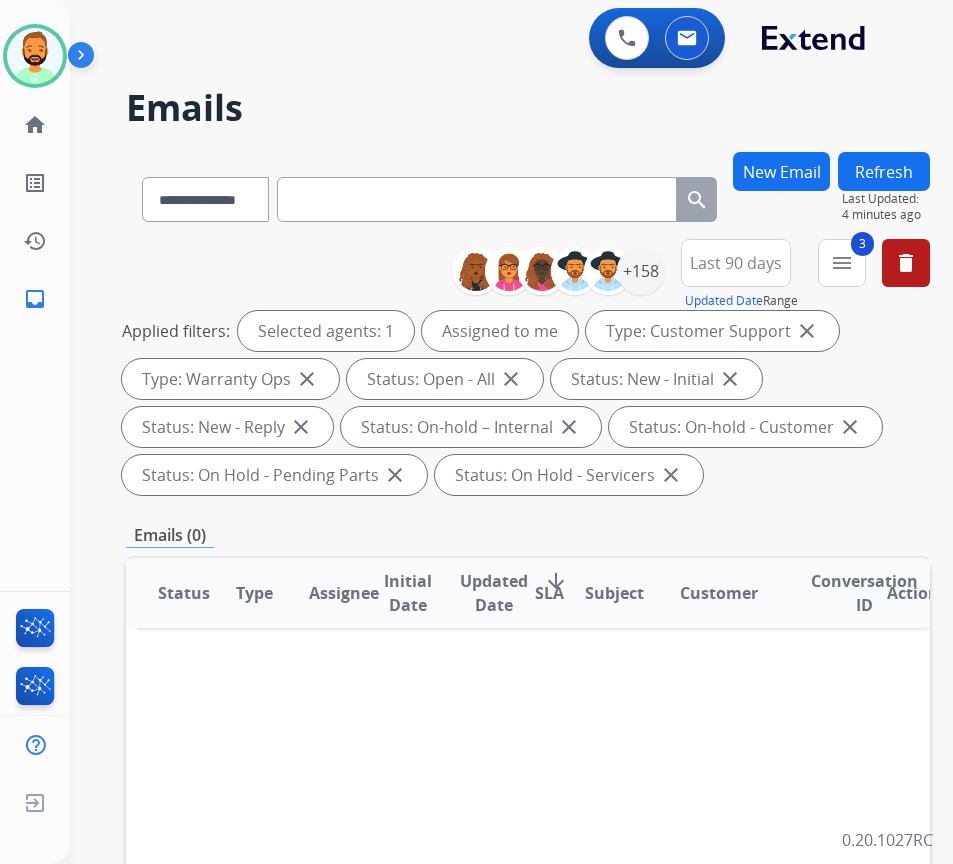 drag, startPoint x: 327, startPoint y: 175, endPoint x: 317, endPoint y: 200, distance: 26.925823 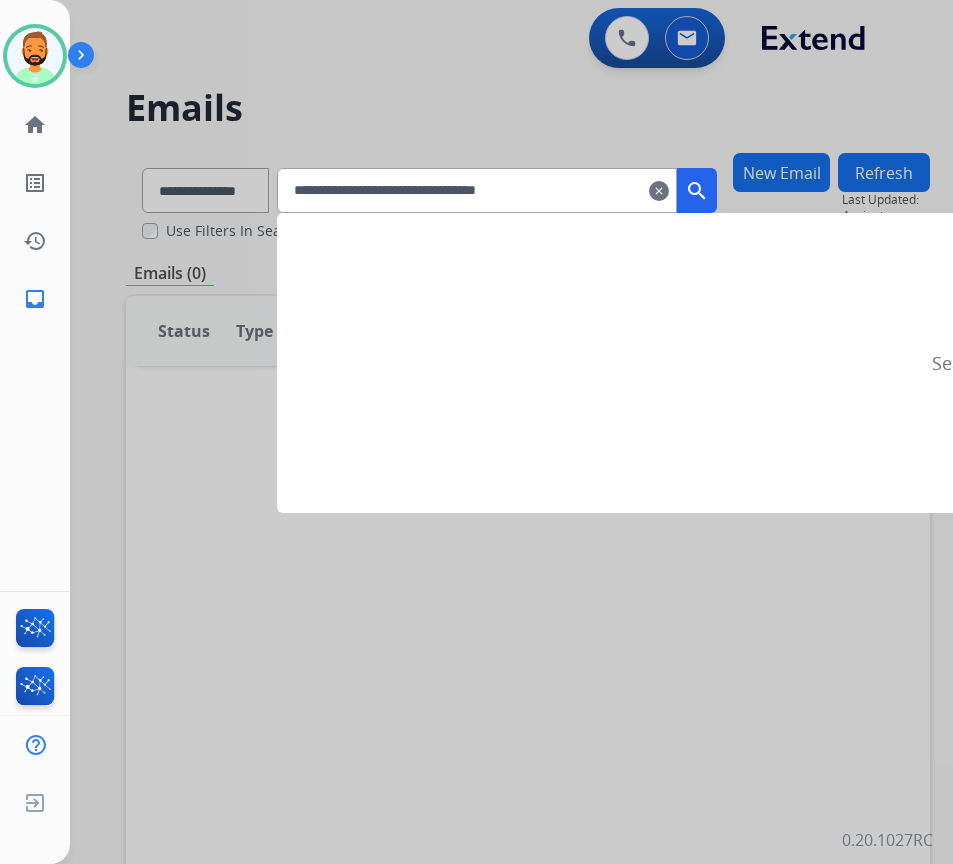type on "**********" 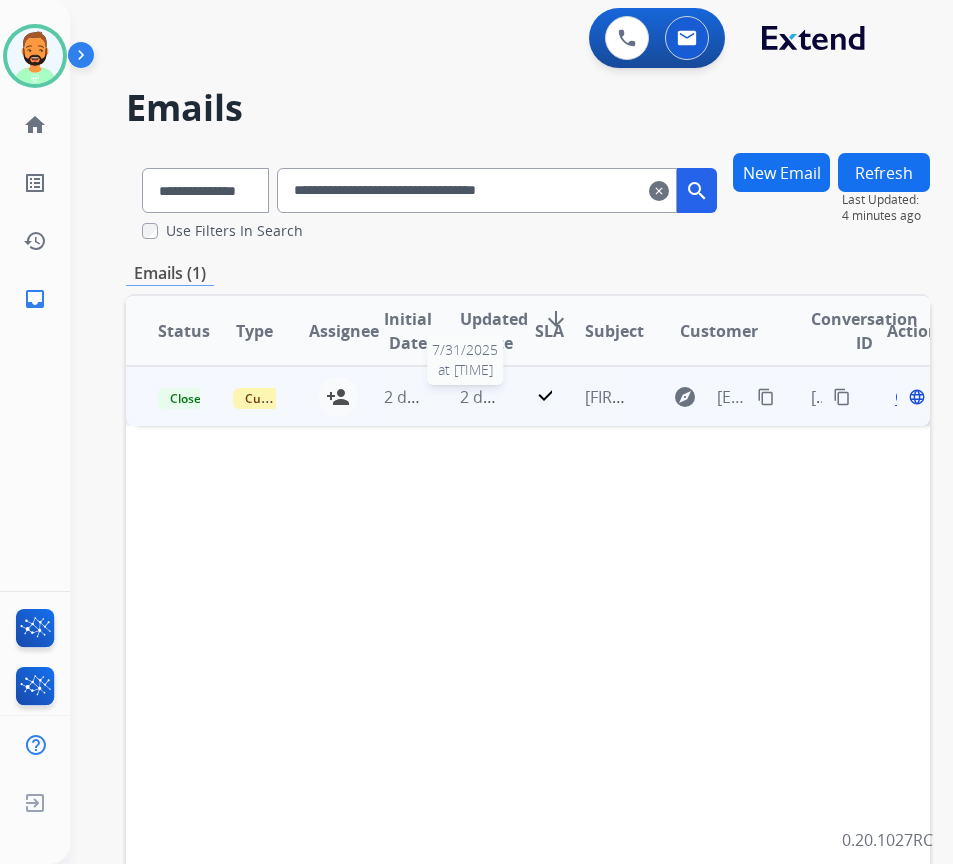 click on "[TIME] [DATE] at [TIME]" at bounding box center [465, 396] 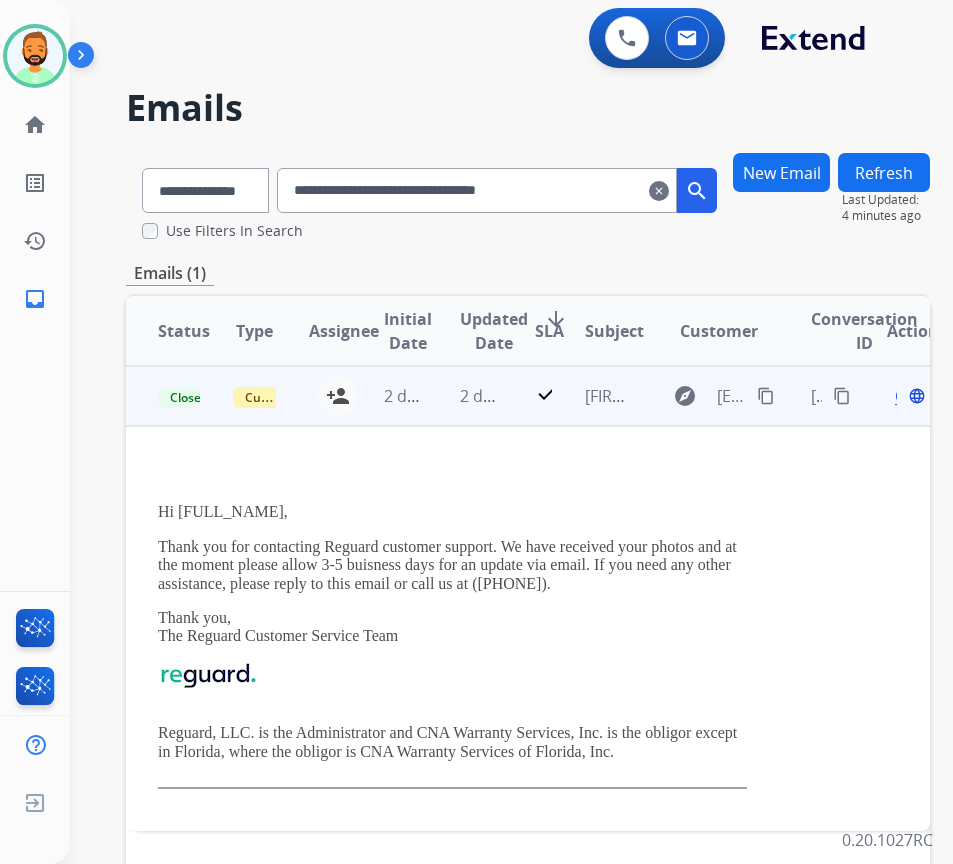 click on "Open language" at bounding box center (908, 396) 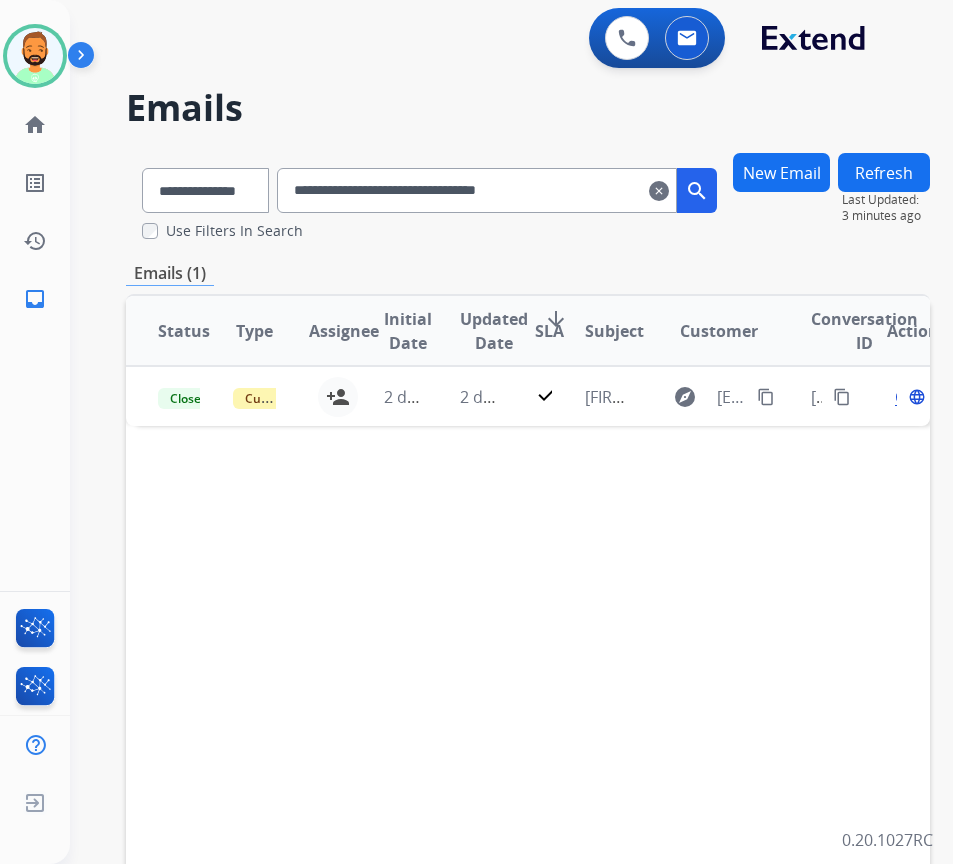 click on "Status Type Assignee Initial Date Updated Date arrow_downward SLA Subject Customer Conversation ID Action Closed – Solved Customer Support [EMAIL] person_add Assign to Me 2 days ago 2 days ago check  Joanna venegas  explore [EMAIL] content_copy  [UUID]  content_copy Open language" at bounding box center [528, 629] 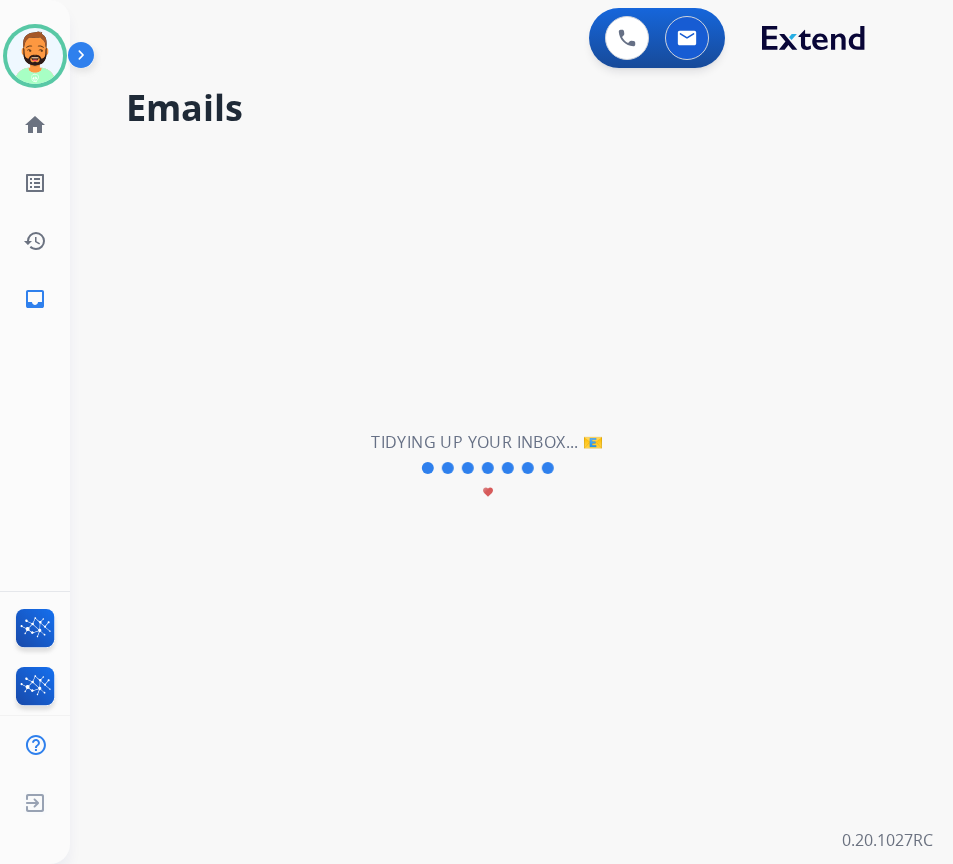 select on "**********" 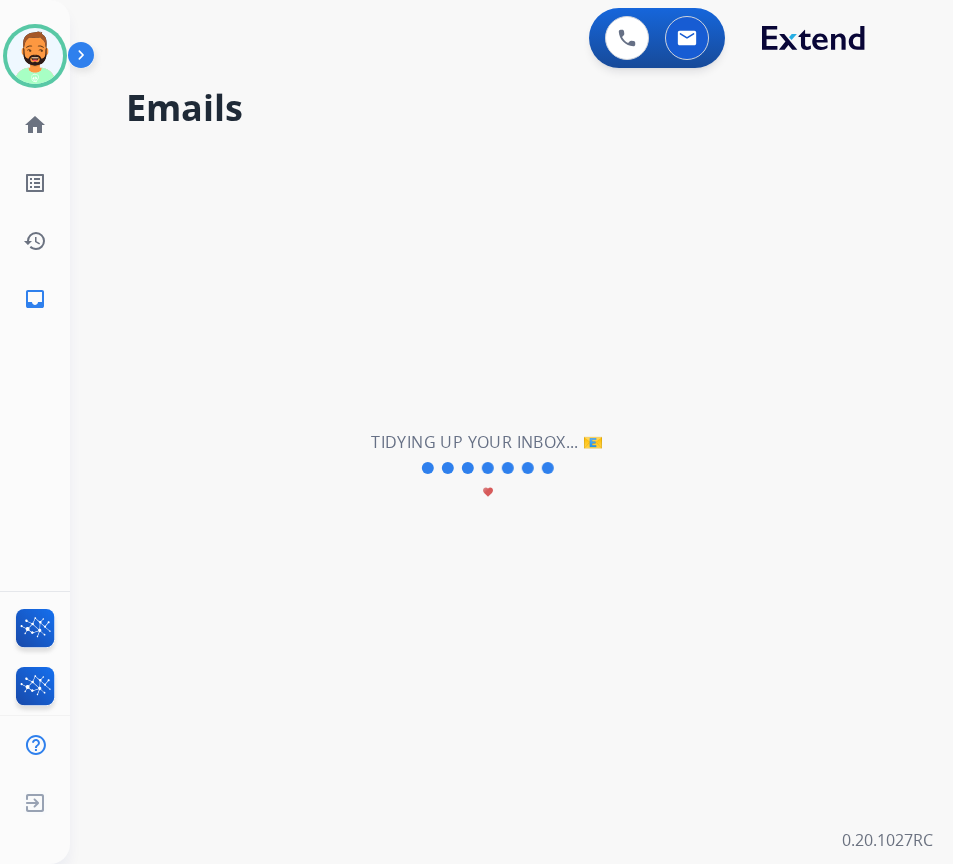 type 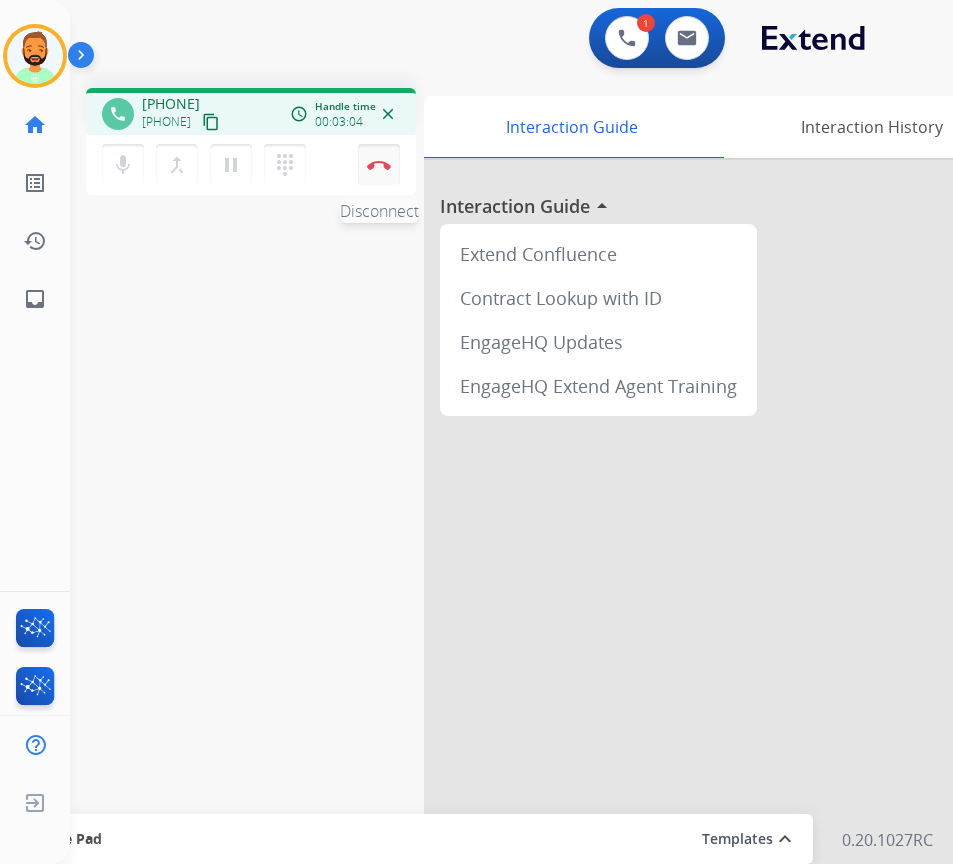 click at bounding box center (379, 165) 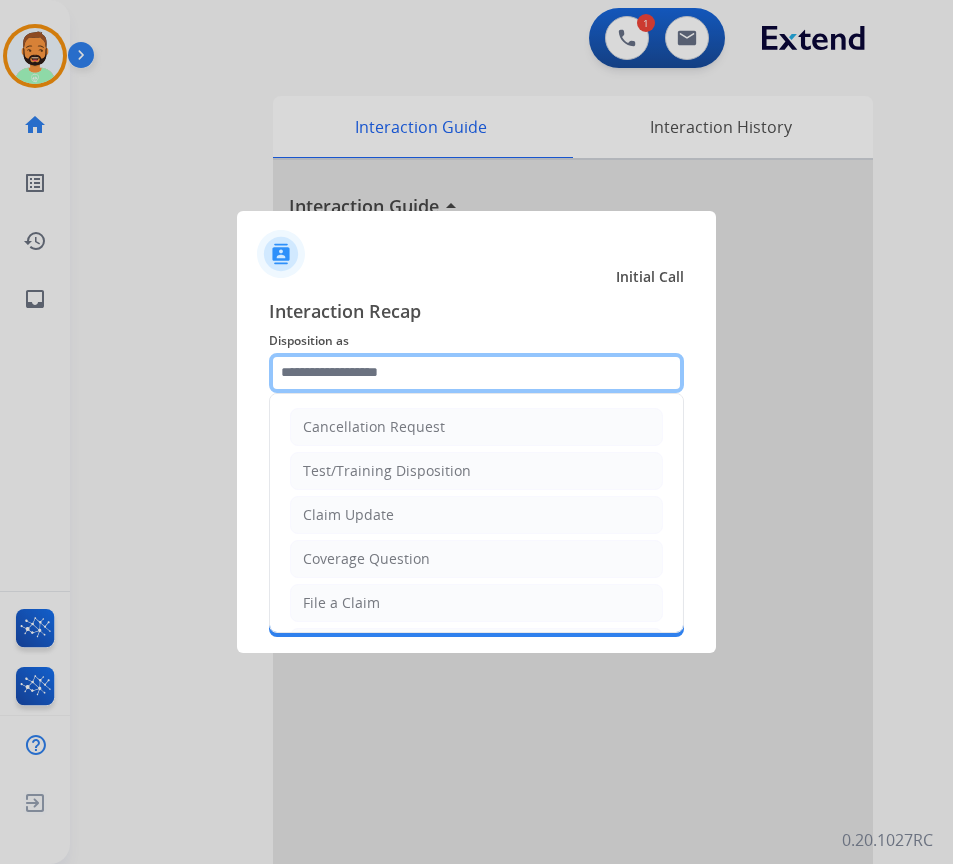 click 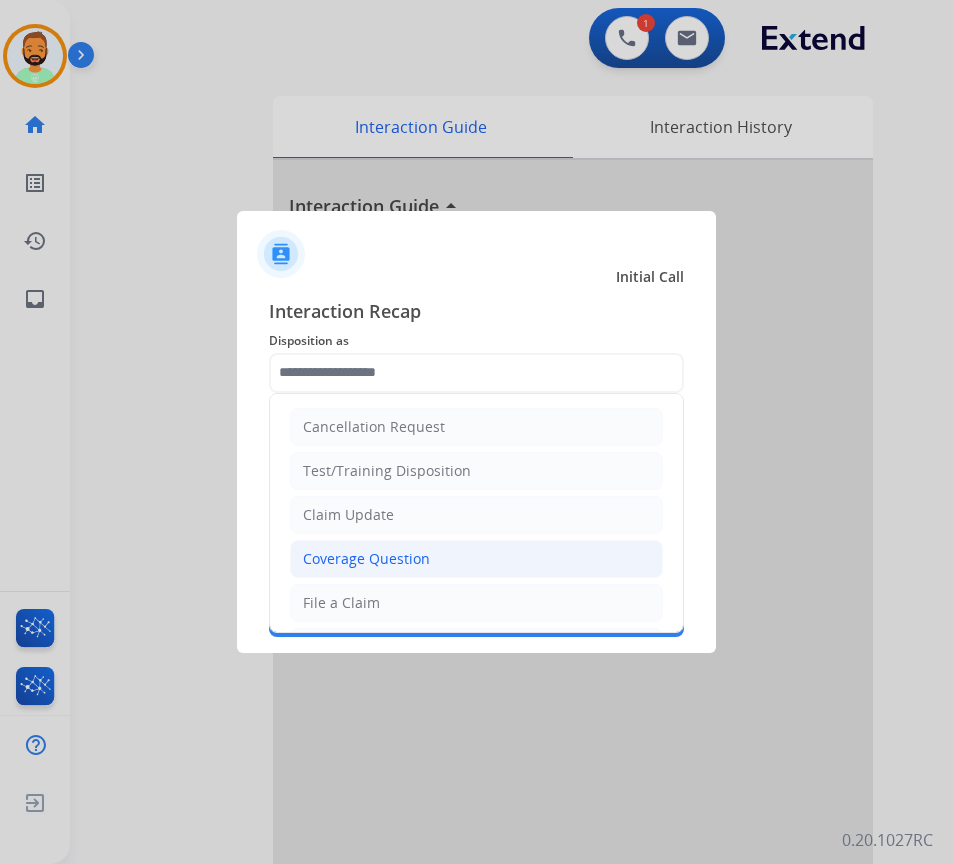 click on "Coverage Question" 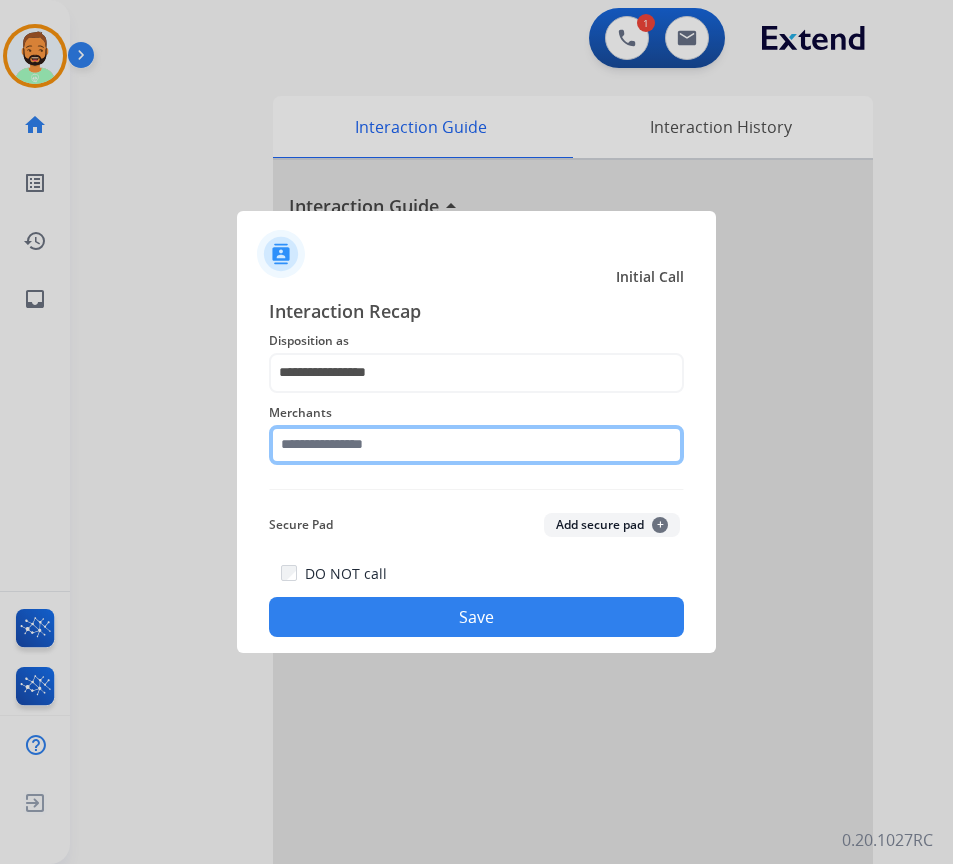 click 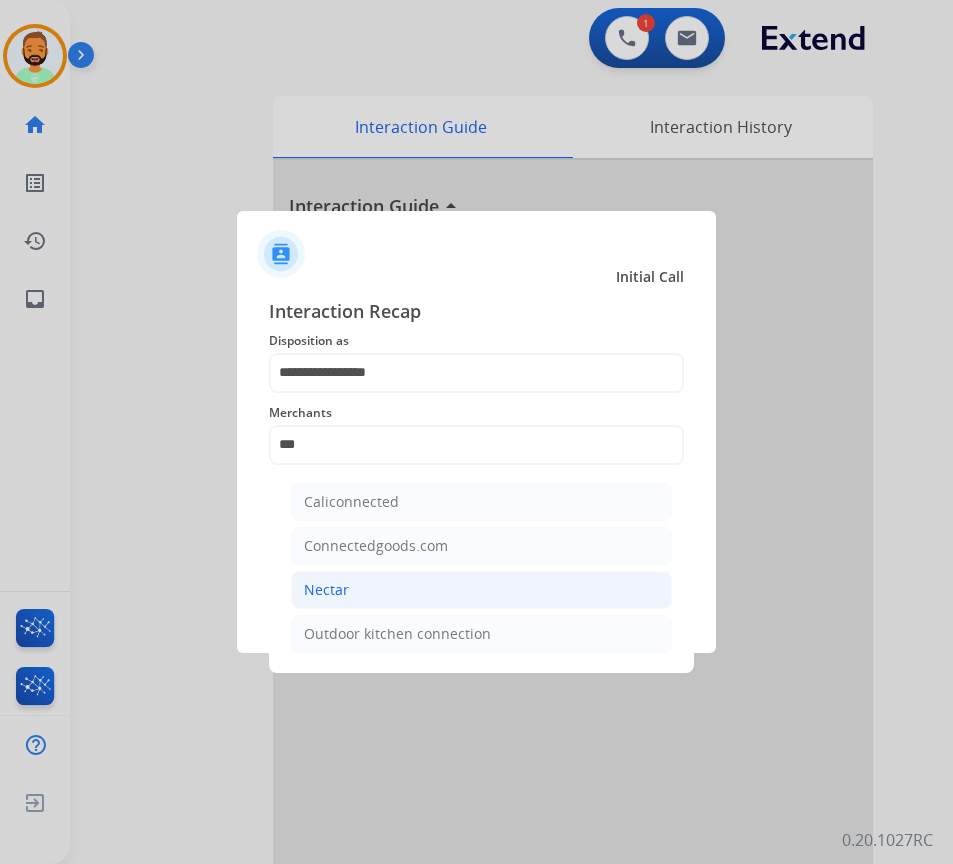 click on "Nectar" 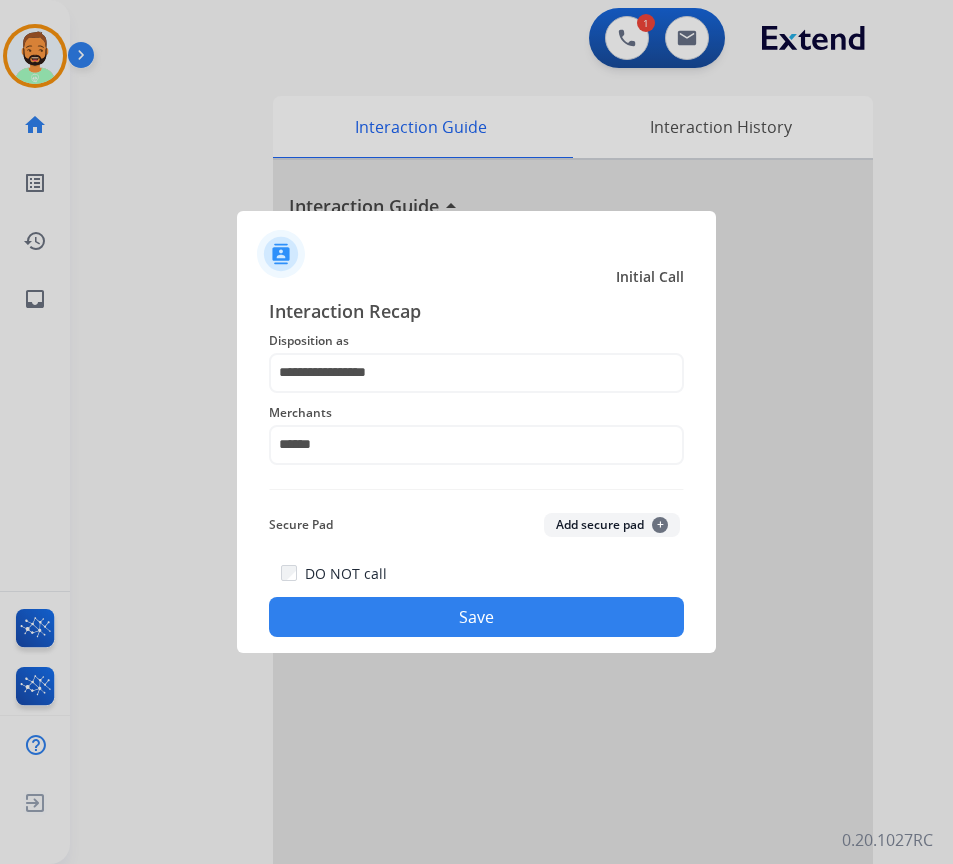 click on "Save" 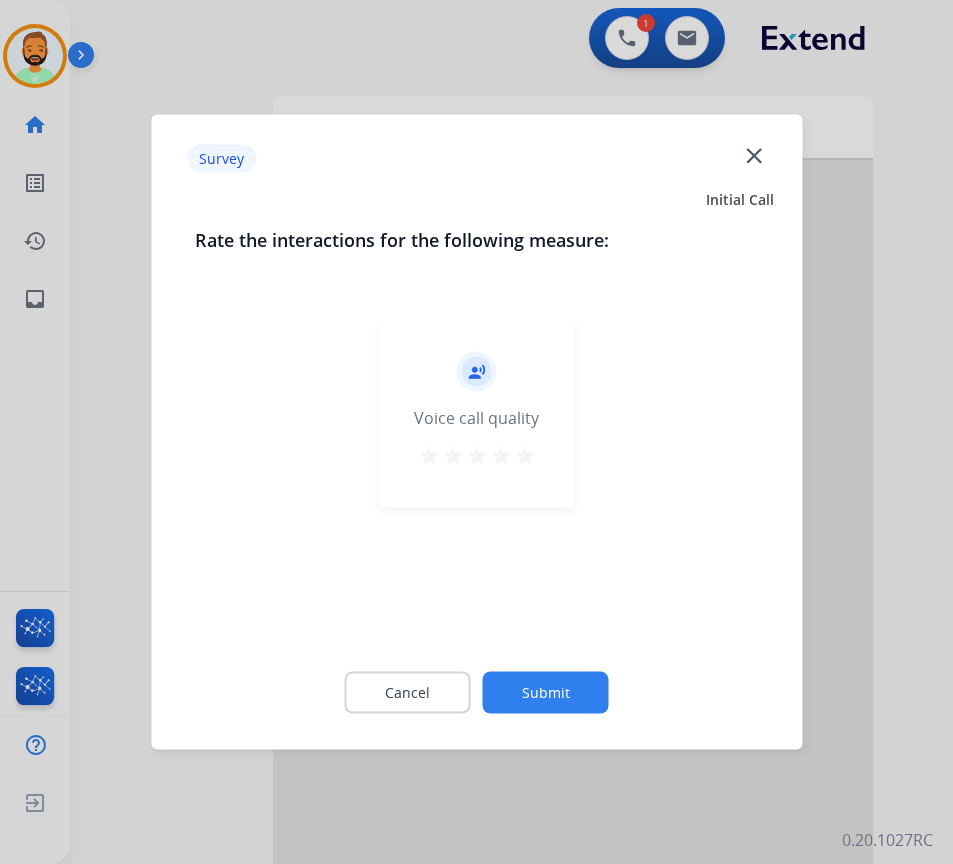 click on "Submit" 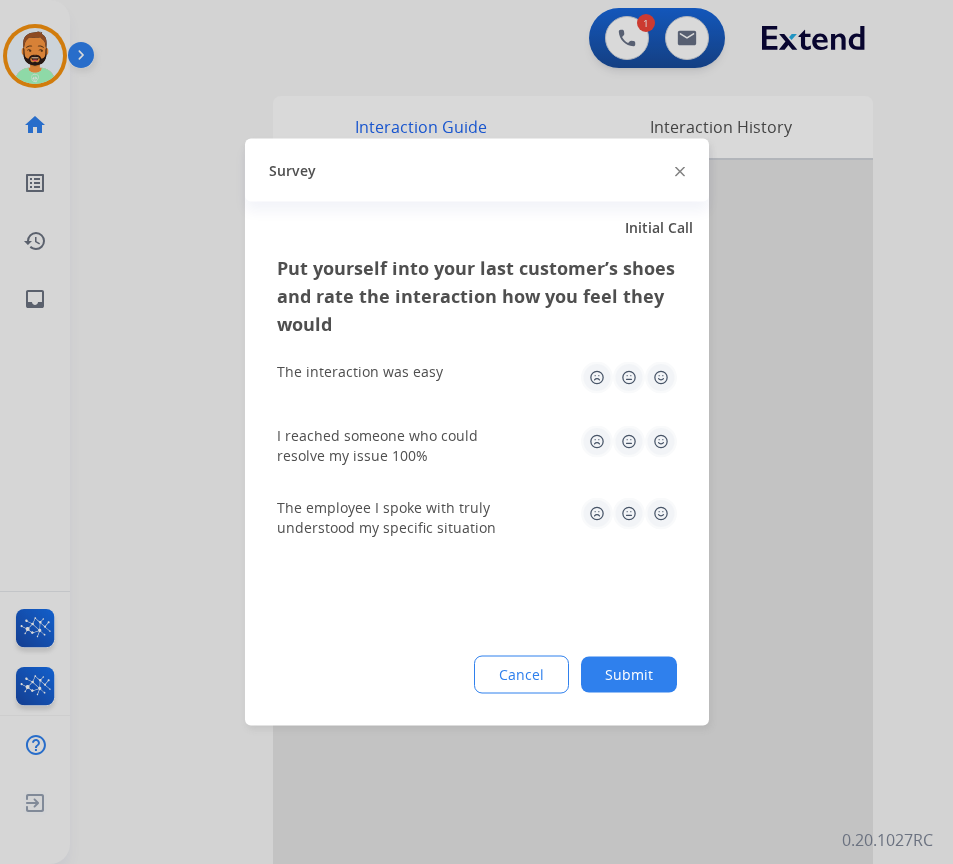 click on "Submit" 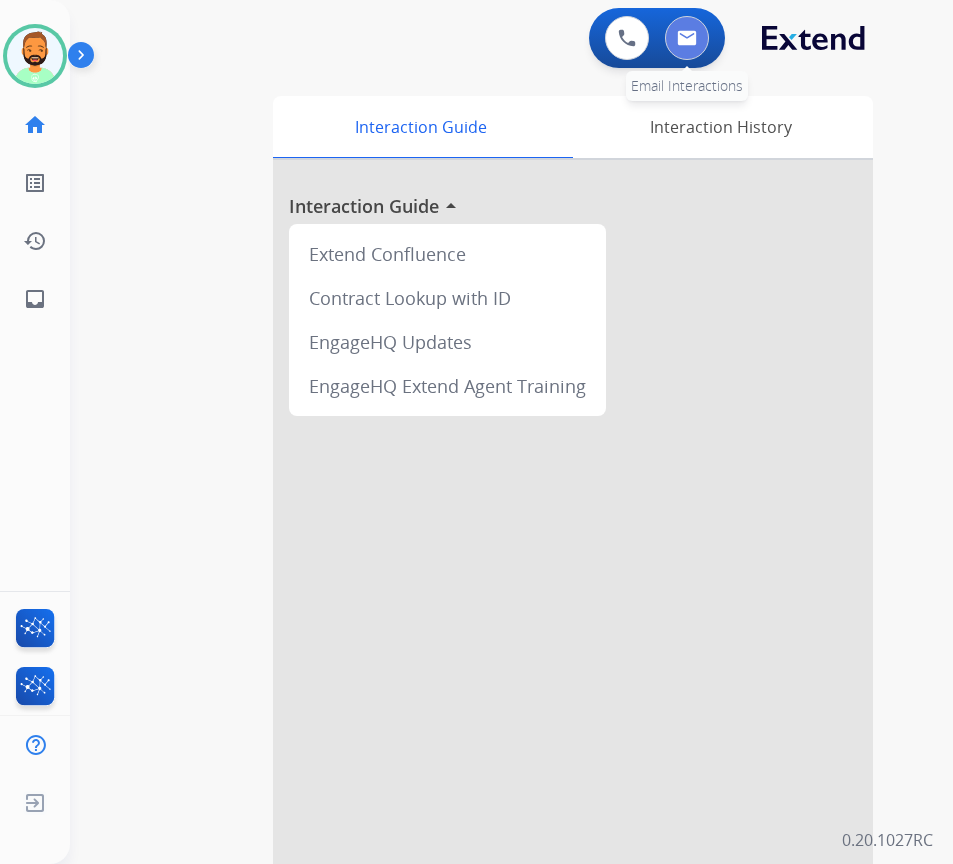 click at bounding box center (687, 38) 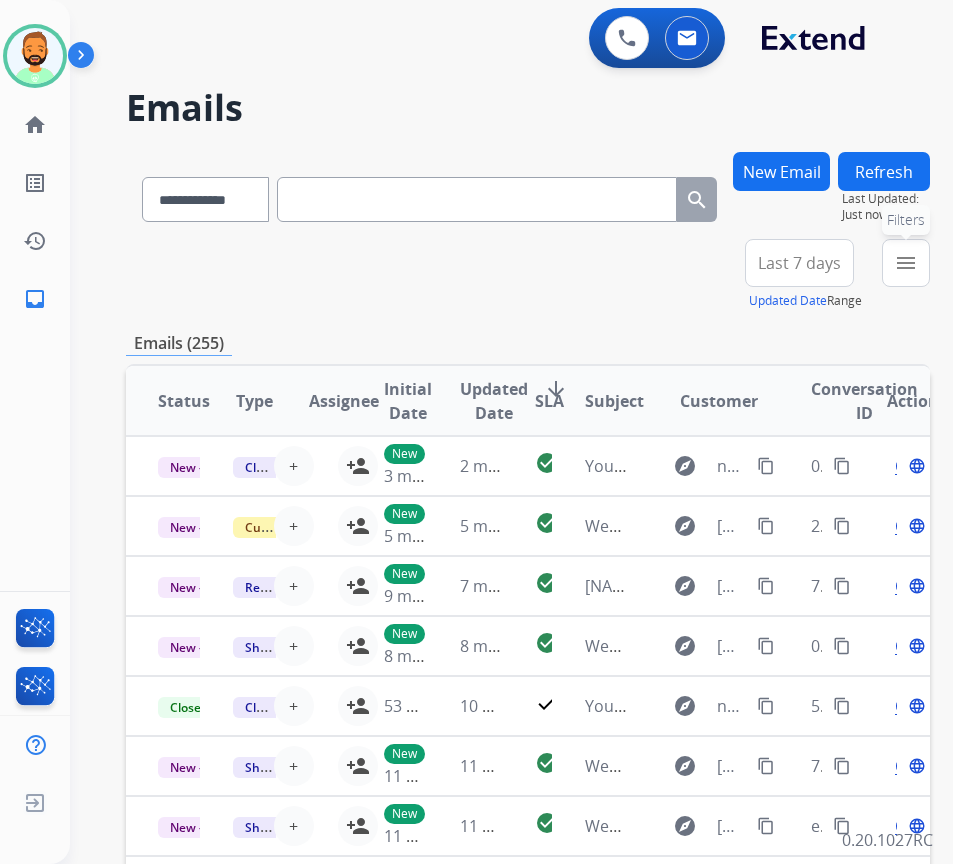 click on "menu" at bounding box center [906, 263] 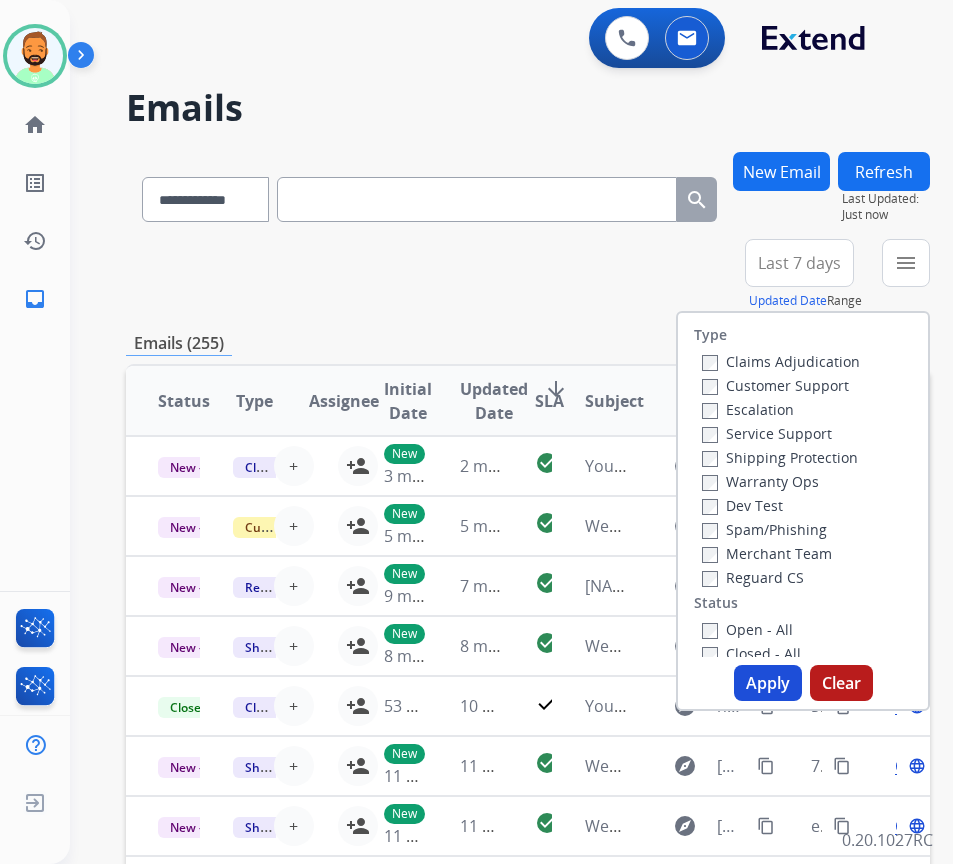 click on "Customer Support" at bounding box center (775, 385) 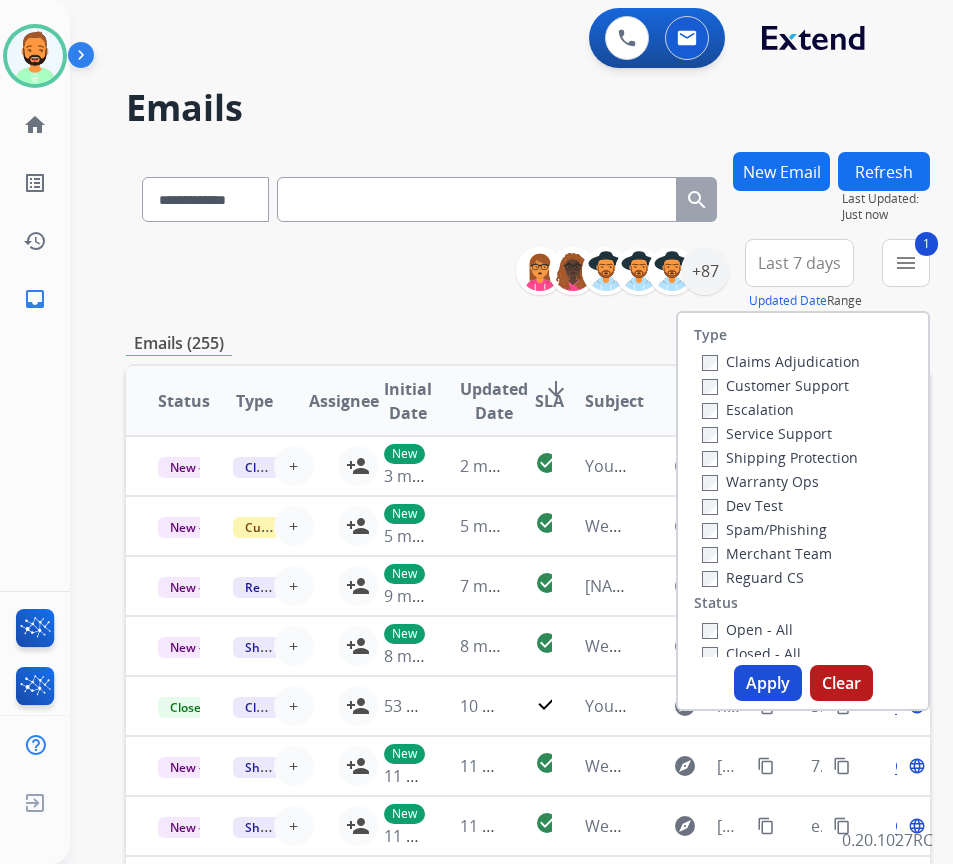 click on "Shipping Protection" at bounding box center (780, 457) 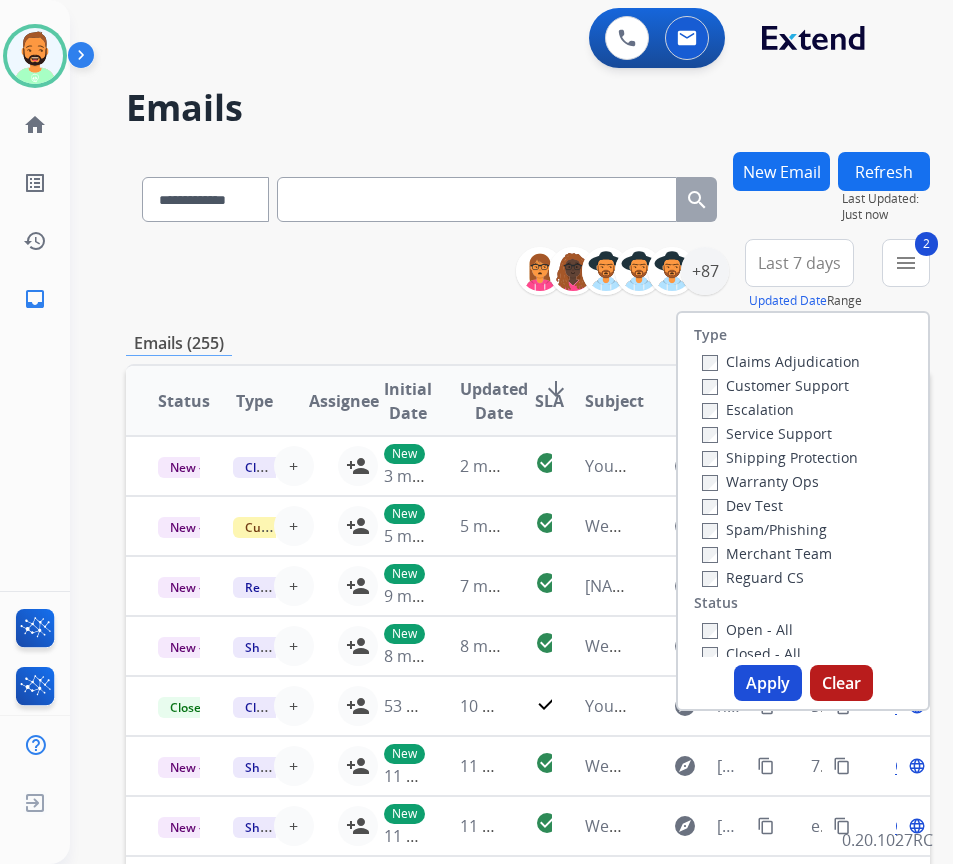 click on "Open - All" at bounding box center (747, 629) 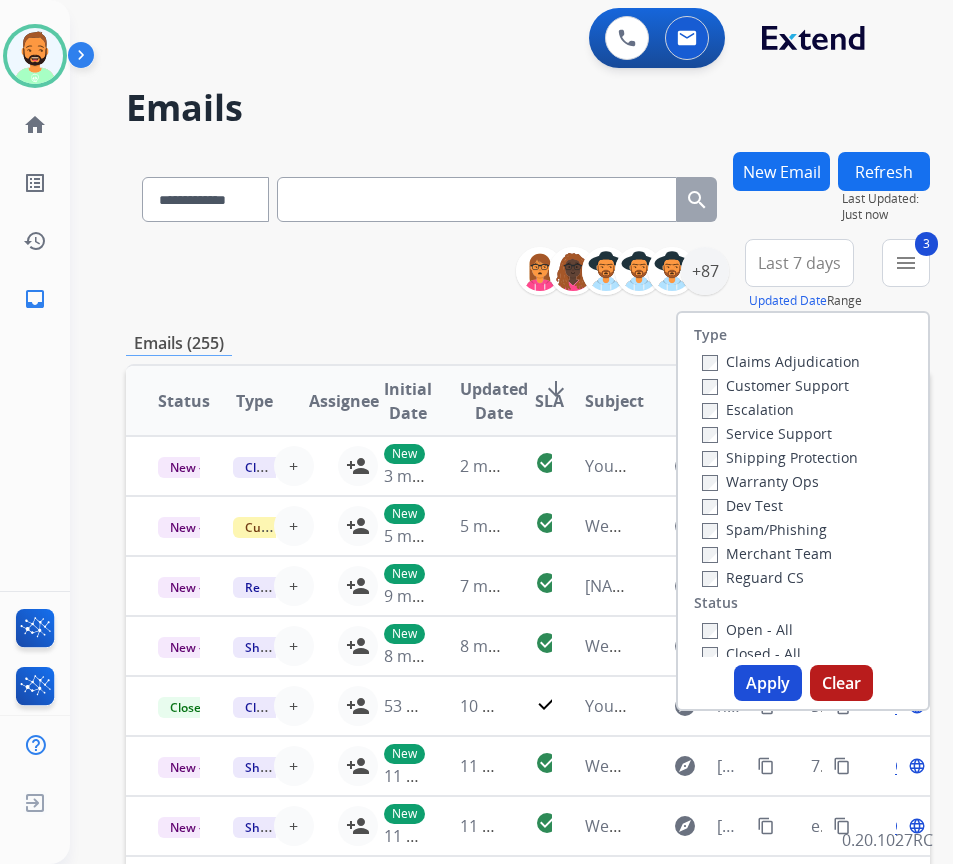click on "Apply" at bounding box center [768, 683] 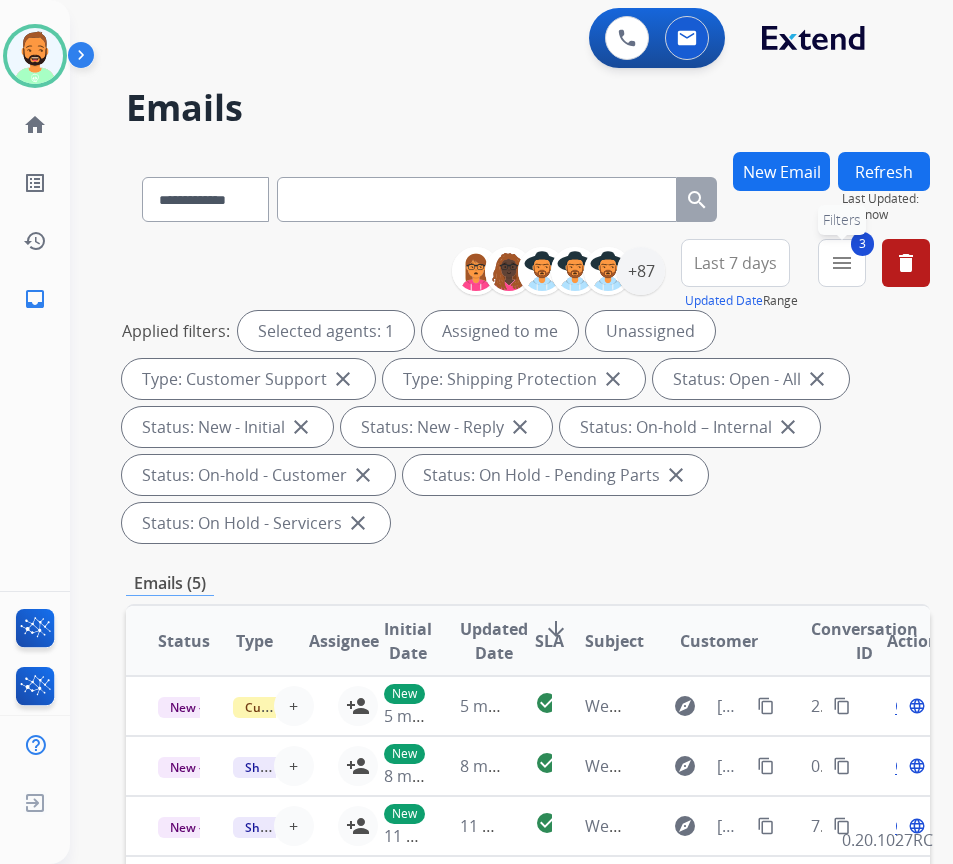 click on "menu" at bounding box center (842, 263) 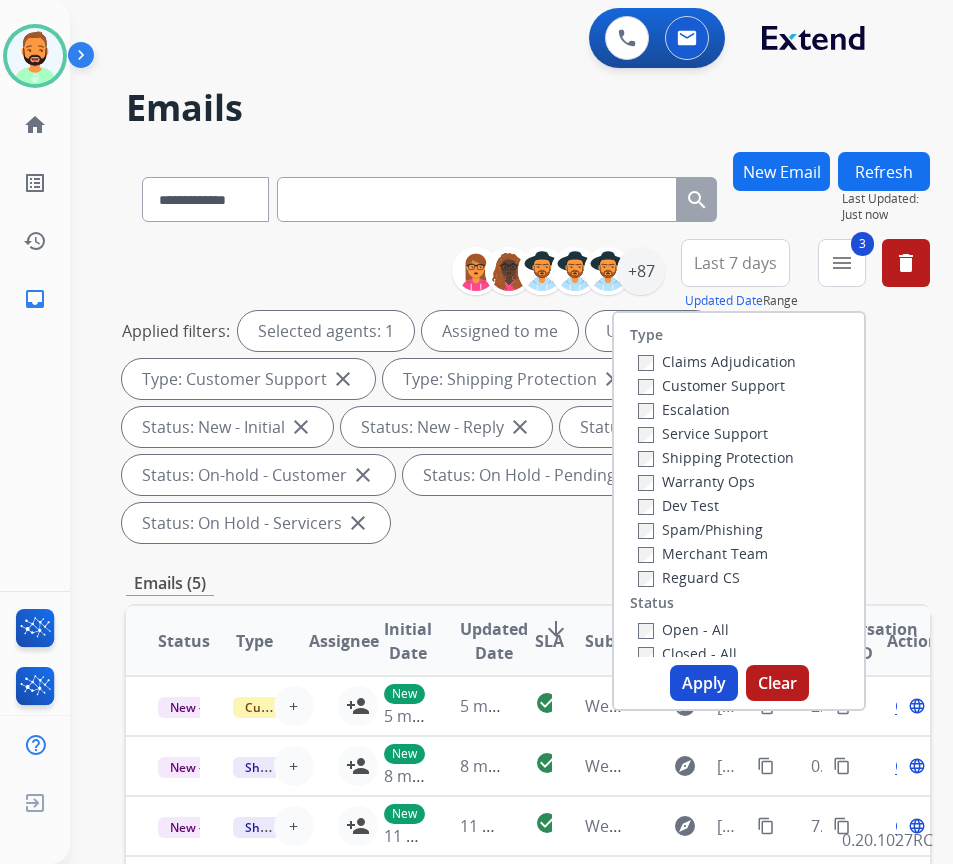 click on "Applied filters: Selected agents: 1 Assigned to me Unassigned Type: Customer Support close Type: Shipping Protection close Status: Open - All close Status: New - Initial close Status: New - Reply close Status: On-hold – Internal close Status: On-hold - Customer close Status: On Hold - Pending Parts close Status: On Hold - Servicers close" at bounding box center (524, 427) 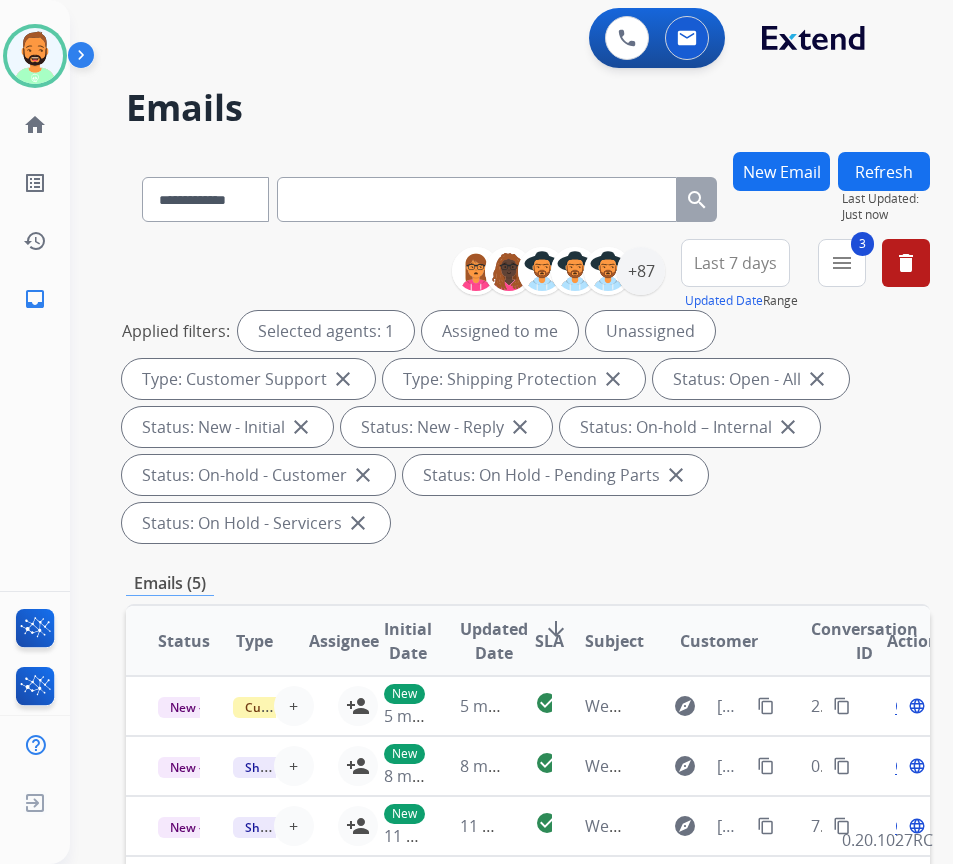 scroll, scrollTop: 300, scrollLeft: 0, axis: vertical 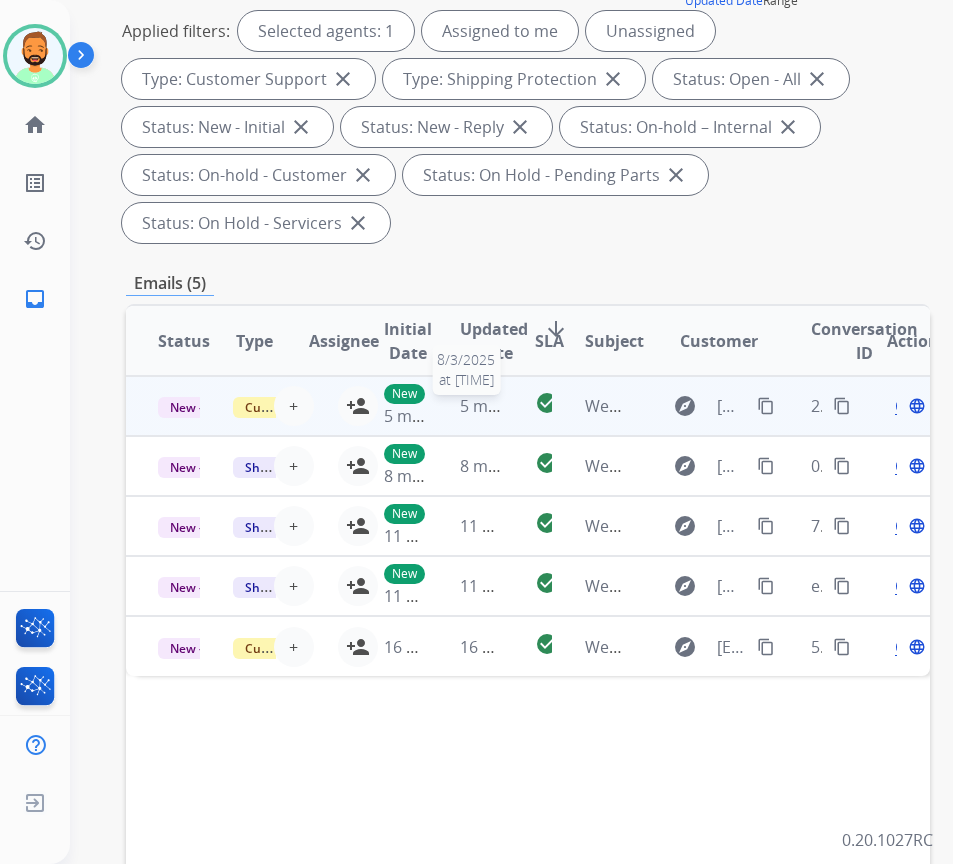 click on "5 minutes ago" at bounding box center [513, 406] 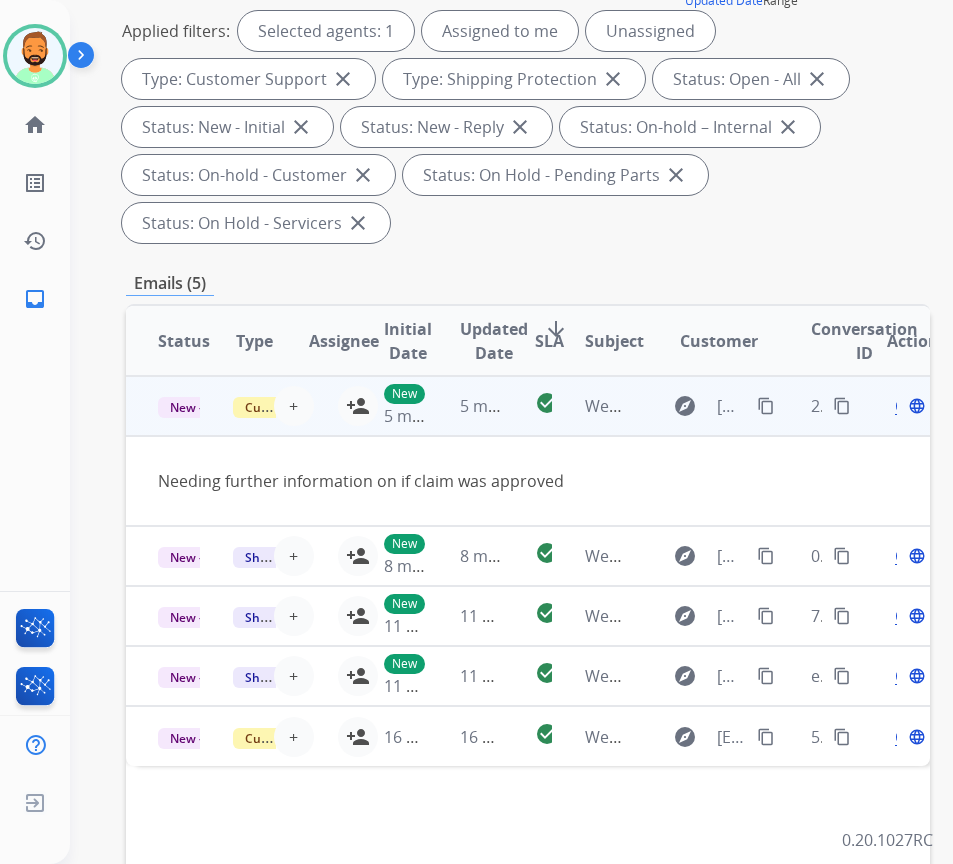 click on "content_copy" at bounding box center (766, 406) 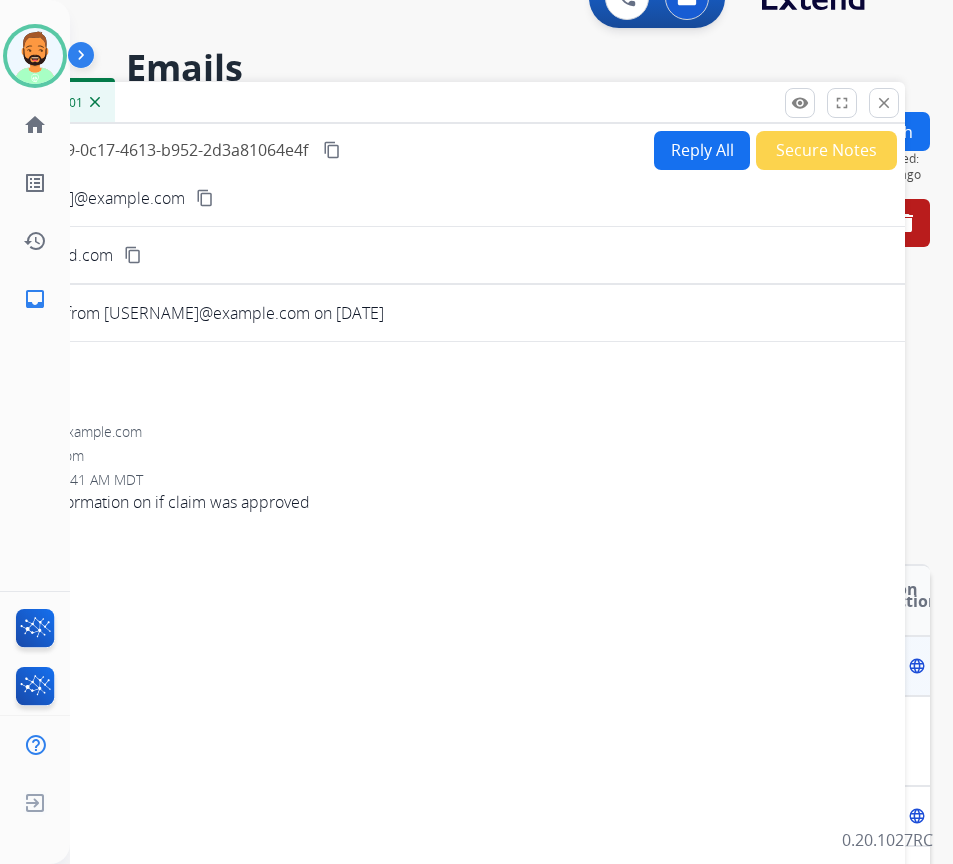 scroll, scrollTop: 0, scrollLeft: 0, axis: both 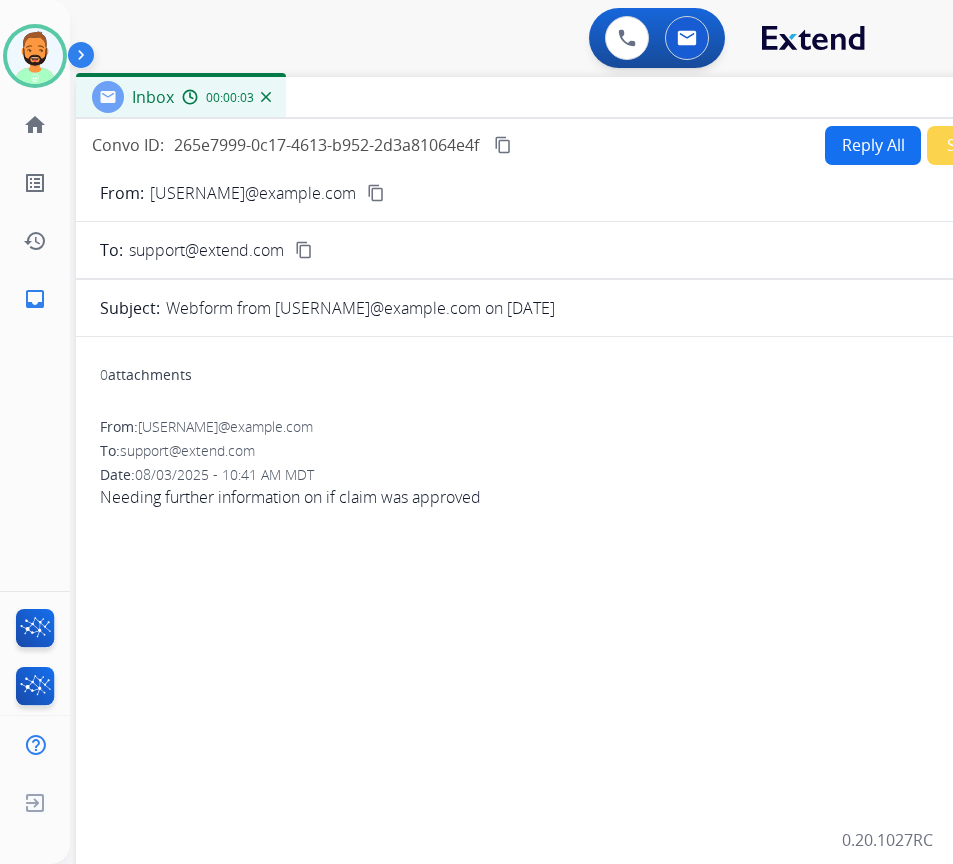 drag, startPoint x: 315, startPoint y: 146, endPoint x: 483, endPoint y: 104, distance: 173.17044 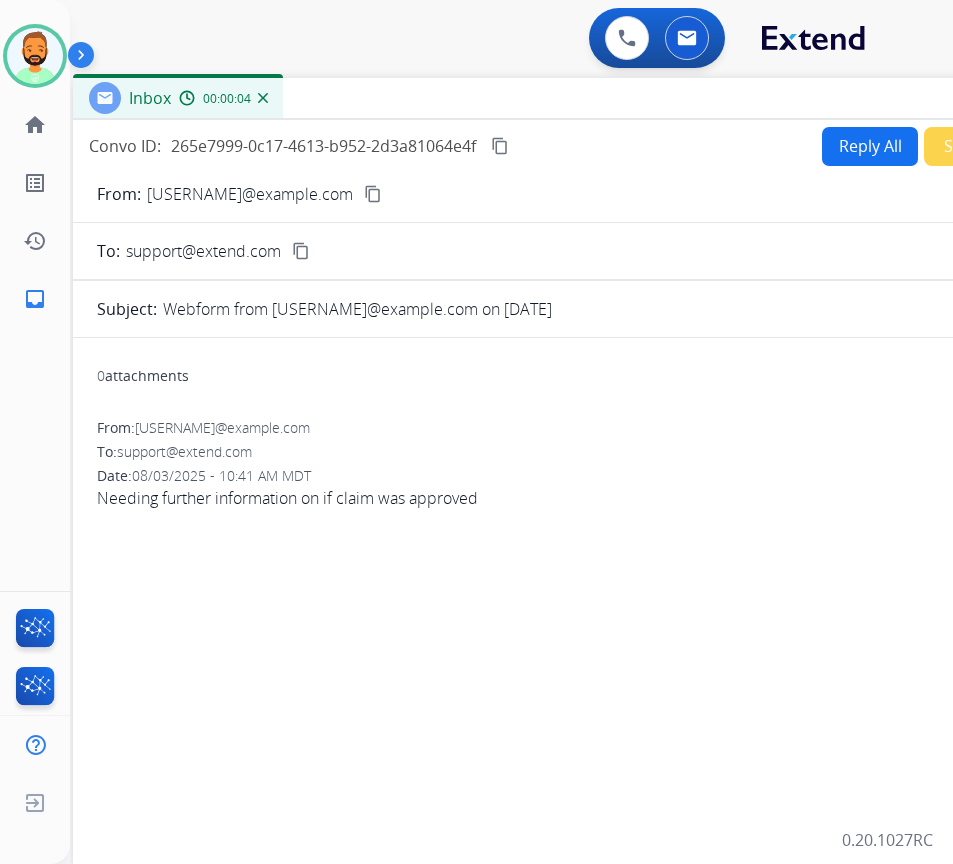 click on "Reply All" at bounding box center [870, 146] 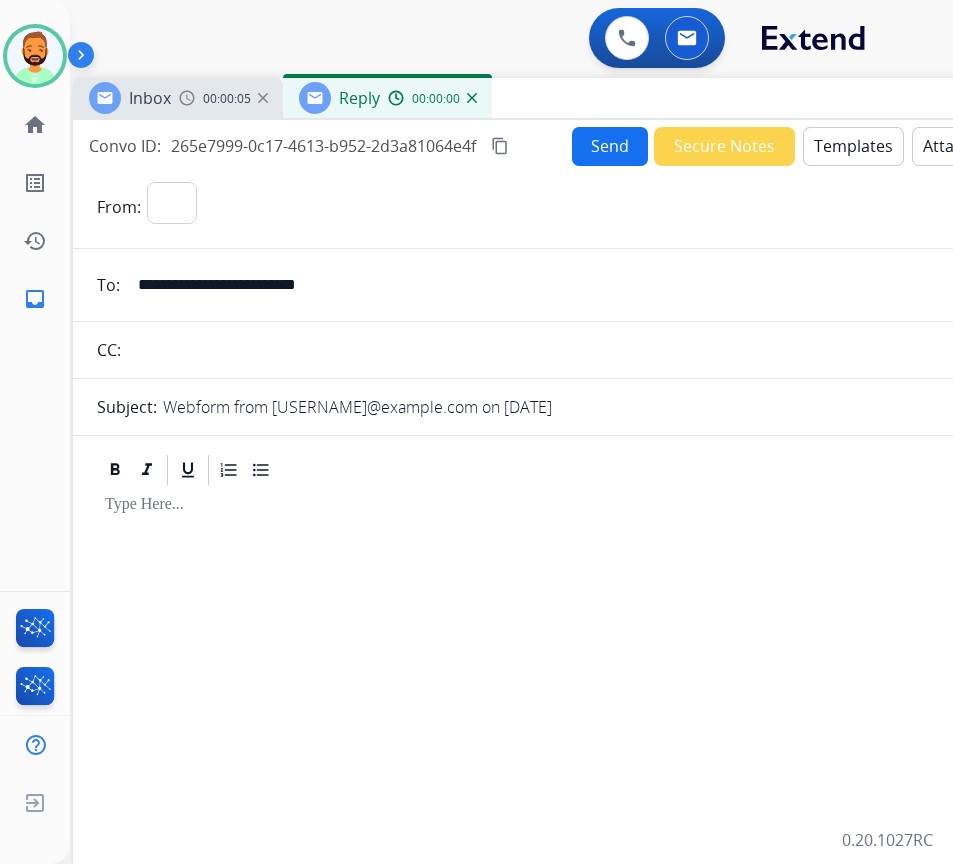 select on "**********" 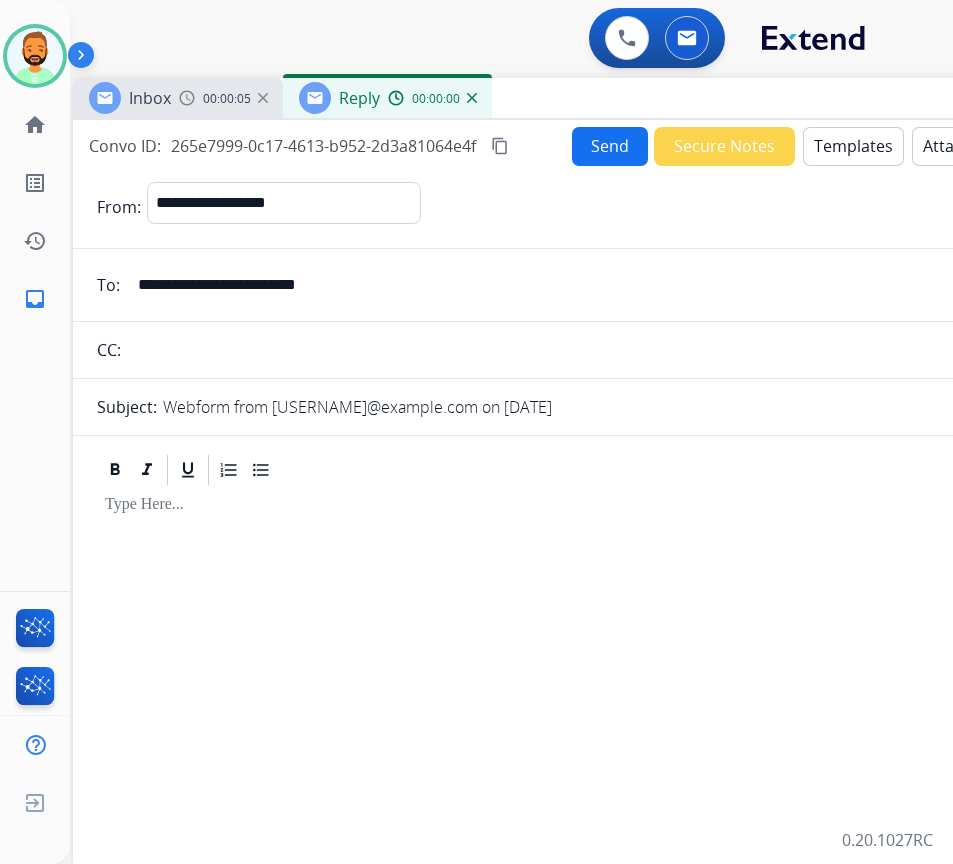 click on "Templates" at bounding box center [853, 146] 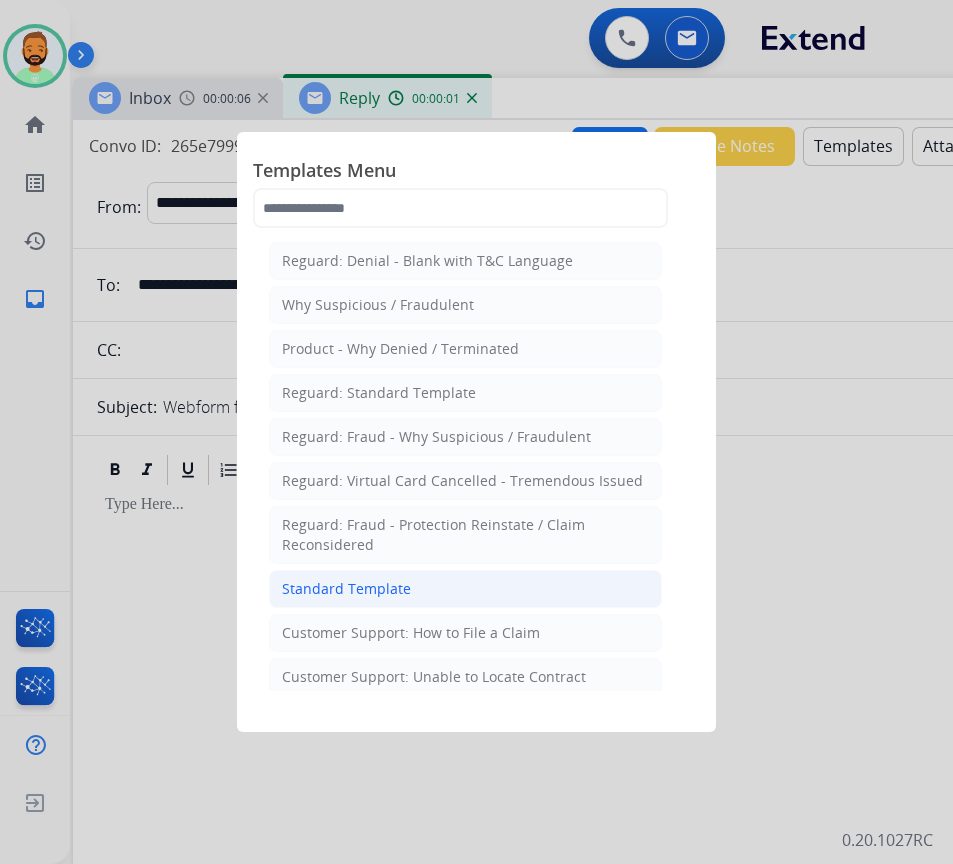click on "Standard Template" 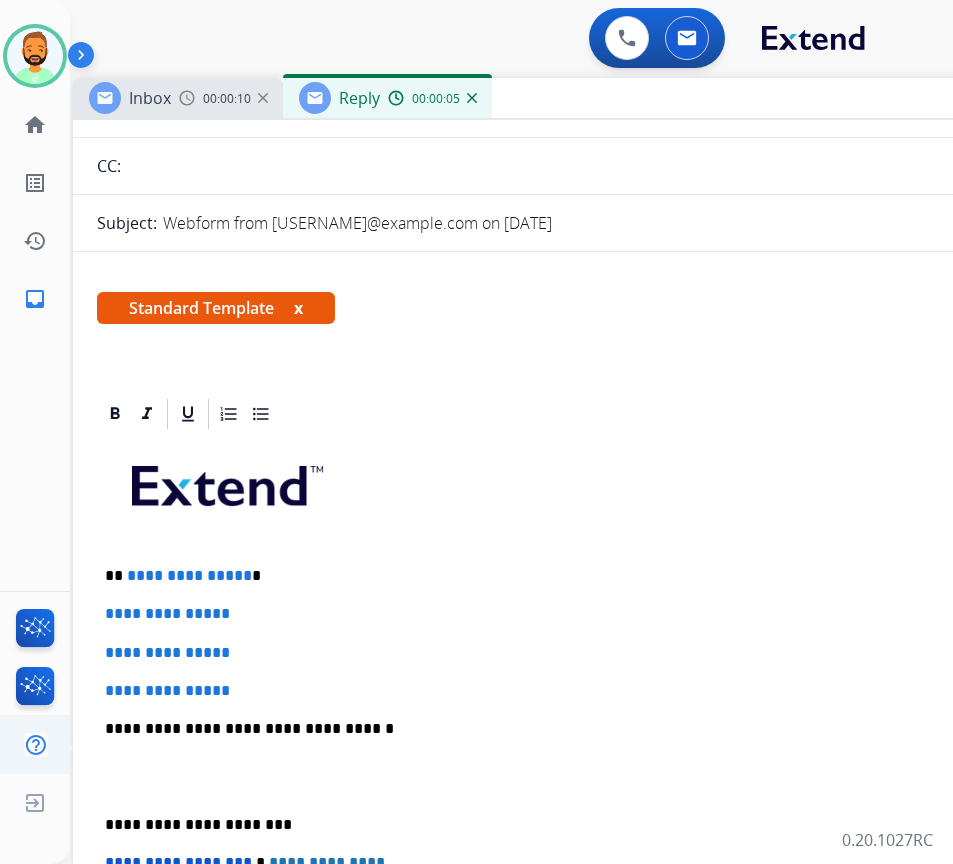 scroll, scrollTop: 200, scrollLeft: 0, axis: vertical 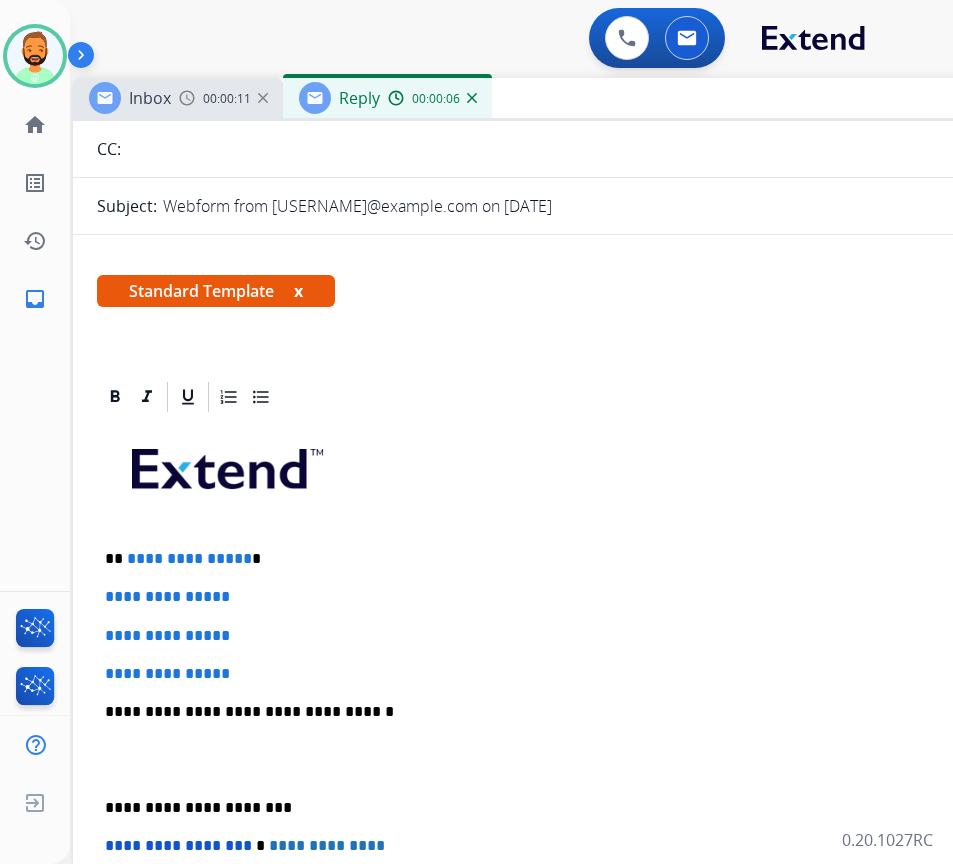 click on "**********" at bounding box center (565, 559) 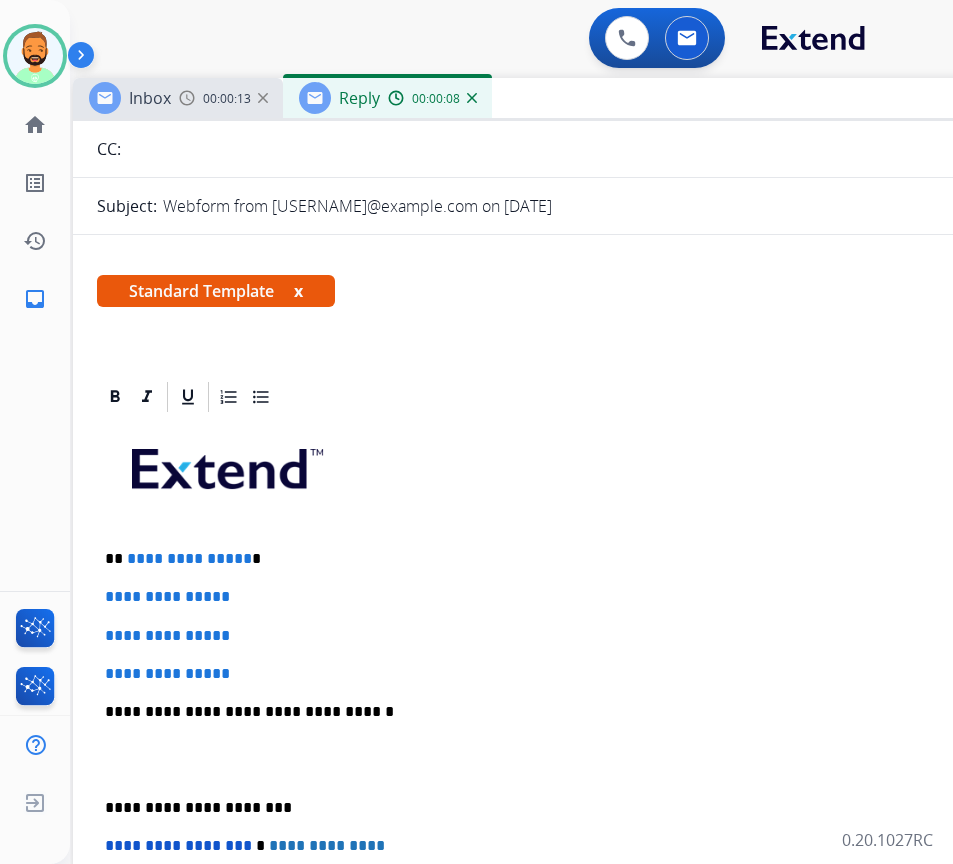 type 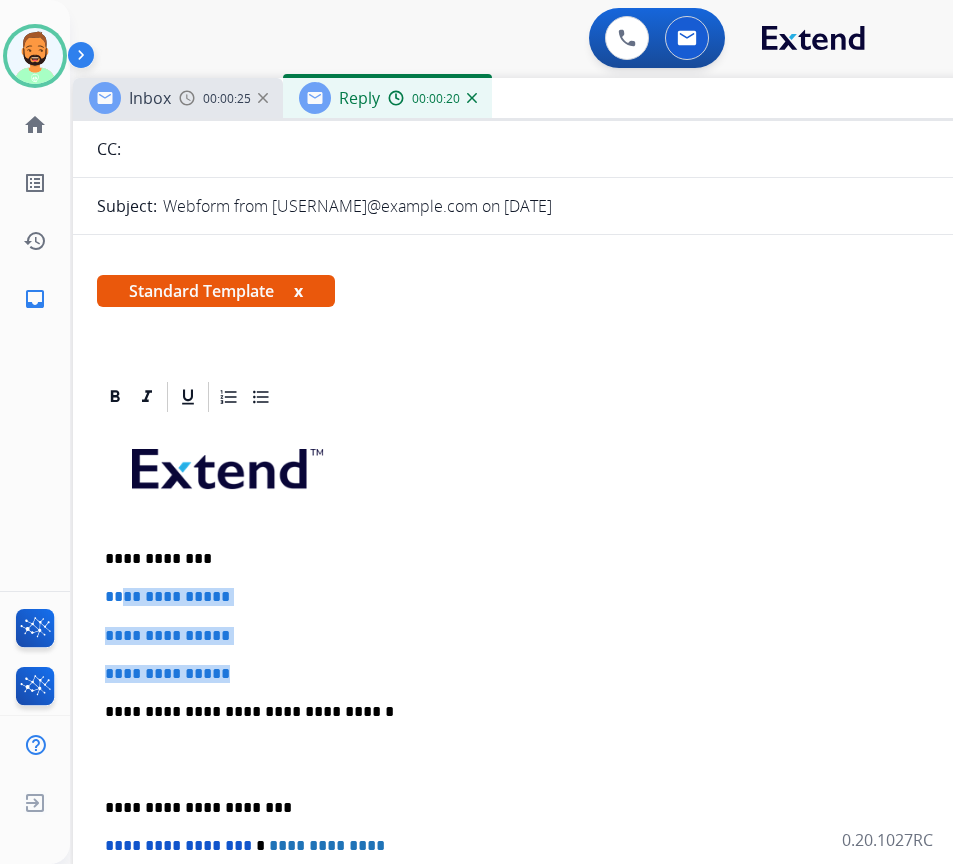 drag, startPoint x: 247, startPoint y: 678, endPoint x: 121, endPoint y: 601, distance: 147.66516 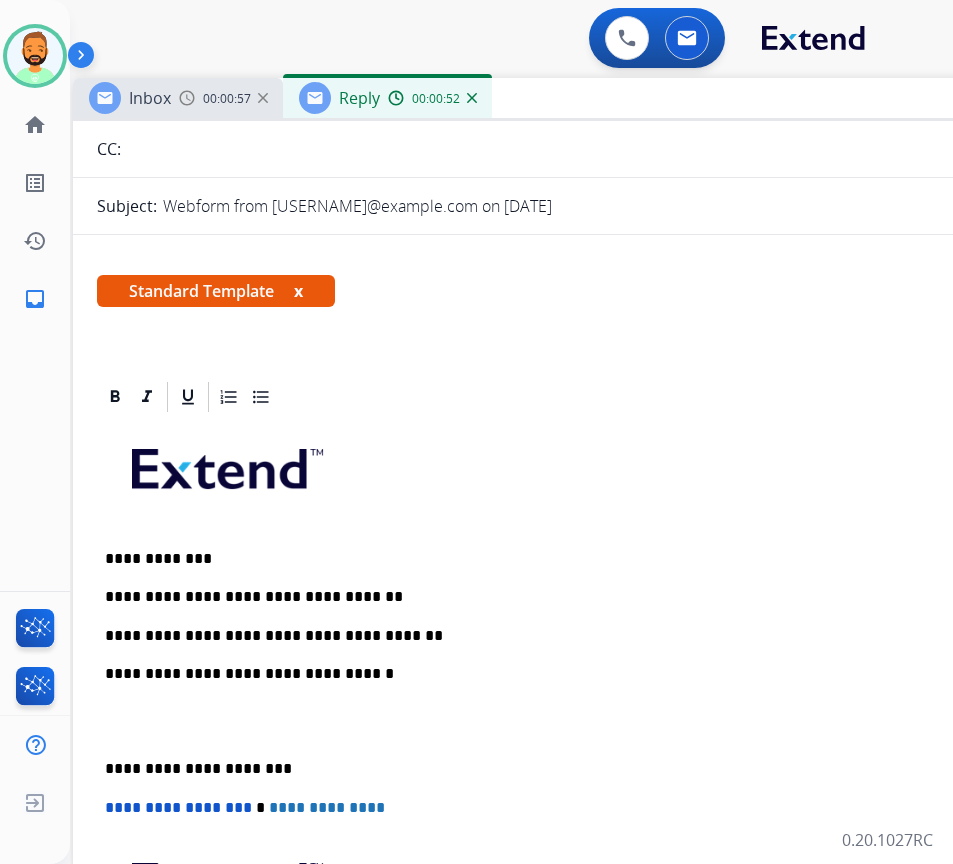 click on "**********" at bounding box center (565, 636) 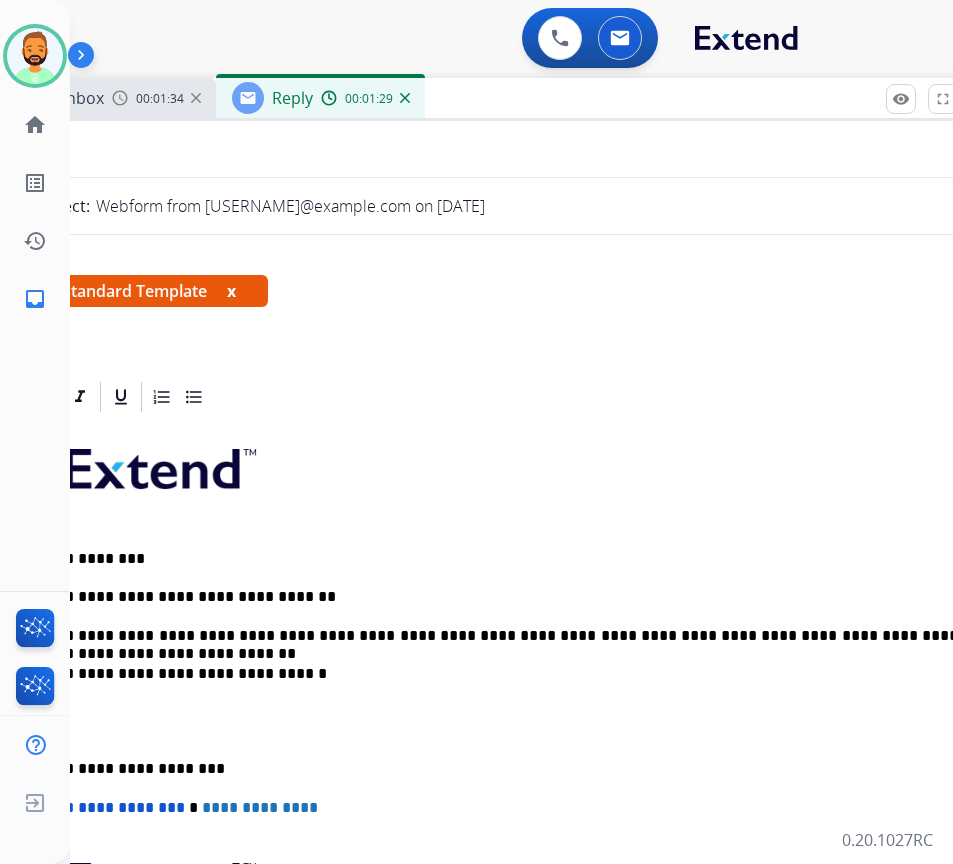 scroll, scrollTop: 0, scrollLeft: 50, axis: horizontal 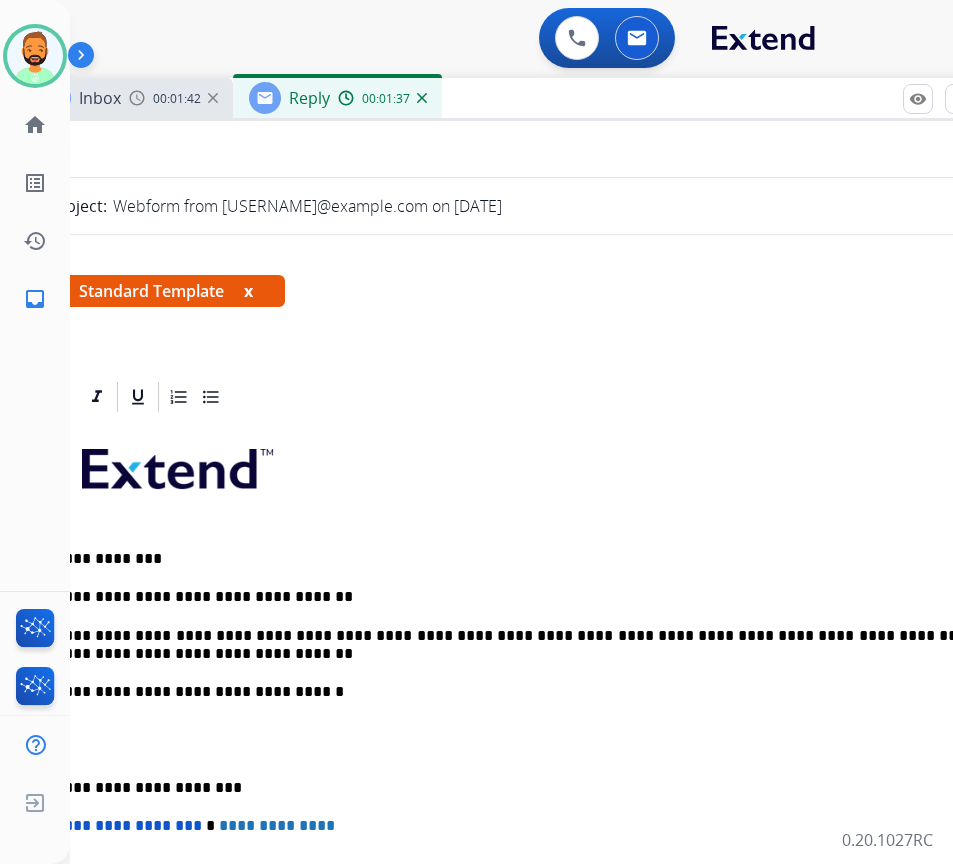click on "**********" at bounding box center (515, 788) 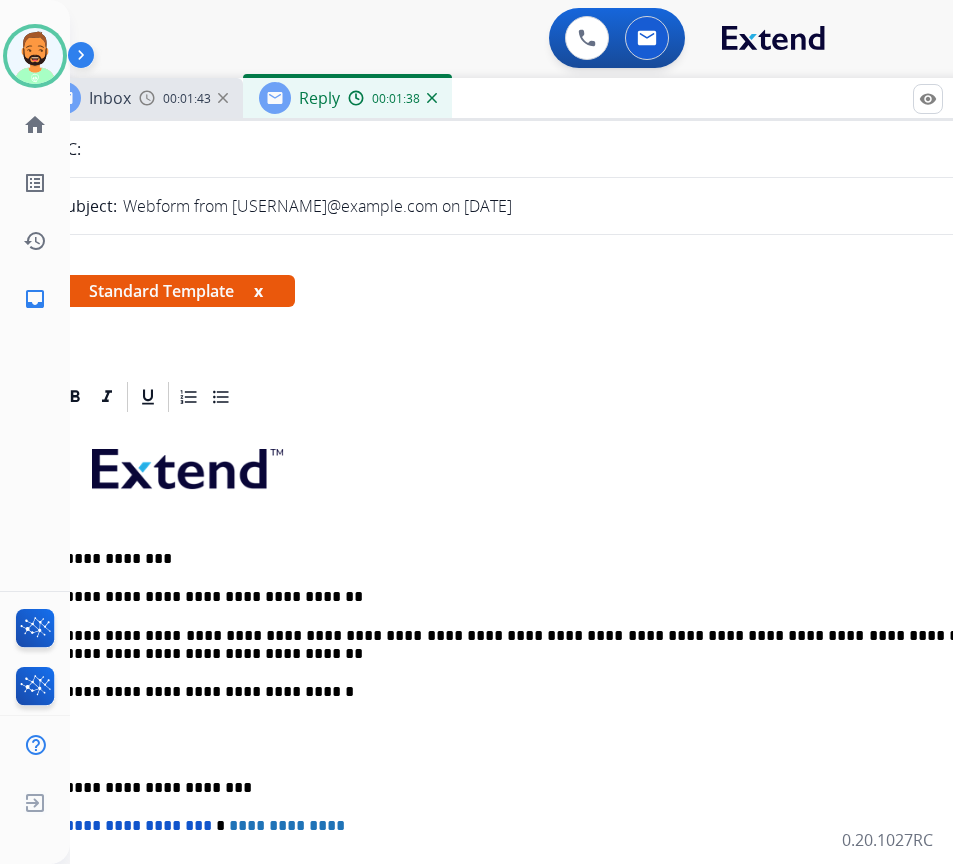 scroll, scrollTop: 0, scrollLeft: 30, axis: horizontal 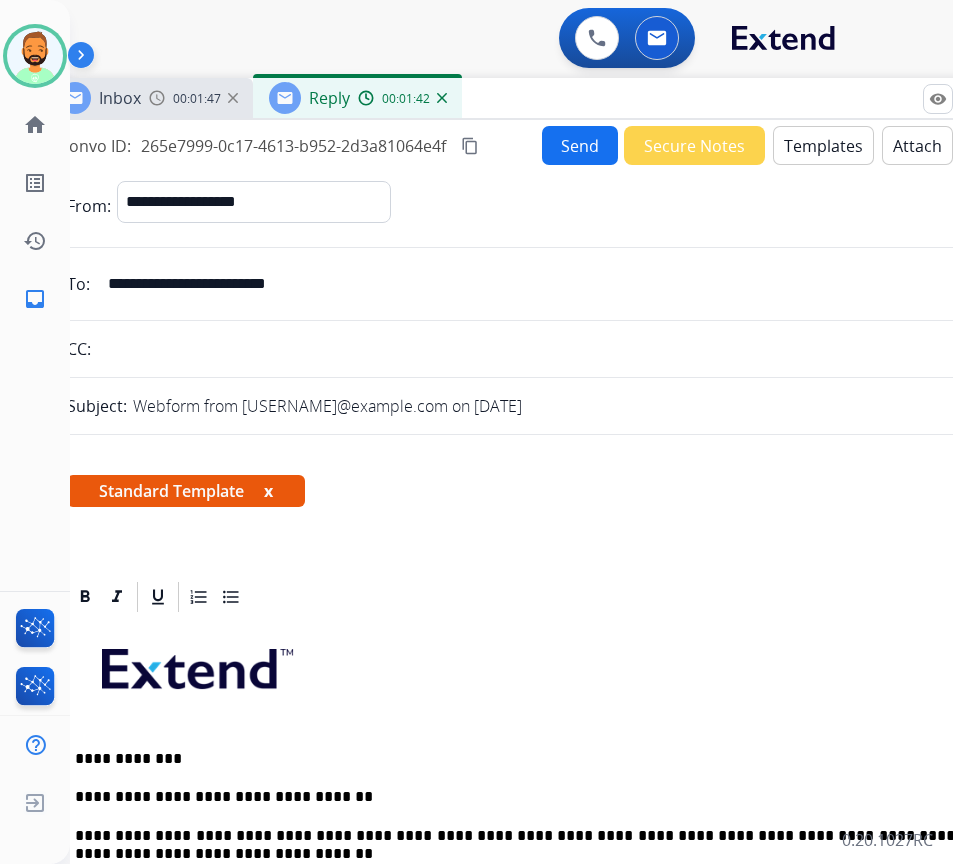 click on "Send" at bounding box center (580, 145) 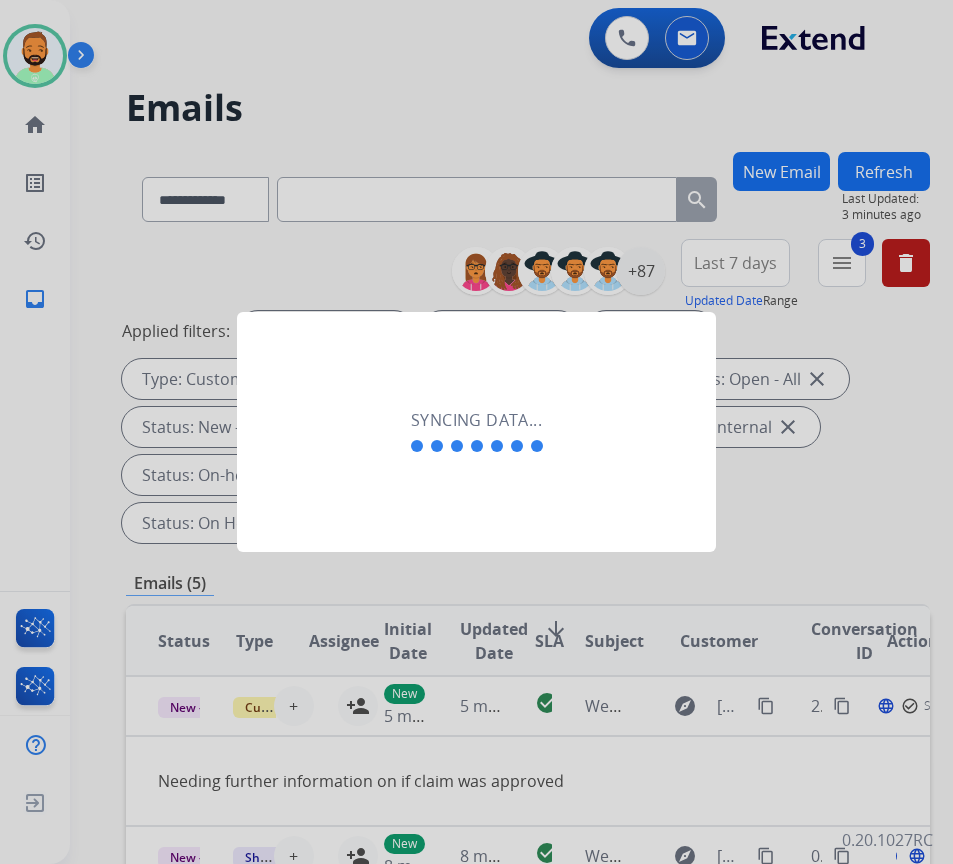 scroll, scrollTop: 0, scrollLeft: 3, axis: horizontal 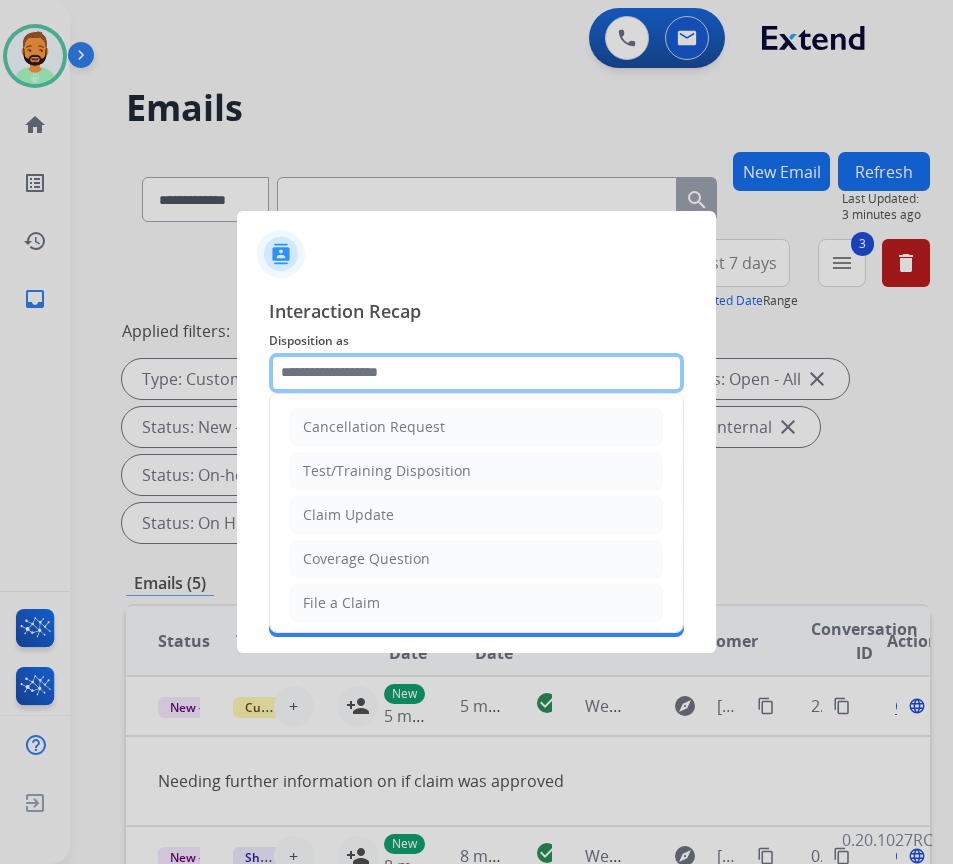 click 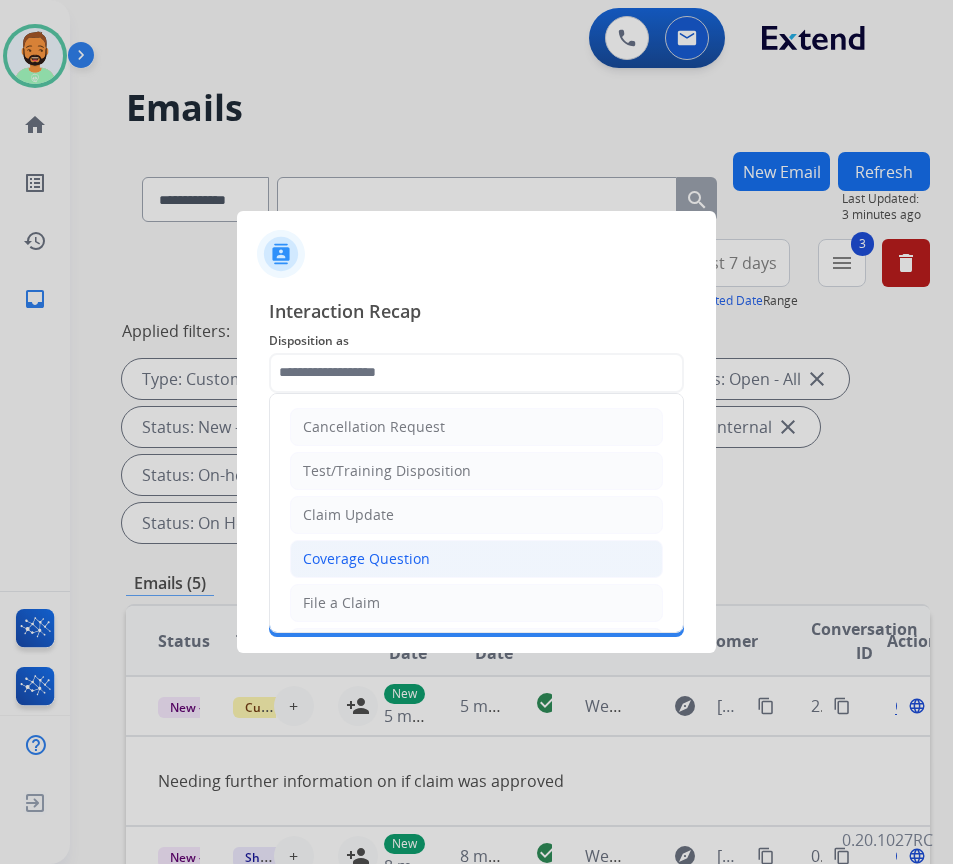 click on "Coverage Question" 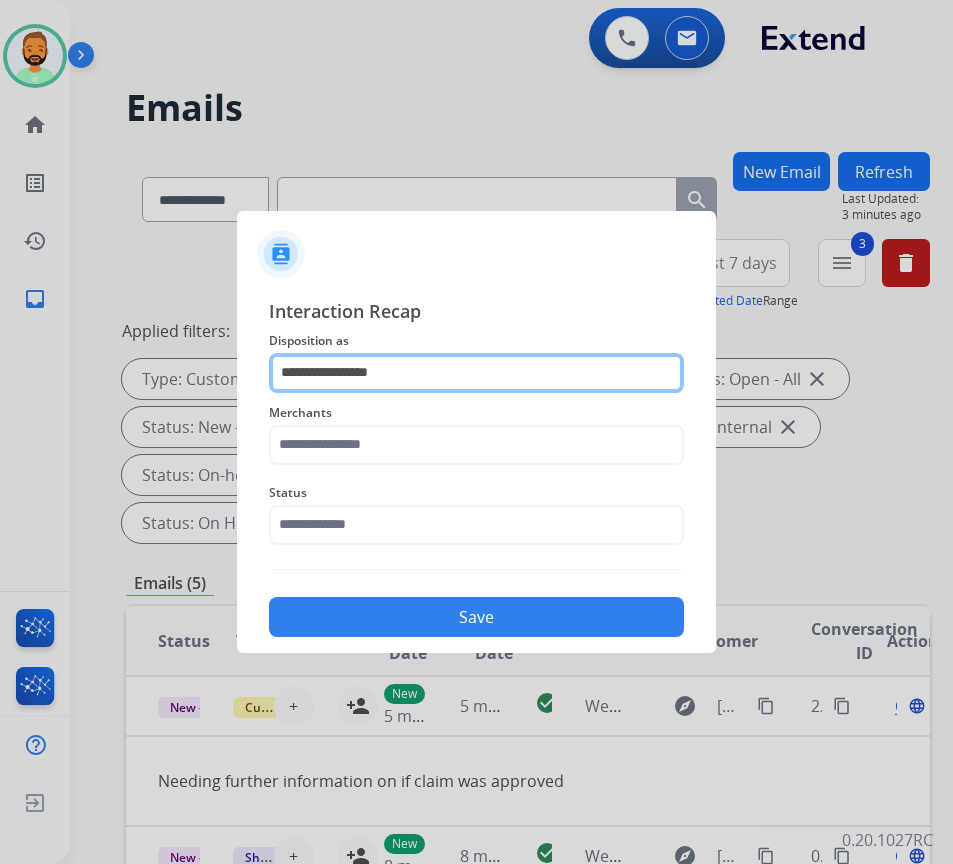 drag, startPoint x: 427, startPoint y: 370, endPoint x: 143, endPoint y: 333, distance: 286.40005 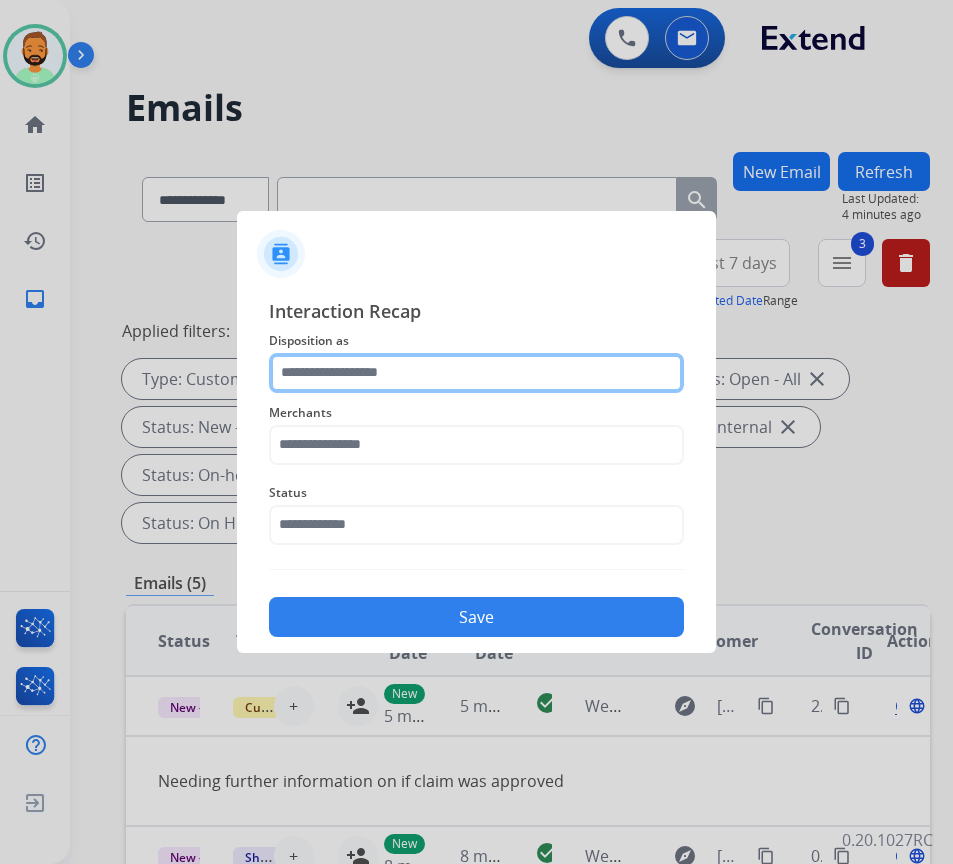 click 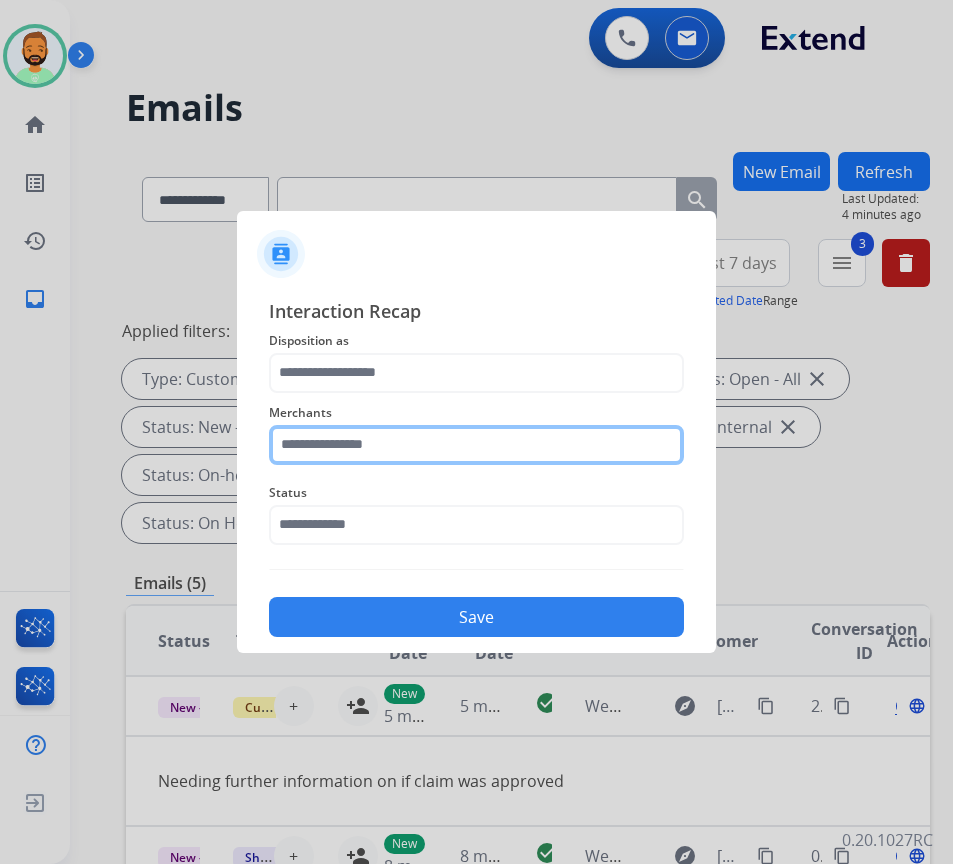 click 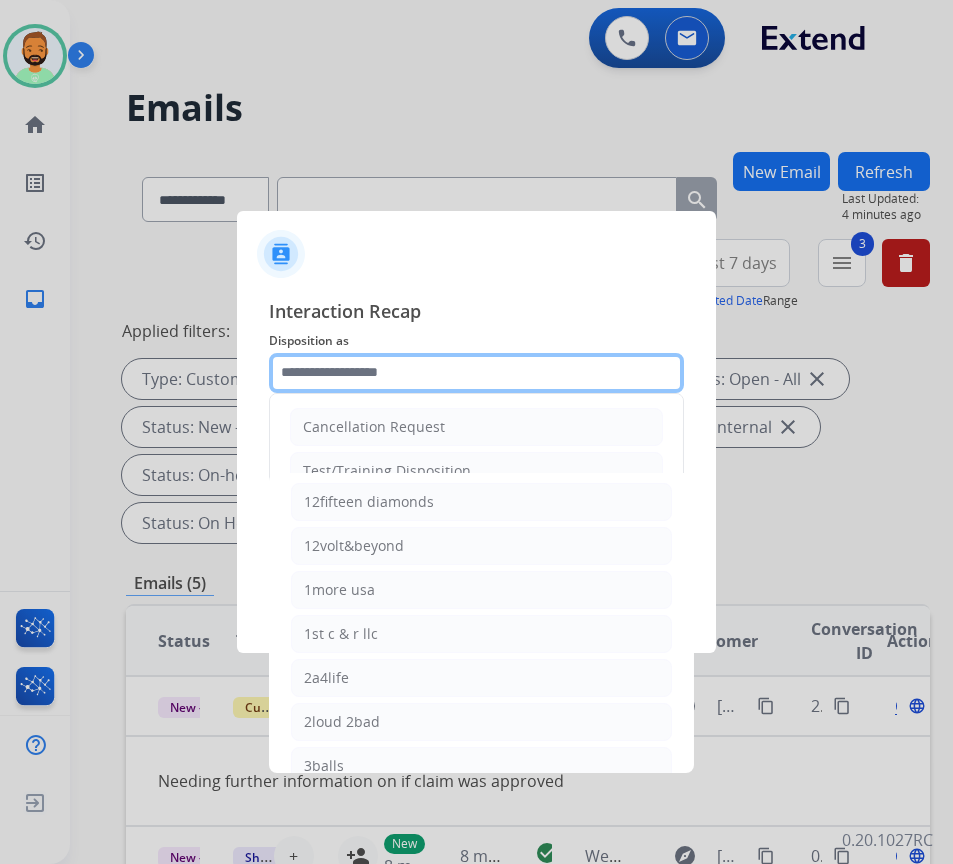 click 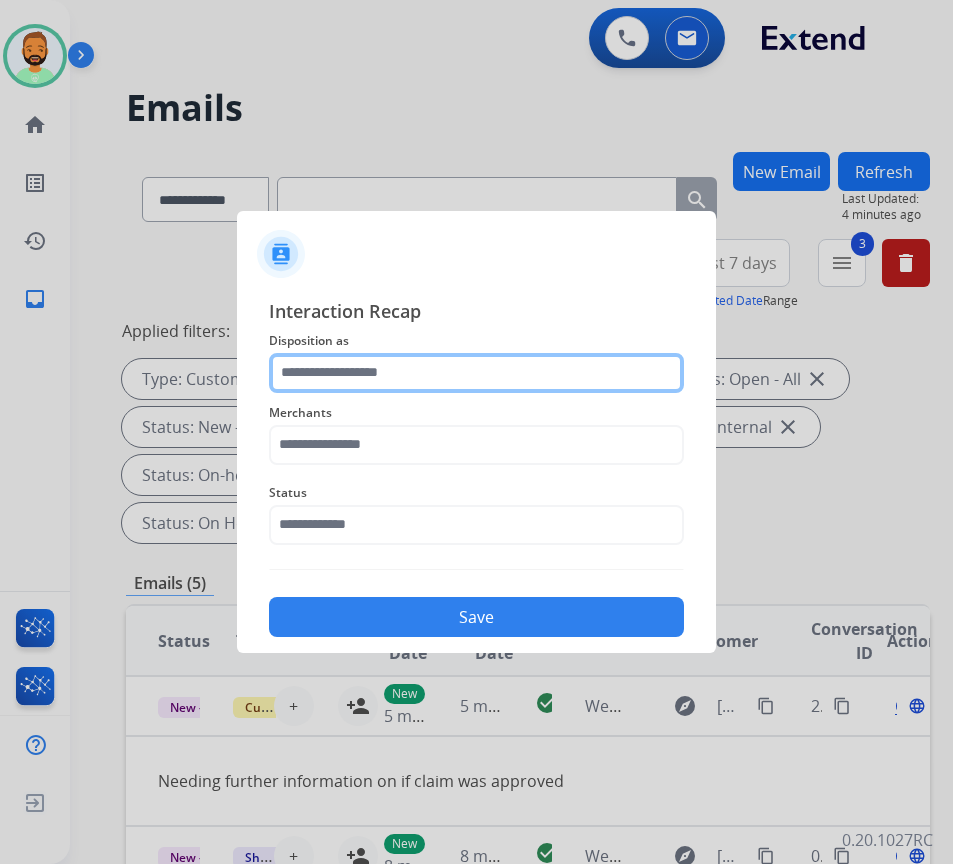 click 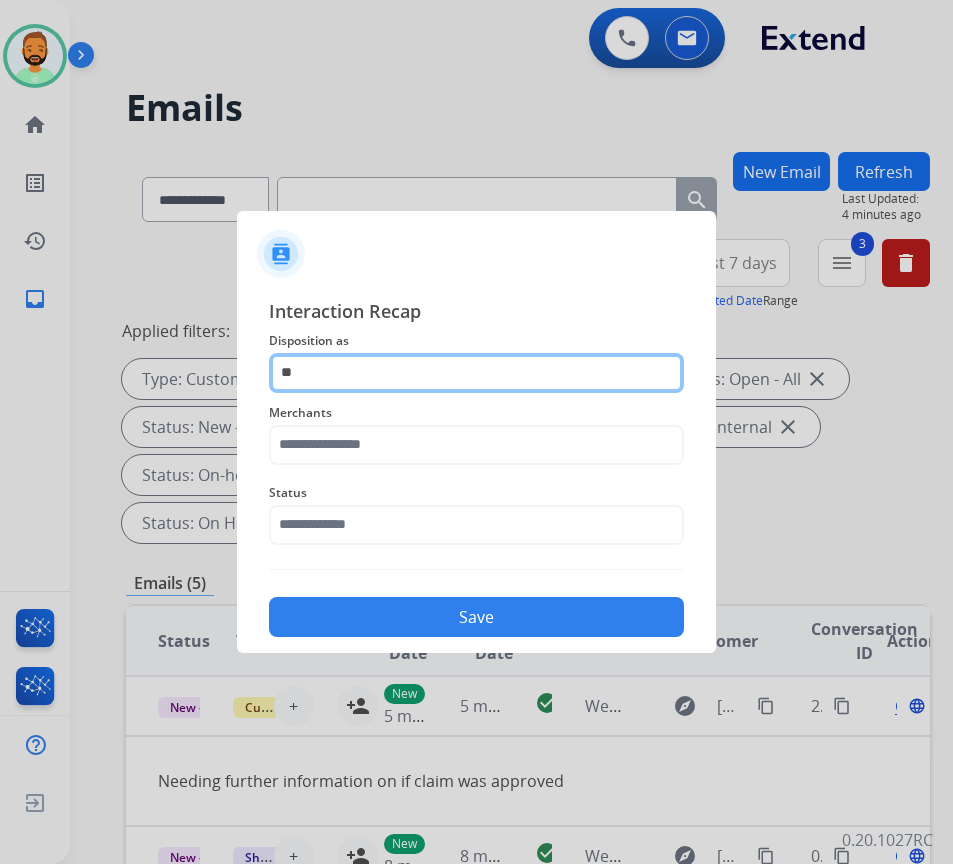 type on "**" 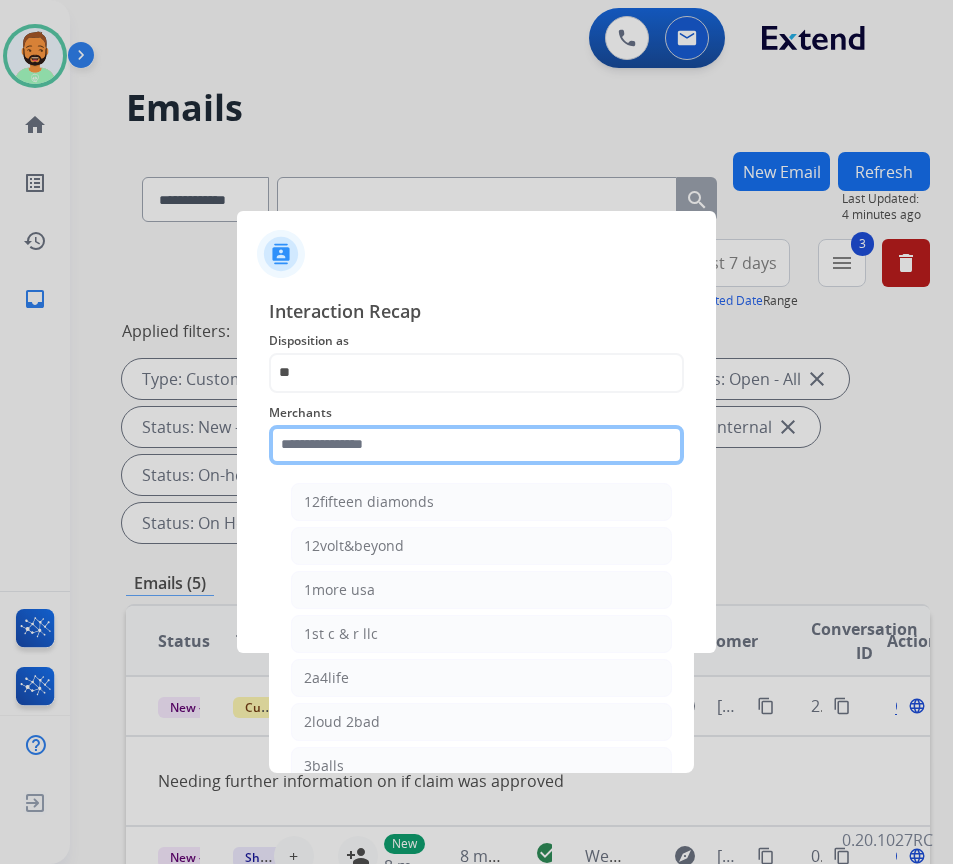 click 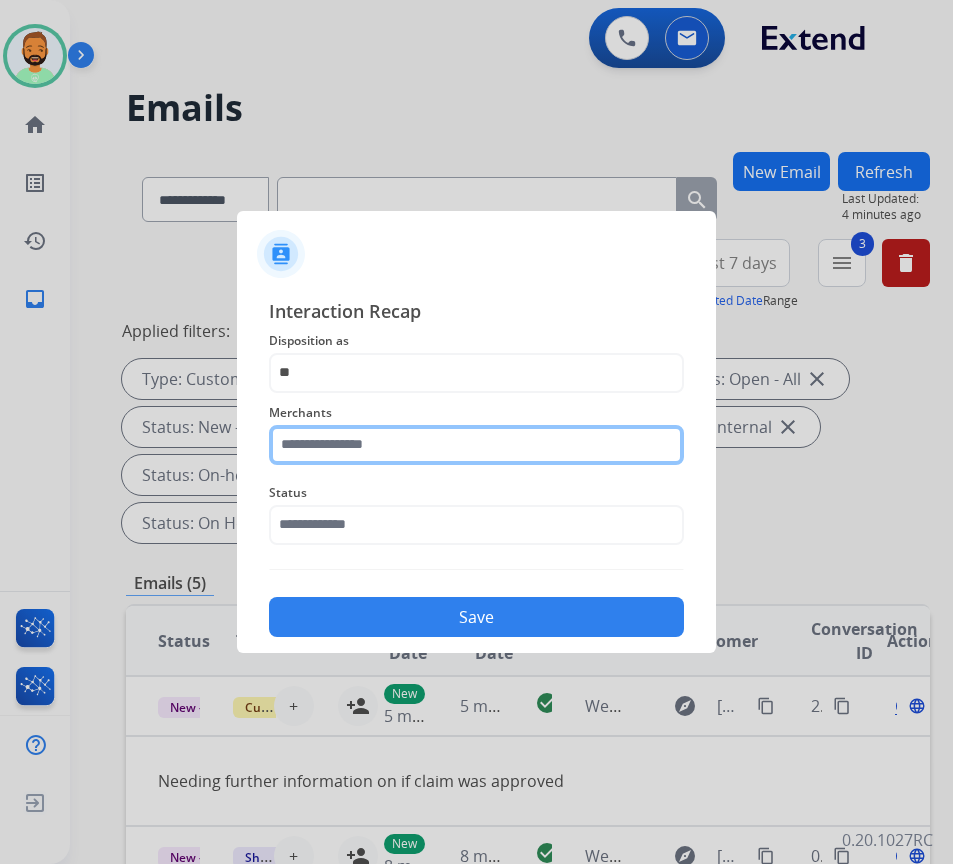 click 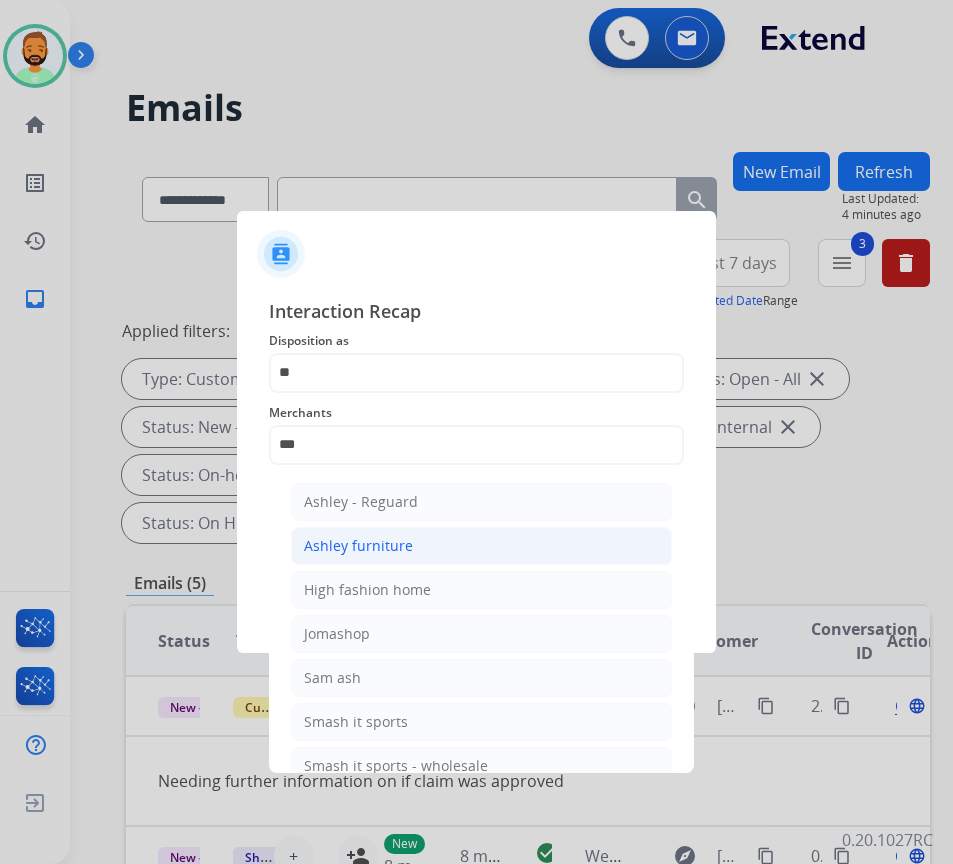 click on "Ashley furniture" 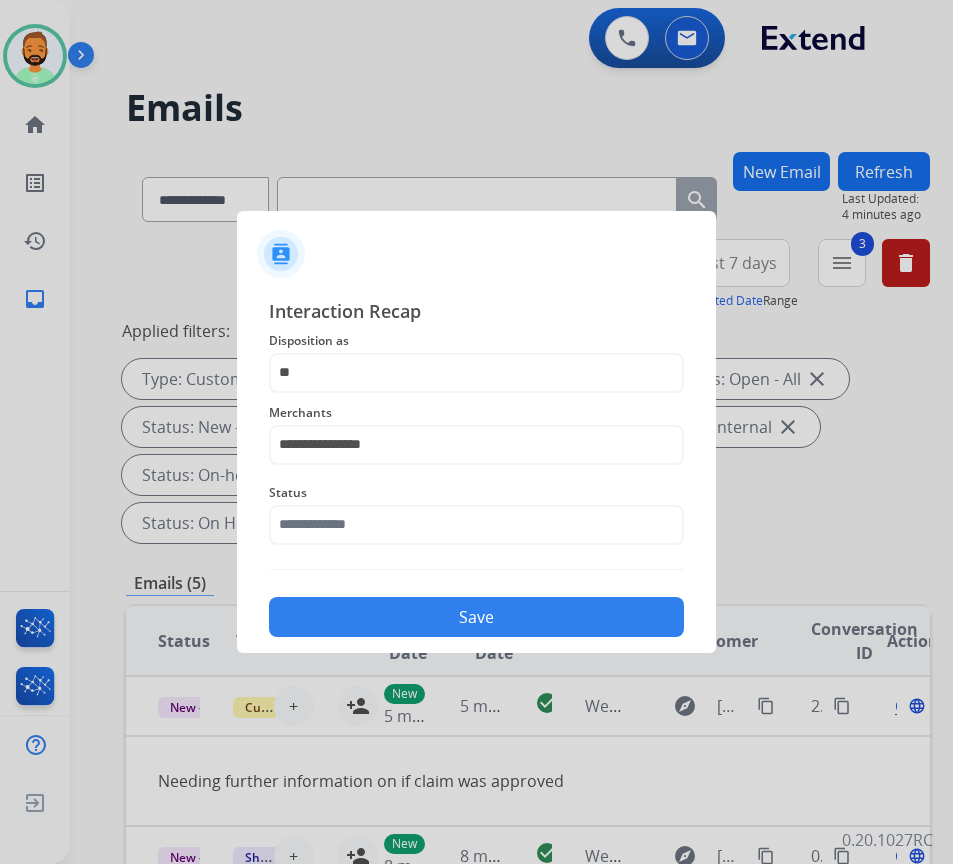 click on "**********" 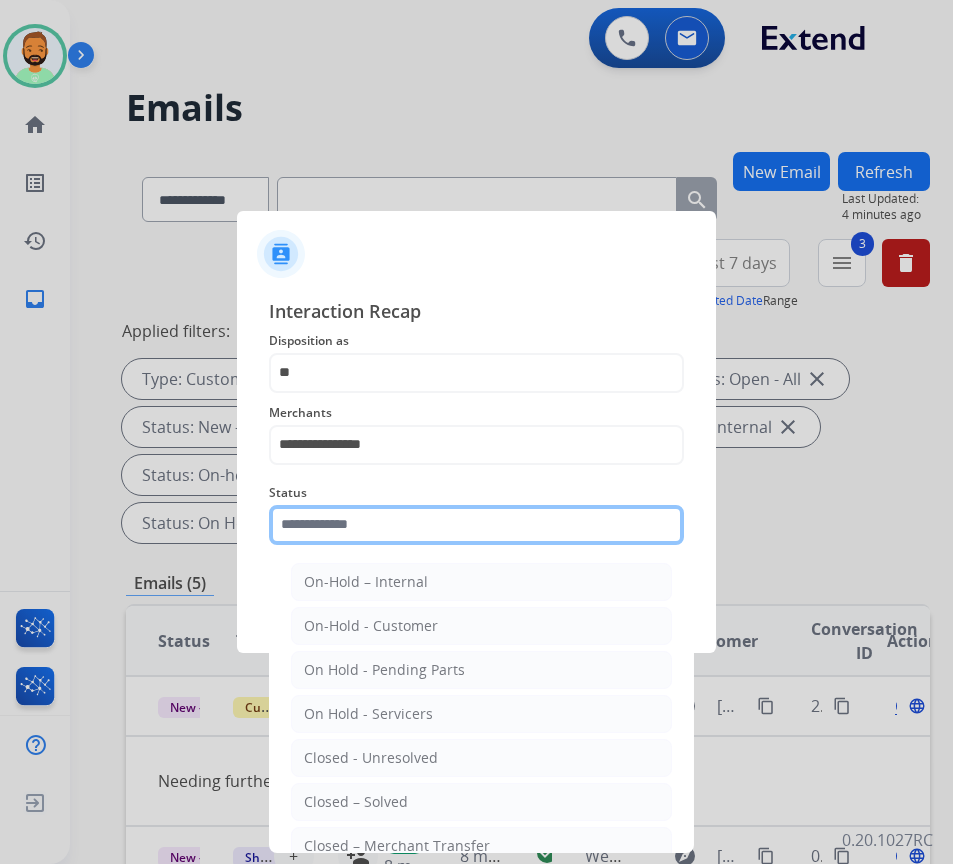 click 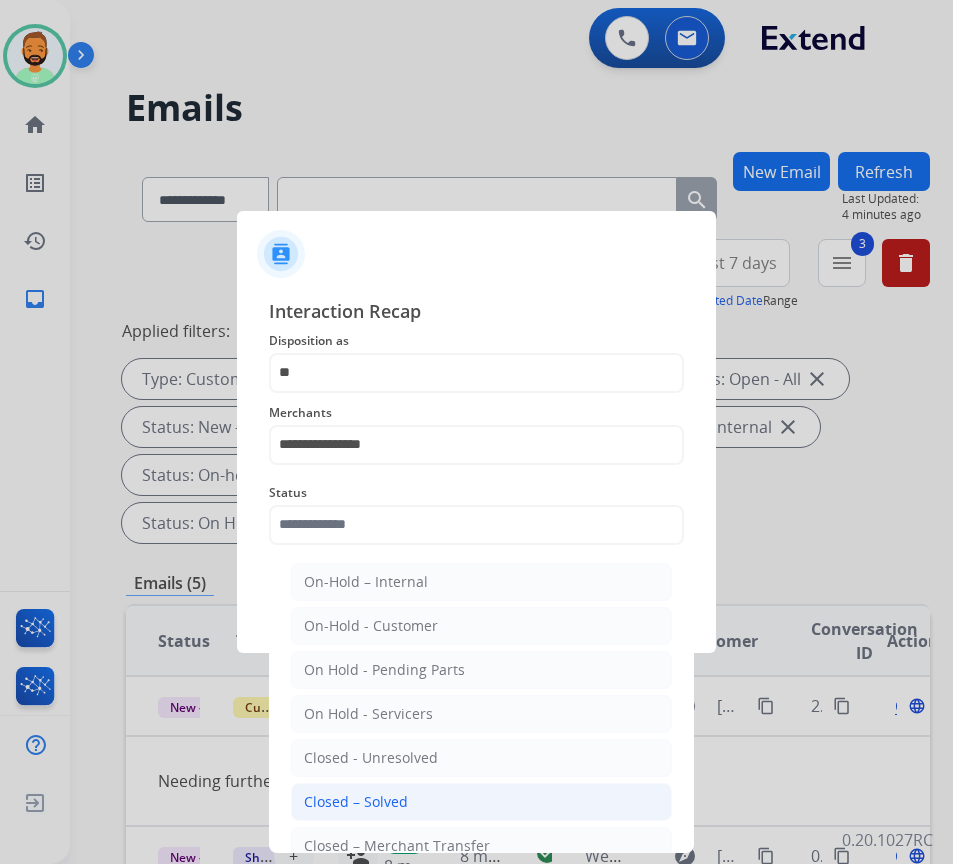 click on "Closed – Solved" 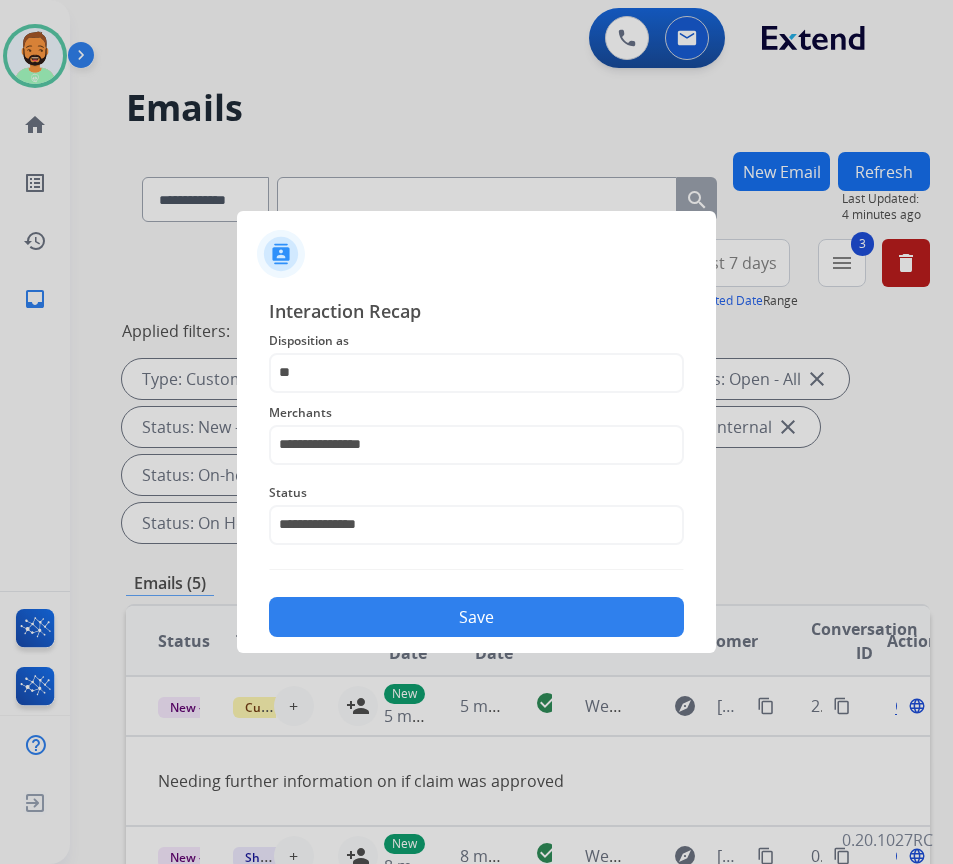 click on "Disposition as" 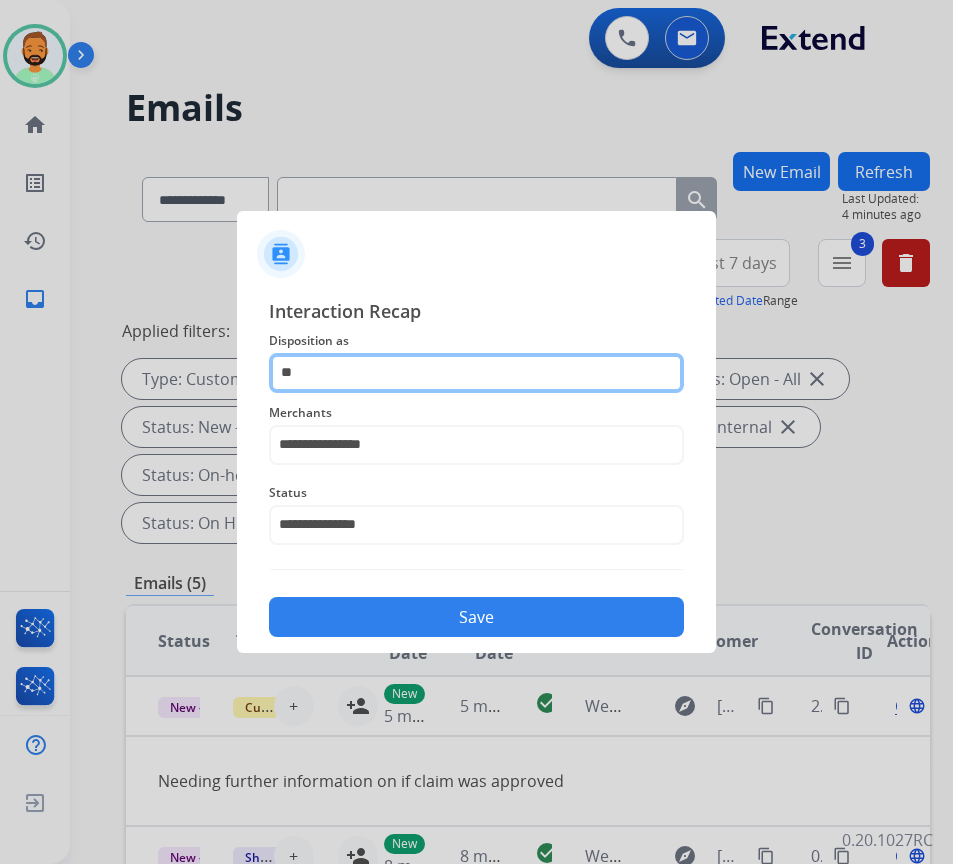 click on "**" 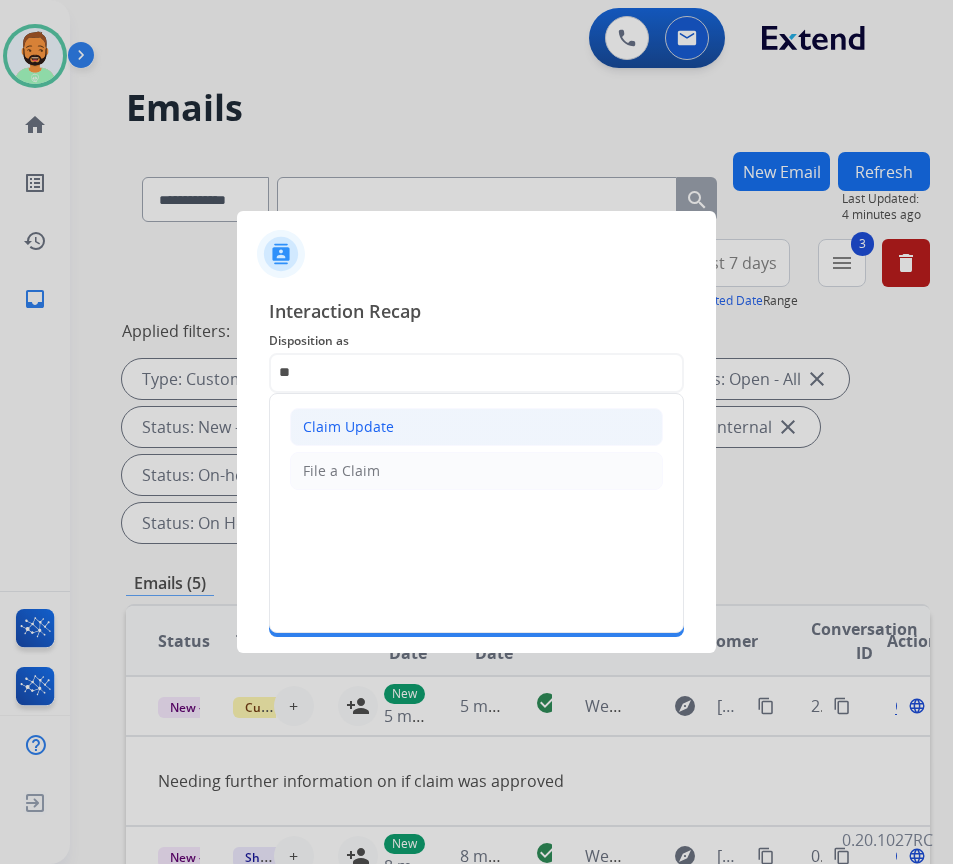 click on "Claim Update" 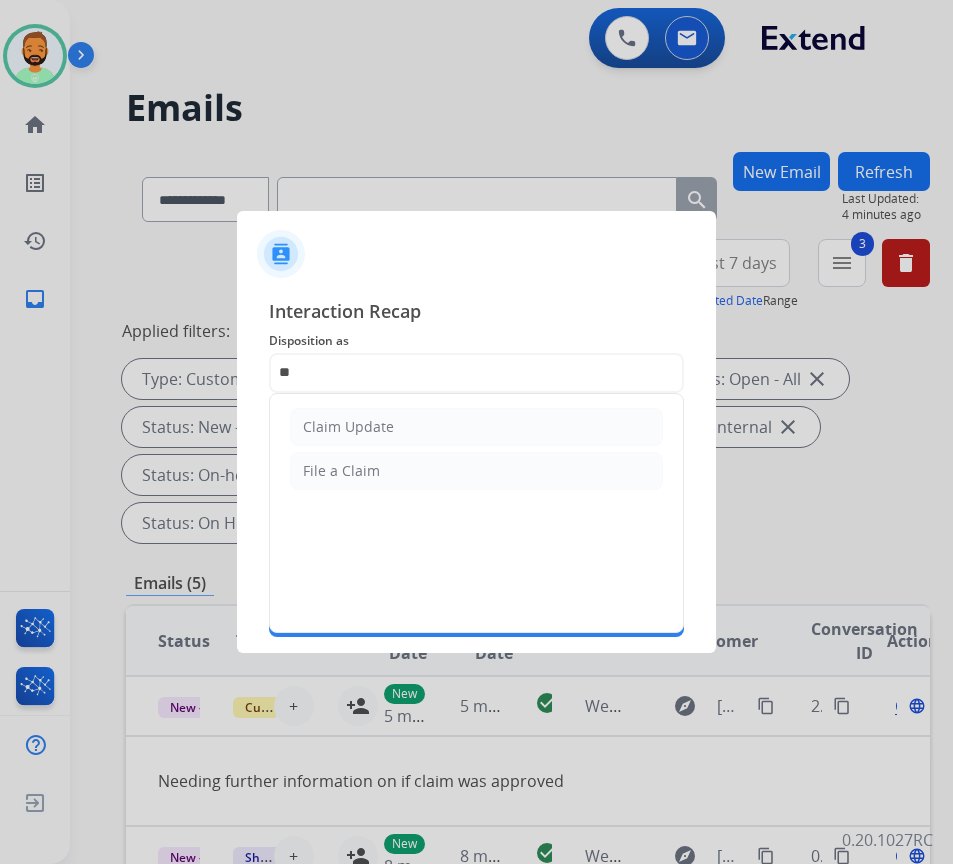 type on "**********" 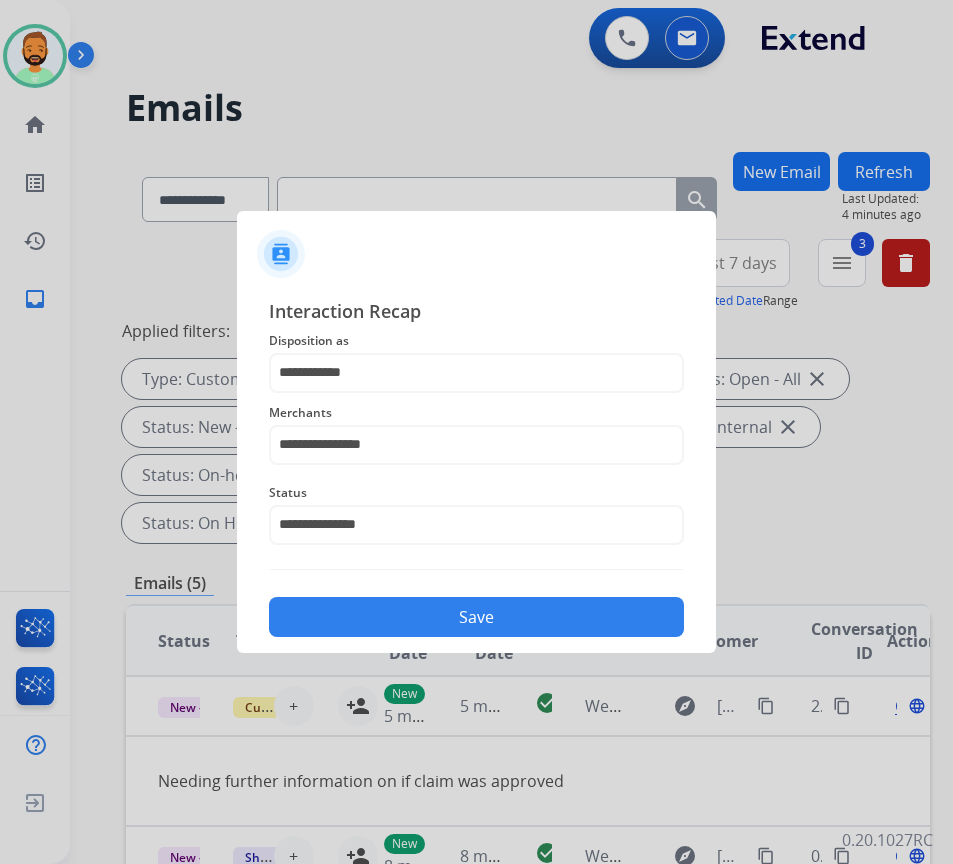 click on "Save" 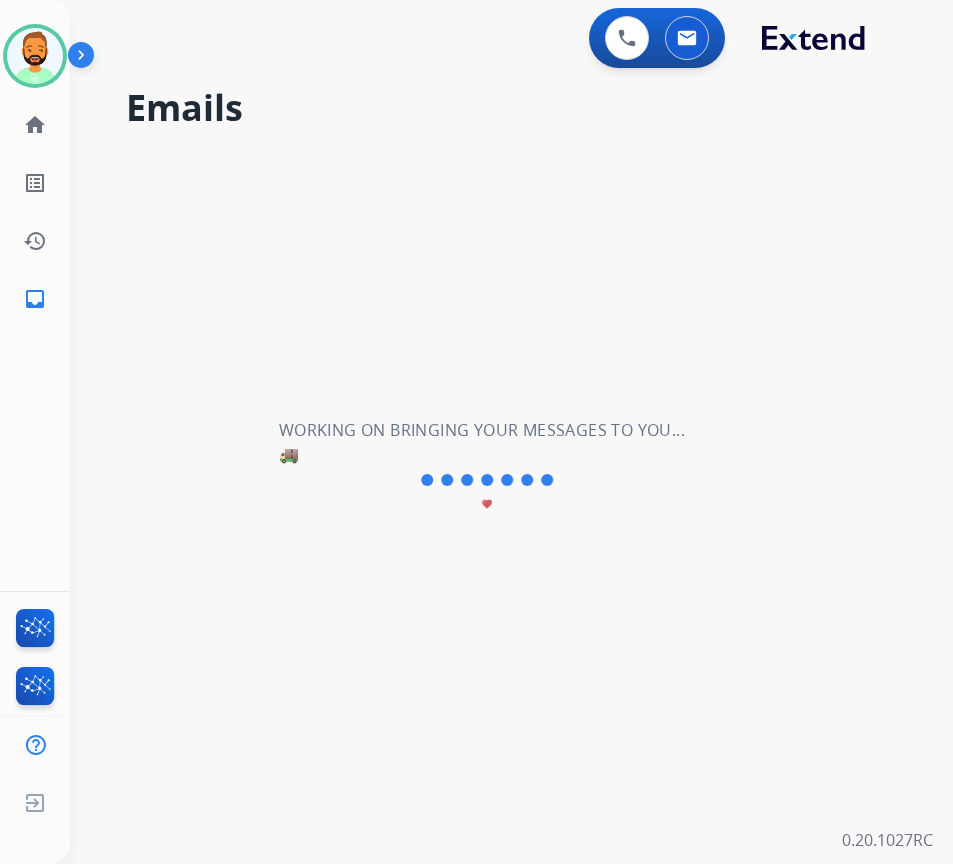 scroll, scrollTop: 0, scrollLeft: 0, axis: both 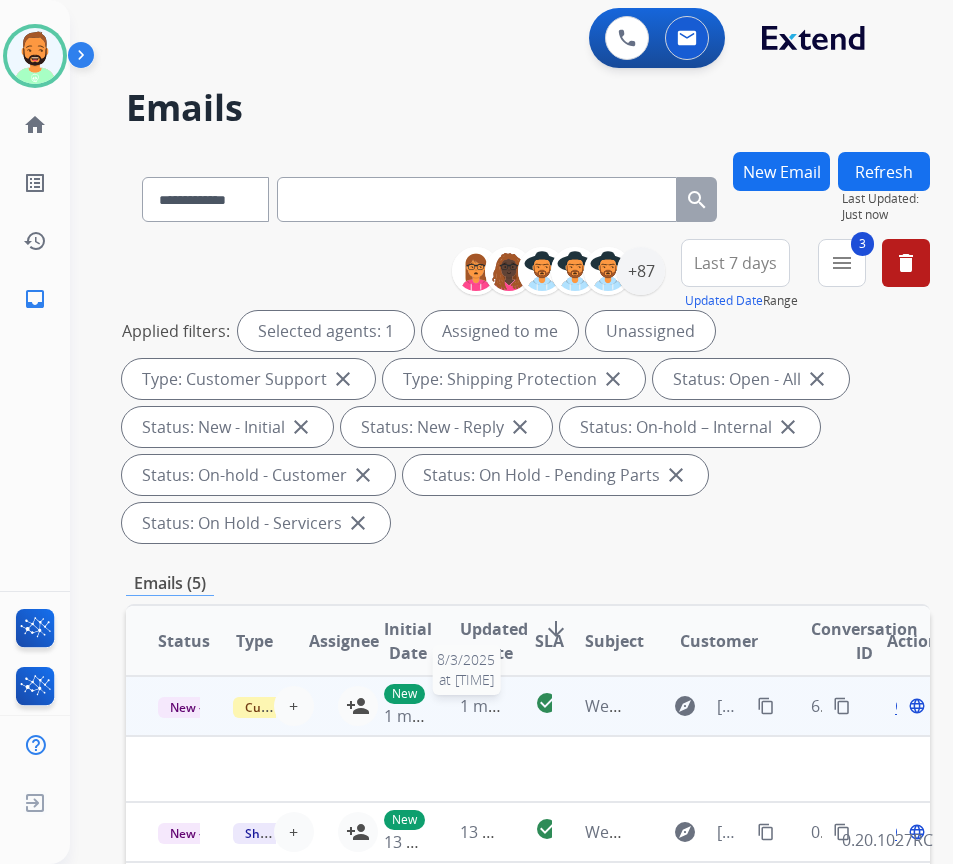click on "1 minute ago" at bounding box center [509, 706] 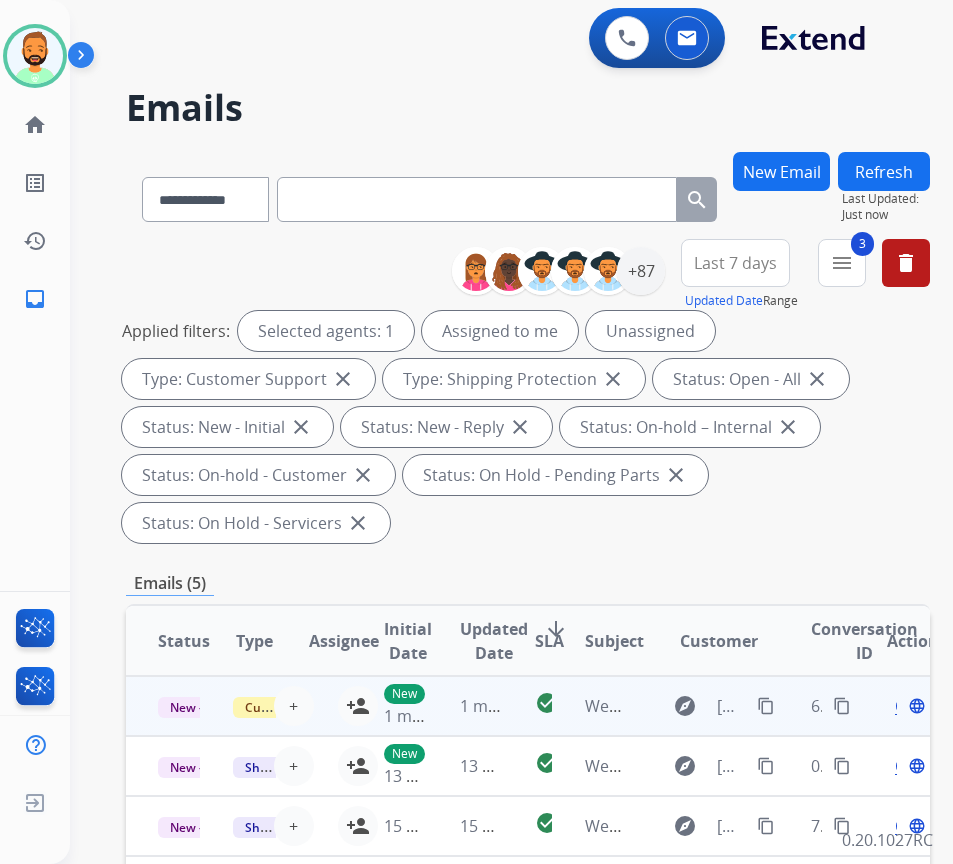 click on "1 minute ago" at bounding box center (465, 706) 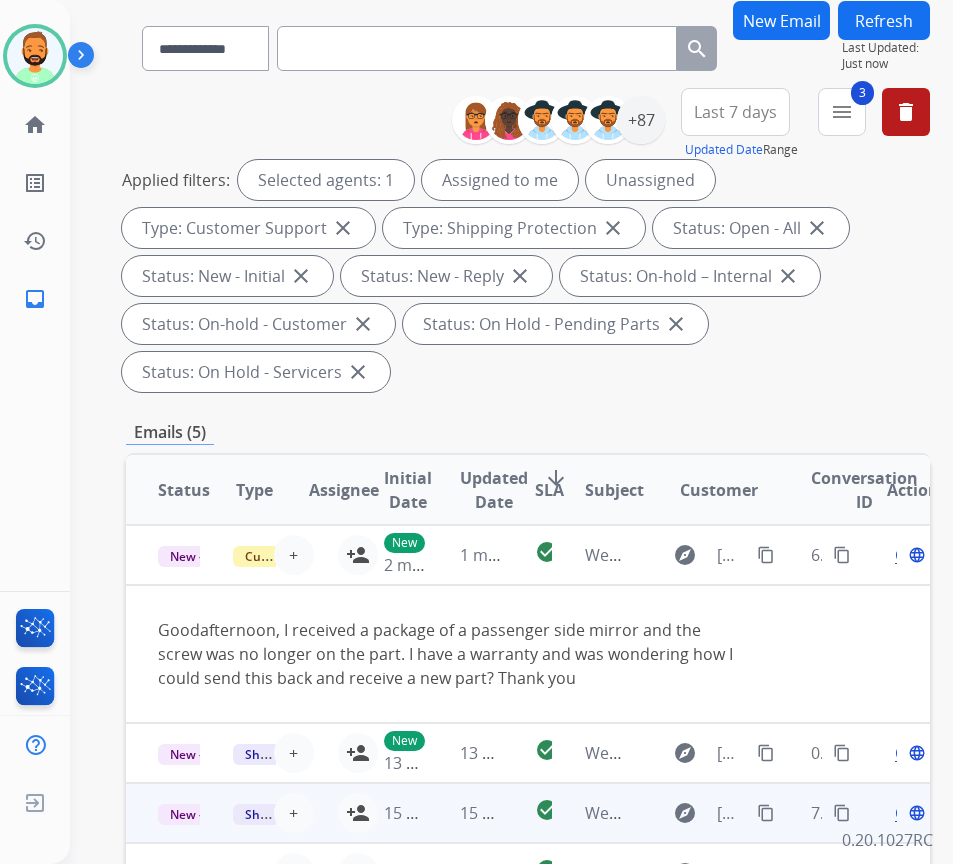 scroll, scrollTop: 200, scrollLeft: 0, axis: vertical 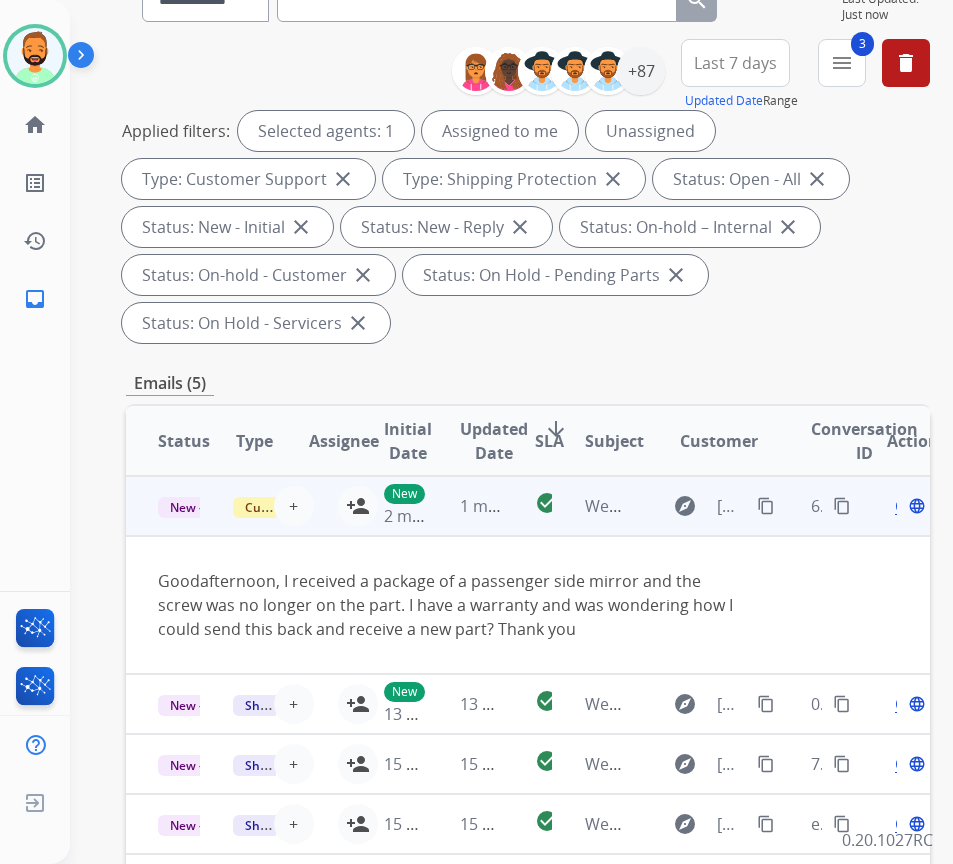 click on "Open" at bounding box center (915, 506) 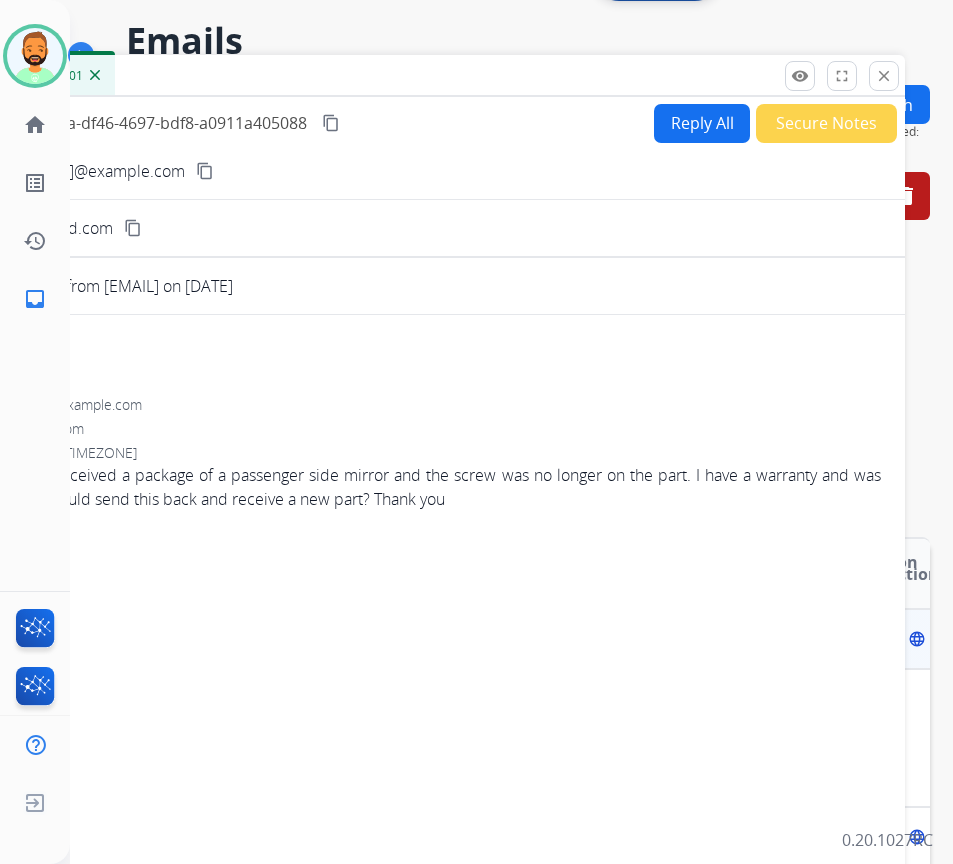 scroll, scrollTop: 0, scrollLeft: 0, axis: both 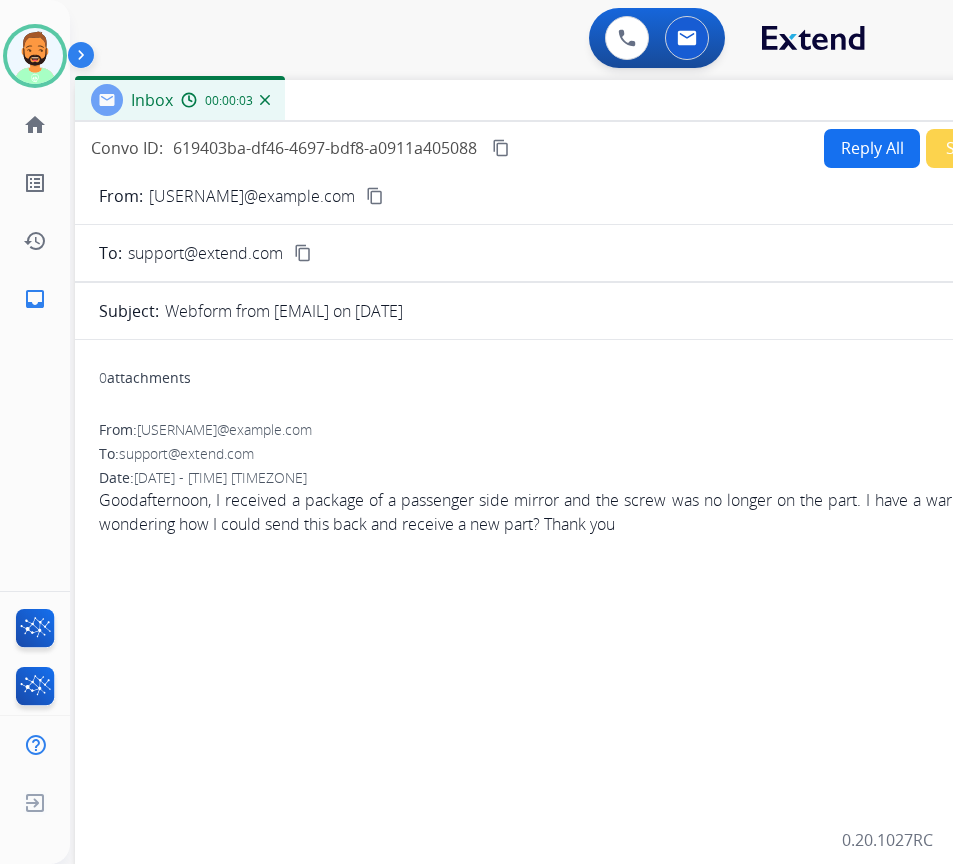 drag, startPoint x: 345, startPoint y: 154, endPoint x: 515, endPoint y: 112, distance: 175.11139 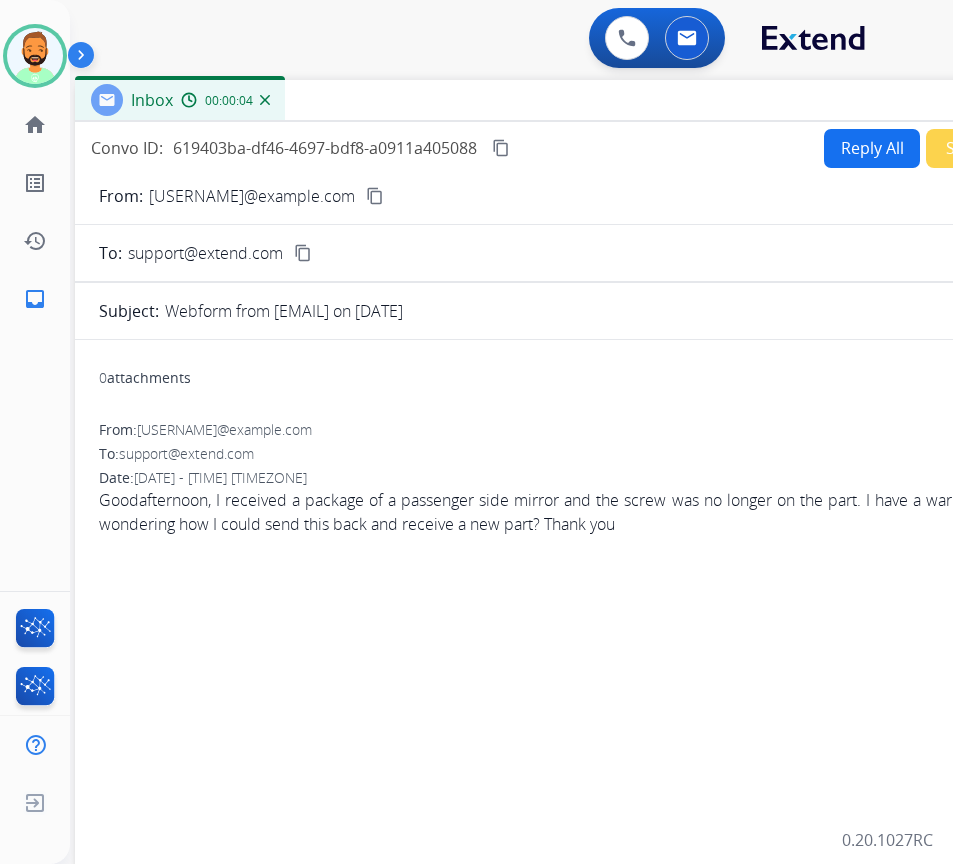 click on "Reply All" at bounding box center [872, 148] 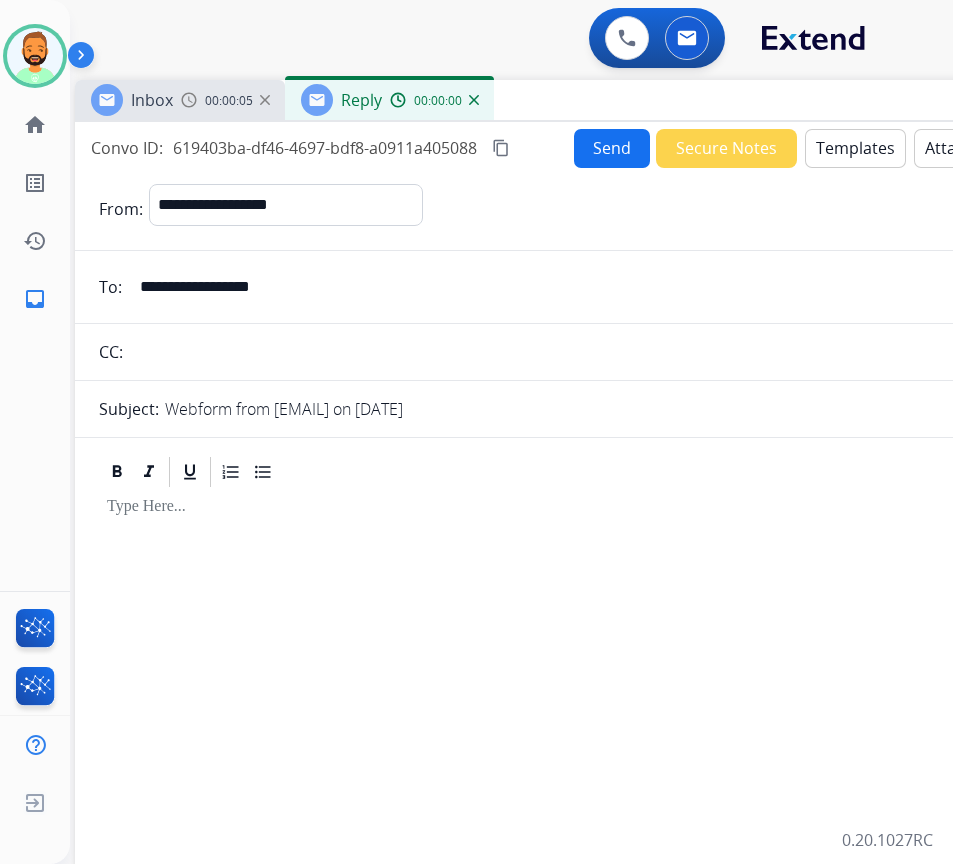 click on "Templates" at bounding box center (855, 148) 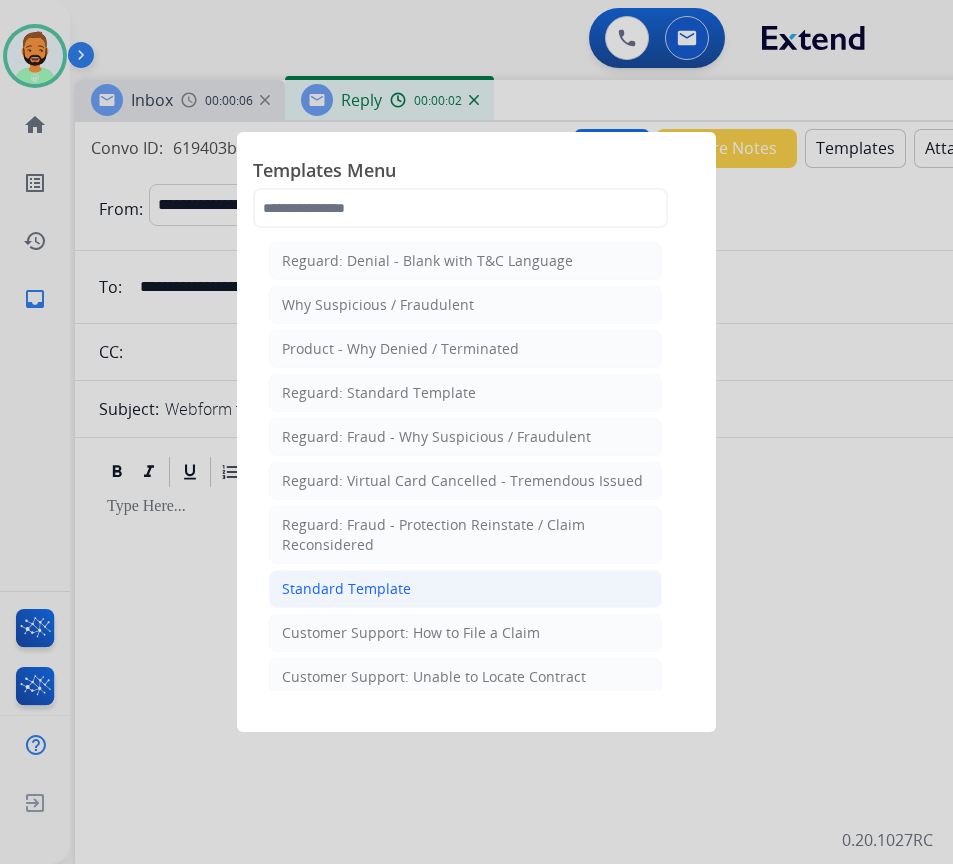 click on "Standard Template" 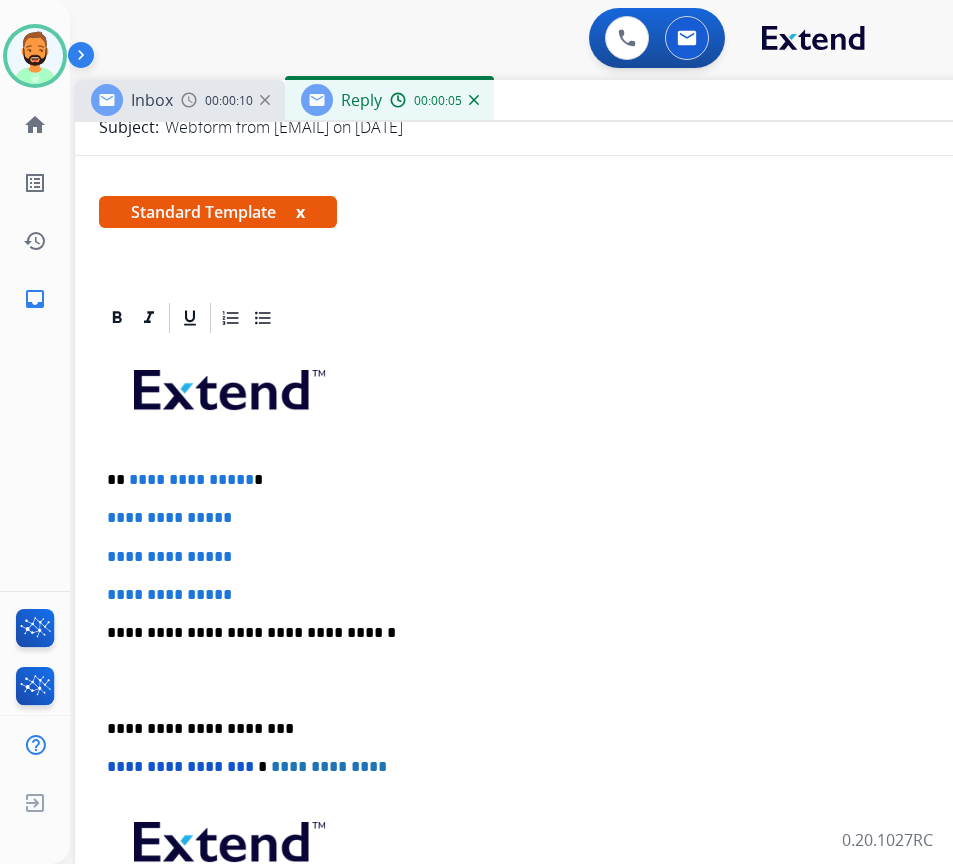 scroll, scrollTop: 386, scrollLeft: 0, axis: vertical 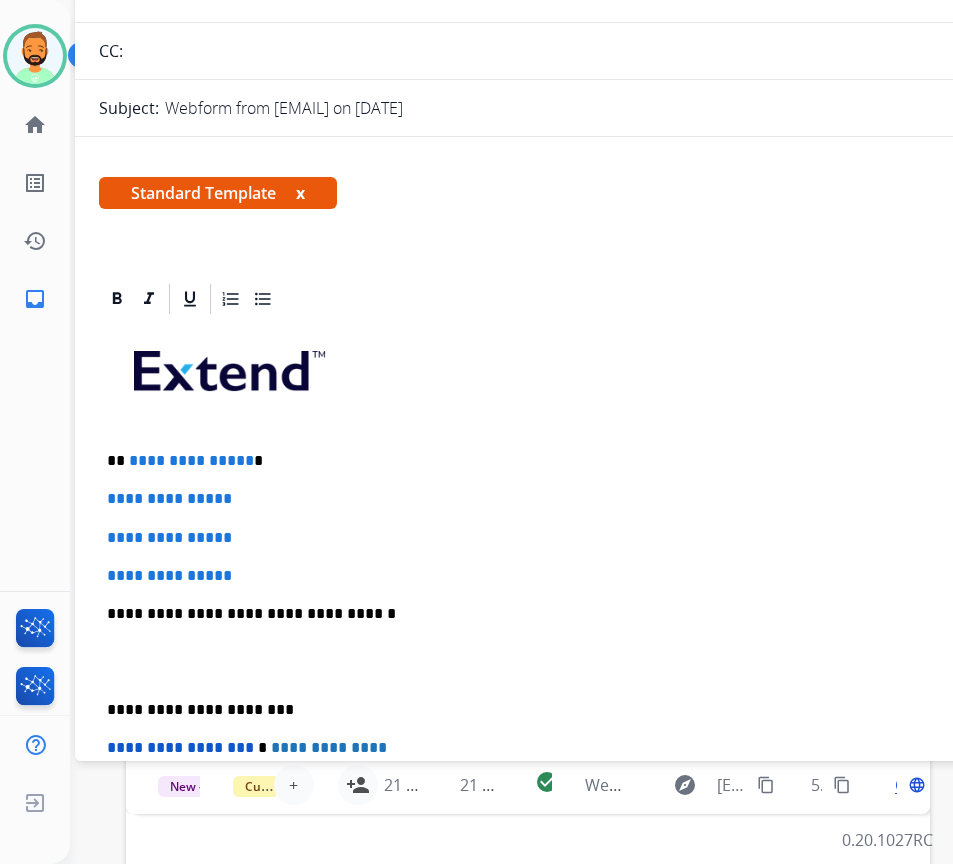 click on "**********" at bounding box center (567, 461) 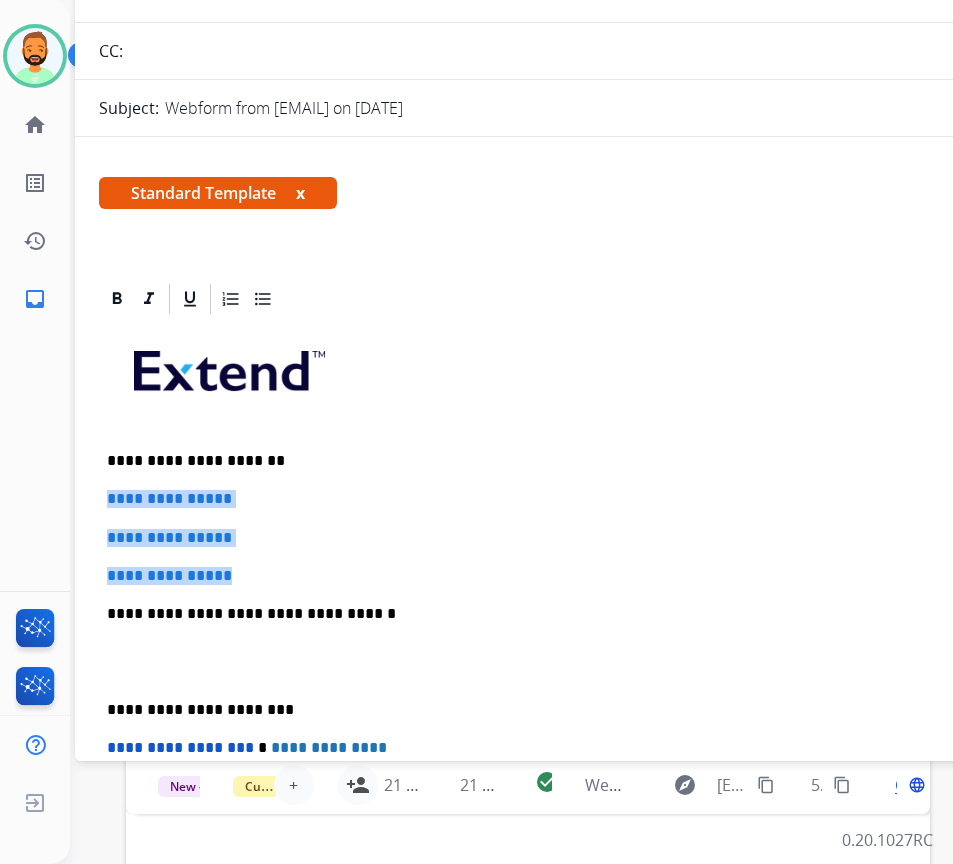 drag, startPoint x: 236, startPoint y: 564, endPoint x: 107, endPoint y: 498, distance: 144.90341 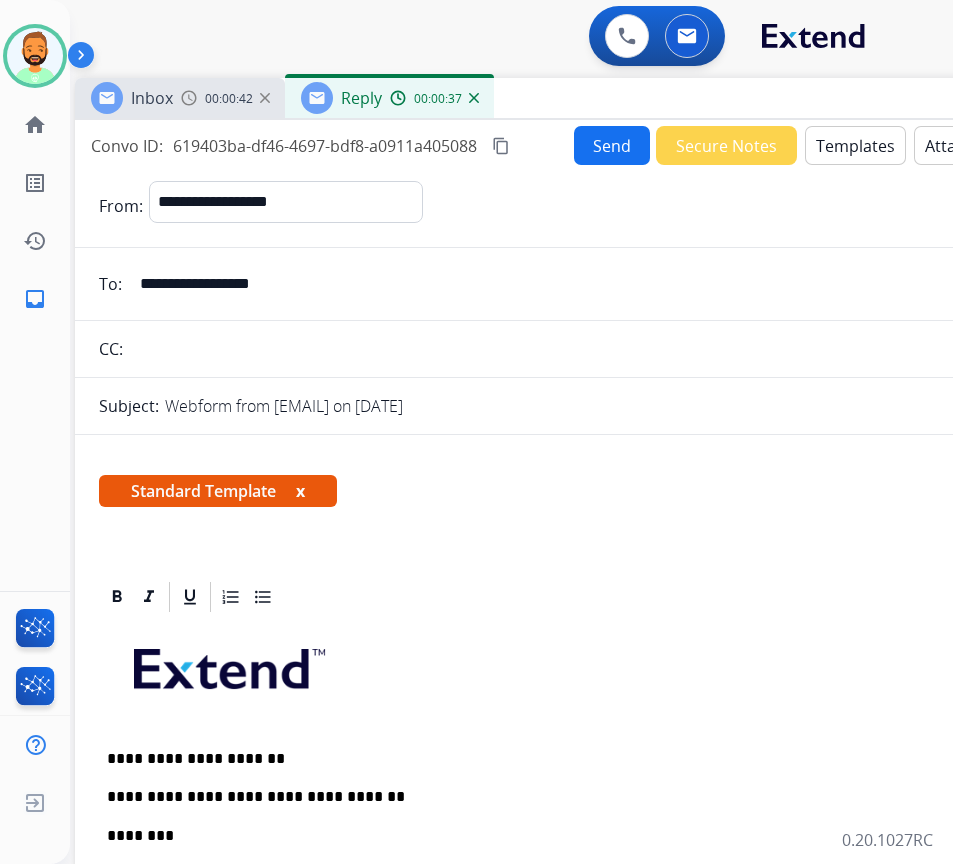 scroll, scrollTop: 0, scrollLeft: 0, axis: both 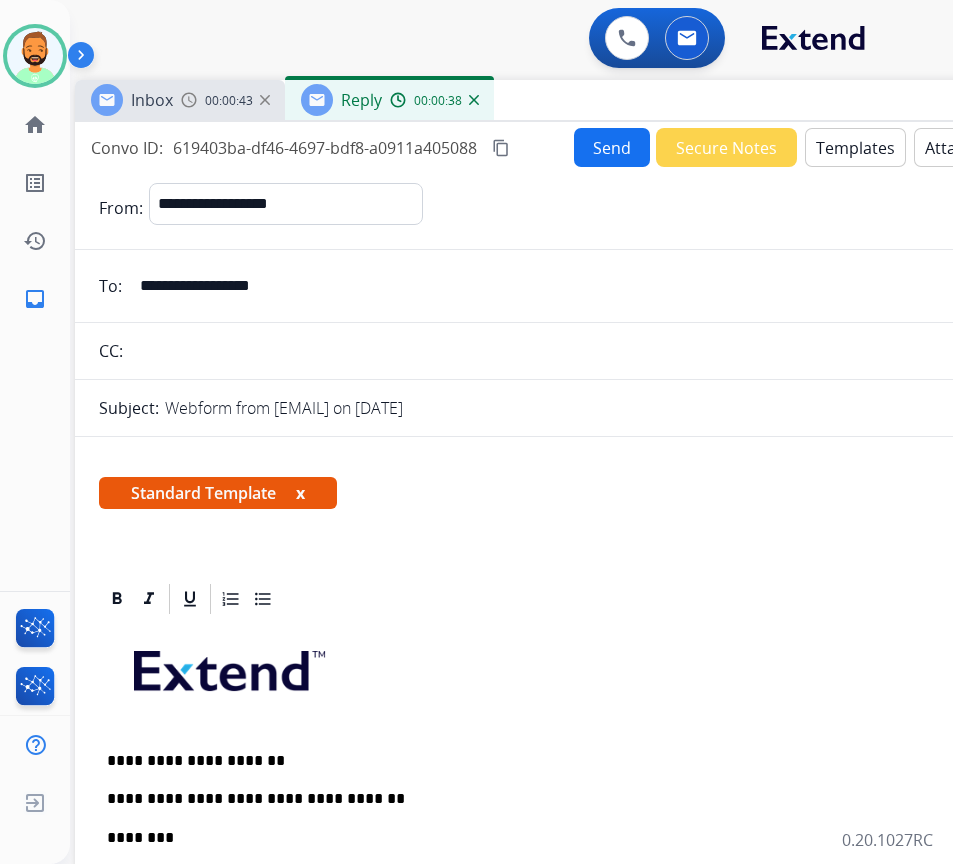click on "**********" at bounding box center [589, 286] 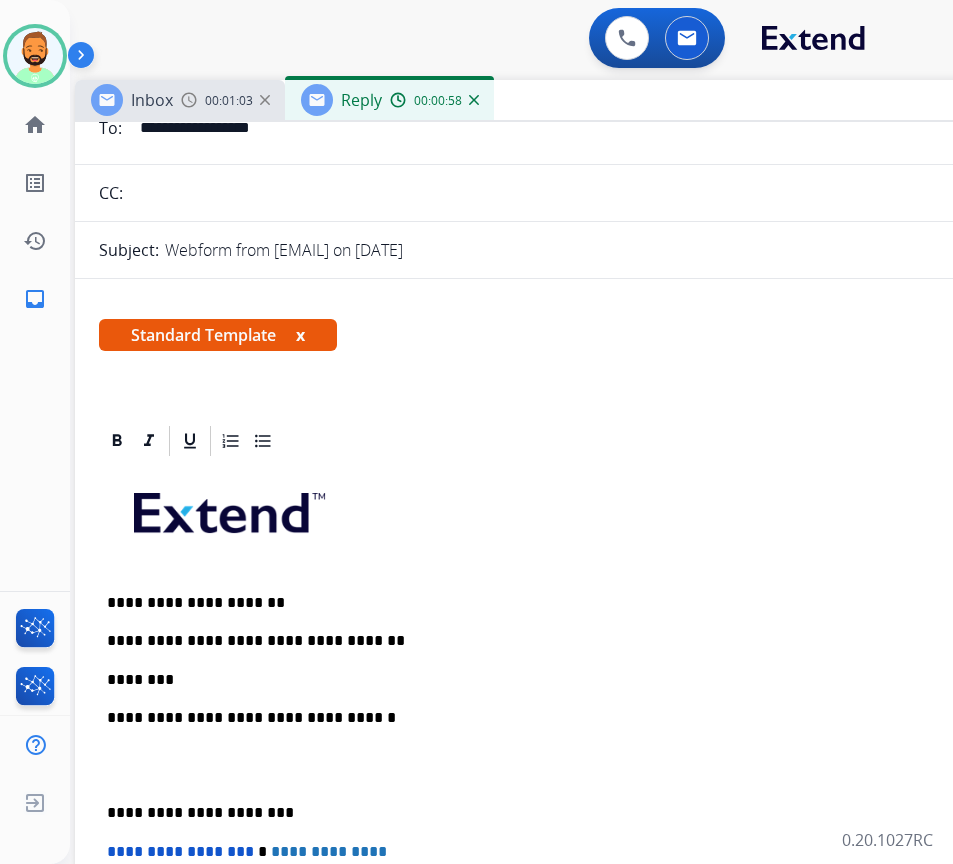 scroll, scrollTop: 200, scrollLeft: 0, axis: vertical 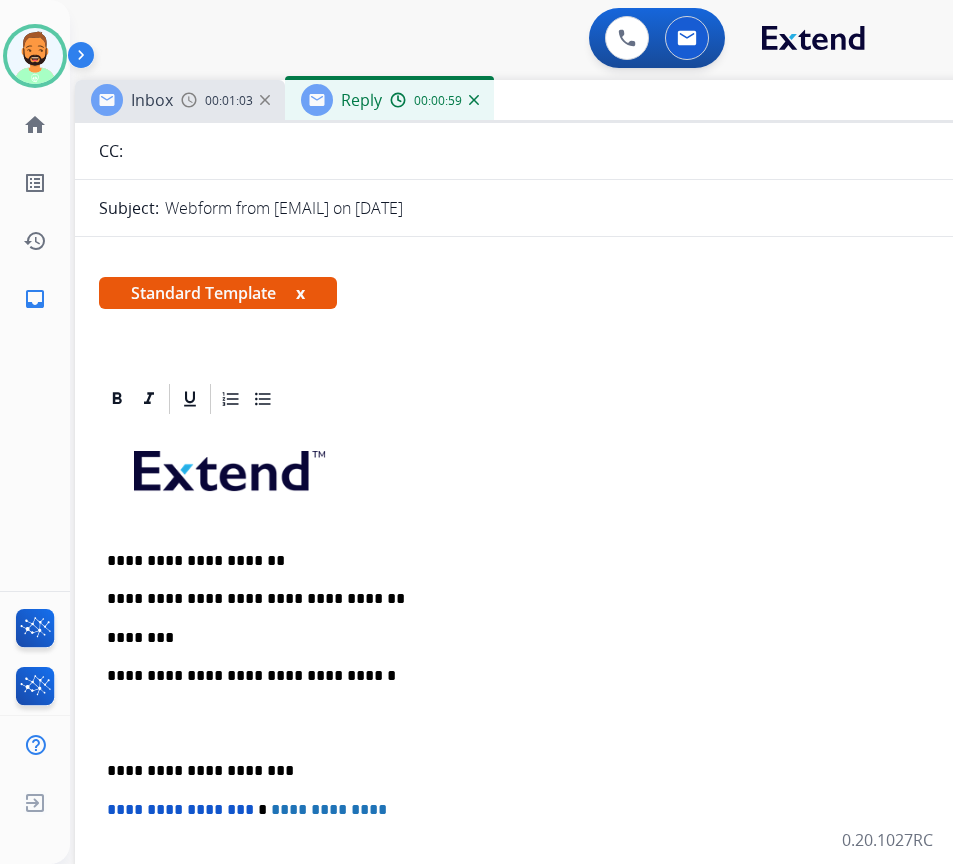 click on "********" at bounding box center (567, 638) 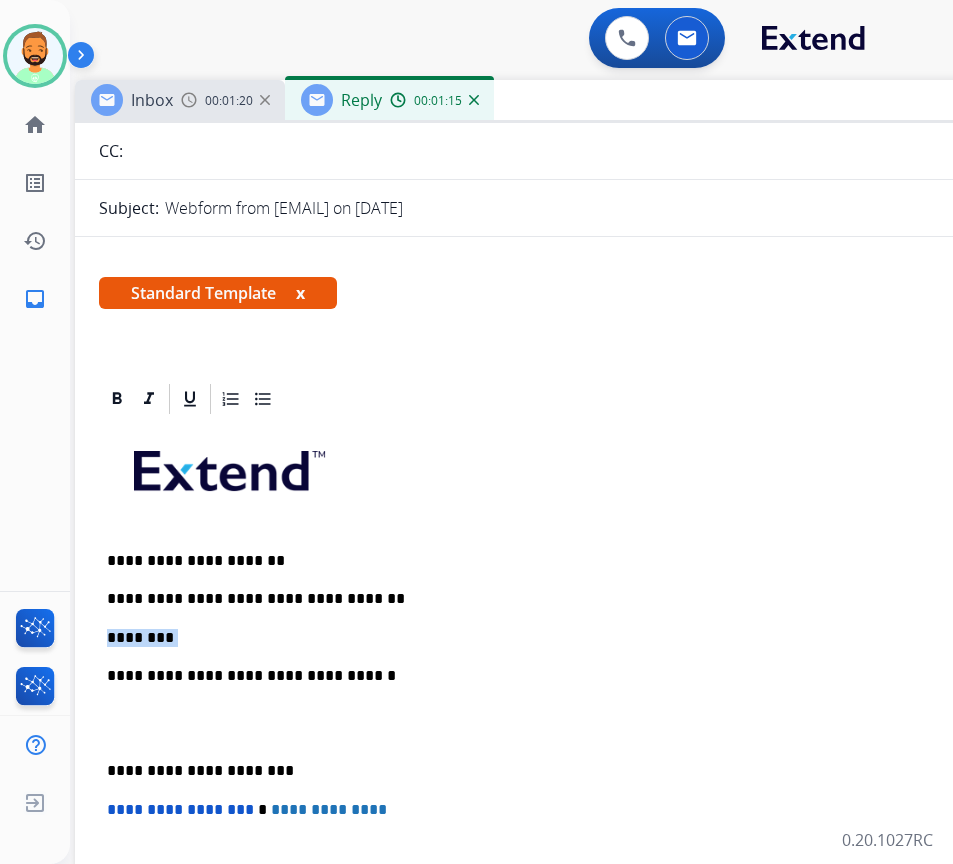 drag, startPoint x: 237, startPoint y: 639, endPoint x: 110, endPoint y: 638, distance: 127.00394 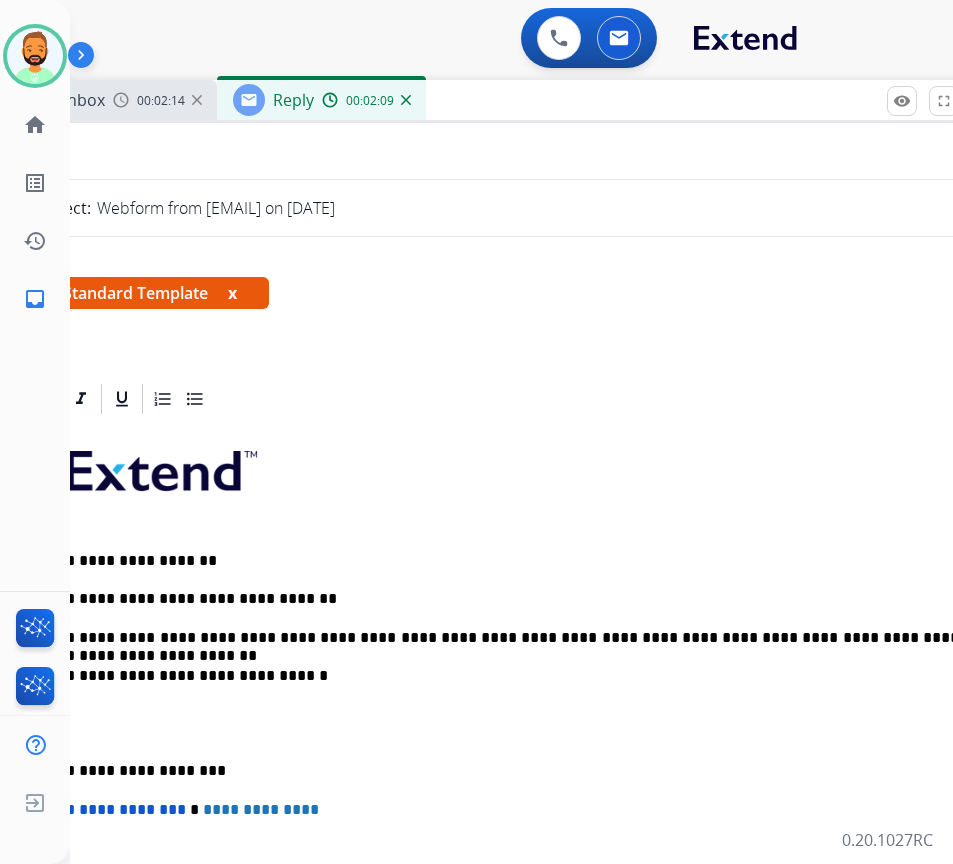 scroll, scrollTop: 0, scrollLeft: 53, axis: horizontal 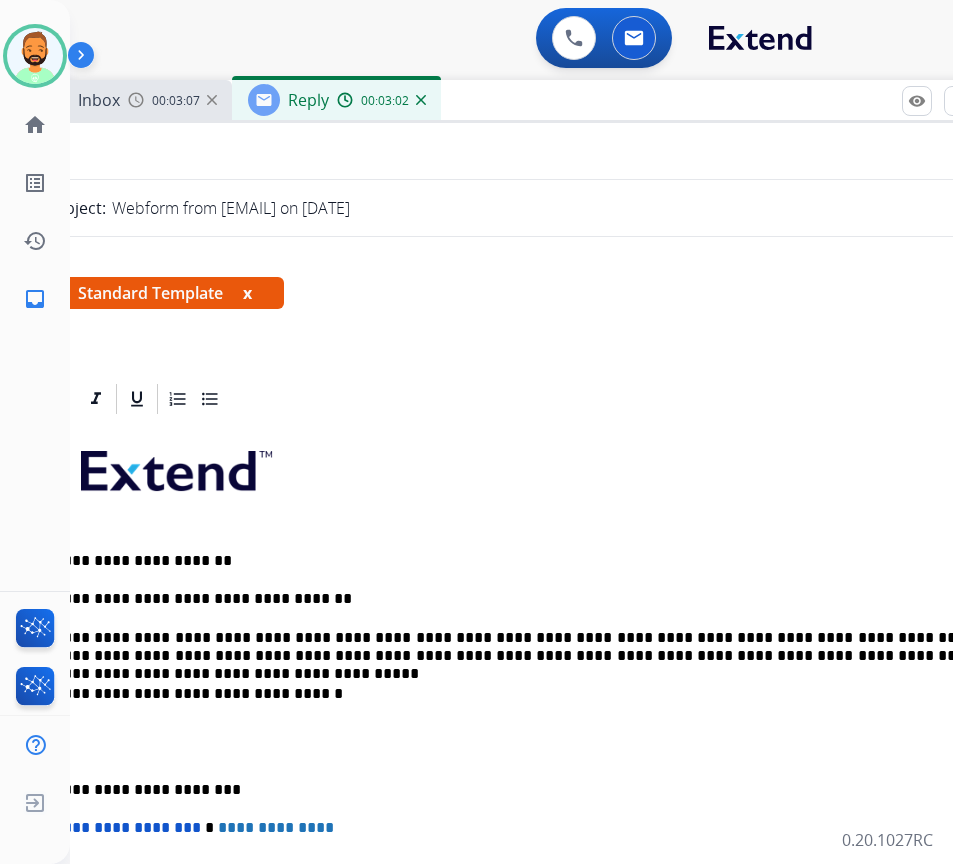 click on "**********" at bounding box center (522, 751) 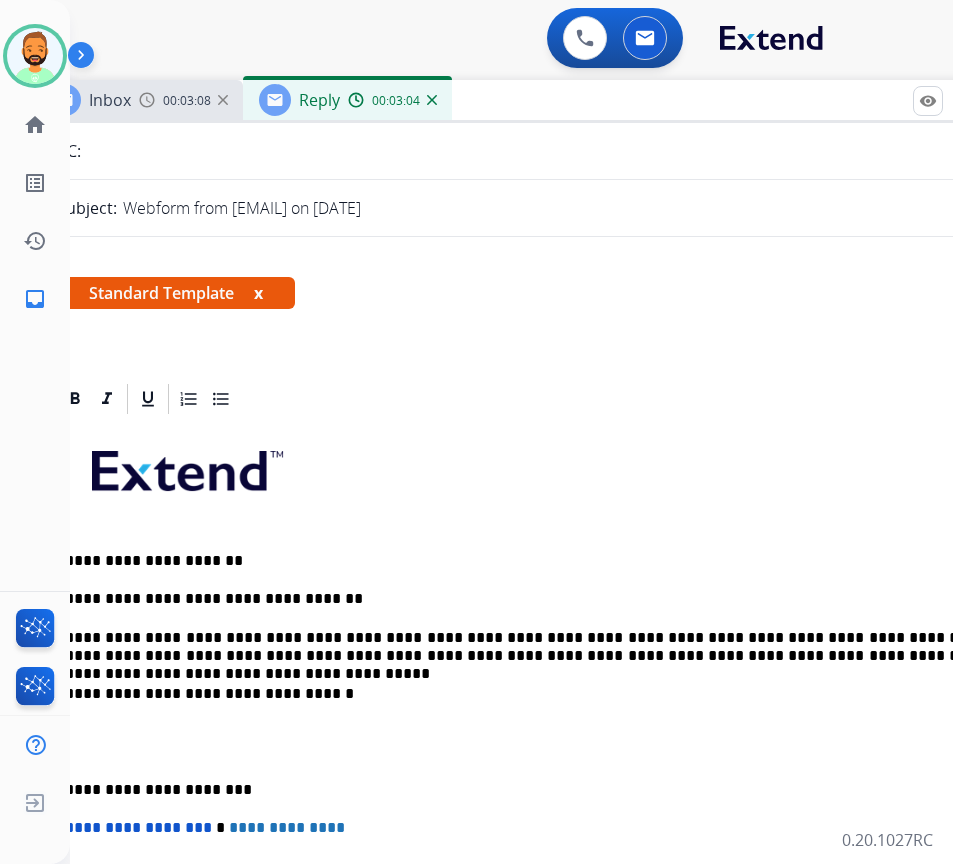 scroll, scrollTop: 0, scrollLeft: 32, axis: horizontal 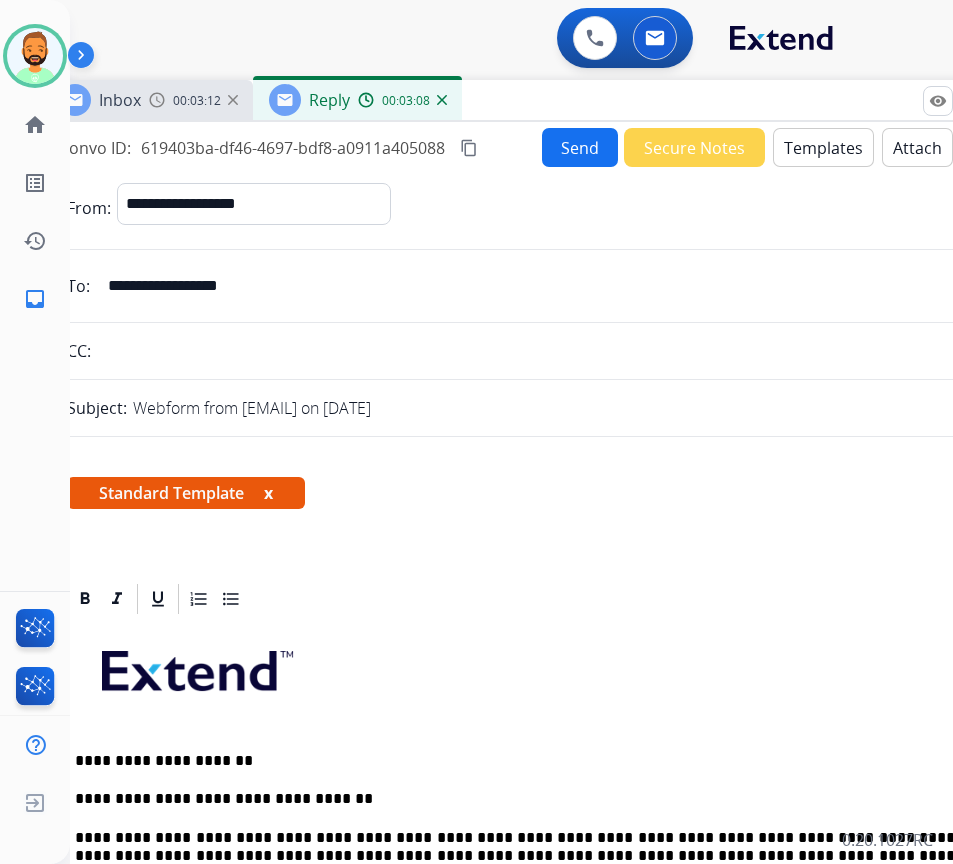 click on "Send" at bounding box center [580, 147] 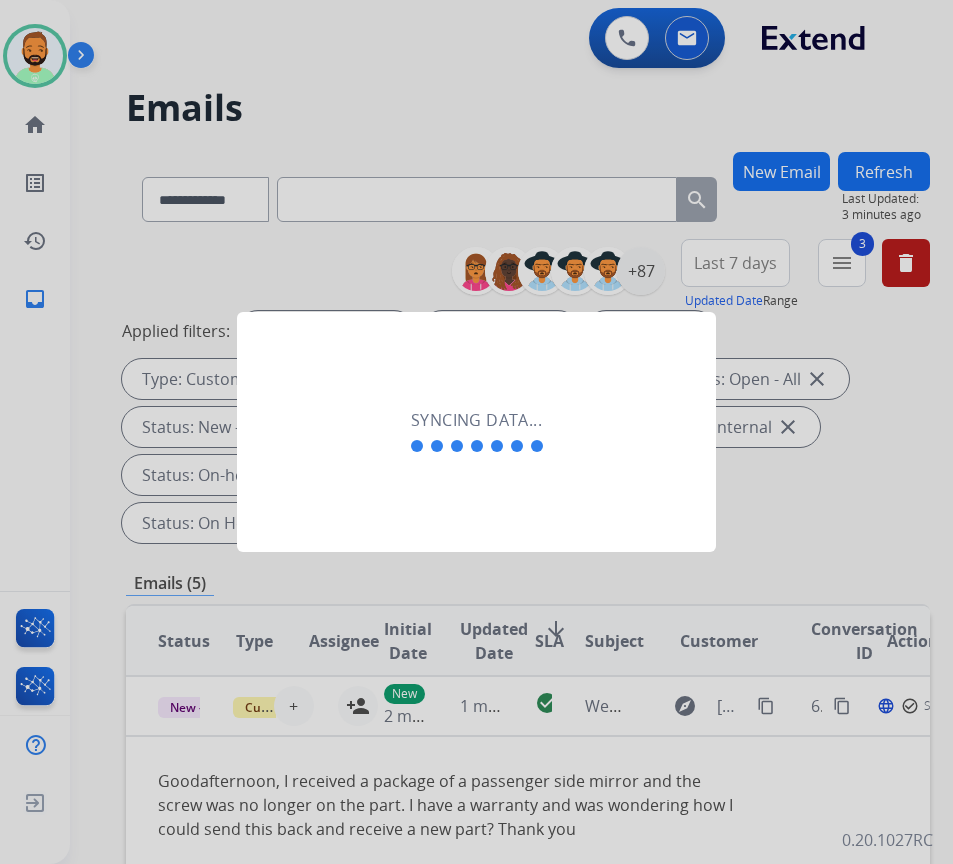 scroll, scrollTop: 0, scrollLeft: 3, axis: horizontal 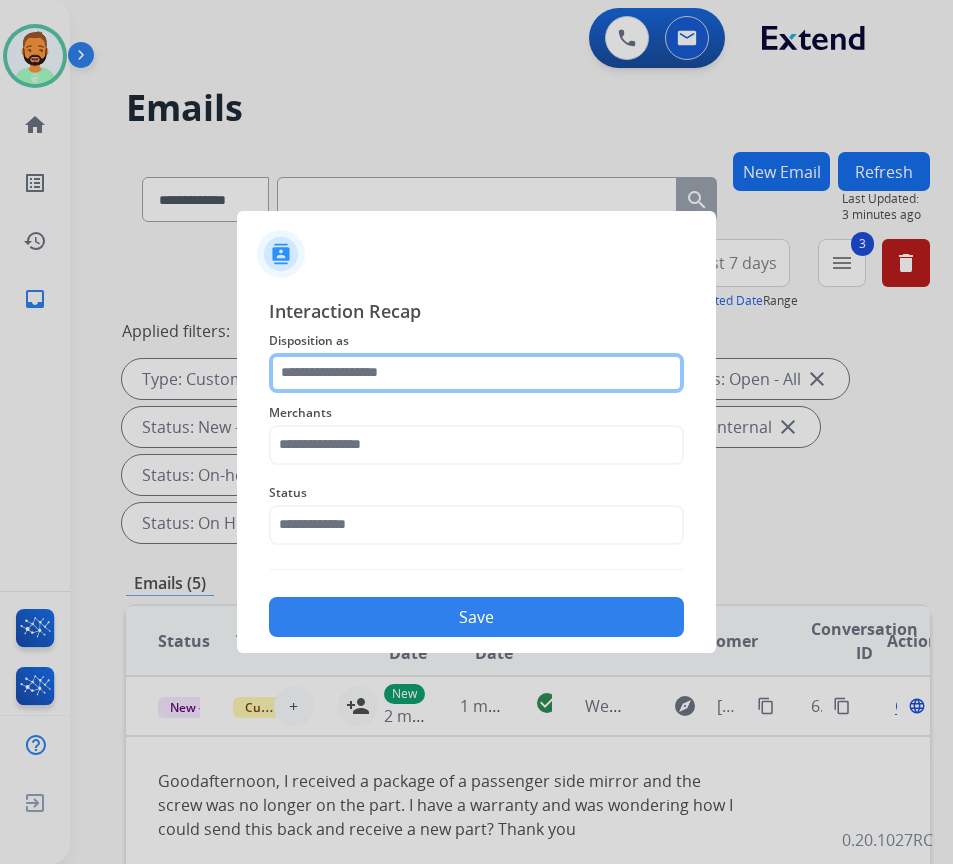 click 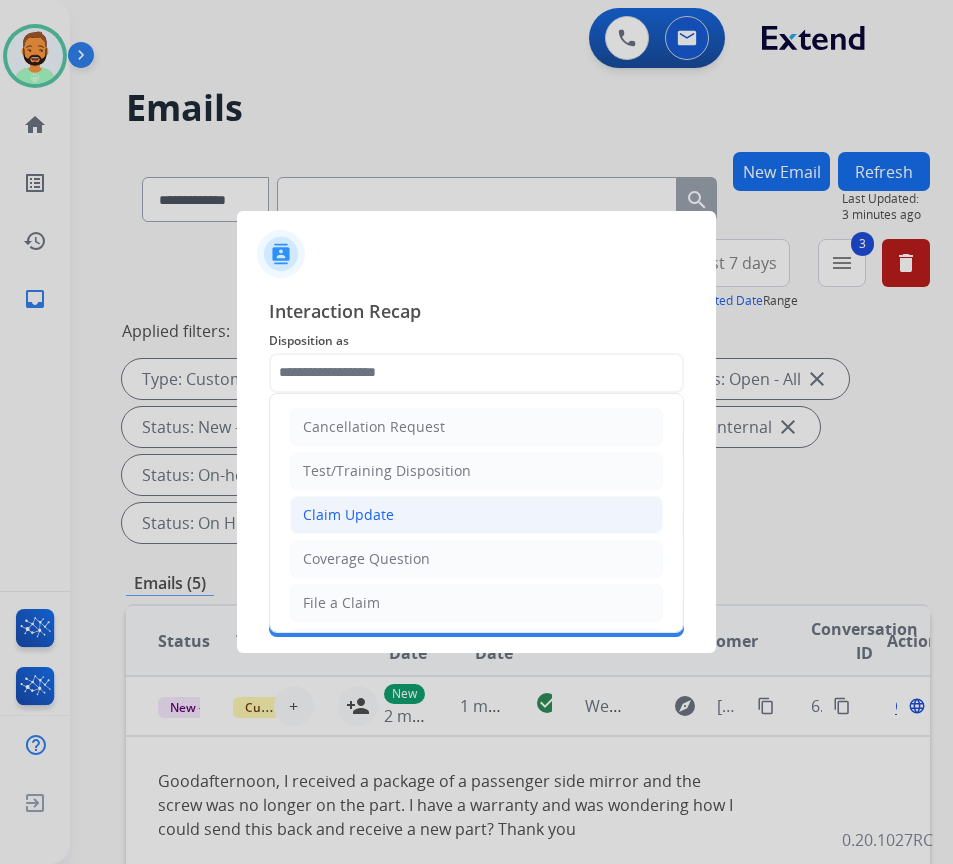 click on "Claim Update" 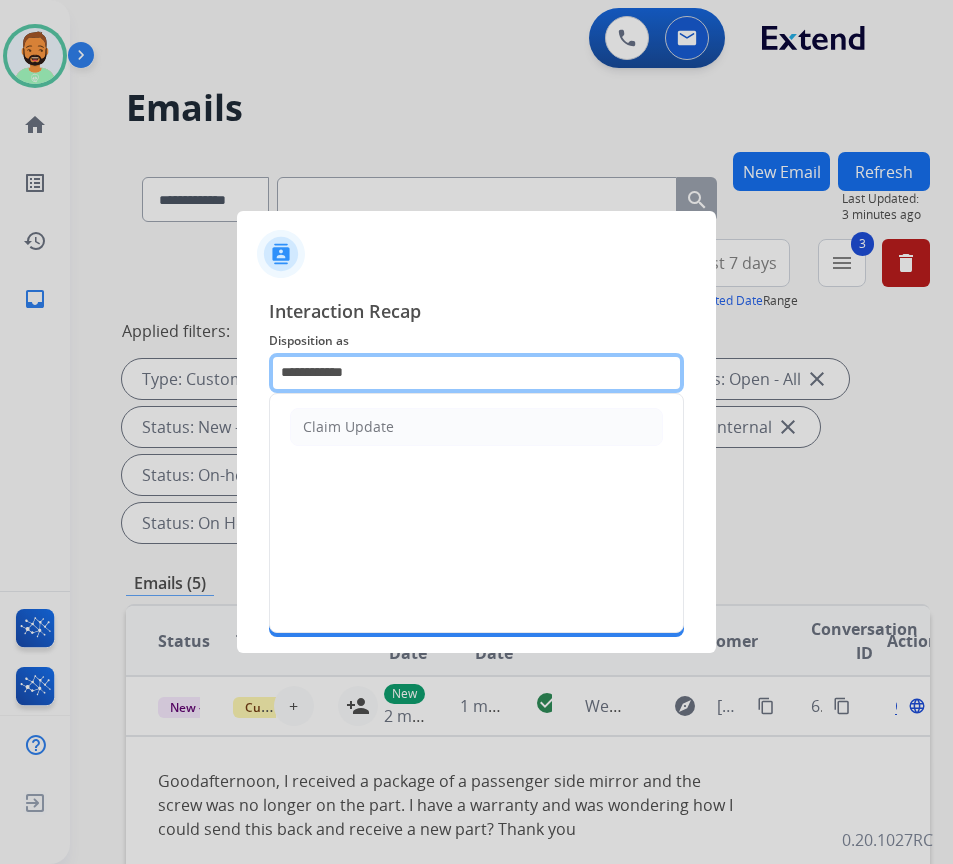 drag, startPoint x: 431, startPoint y: 371, endPoint x: 159, endPoint y: 408, distance: 274.505 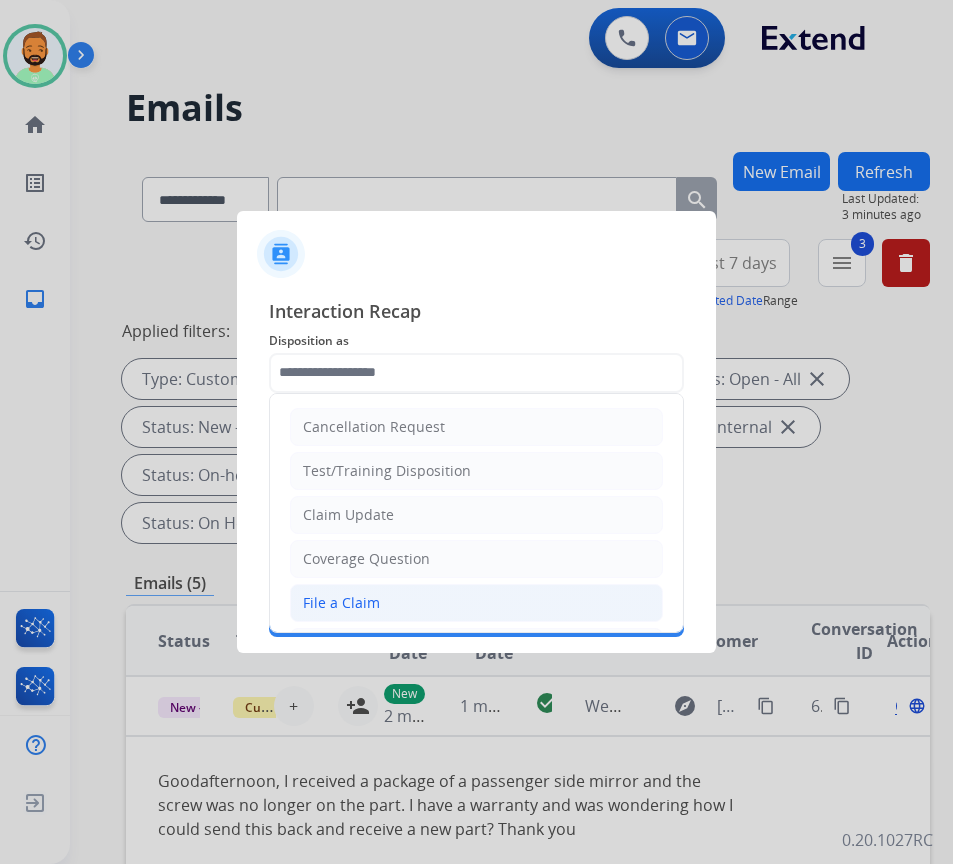 click on "File a Claim" 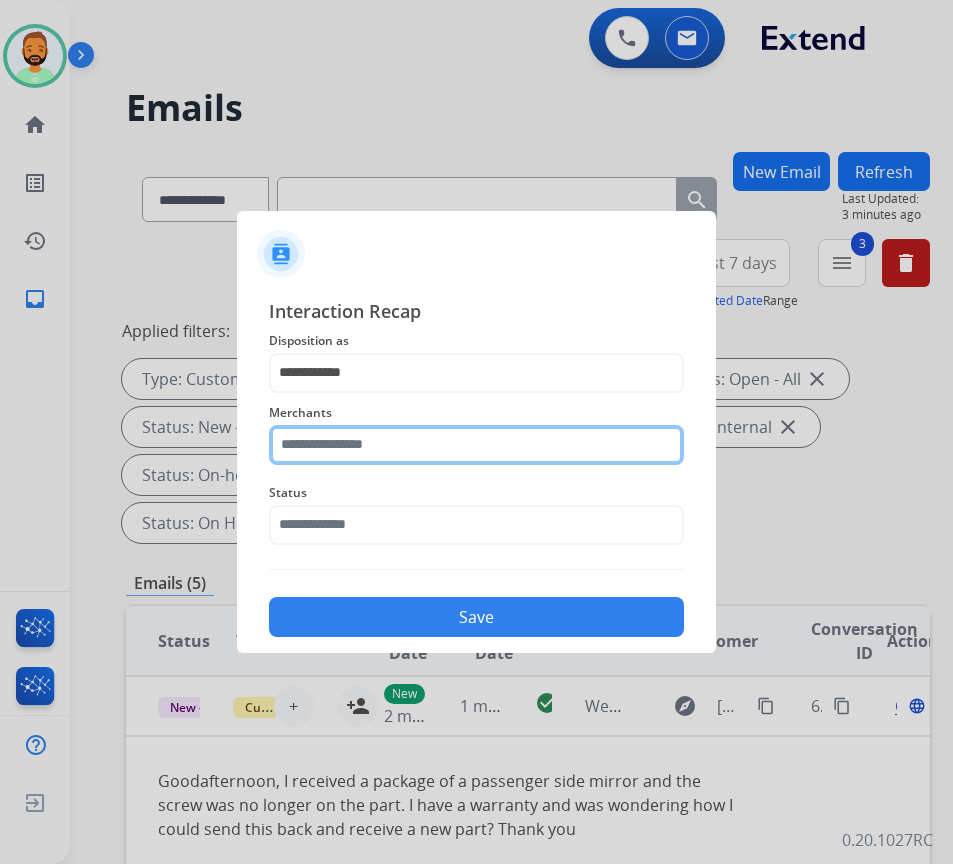 click 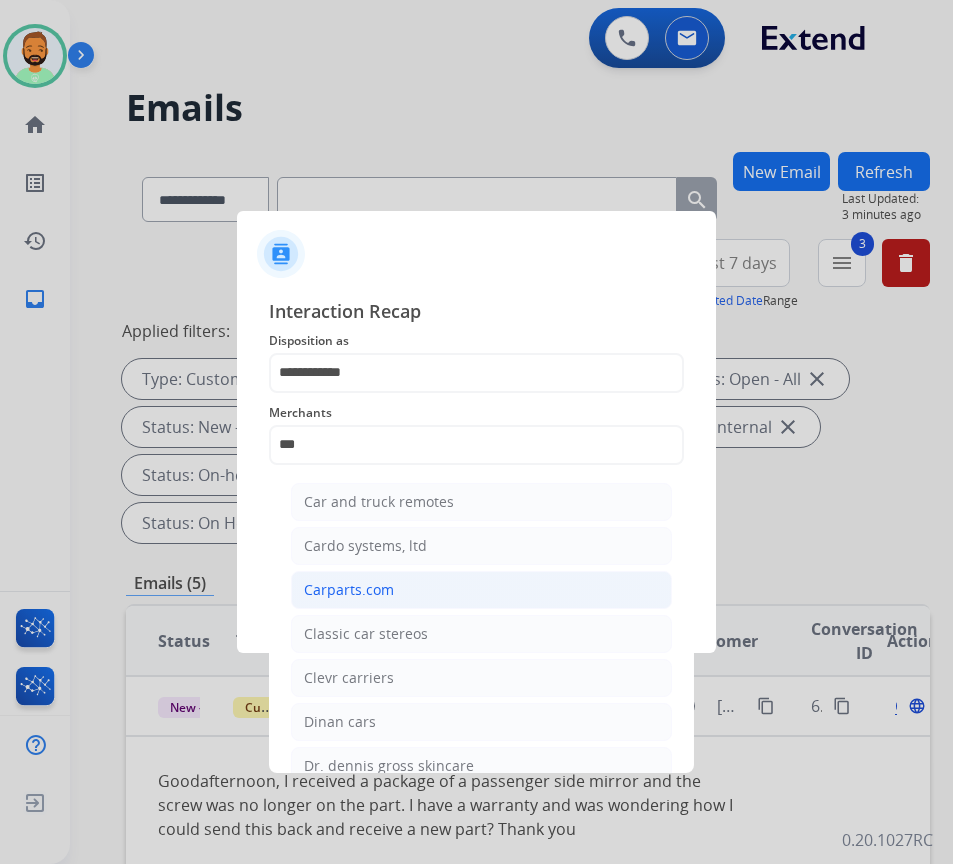 click on "Carparts.com" 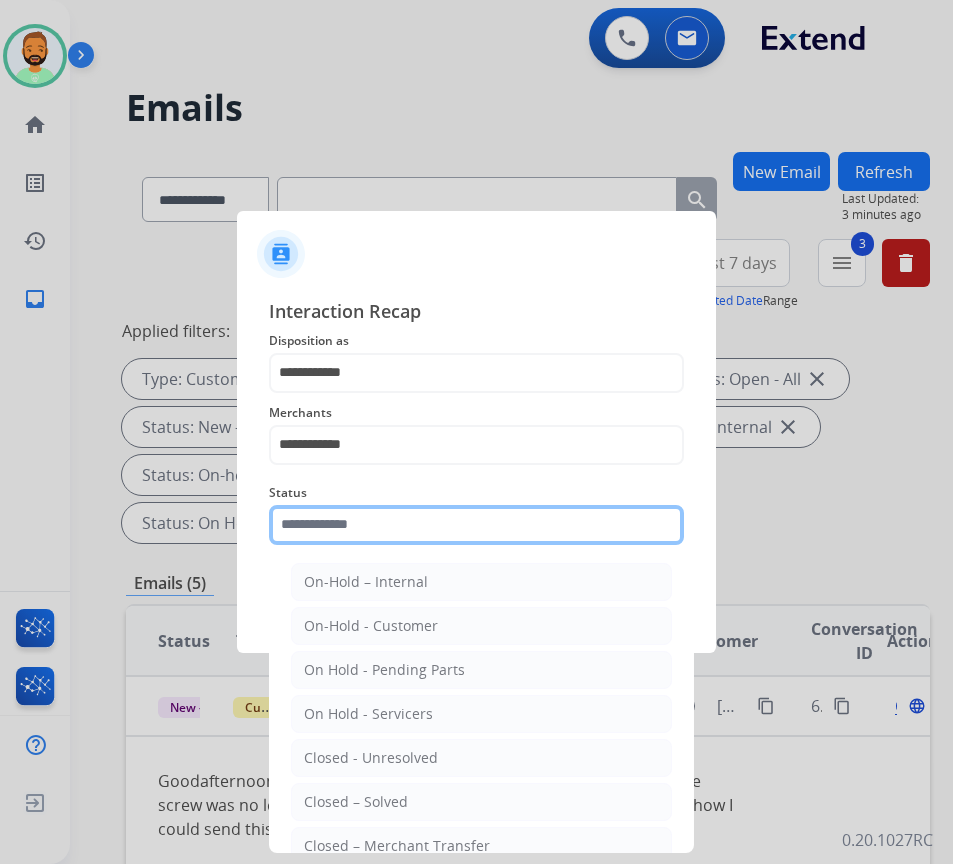 click 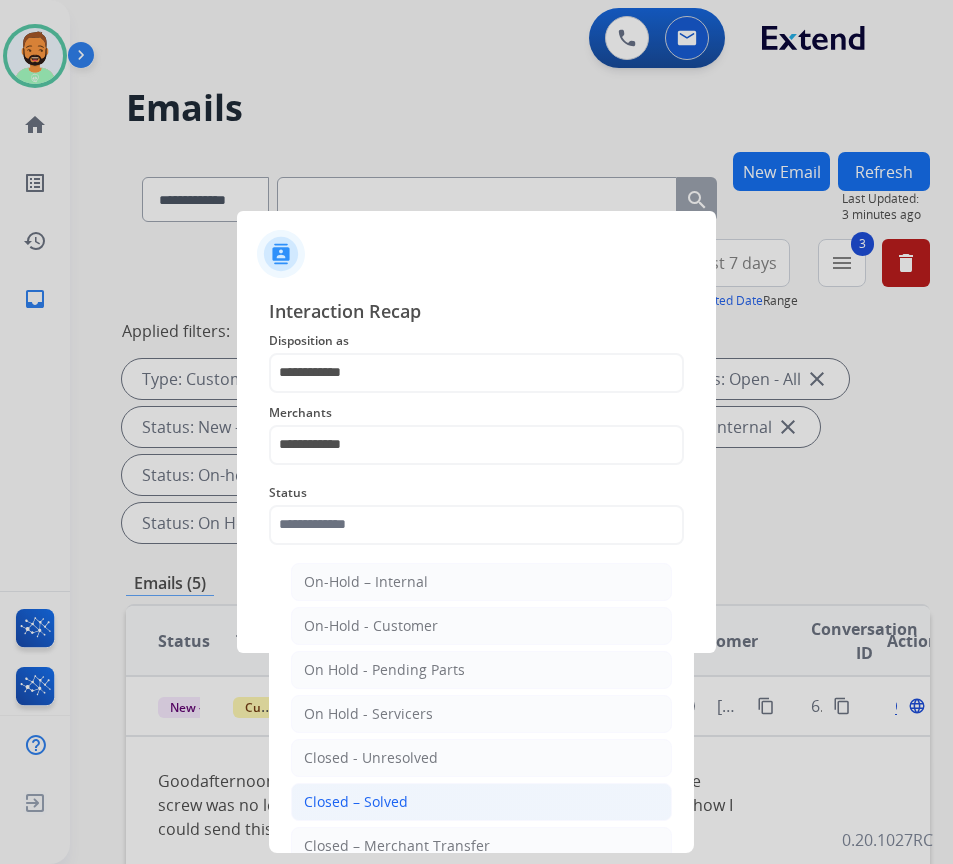 click on "Closed – Solved" 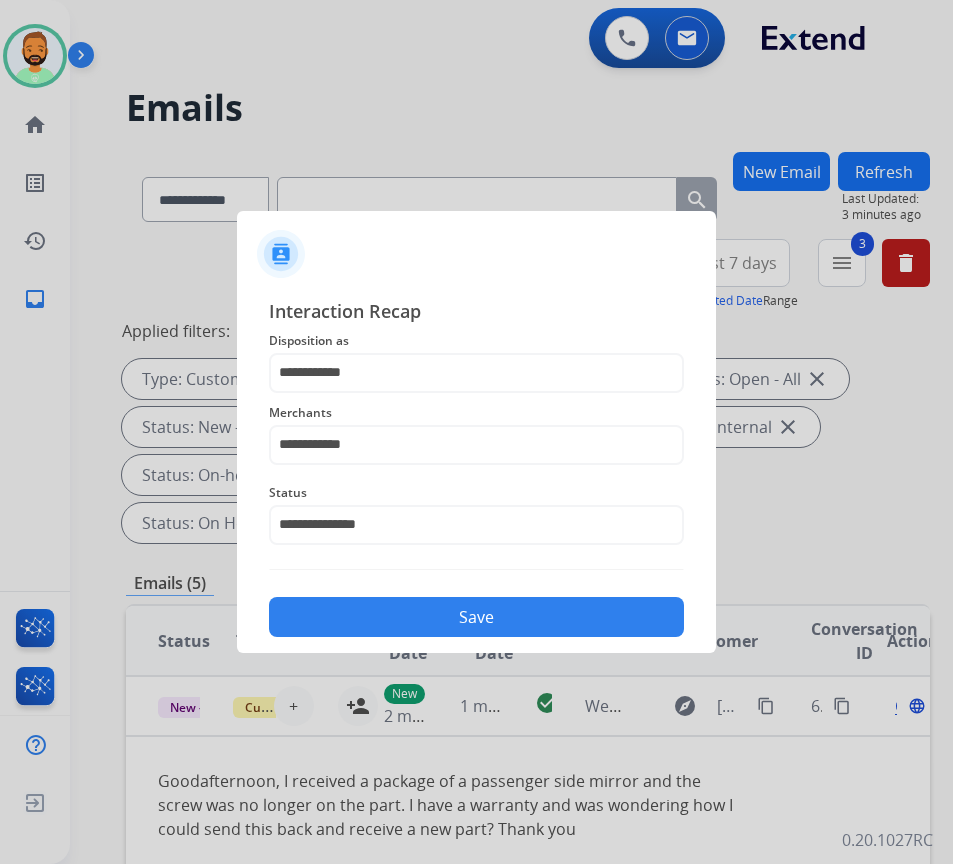 click on "Save" 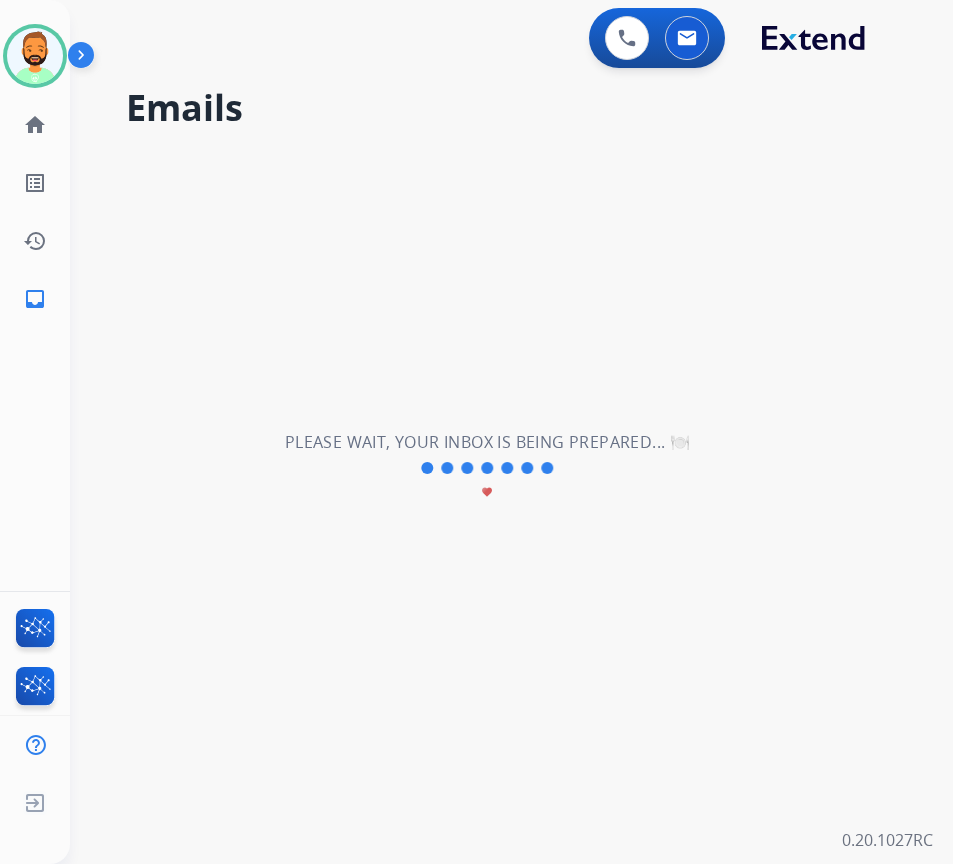 scroll, scrollTop: 0, scrollLeft: 0, axis: both 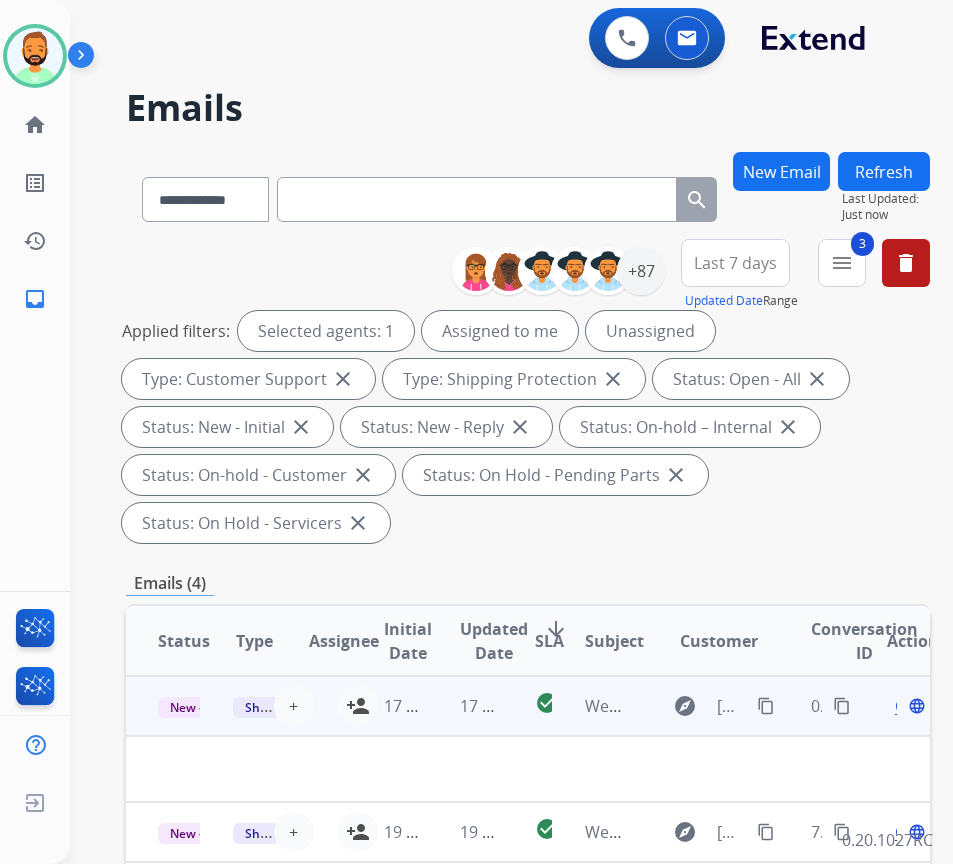 click on "17 minutes ago" at bounding box center (465, 706) 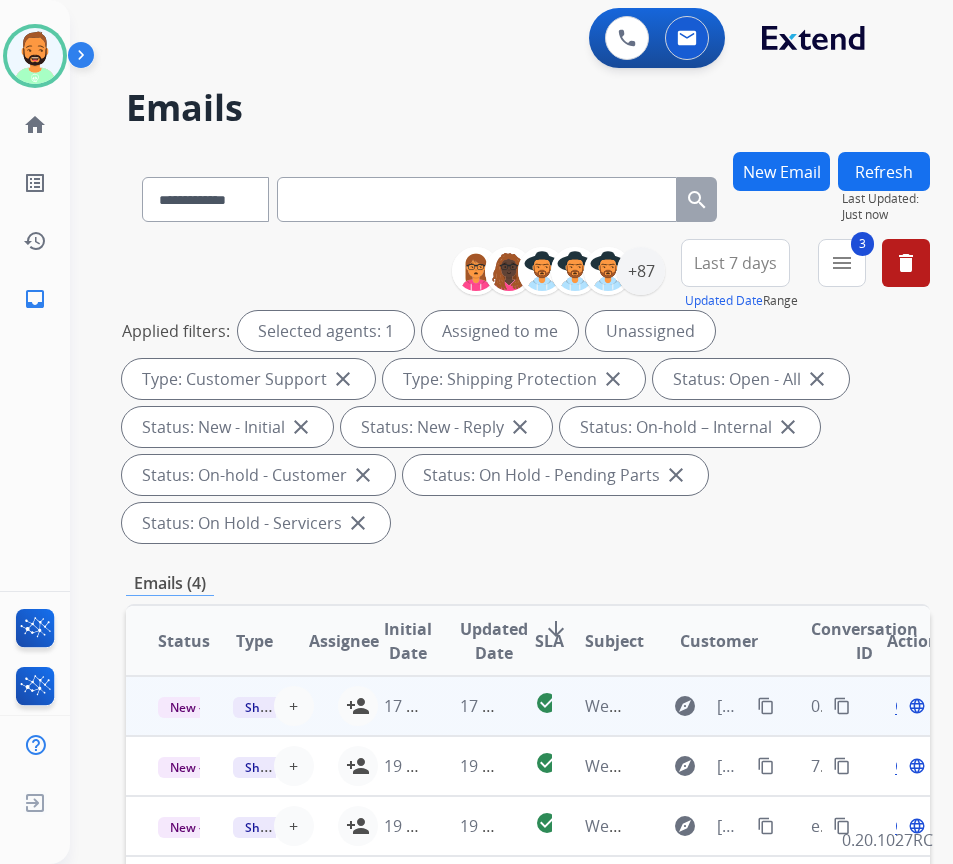 click on "17 minutes ago" at bounding box center [465, 706] 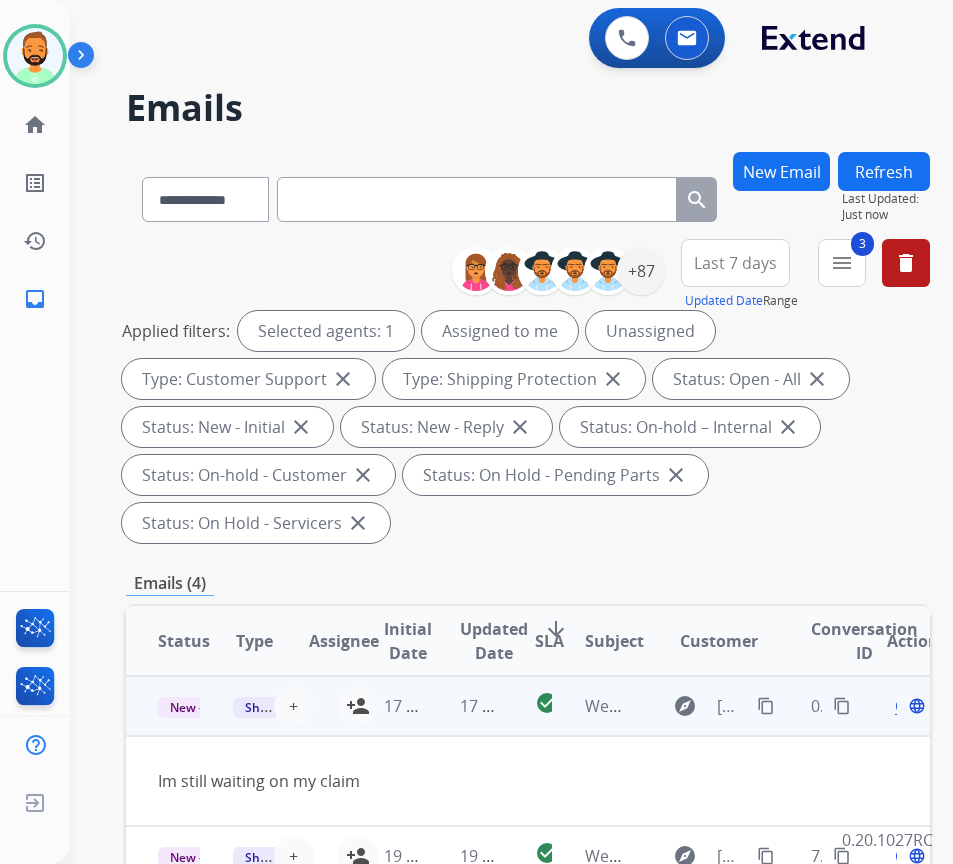 click on "content_copy" at bounding box center [766, 706] 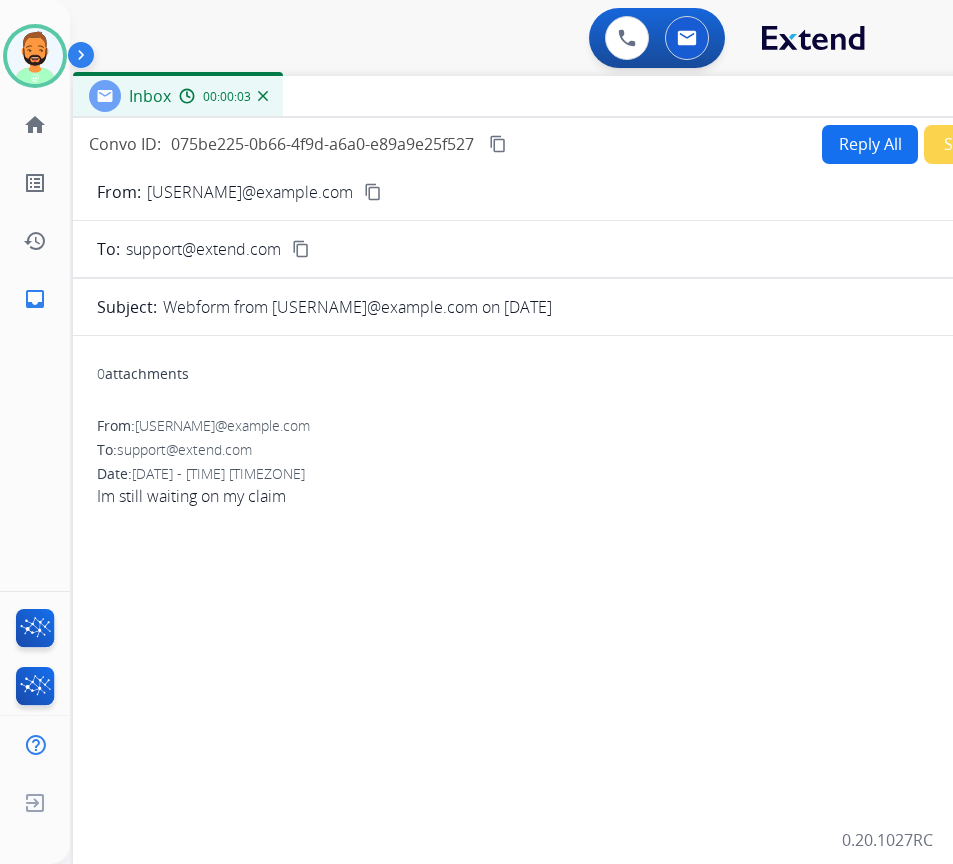 drag, startPoint x: 448, startPoint y: 144, endPoint x: 616, endPoint y: 98, distance: 174.1838 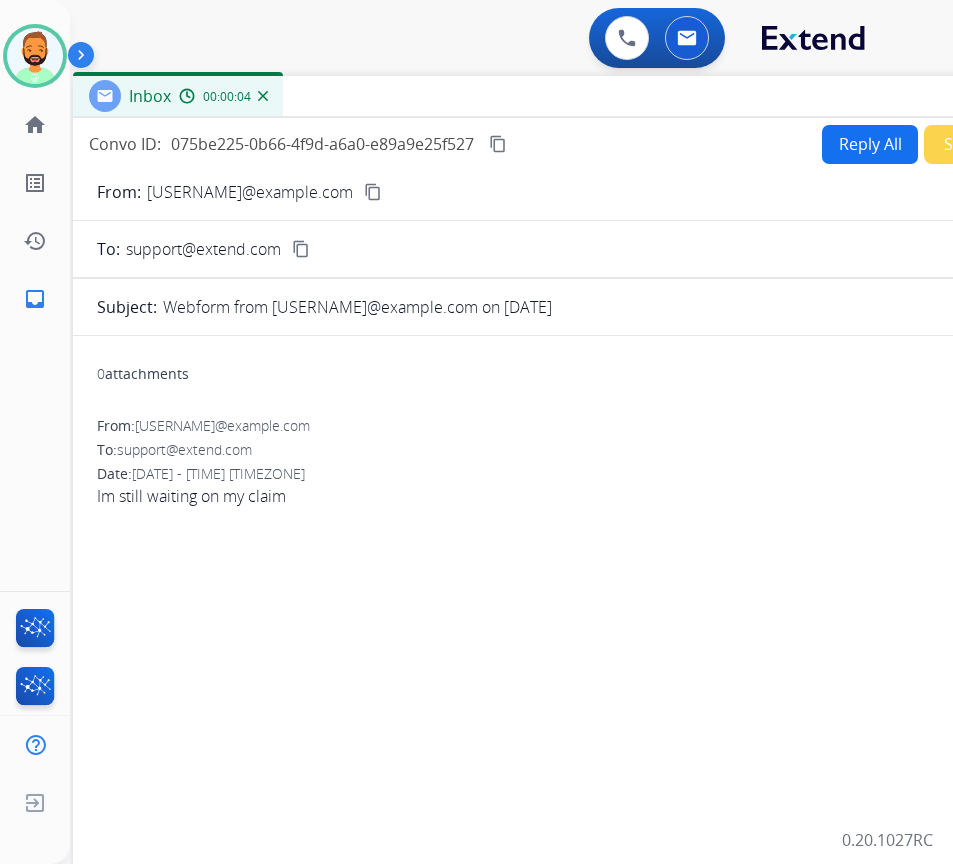 click on "Reply All Secure Notes" at bounding box center (940, 144) 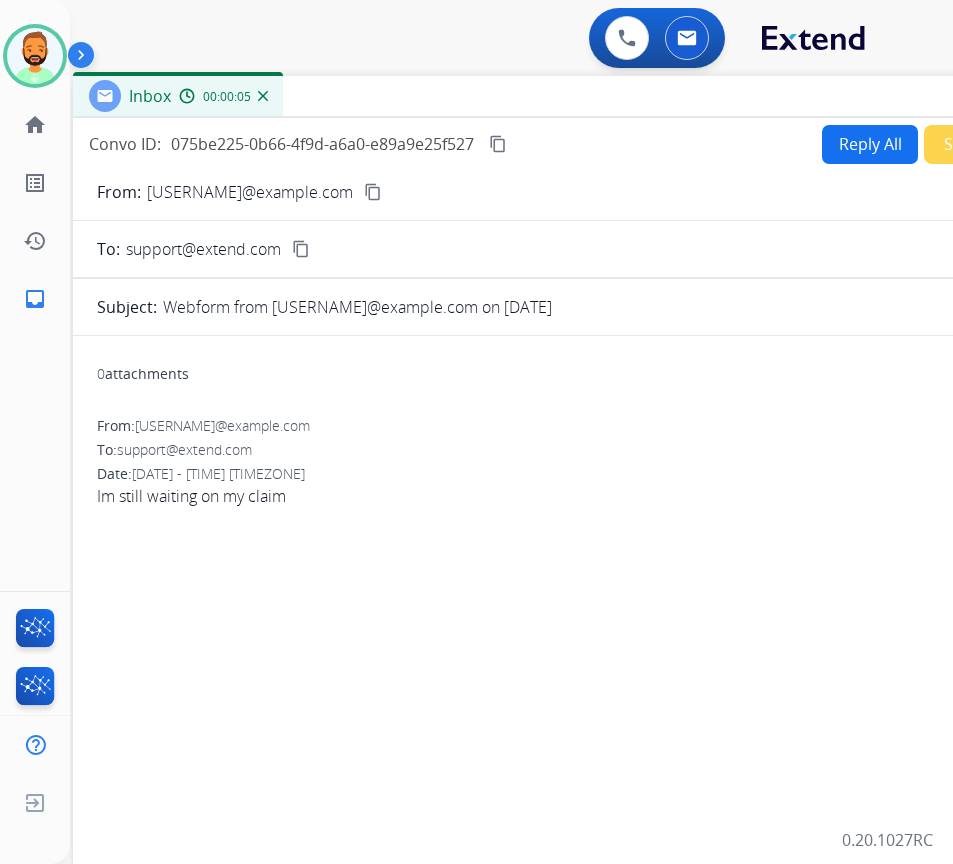 click on "Reply All" at bounding box center (870, 144) 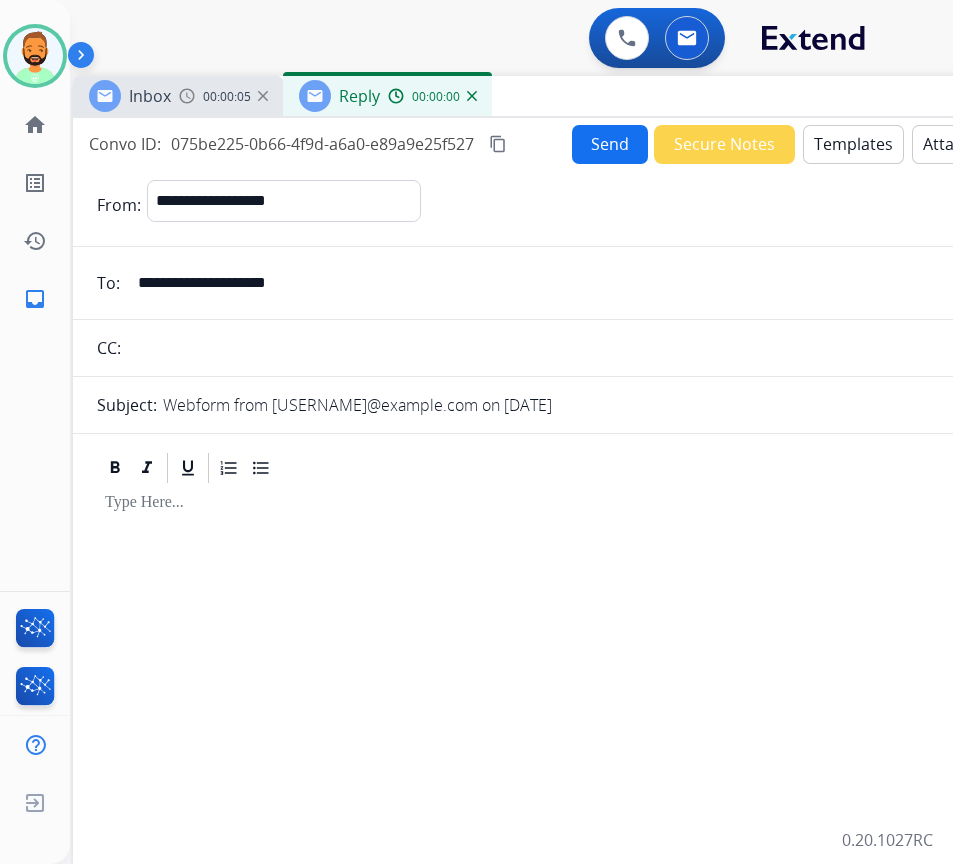 click on "Convo ID: [UUID] content_copy Send Secure Notes Templates Attach Pause From: [MASKED] To: [MASKED] CC: Subject: Webform from [USERNAME]@example.com on [DATE]
From: [USERNAME]@example.com  To: support@extend.com Date: [DATE] - [TIME] [TIMEZONE]  Im still waiting on my claim" at bounding box center [573, 583] 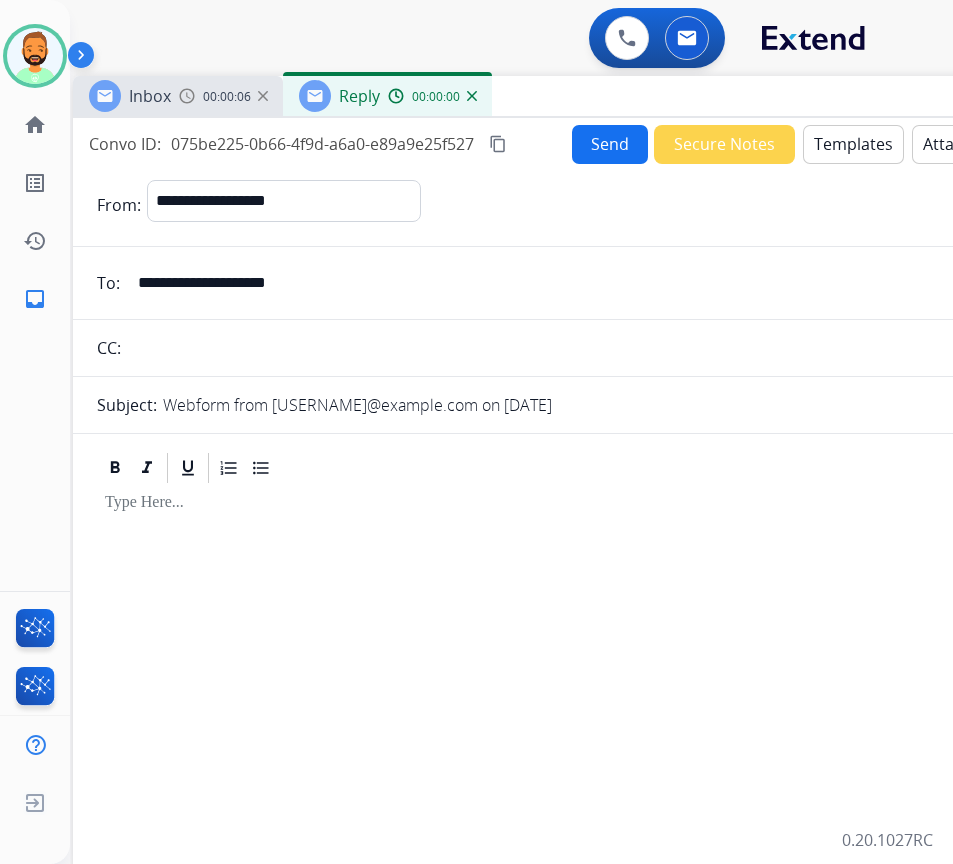 click on "Templates" at bounding box center (853, 144) 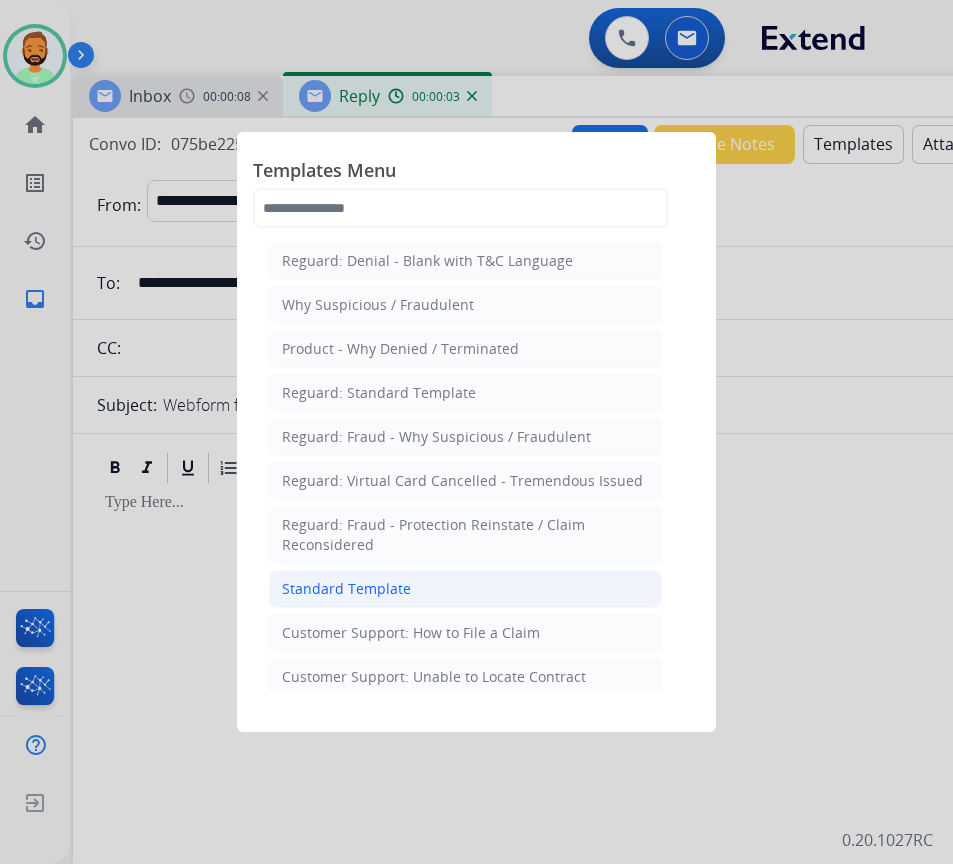 click on "Standard Template" 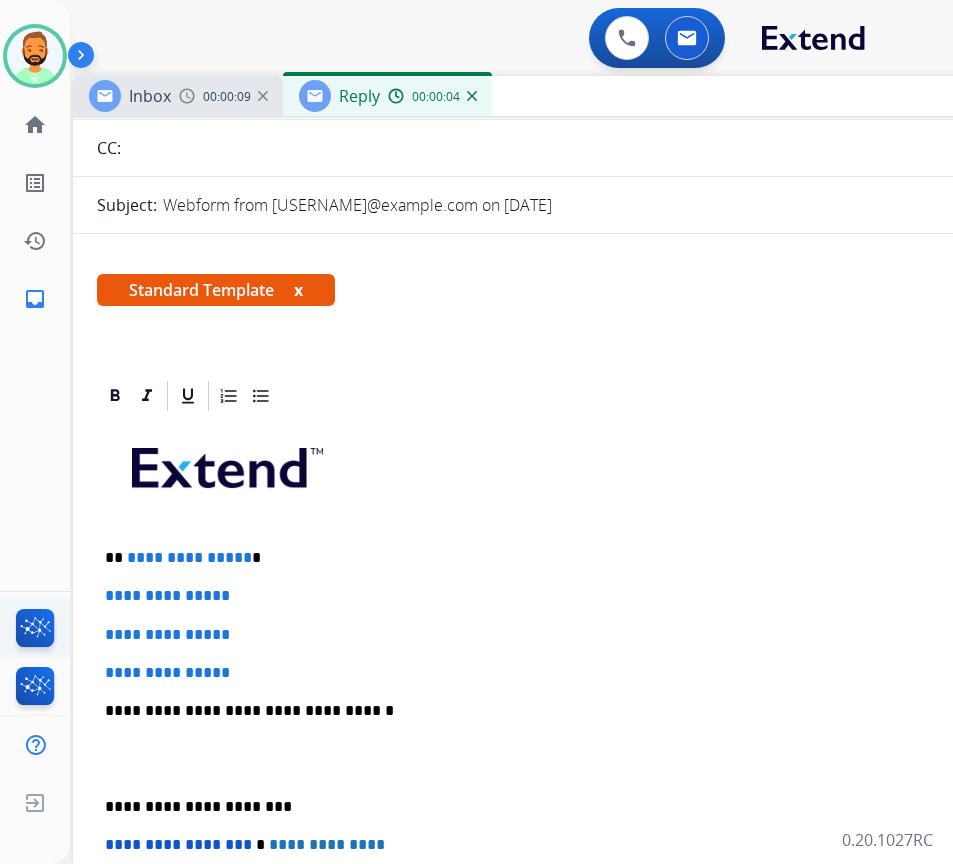 scroll, scrollTop: 200, scrollLeft: 0, axis: vertical 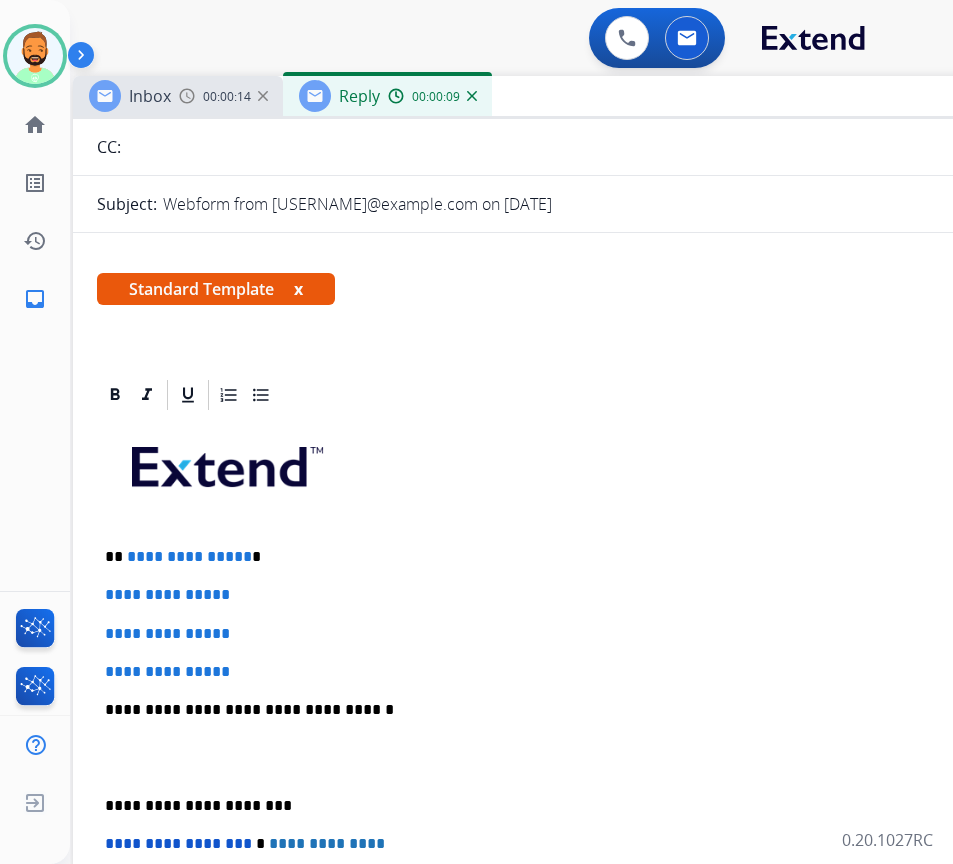 click on "**********" at bounding box center [565, 557] 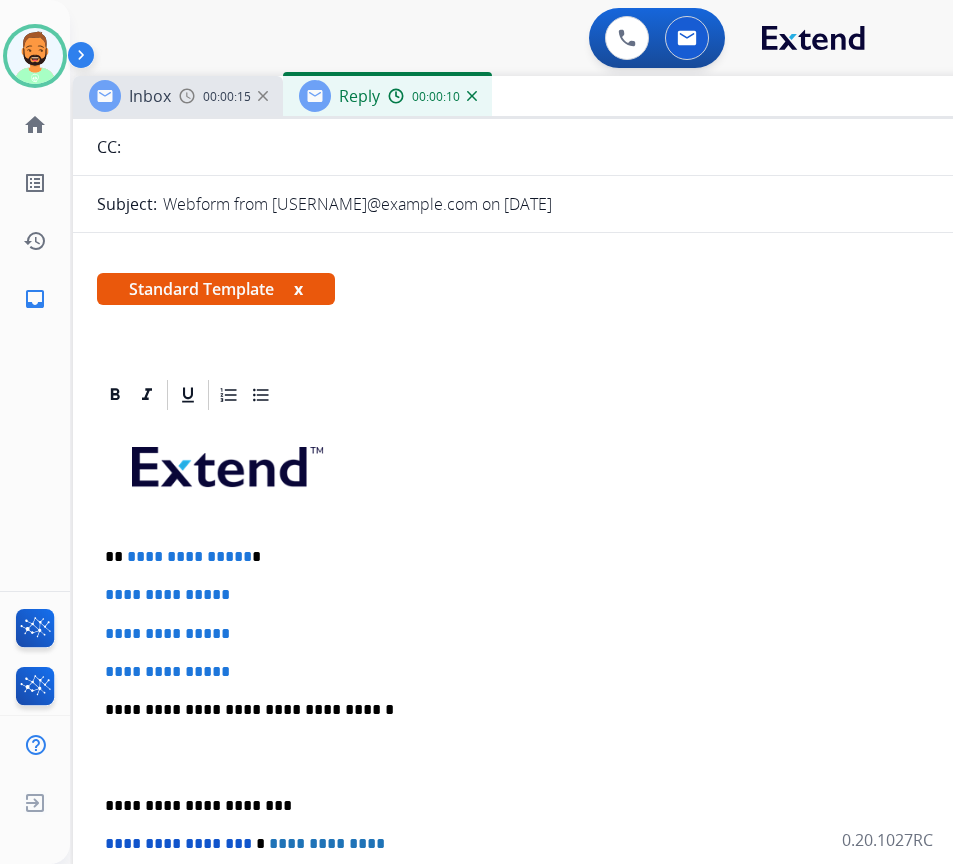 type 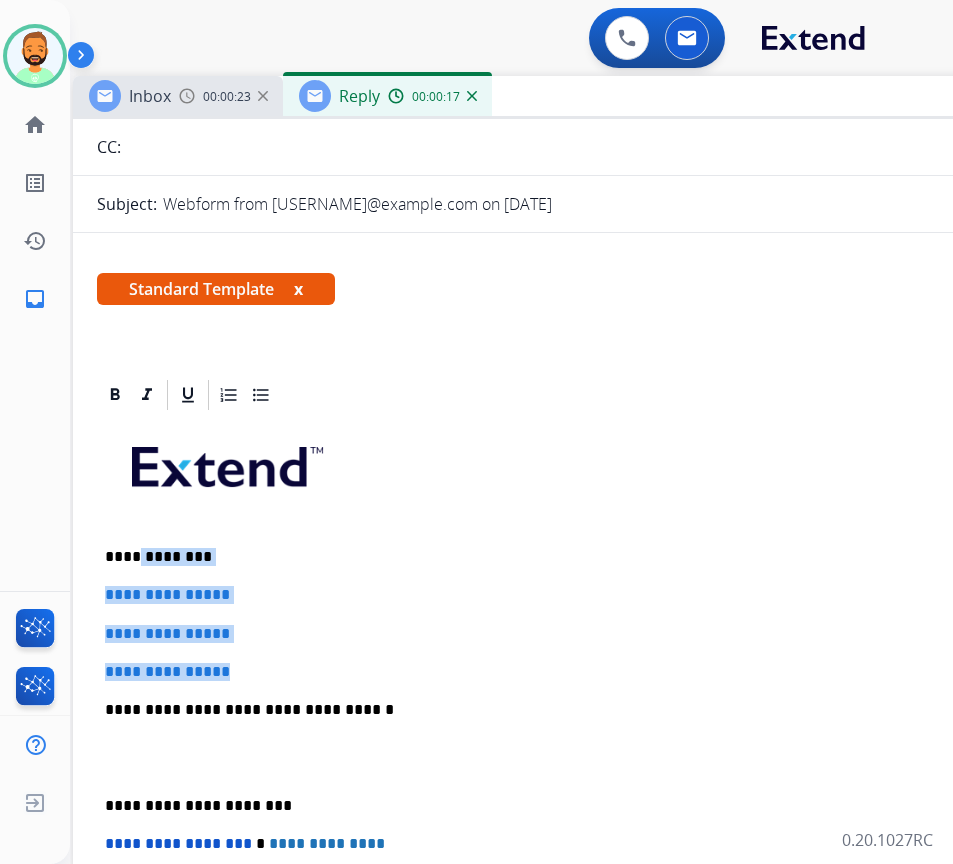 drag, startPoint x: 261, startPoint y: 659, endPoint x: 132, endPoint y: 565, distance: 159.61516 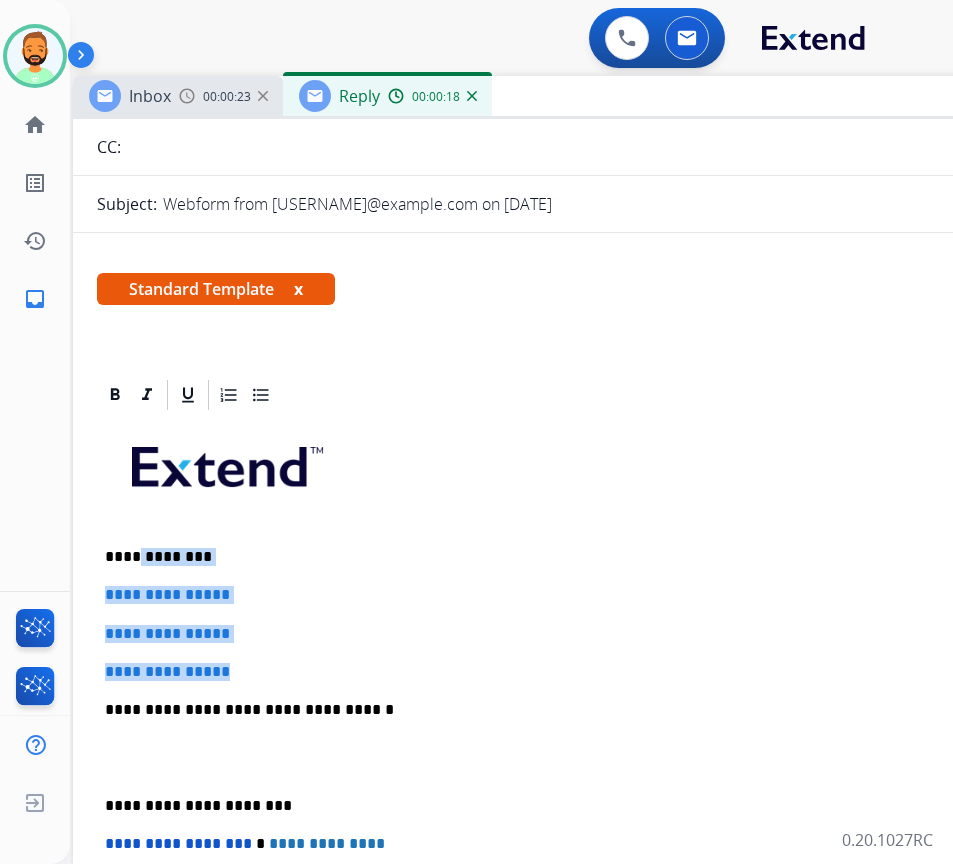 drag, startPoint x: 363, startPoint y: 625, endPoint x: 340, endPoint y: 625, distance: 23 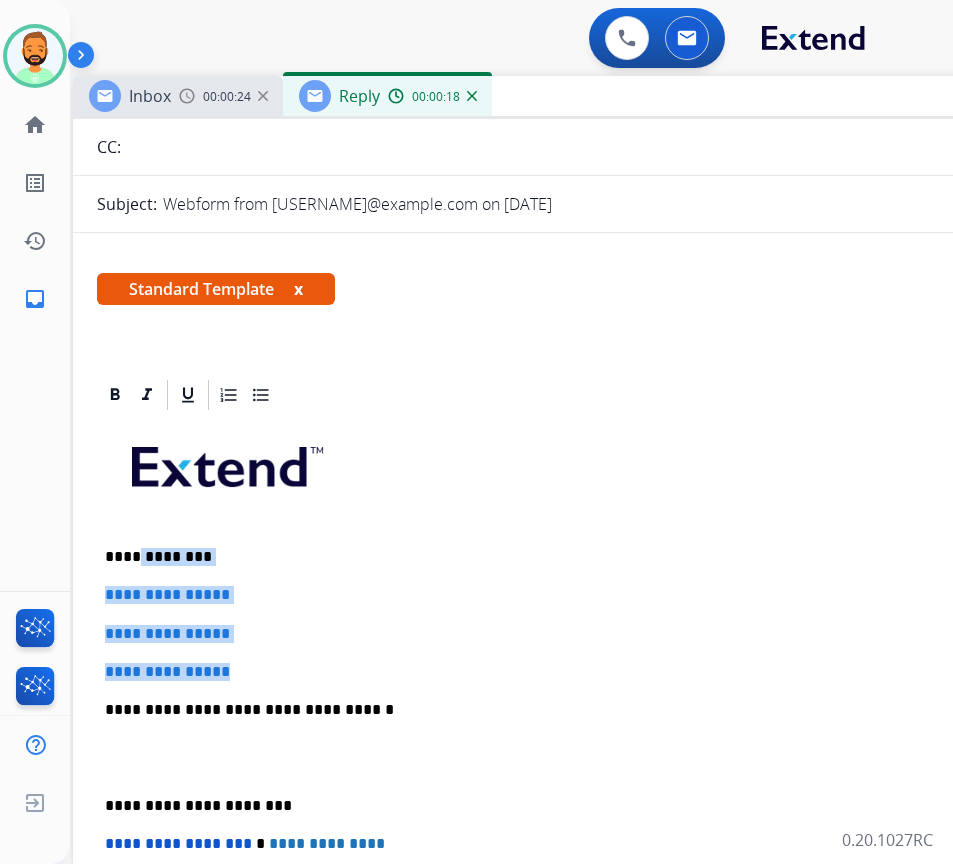 click on "**********" at bounding box center [573, 757] 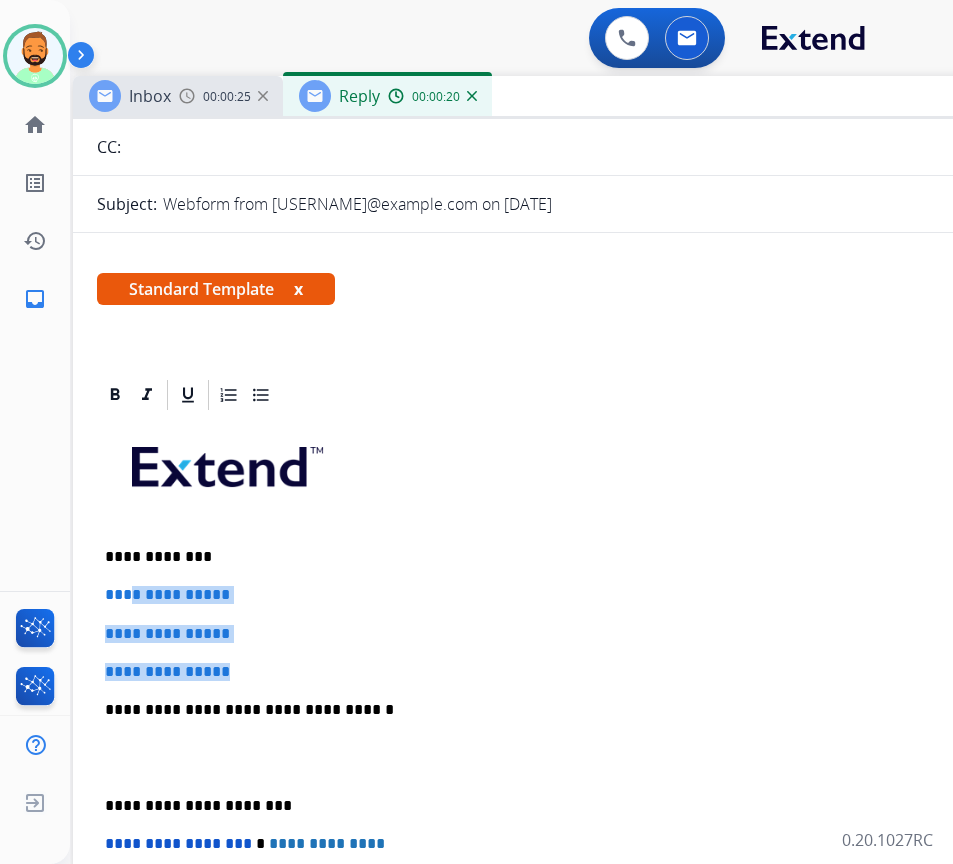 drag, startPoint x: 284, startPoint y: 664, endPoint x: 133, endPoint y: 602, distance: 163.23296 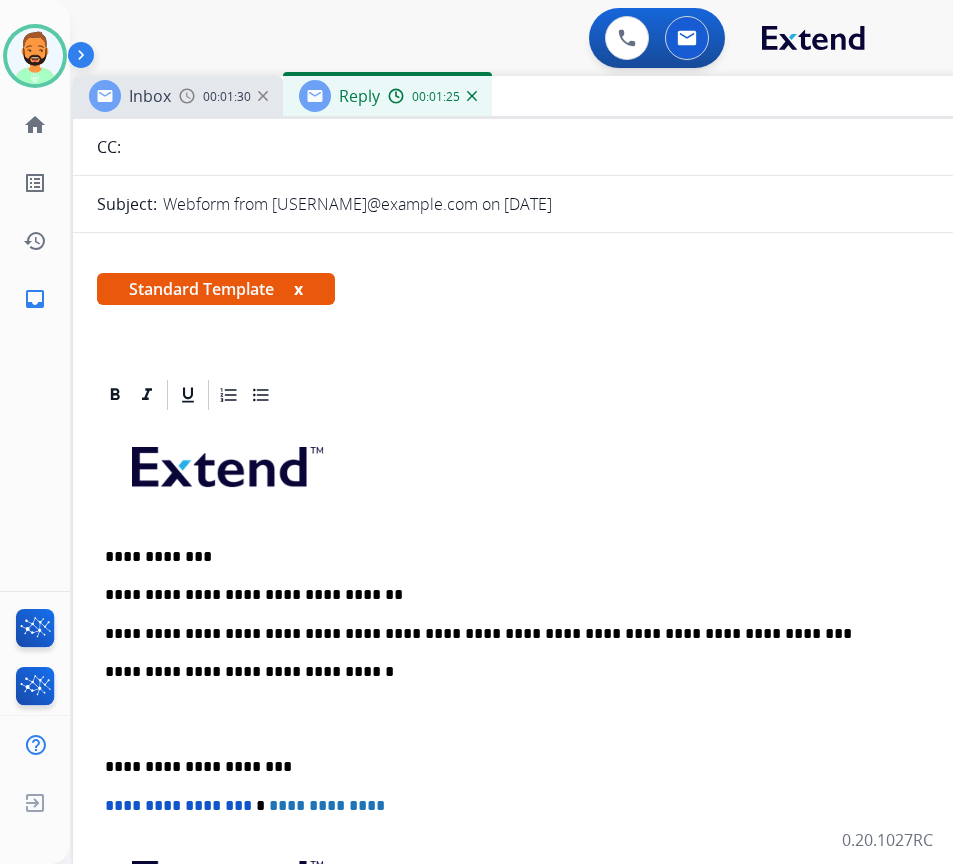 click on "**********" at bounding box center (573, 738) 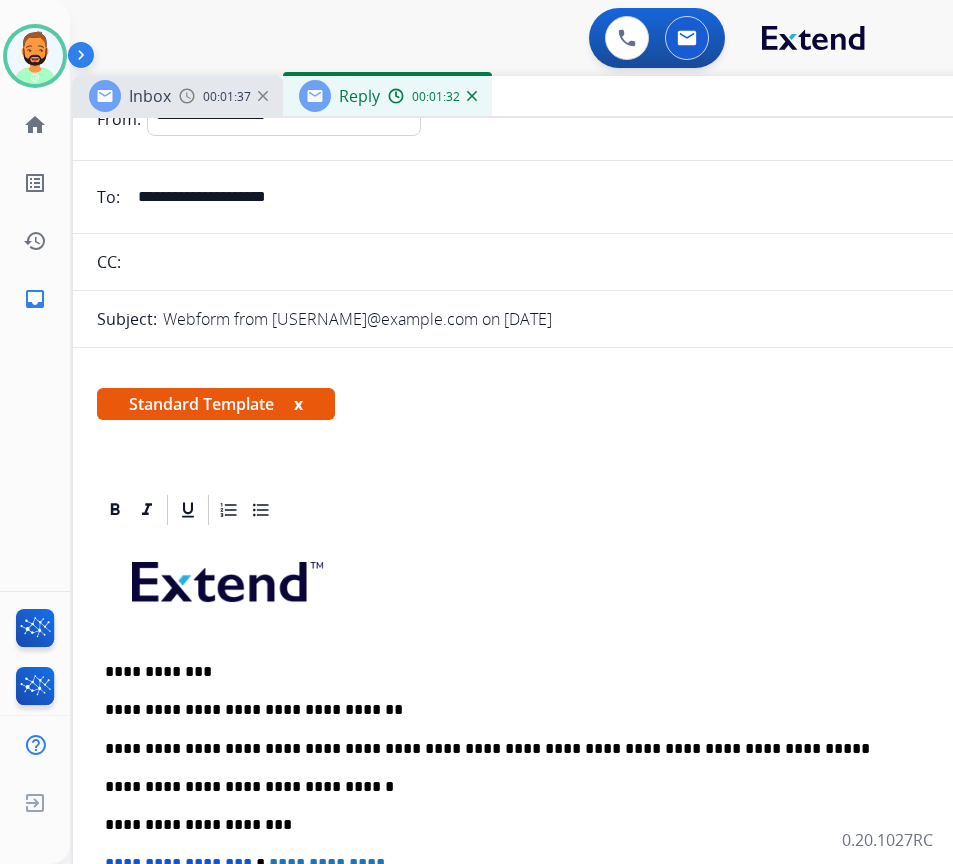 scroll, scrollTop: 0, scrollLeft: 0, axis: both 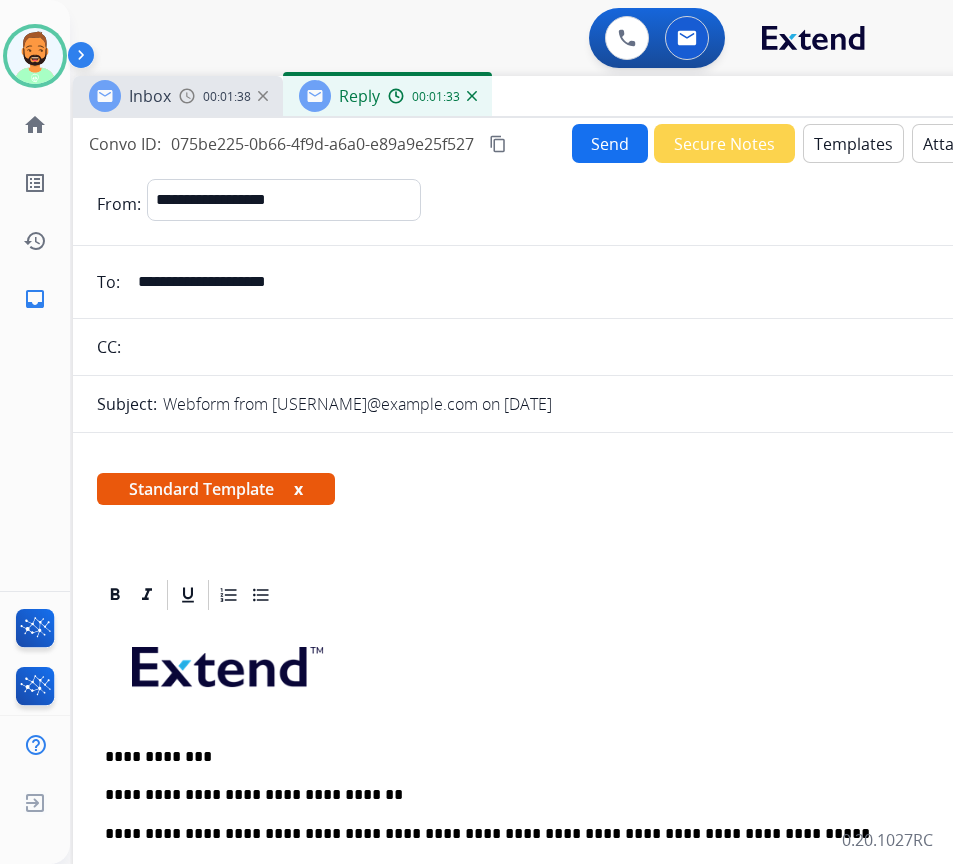 click on "Send" at bounding box center [610, 143] 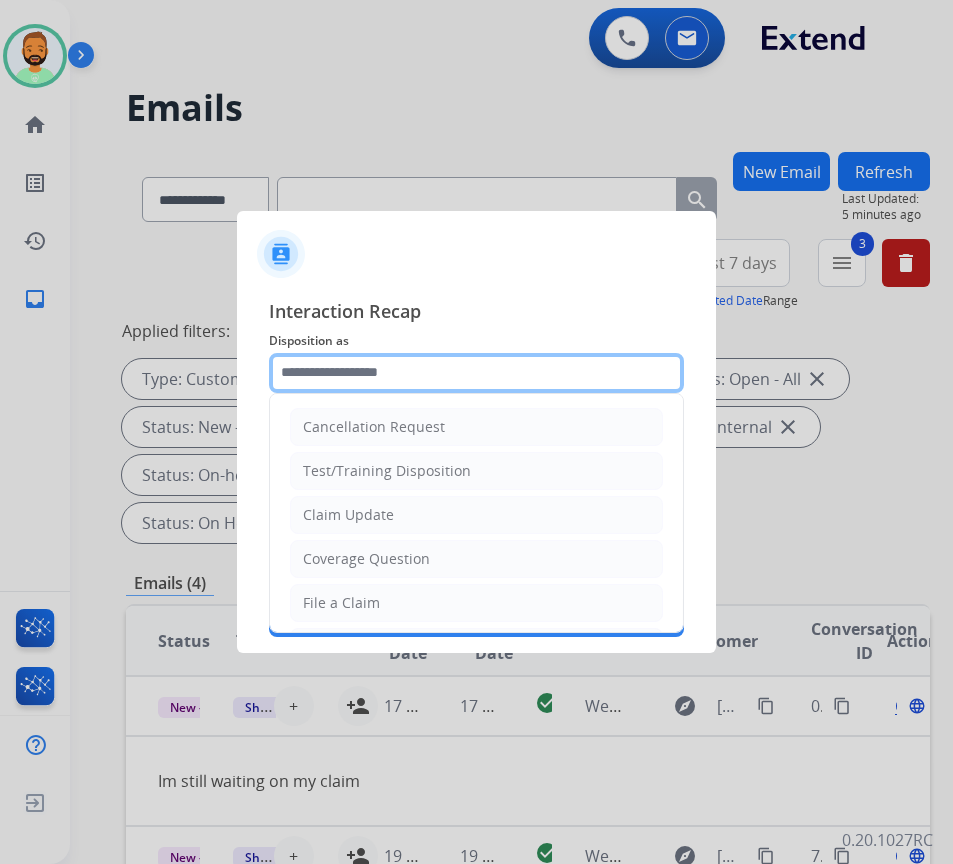 click 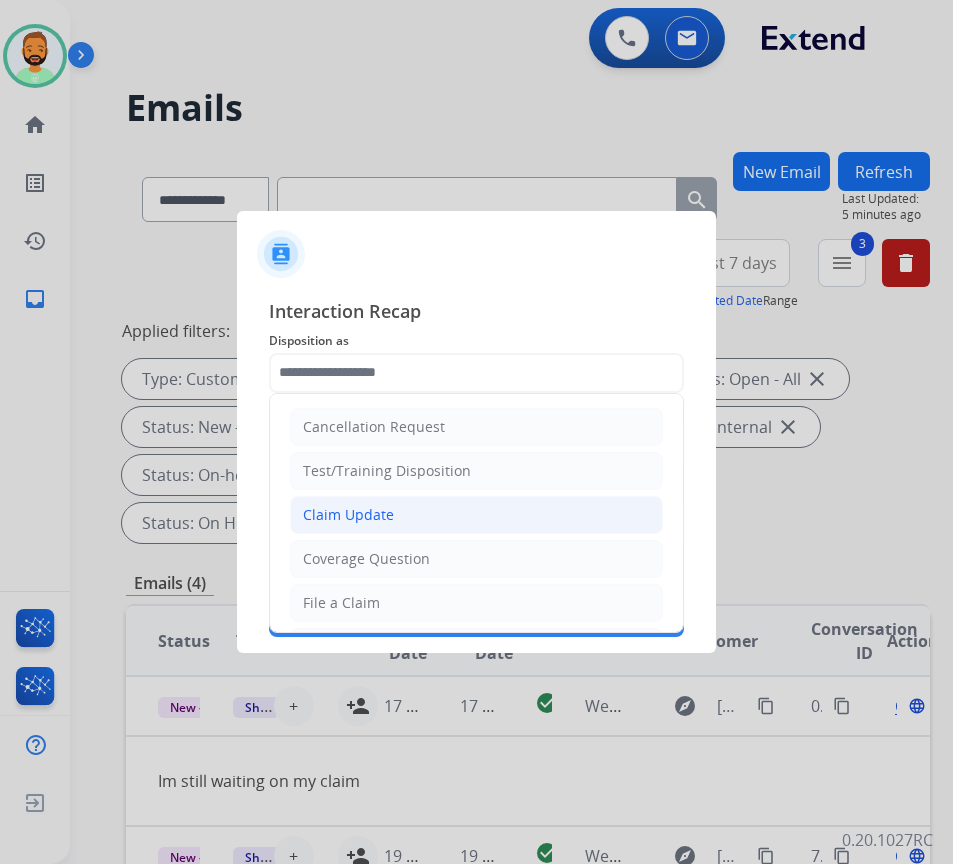 click on "Claim Update" 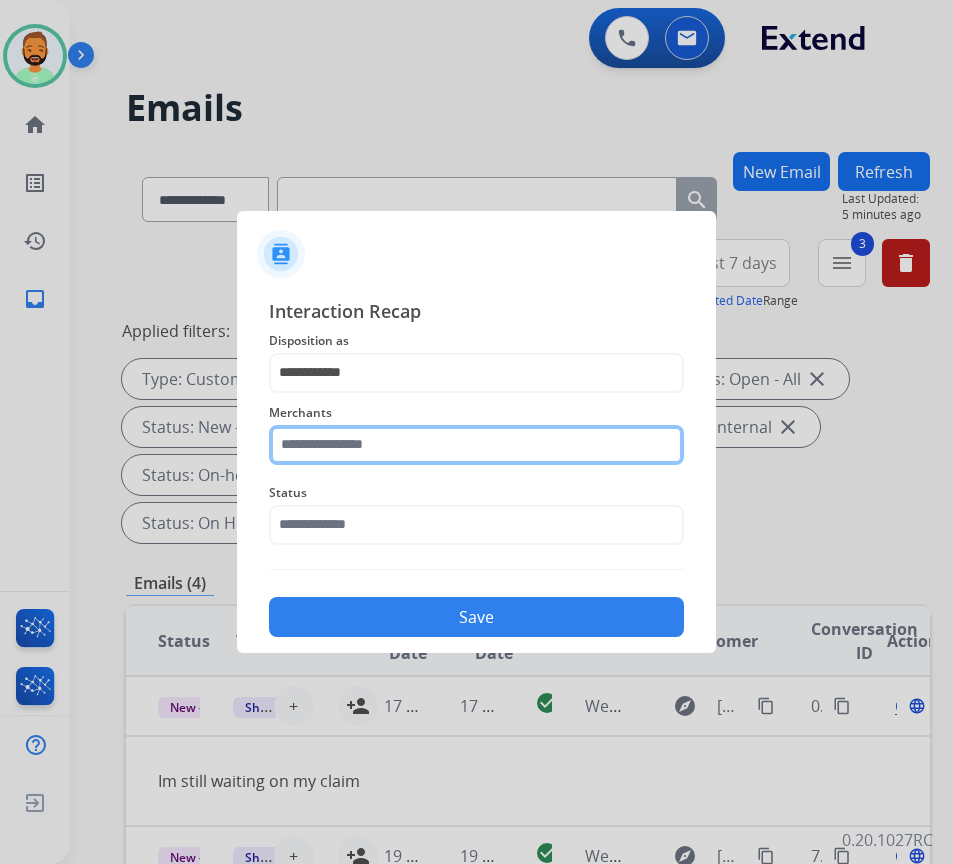 click 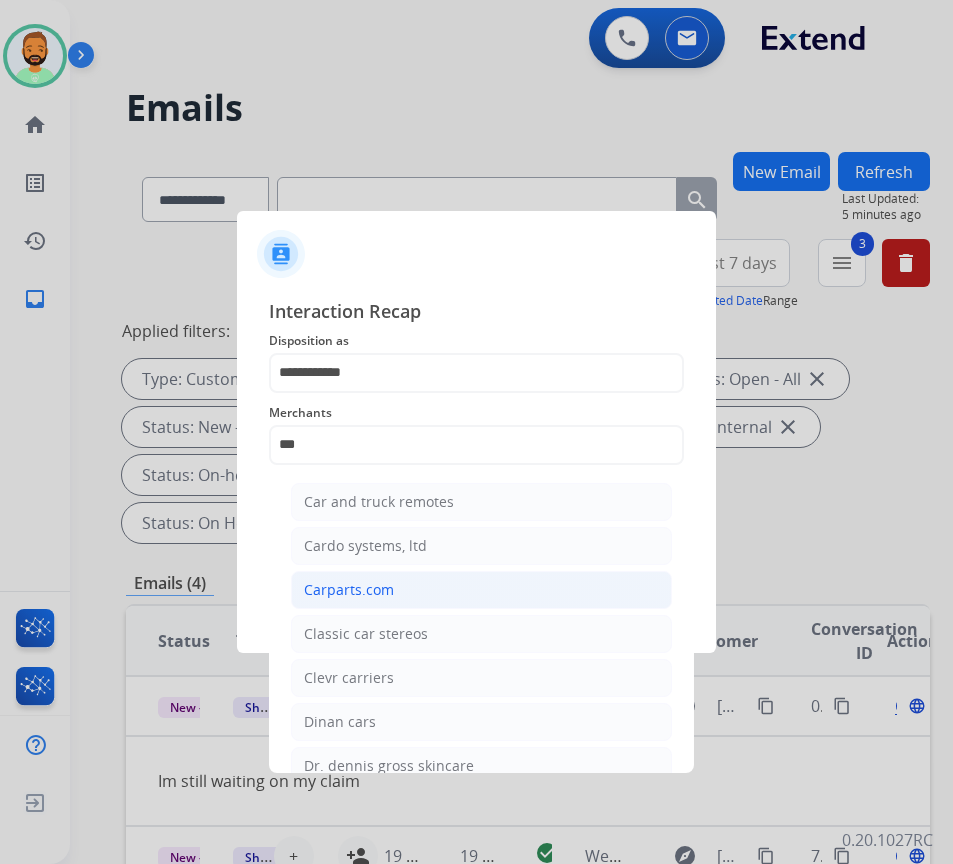 click on "Carparts.com" 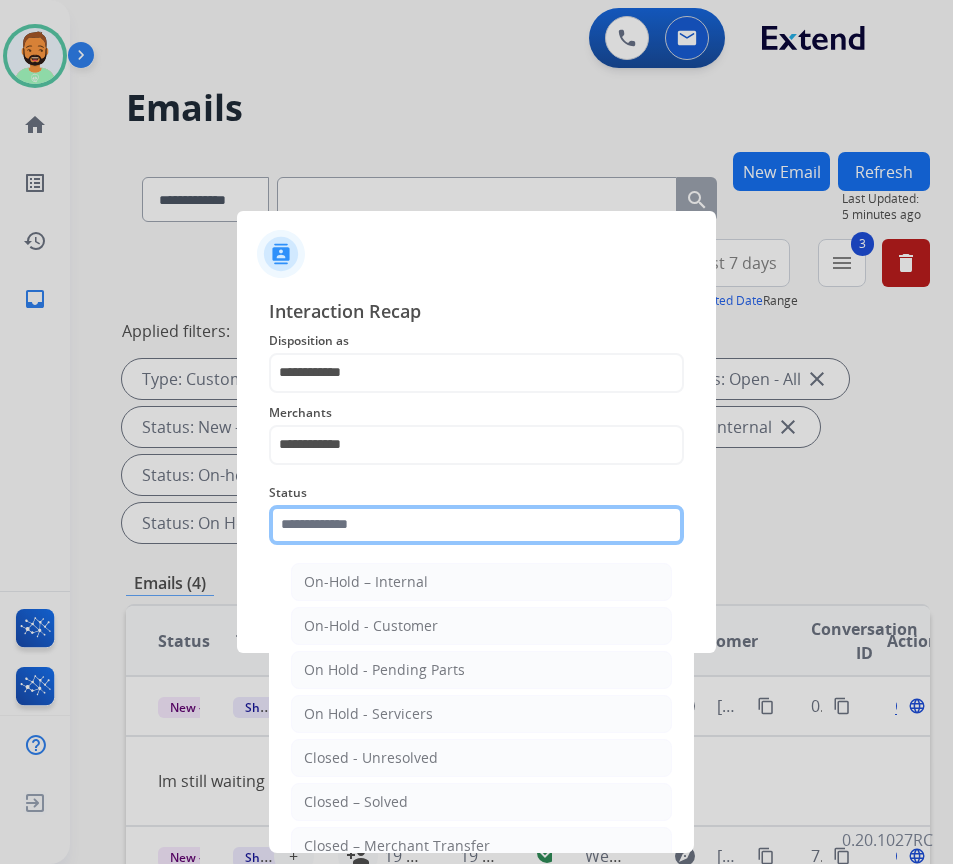 click 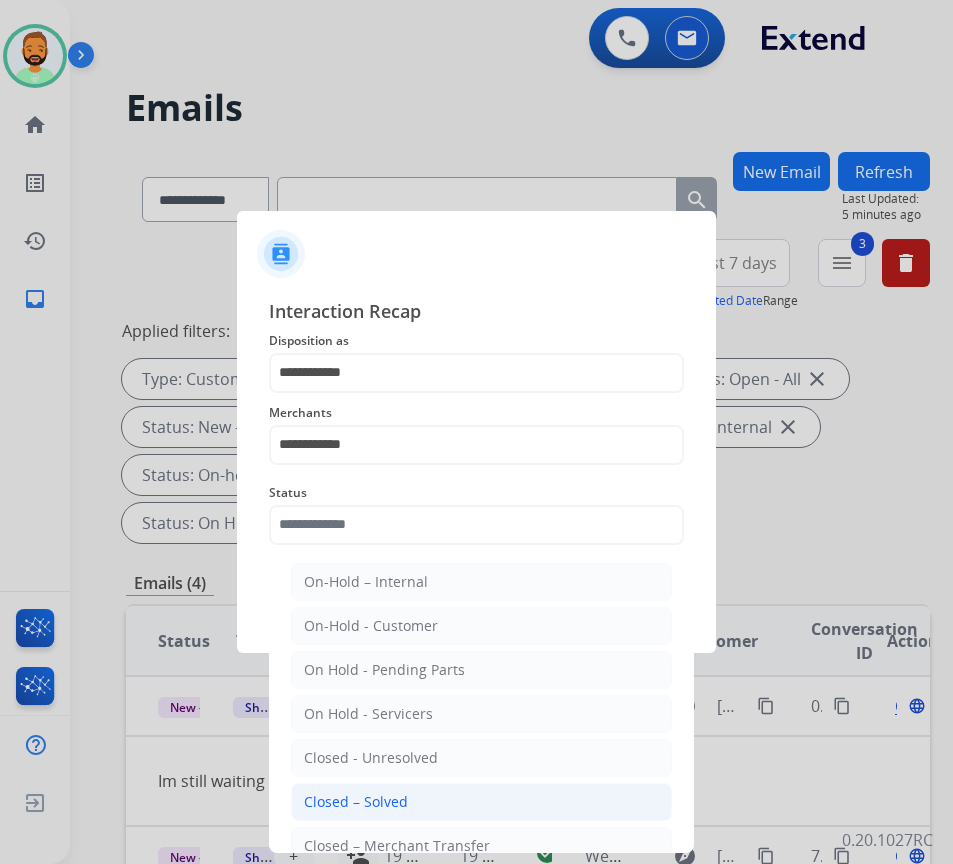 click on "Closed – Solved" 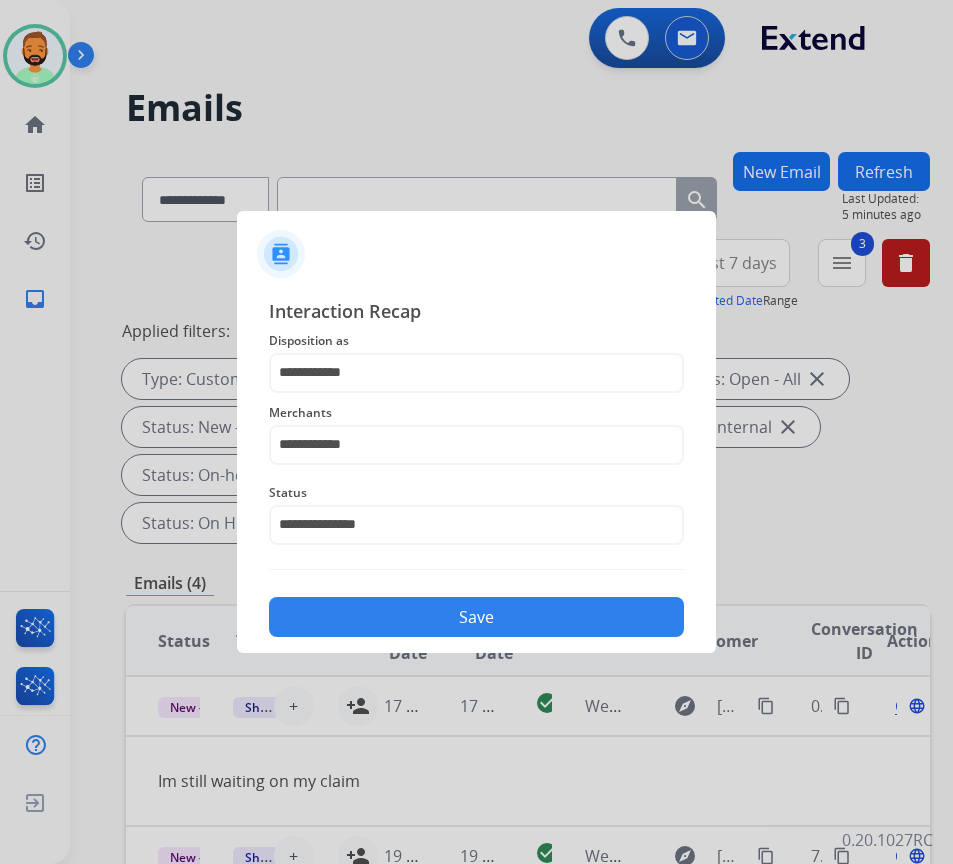 click on "Save" 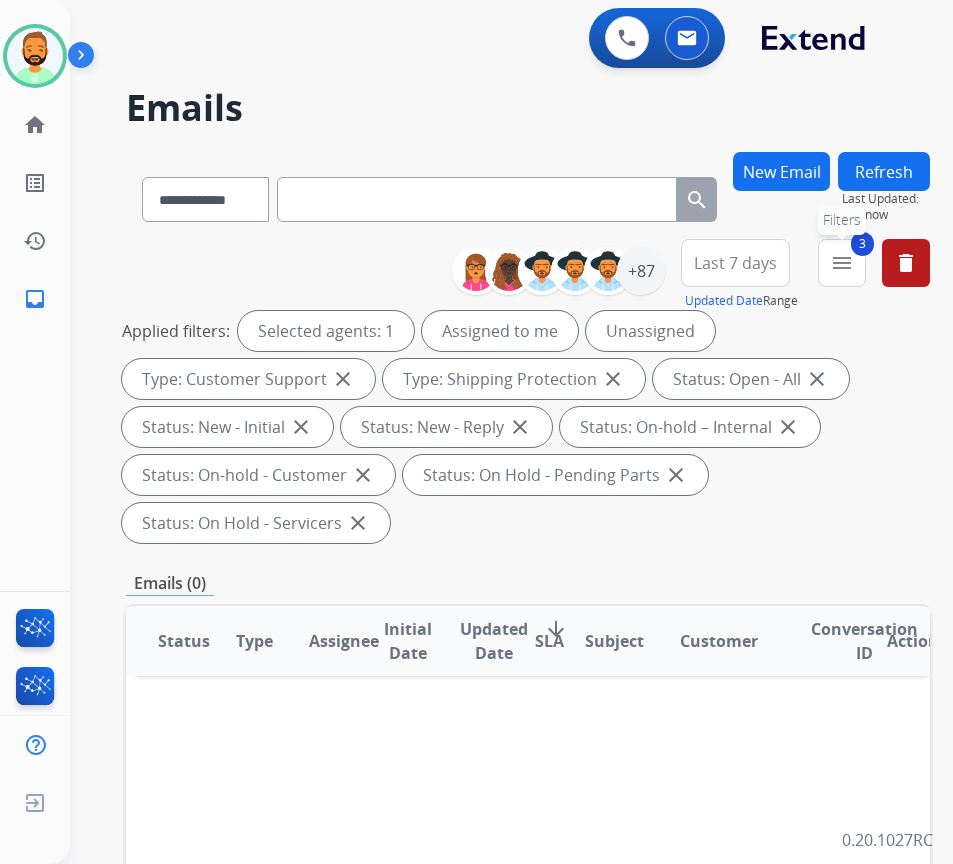 click on "menu" at bounding box center (842, 263) 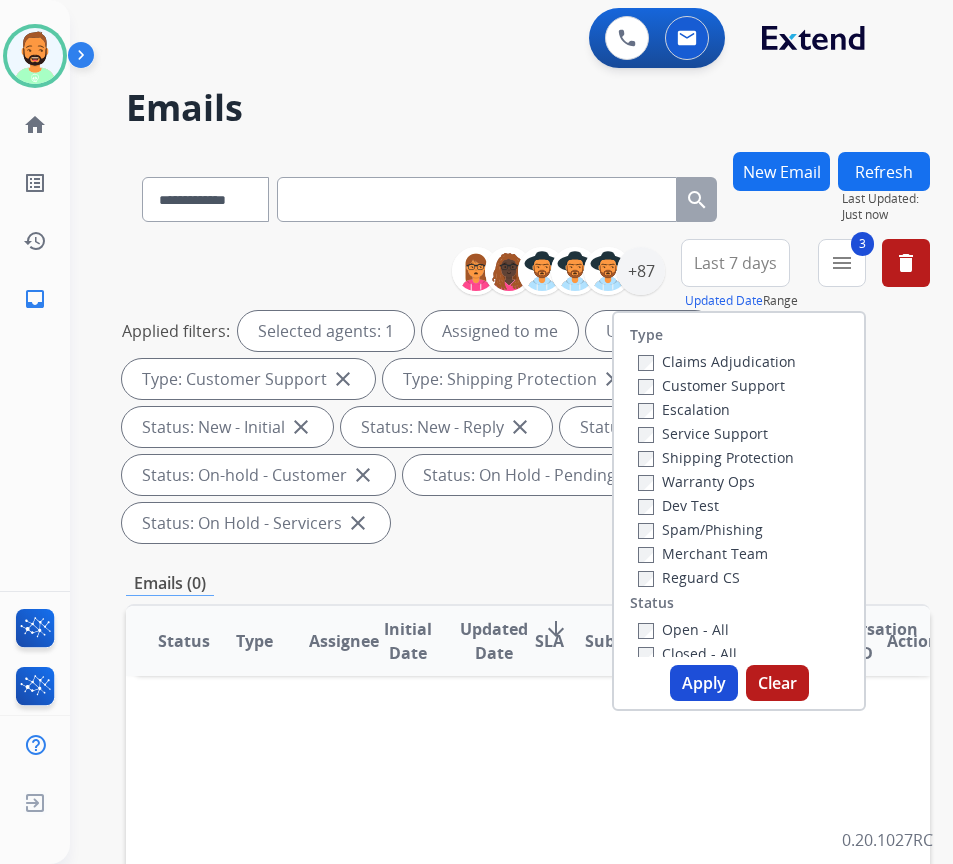 click on "Merchant Team" at bounding box center (717, 553) 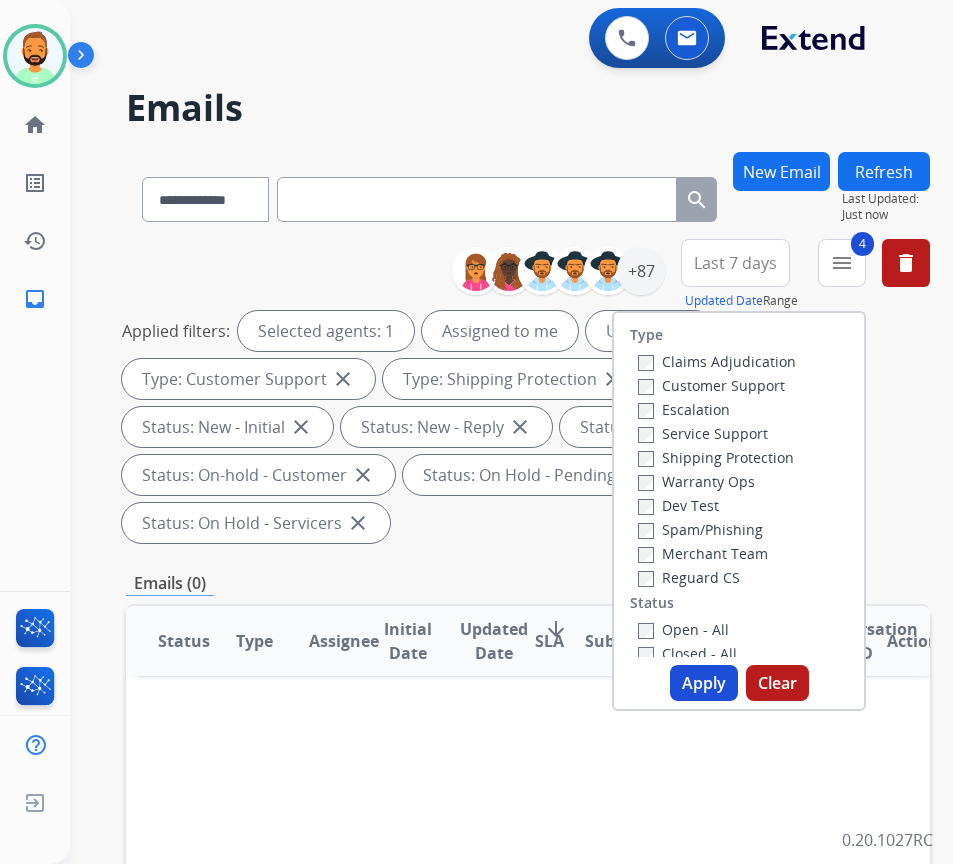 click on "Apply" at bounding box center (704, 683) 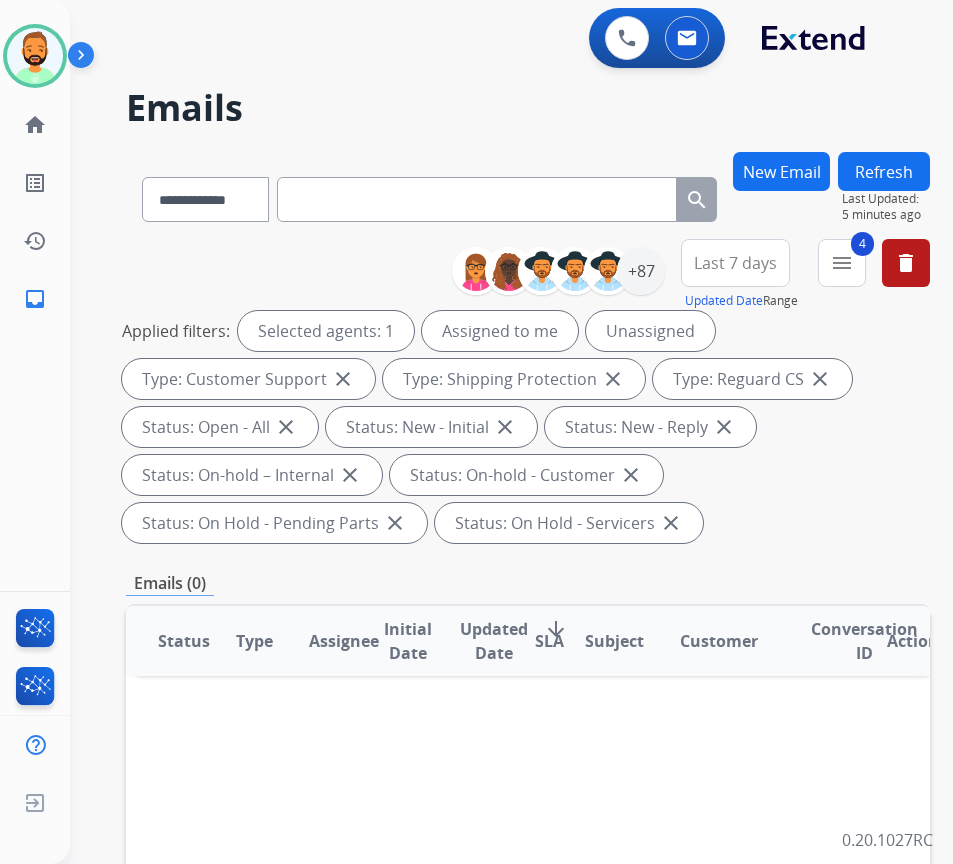 click on "New Email" at bounding box center [781, 171] 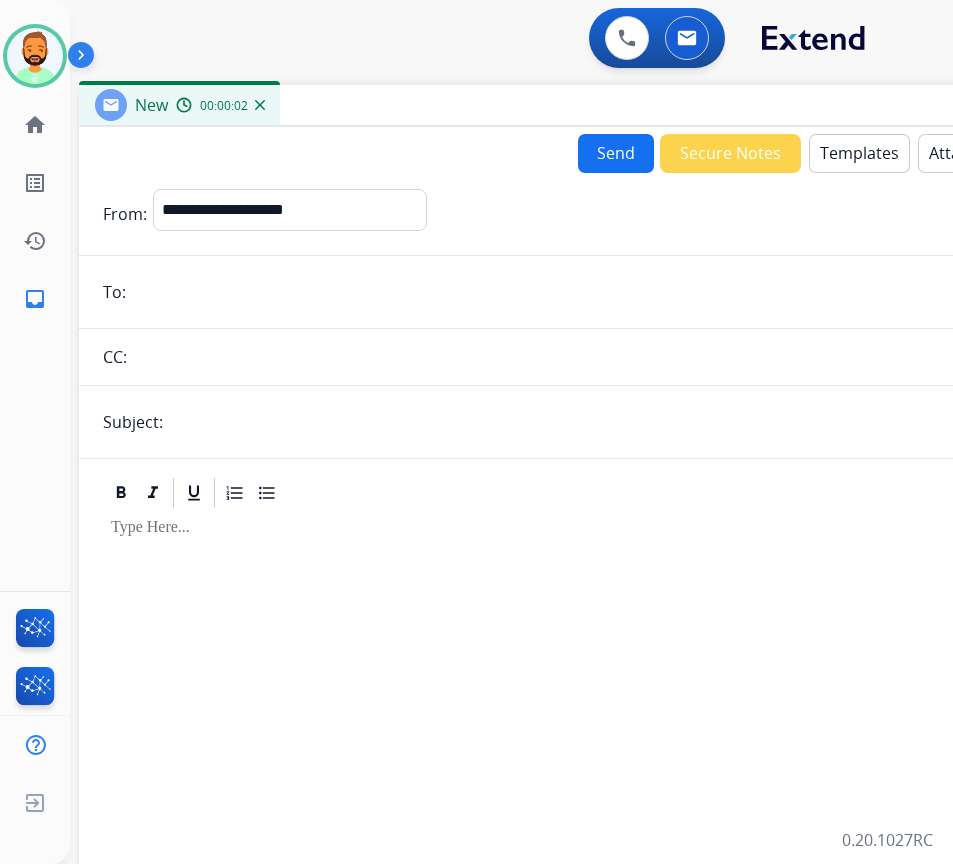 drag, startPoint x: 266, startPoint y: 149, endPoint x: 440, endPoint y: 112, distance: 177.89041 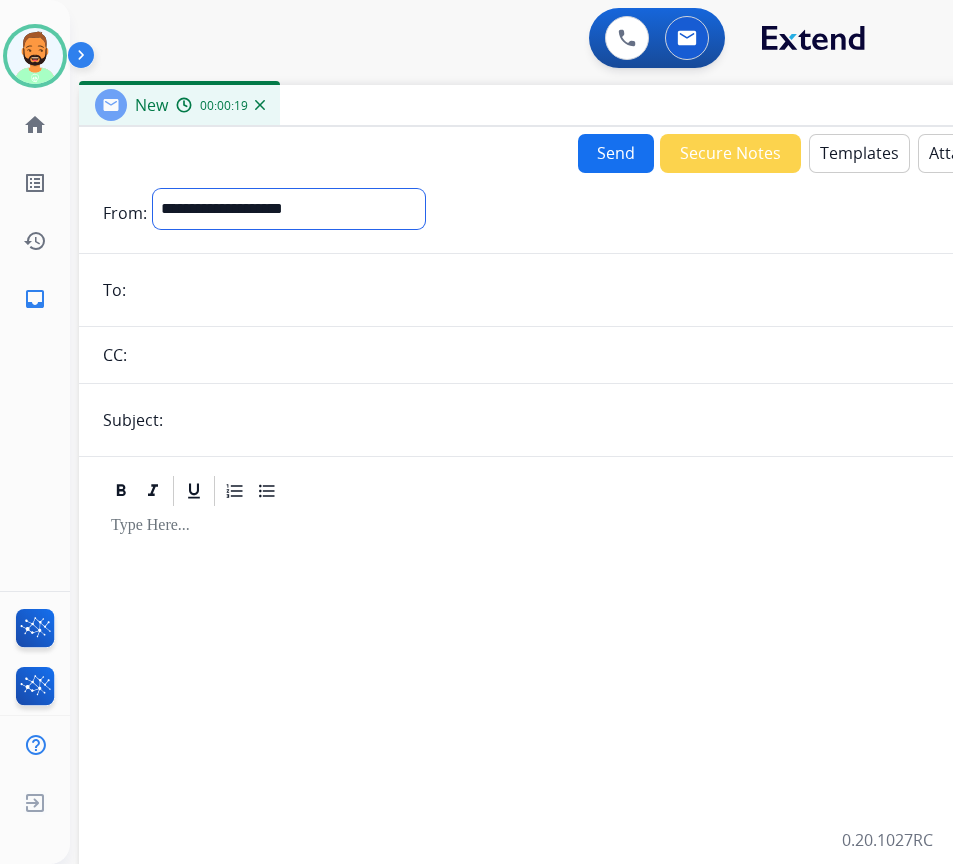 click on "**********" at bounding box center [289, 209] 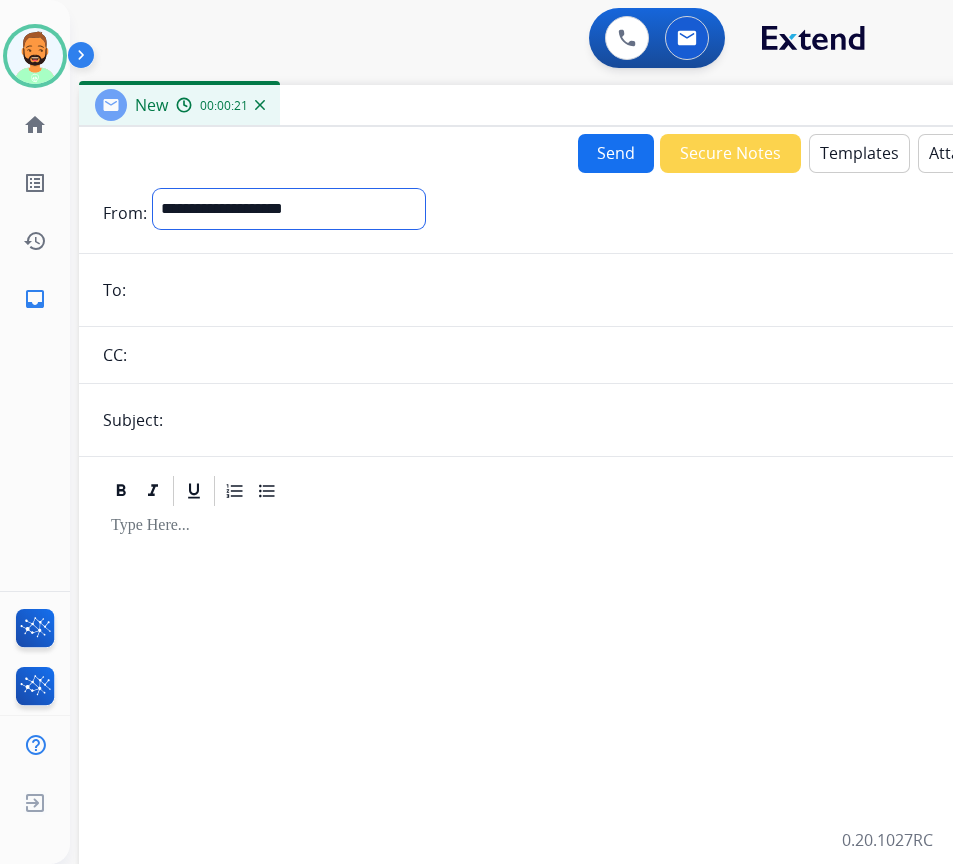 select on "**********" 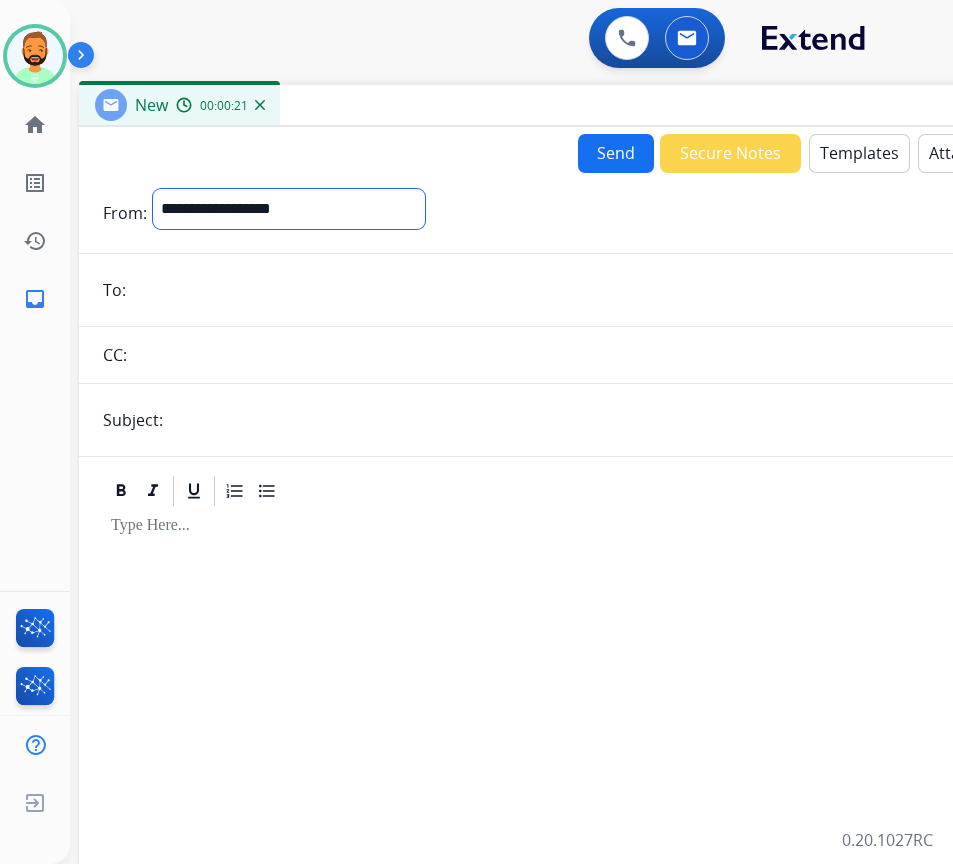 click on "**********" at bounding box center (289, 209) 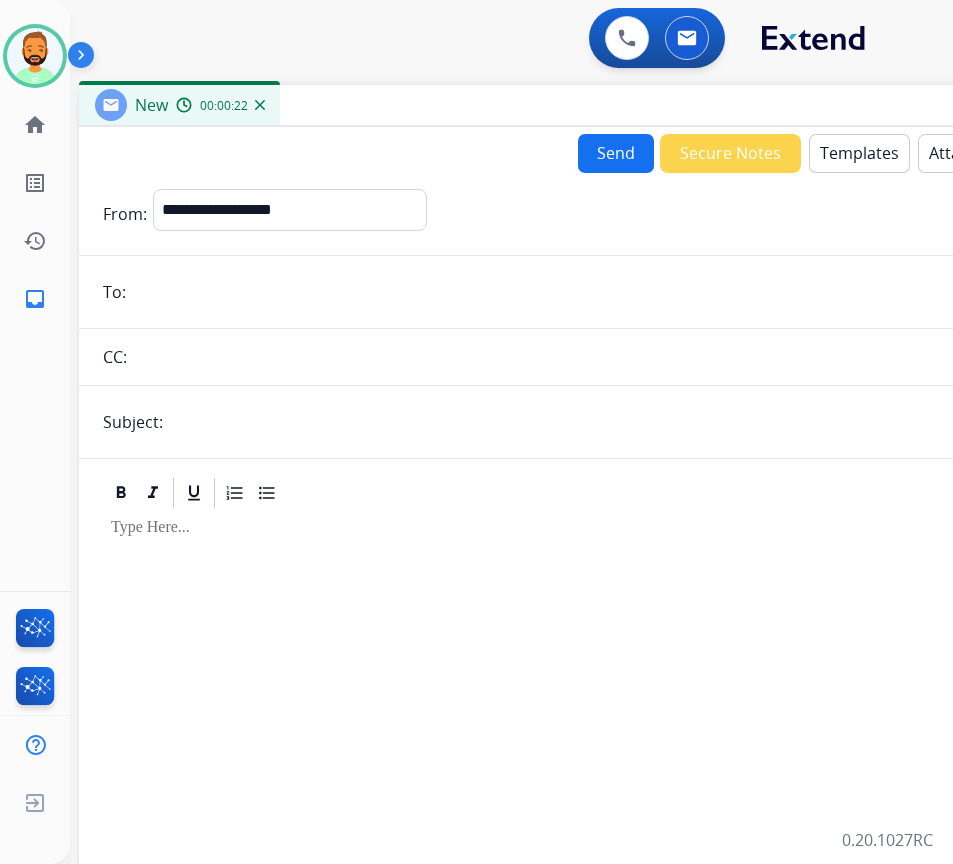 paste on "**********" 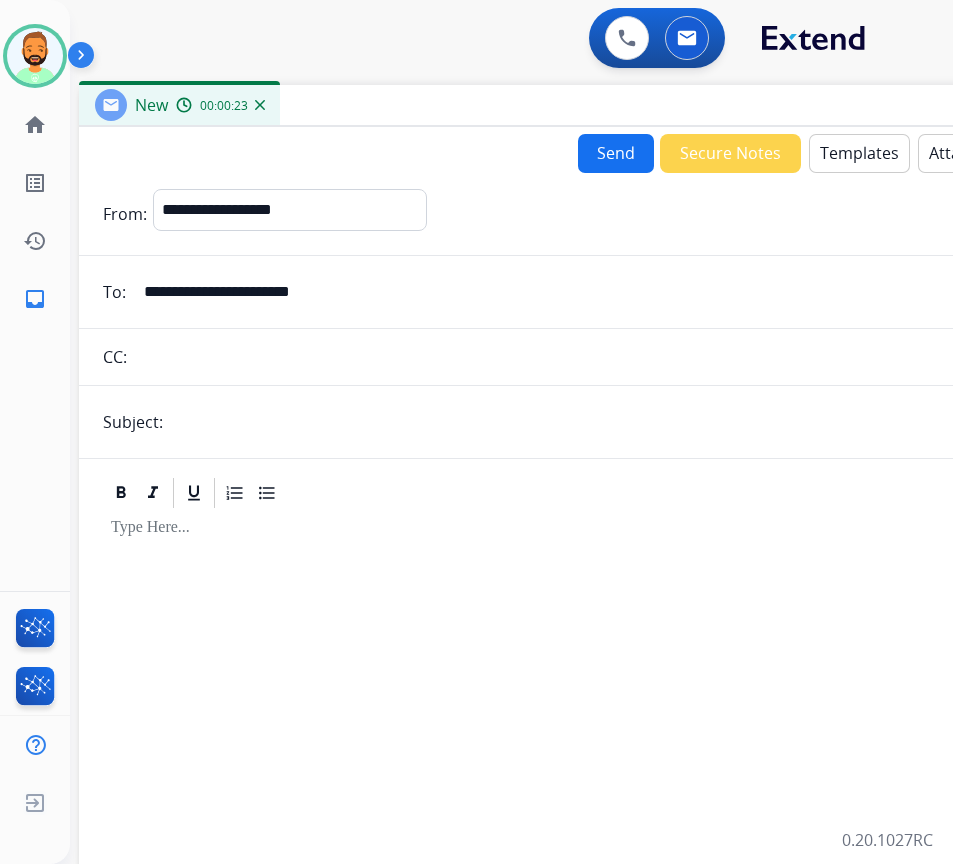 type on "**********" 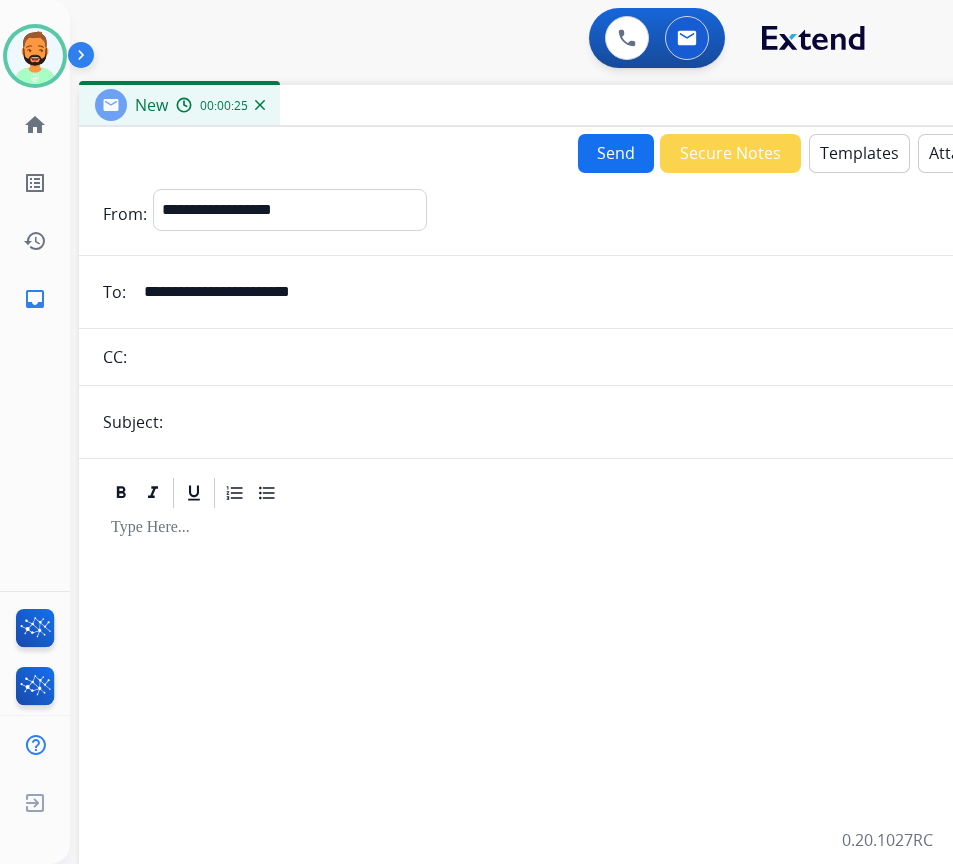 drag, startPoint x: 267, startPoint y: 441, endPoint x: 198, endPoint y: 404, distance: 78.29432 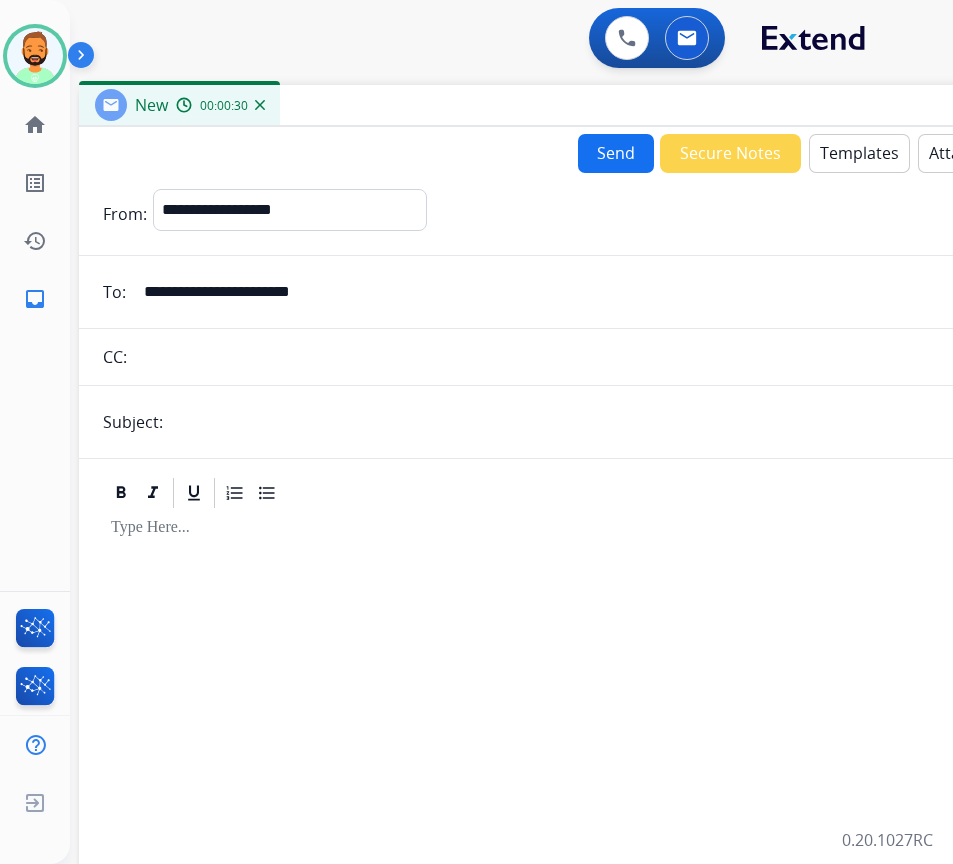 type on "*******" 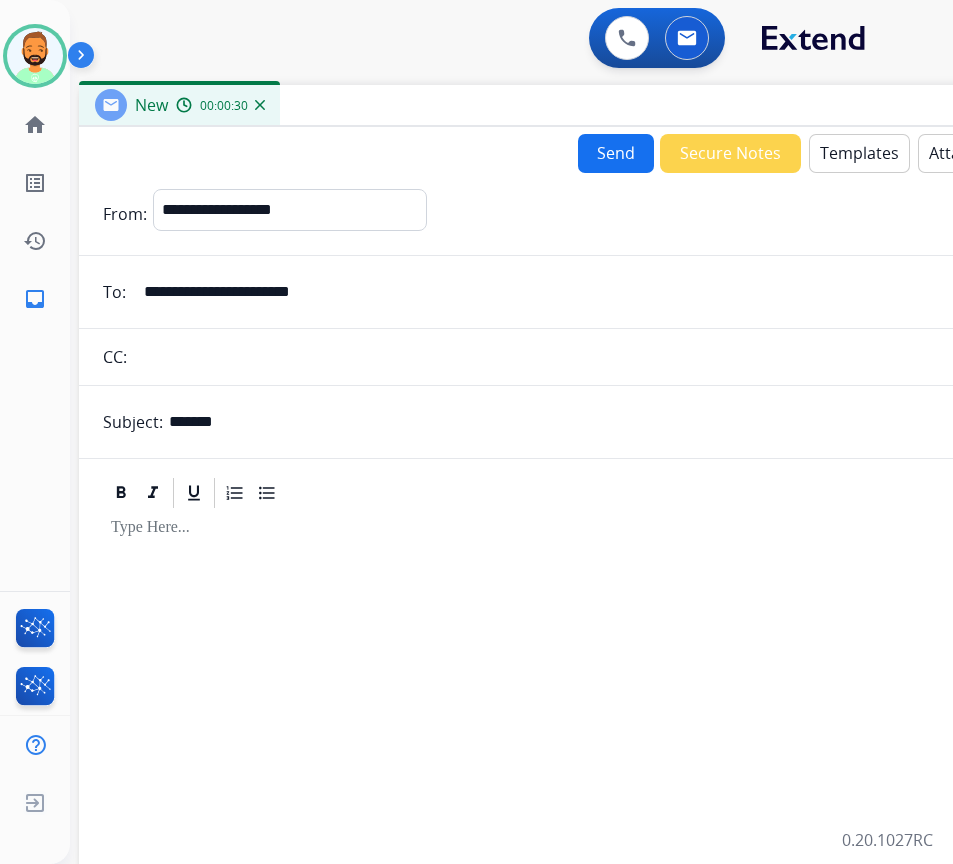 click at bounding box center (579, 778) 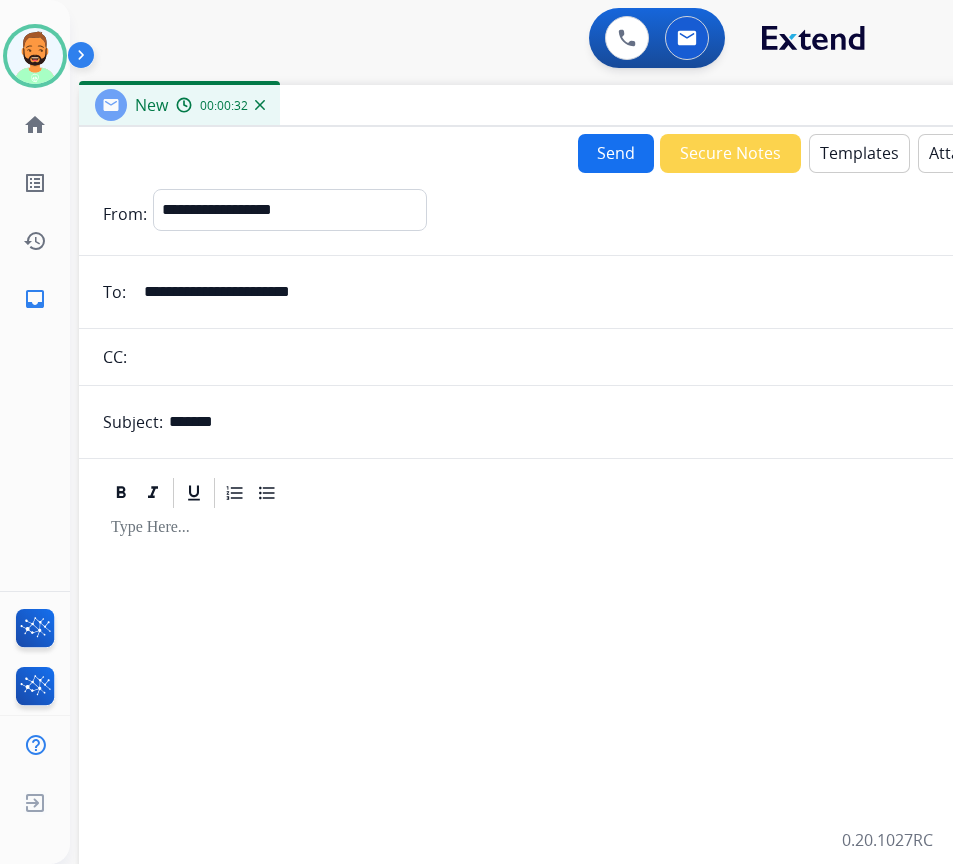 click on "Templates" at bounding box center [859, 153] 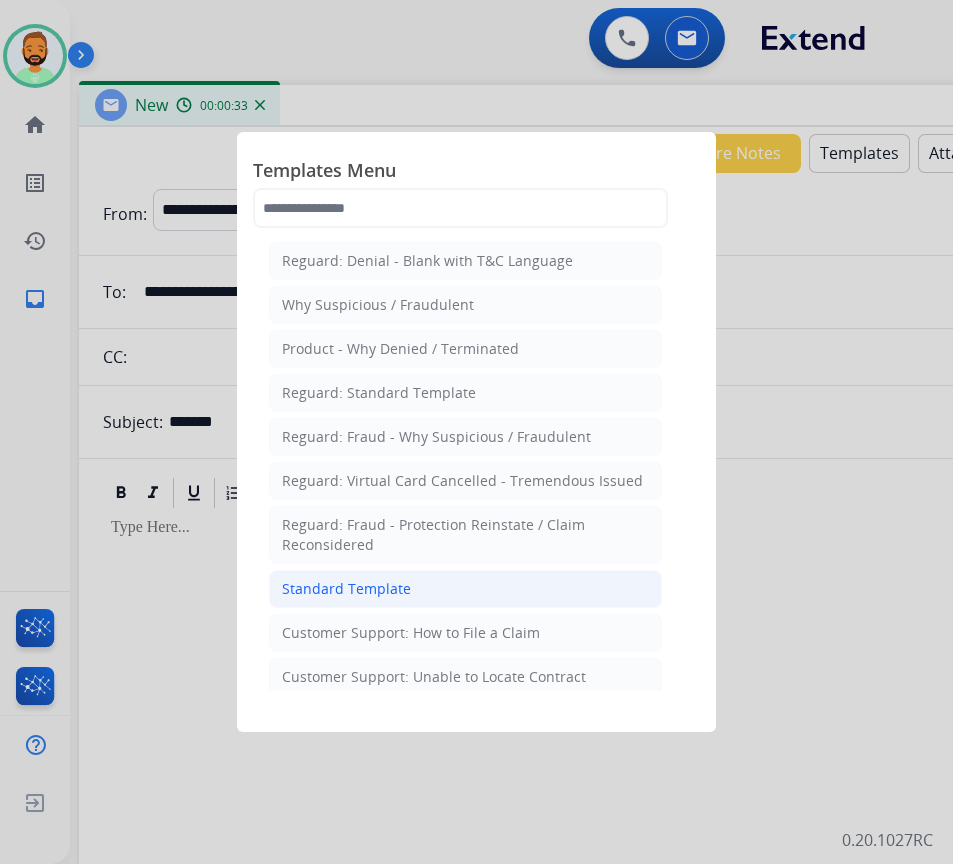 click on "Standard Template" 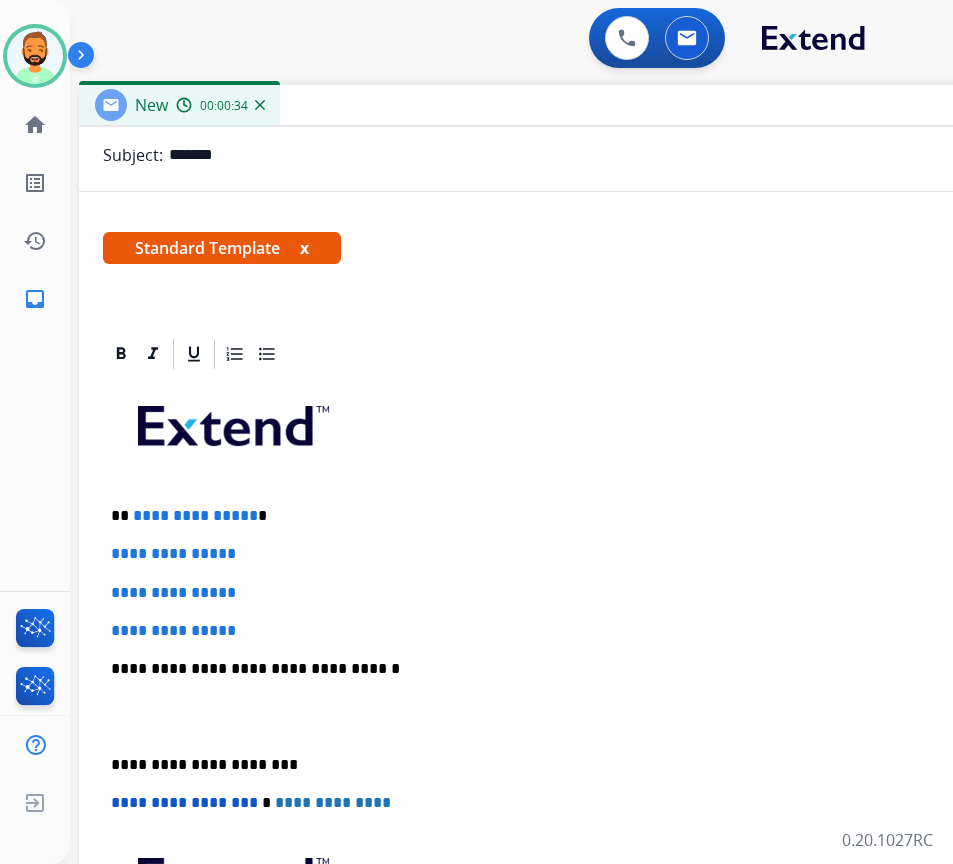 scroll, scrollTop: 270, scrollLeft: 0, axis: vertical 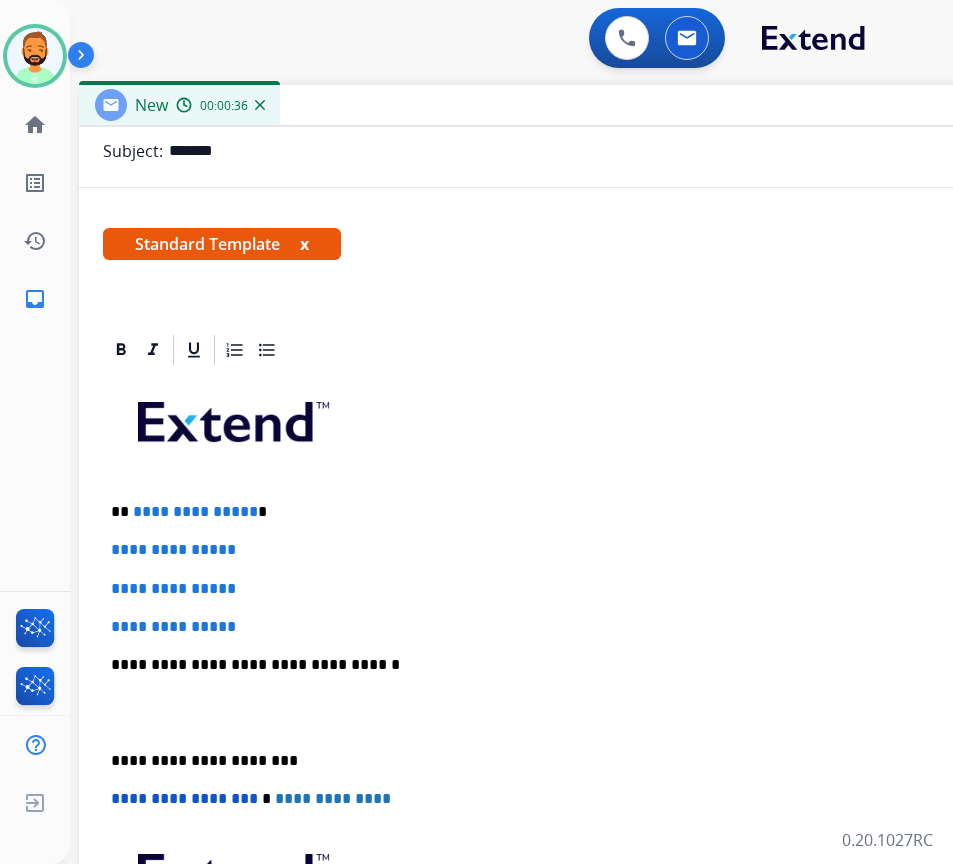 drag, startPoint x: 314, startPoint y: 507, endPoint x: 309, endPoint y: 516, distance: 10.29563 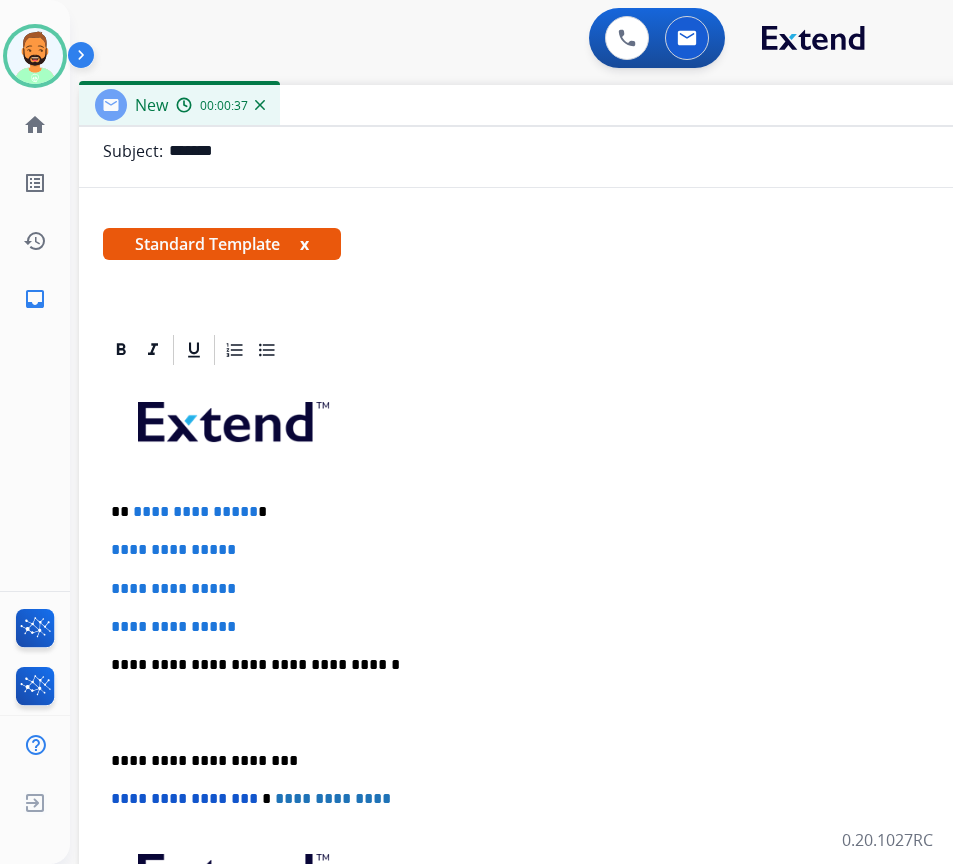 type 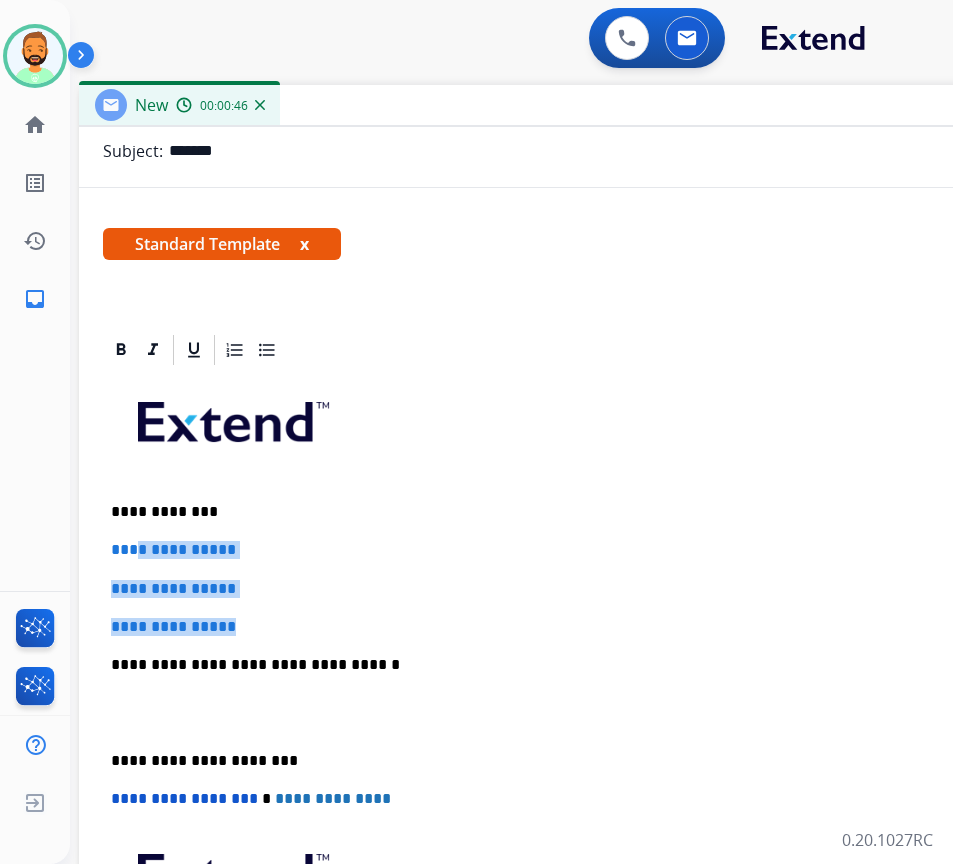 drag, startPoint x: 256, startPoint y: 620, endPoint x: 133, endPoint y: 557, distance: 138.19551 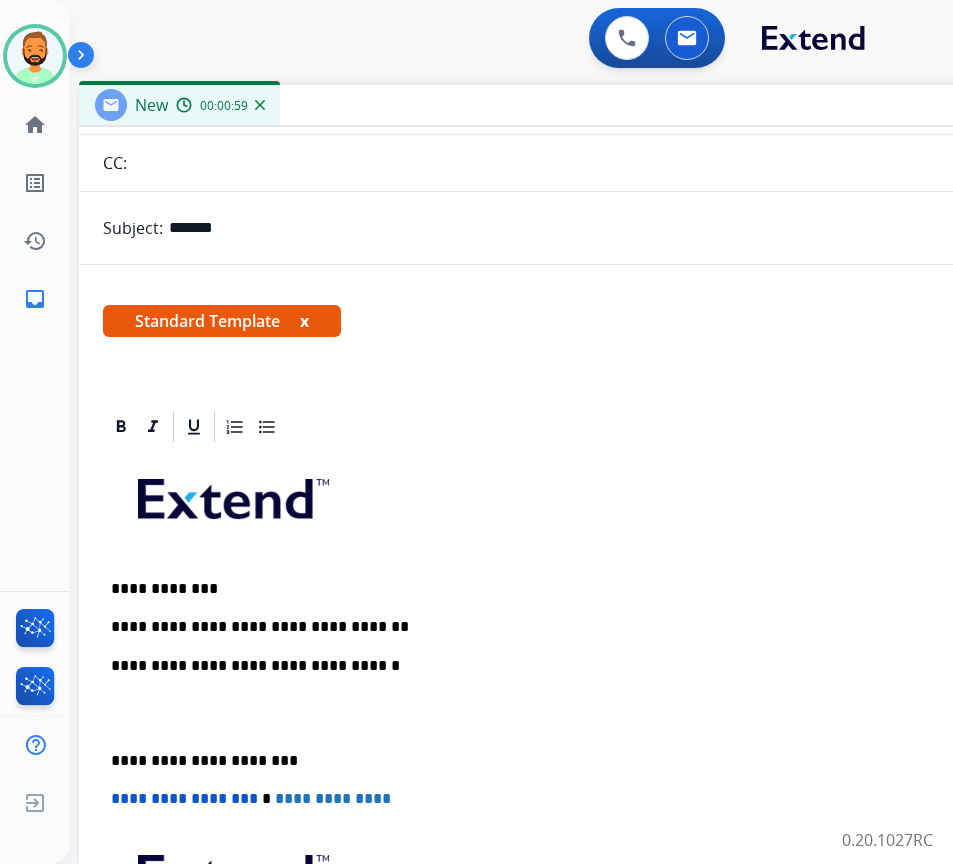 scroll, scrollTop: 232, scrollLeft: 0, axis: vertical 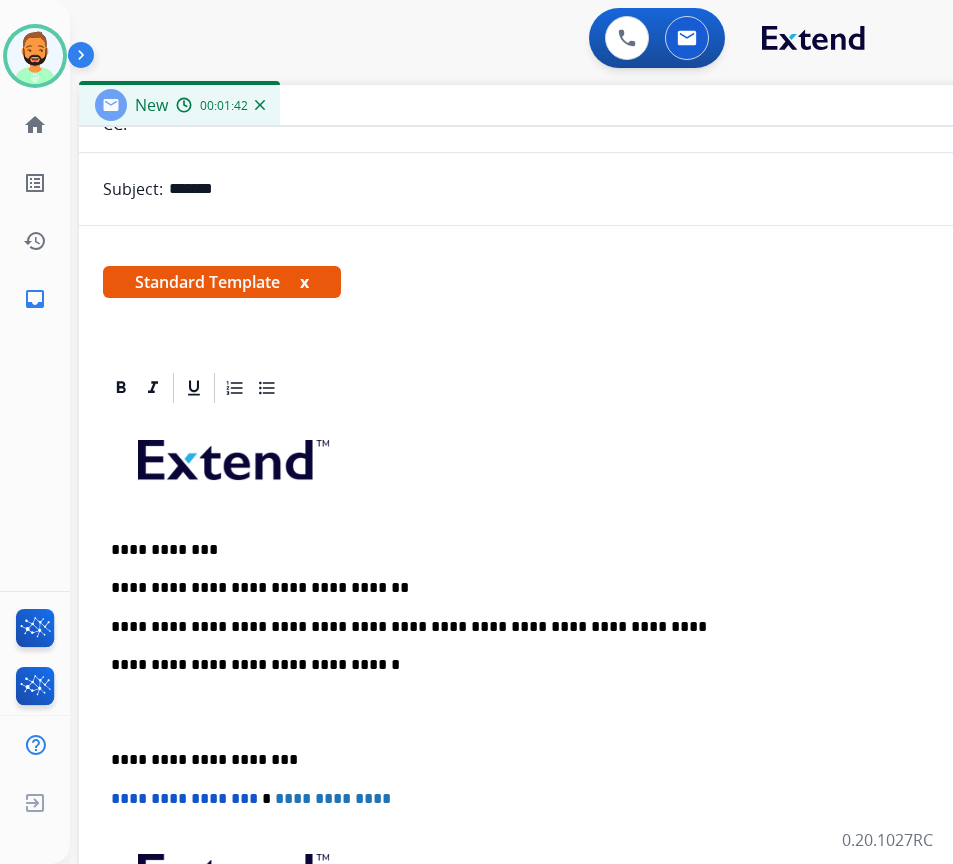 drag, startPoint x: 500, startPoint y: 634, endPoint x: 508, endPoint y: 643, distance: 12.0415945 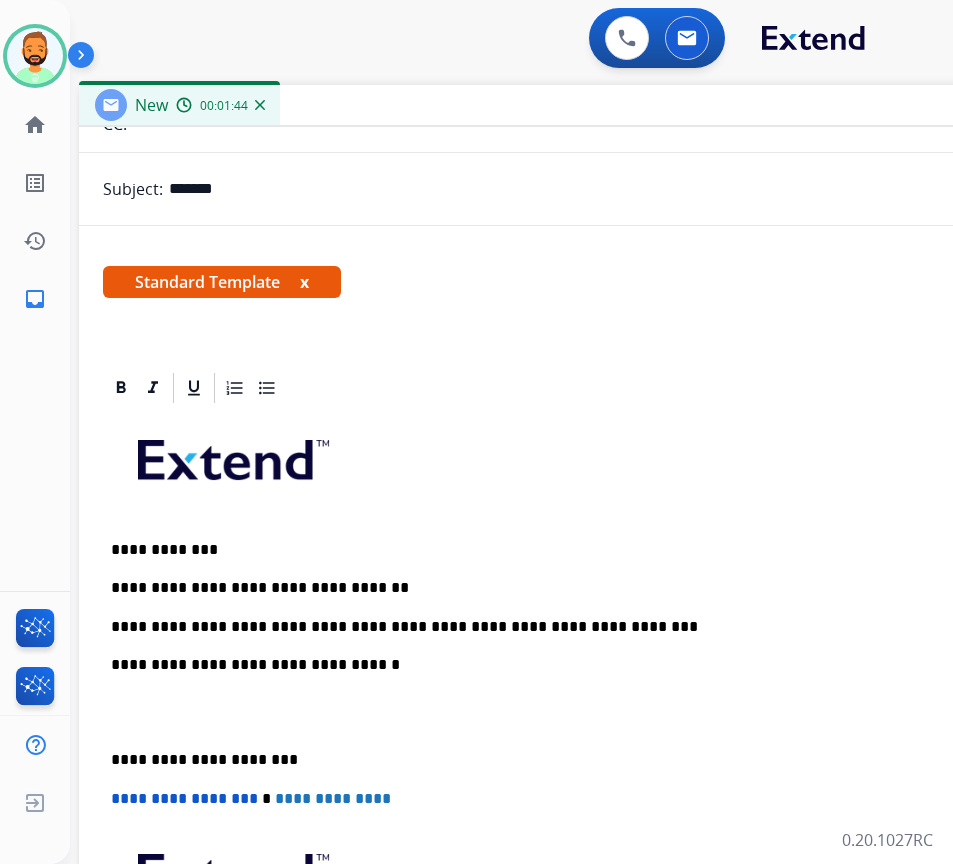 click on "**********" at bounding box center [571, 627] 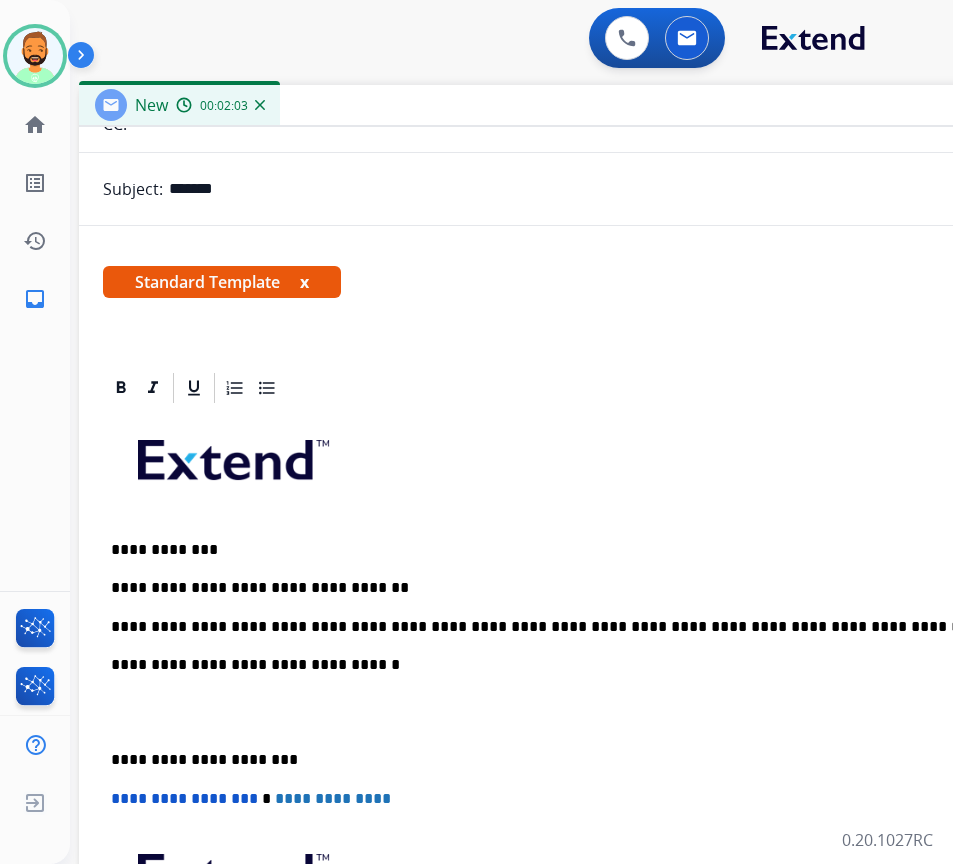 click on "**********" at bounding box center (571, 627) 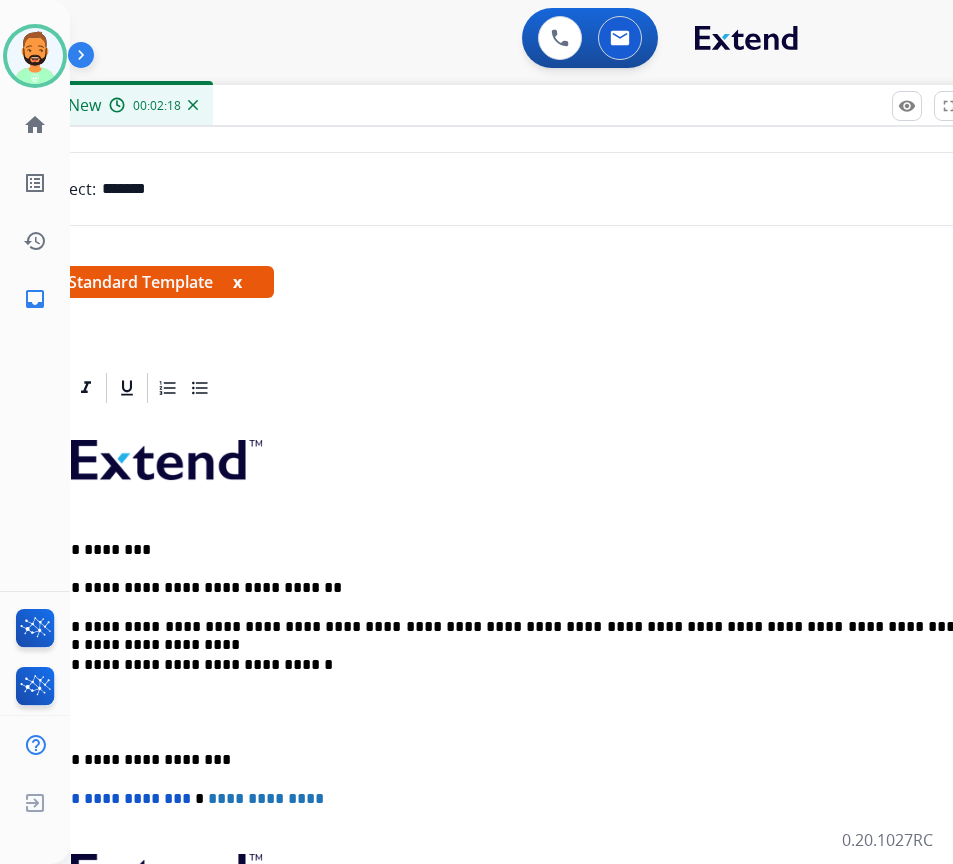scroll, scrollTop: 0, scrollLeft: 76, axis: horizontal 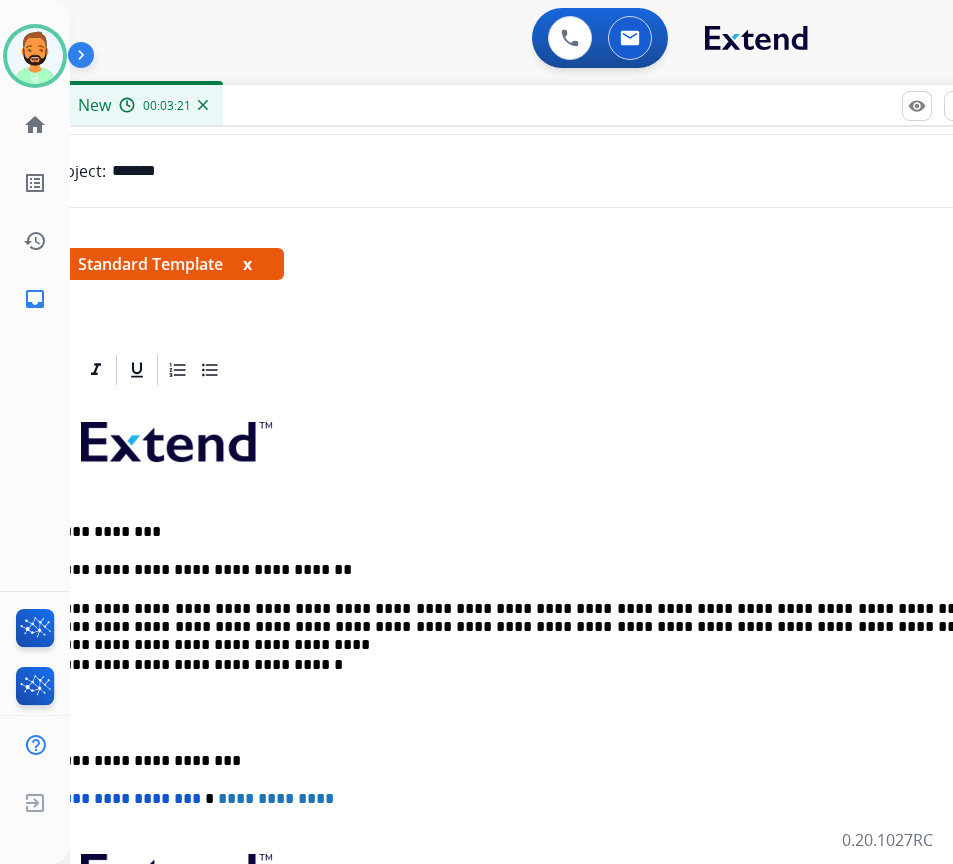 click on "**********" at bounding box center (514, 618) 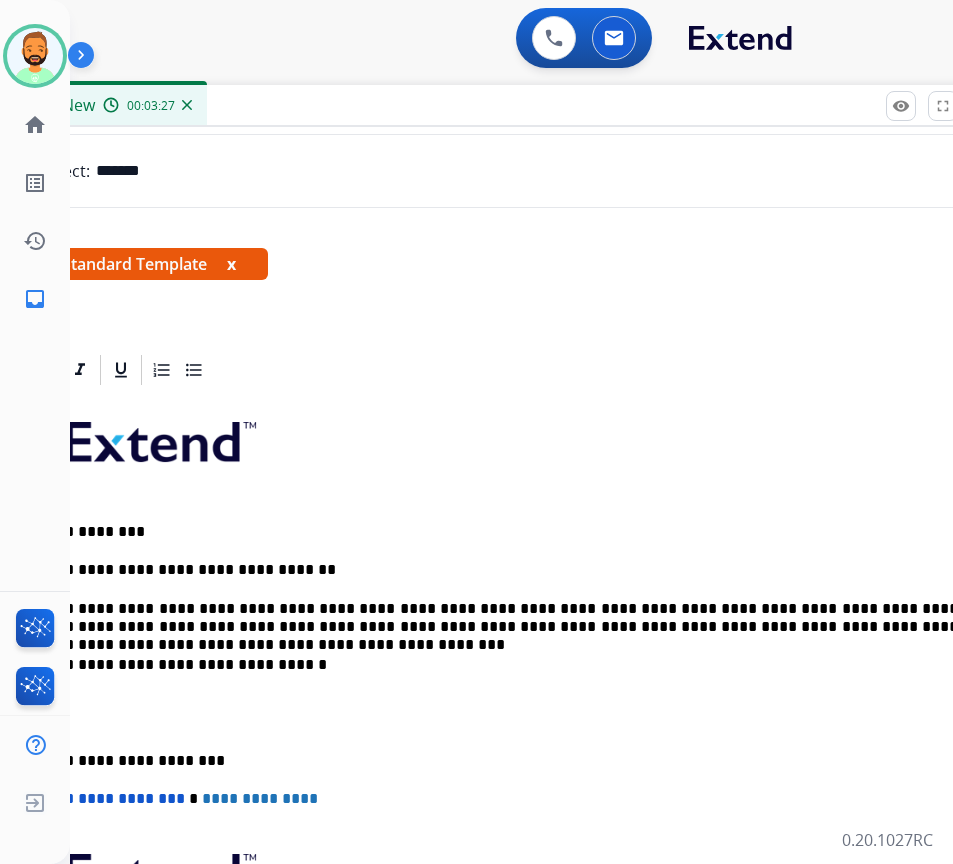 scroll, scrollTop: 0, scrollLeft: 77, axis: horizontal 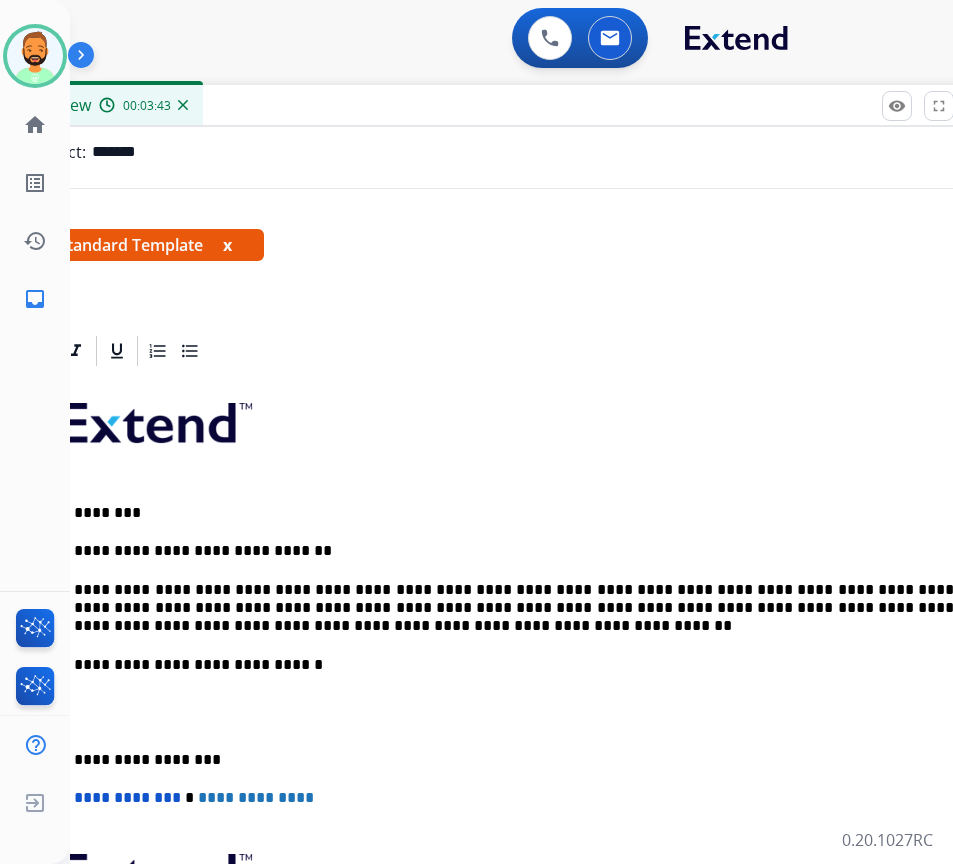 click on "**********" at bounding box center [494, 760] 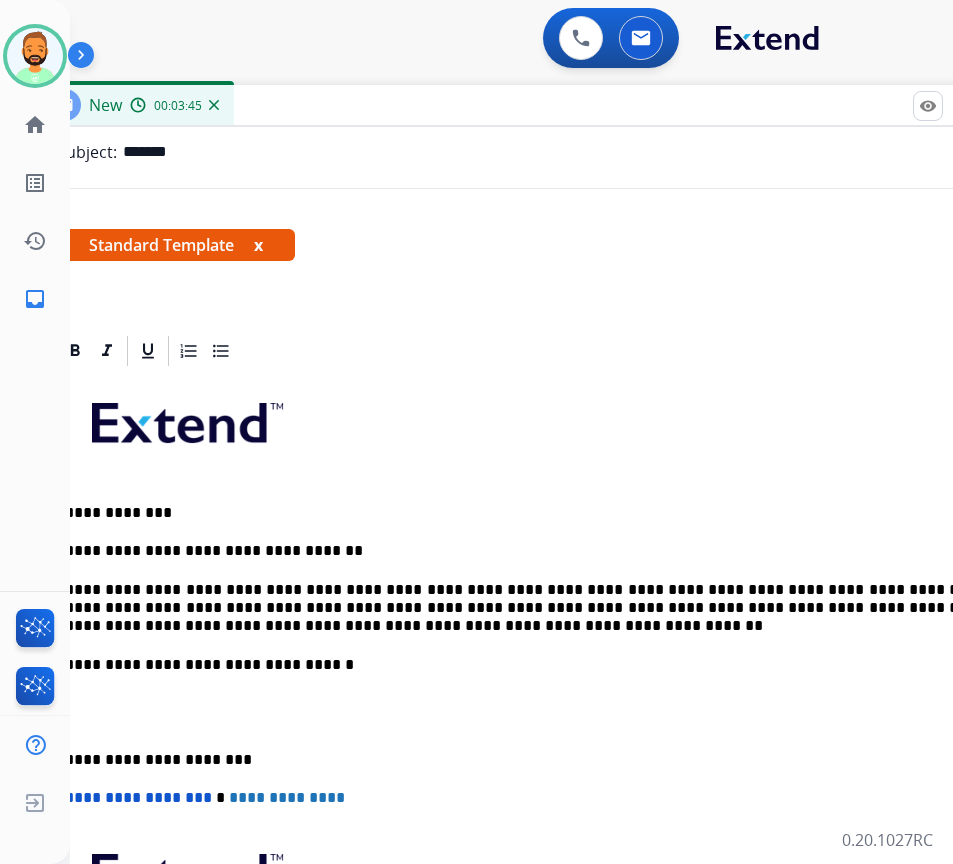 scroll, scrollTop: 0, scrollLeft: 36, axis: horizontal 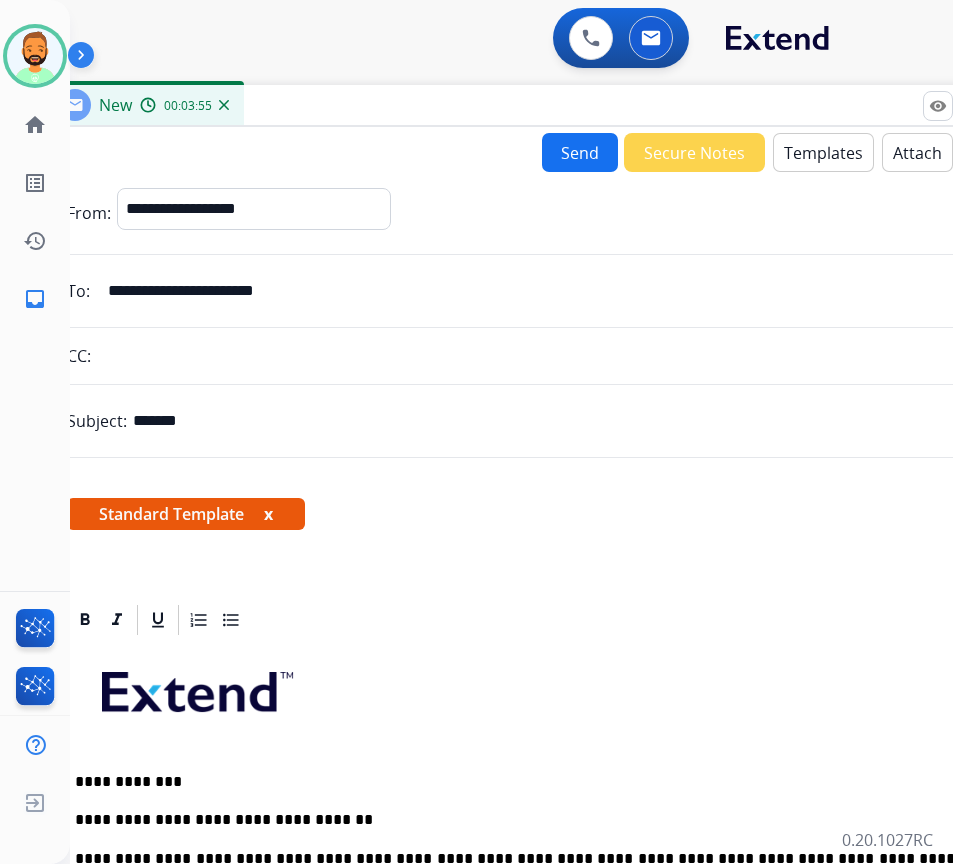 type 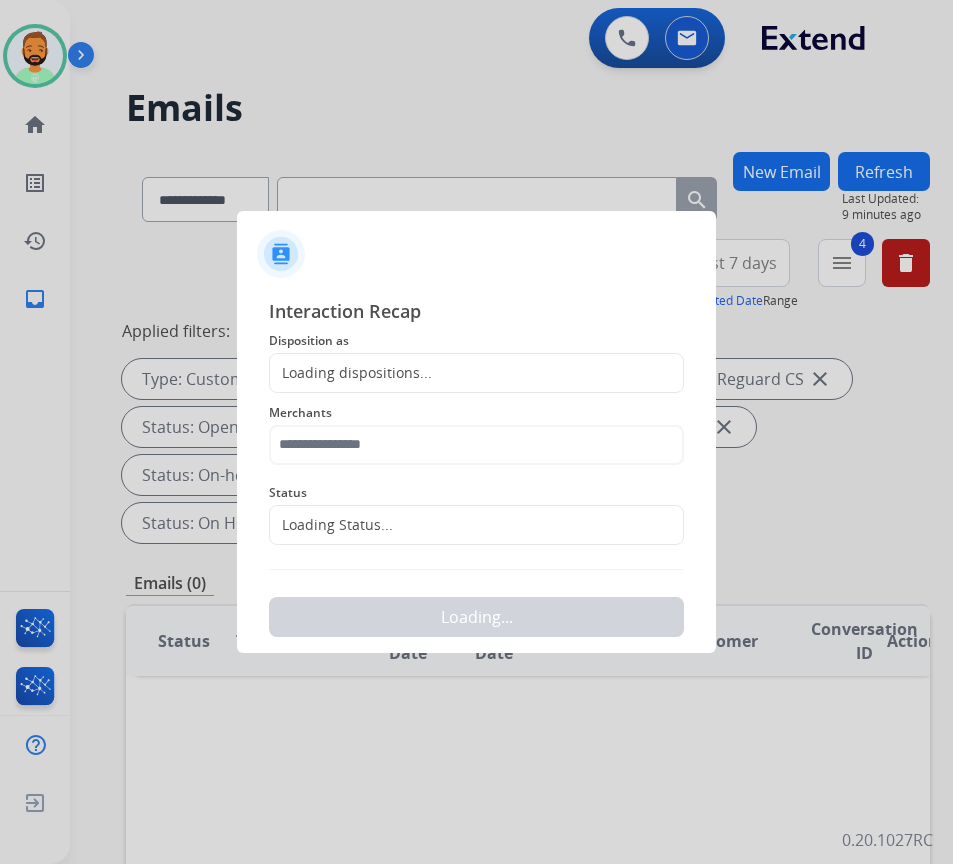 scroll, scrollTop: 0, scrollLeft: 3, axis: horizontal 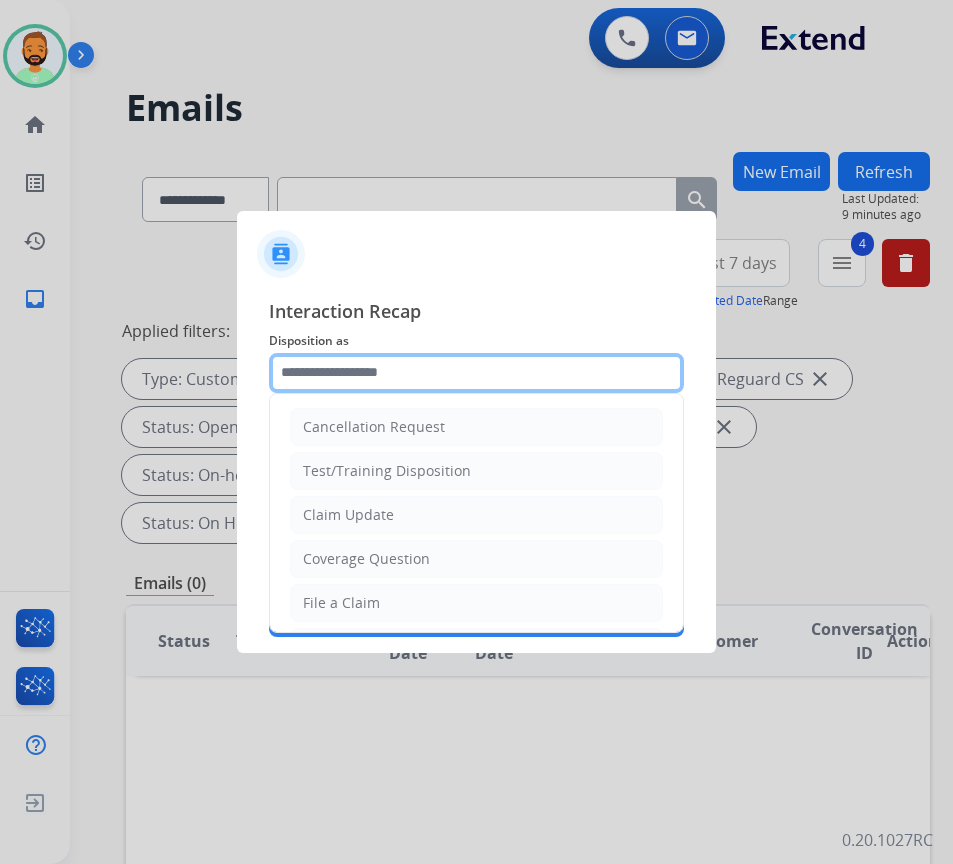 click 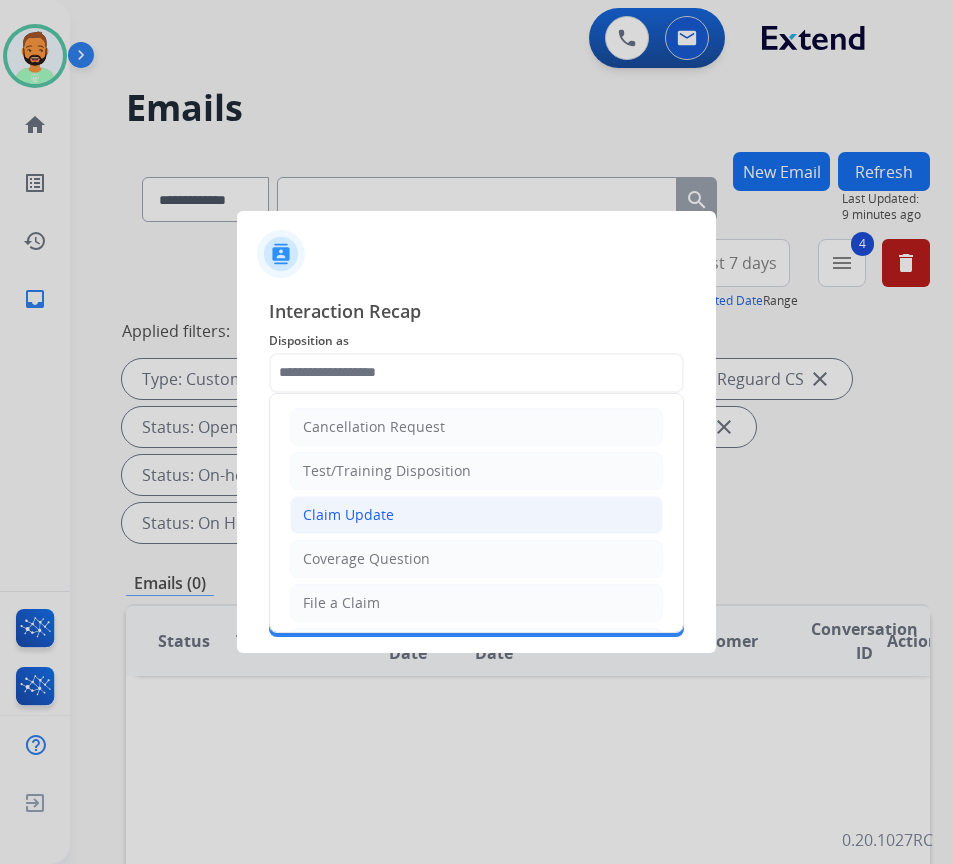 click on "Claim Update" 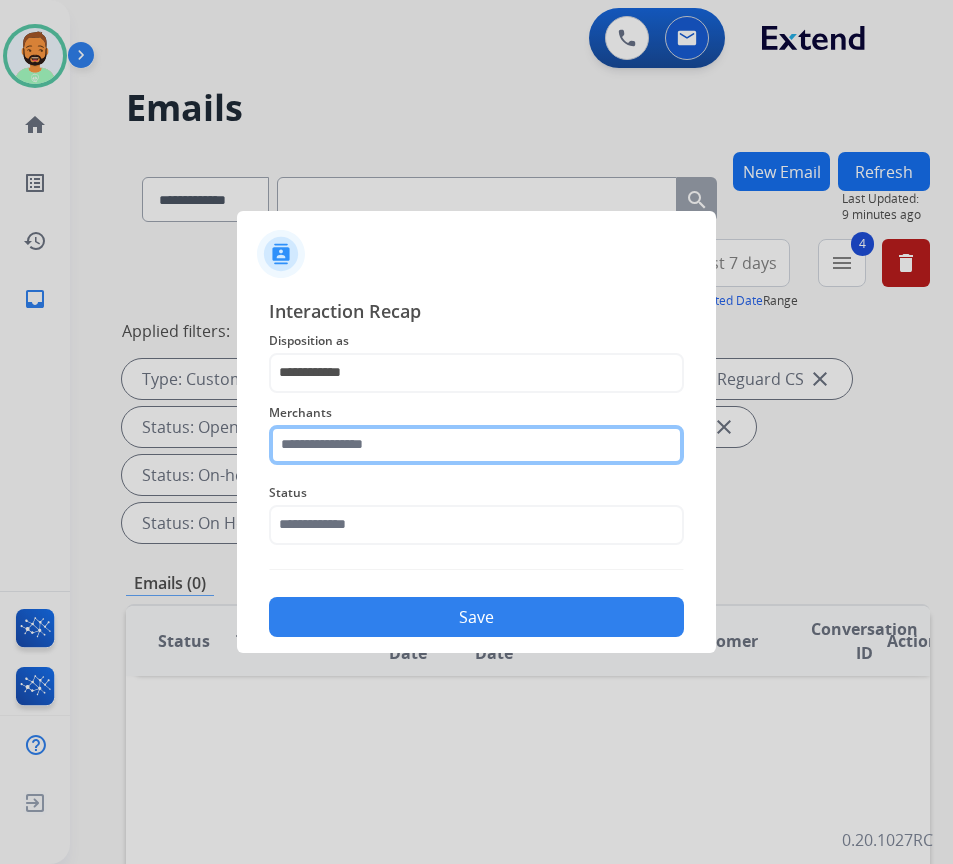 click 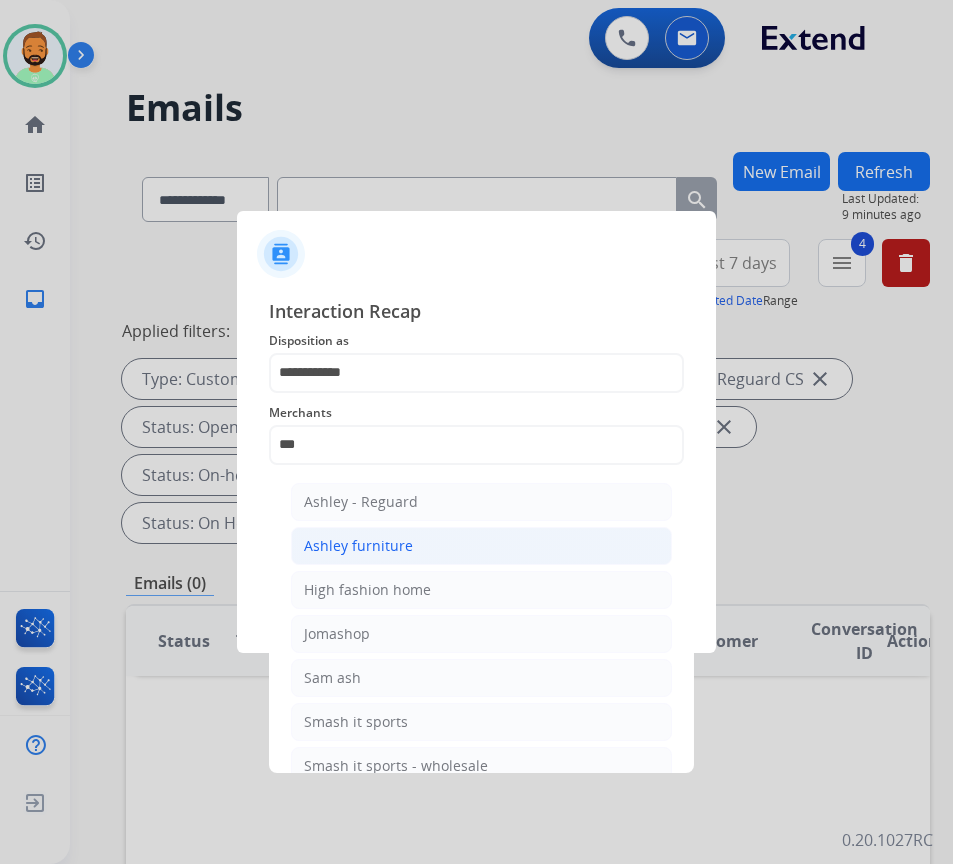 click on "Ashley furniture" 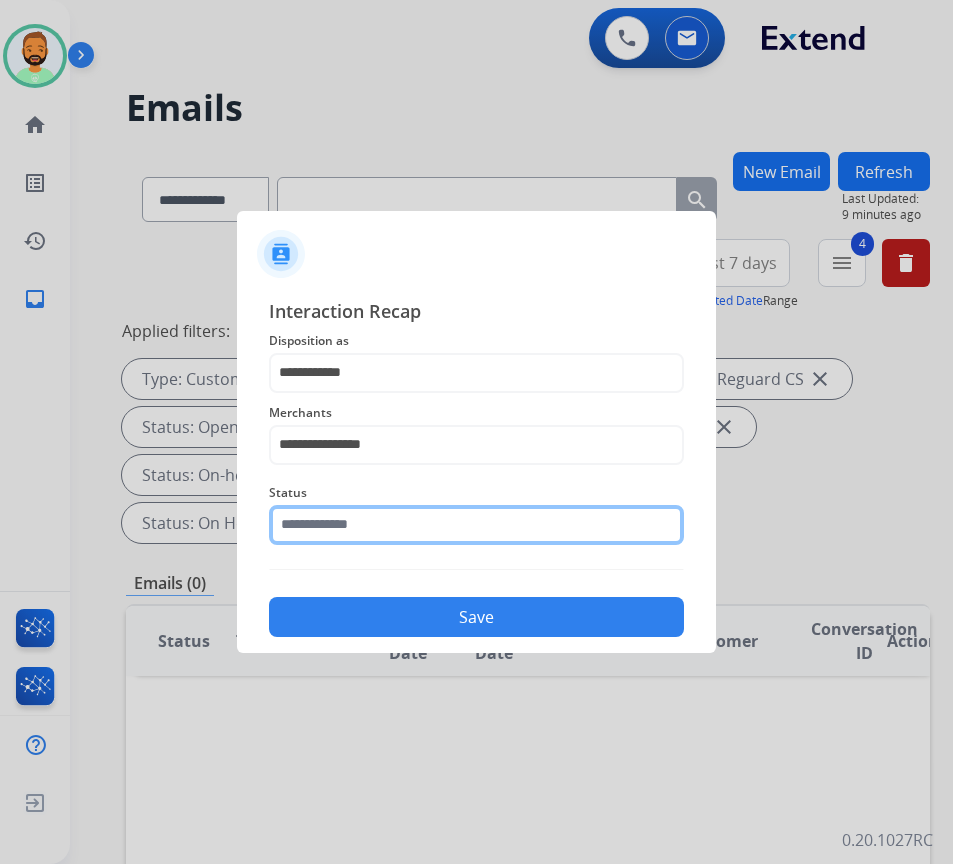 click 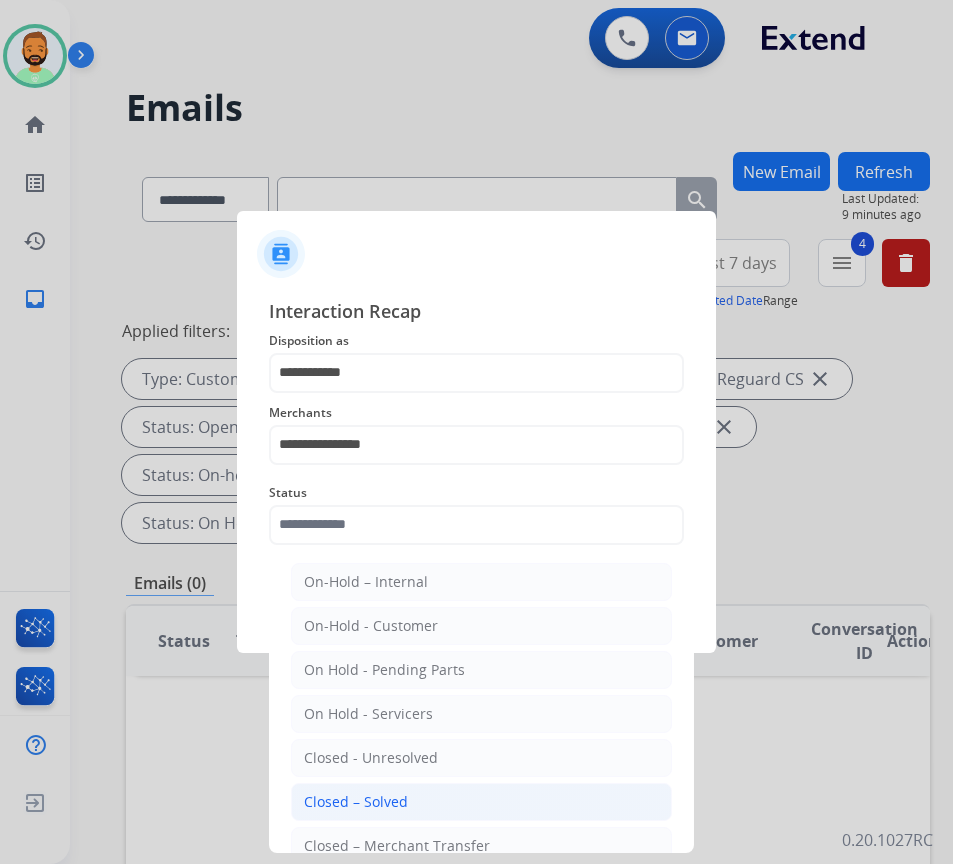 click on "Closed – Solved" 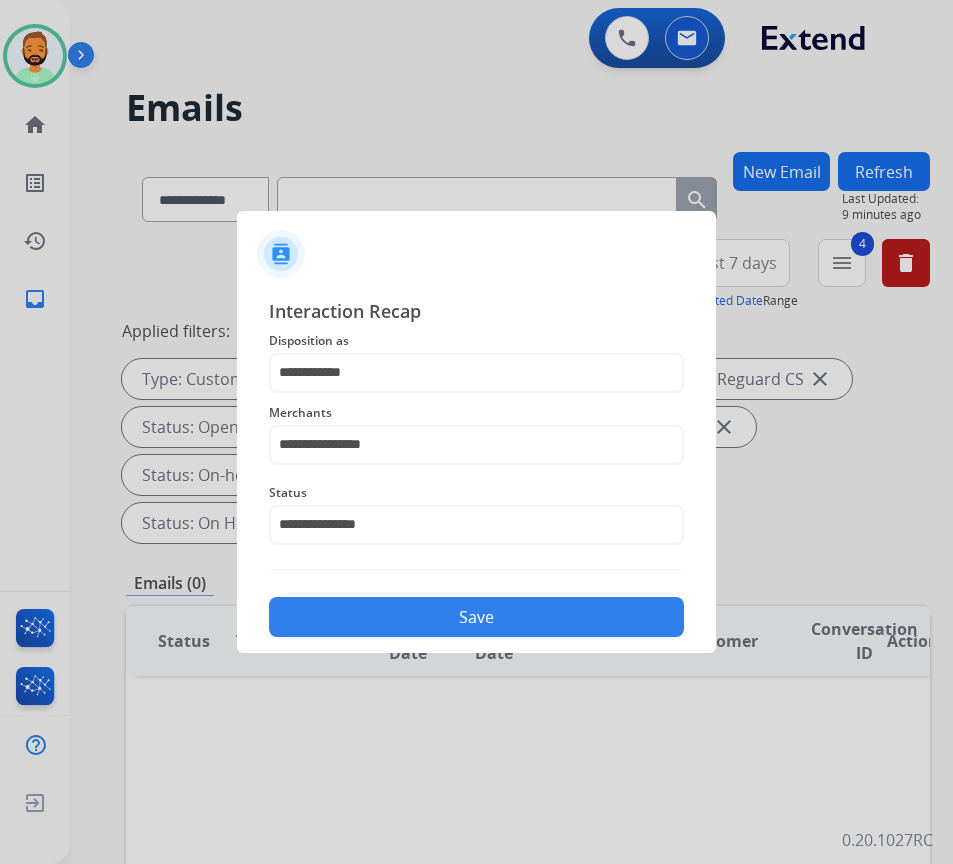 click on "Save" 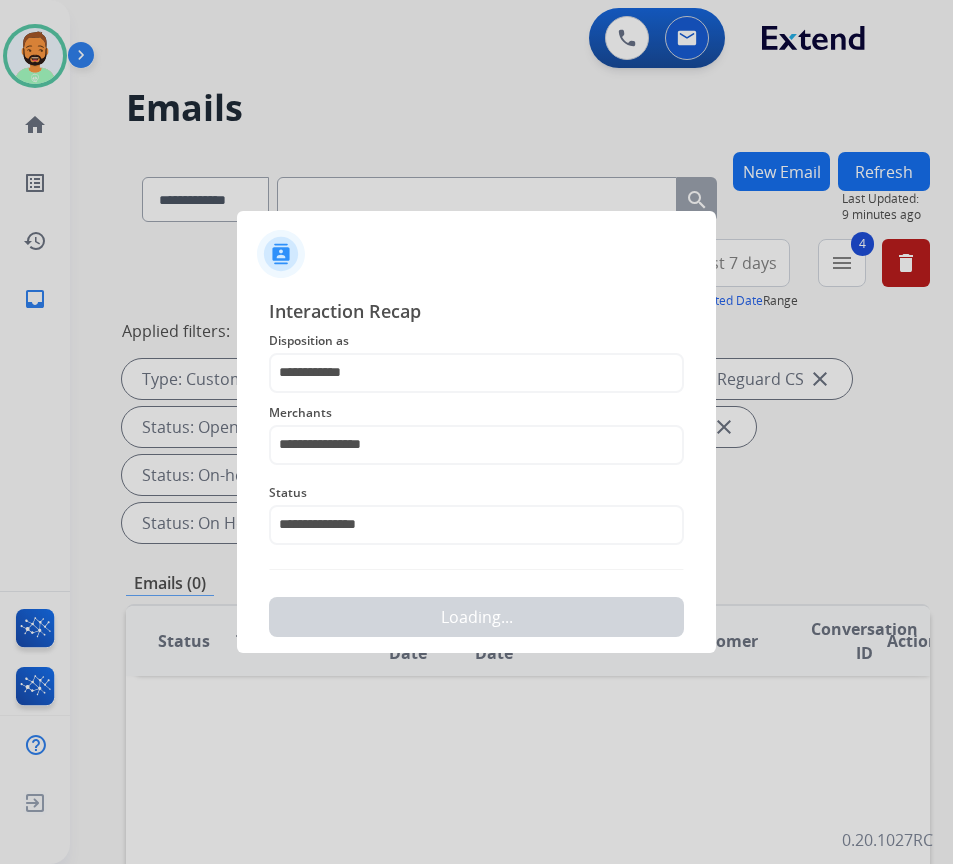 scroll, scrollTop: 0, scrollLeft: 0, axis: both 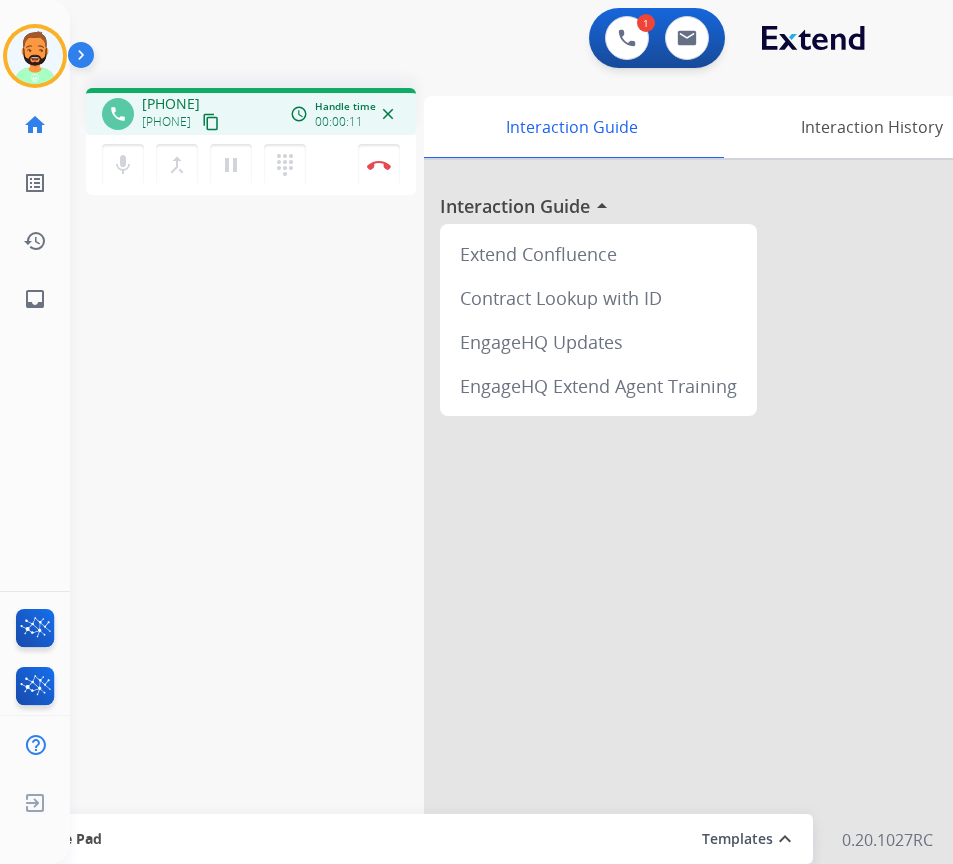 click at bounding box center (724, 533) 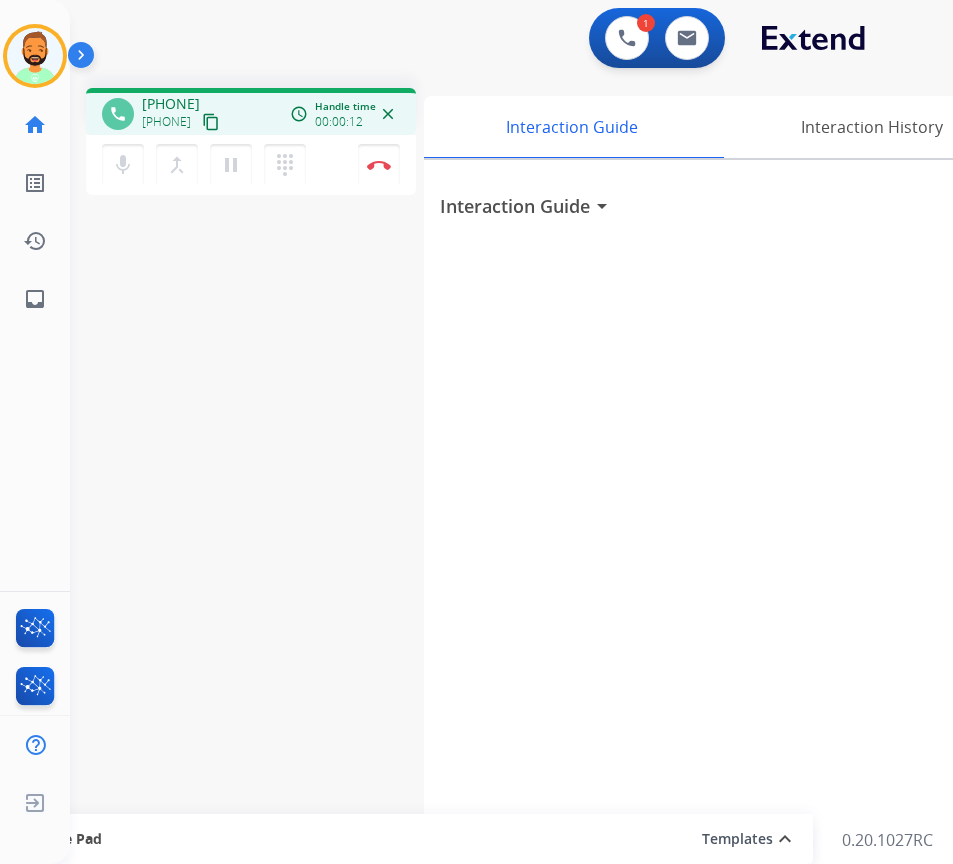click on "phone [PHONE] [PHONE] content_copy access_time Call metrics Queue  00:10 Hold  00:00 Talk  00:13 Total  00:22 Handle time 00:00:12 close mic Mute merge_type Bridge pause Hold dialpad Dialpad Disconnect swap_horiz Break voice bridge close_fullscreen Connect 3-Way Call merge_type Separate 3-Way Call  Interaction Guide  Interaction History  Interaction Guide arrow_drop_down Secure Pad Templates expand_less Choose a template Save" at bounding box center (487, 489) 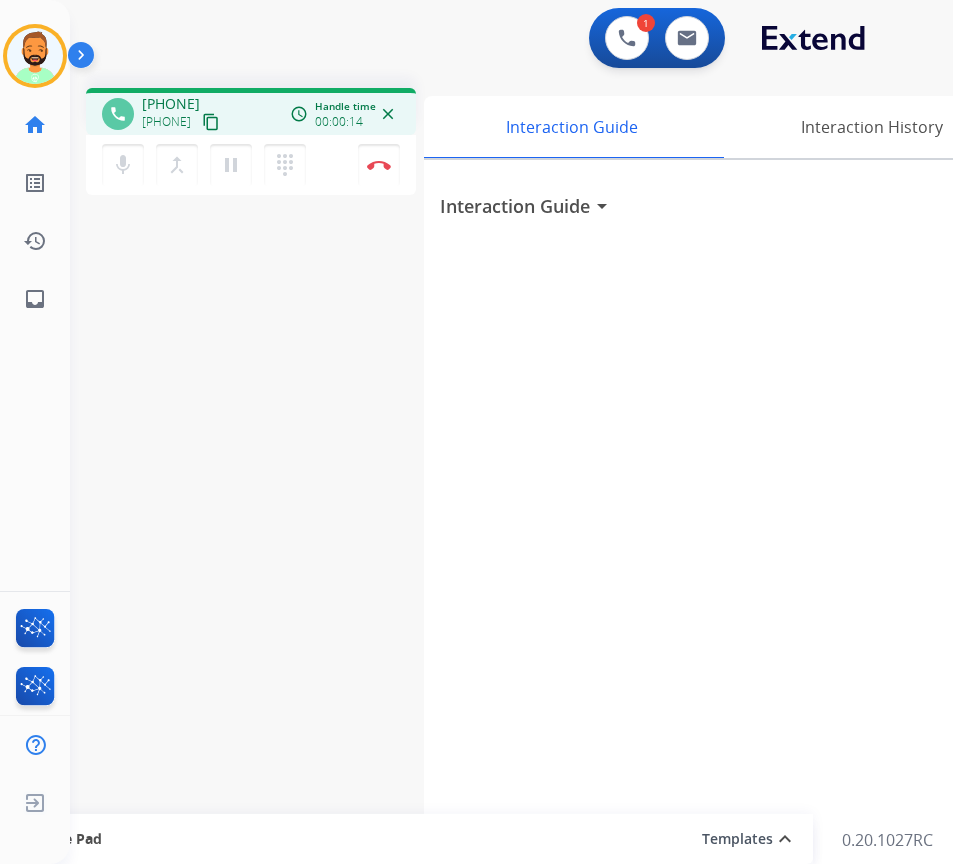 click on "arrow_drop_down" at bounding box center [602, 206] 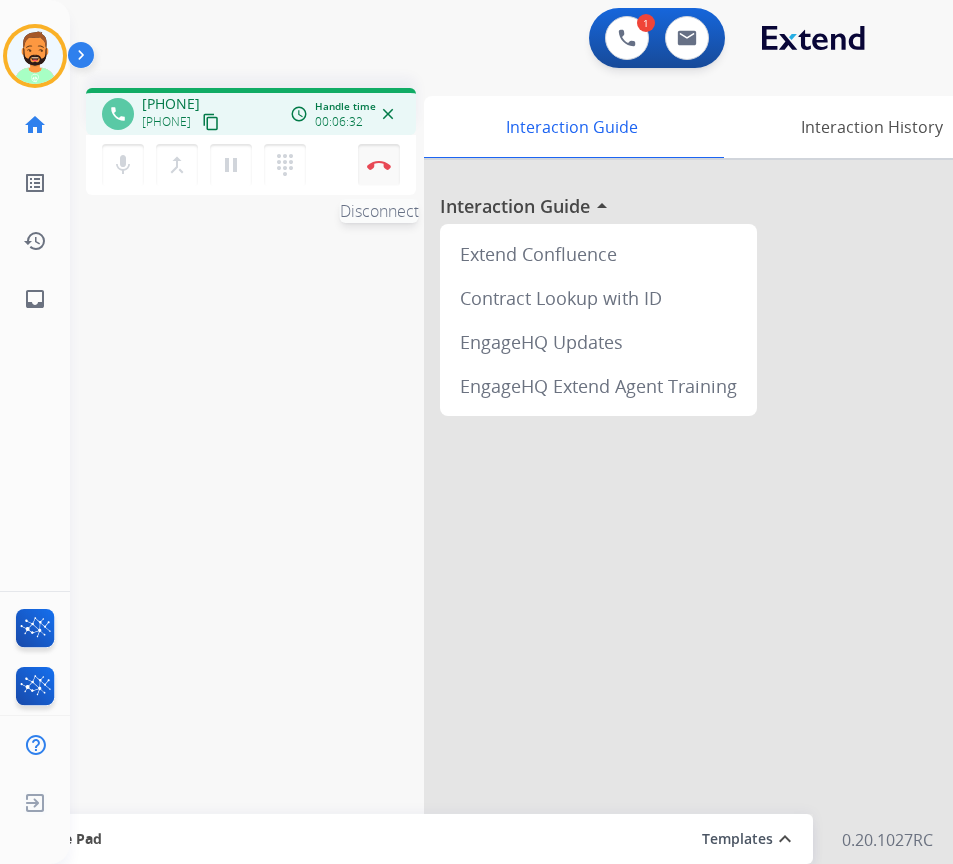 click at bounding box center (379, 165) 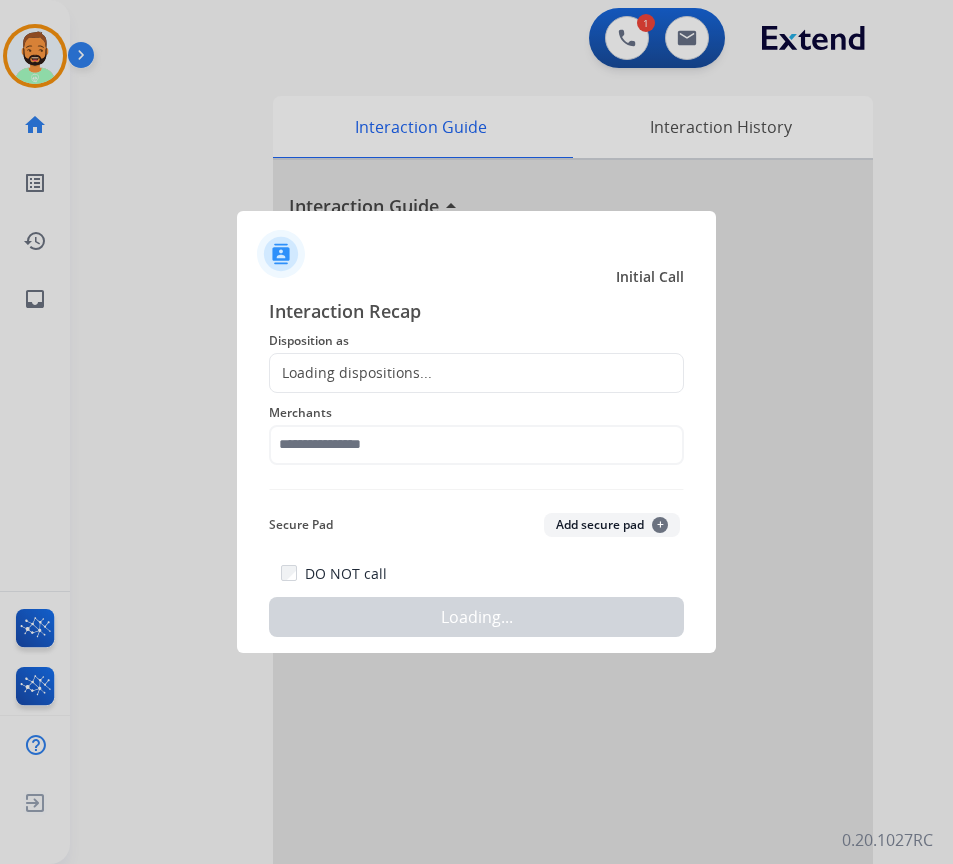 click on "Loading dispositions..." 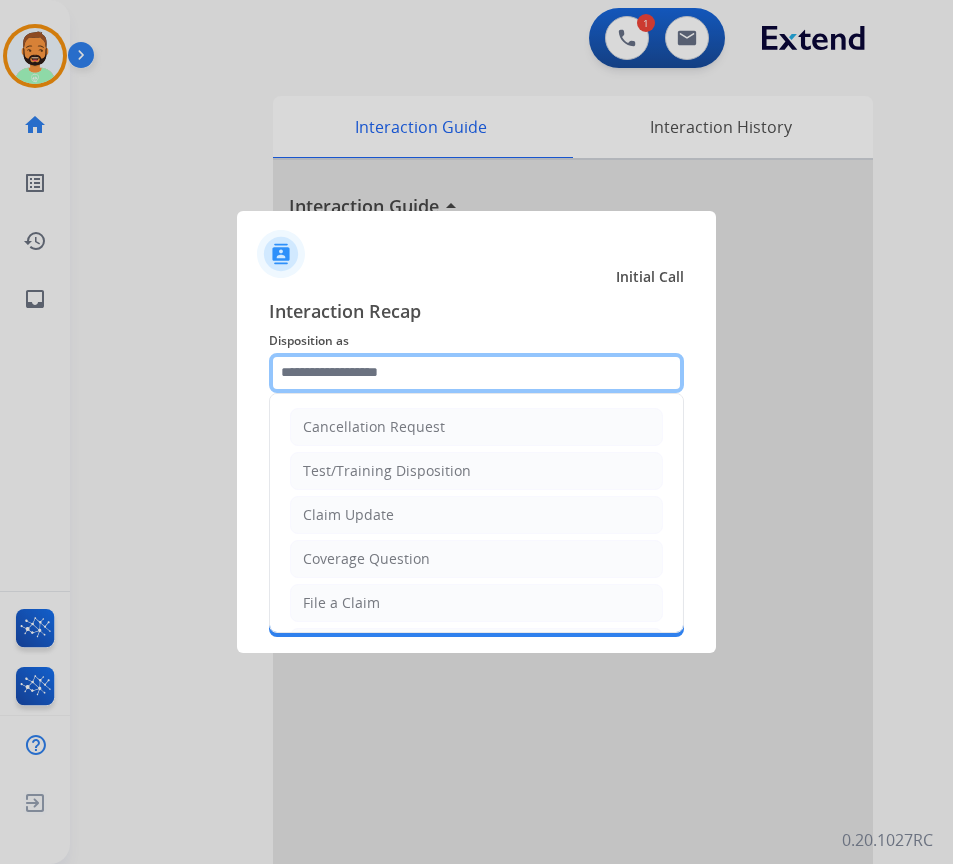 click 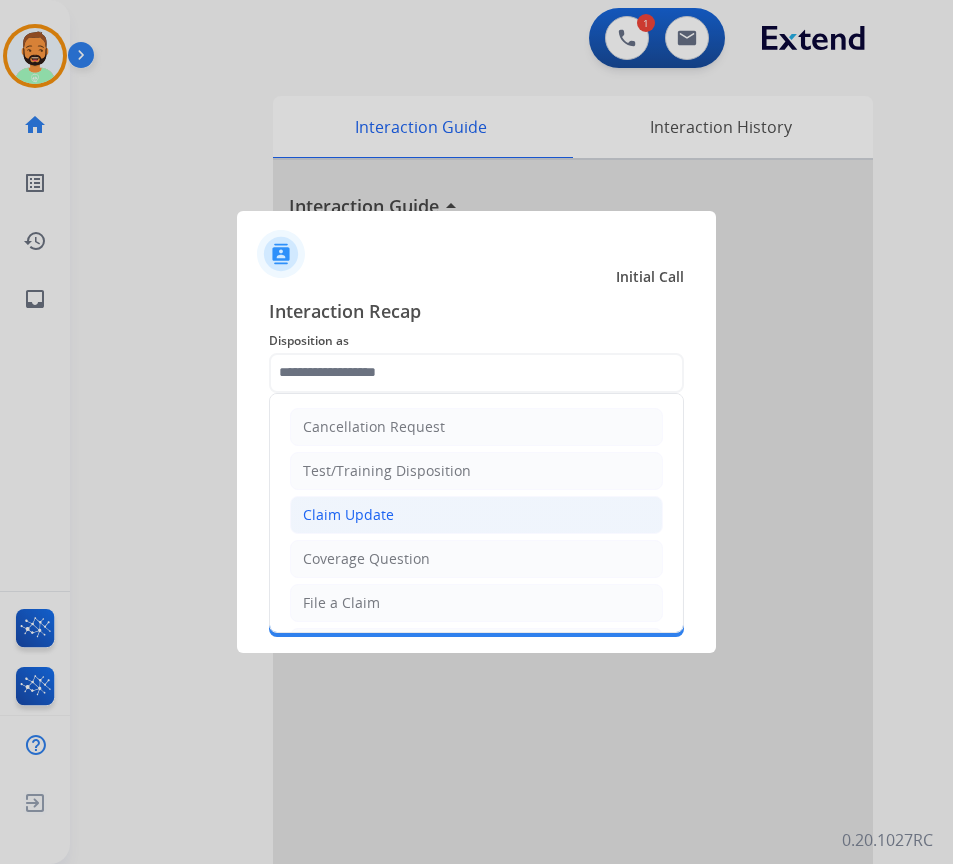click on "Claim Update" 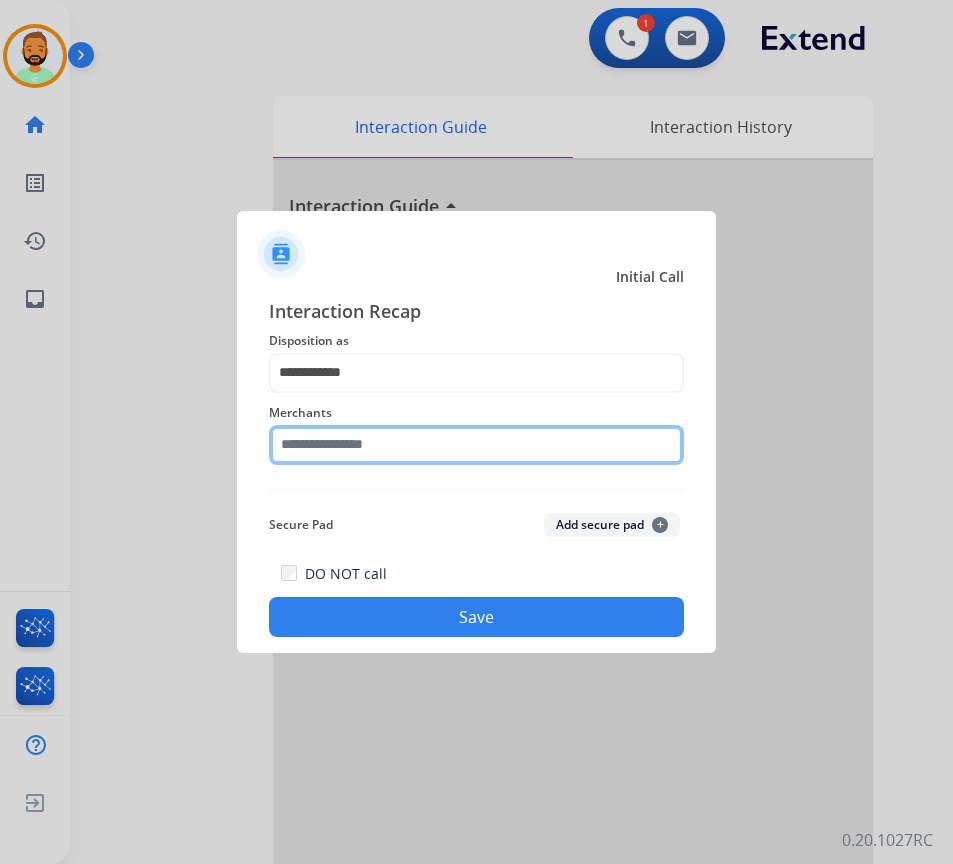 click 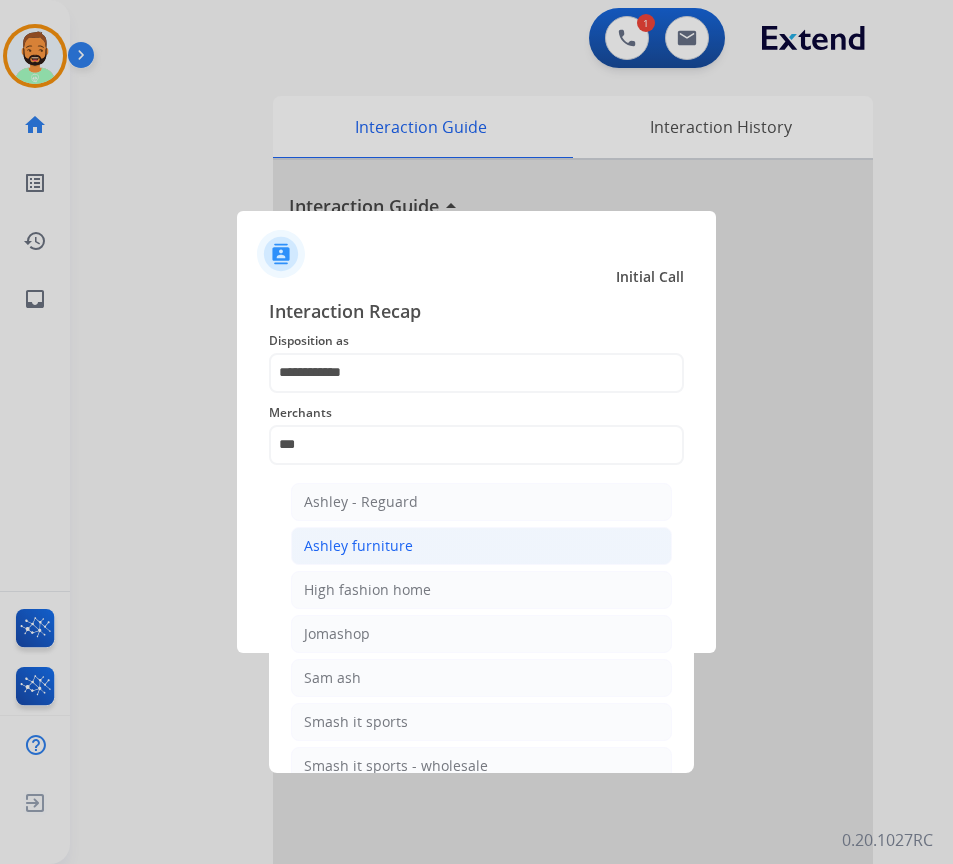 click on "Ashley furniture" 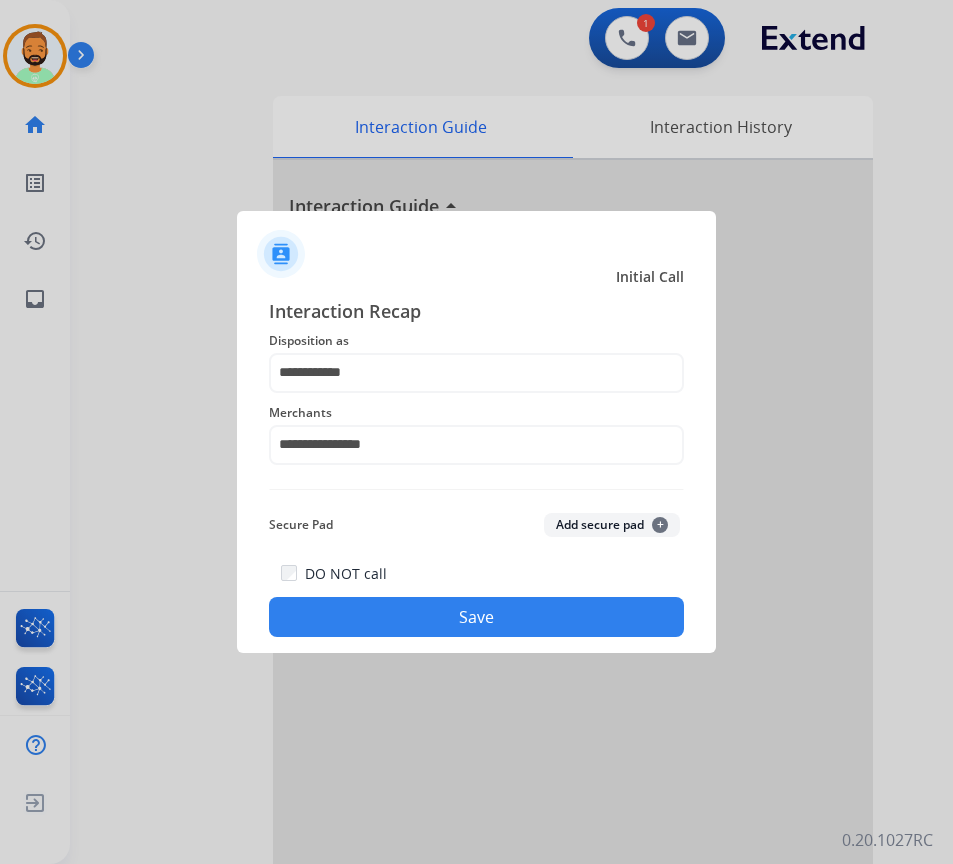 click on "Save" 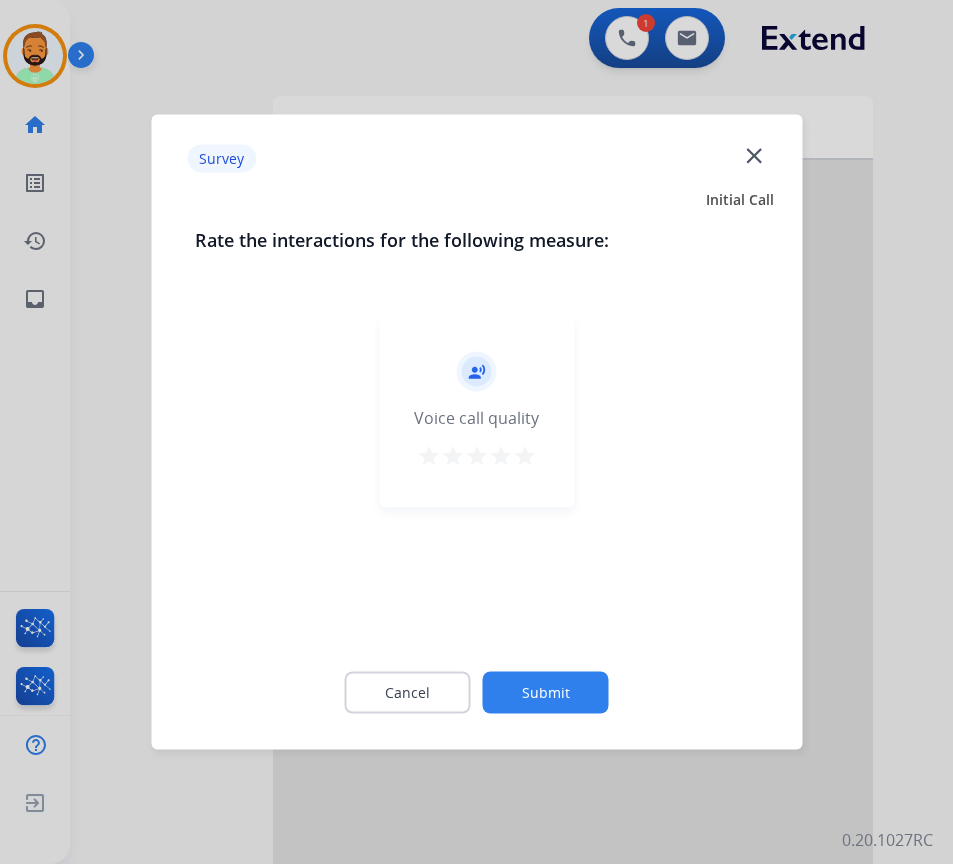 click on "Submit" 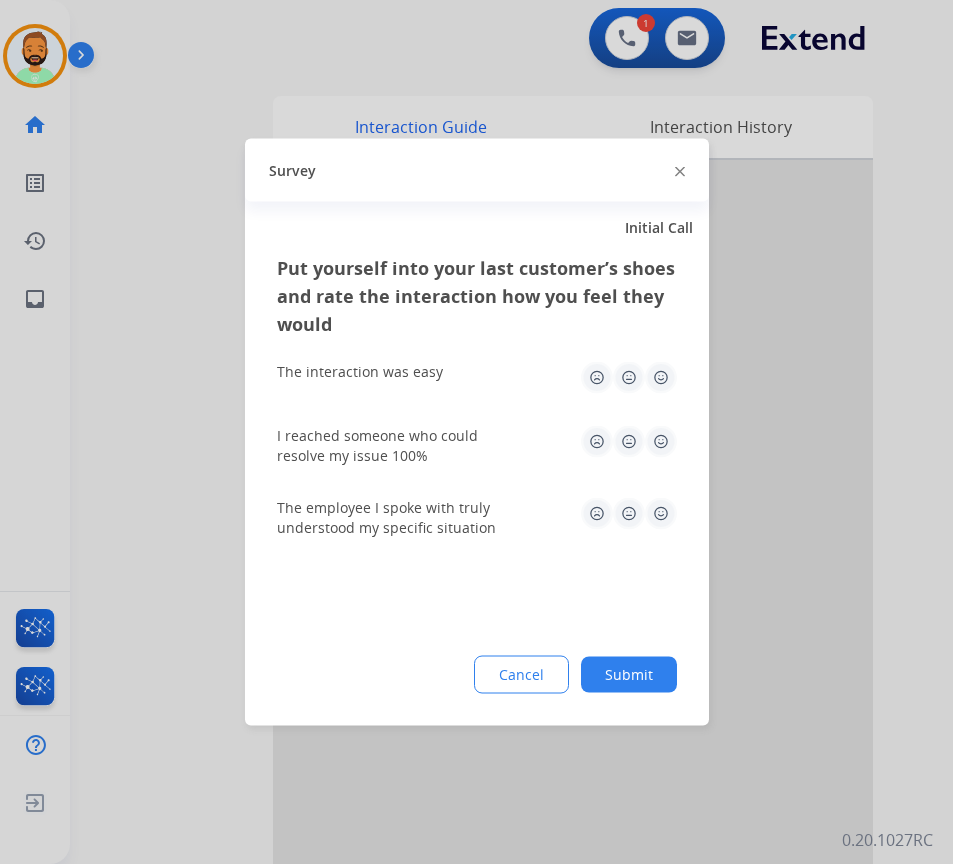 click on "Cancel Submit" 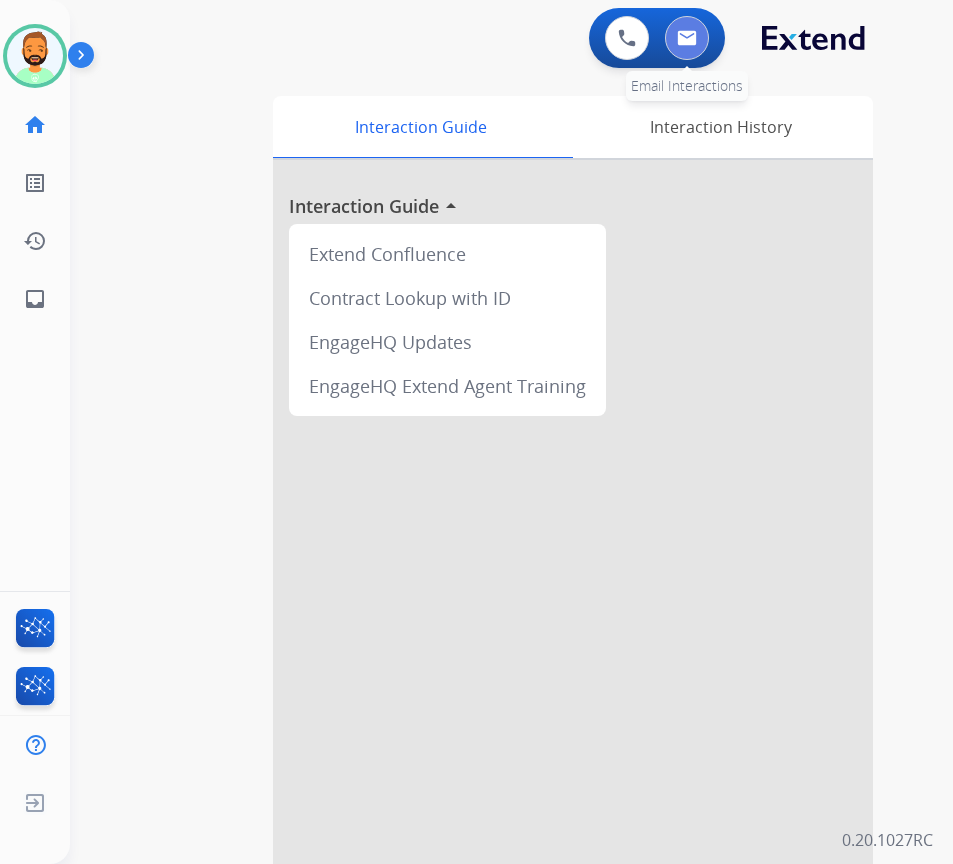 click at bounding box center [687, 38] 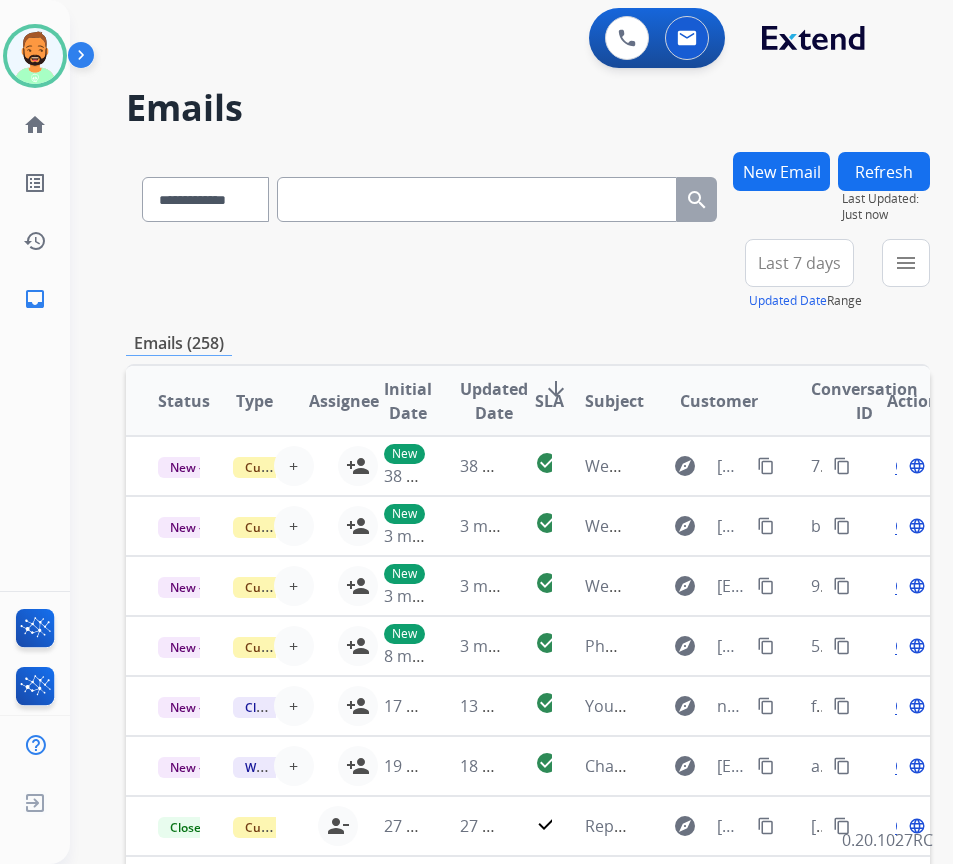 drag, startPoint x: 544, startPoint y: 173, endPoint x: 504, endPoint y: 203, distance: 50 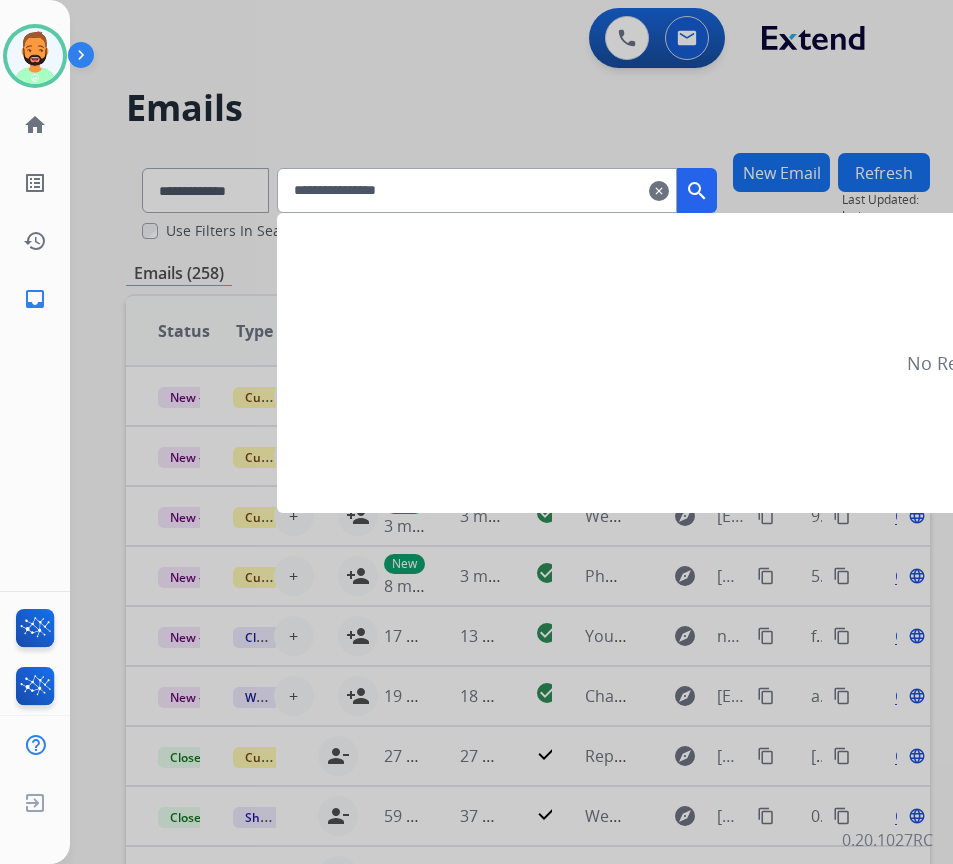 type on "**********" 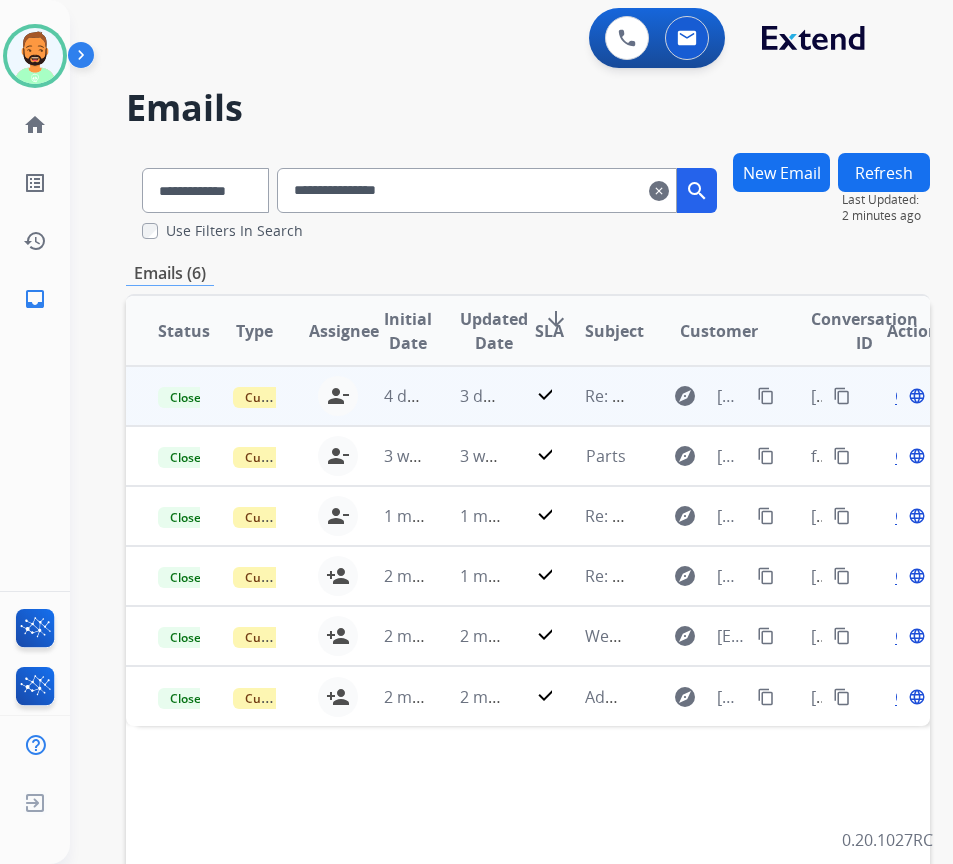 click on "4 days ago" at bounding box center (389, 396) 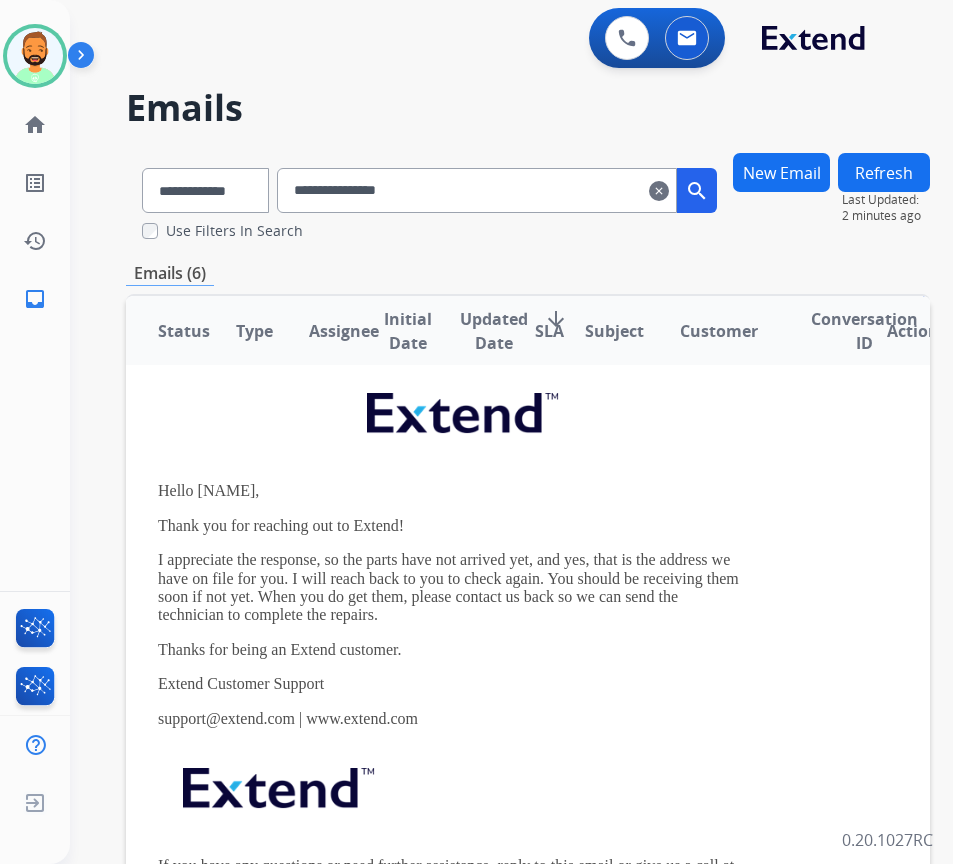 scroll, scrollTop: 0, scrollLeft: 0, axis: both 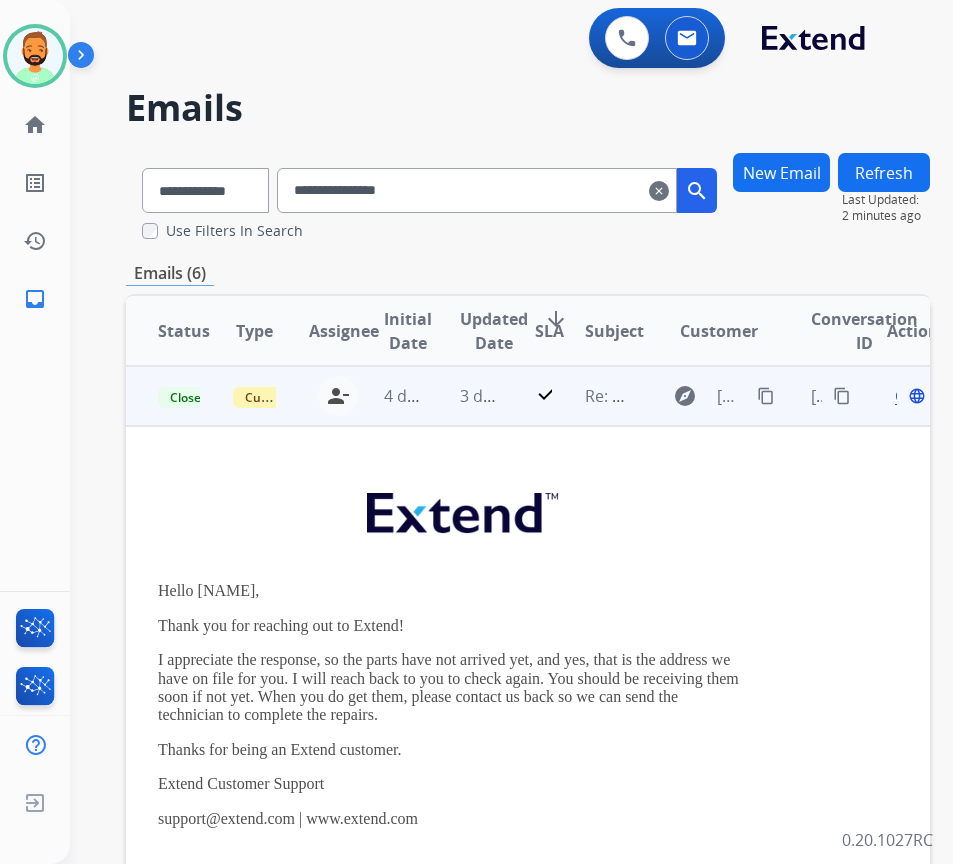 click on "Open" at bounding box center (915, 396) 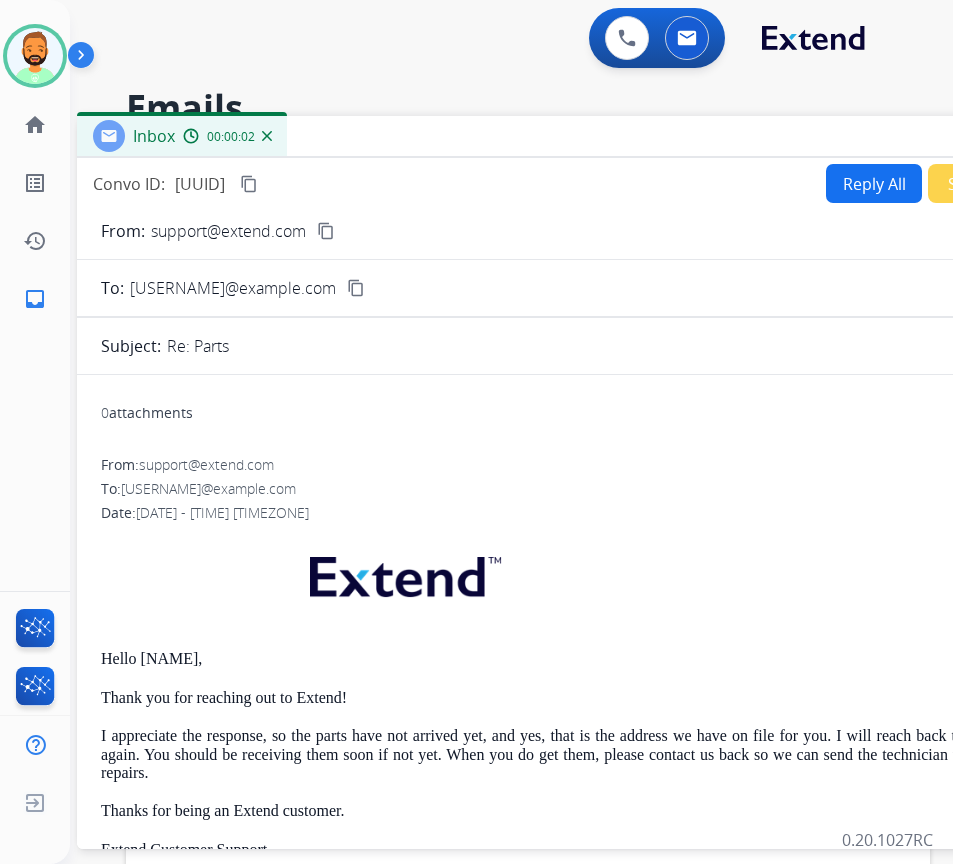 drag, startPoint x: 491, startPoint y: 159, endPoint x: 550, endPoint y: 153, distance: 59.3043 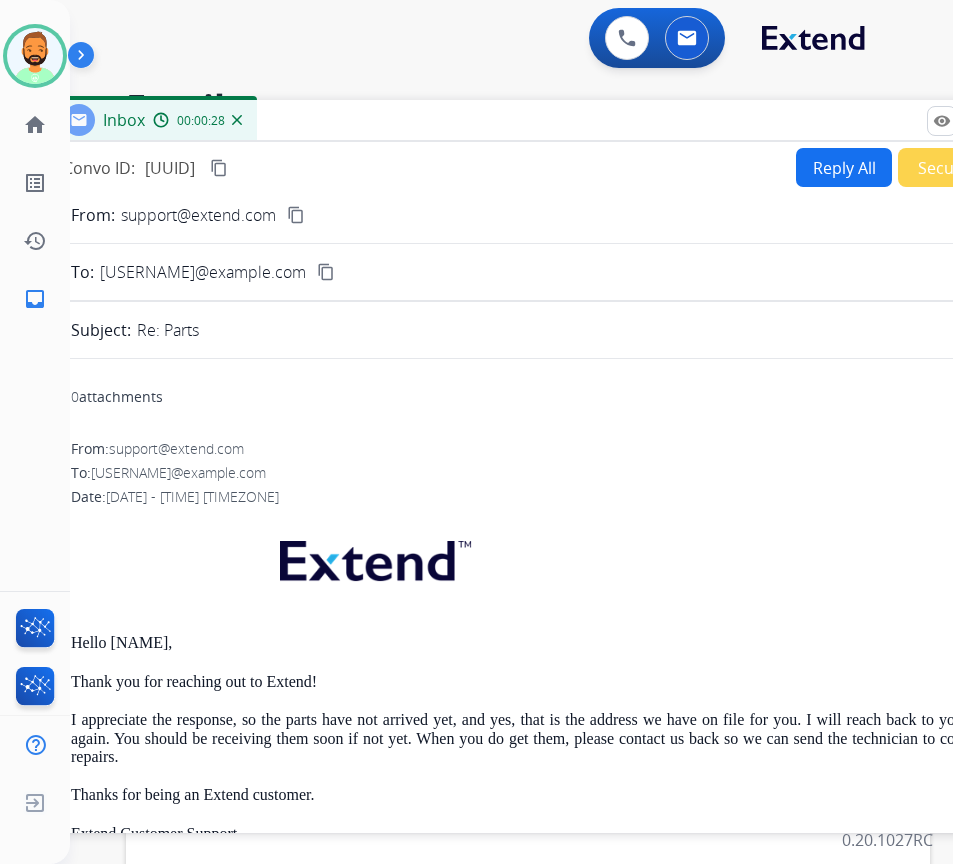 drag, startPoint x: 686, startPoint y: 145, endPoint x: 656, endPoint y: 129, distance: 34 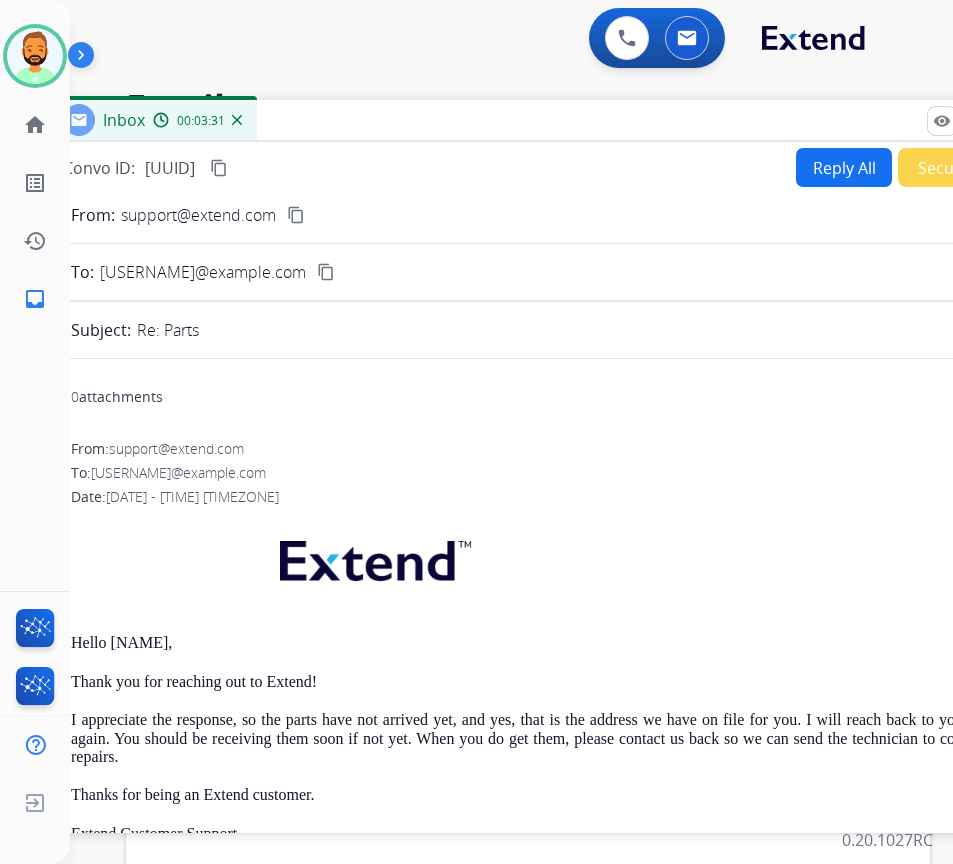 click on "0  attachments" at bounding box center [547, 399] 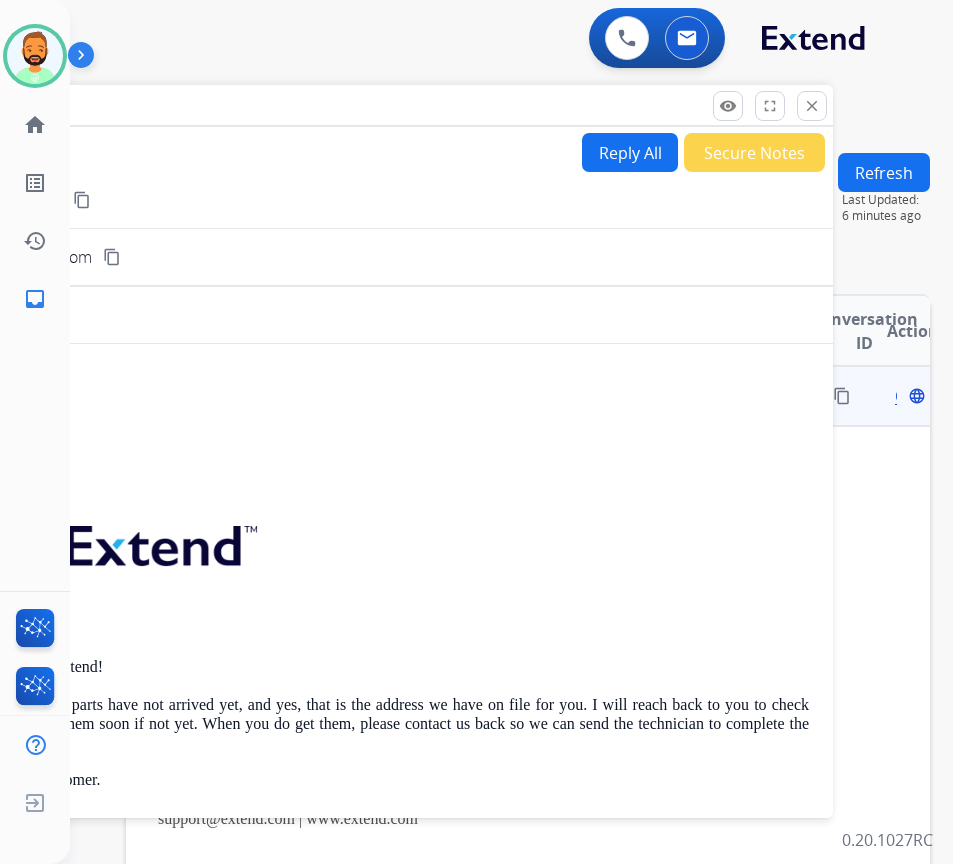 drag, startPoint x: 883, startPoint y: 116, endPoint x: 669, endPoint y: 101, distance: 214.52505 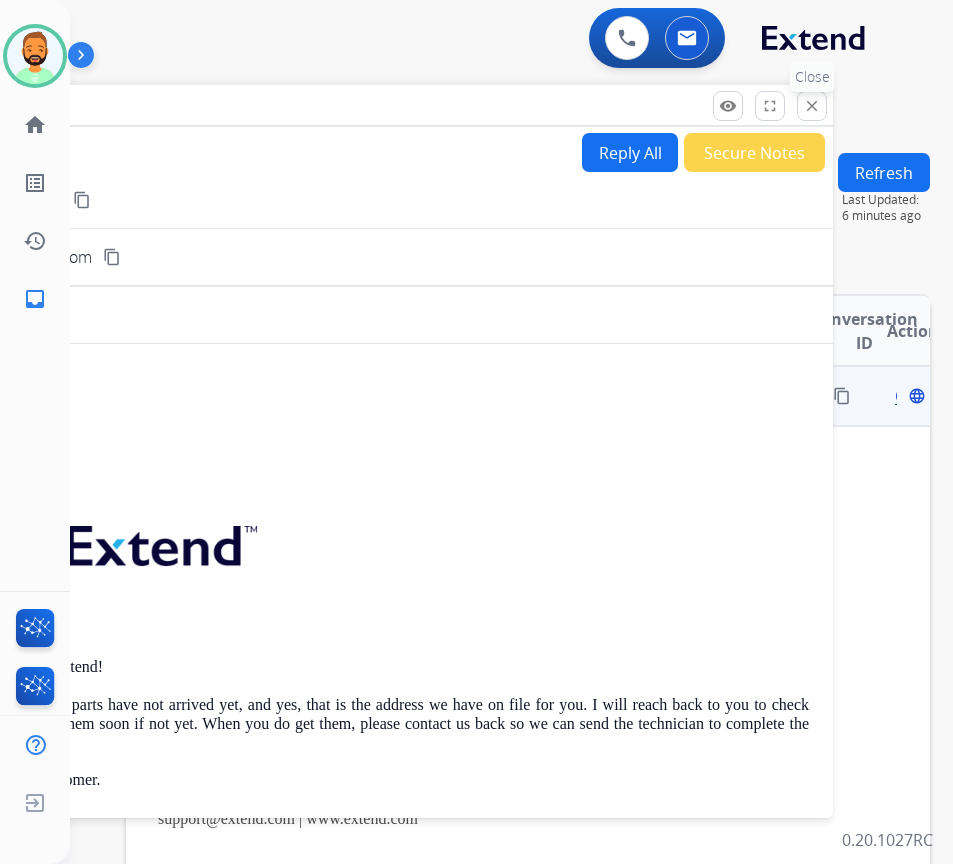 click on "close" at bounding box center [812, 106] 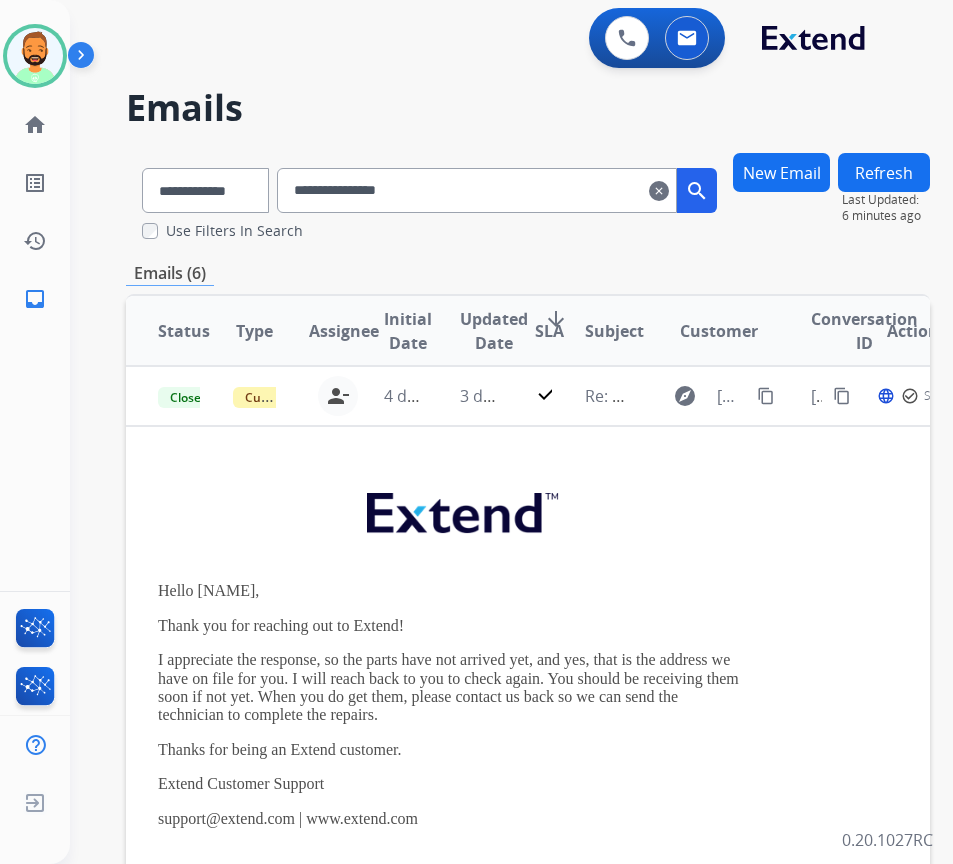 click on "**********" at bounding box center (477, 190) 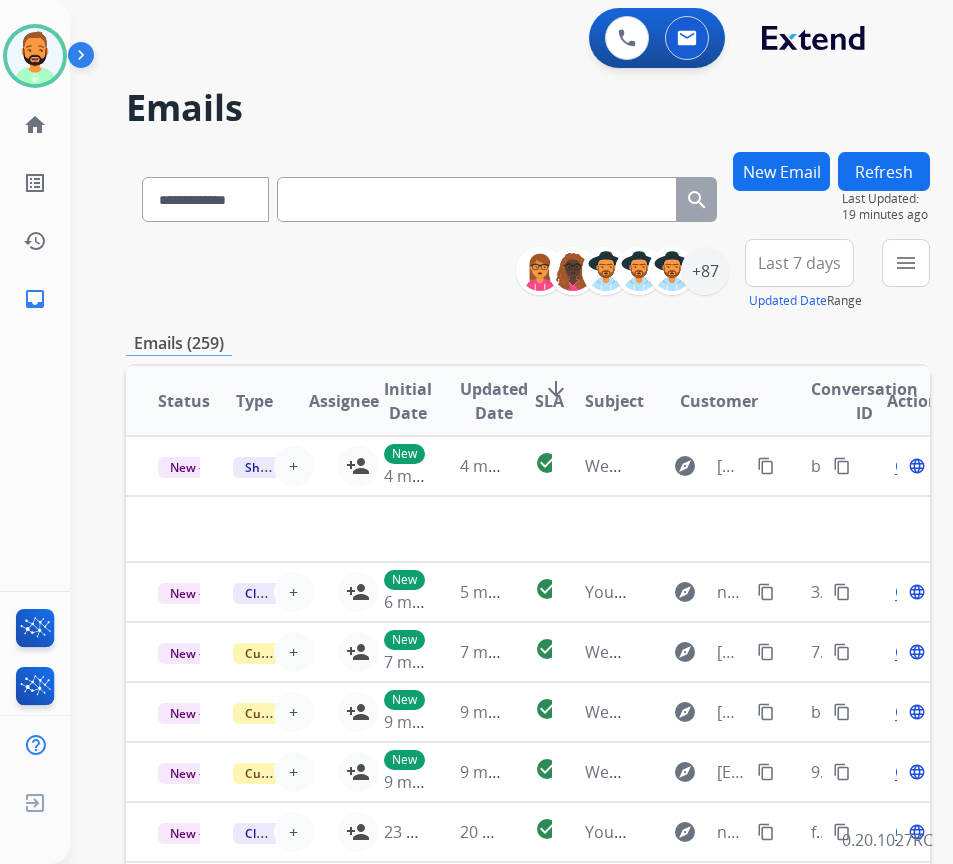 click on "Last 7 days" at bounding box center [799, 263] 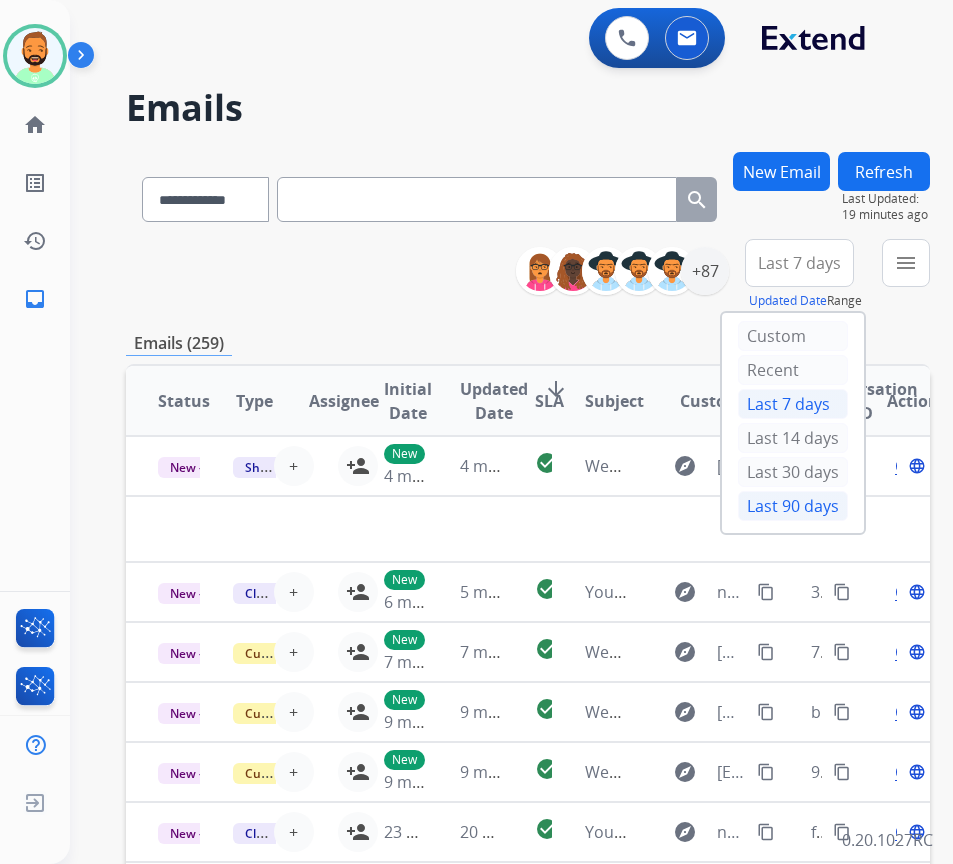 click on "Last 90 days" at bounding box center (793, 506) 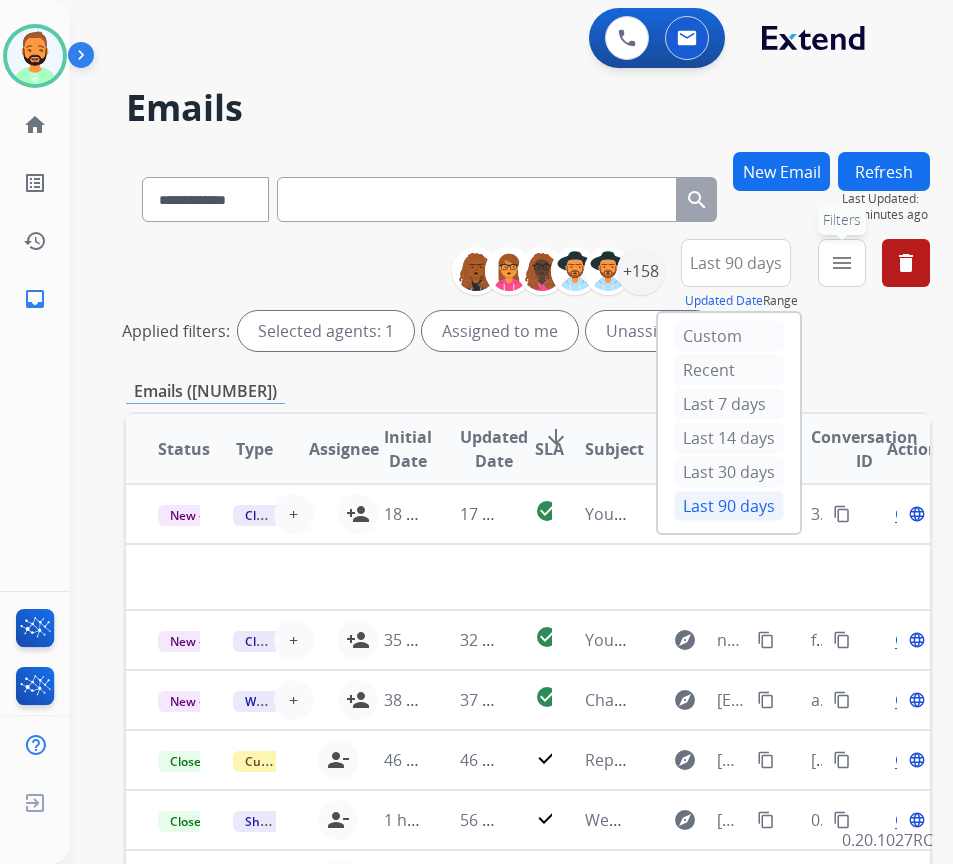 click on "menu" at bounding box center [842, 263] 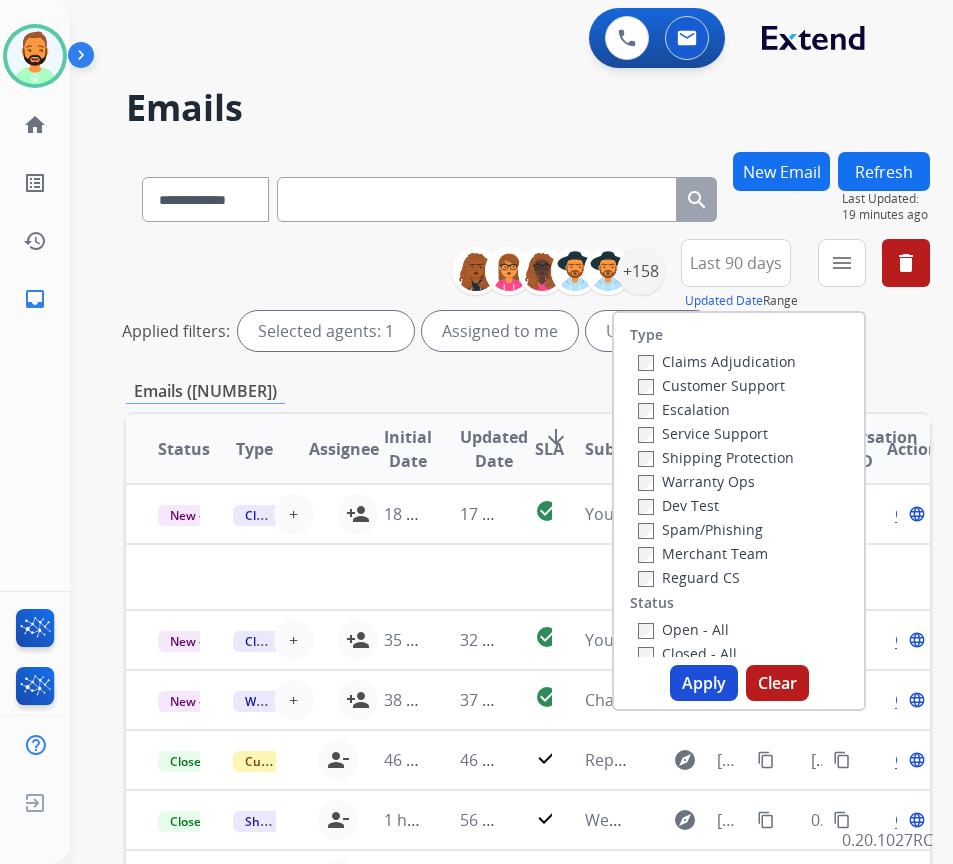 click on "Customer Support" at bounding box center [711, 385] 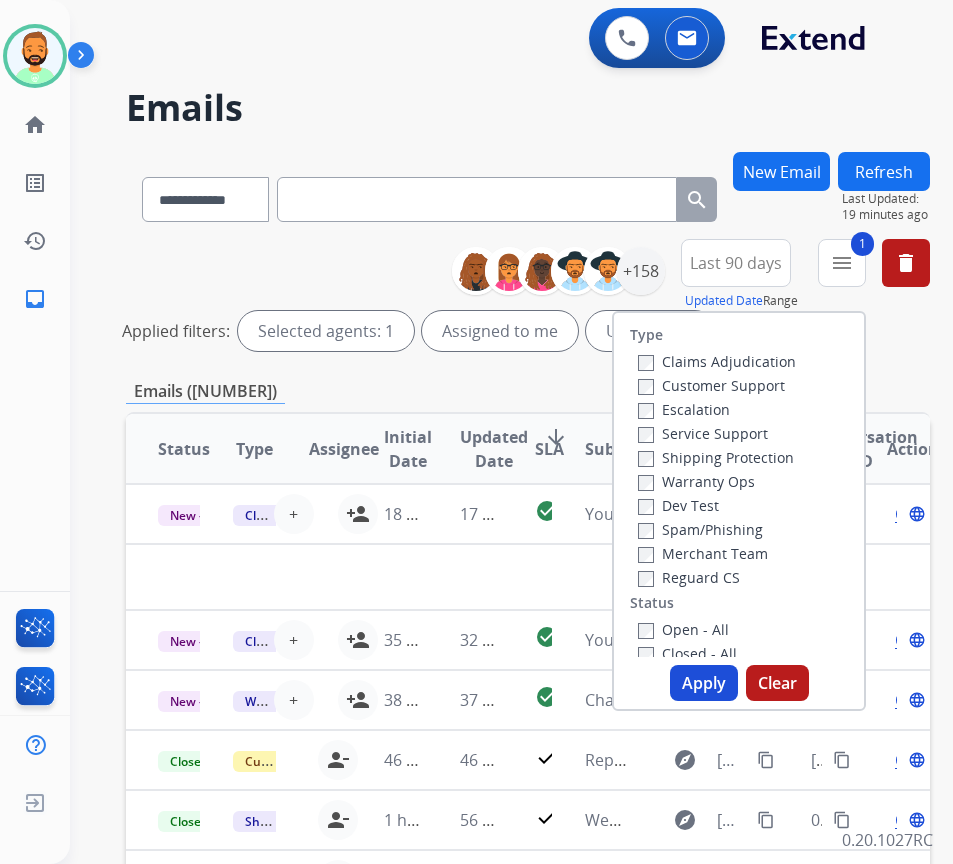 click on "Shipping Protection" at bounding box center (716, 457) 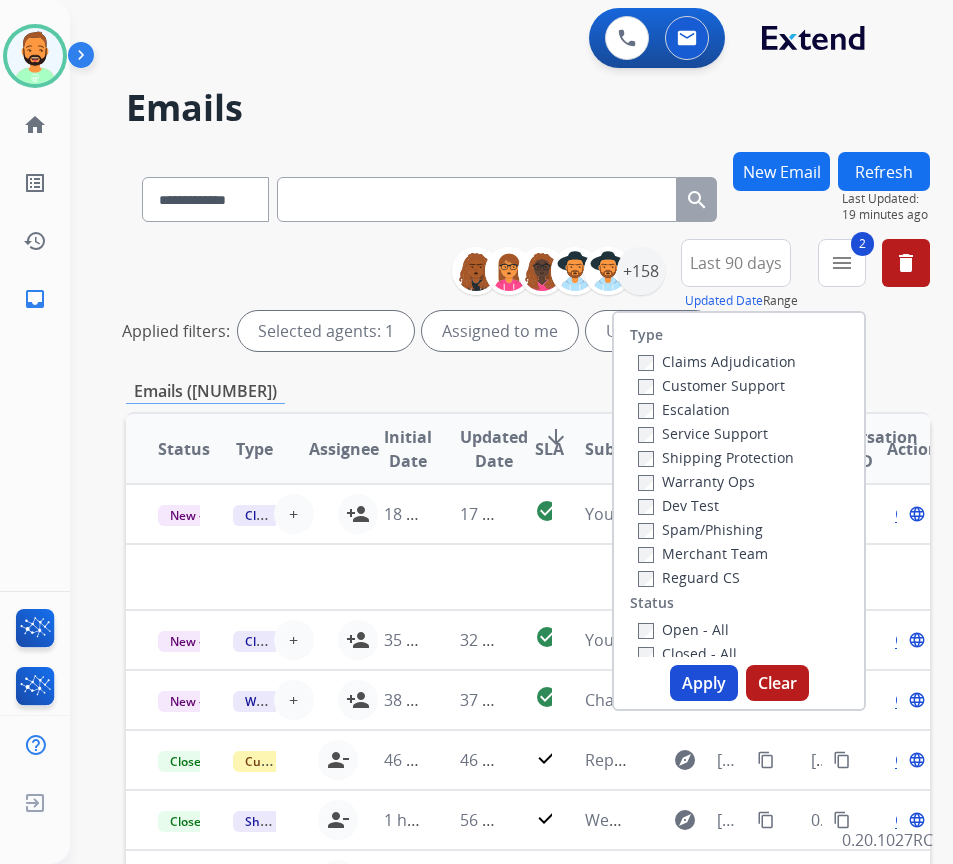 click on "Open - All" at bounding box center [683, 629] 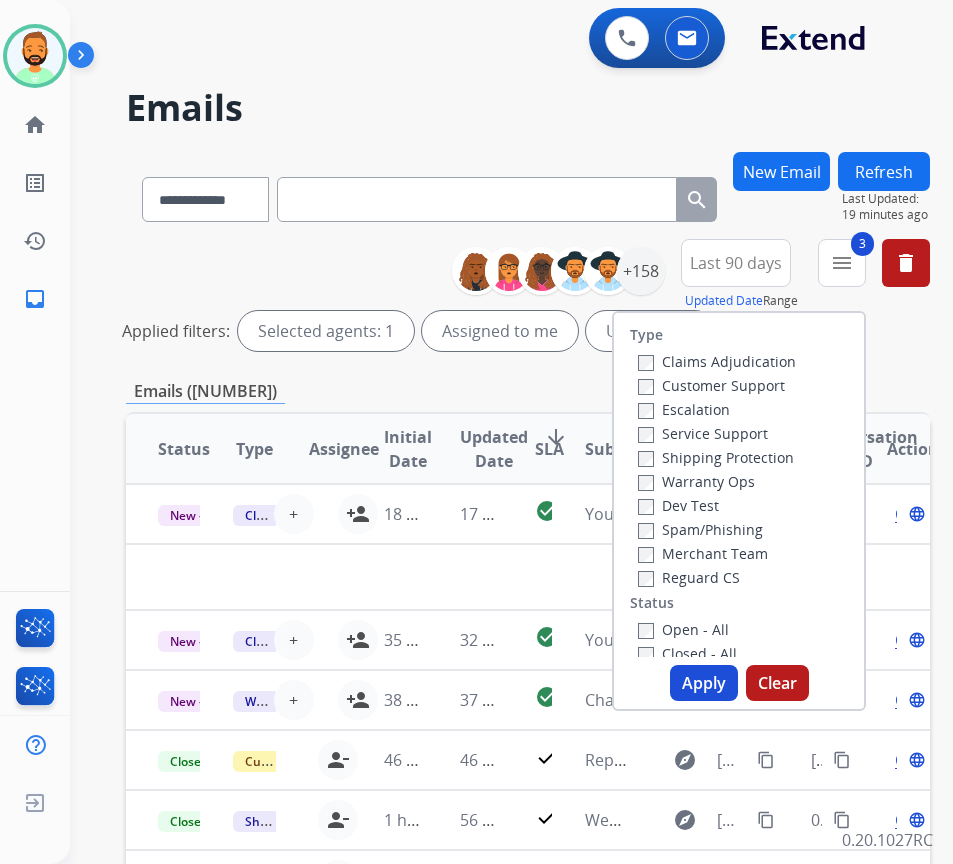 click on "Reguard CS" at bounding box center [689, 577] 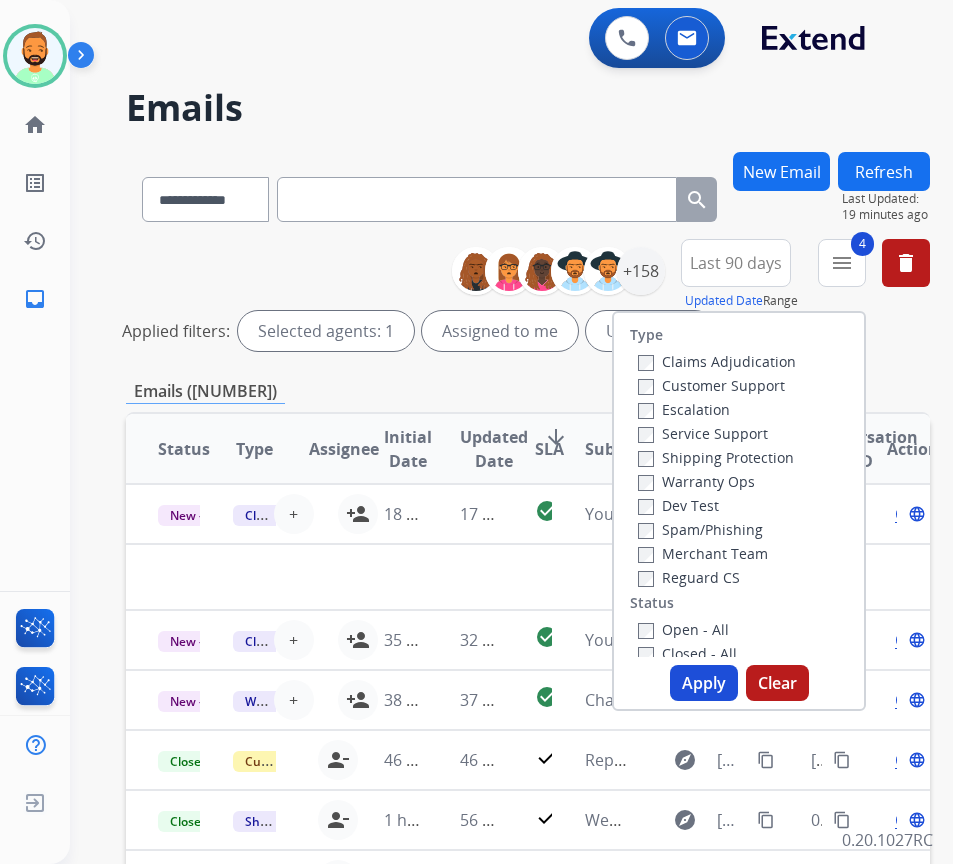 click on "Apply" at bounding box center [704, 683] 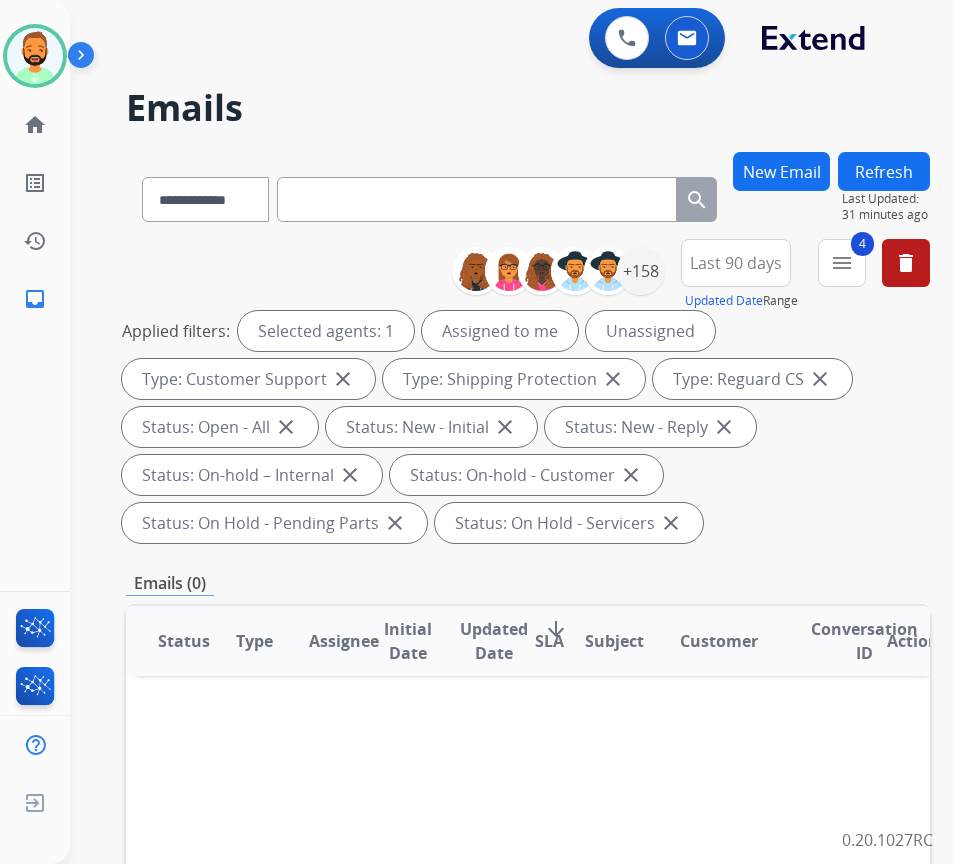paste on "**********" 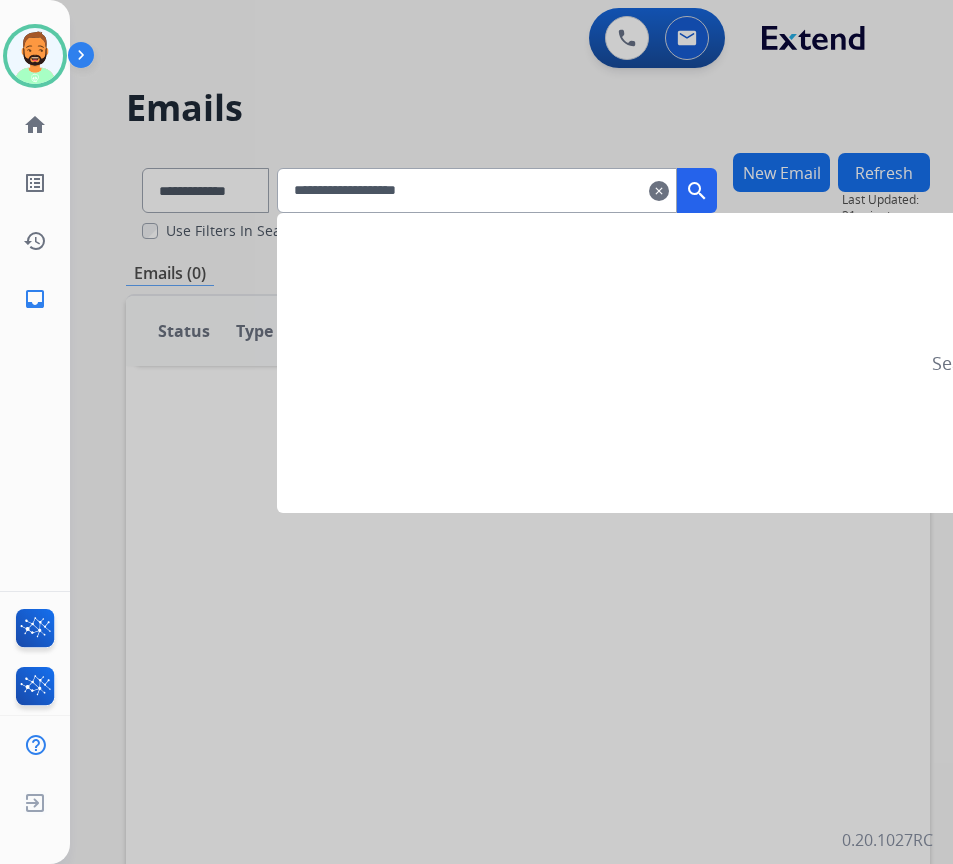 type on "**********" 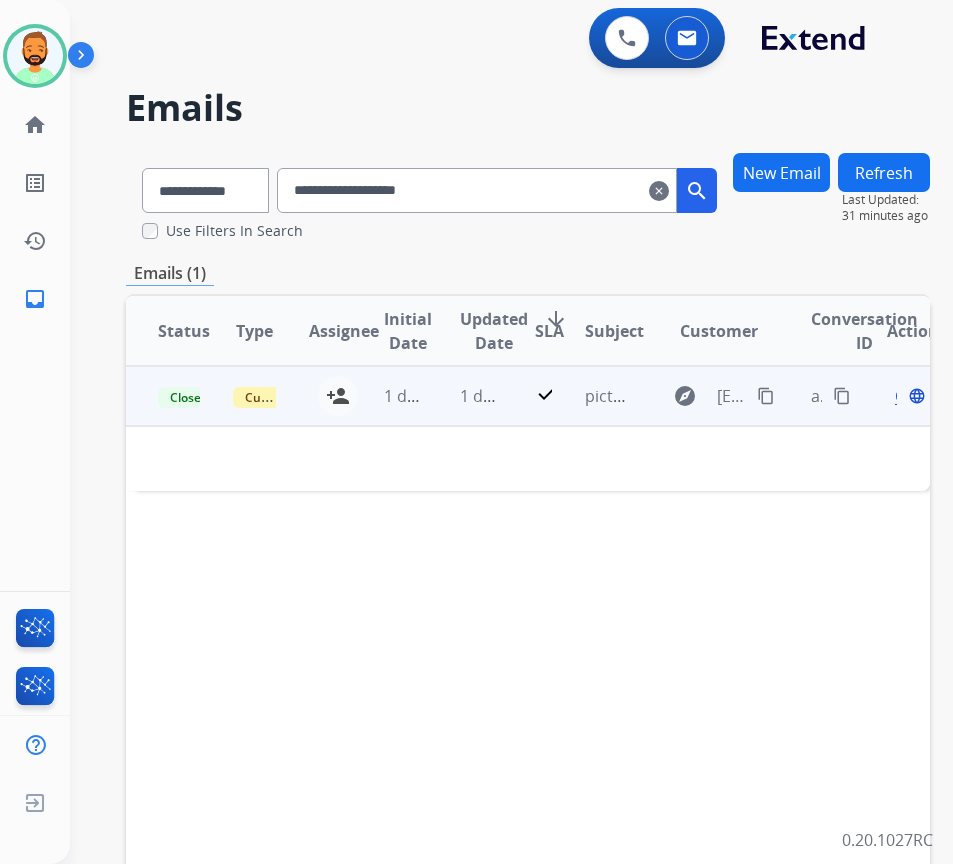 click on "1 day ago" at bounding box center (465, 396) 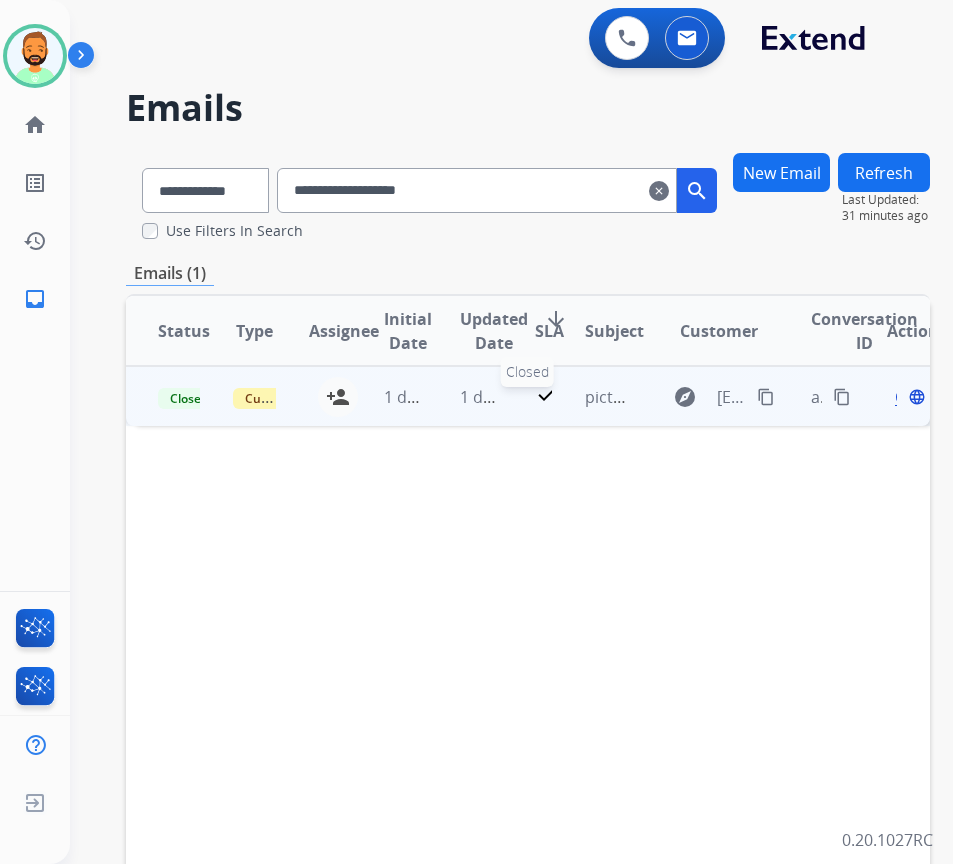 click on "check" at bounding box center [543, 397] 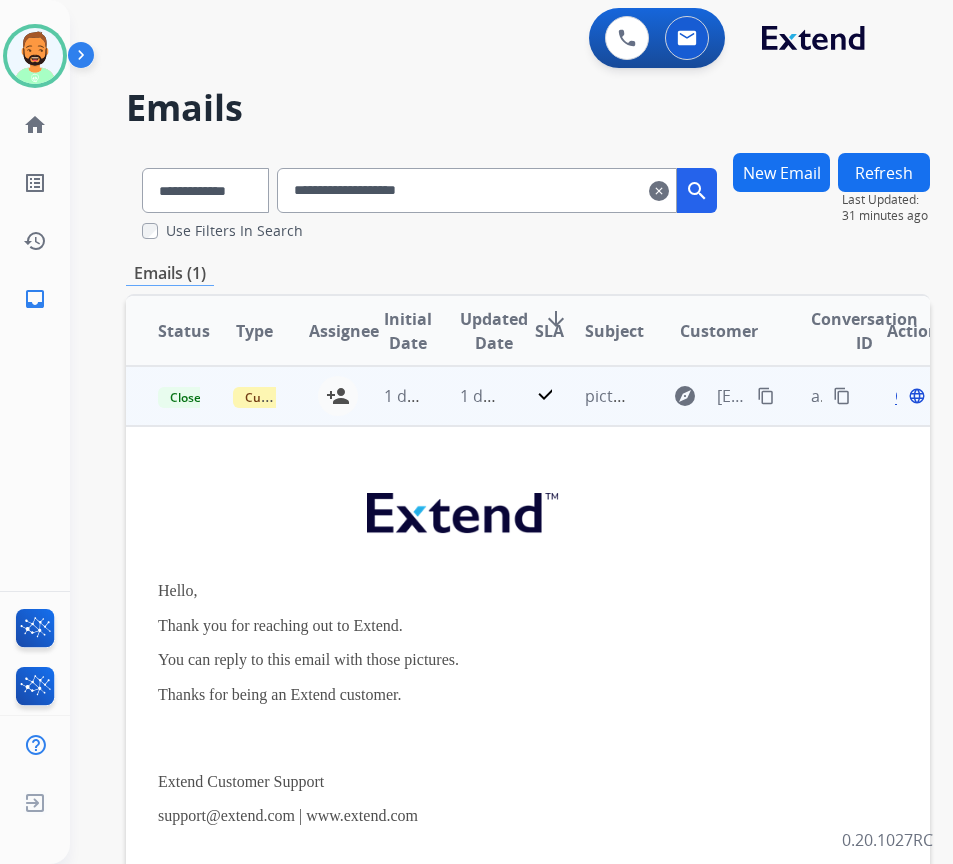 click on "Open" at bounding box center (915, 396) 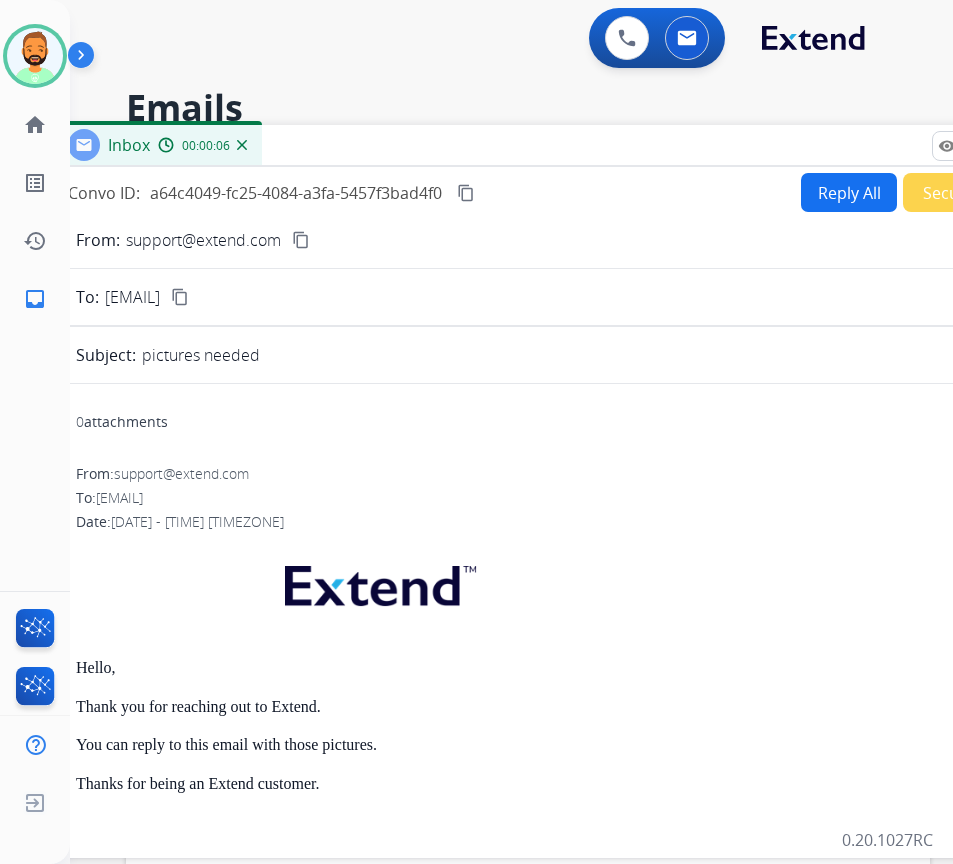 drag, startPoint x: 550, startPoint y: 146, endPoint x: 697, endPoint y: 149, distance: 147.03061 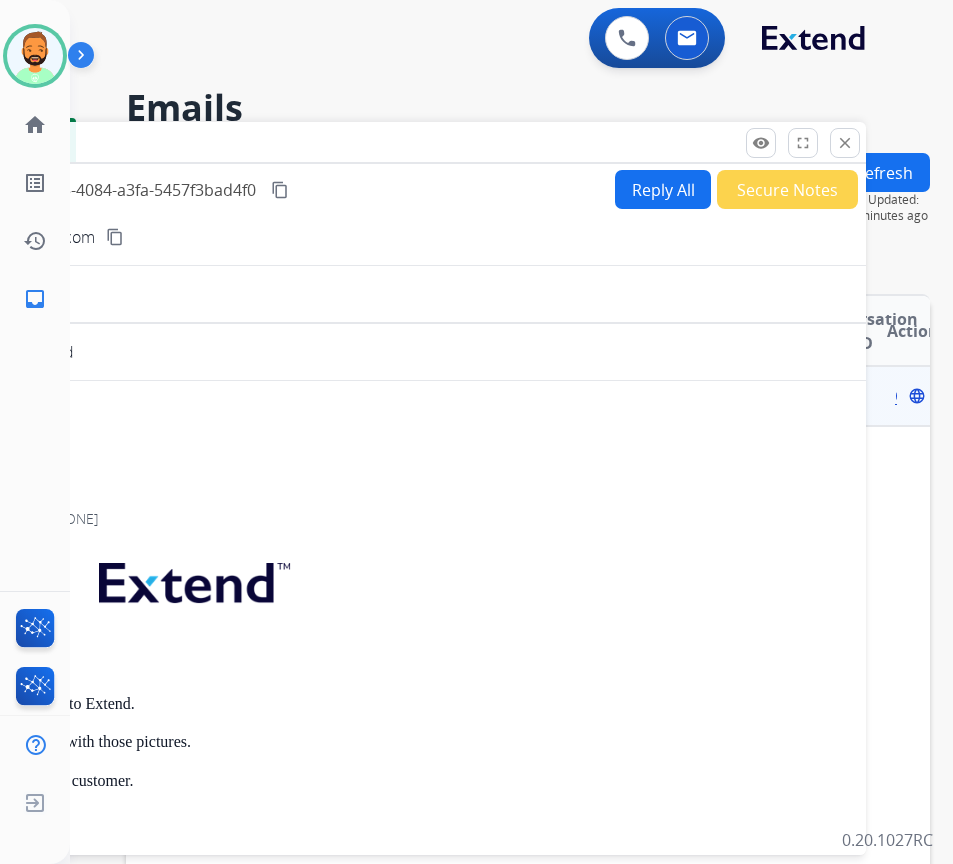 drag, startPoint x: 581, startPoint y: 144, endPoint x: 395, endPoint y: 141, distance: 186.02419 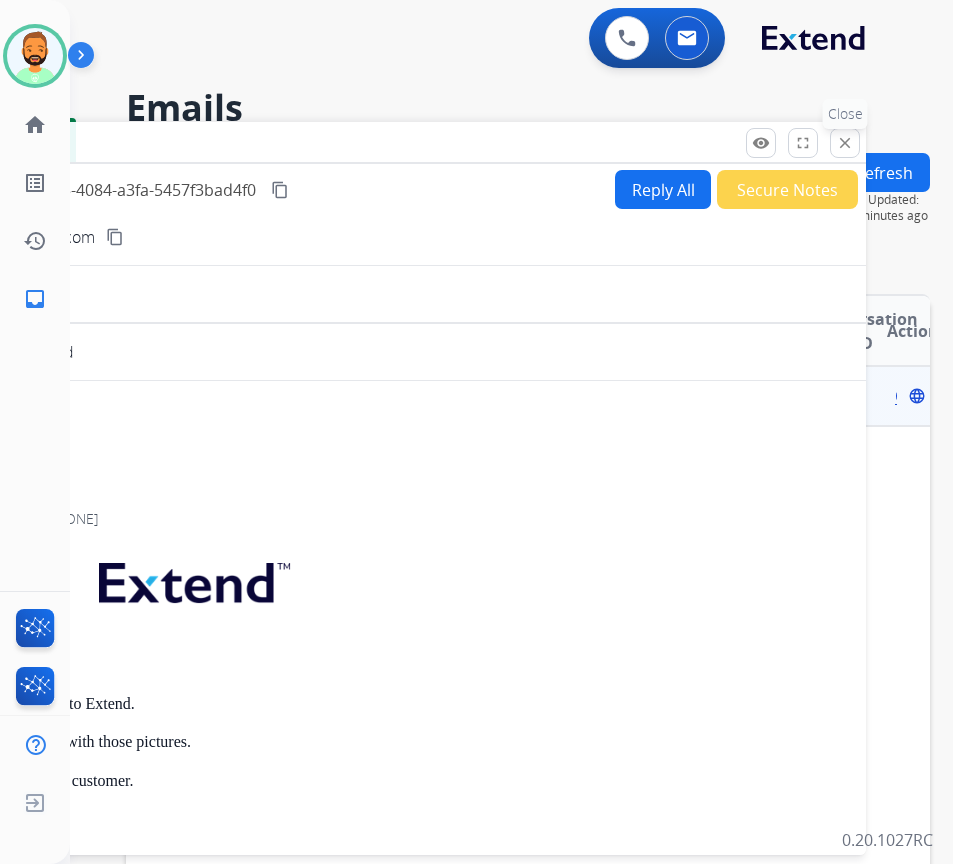 click on "close Close" at bounding box center [845, 143] 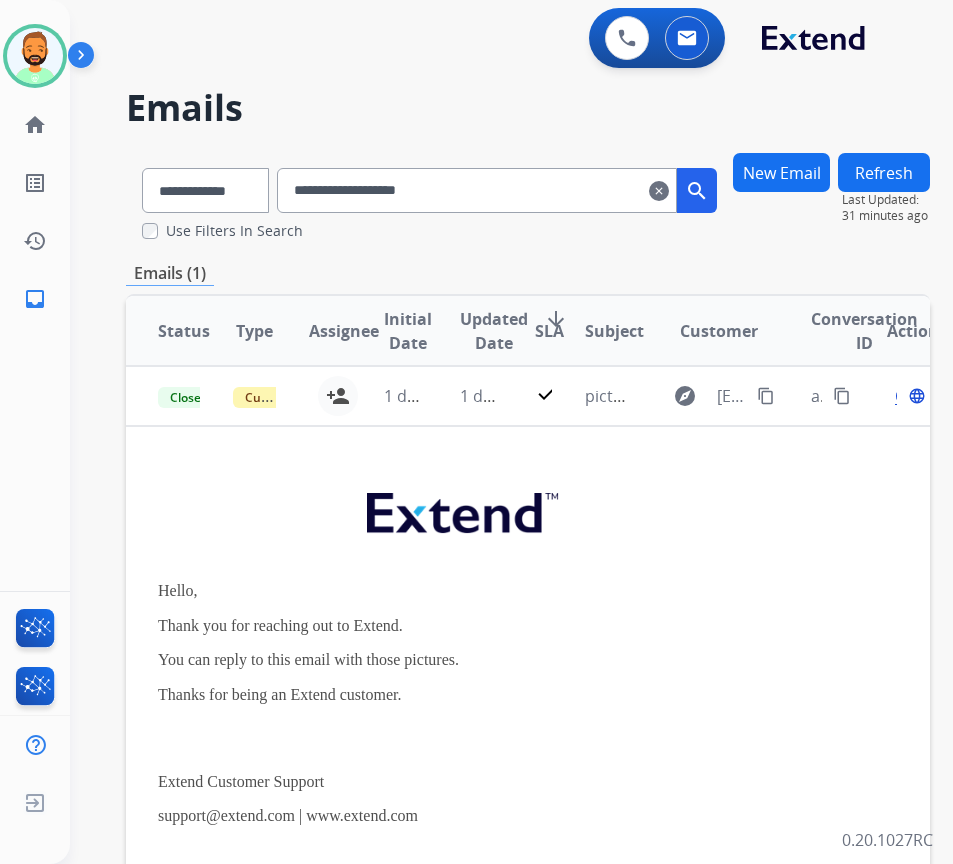 click on "clear" at bounding box center [659, 191] 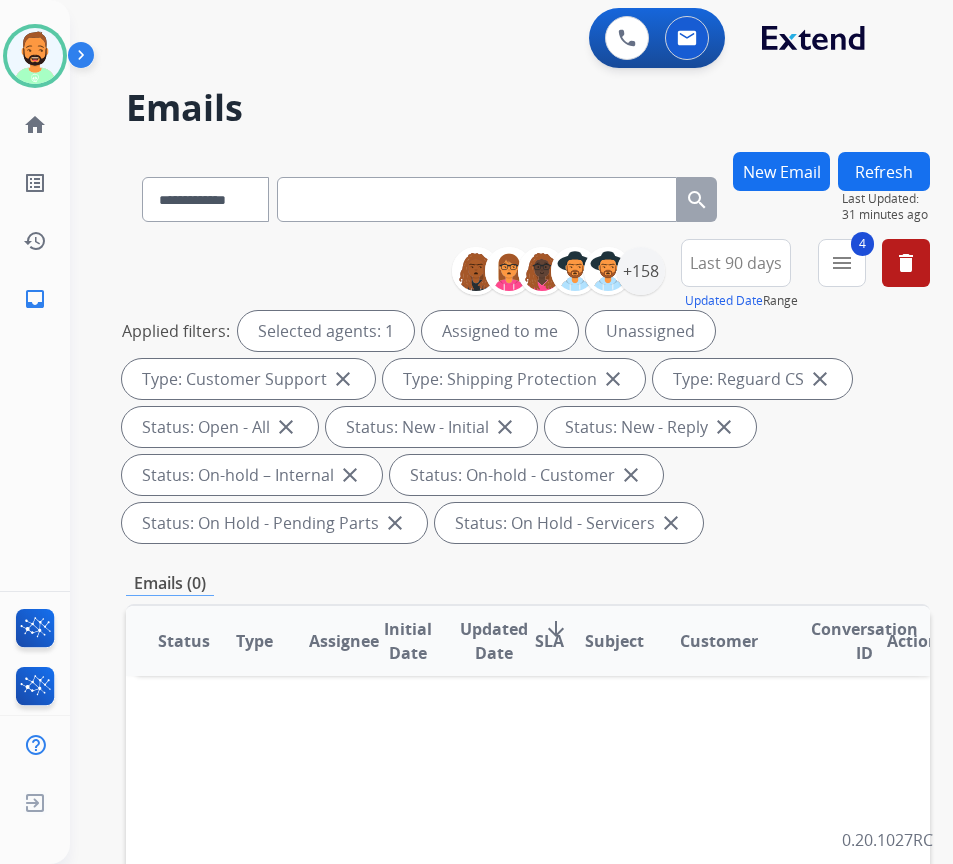 paste on "**********" 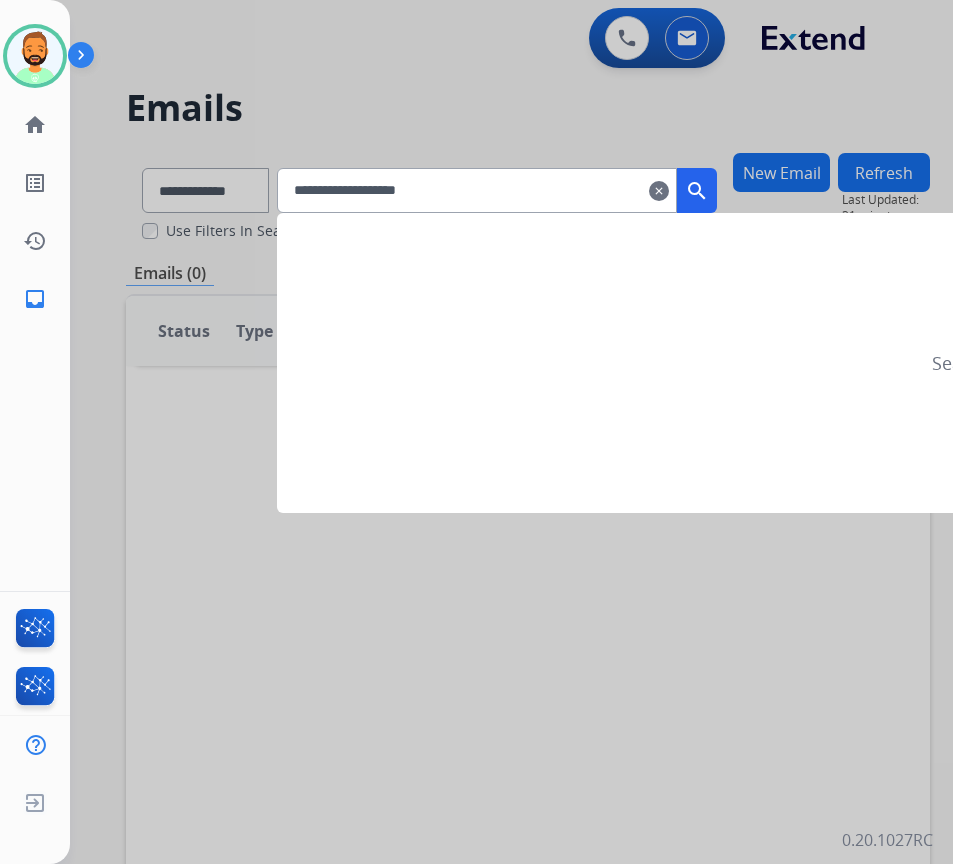 type on "**********" 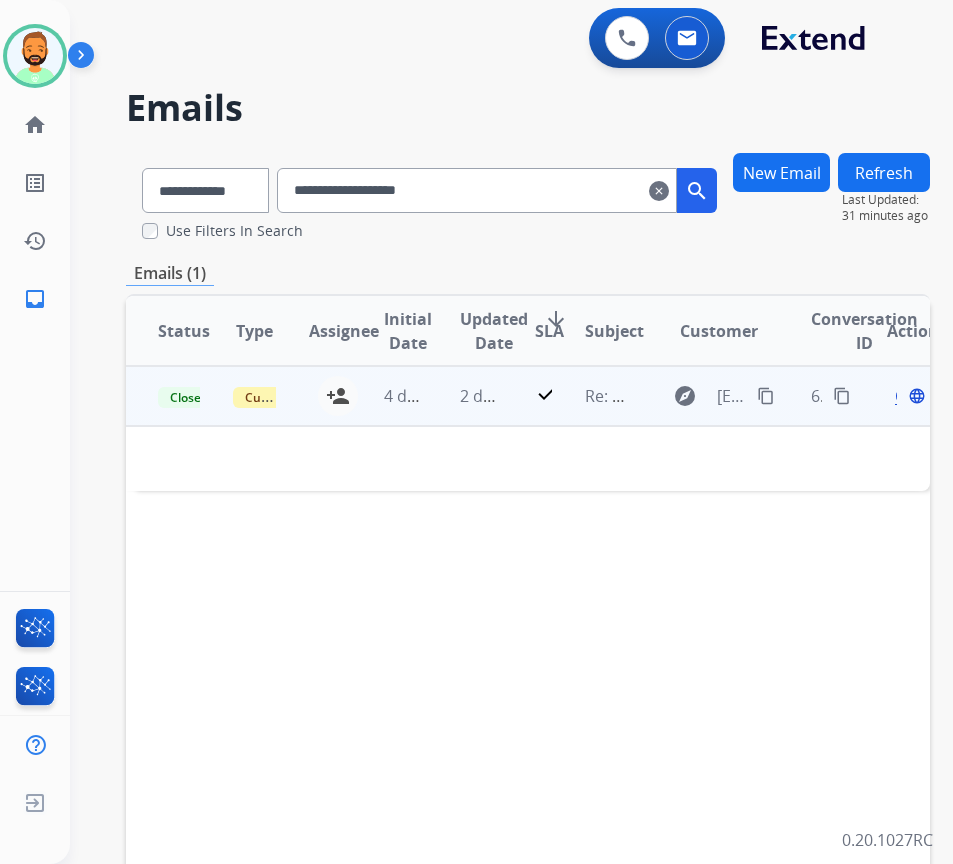 click on "check" at bounding box center (528, 396) 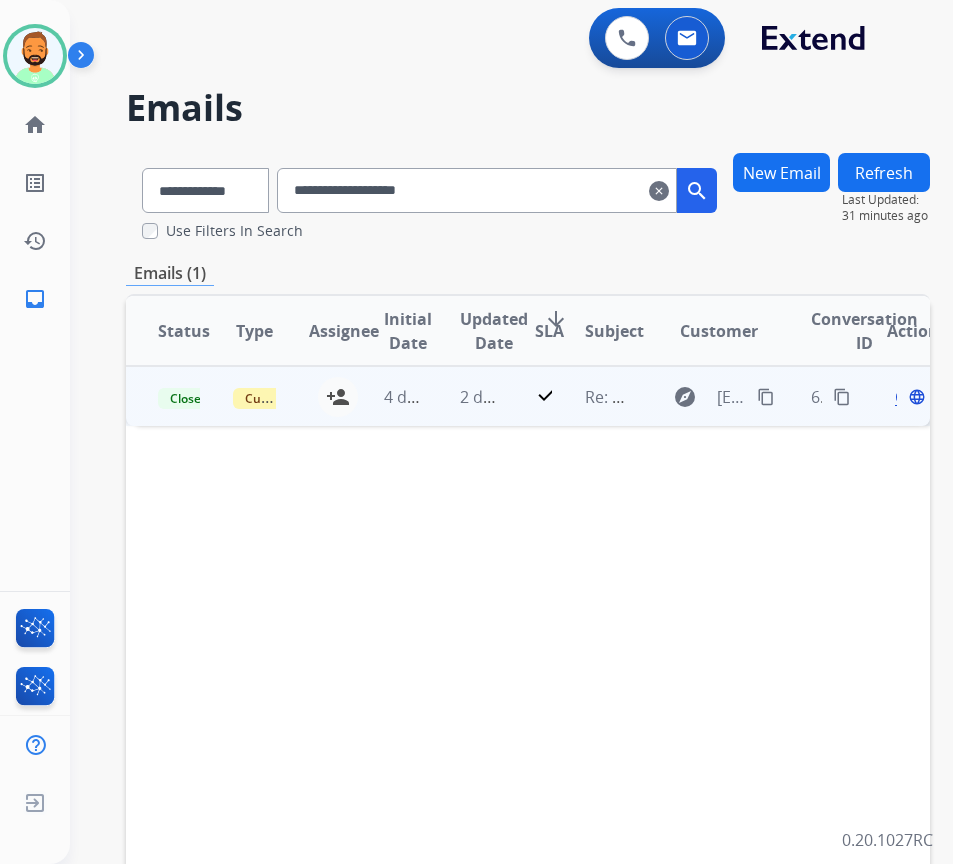 click on "check" at bounding box center [528, 396] 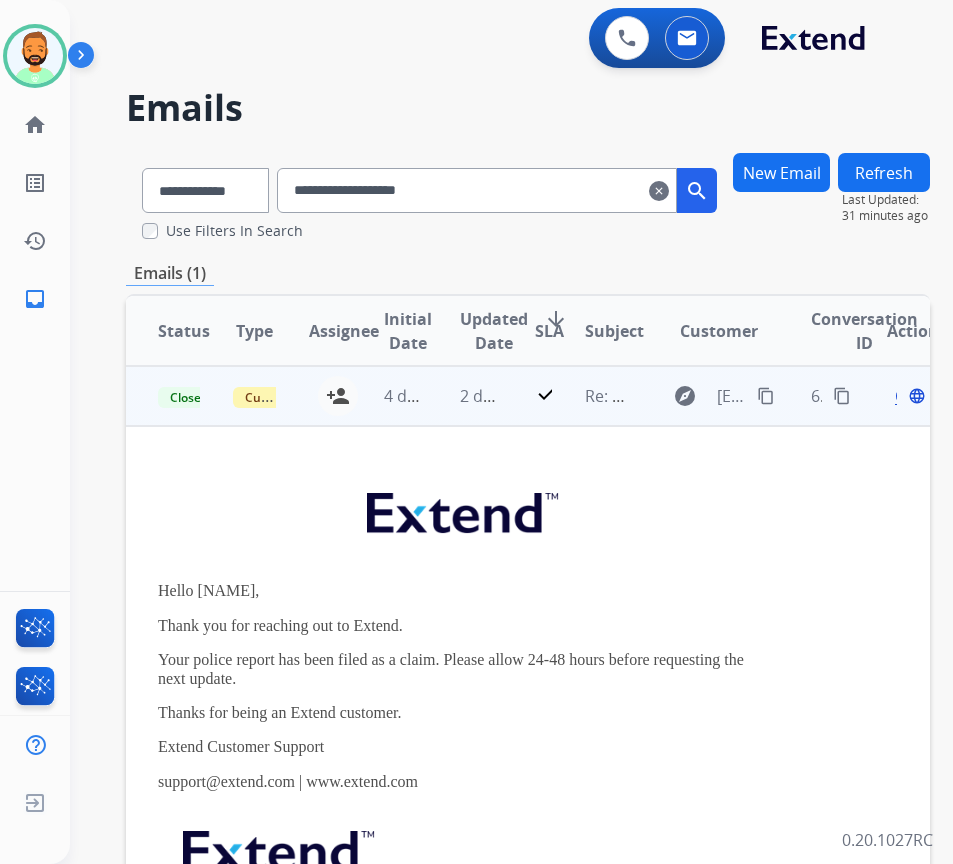 click on "Open" at bounding box center [915, 396] 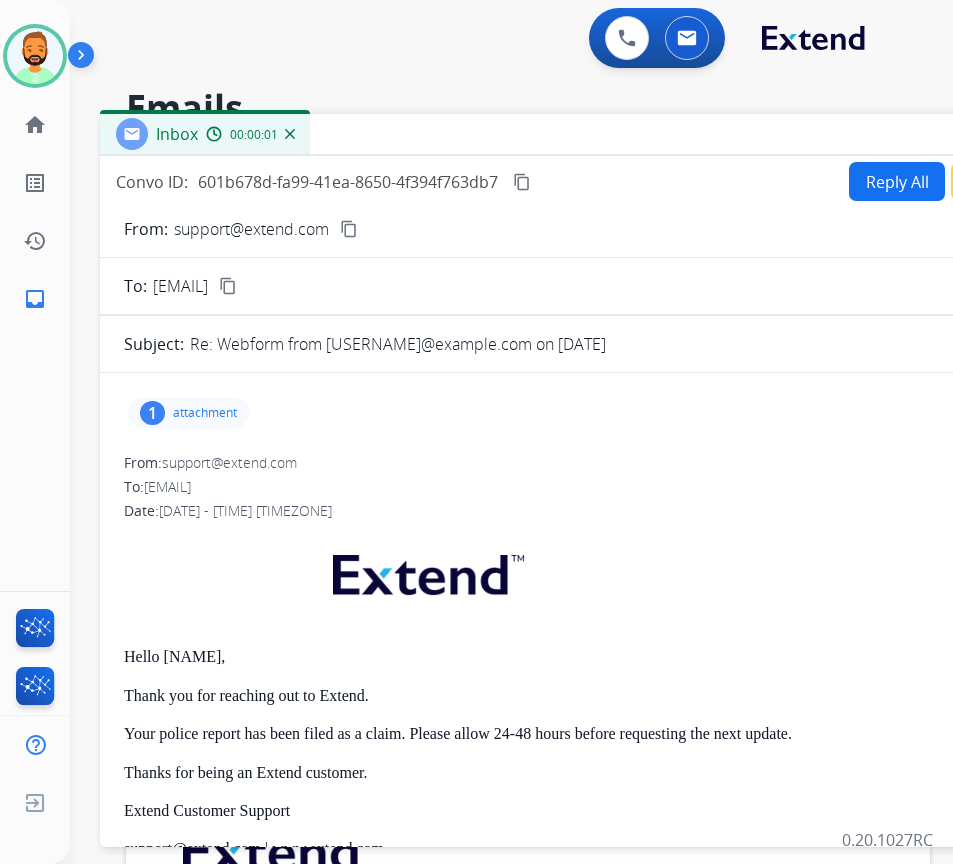 drag, startPoint x: 532, startPoint y: 153, endPoint x: 727, endPoint y: 145, distance: 195.16403 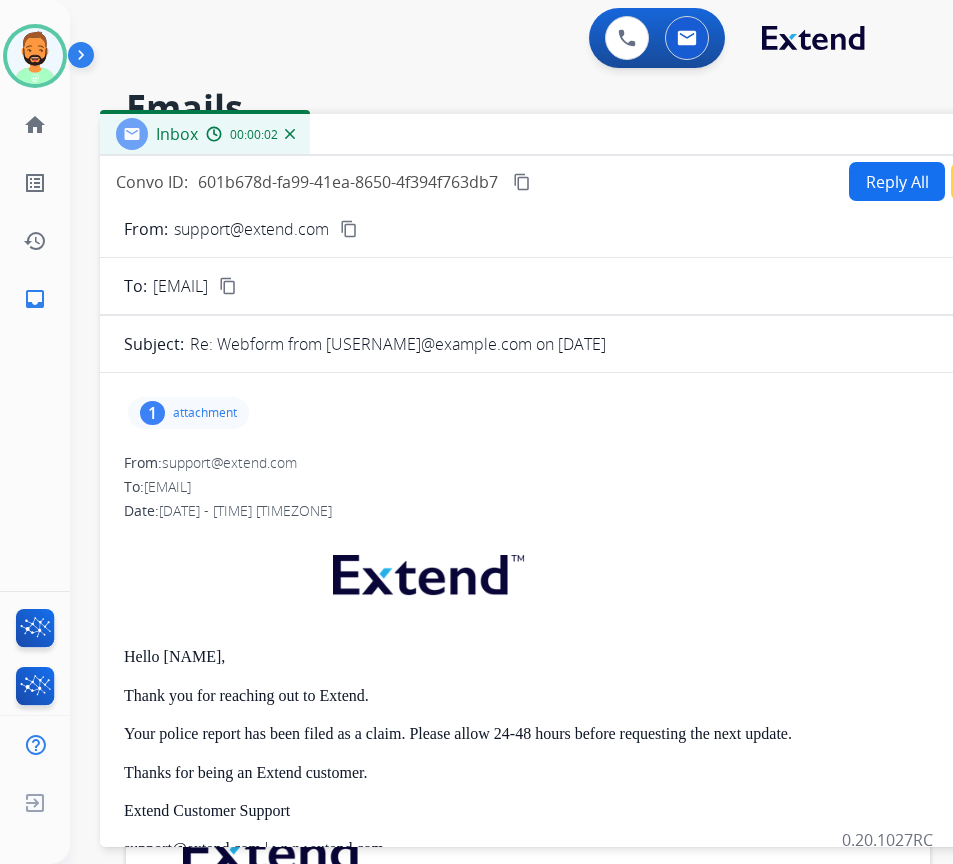 click on "attachment" at bounding box center (205, 413) 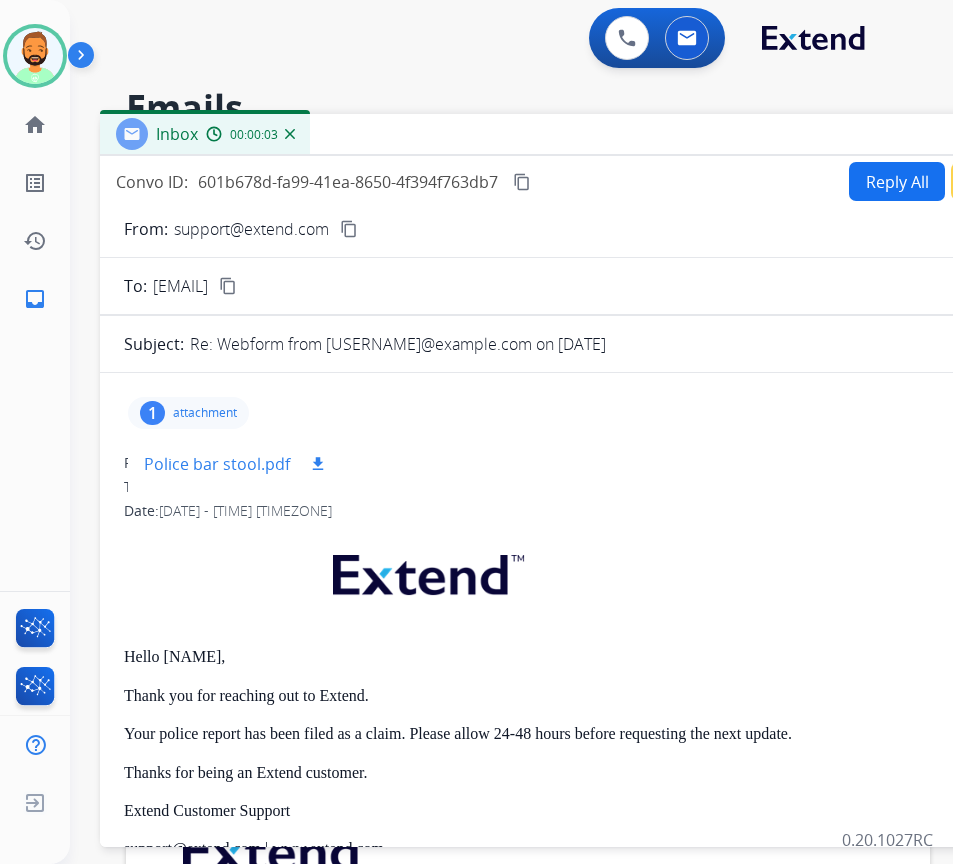 click on "Police bar stool.pdf" at bounding box center (217, 464) 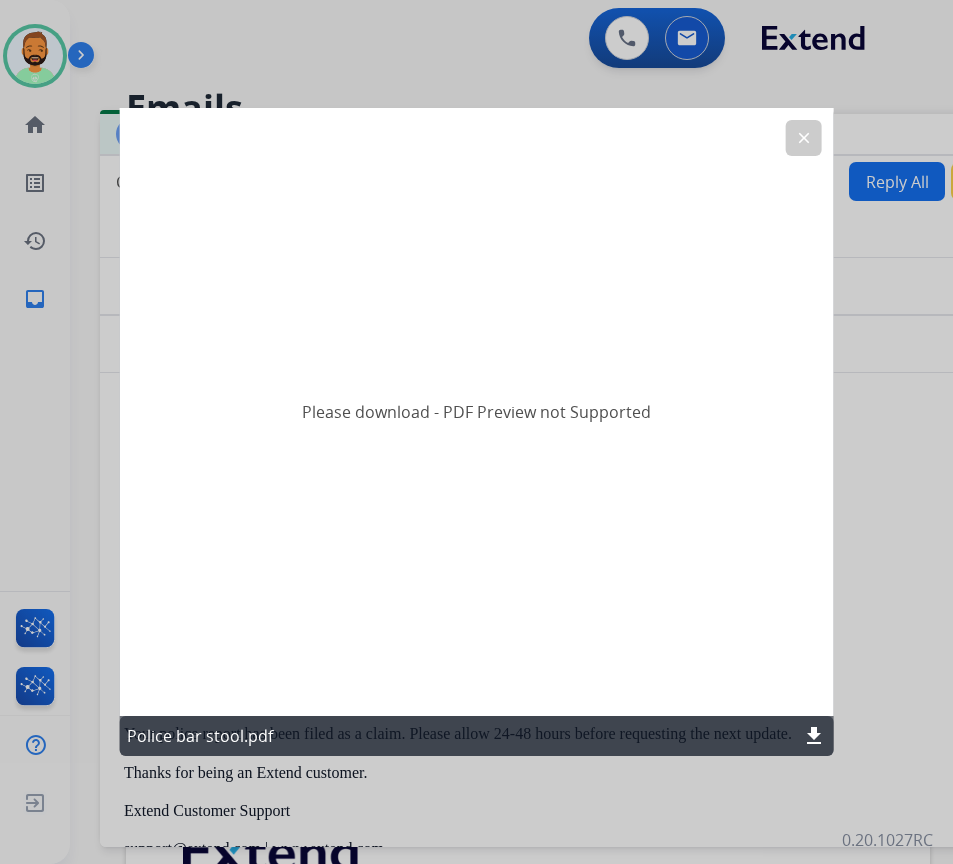 click on "download" 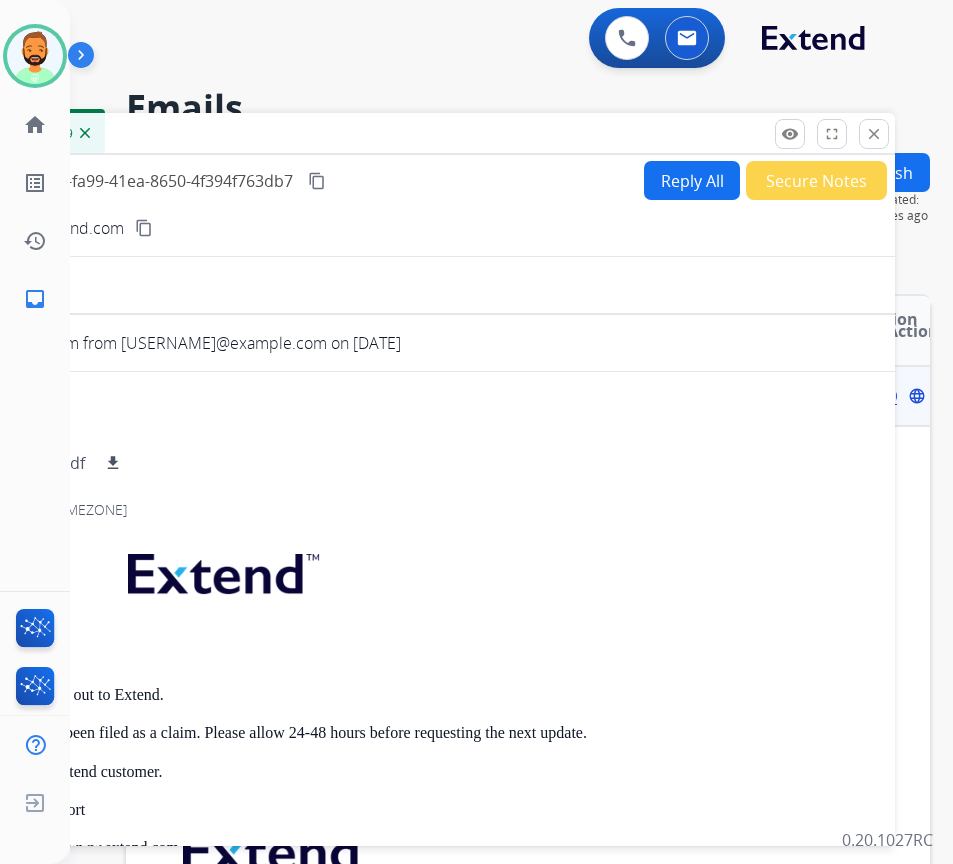 drag, startPoint x: 556, startPoint y: 139, endPoint x: 401, endPoint y: 145, distance: 155.11609 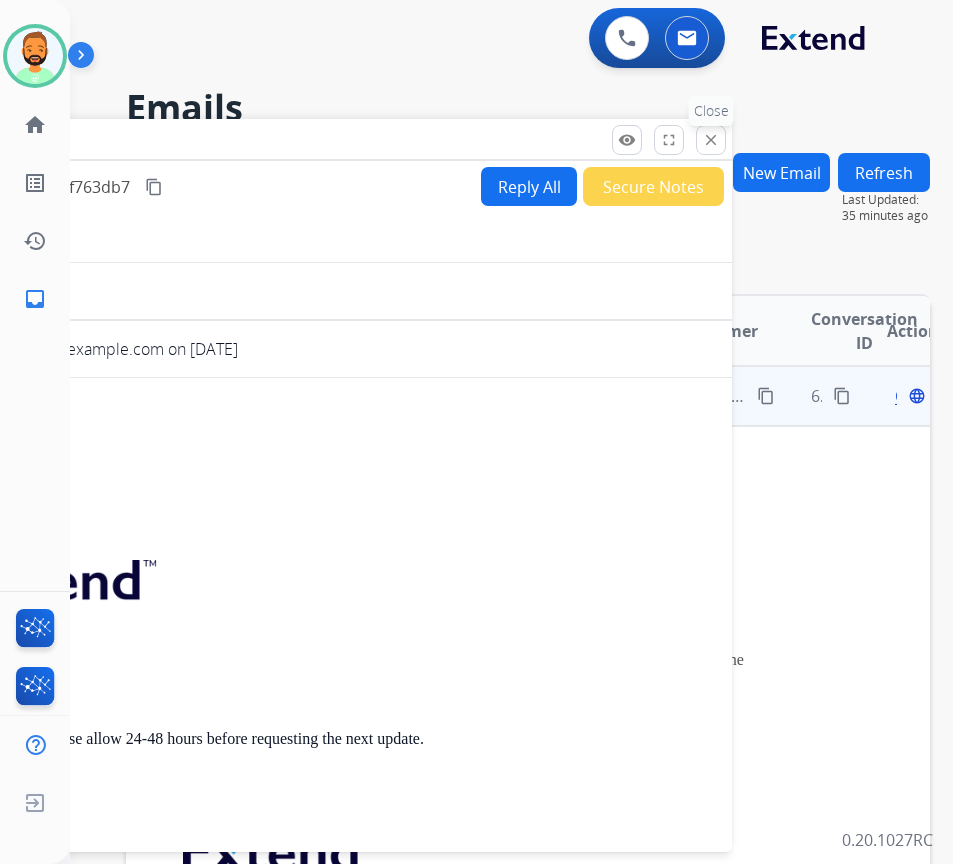 click on "close Close" at bounding box center [711, 140] 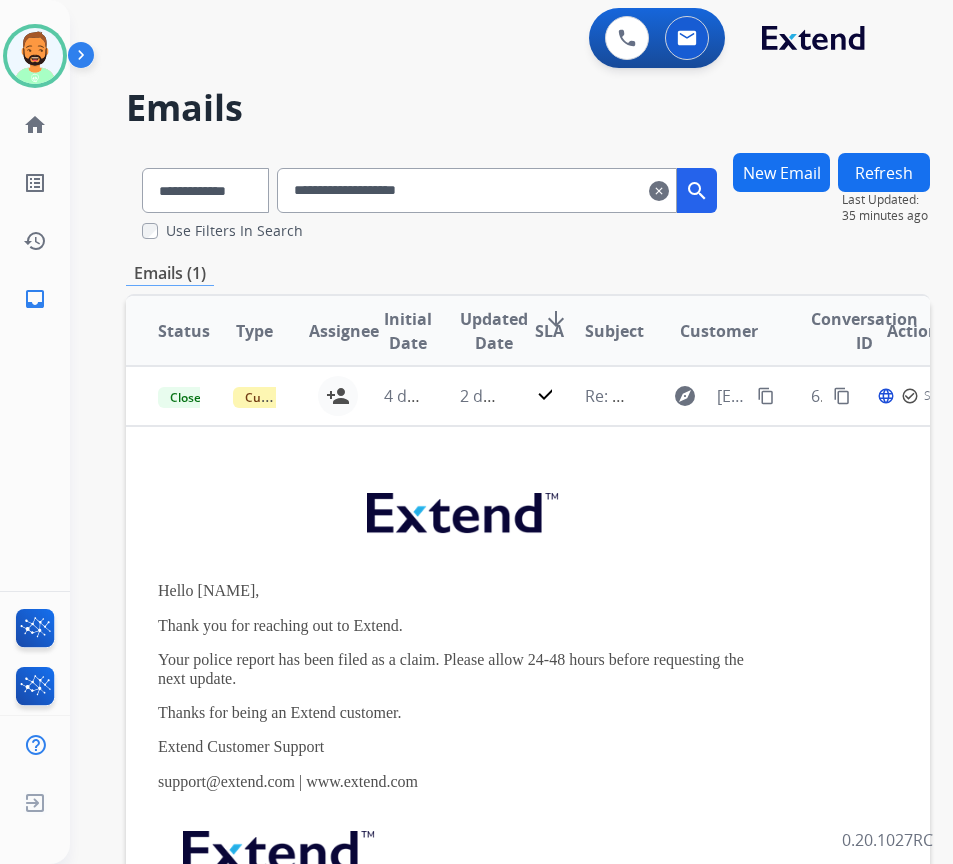 click on "clear" at bounding box center (659, 191) 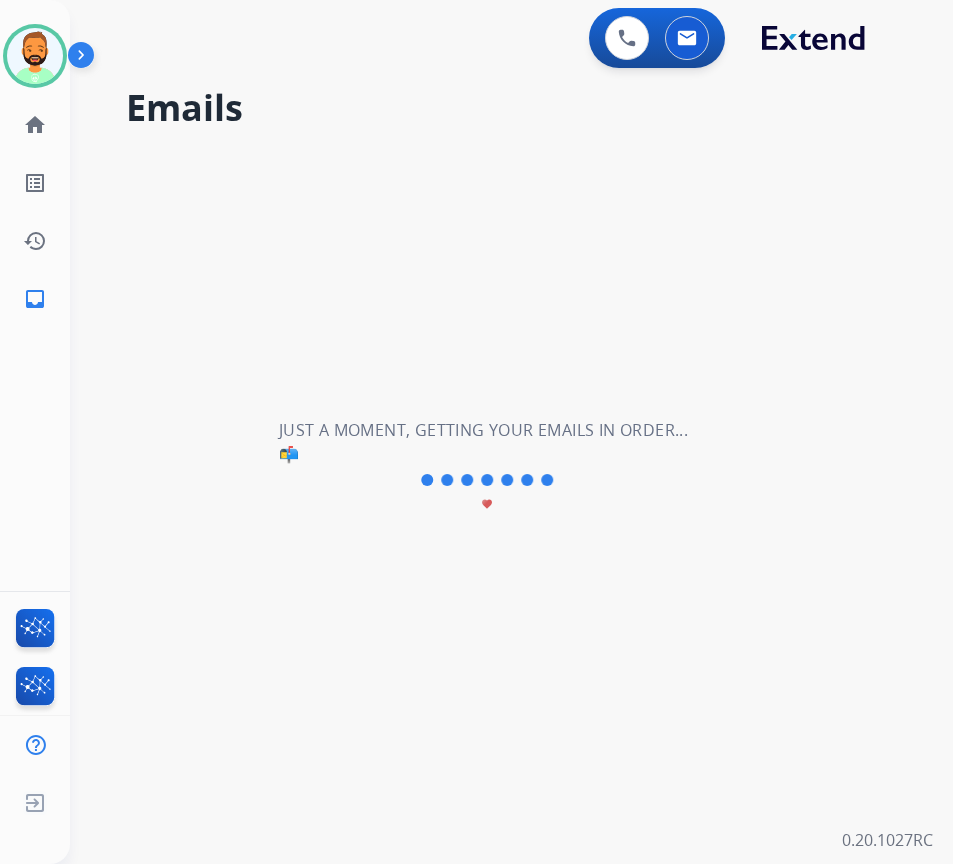 type 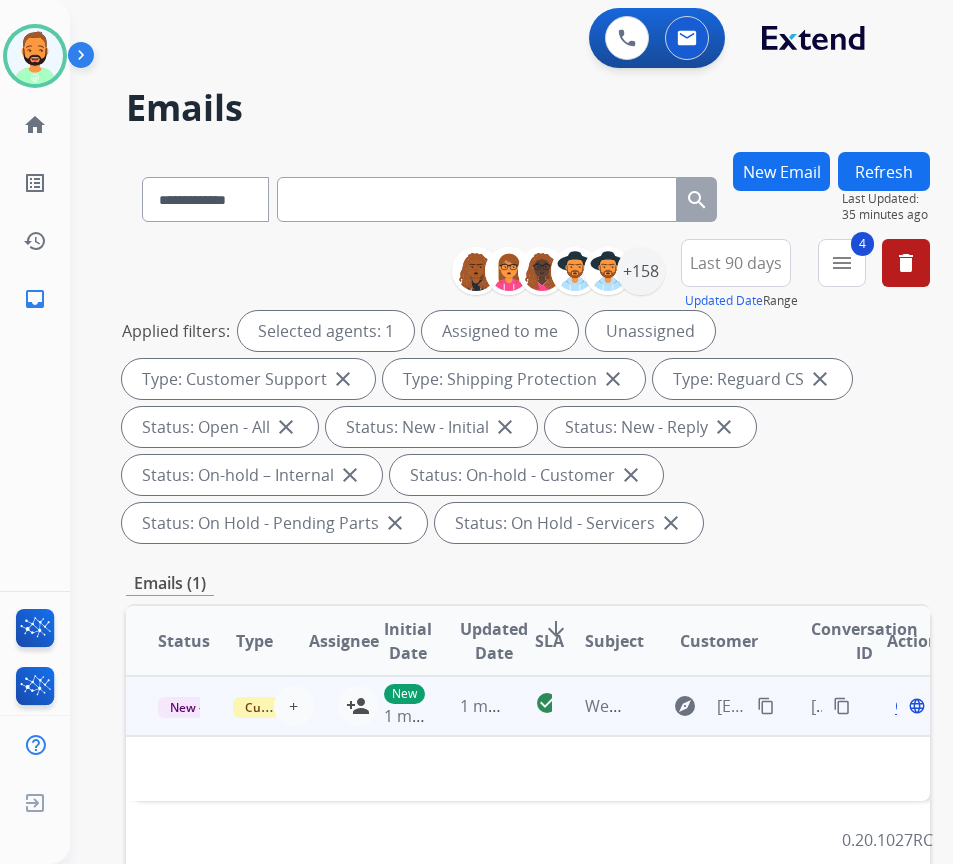 click on "1 minute ago" at bounding box center [465, 706] 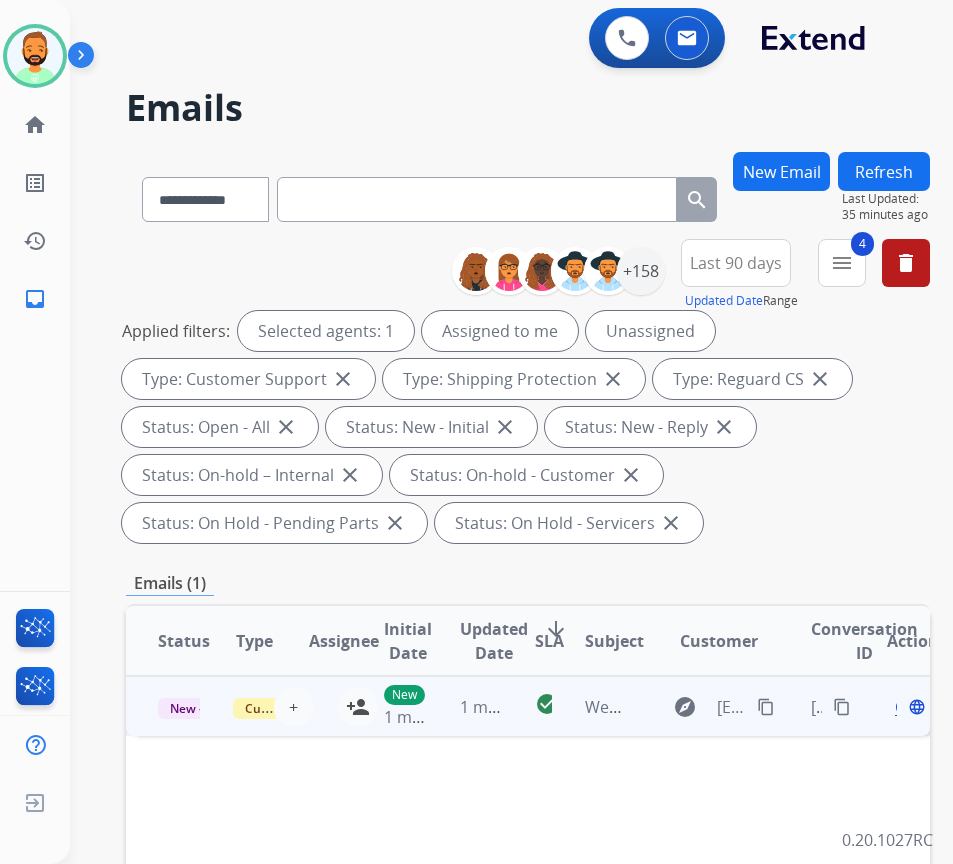 click on "1 minute ago" at bounding box center [465, 706] 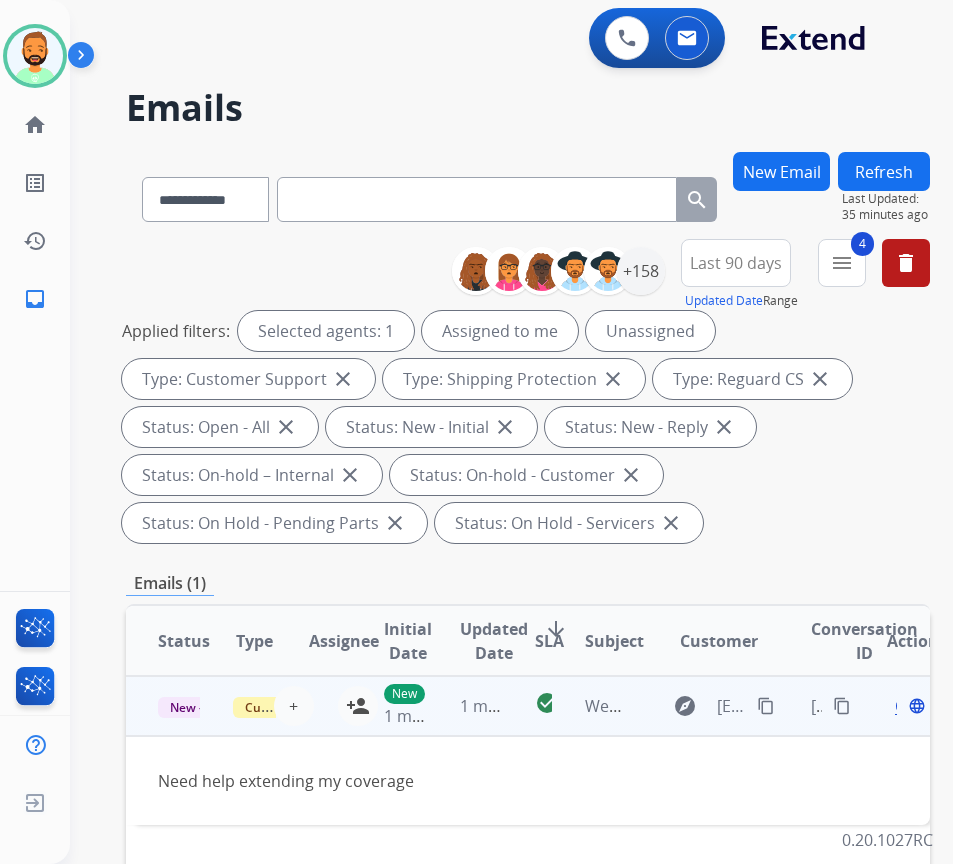 click on "Open language" at bounding box center [908, 706] 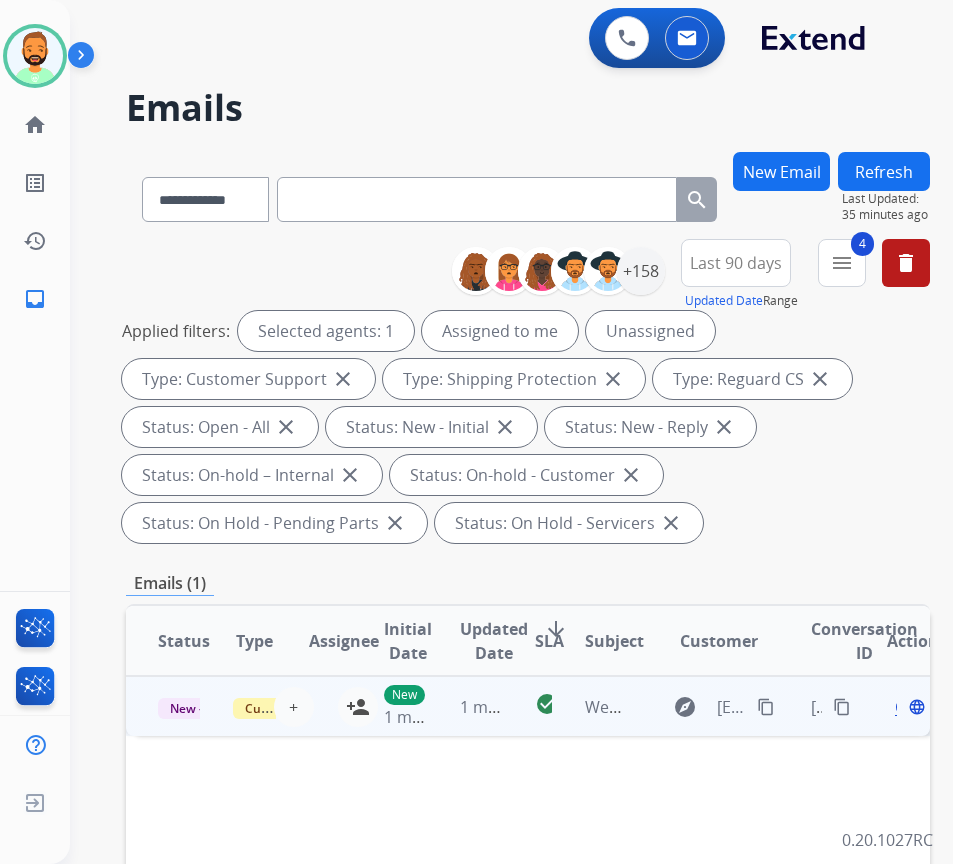 click on "Open" at bounding box center (915, 707) 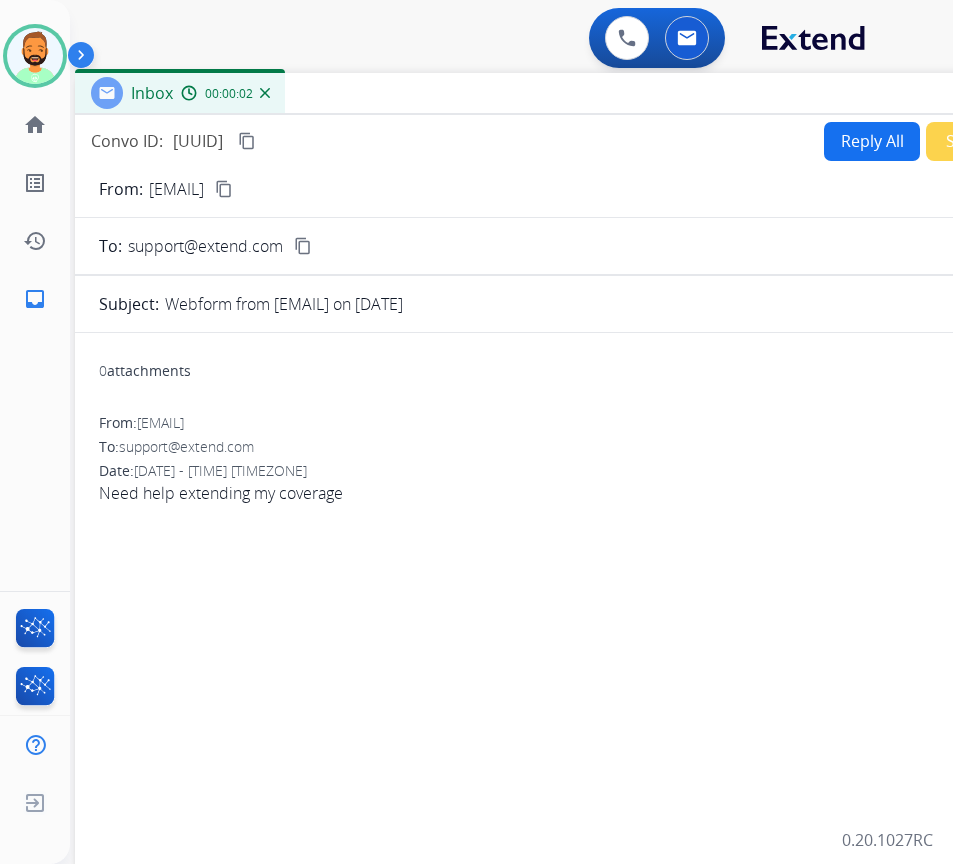 drag, startPoint x: 606, startPoint y: 135, endPoint x: 774, endPoint y: 88, distance: 174.45056 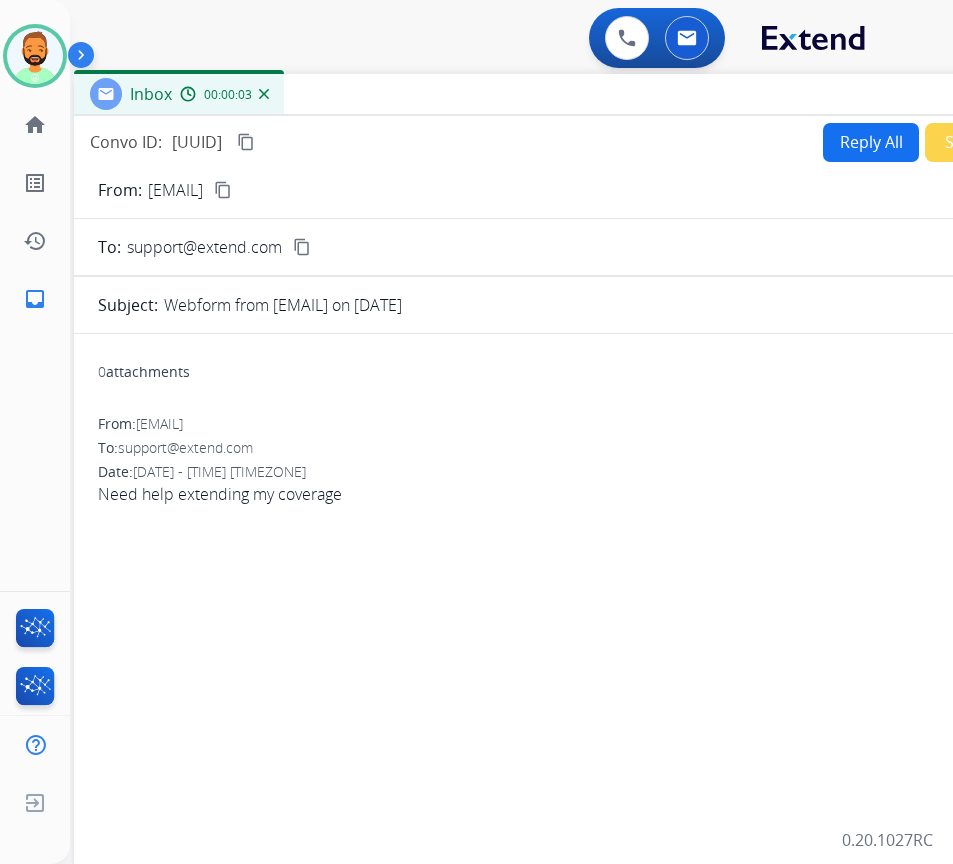 click on "Reply All" at bounding box center [871, 142] 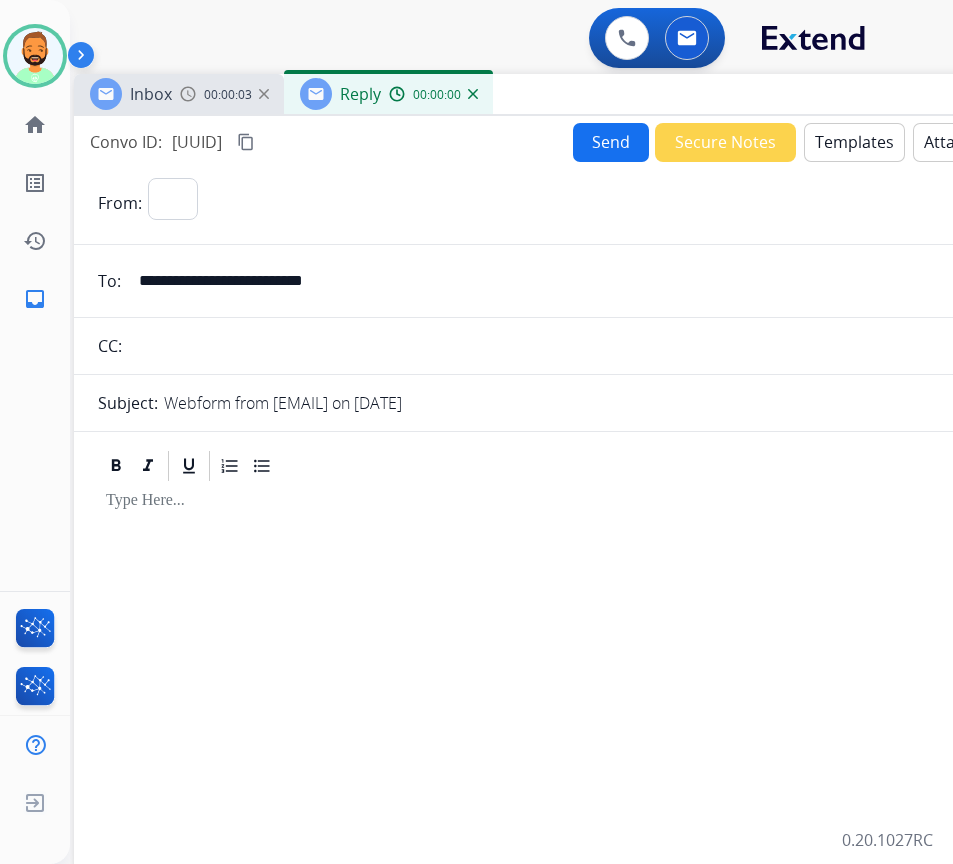 select on "**********" 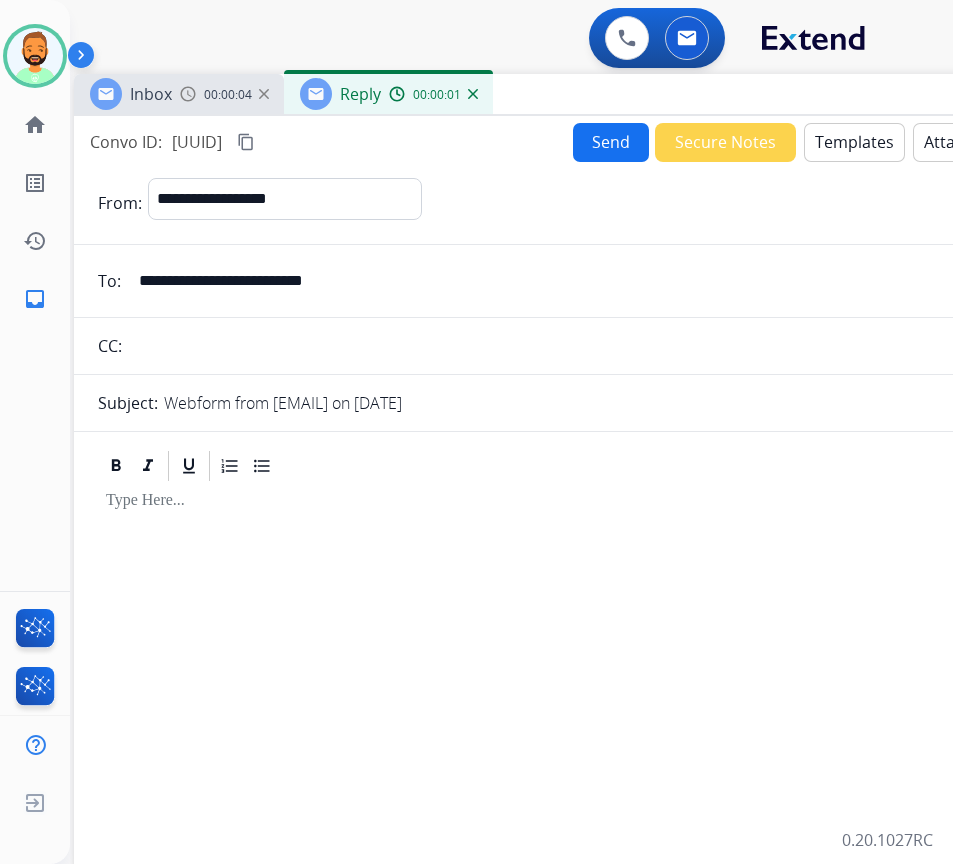 click on "Templates" at bounding box center [854, 142] 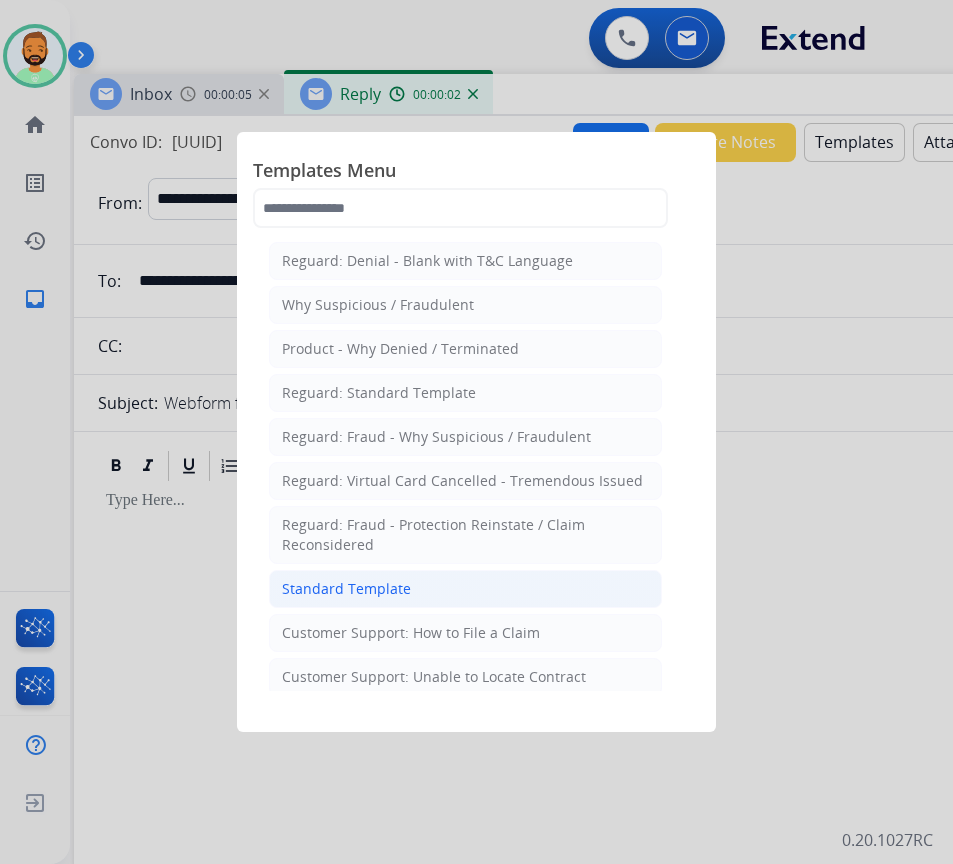 click on "Standard Template" 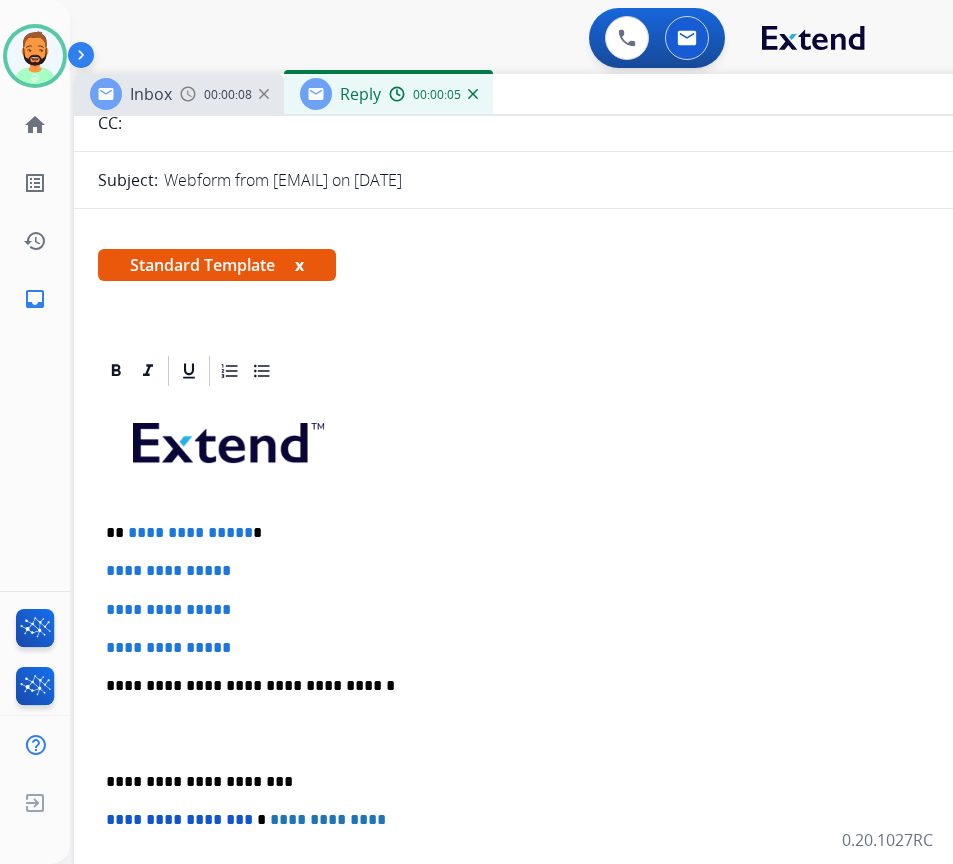 scroll, scrollTop: 362, scrollLeft: 0, axis: vertical 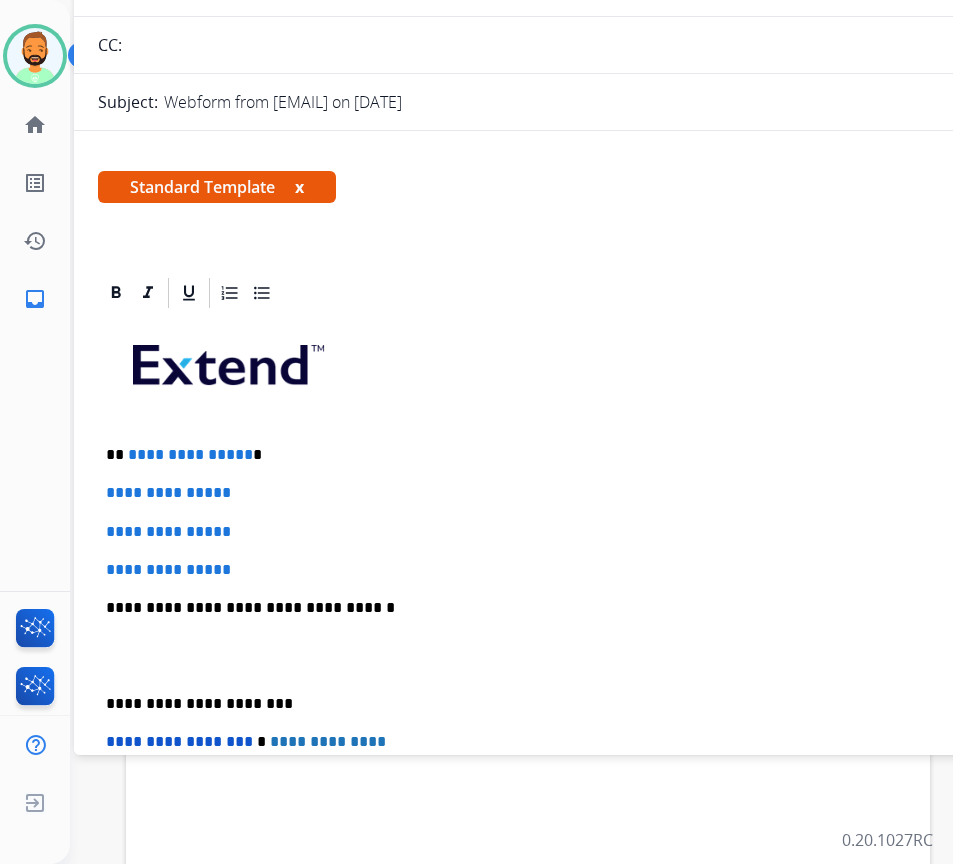 click on "**********" at bounding box center [566, 455] 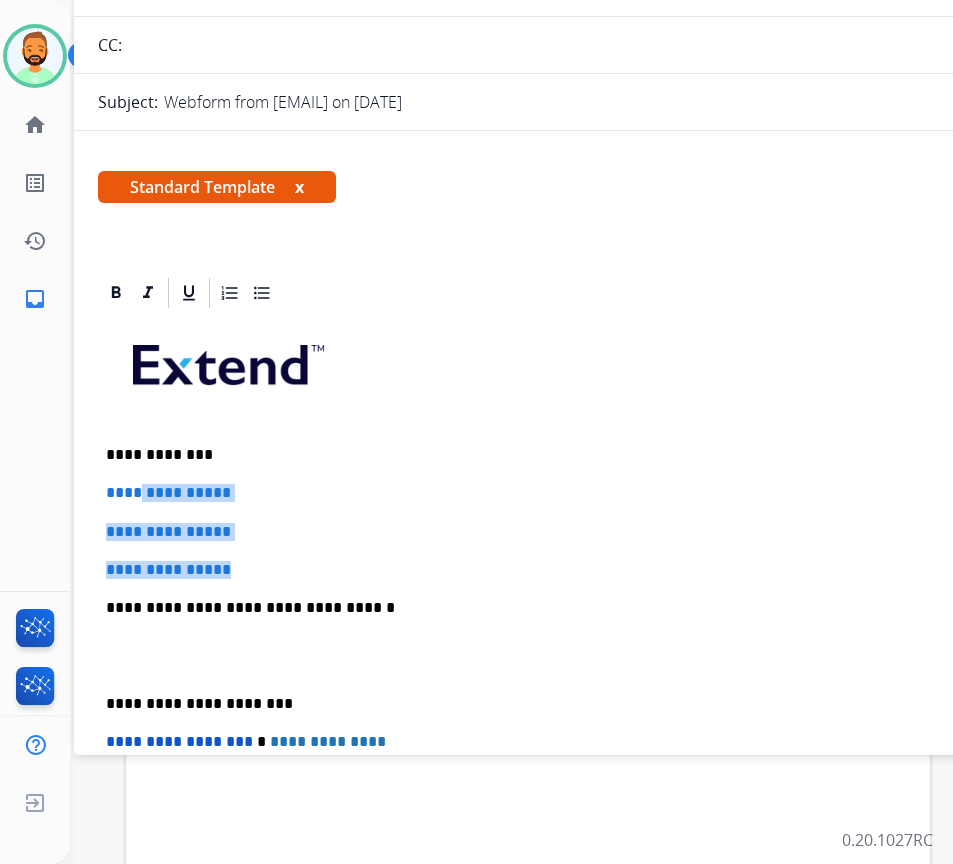 drag, startPoint x: 256, startPoint y: 557, endPoint x: 144, endPoint y: 486, distance: 132.60844 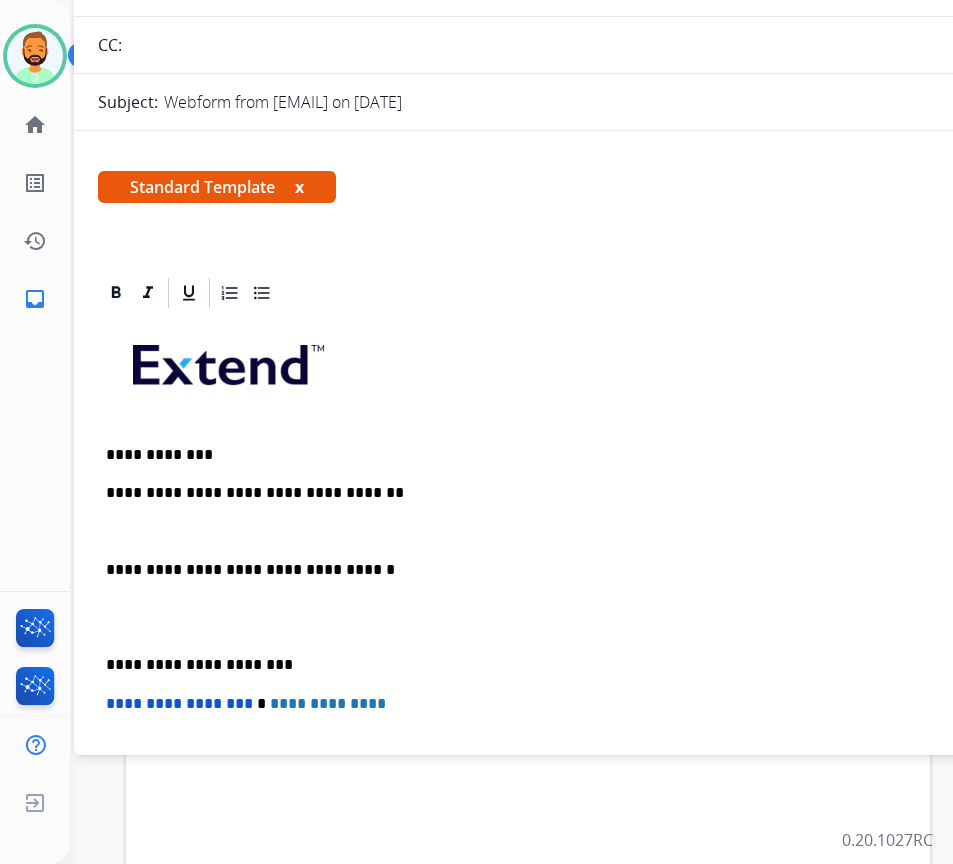 click at bounding box center [574, 532] 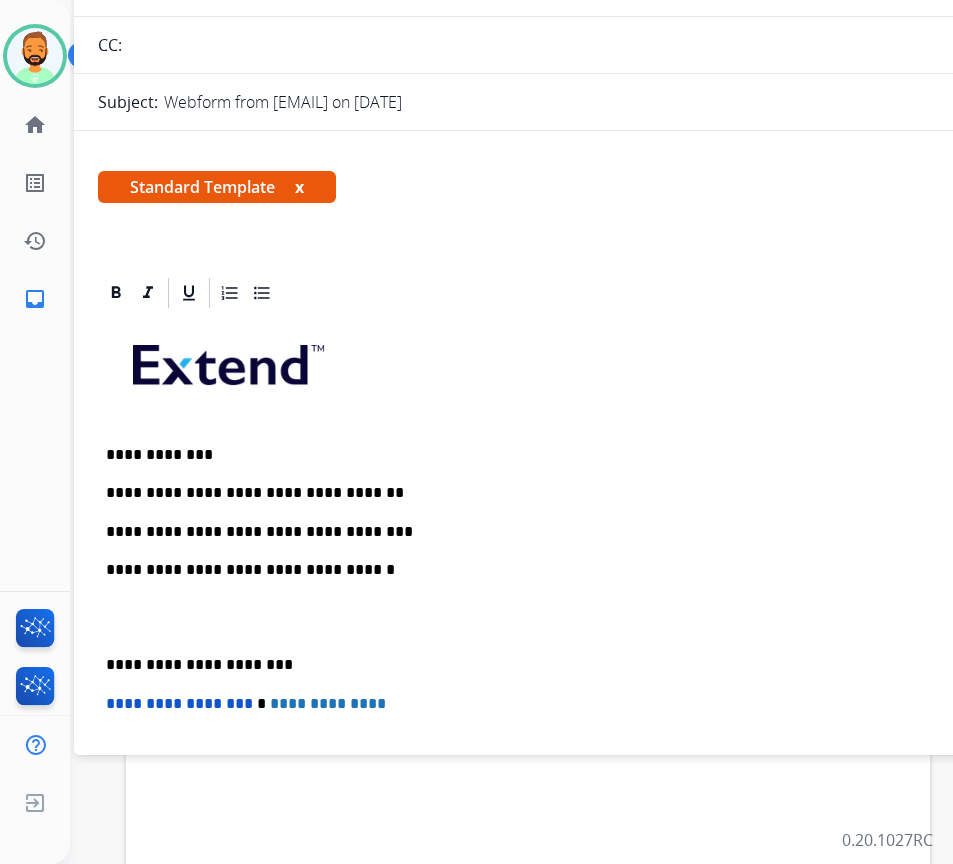 click on "**********" at bounding box center (566, 532) 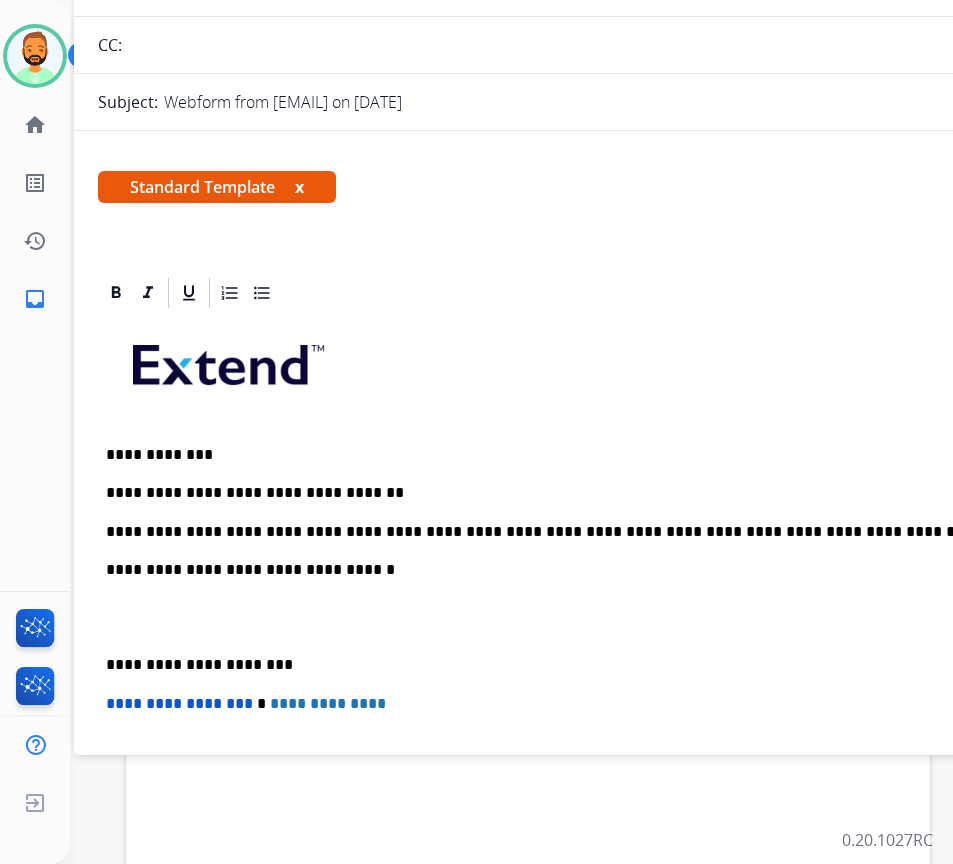 click on "**********" at bounding box center (574, 636) 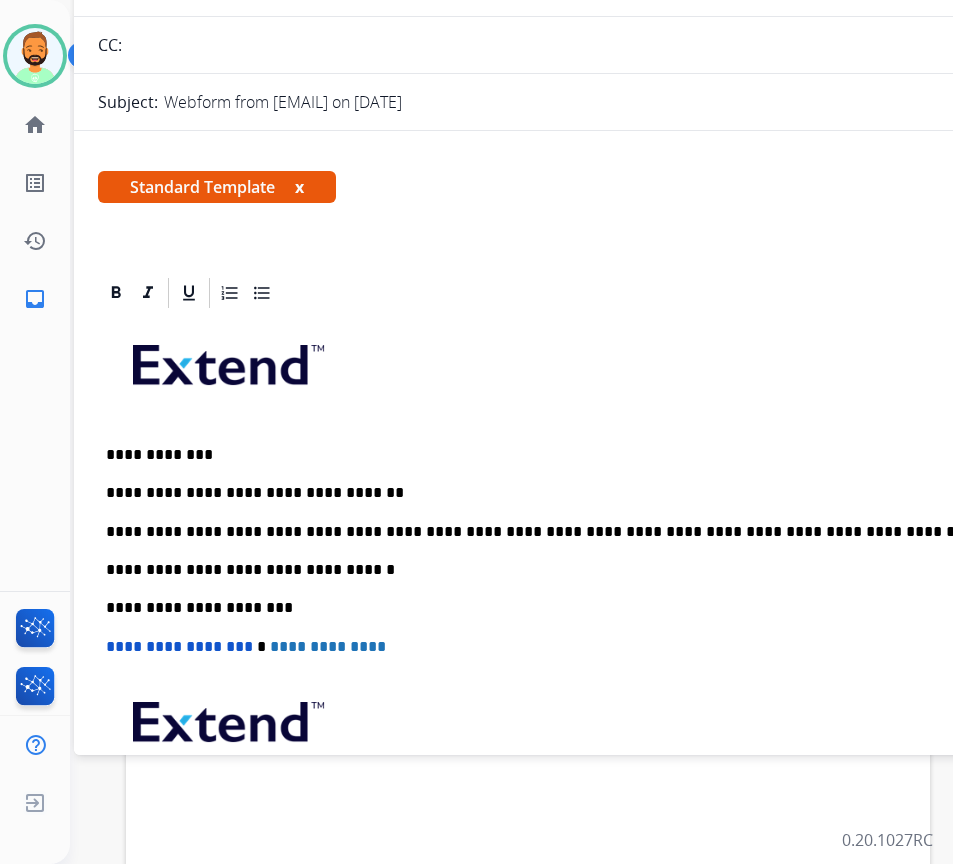 scroll, scrollTop: 0, scrollLeft: 0, axis: both 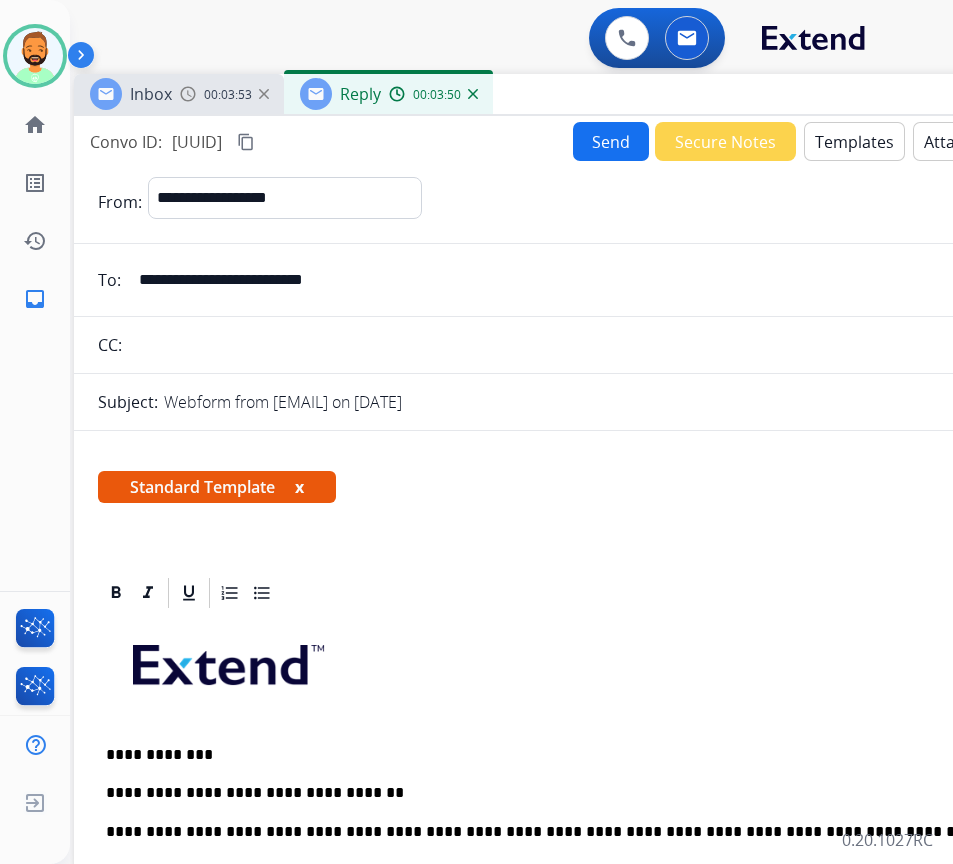 click on "Send" at bounding box center [611, 141] 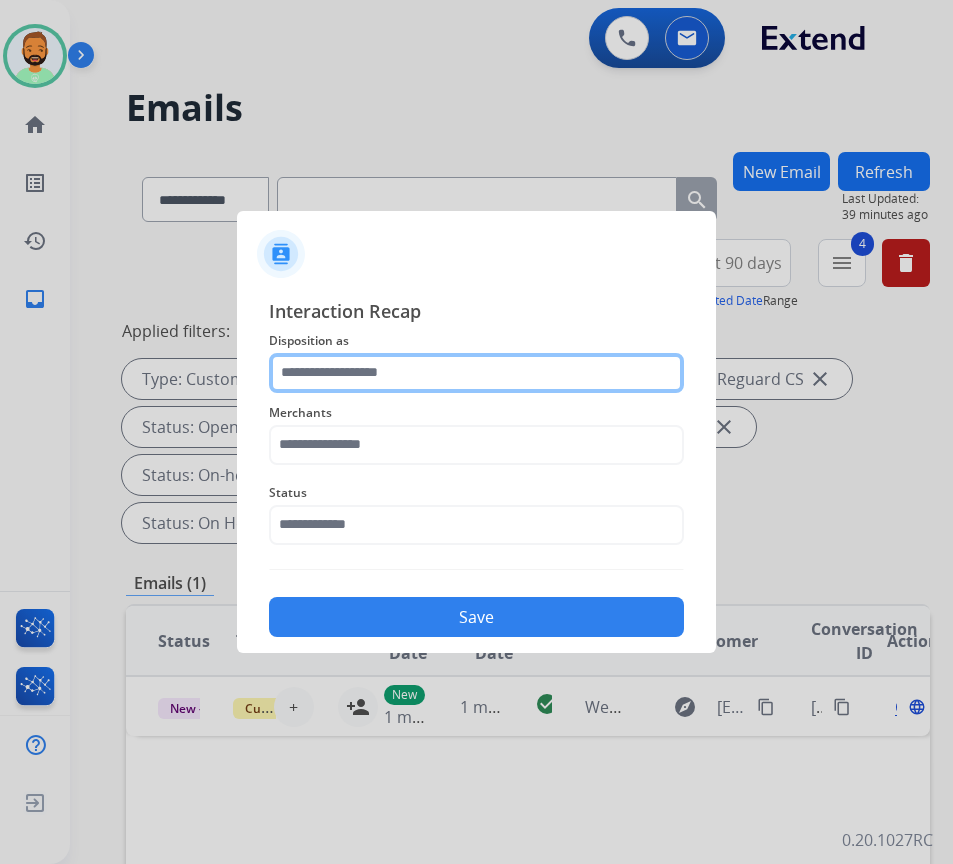 click 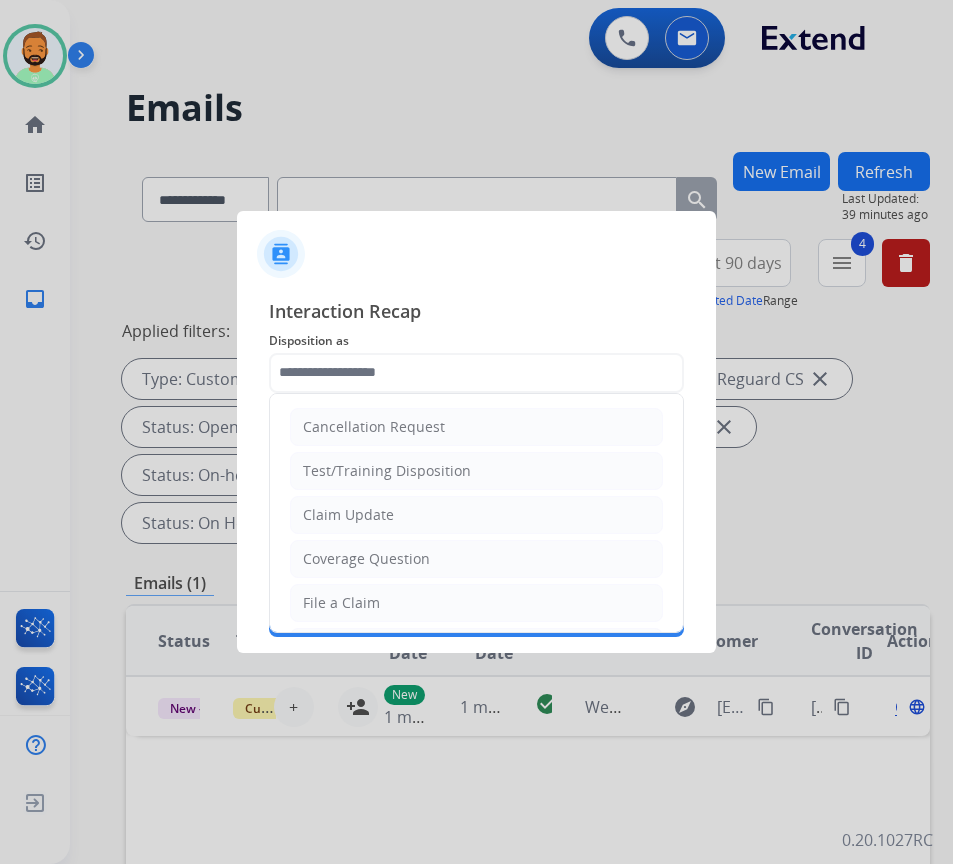 click on "Coverage Question" 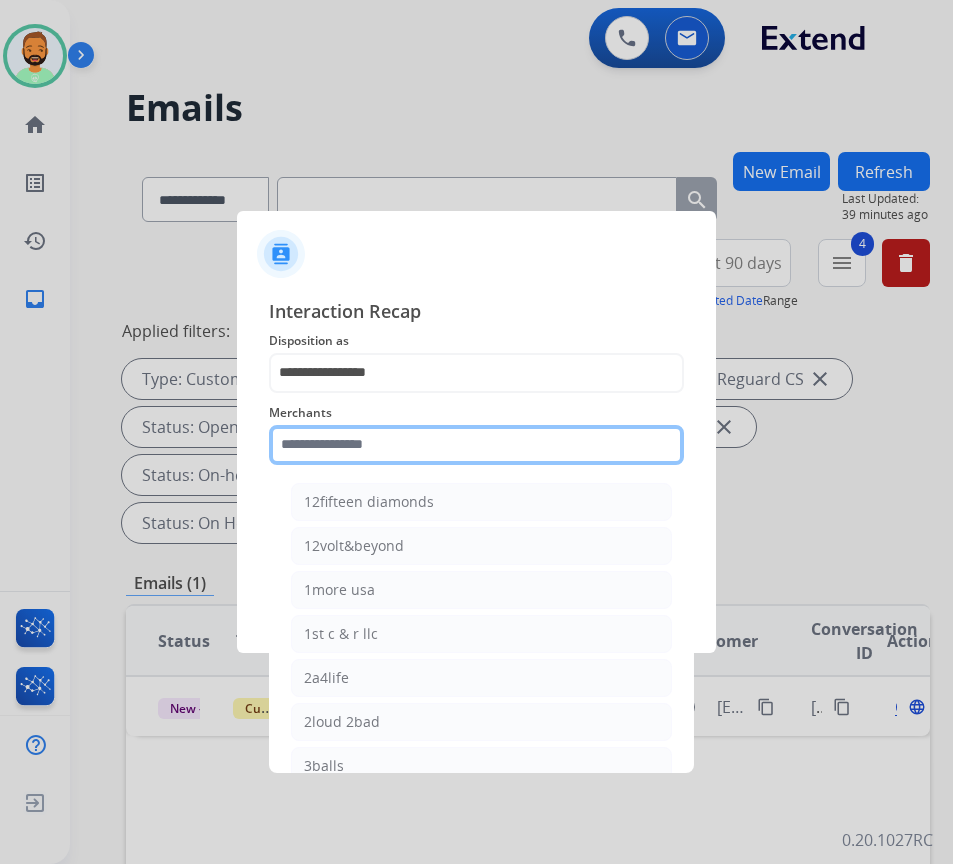 click 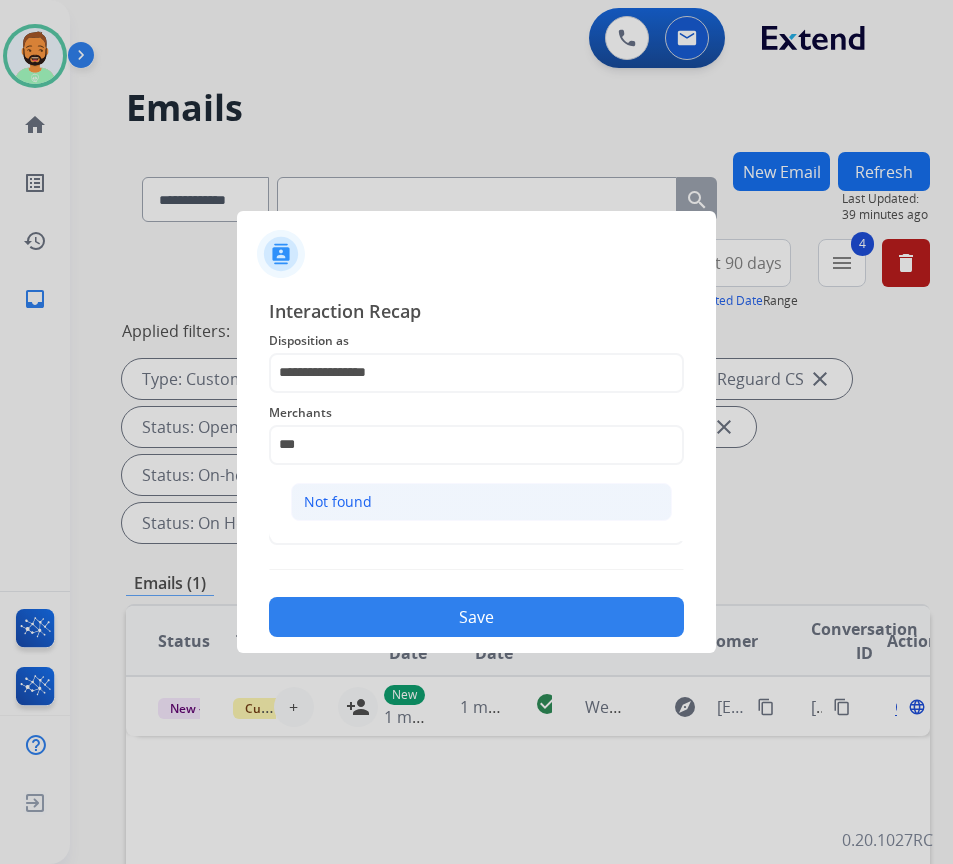drag, startPoint x: 444, startPoint y: 477, endPoint x: 446, endPoint y: 492, distance: 15.132746 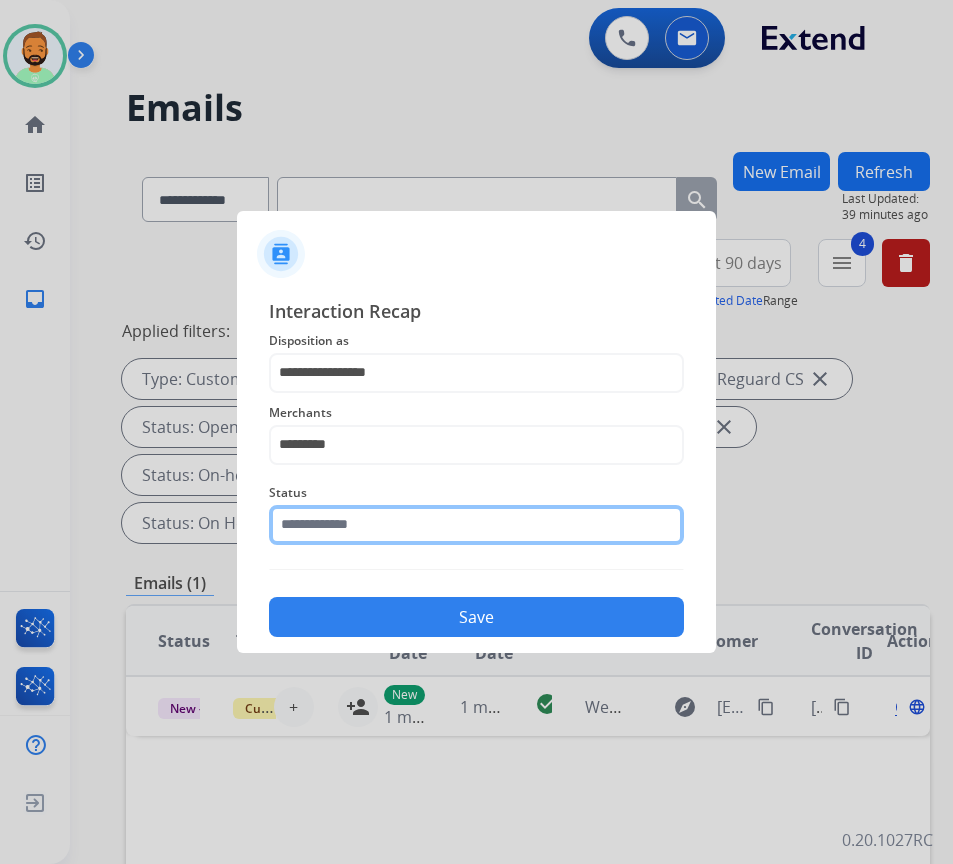 click 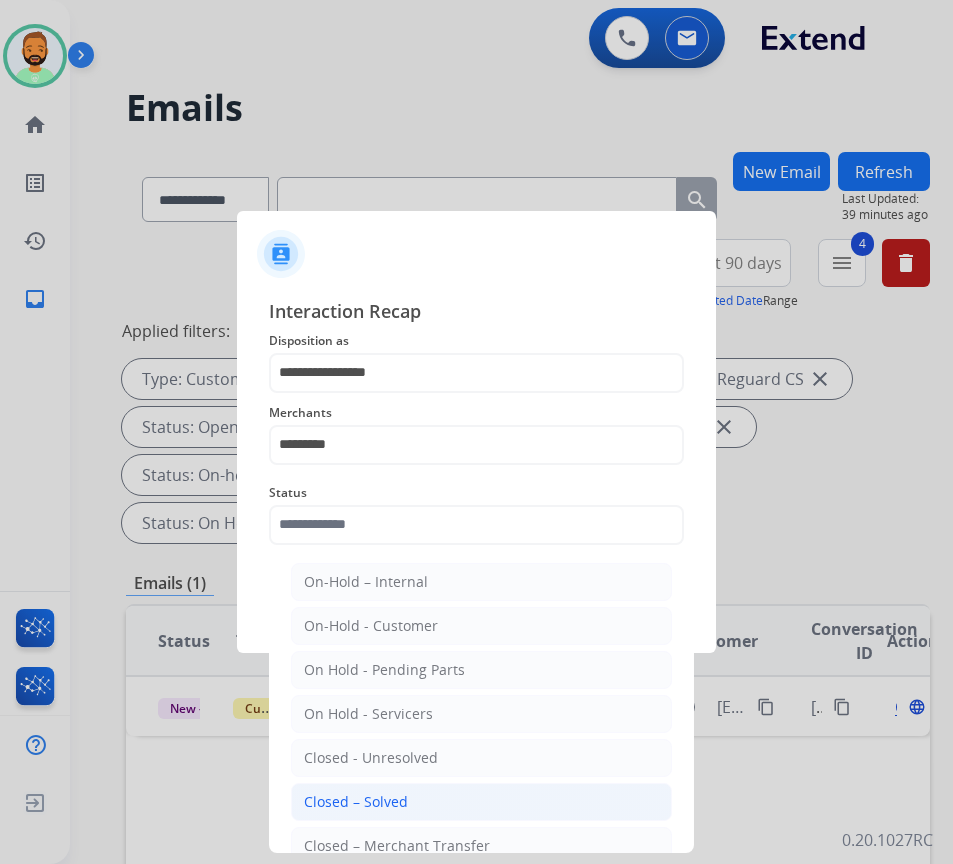 click on "Closed – Solved" 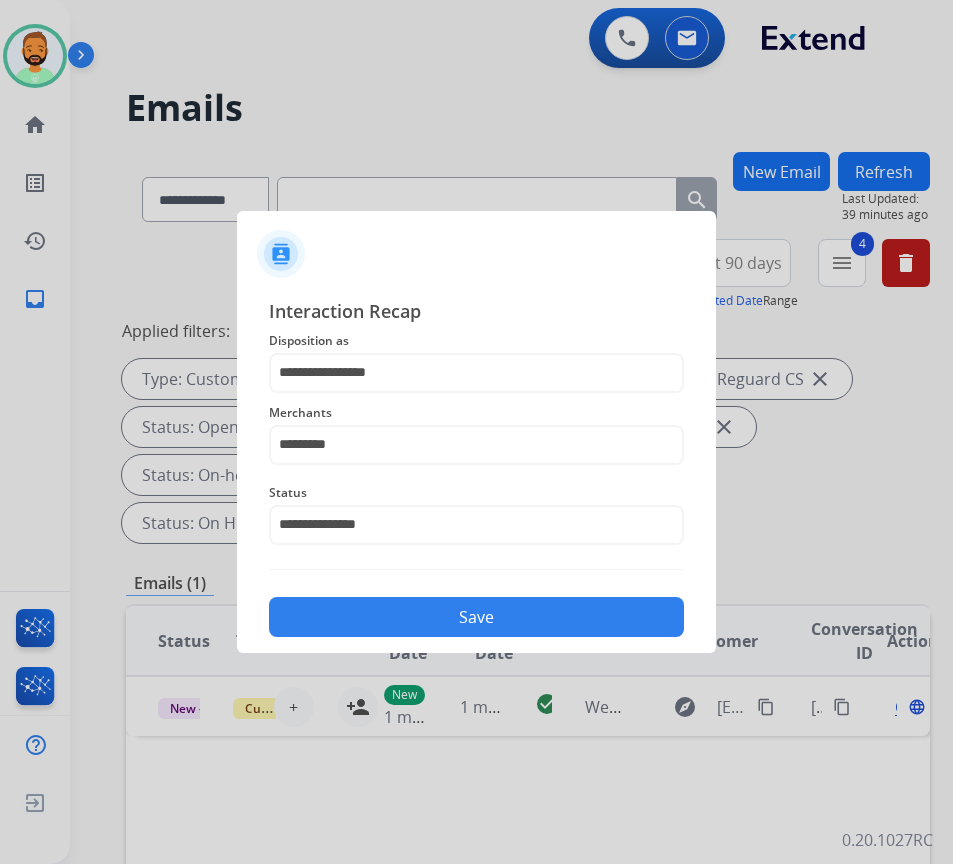 drag, startPoint x: 491, startPoint y: 609, endPoint x: 576, endPoint y: 632, distance: 88.0568 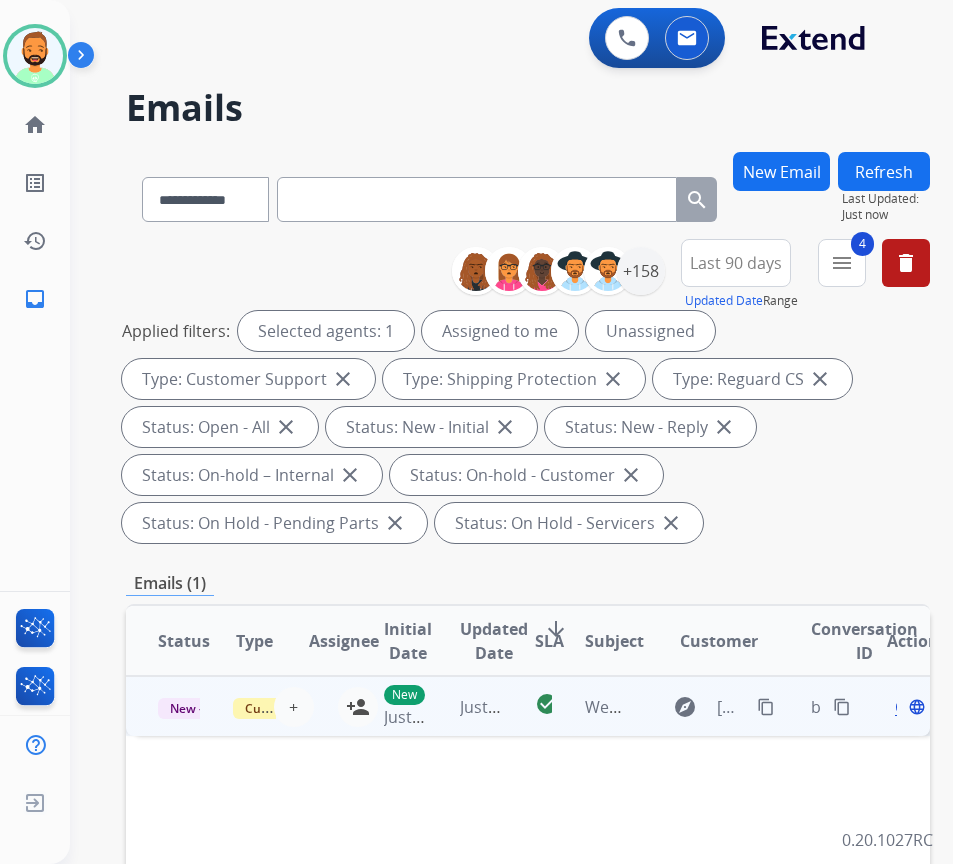 click on "check_circle" at bounding box center [528, 706] 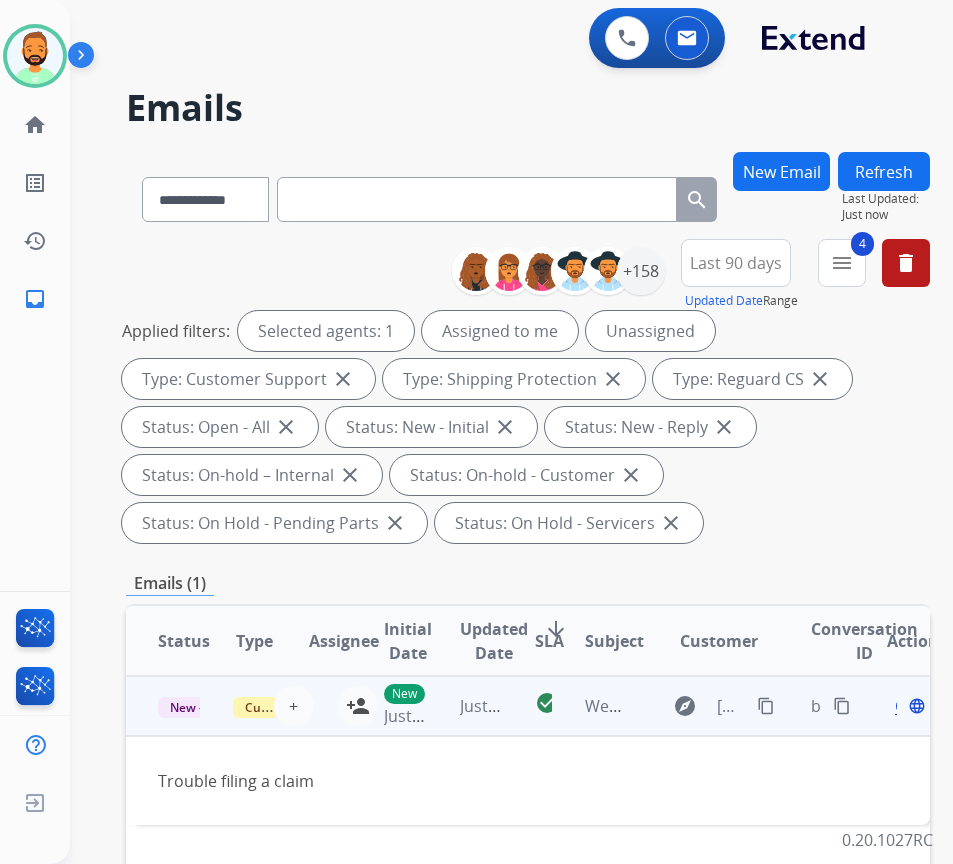 click on "content_copy" at bounding box center (766, 706) 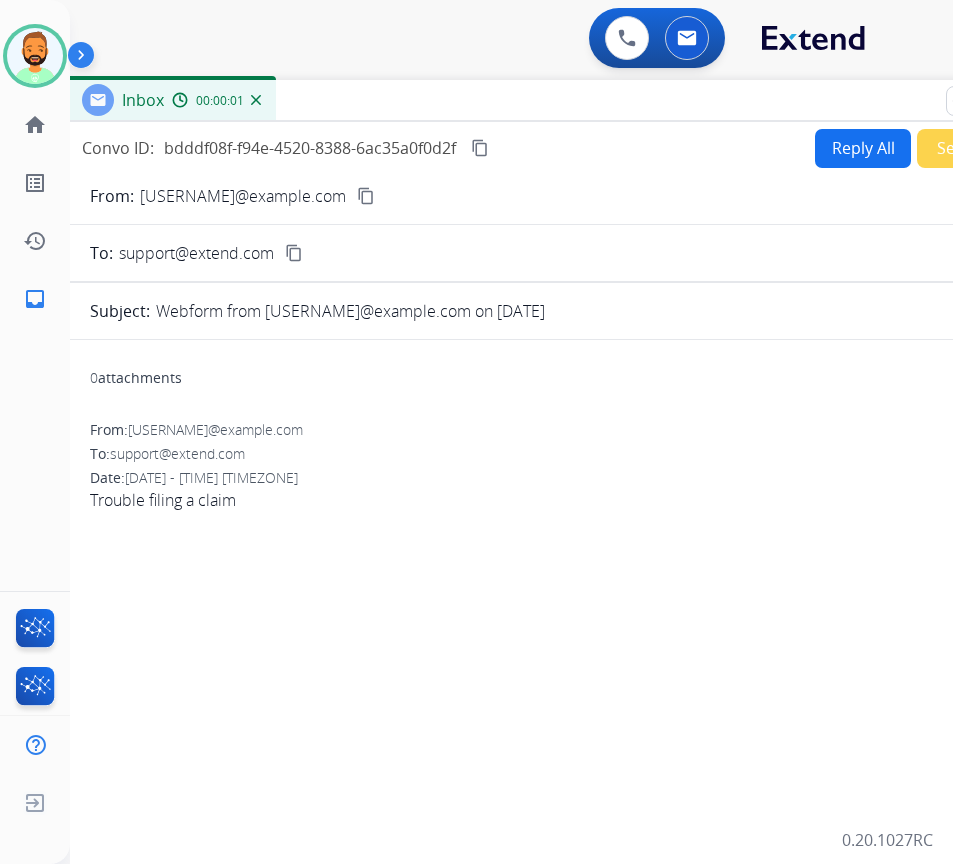 drag, startPoint x: 603, startPoint y: 145, endPoint x: 764, endPoint y: 103, distance: 166.3881 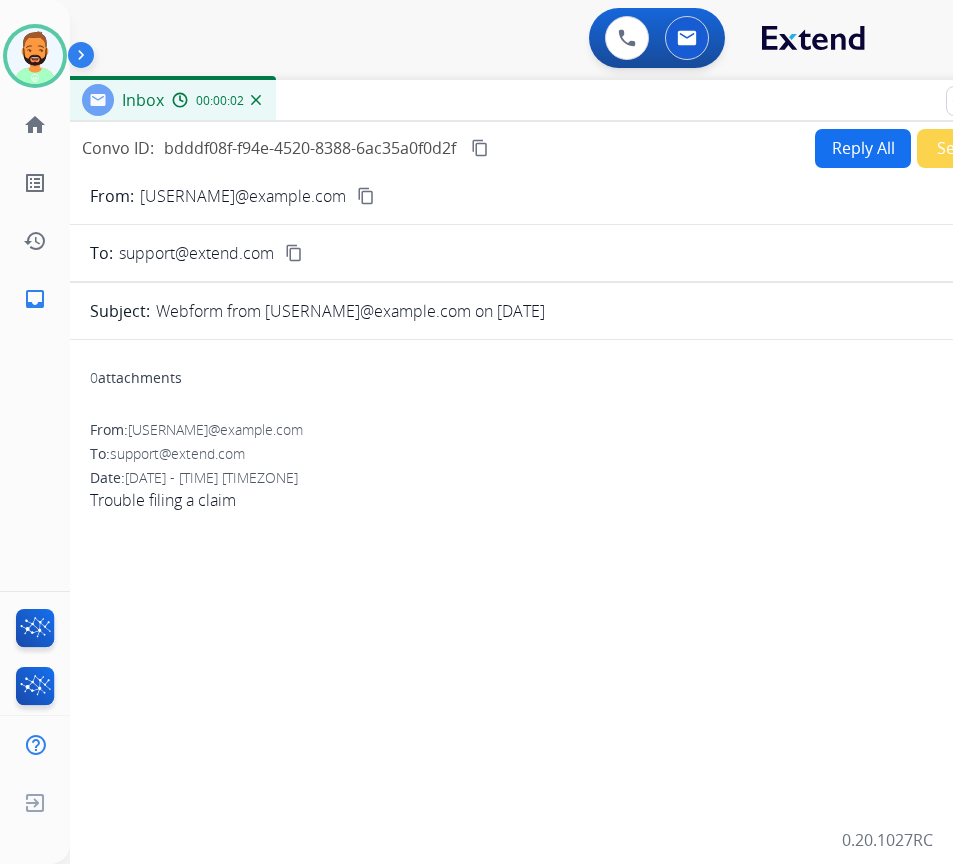 click on "Reply All" at bounding box center (863, 148) 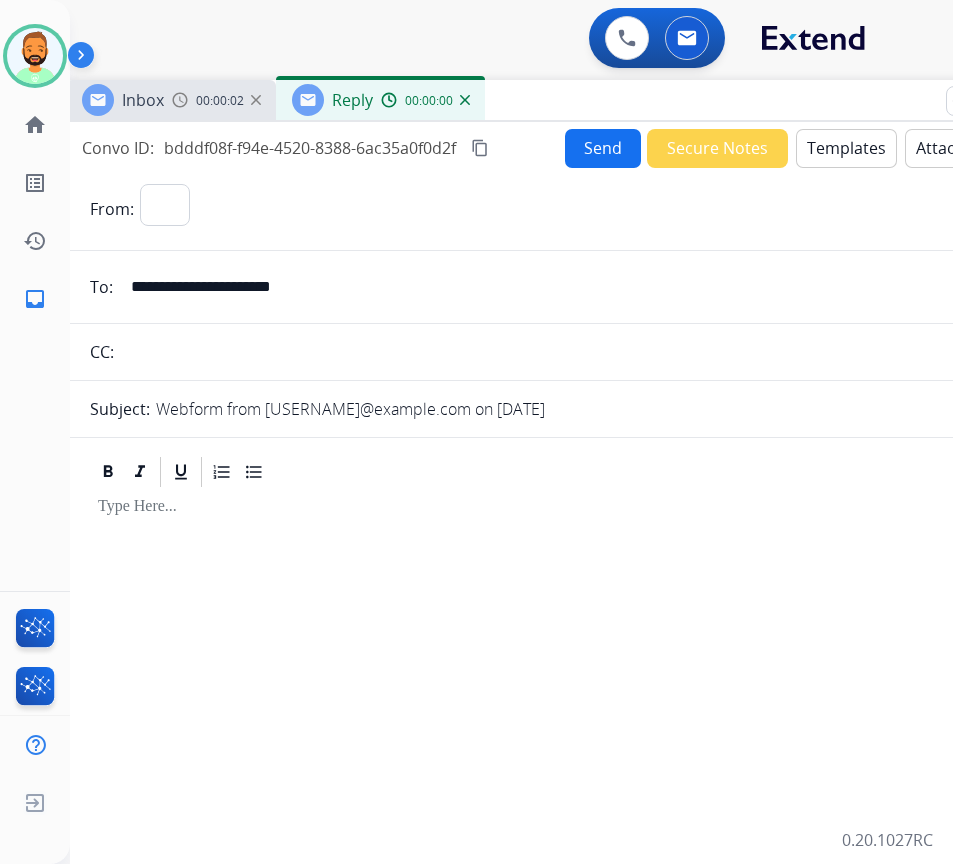 select on "**********" 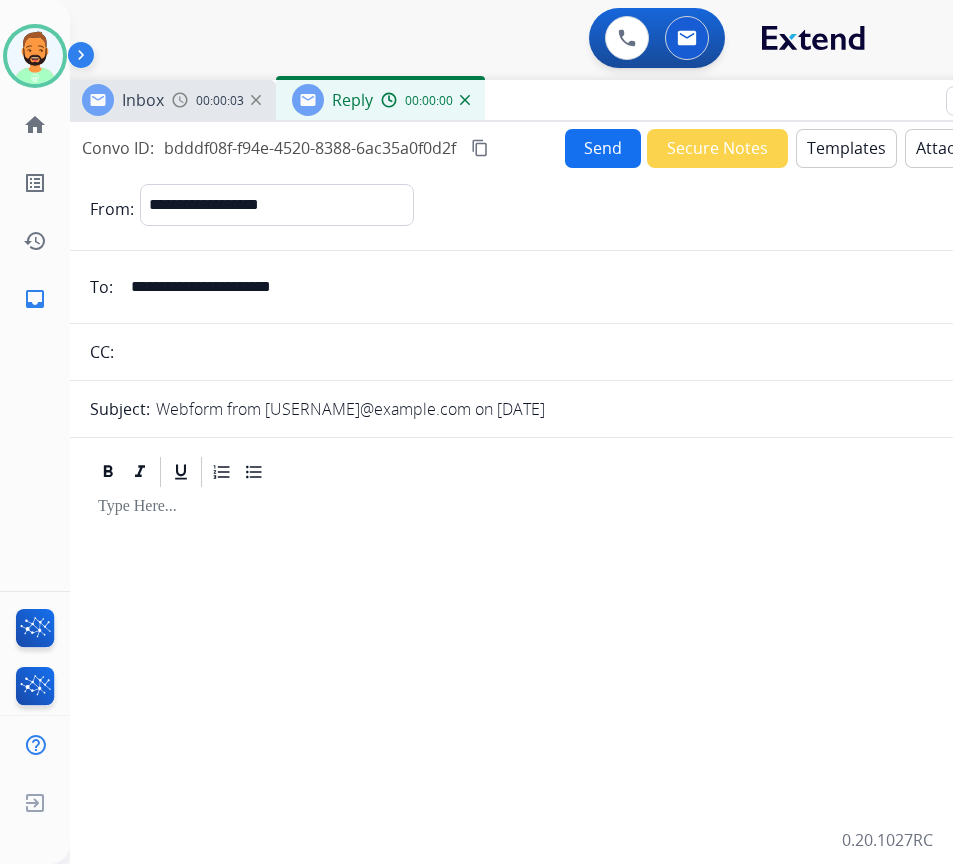 click on "Templates" at bounding box center [846, 148] 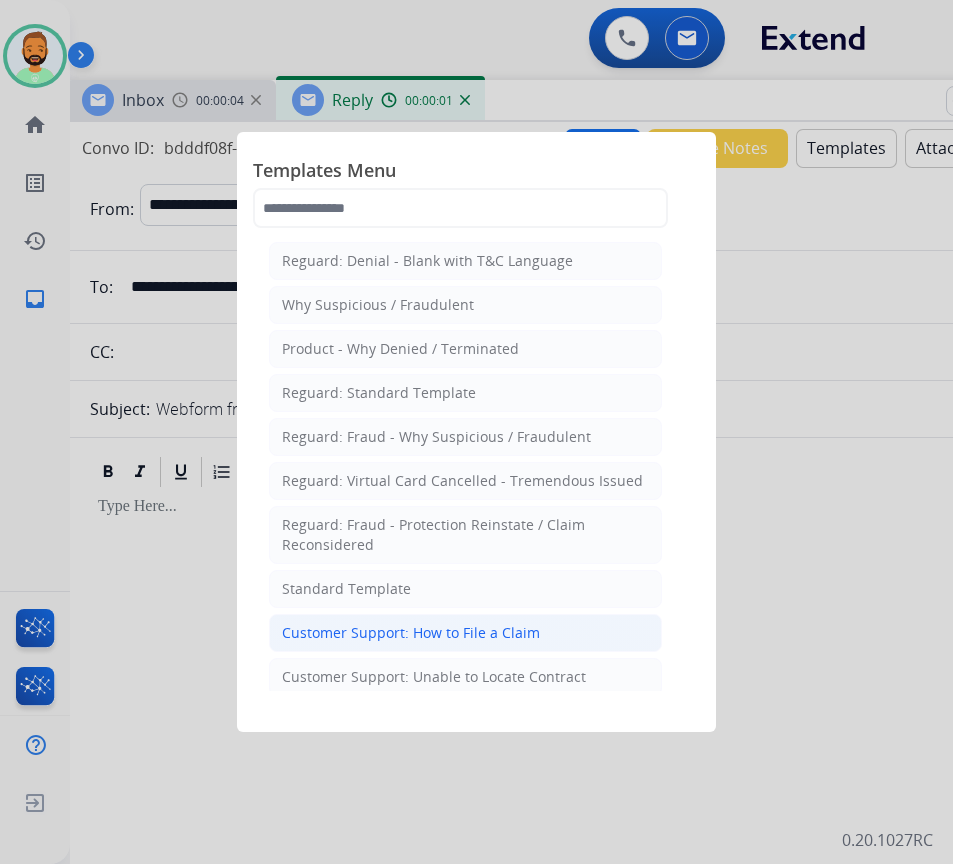 click on "Customer Support: How to File a Claim" 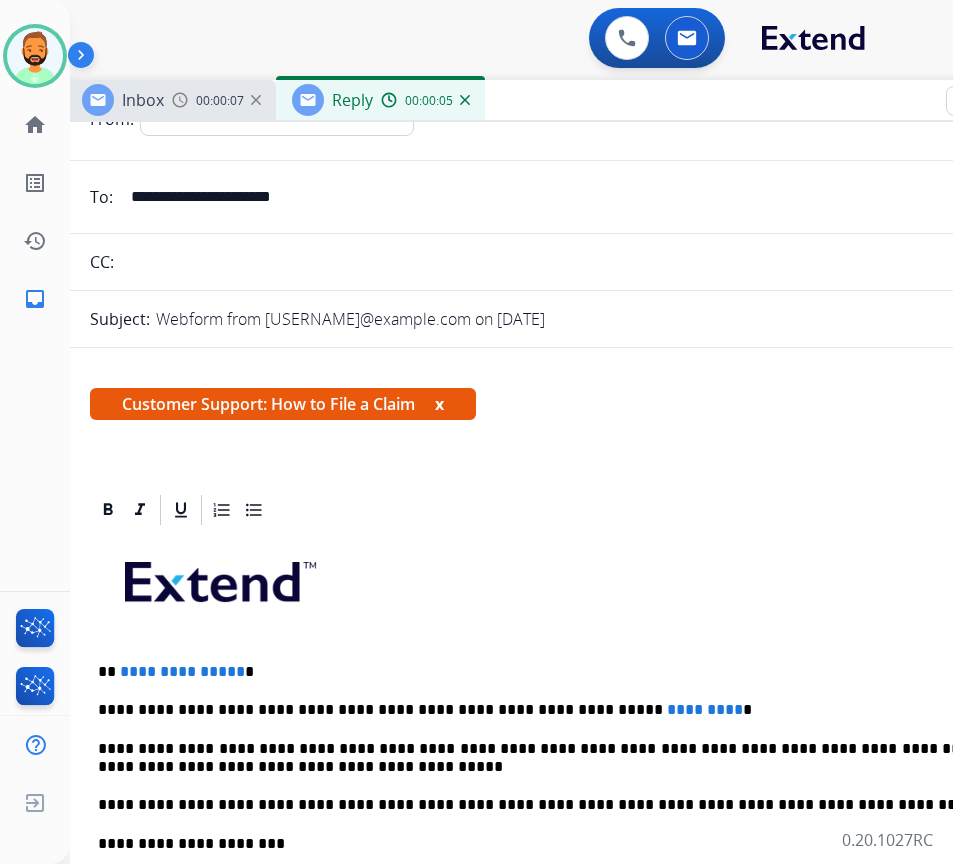 scroll, scrollTop: 85, scrollLeft: 0, axis: vertical 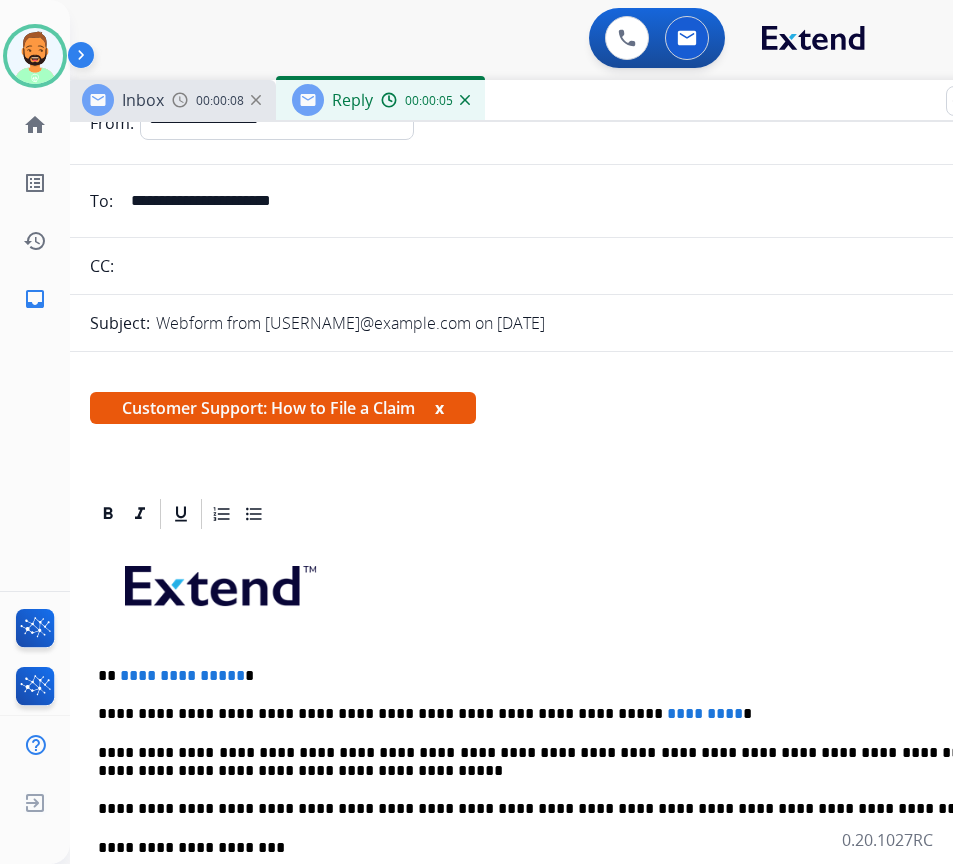 click on "**********" at bounding box center (566, 837) 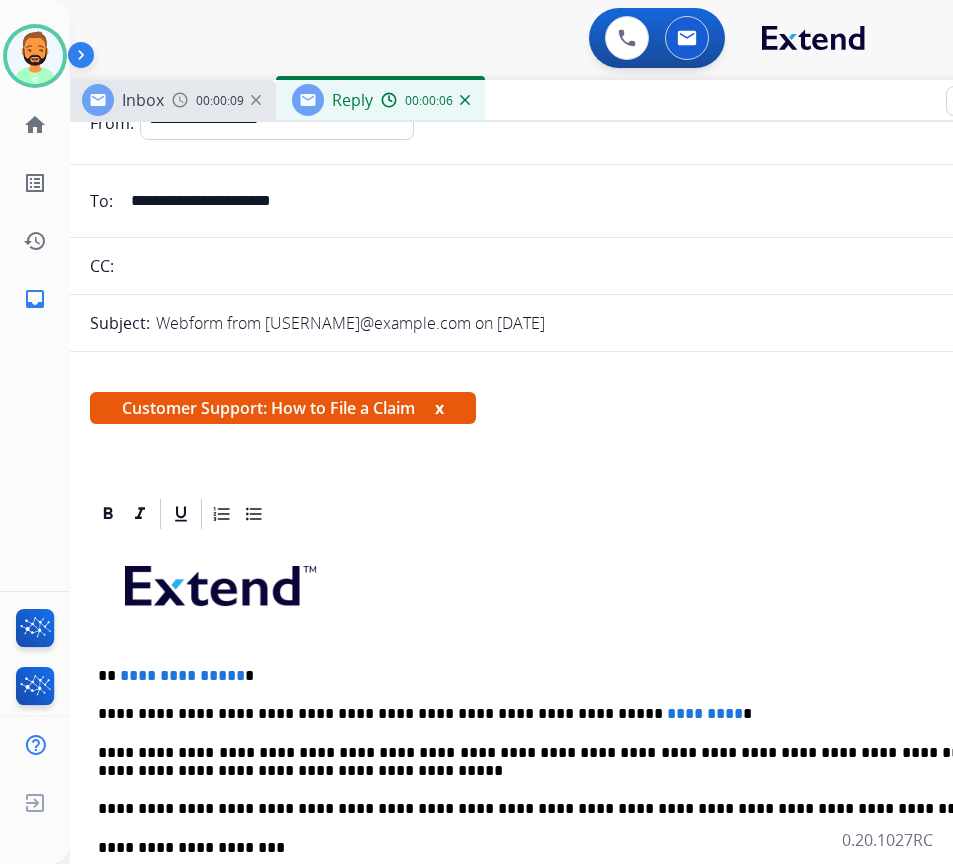 type 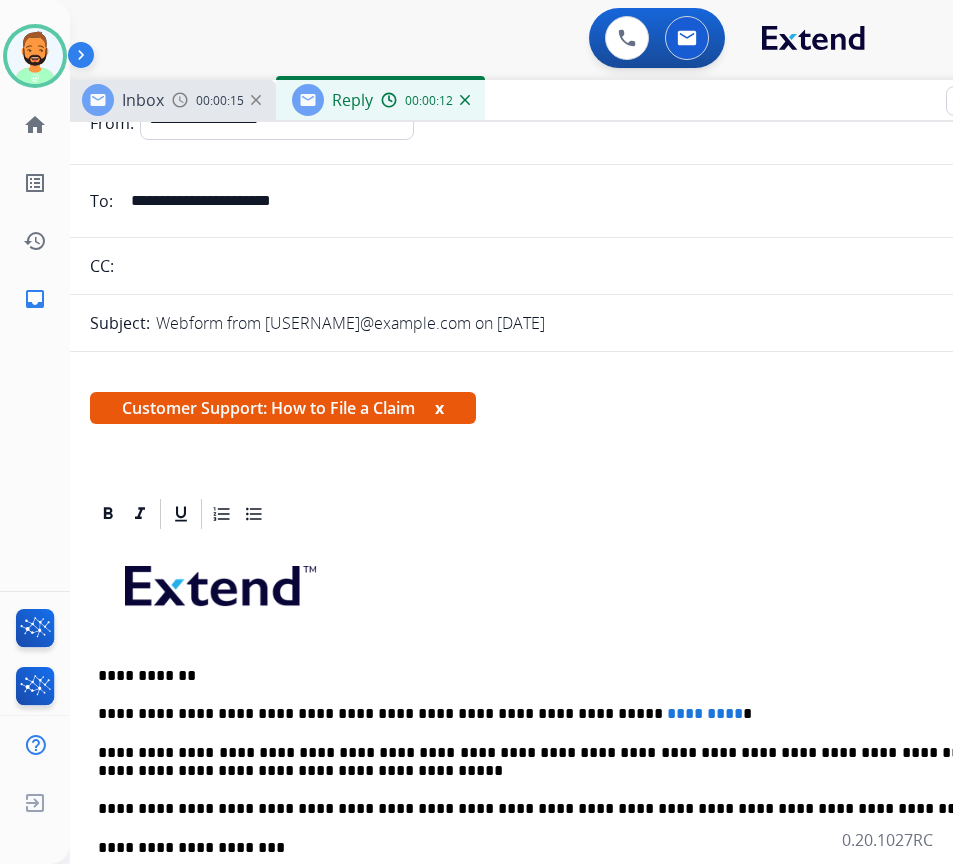 click on "**********" at bounding box center (566, 837) 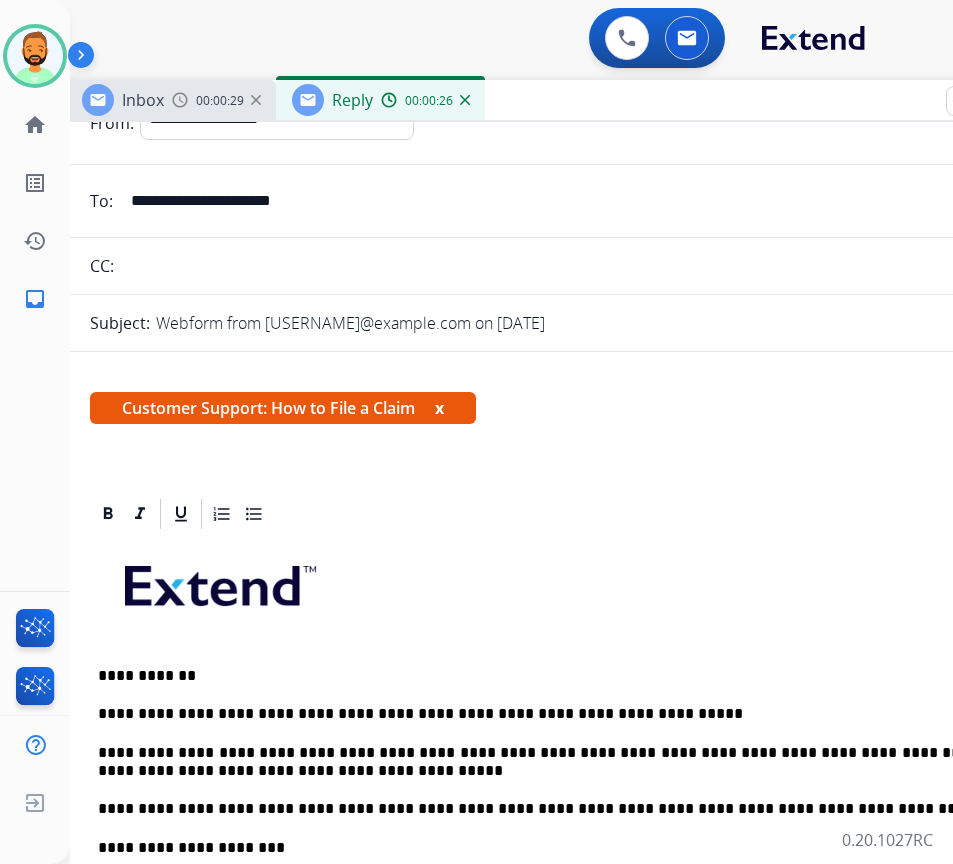 click on "**********" at bounding box center (566, 837) 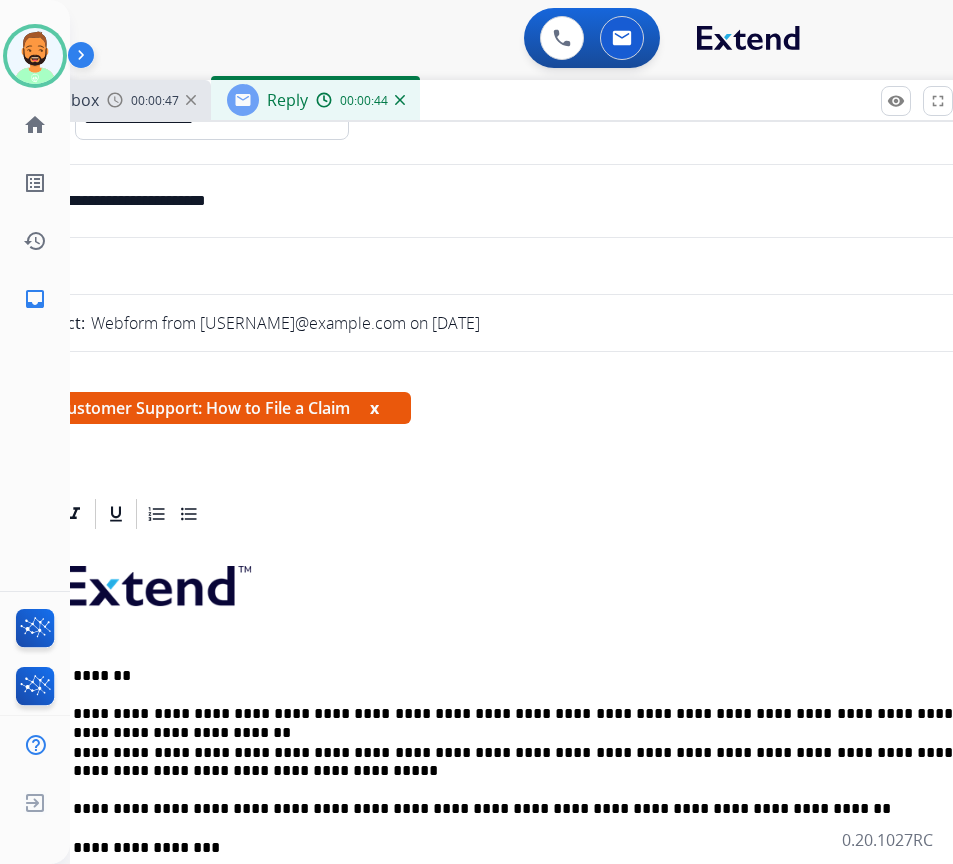 scroll, scrollTop: 0, scrollLeft: 39, axis: horizontal 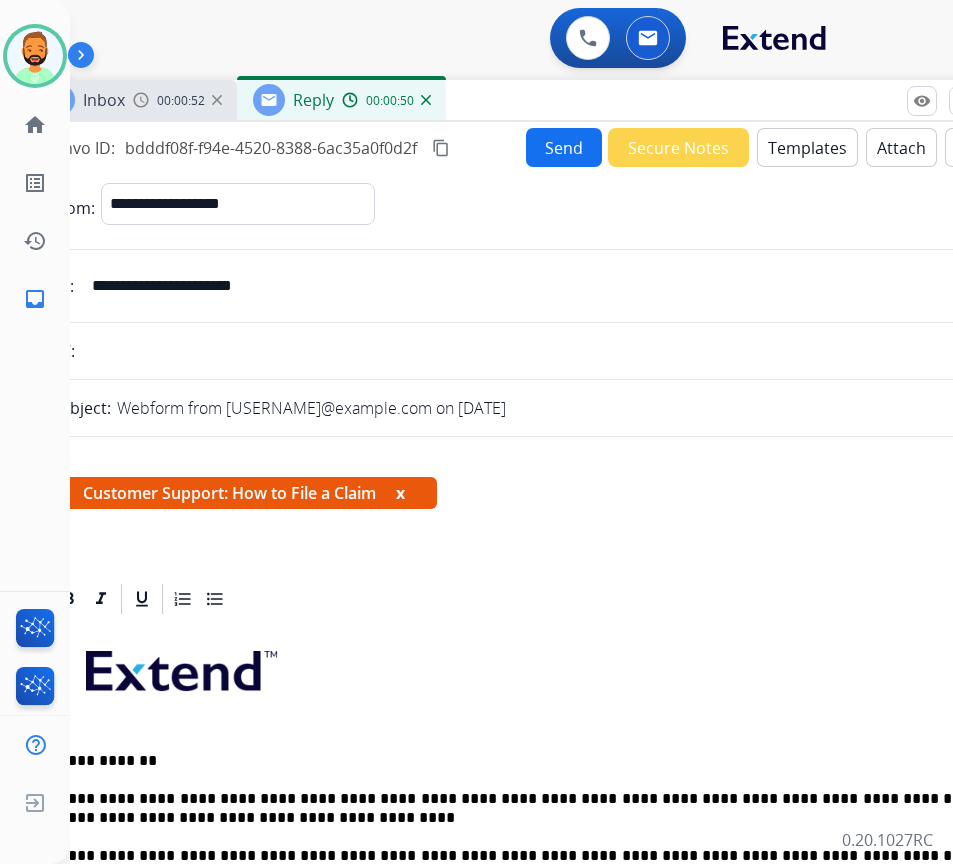 click on "Send" at bounding box center (564, 147) 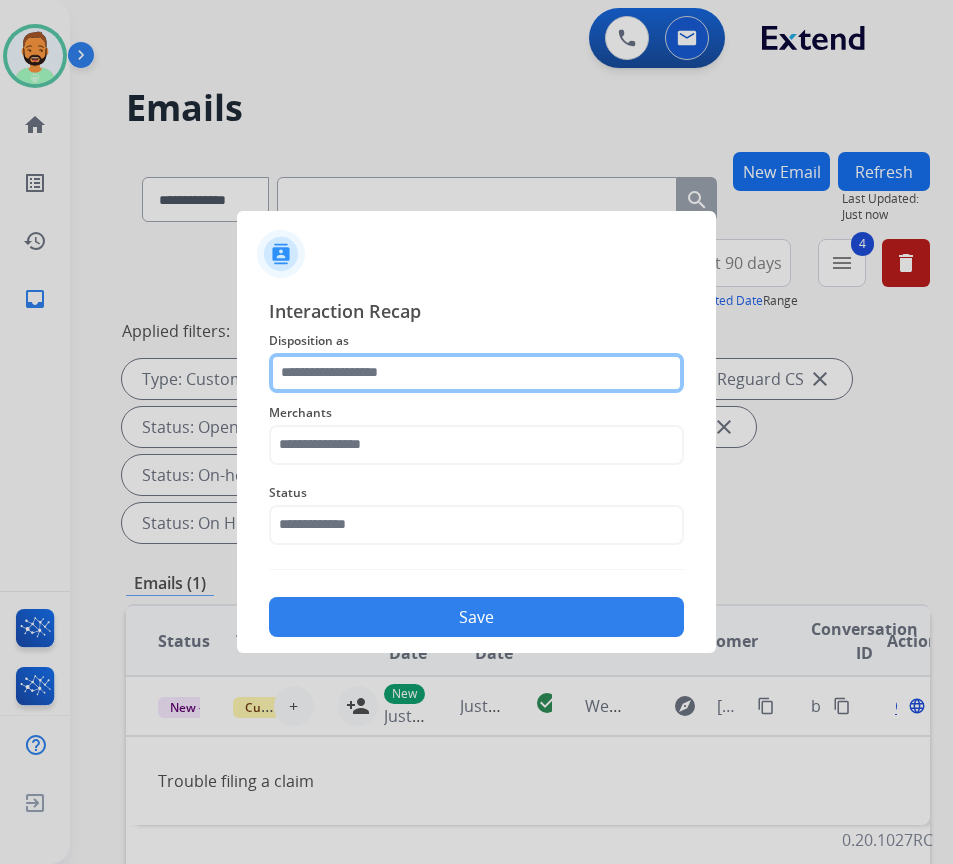 click 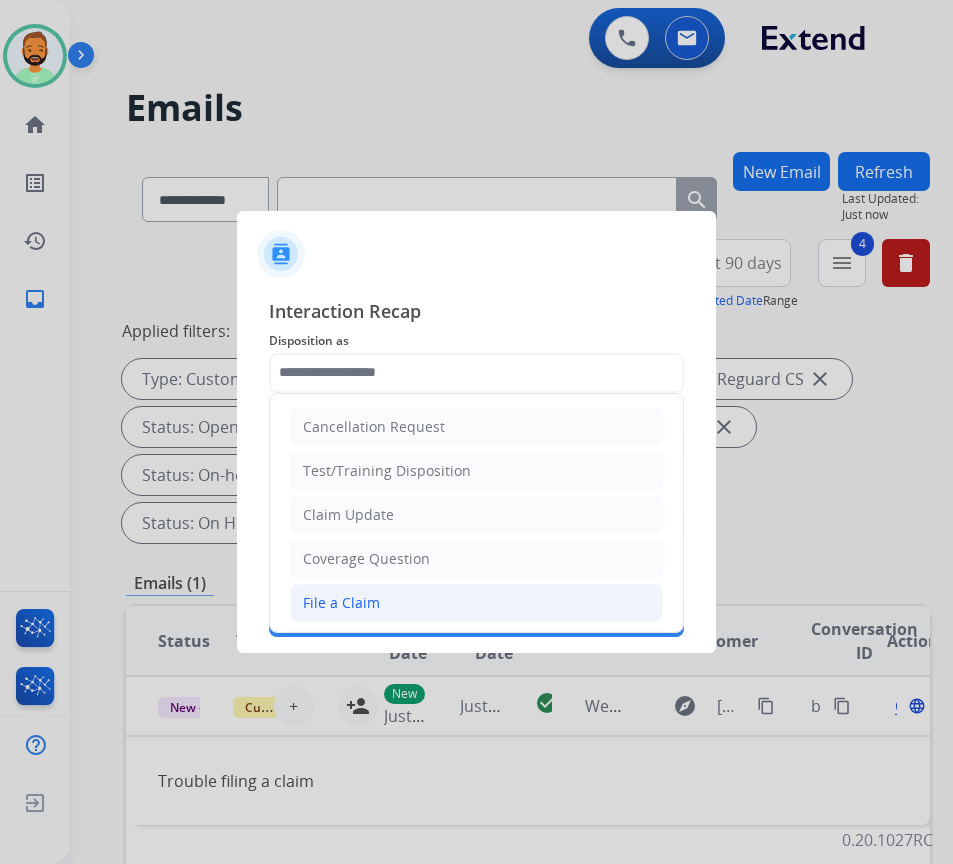 click on "File a Claim" 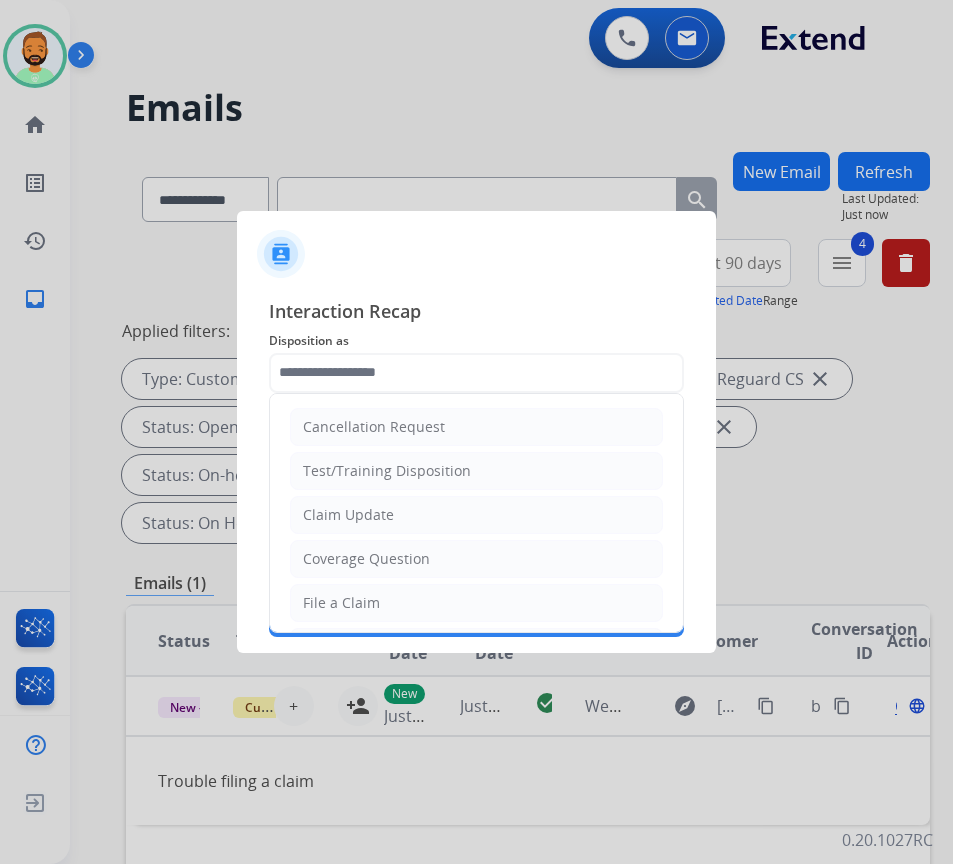type on "**********" 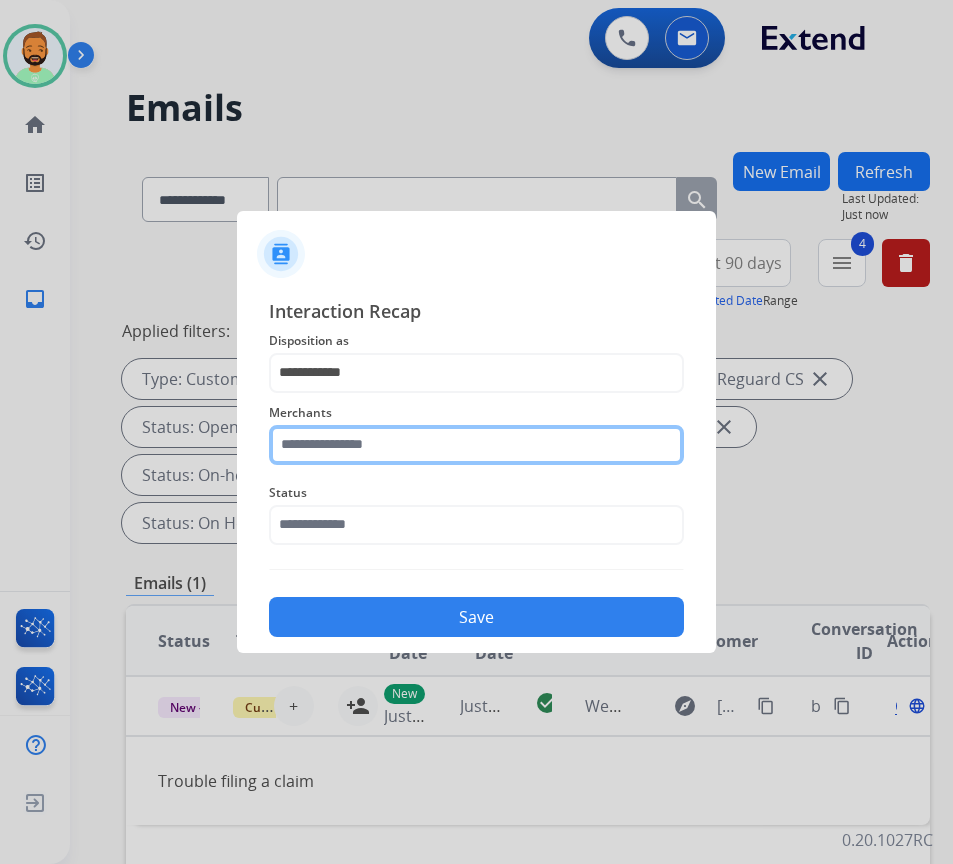 click 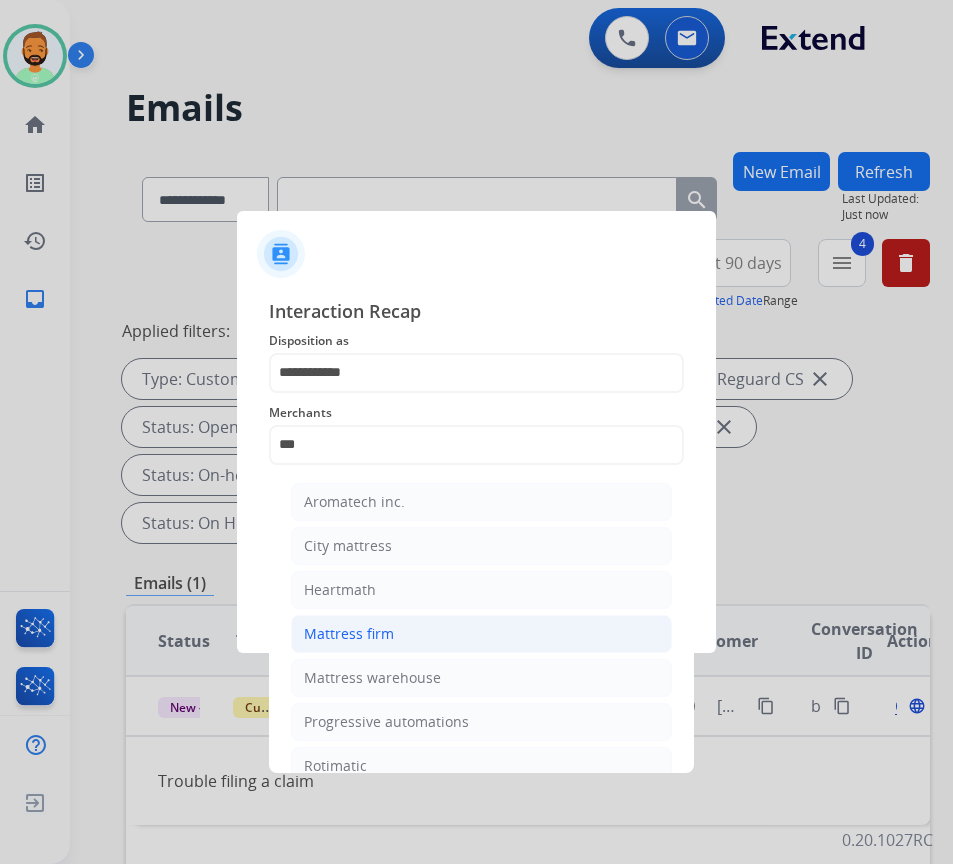 click on "Mattress firm" 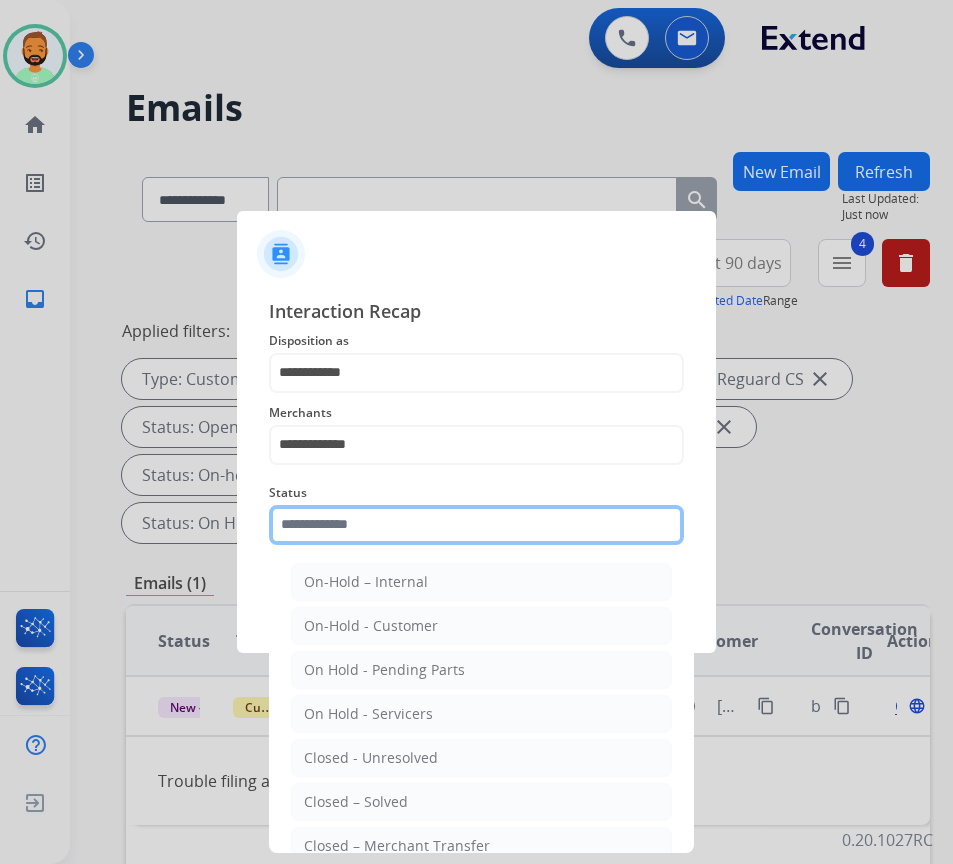 click 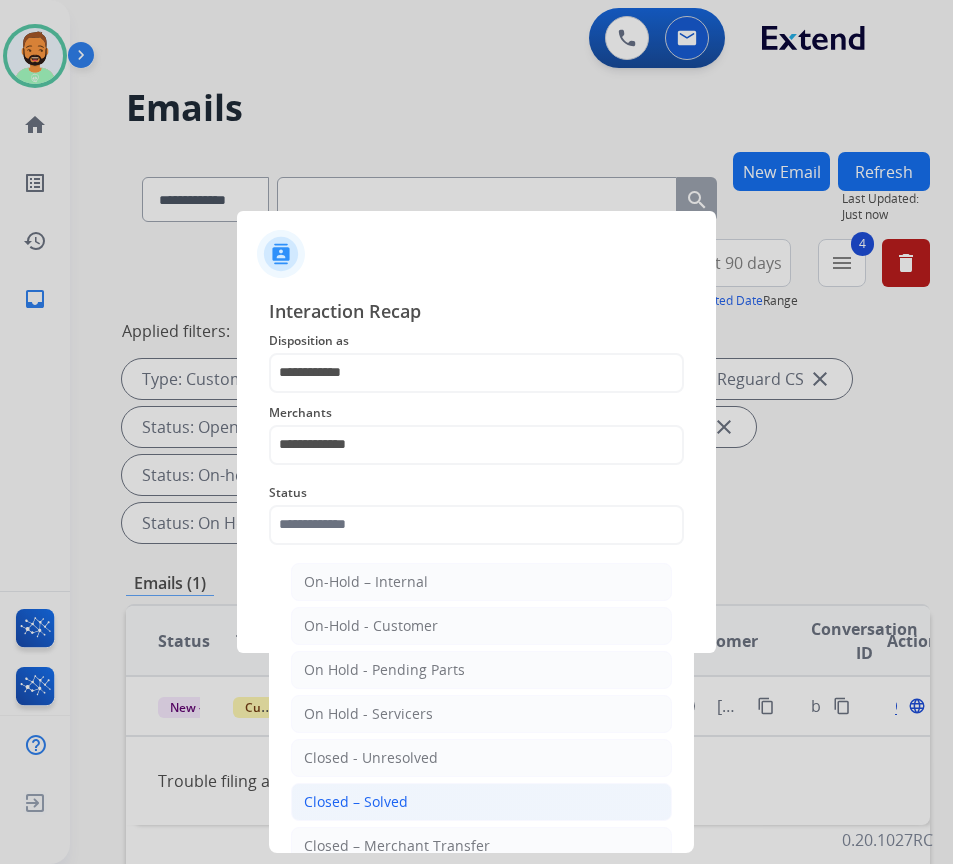 click on "Closed – Solved" 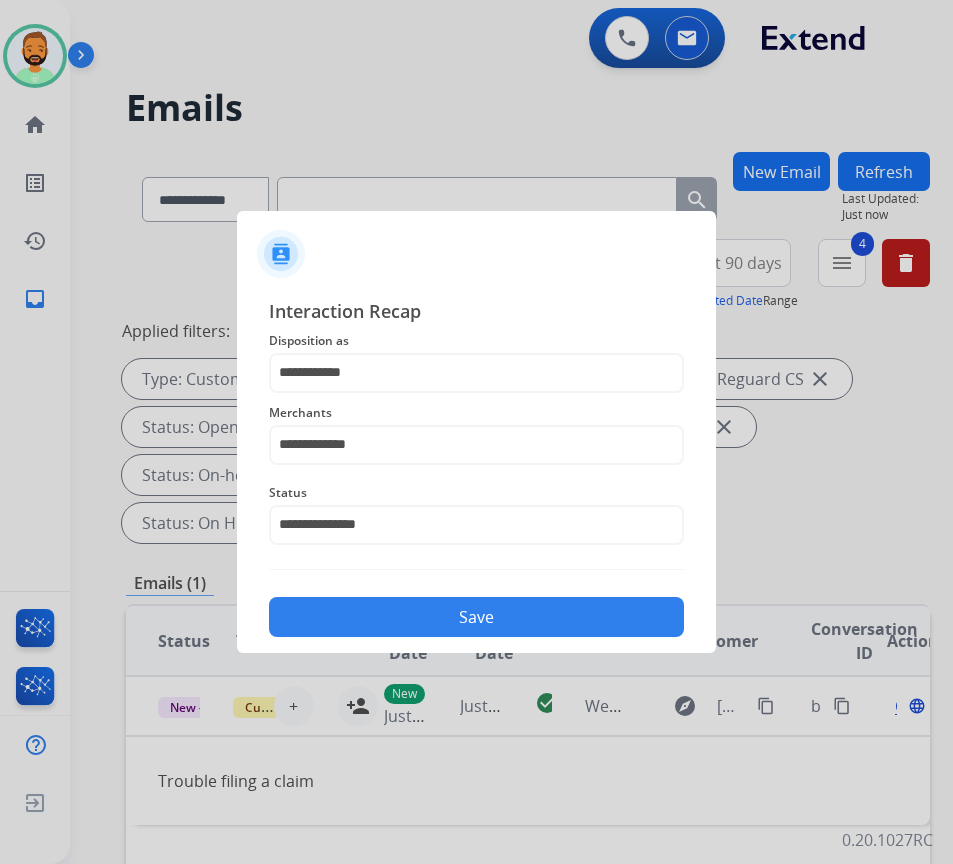 click on "Save" 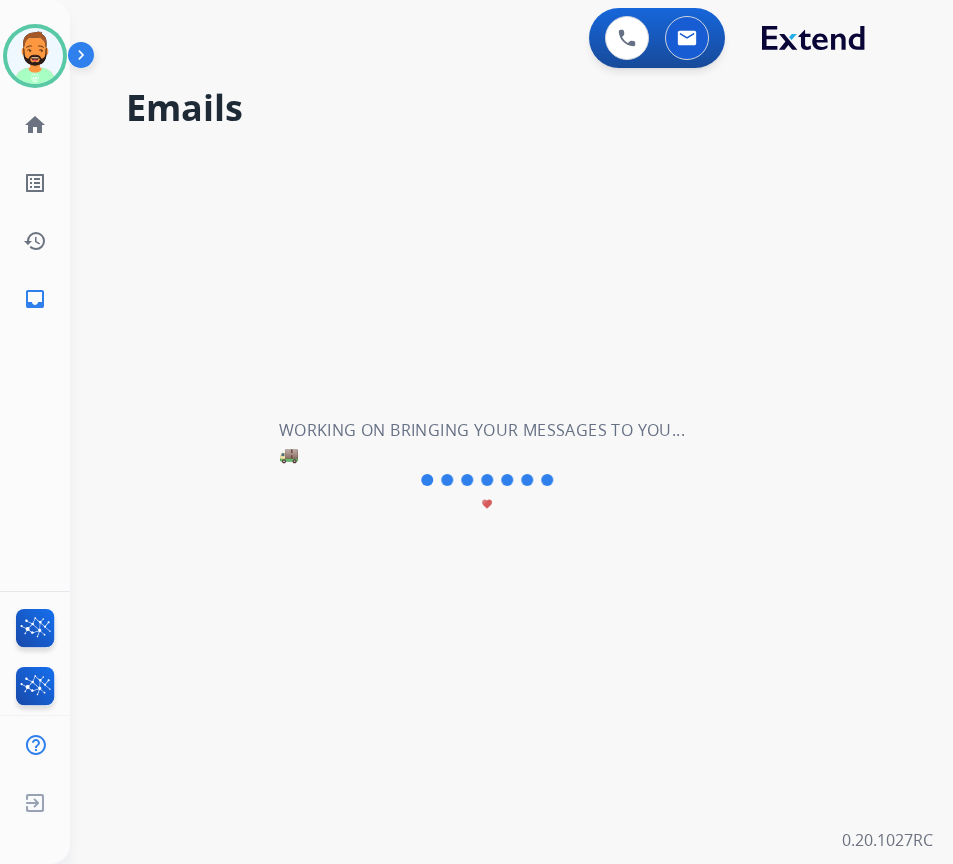 scroll, scrollTop: 0, scrollLeft: 0, axis: both 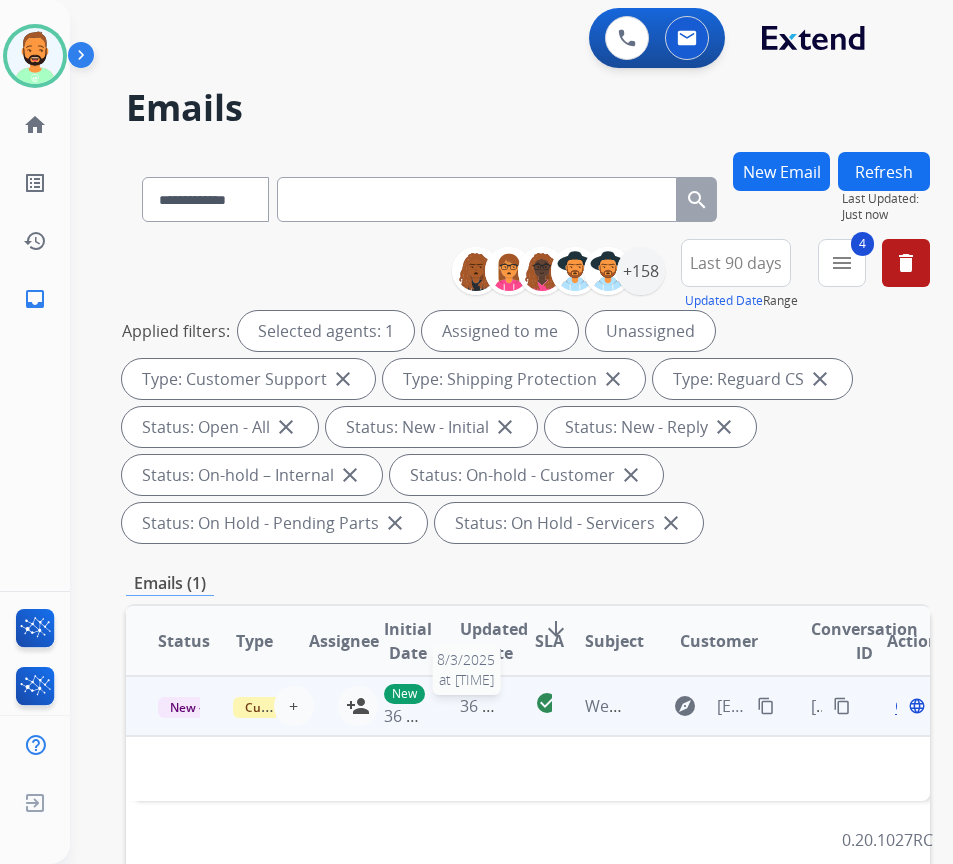 click on "36 seconds ago" at bounding box center [518, 706] 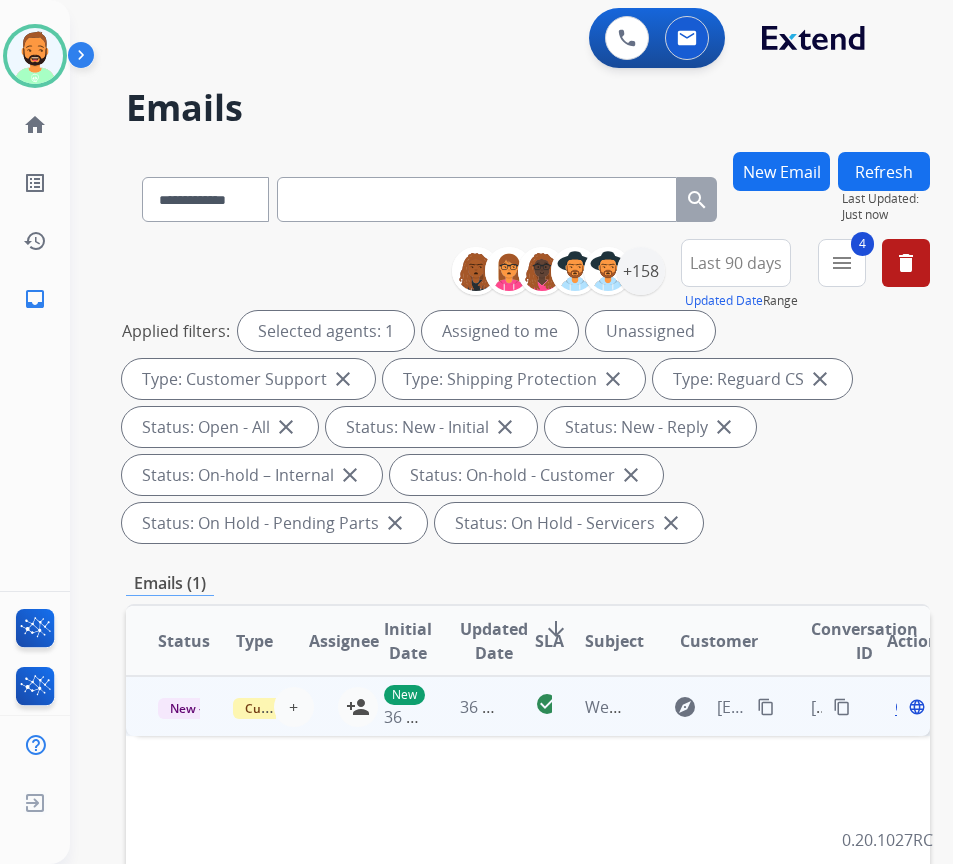 click on "36 seconds ago" at bounding box center [465, 706] 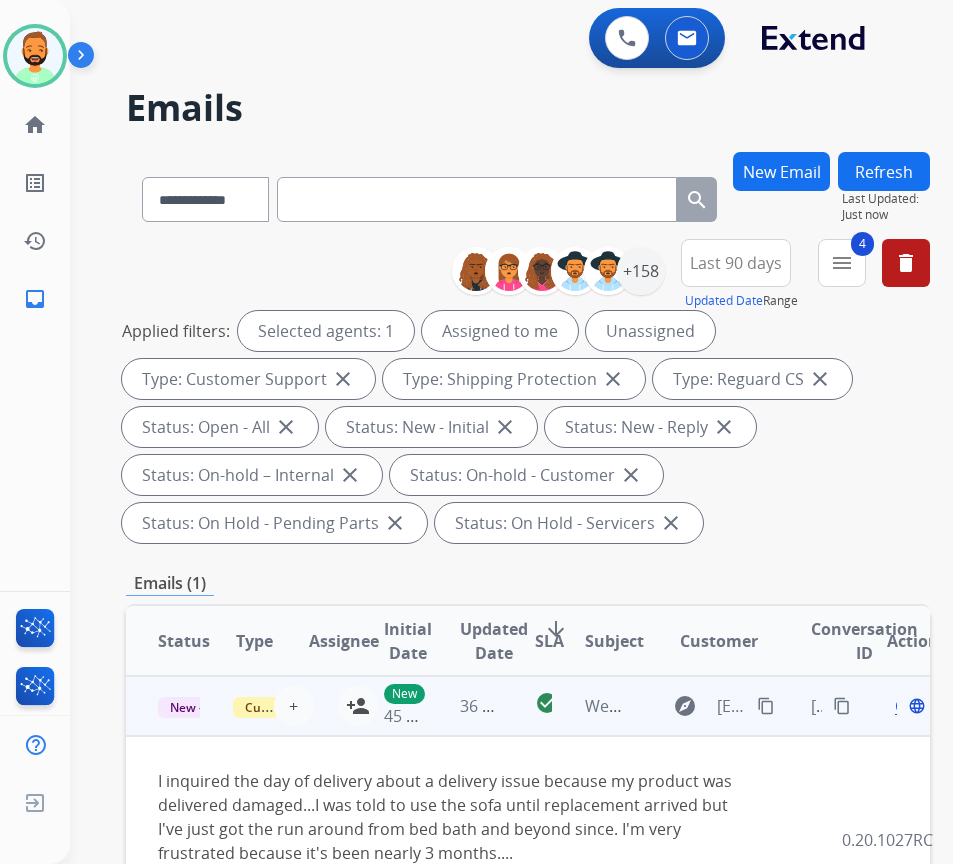 scroll, scrollTop: 100, scrollLeft: 0, axis: vertical 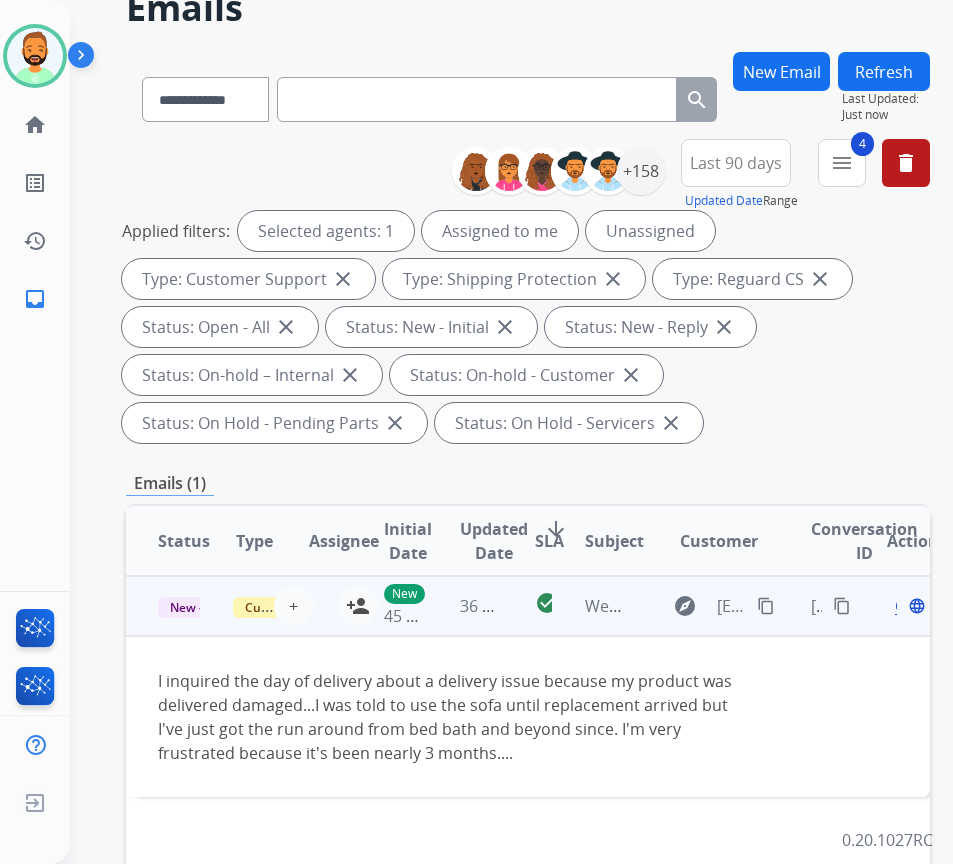 click on "content_copy" at bounding box center [766, 606] 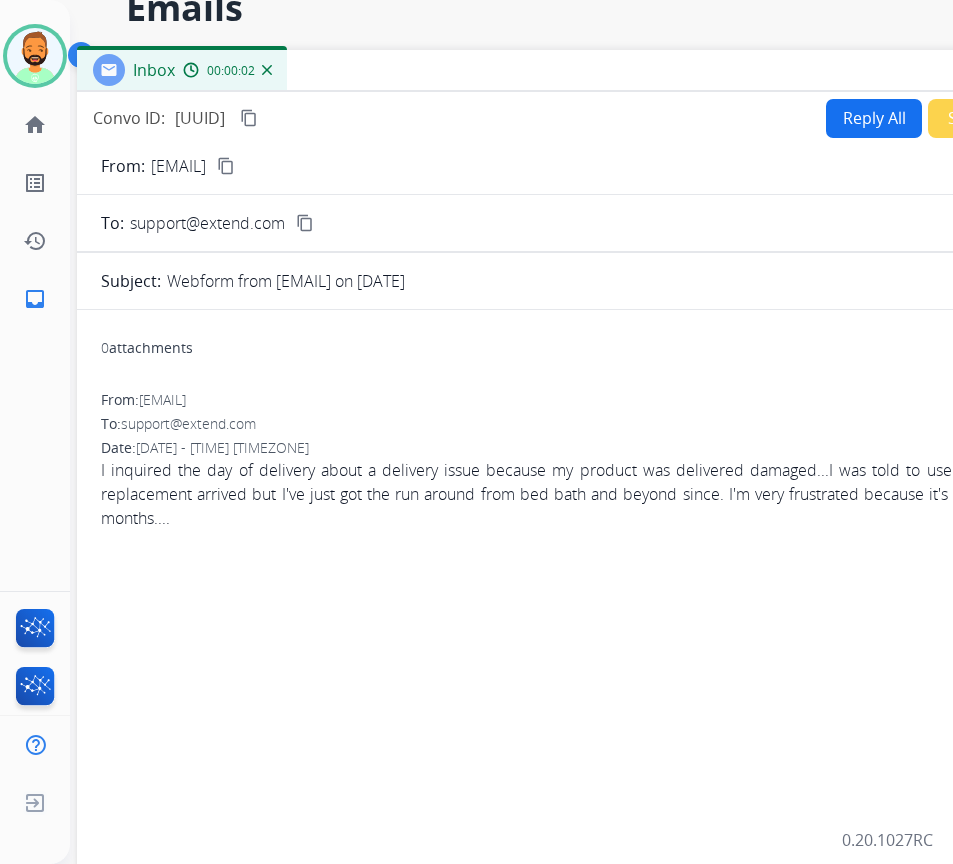 drag, startPoint x: 434, startPoint y: 39, endPoint x: 439, endPoint y: 127, distance: 88.14193 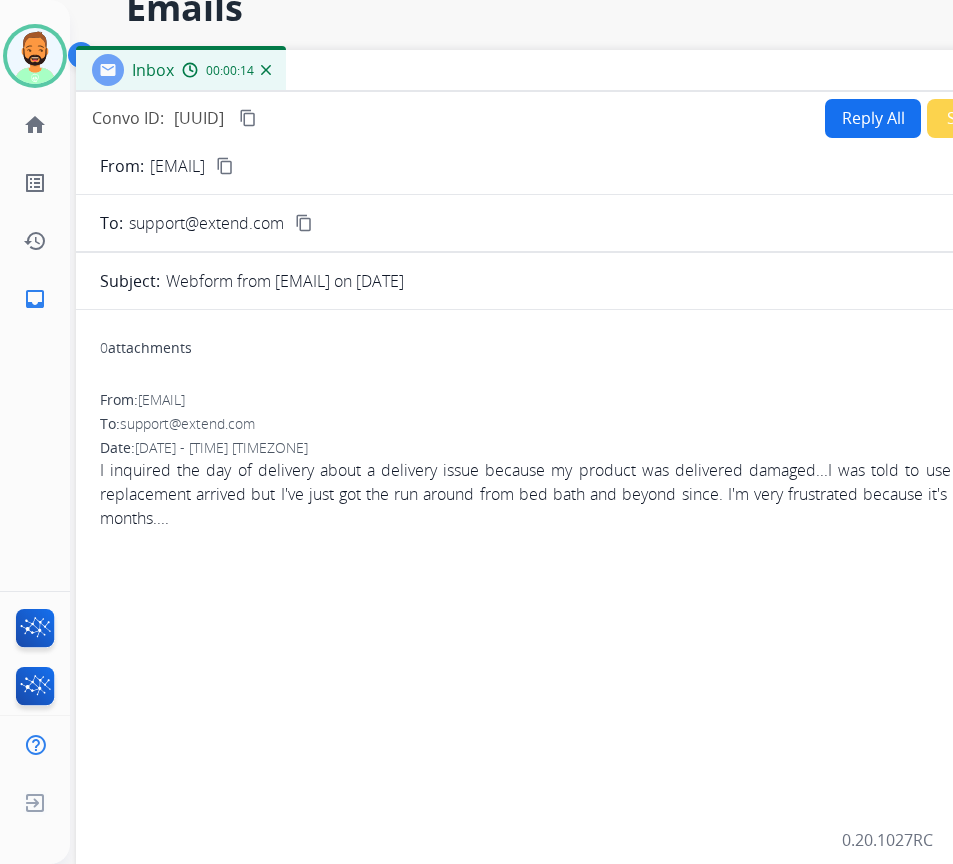click on "Reply All" at bounding box center [873, 118] 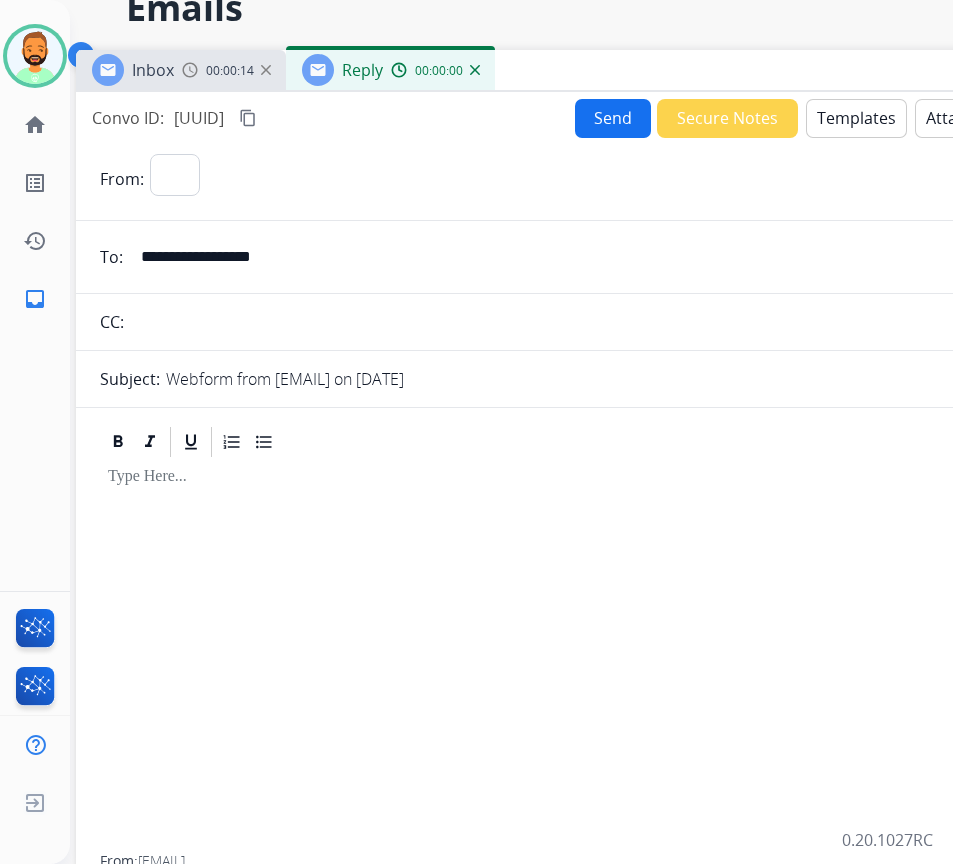 select on "**********" 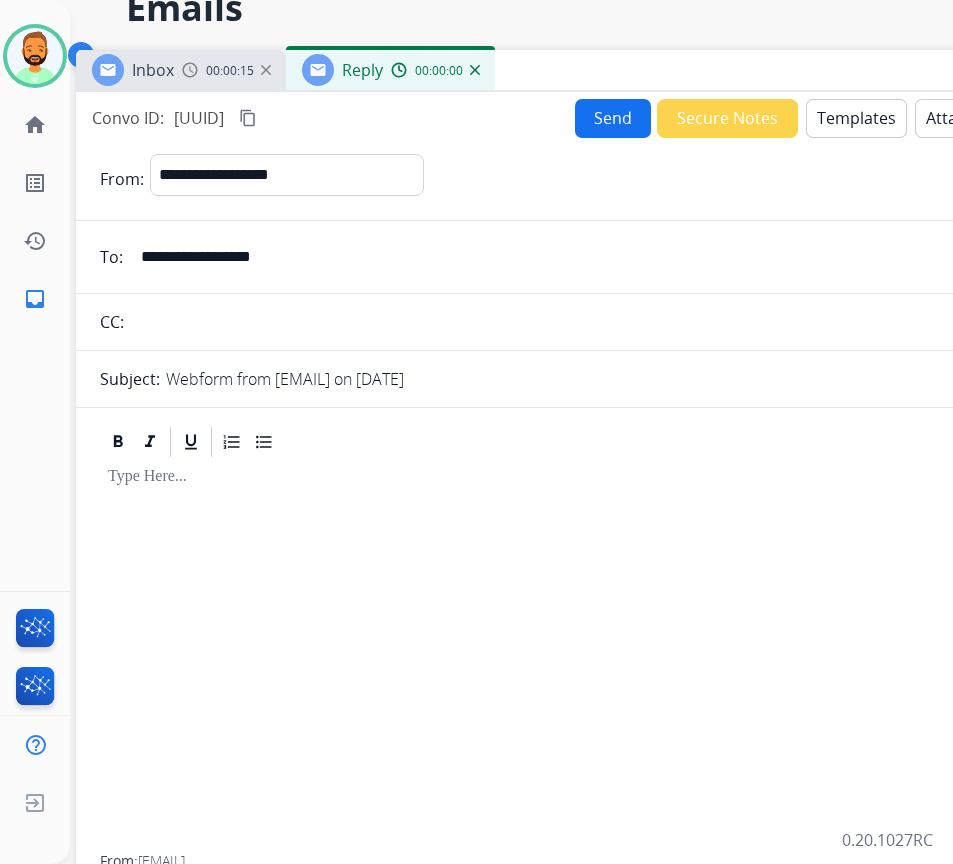 click on "Templates" at bounding box center (856, 118) 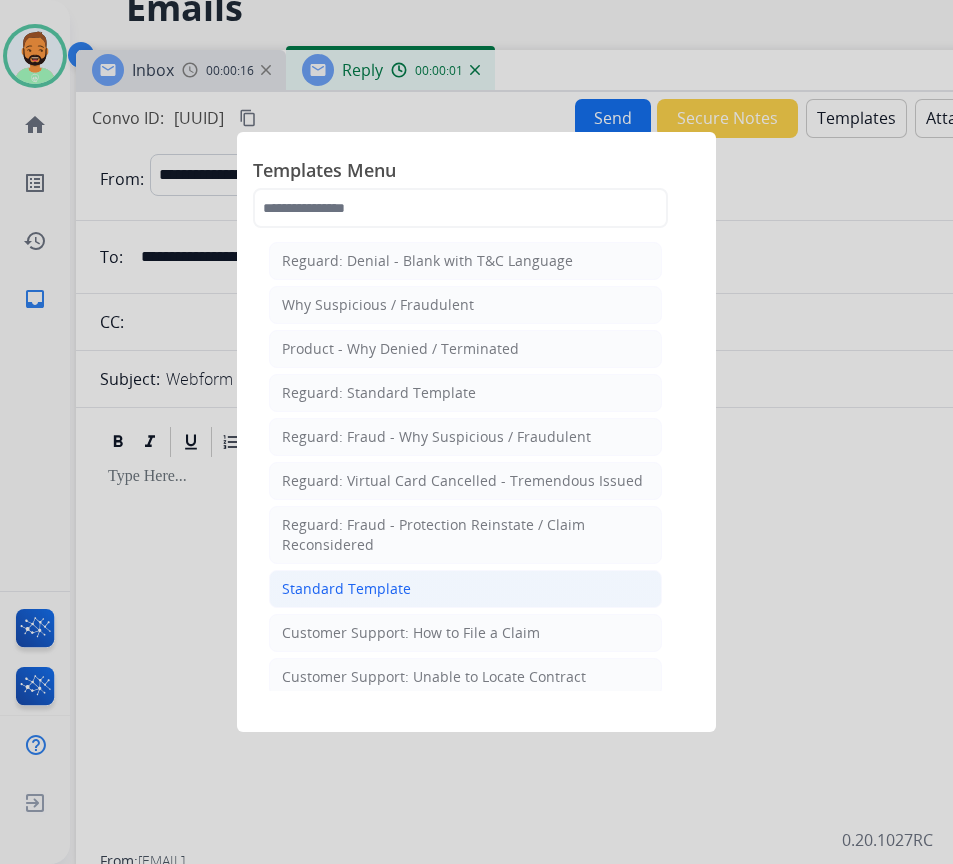 click on "Standard Template" 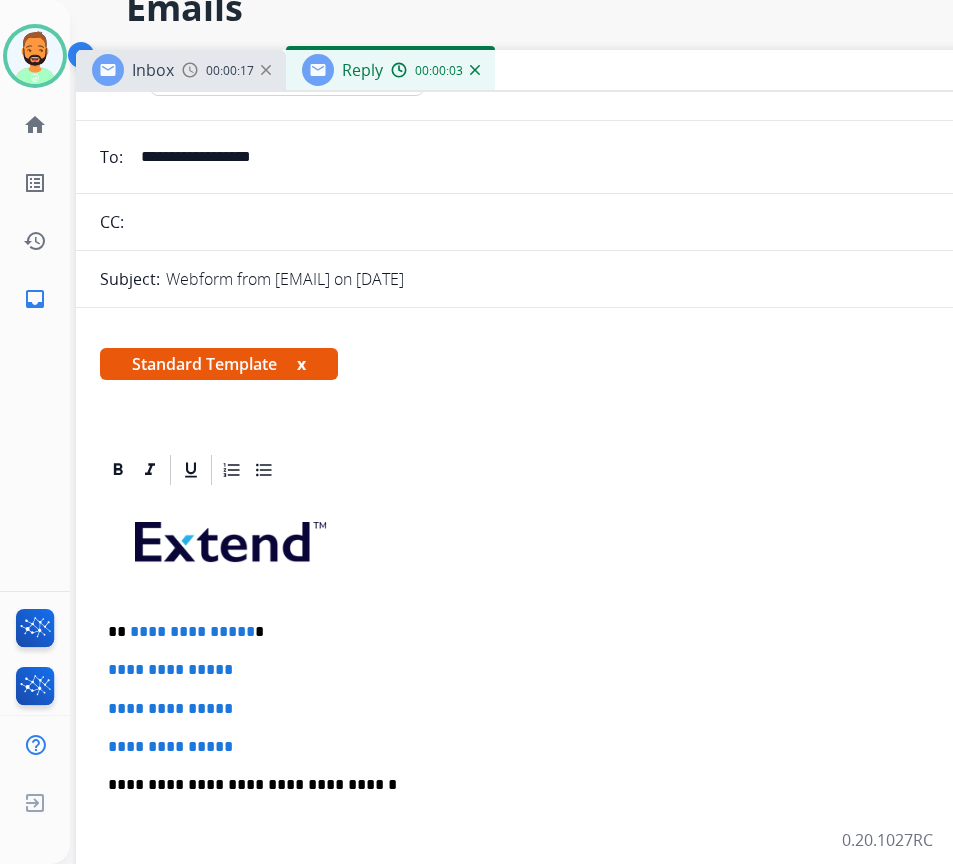 scroll, scrollTop: 100, scrollLeft: 0, axis: vertical 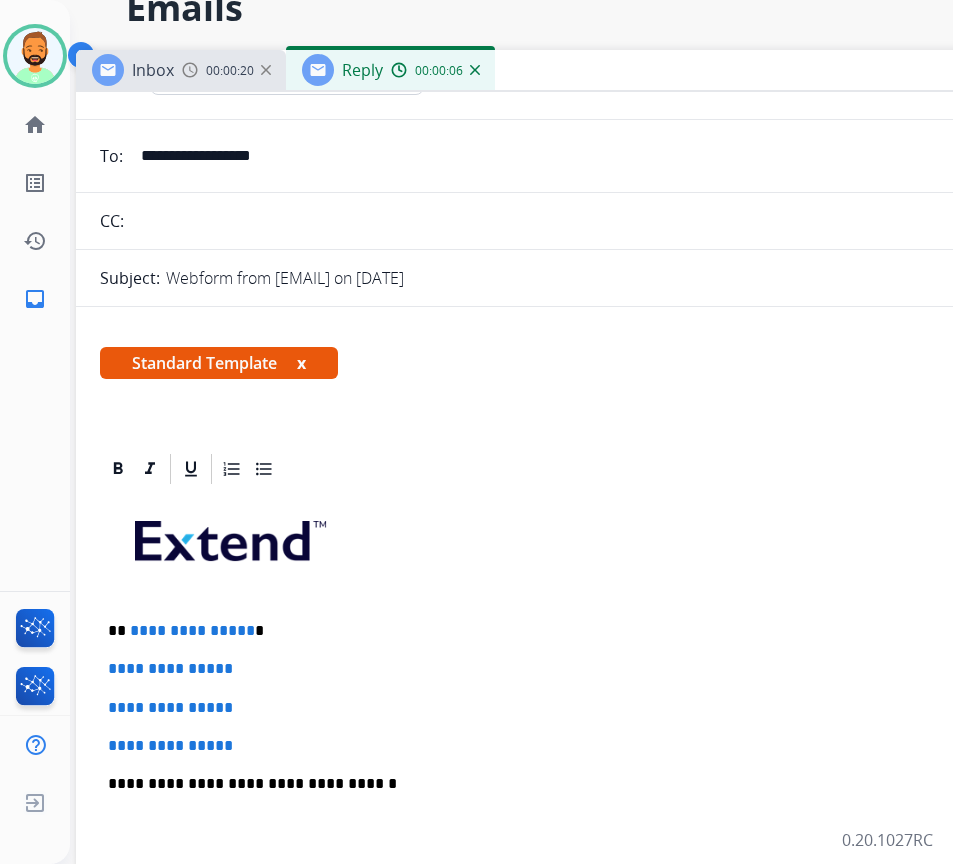 click at bounding box center (576, 548) 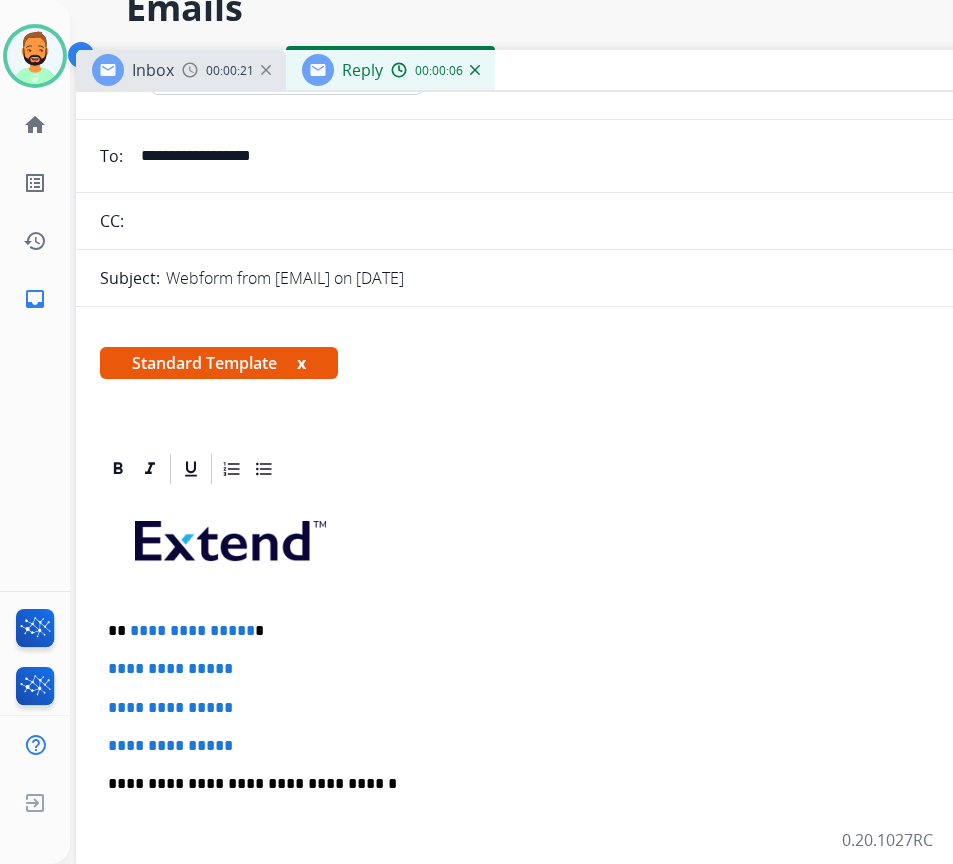 click on "**********" at bounding box center (576, 831) 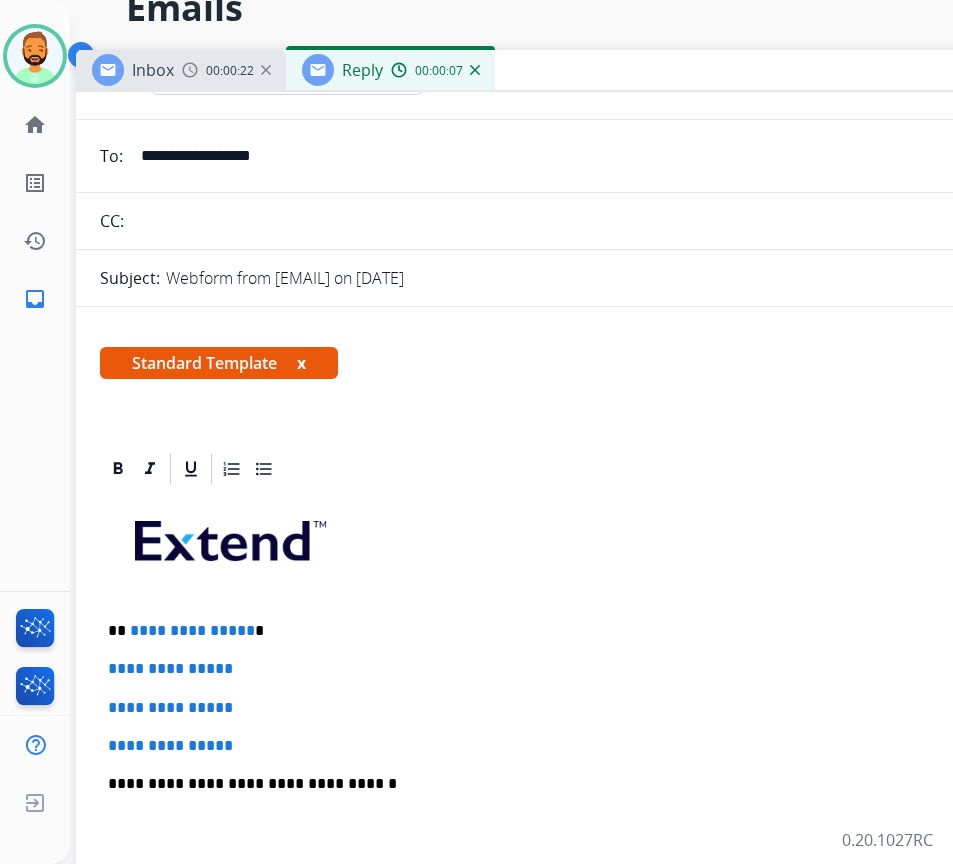 type 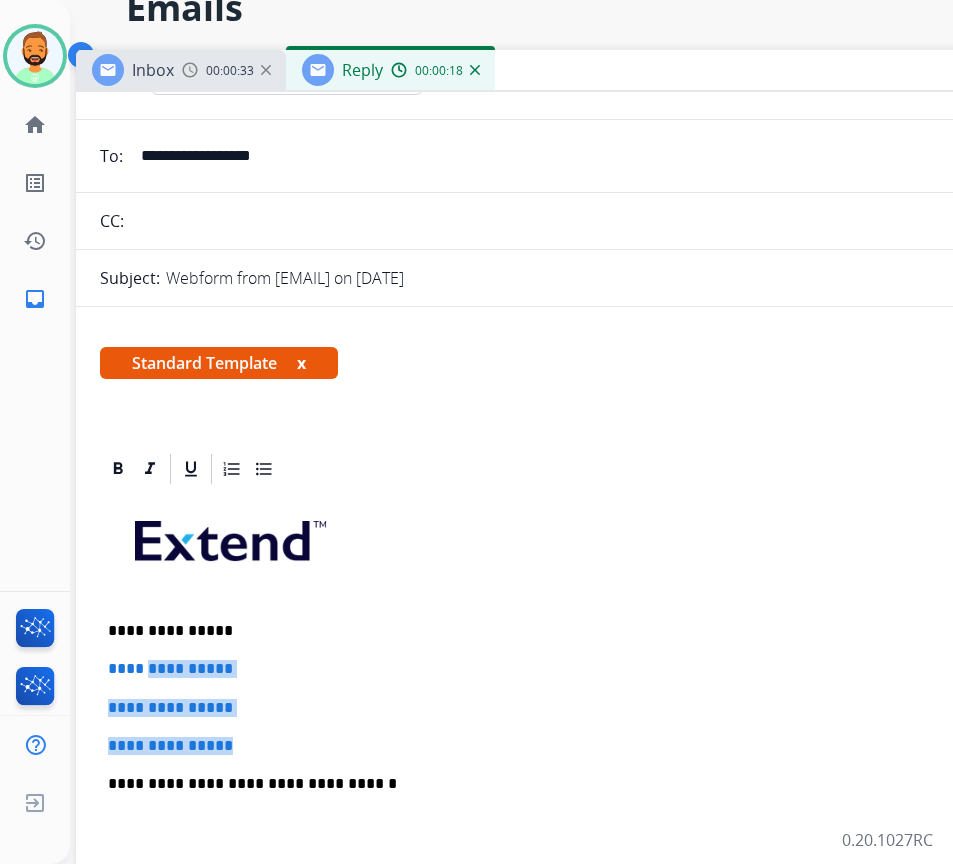 drag, startPoint x: 266, startPoint y: 747, endPoint x: 153, endPoint y: 671, distance: 136.18002 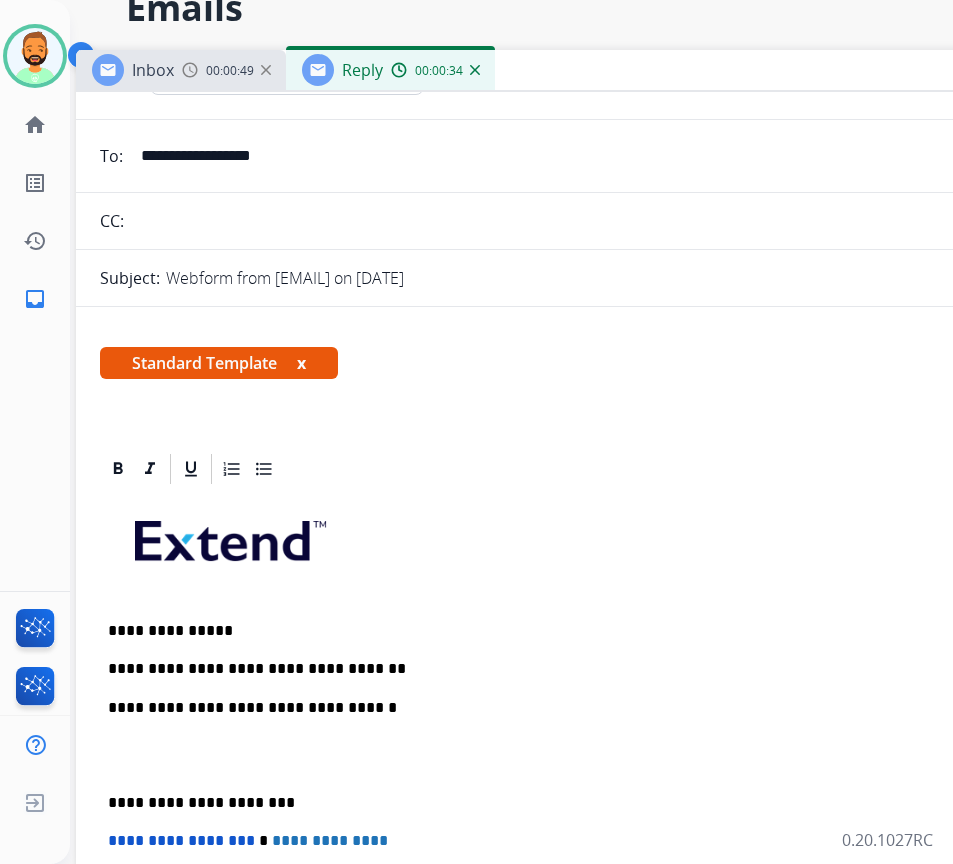 click on "**********" at bounding box center (568, 669) 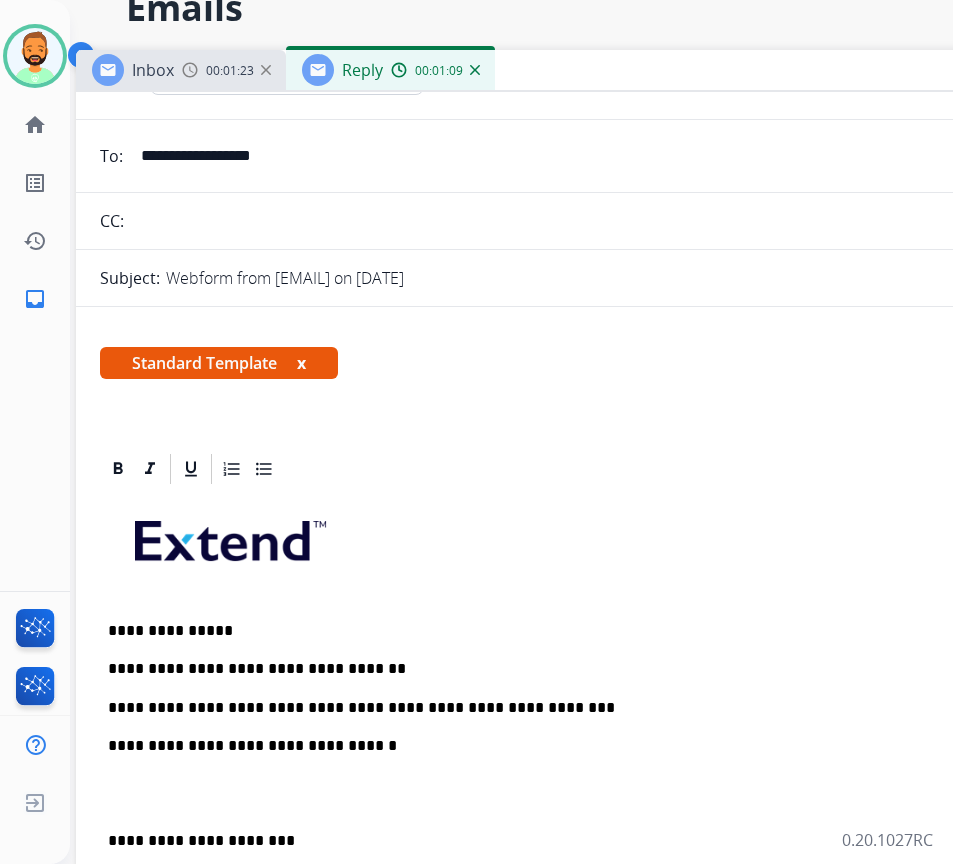 click on "**********" at bounding box center [568, 708] 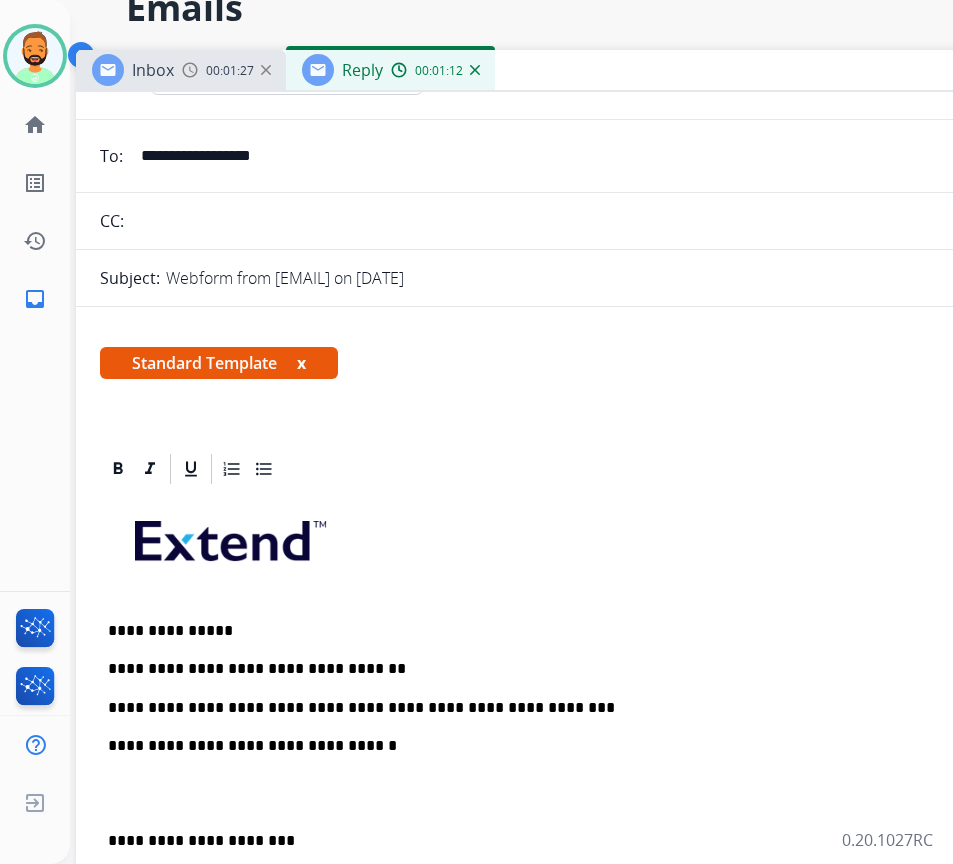 click on "**********" at bounding box center (568, 631) 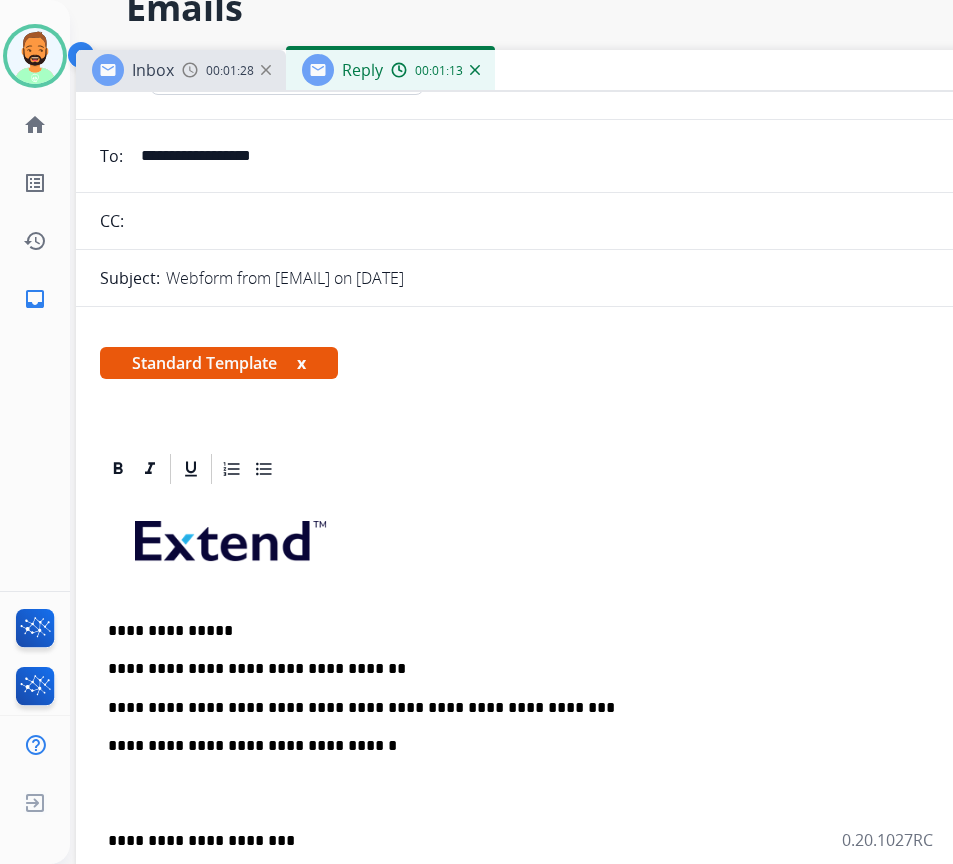 drag, startPoint x: 619, startPoint y: 686, endPoint x: 608, endPoint y: 689, distance: 11.401754 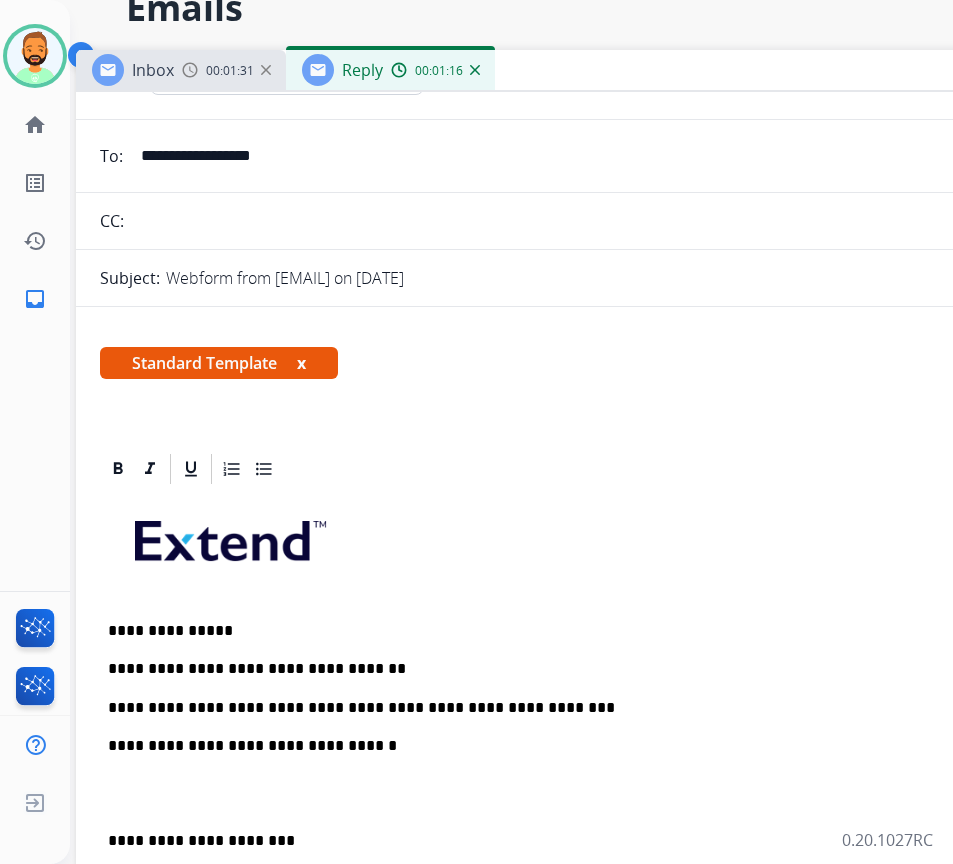 click on "**********" at bounding box center (568, 708) 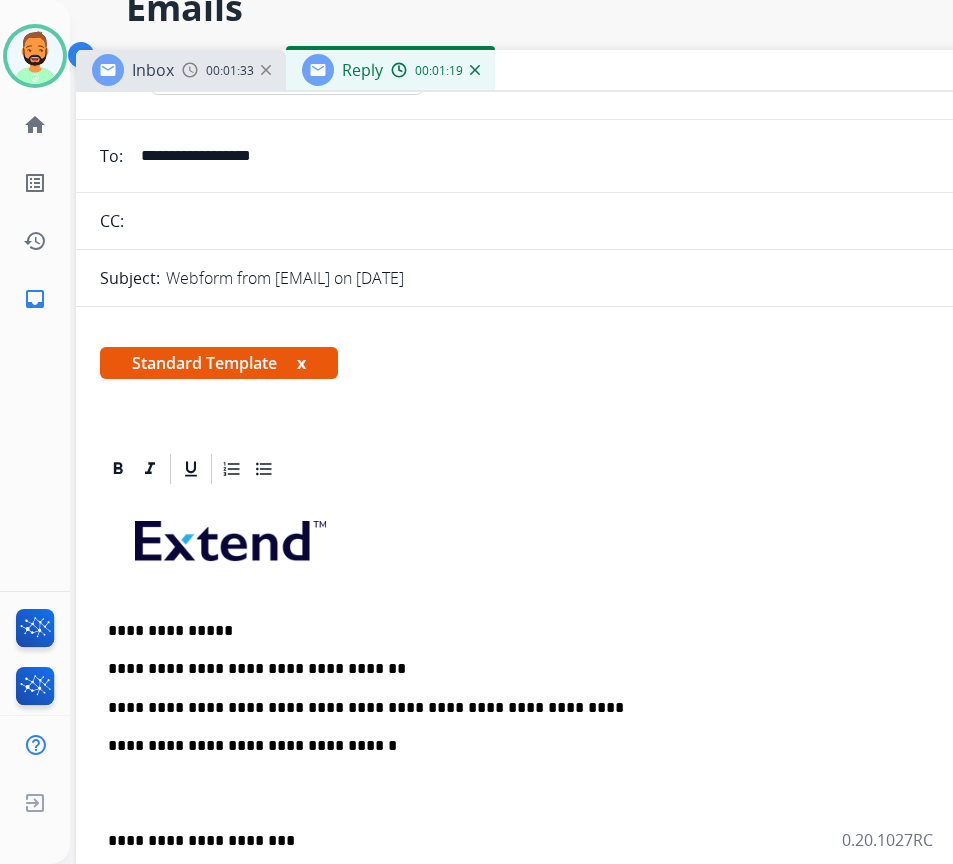click on "**********" at bounding box center (576, 812) 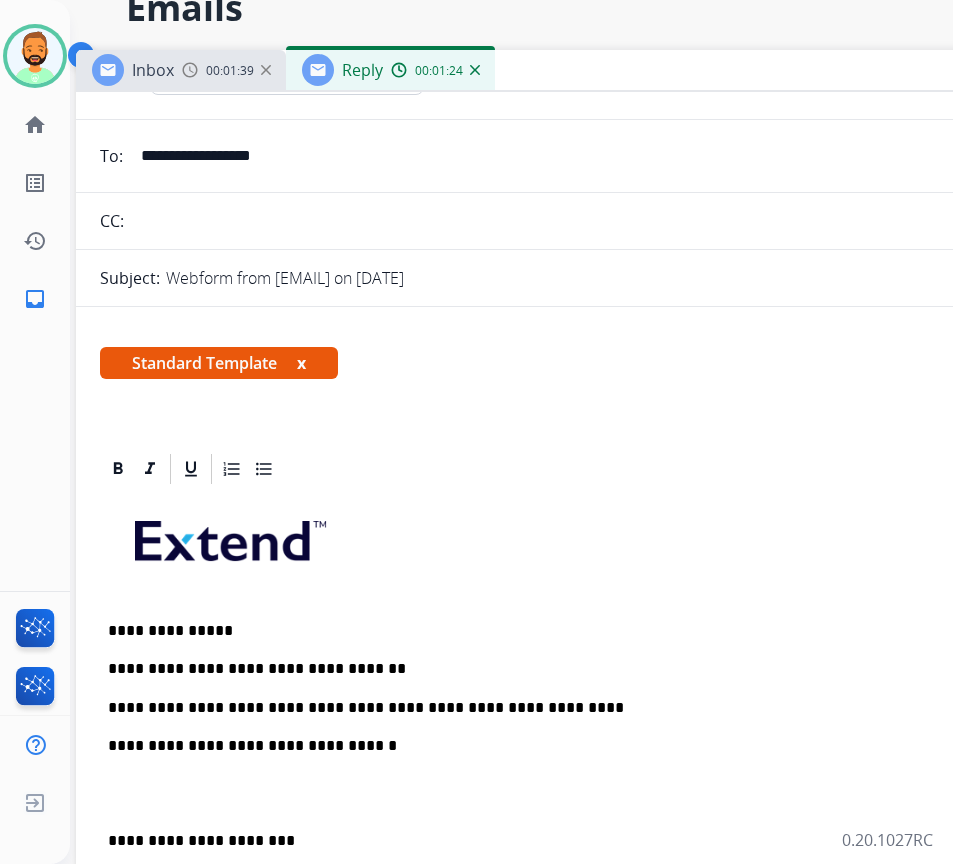 drag, startPoint x: 719, startPoint y: 675, endPoint x: 726, endPoint y: 686, distance: 13.038404 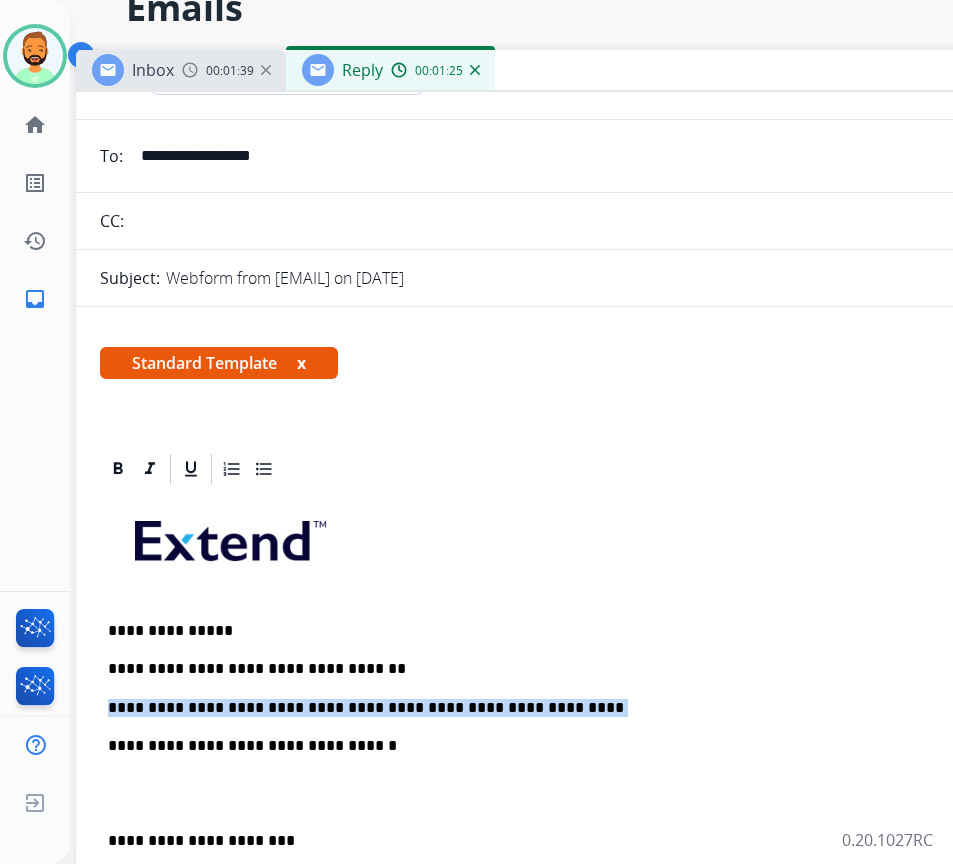 click on "**********" at bounding box center (576, 812) 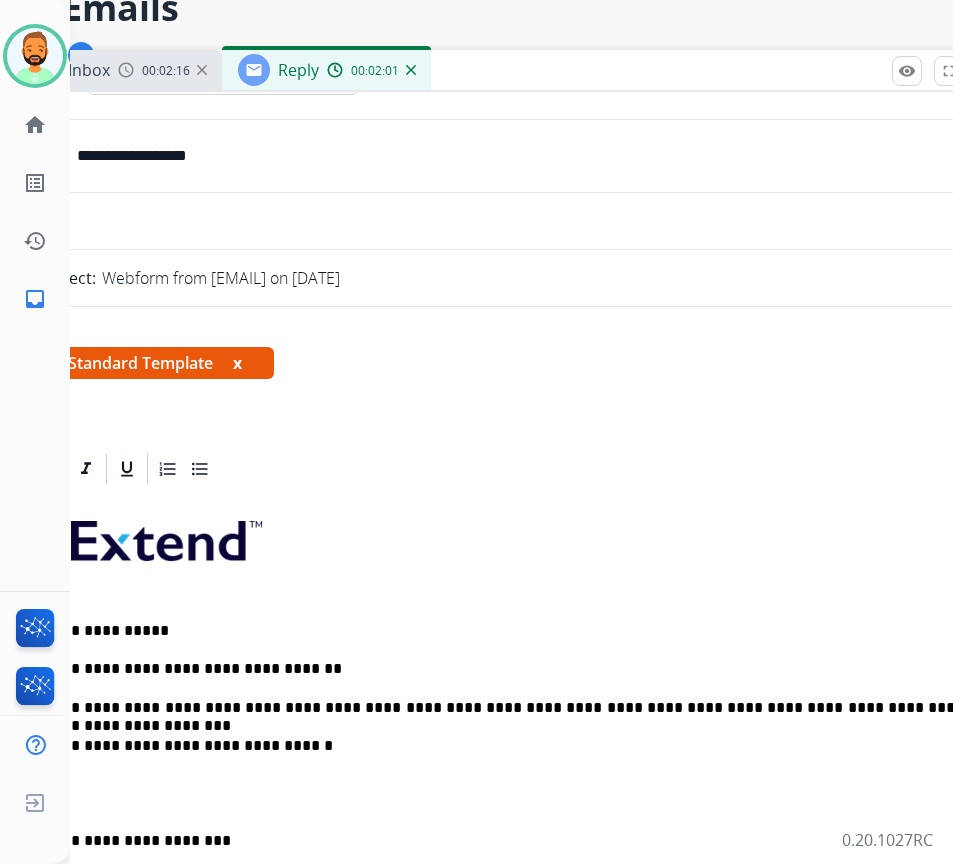 scroll, scrollTop: 100, scrollLeft: 71, axis: both 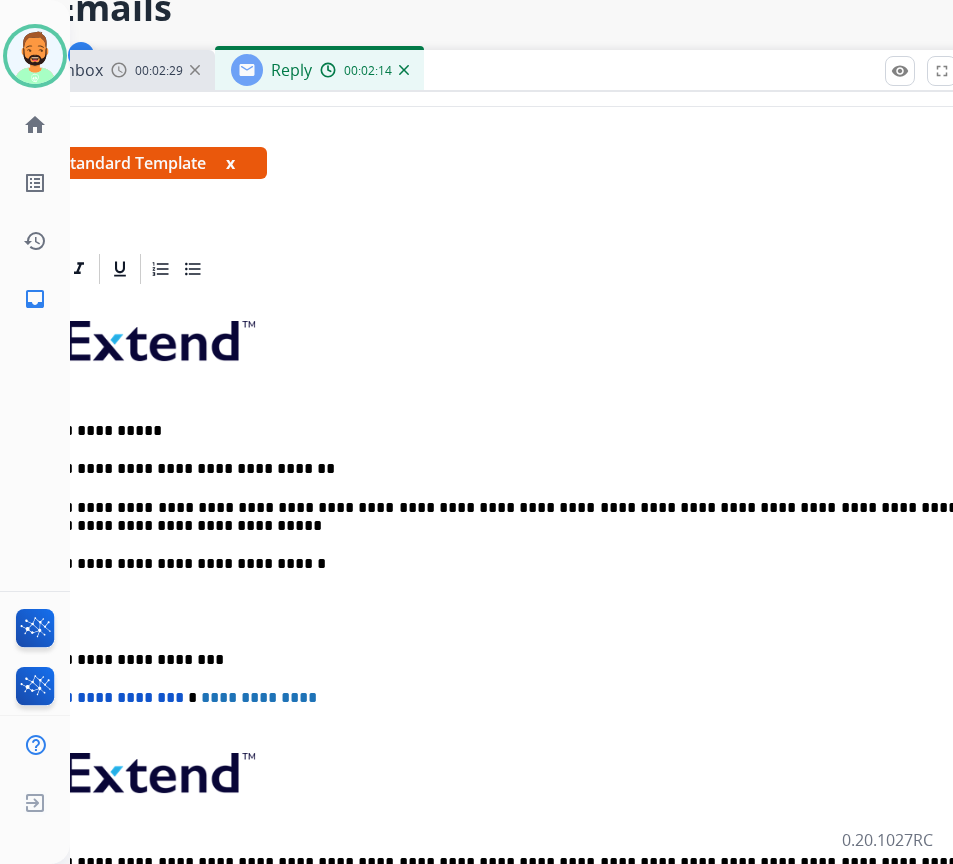 click on "**********" at bounding box center (497, 660) 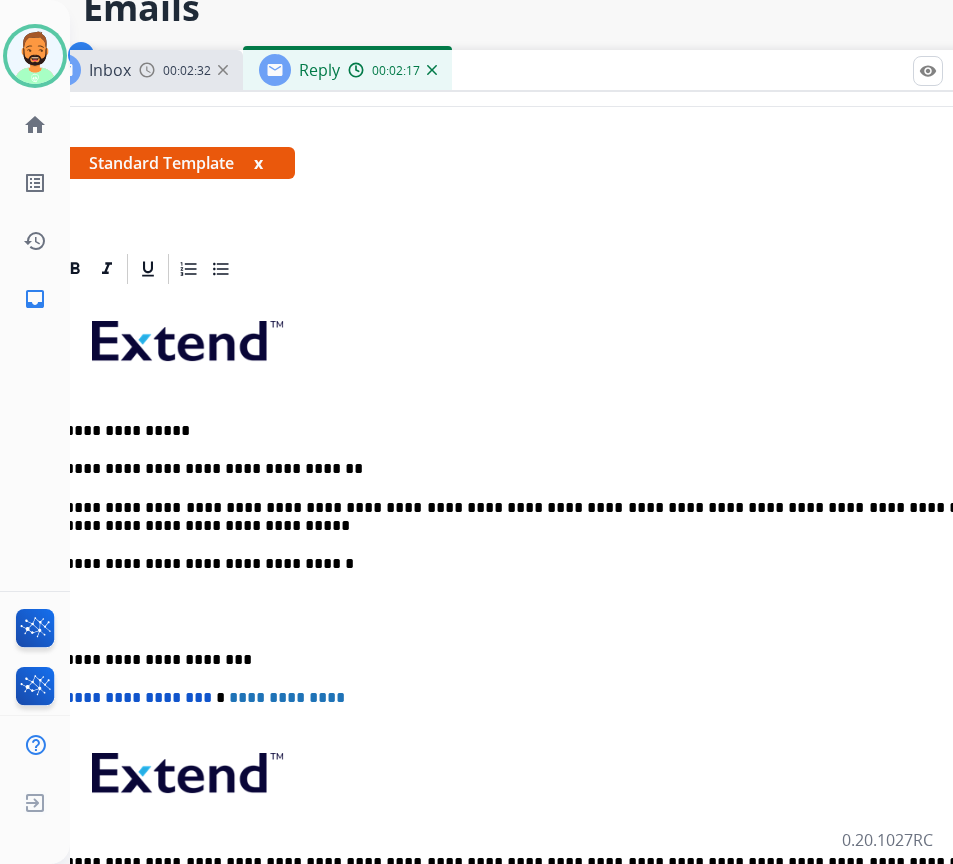 scroll, scrollTop: 100, scrollLeft: 33, axis: both 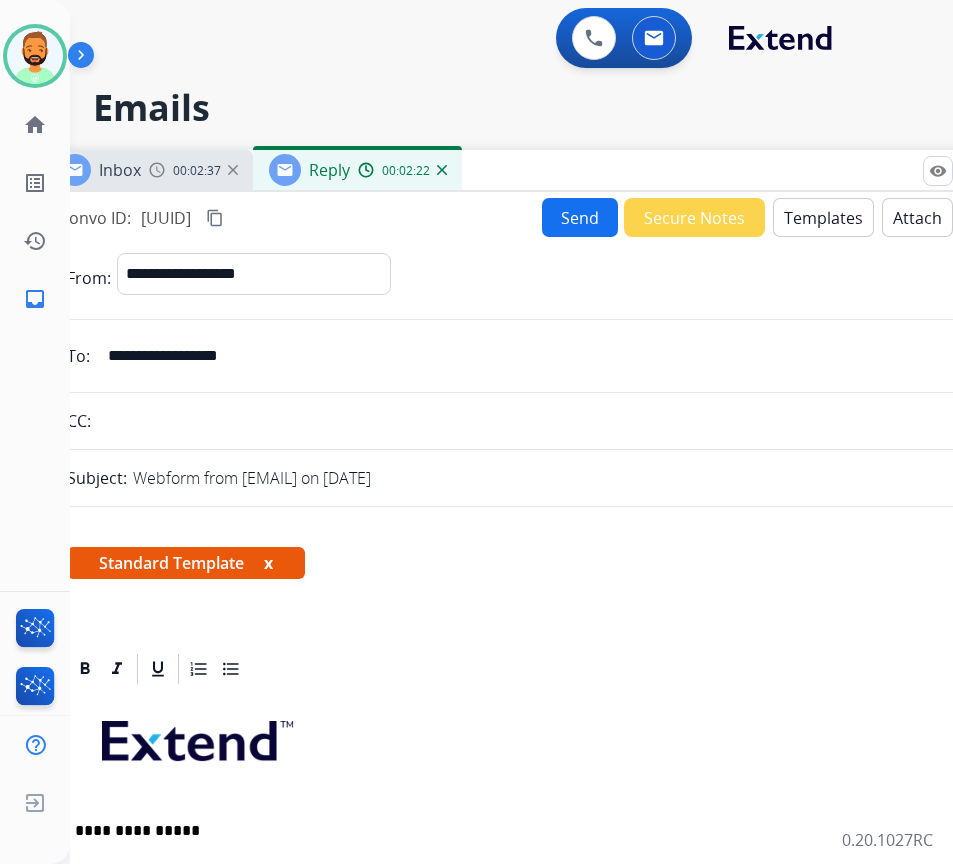 click on "Inbox  [TIME]  Reply  [TIME]" at bounding box center (543, 171) 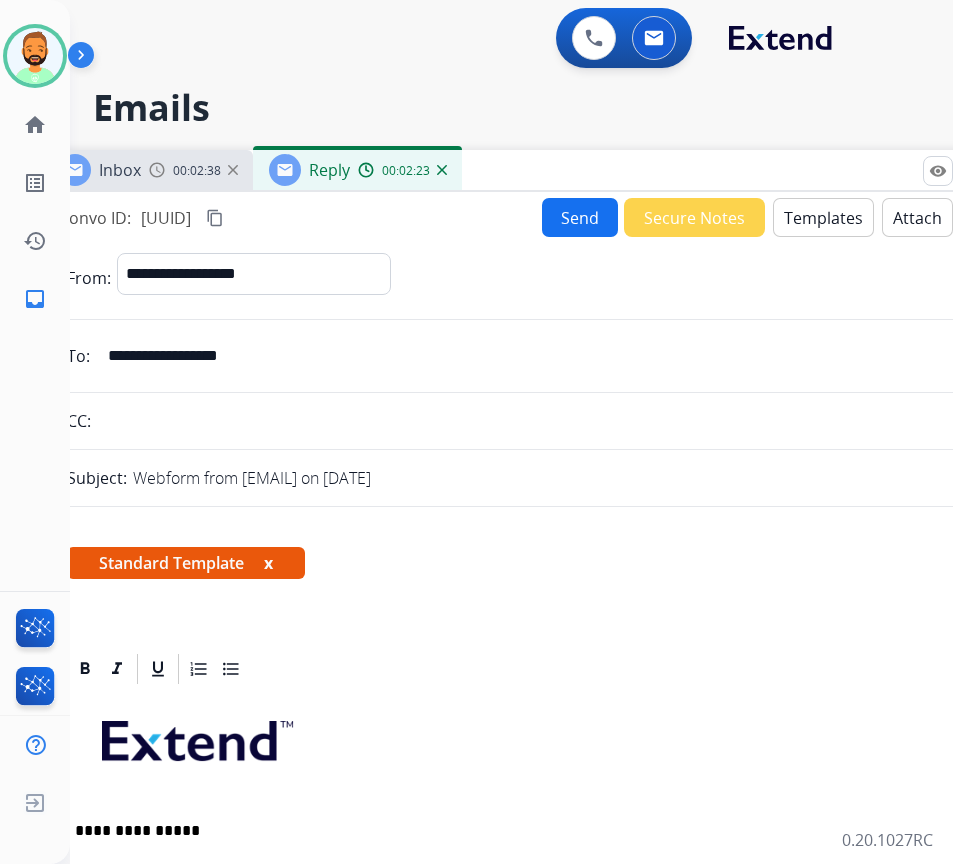 click on "Send" at bounding box center [580, 217] 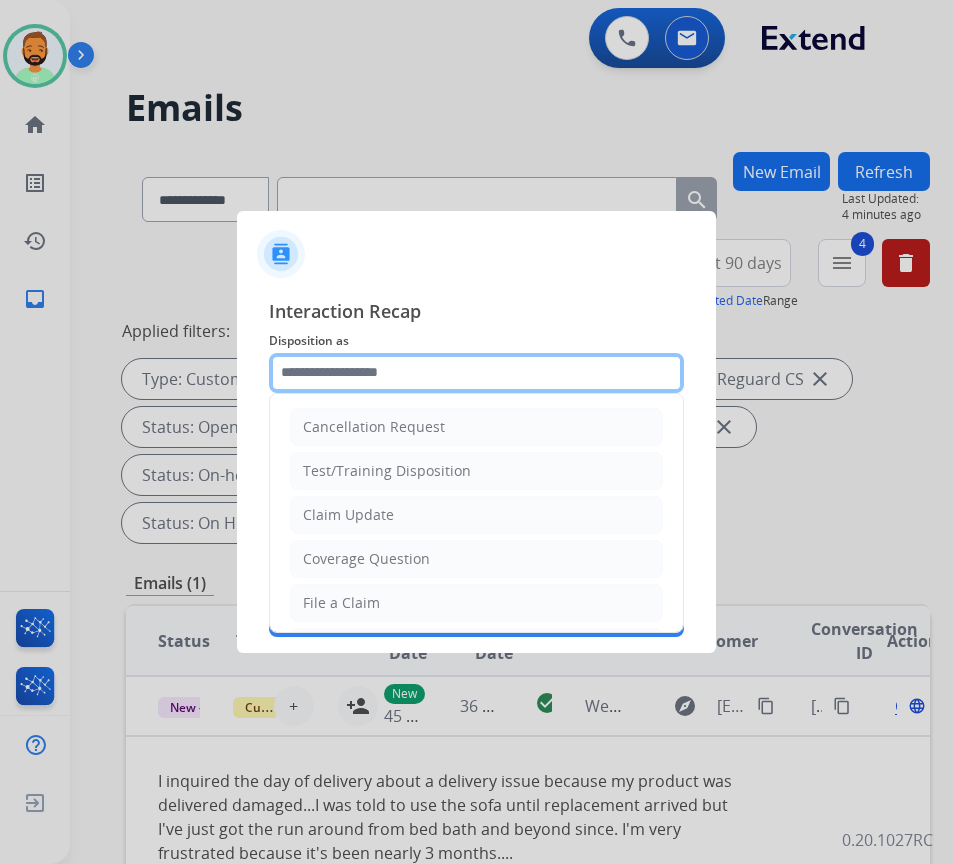 click 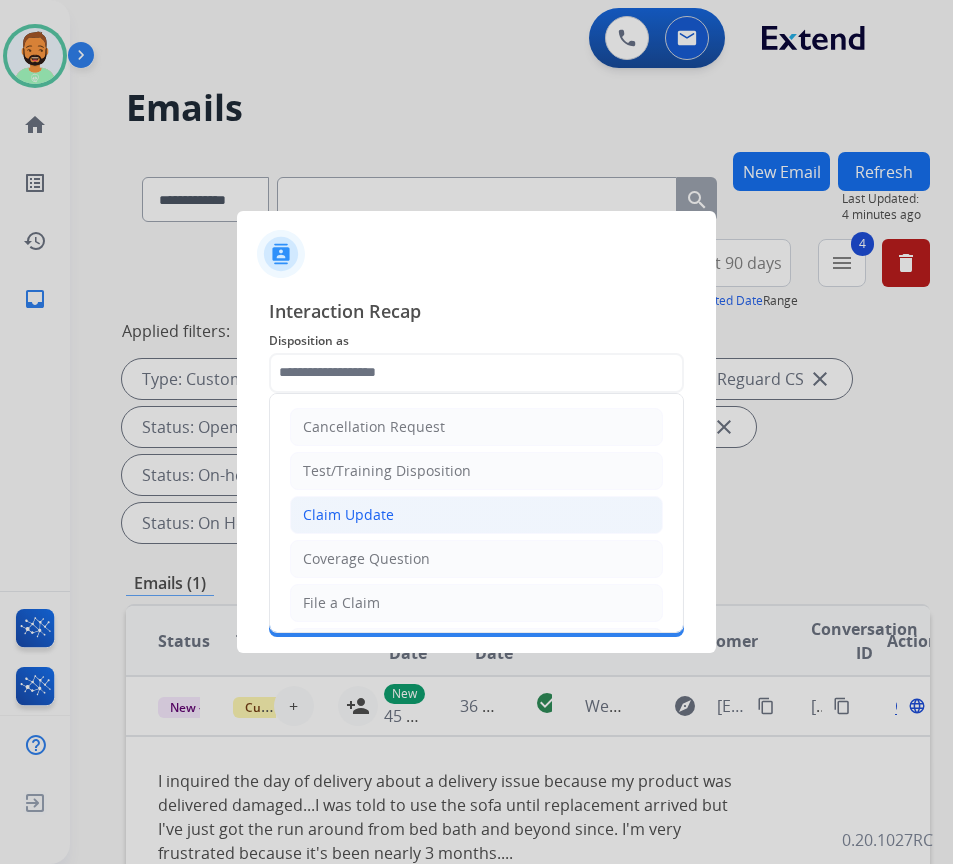 click on "Claim Update" 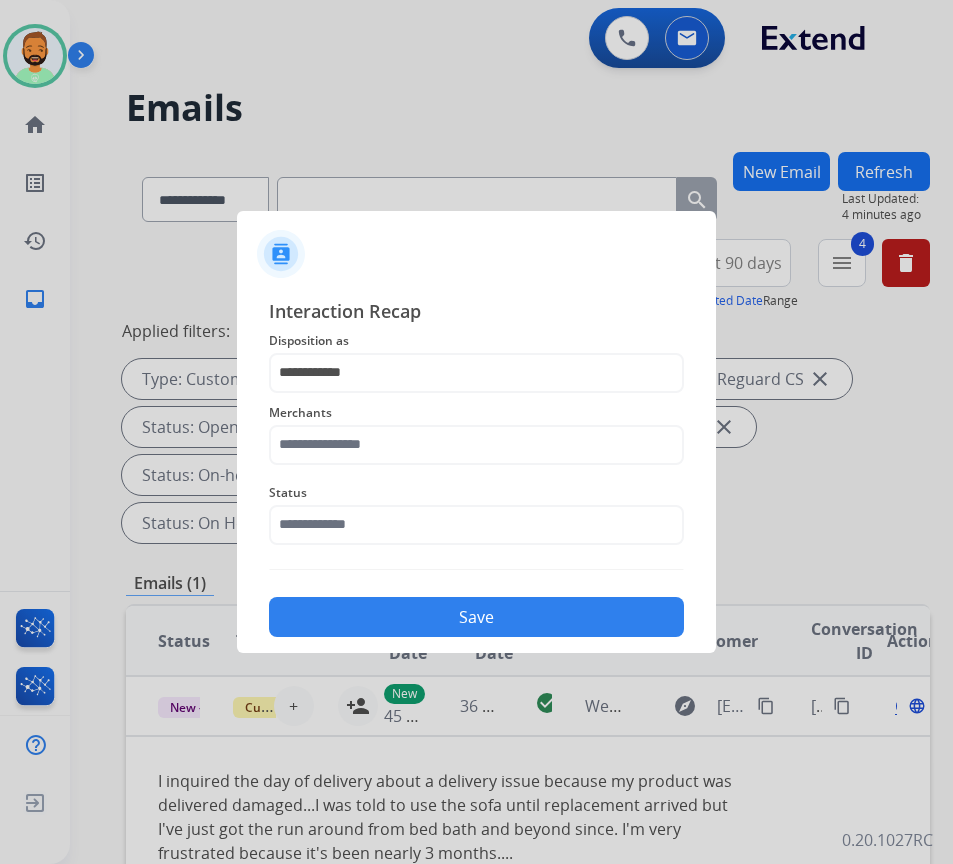 click on "Merchants" 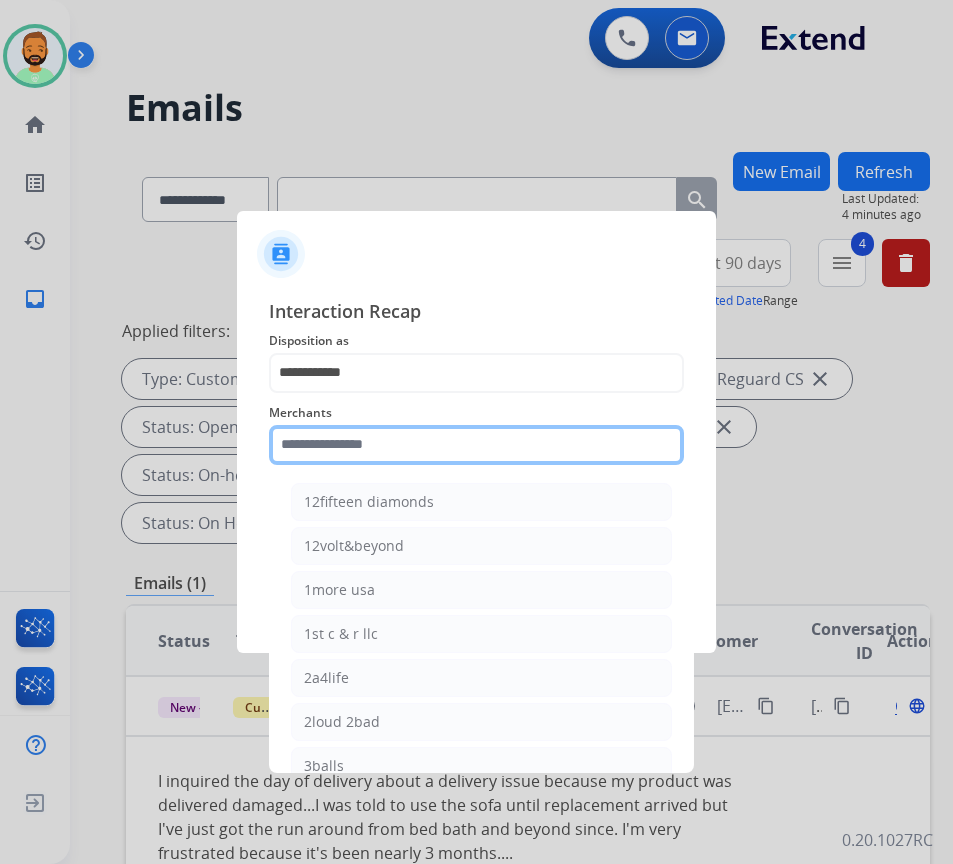 click 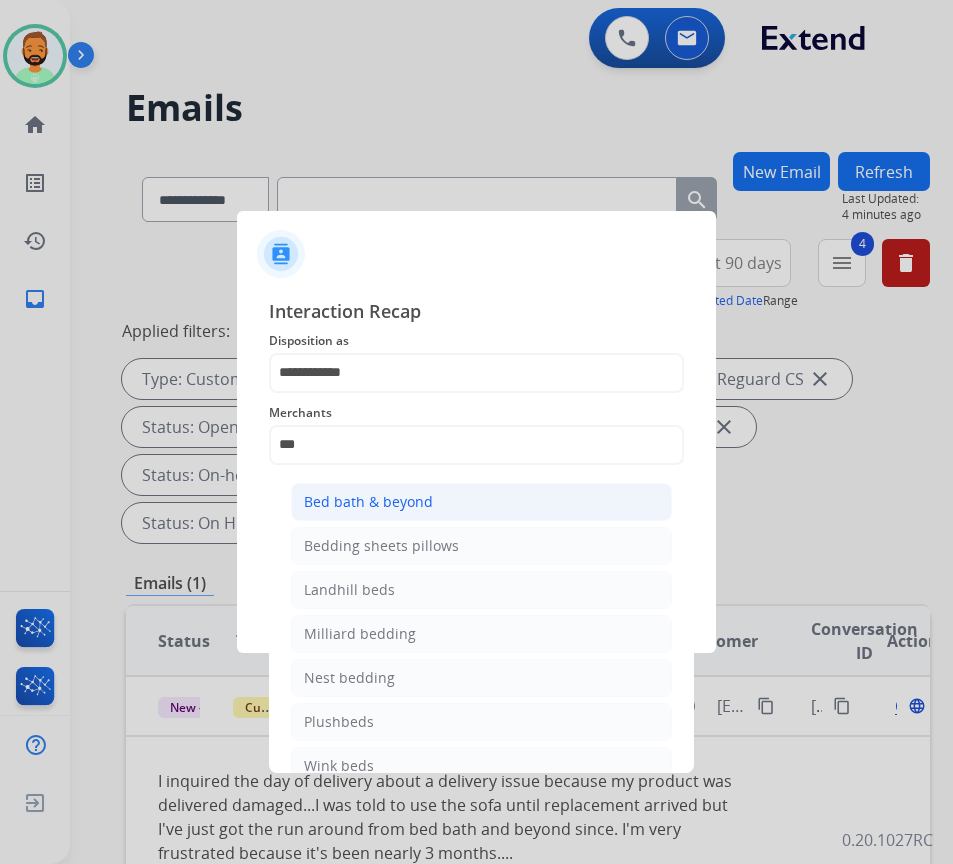 click on "Bed bath & beyond Bedding sheets pillows Landhill beds Milliard bedding Nest bedding Plushbeds Wink beds" 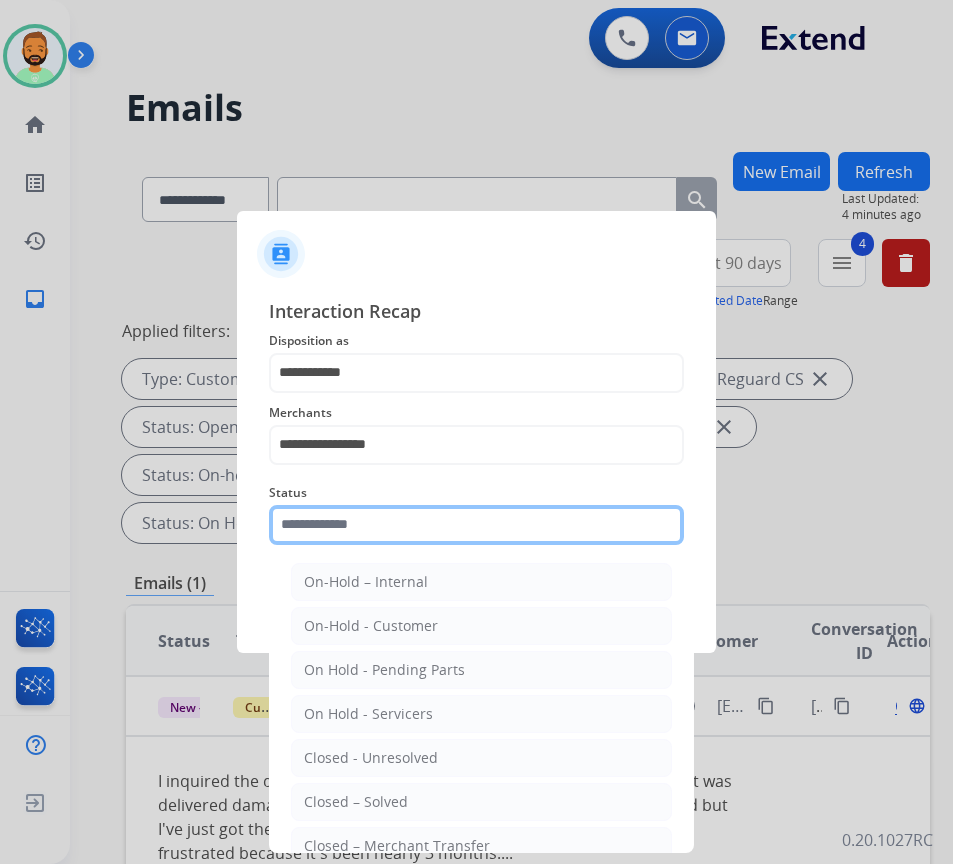 click 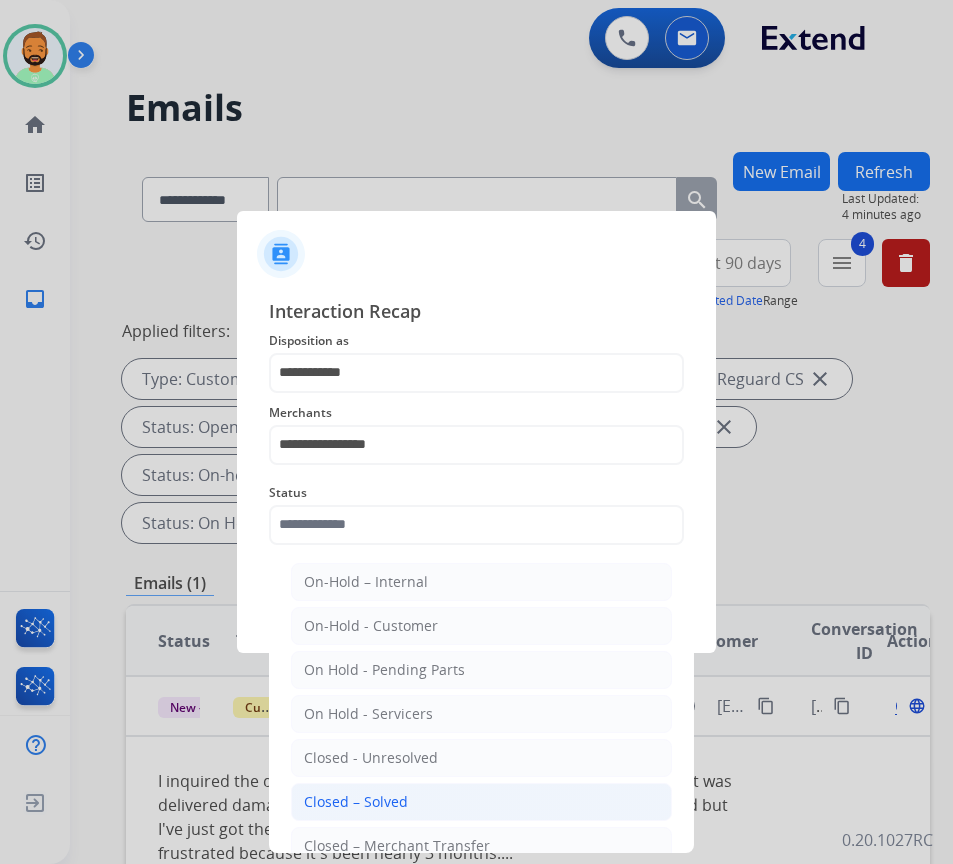 click on "Closed – Solved" 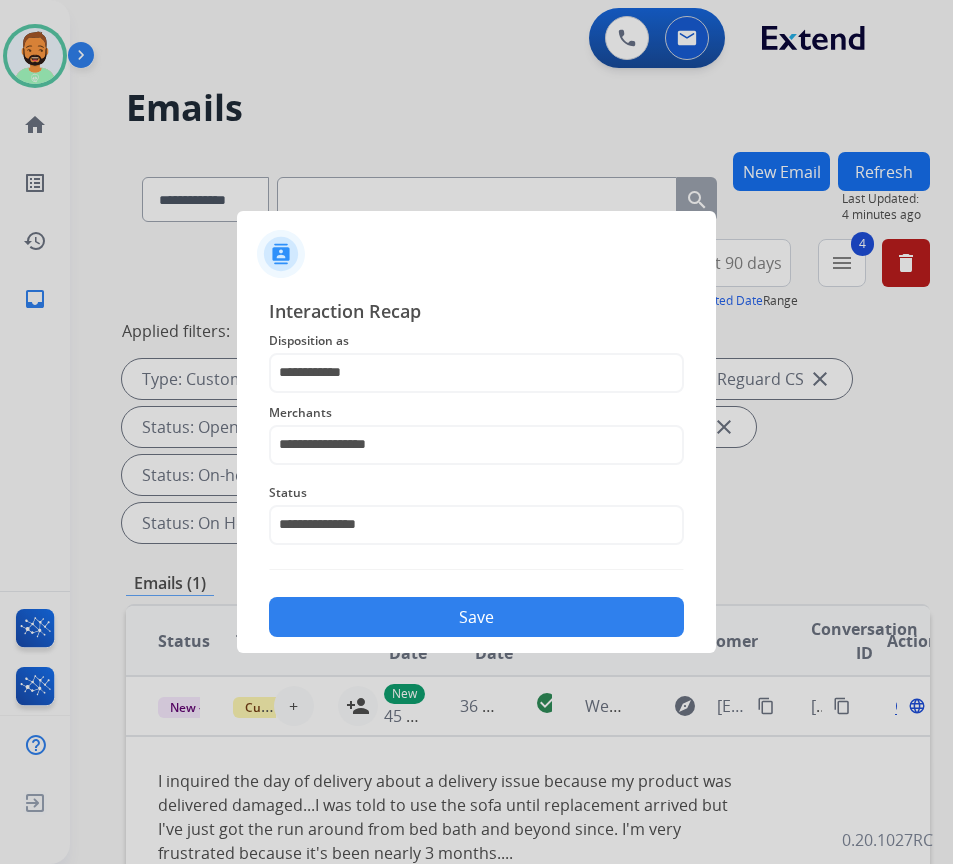 click on "Save" 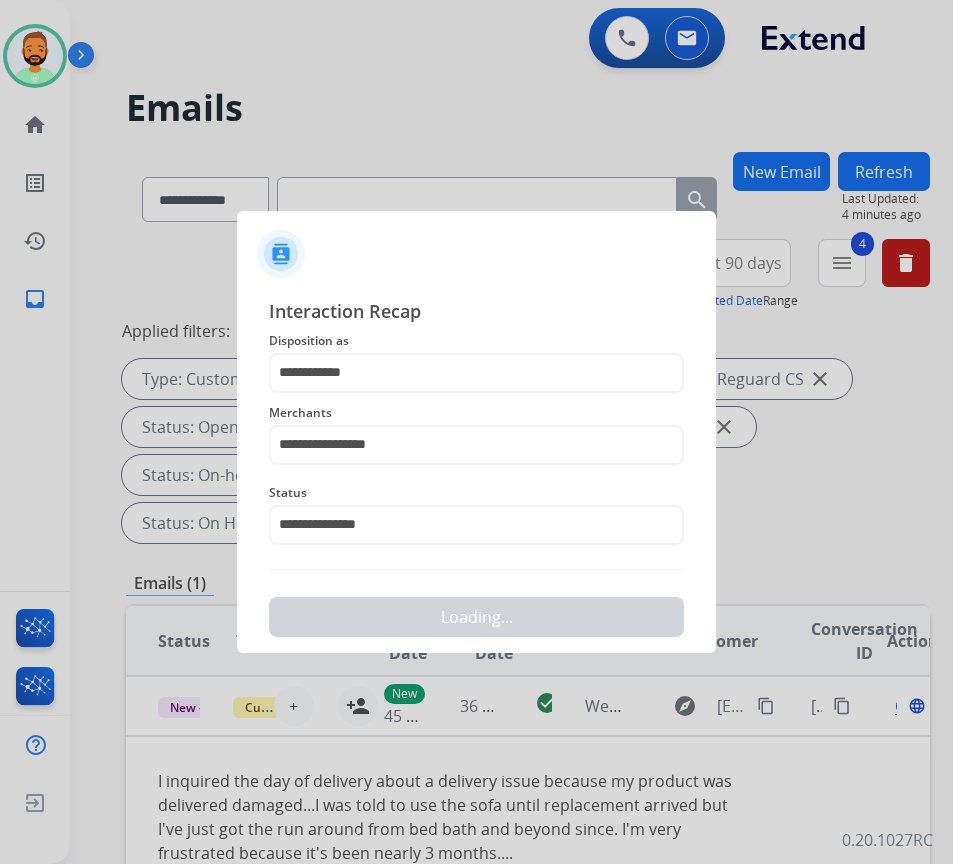 scroll, scrollTop: 0, scrollLeft: 0, axis: both 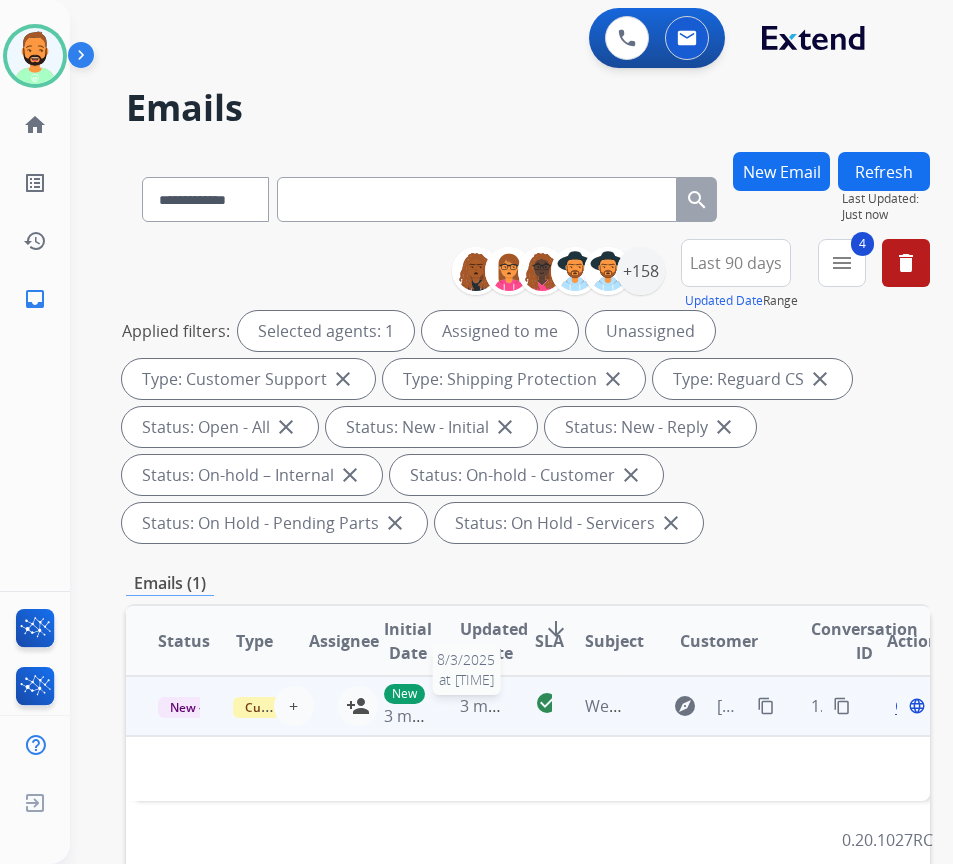 click on "3 minutes ago" at bounding box center (513, 706) 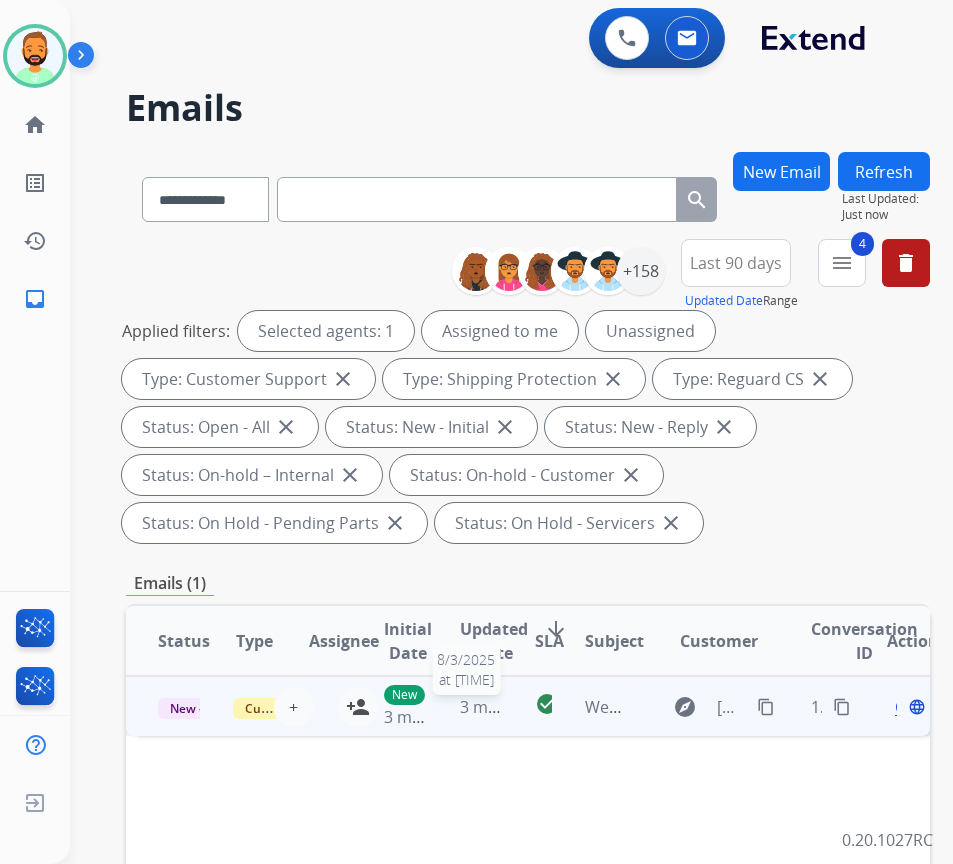 click on "3 minutes ago" at bounding box center [513, 707] 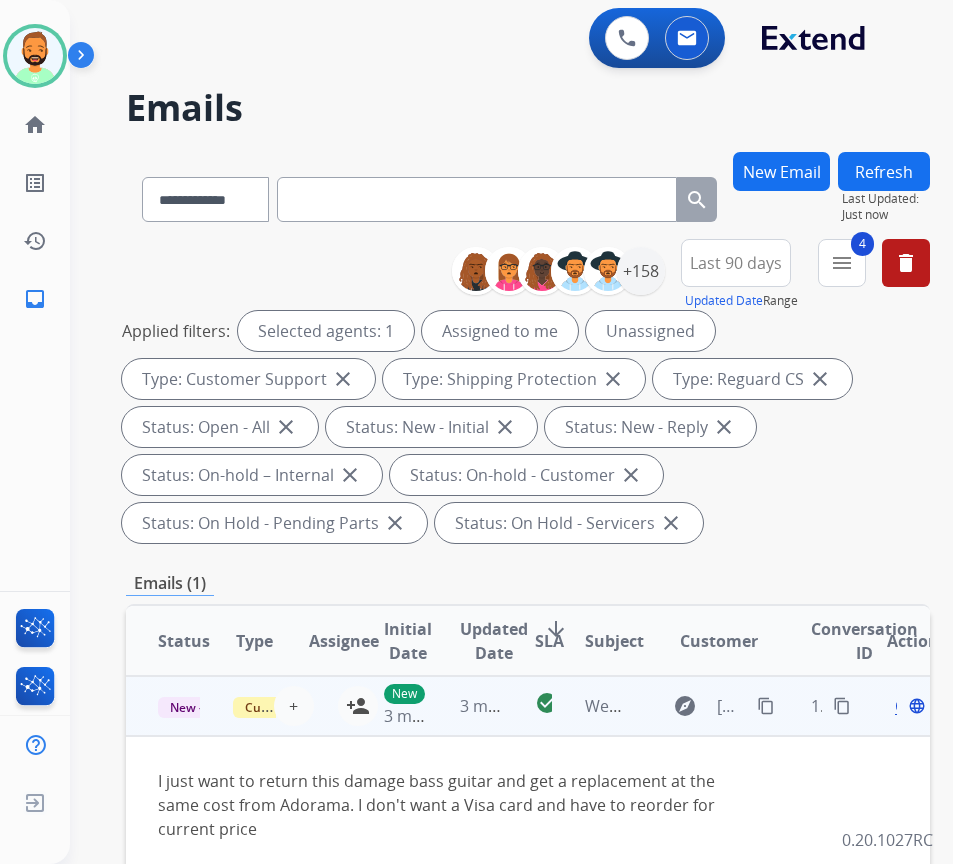 scroll, scrollTop: 100, scrollLeft: 0, axis: vertical 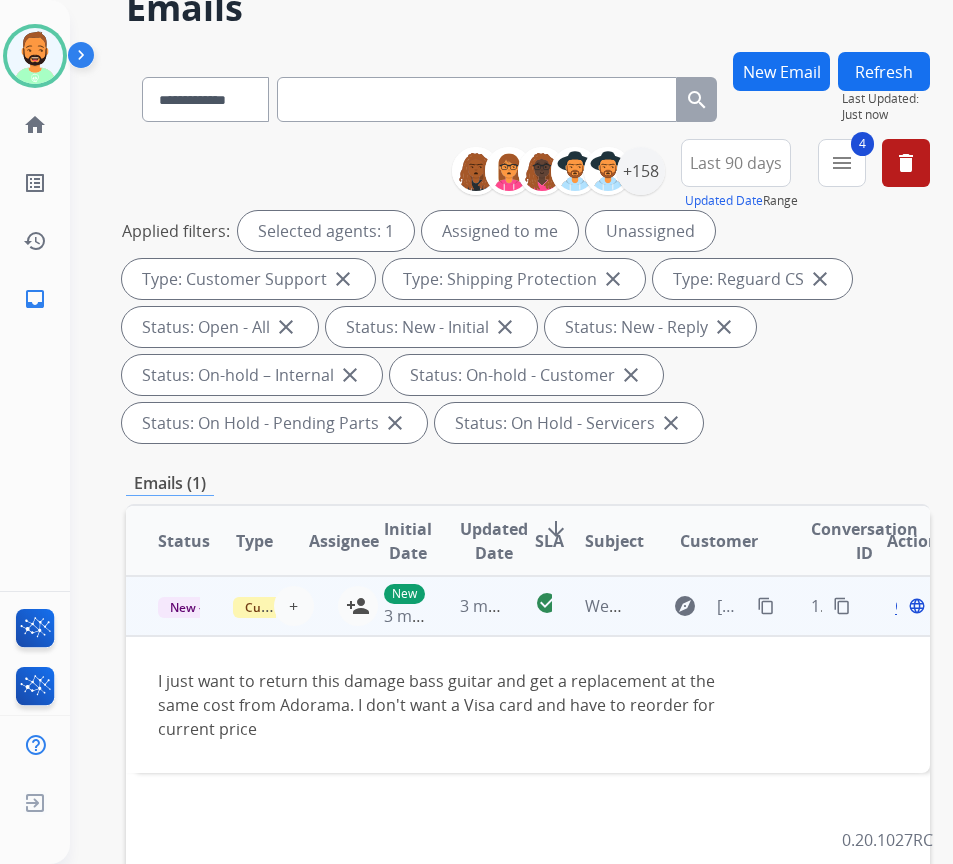click on "Open" at bounding box center (915, 606) 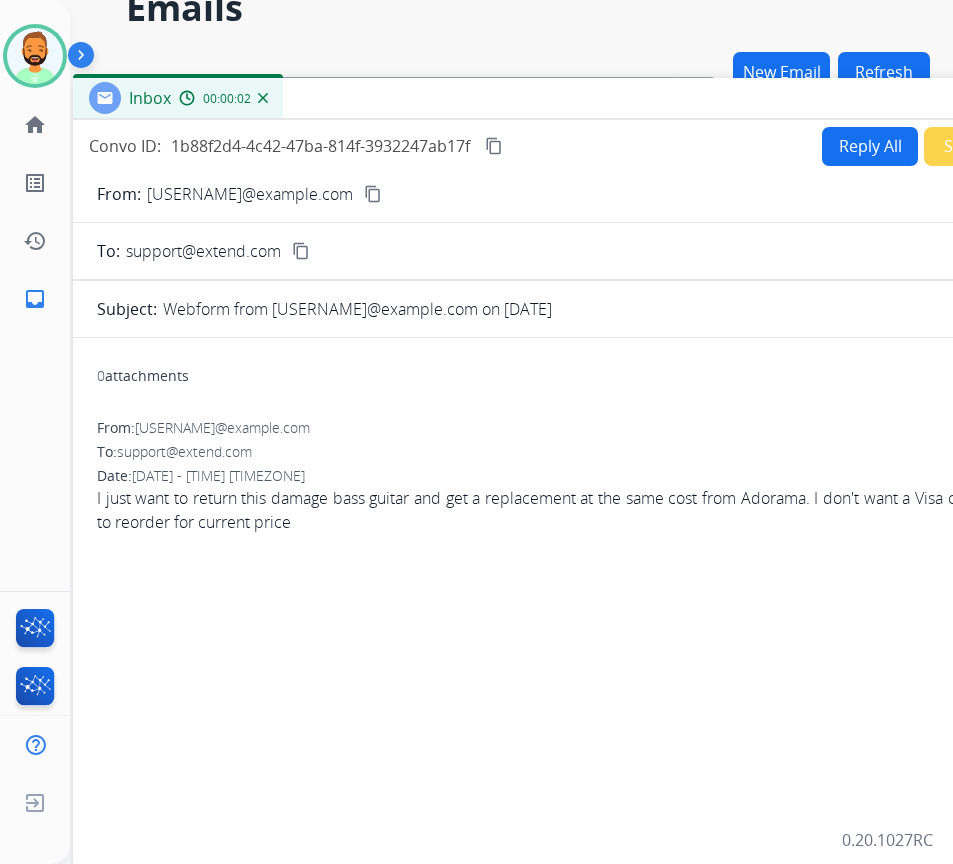 drag, startPoint x: 390, startPoint y: 53, endPoint x: 550, endPoint y: 110, distance: 169.84993 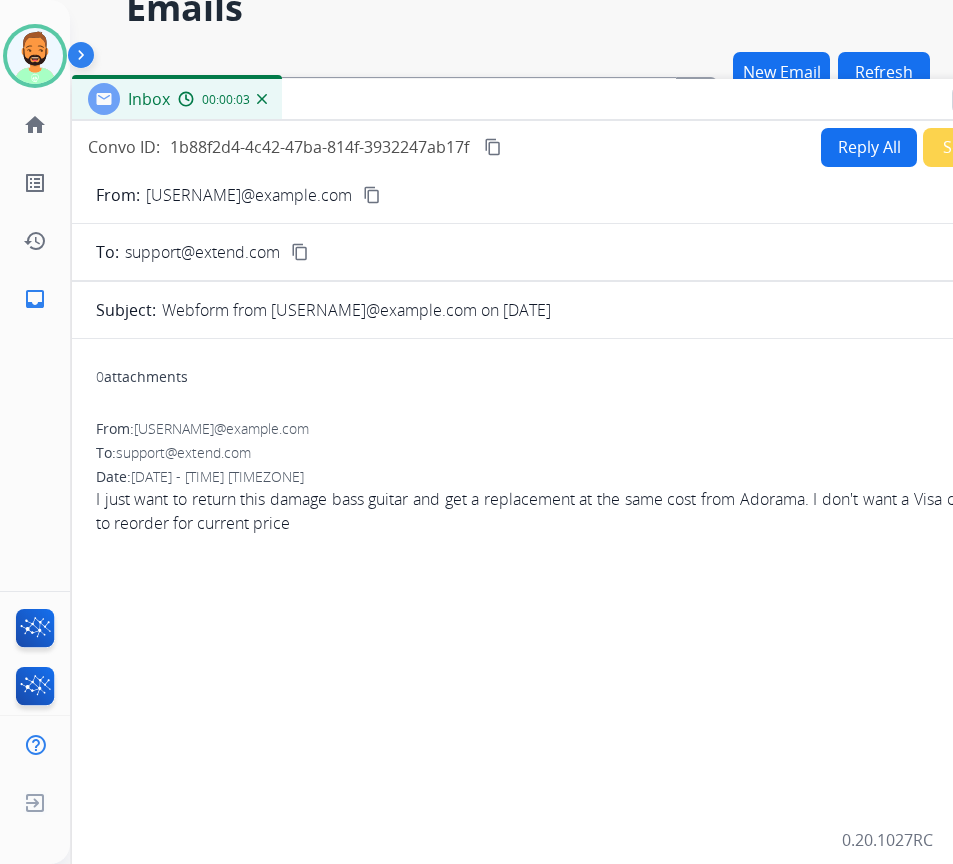 click on "Reply All" at bounding box center [869, 147] 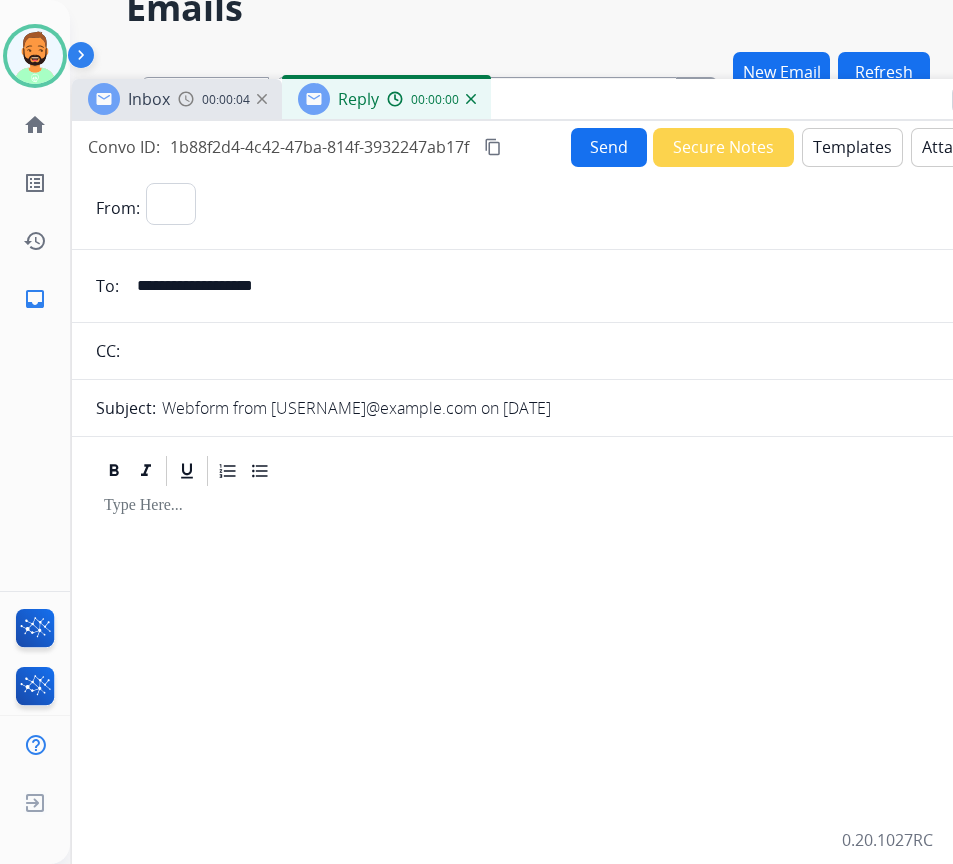 select on "**********" 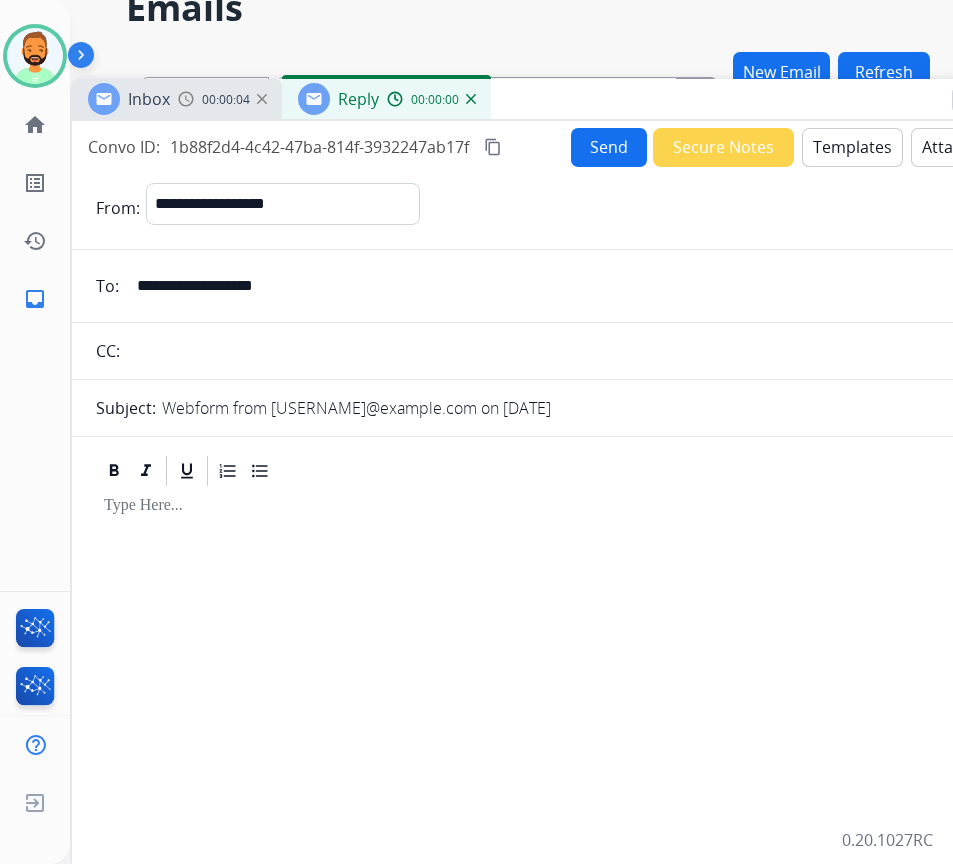 click on "Templates" at bounding box center [852, 147] 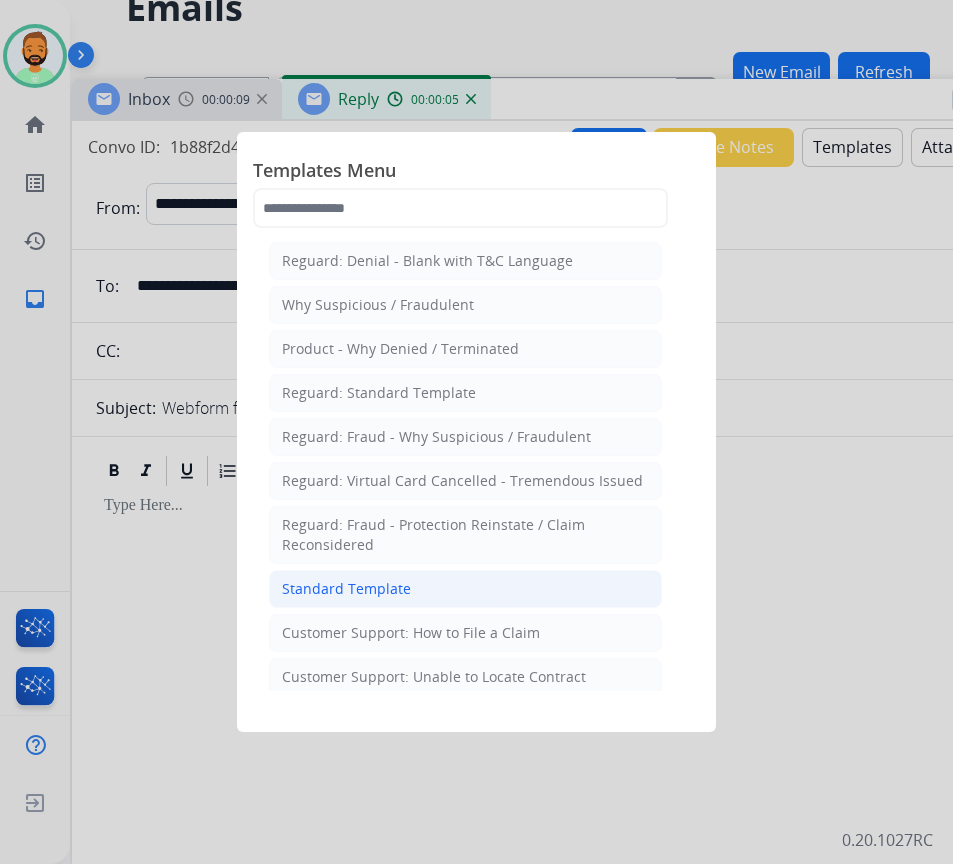 click on "Standard Template" 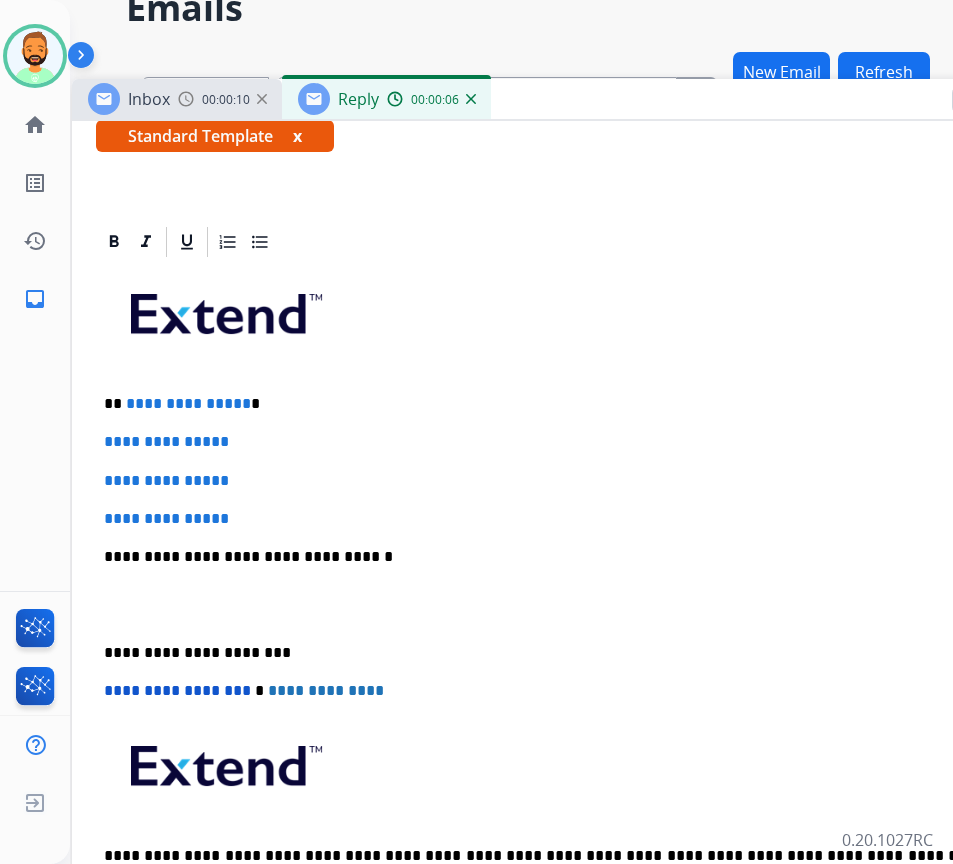 scroll, scrollTop: 386, scrollLeft: 0, axis: vertical 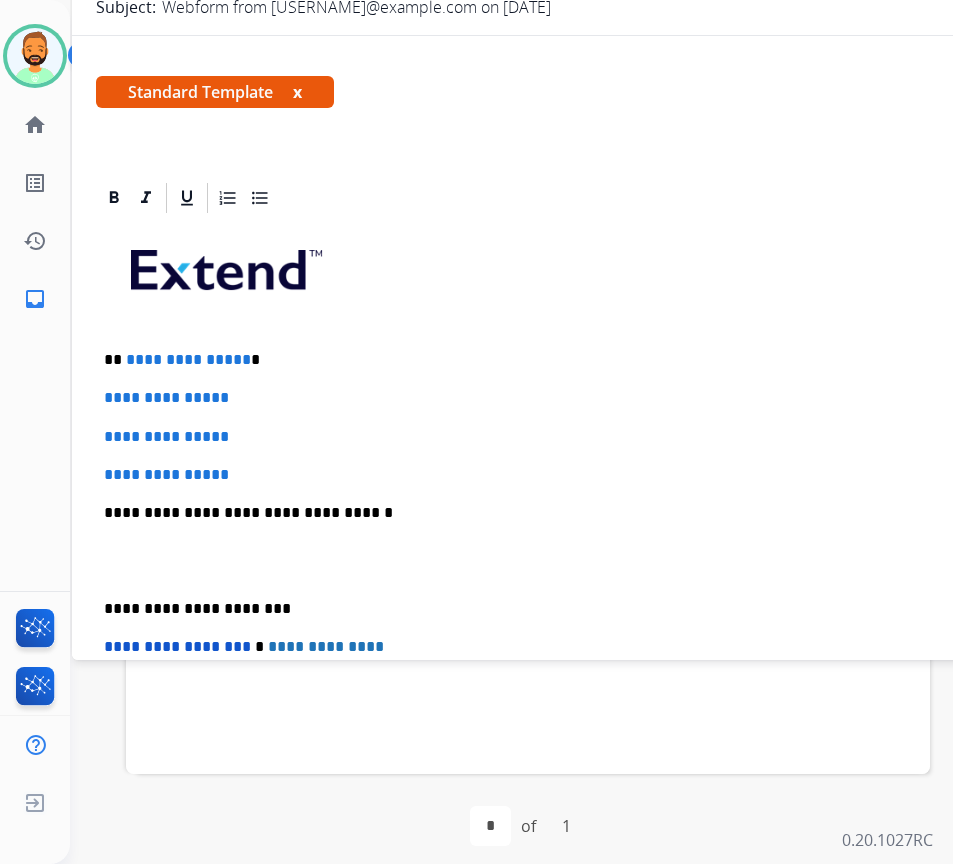 click on "**********" at bounding box center [572, 560] 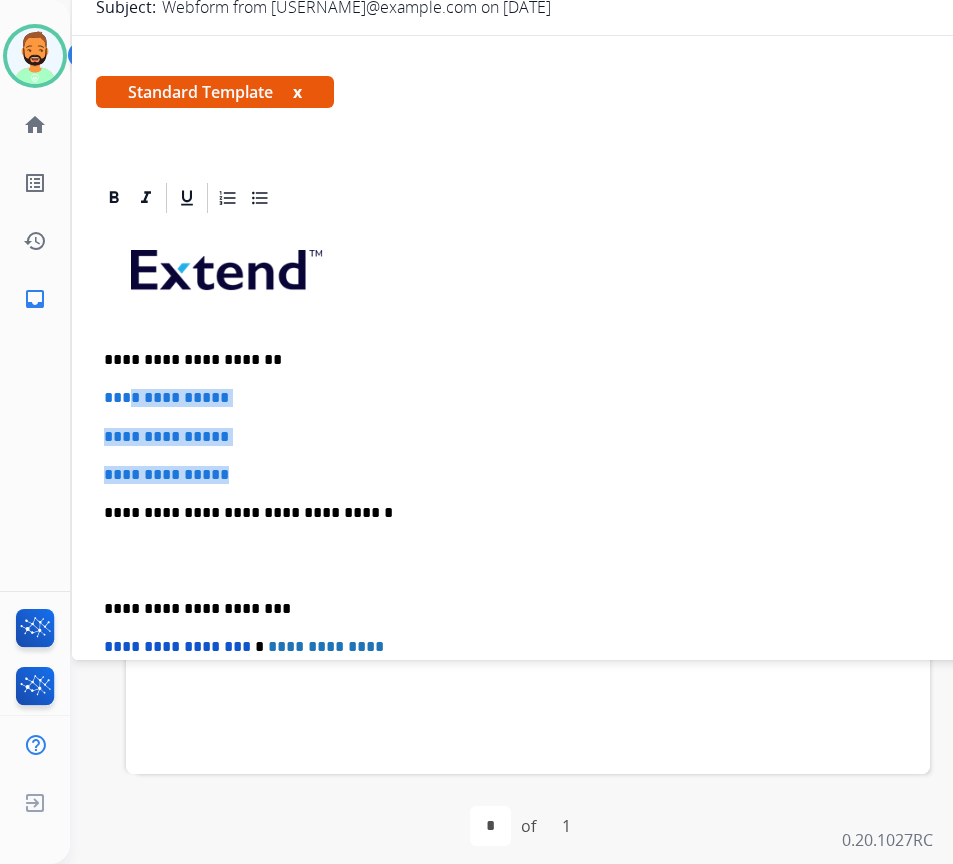 drag, startPoint x: 247, startPoint y: 474, endPoint x: 127, endPoint y: 398, distance: 142.04225 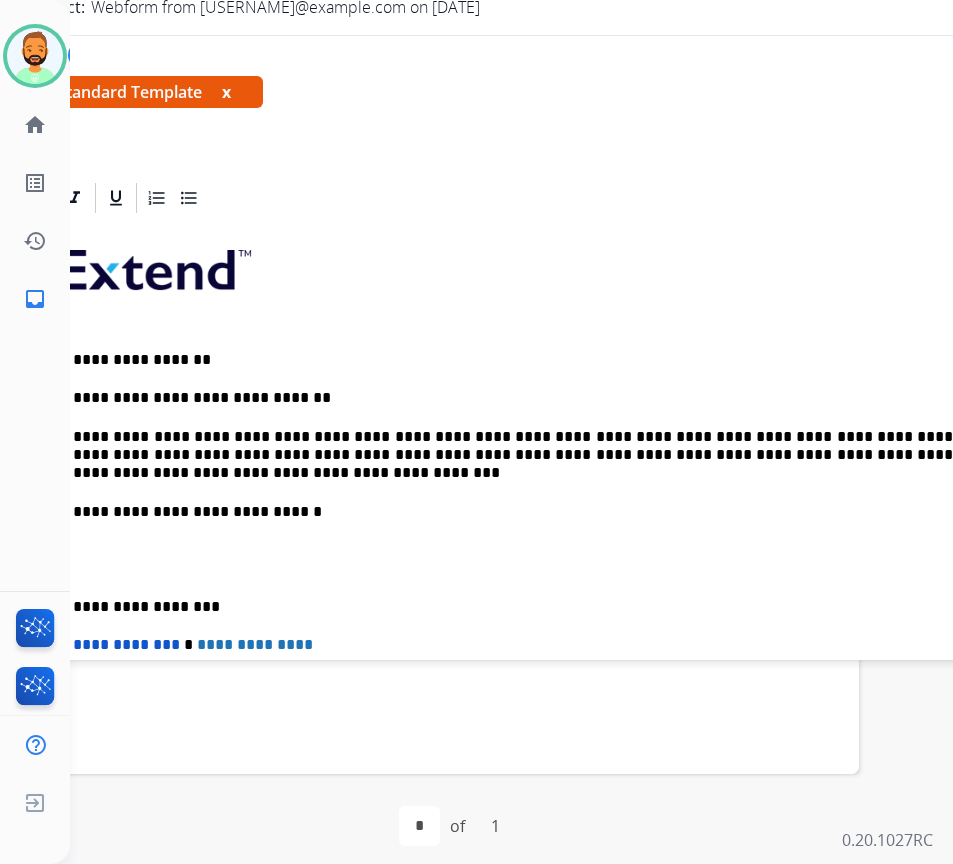 scroll, scrollTop: 500, scrollLeft: 54, axis: both 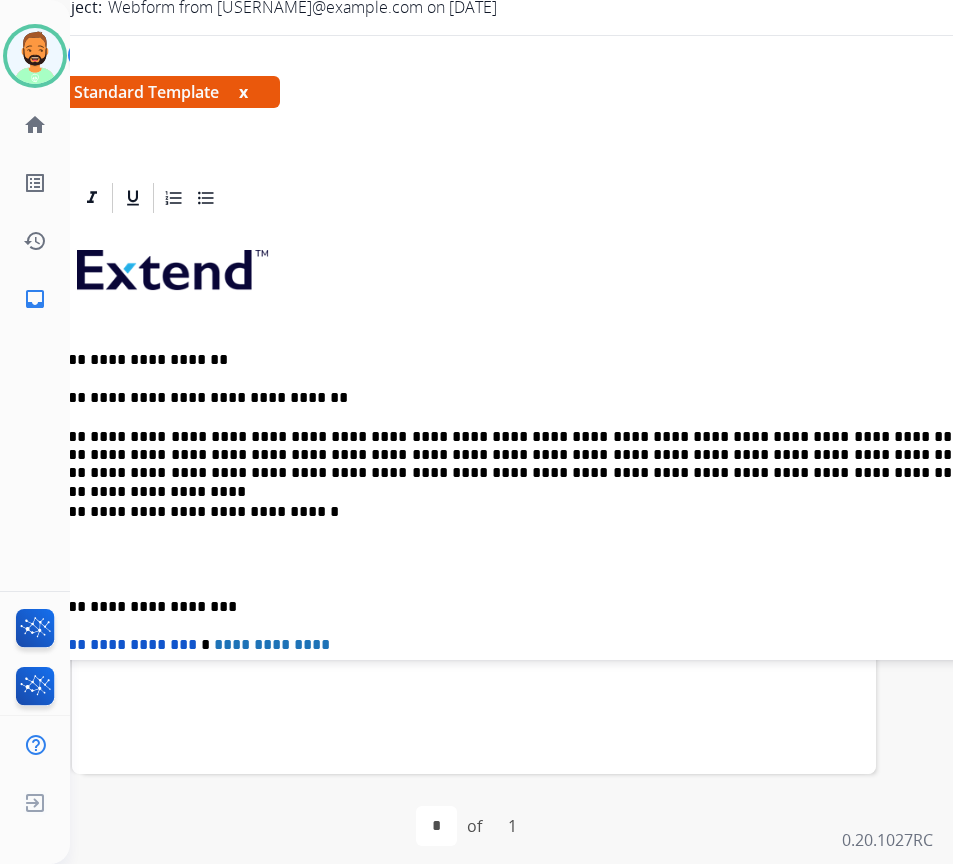 drag, startPoint x: 83, startPoint y: 611, endPoint x: 94, endPoint y: 618, distance: 13.038404 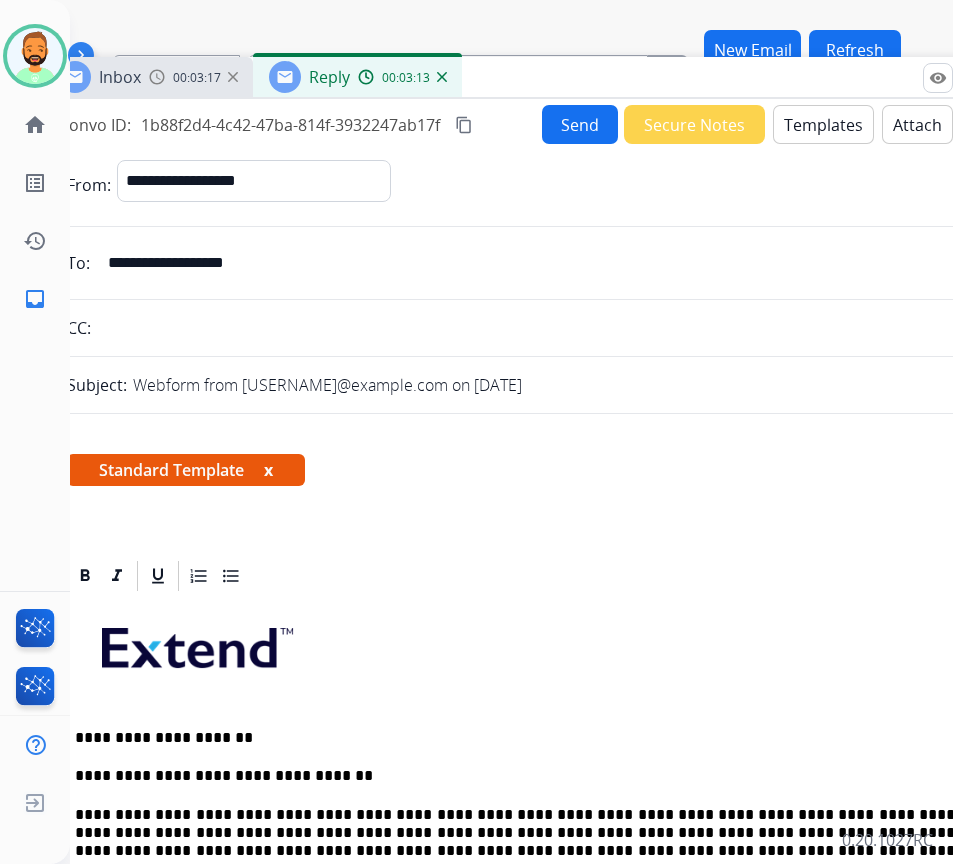 scroll, scrollTop: 0, scrollLeft: 29, axis: horizontal 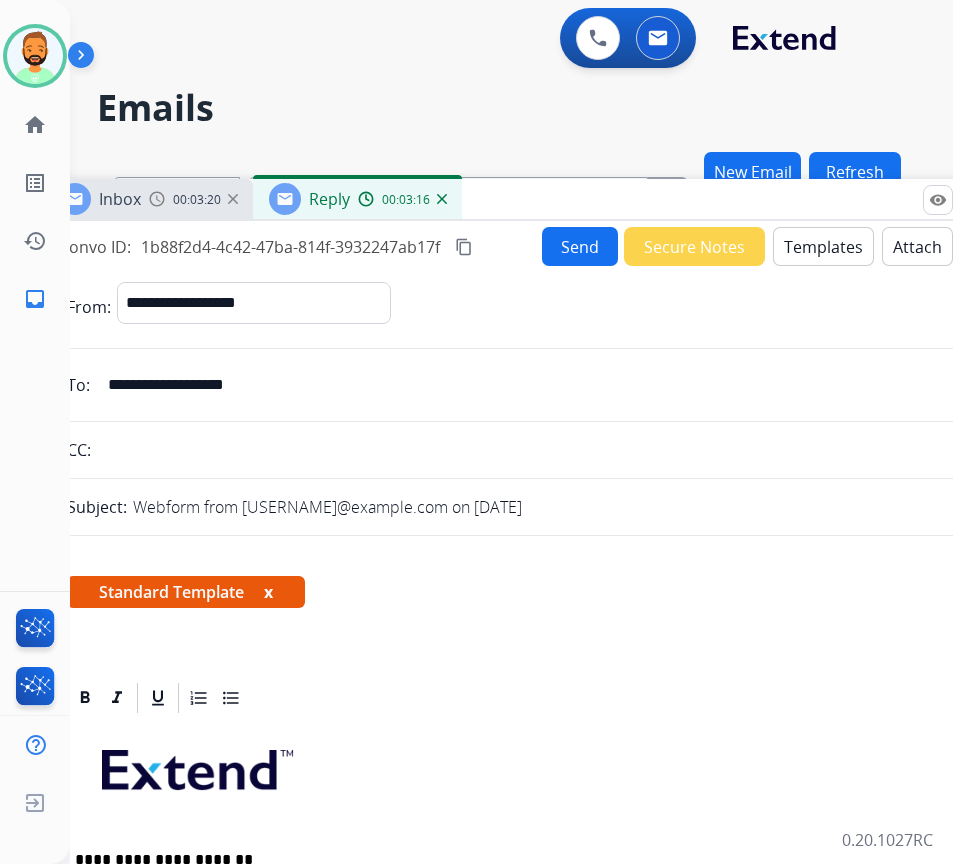 click on "Send" at bounding box center [580, 246] 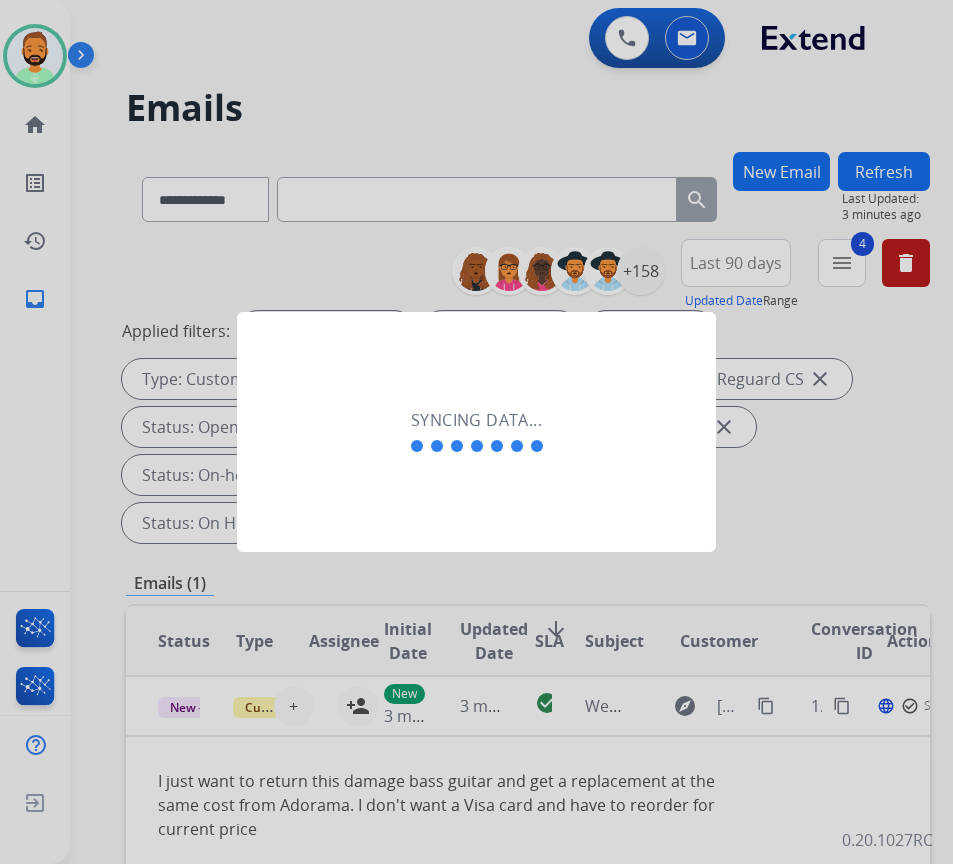 scroll, scrollTop: 0, scrollLeft: 3, axis: horizontal 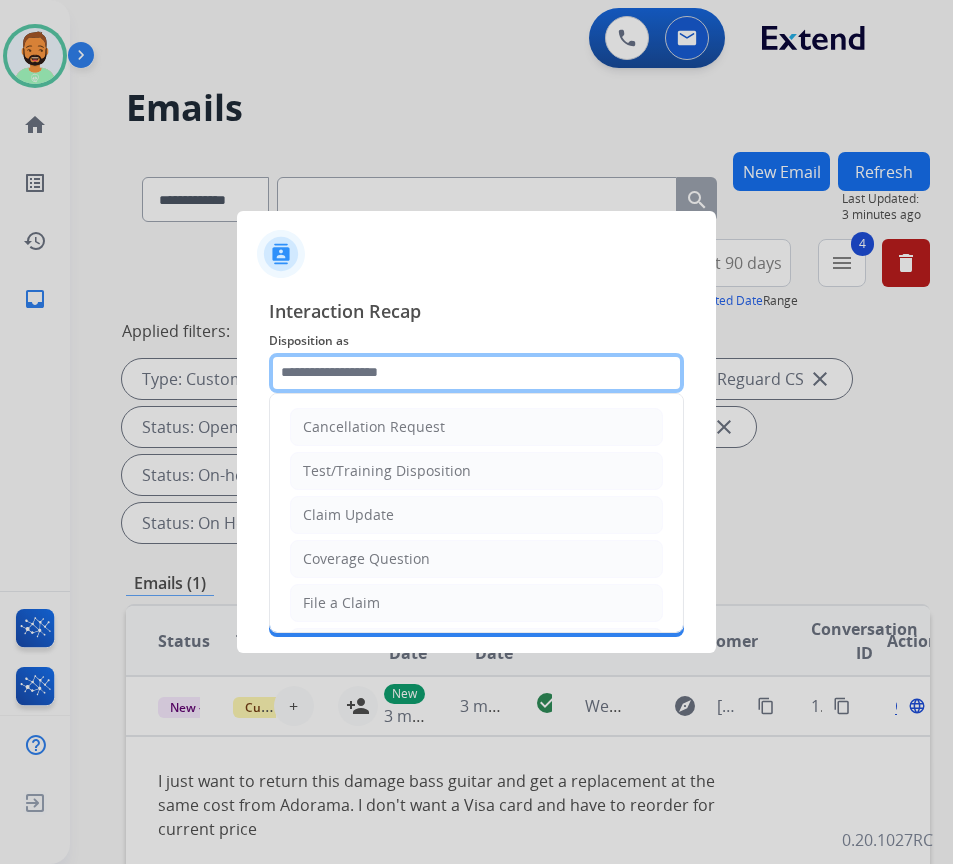click 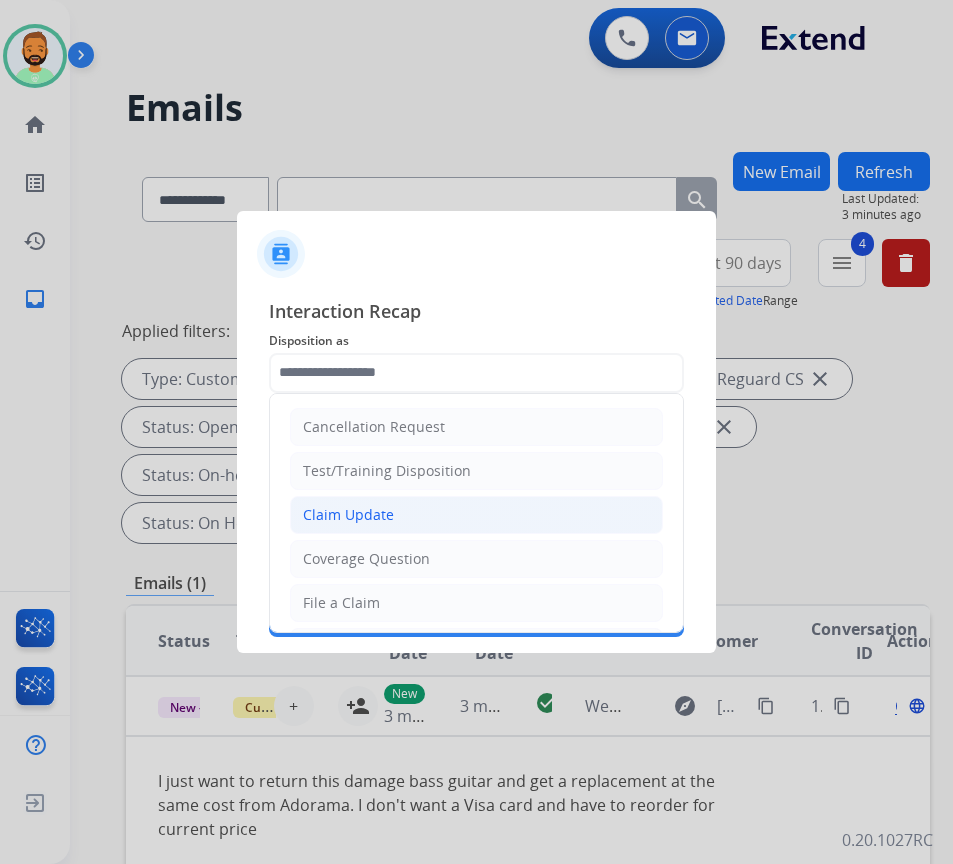 click on "Claim Update" 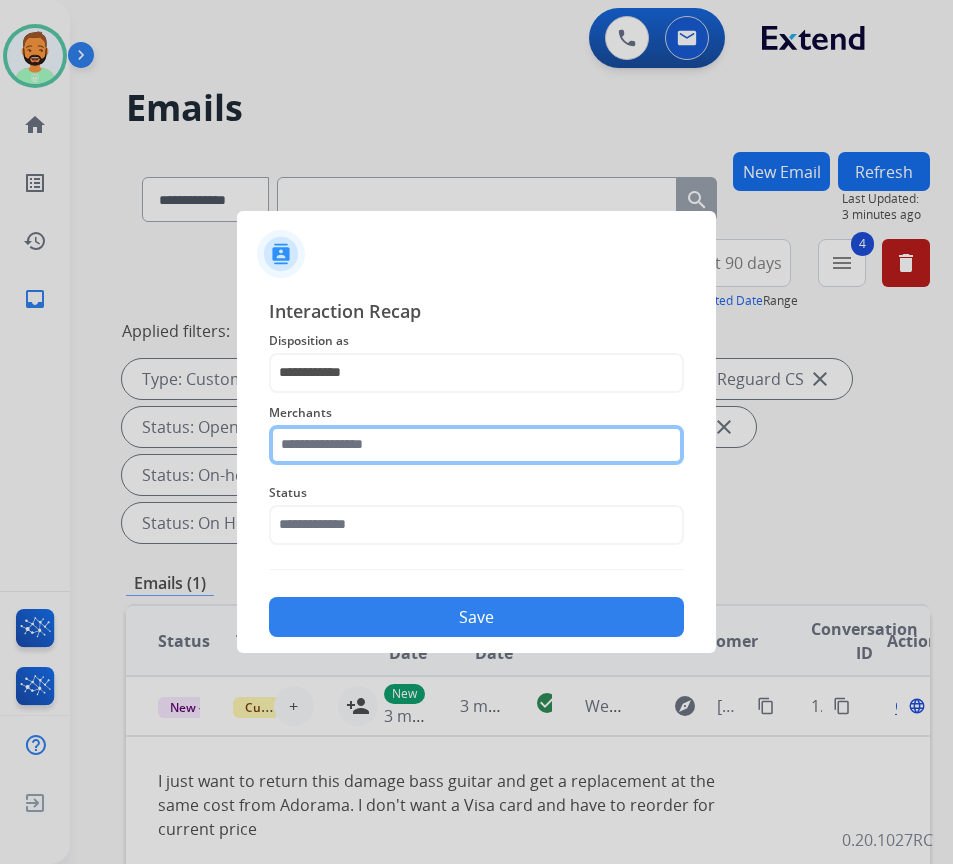 click 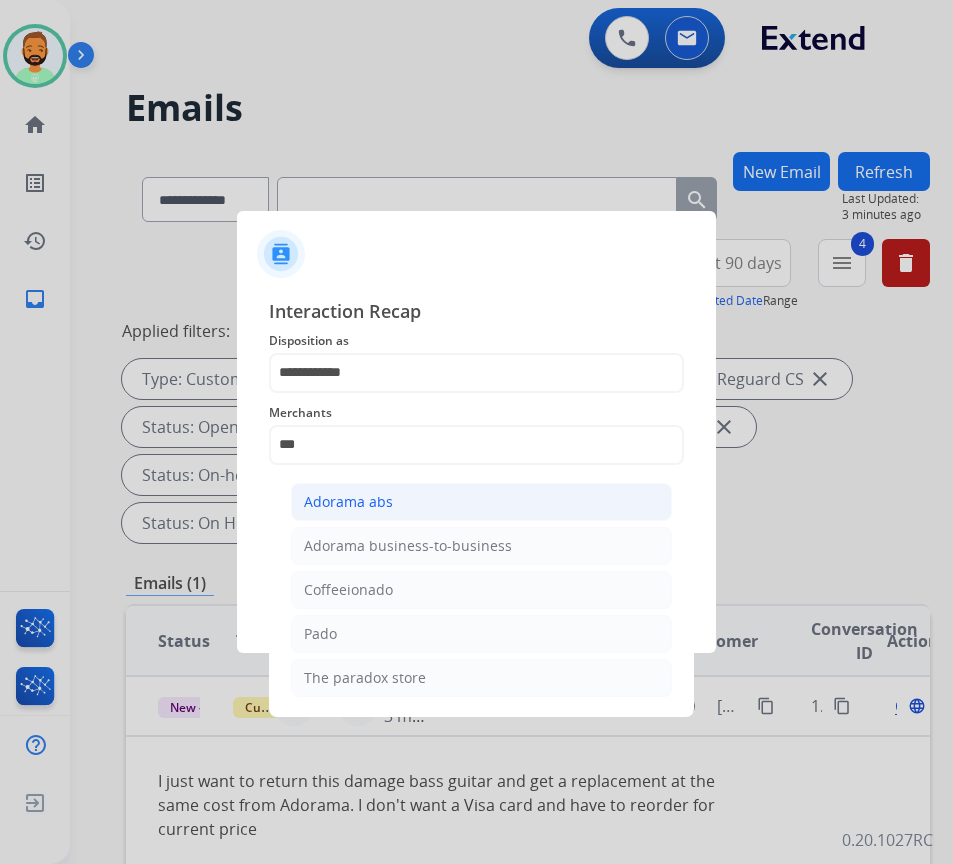 click on "Adorama abs" 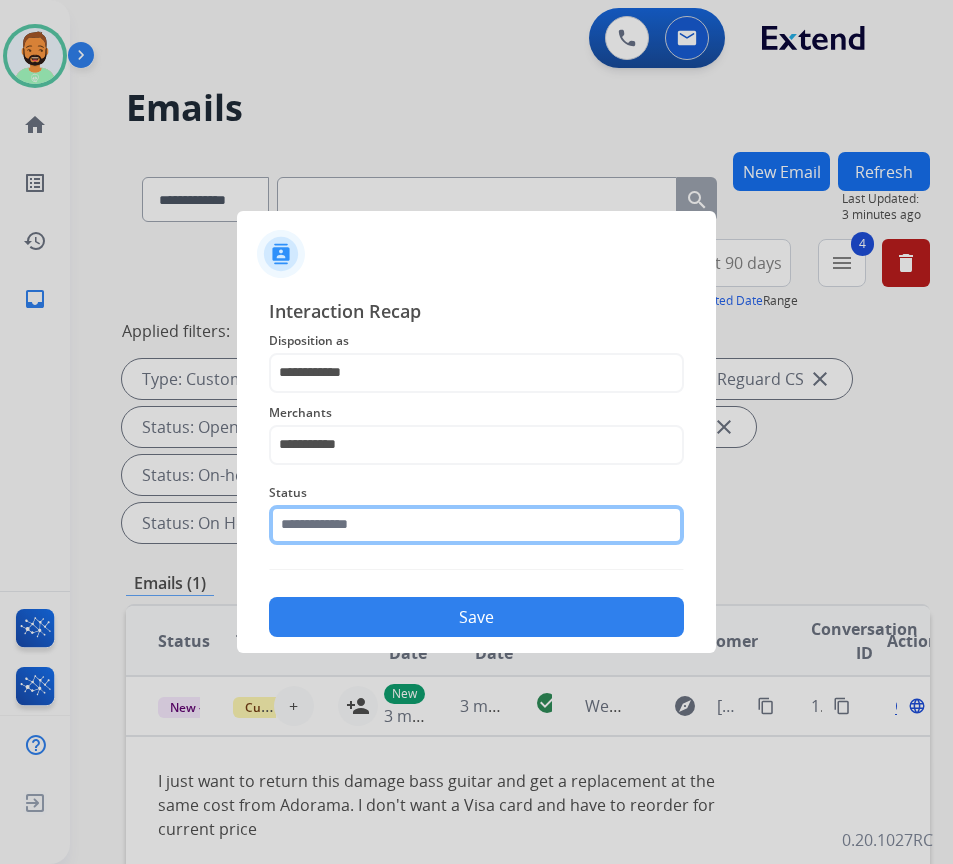 click 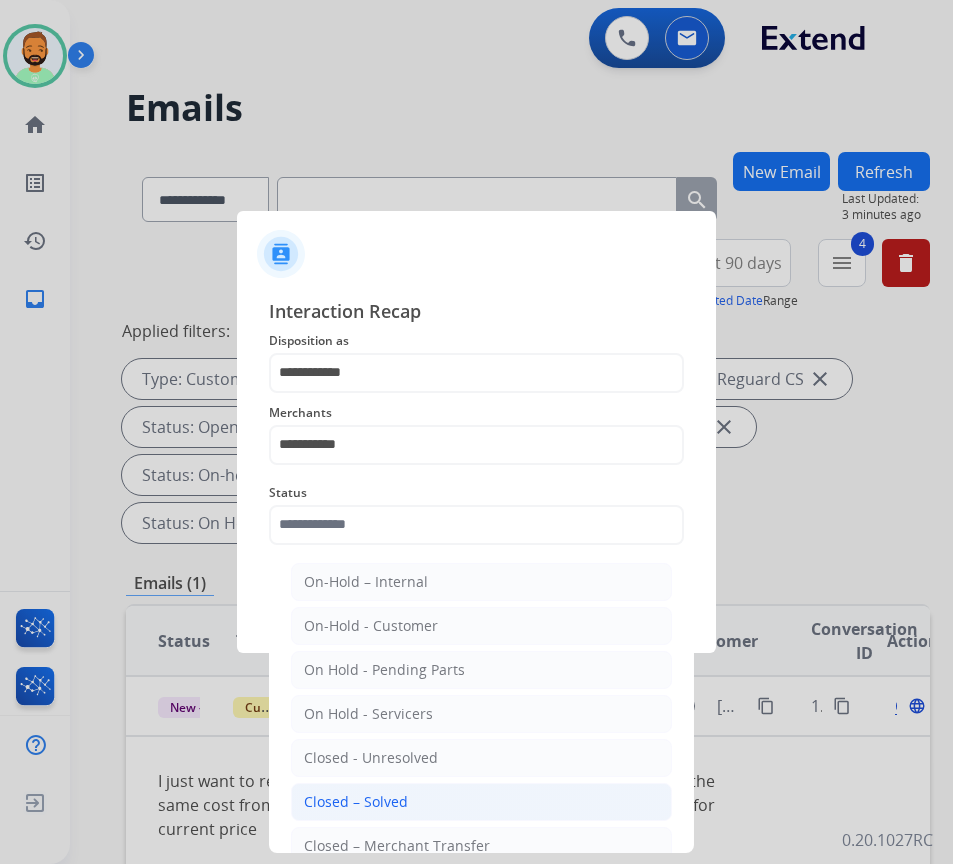click on "Closed – Solved" 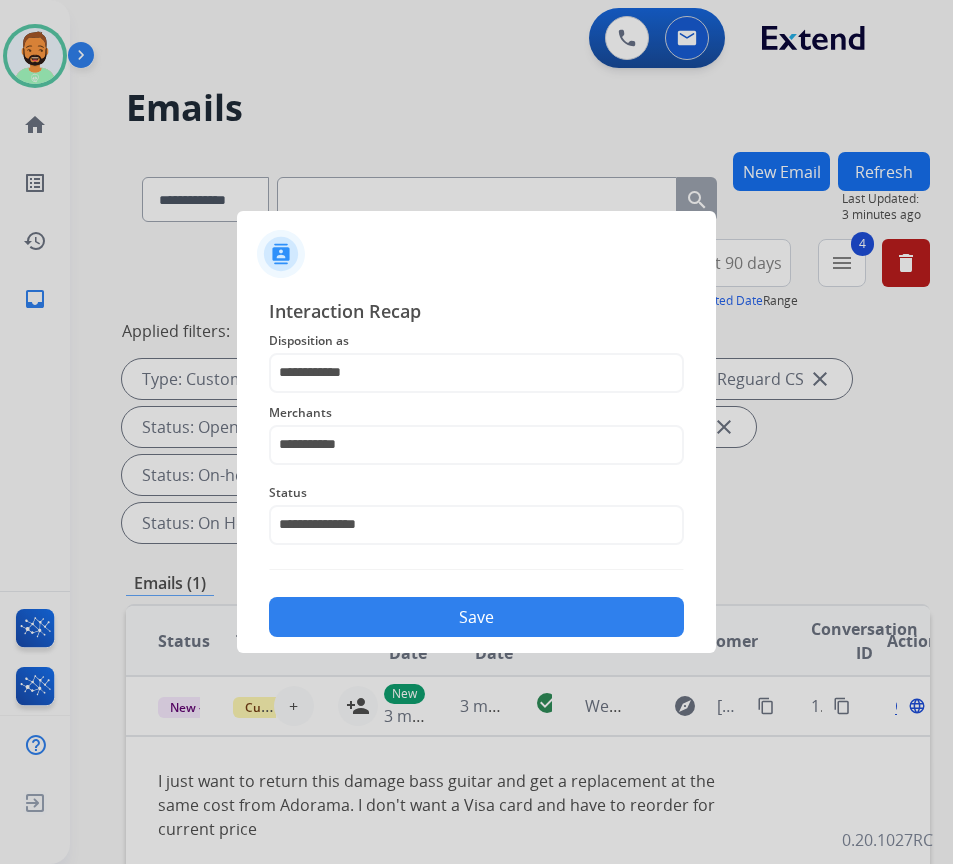 click on "Save" 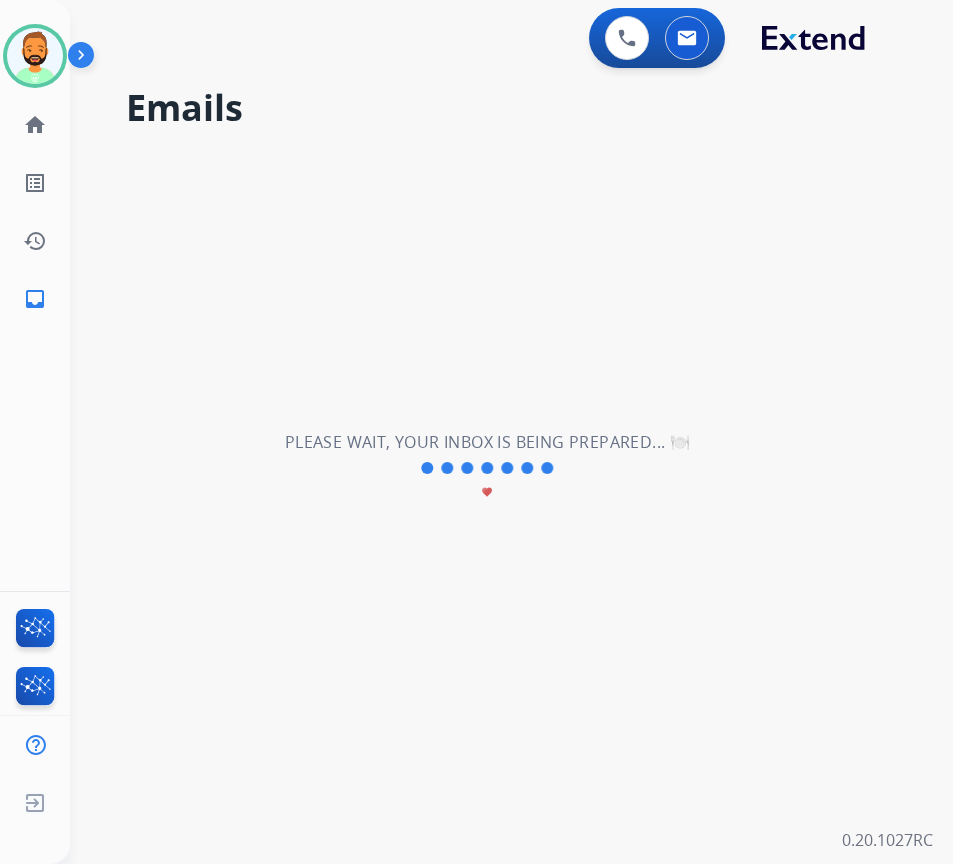 scroll, scrollTop: 0, scrollLeft: 0, axis: both 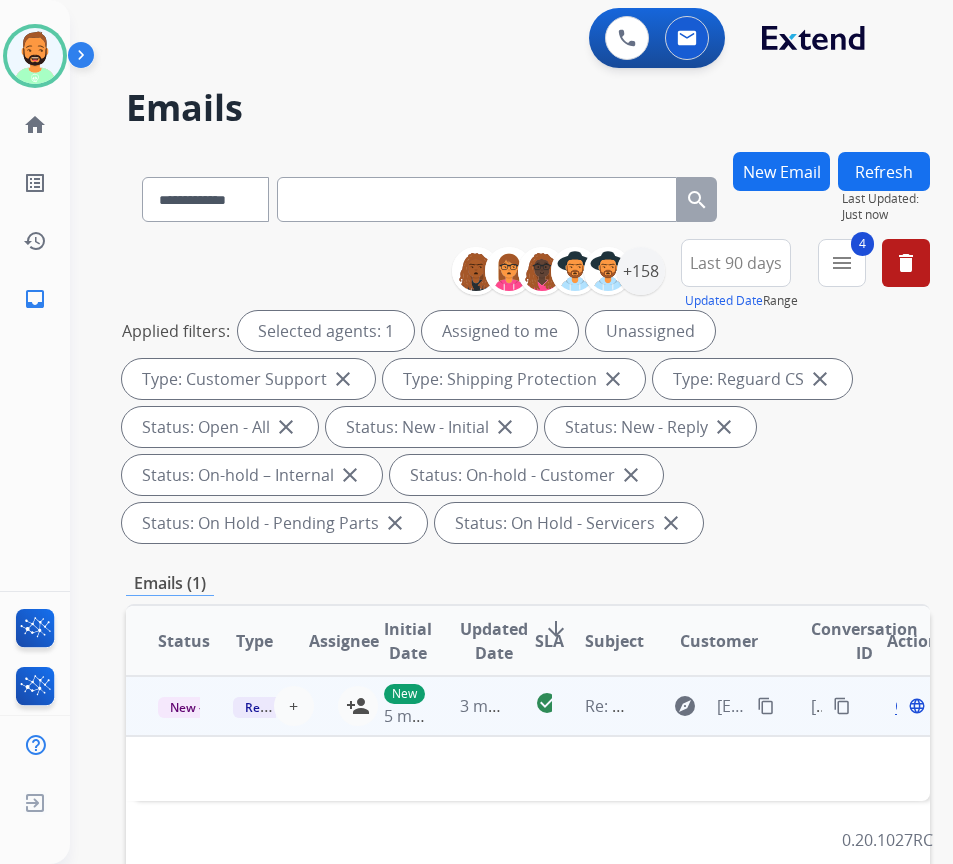 click on "+ Select agent person_add Assign to Me" at bounding box center [314, 706] 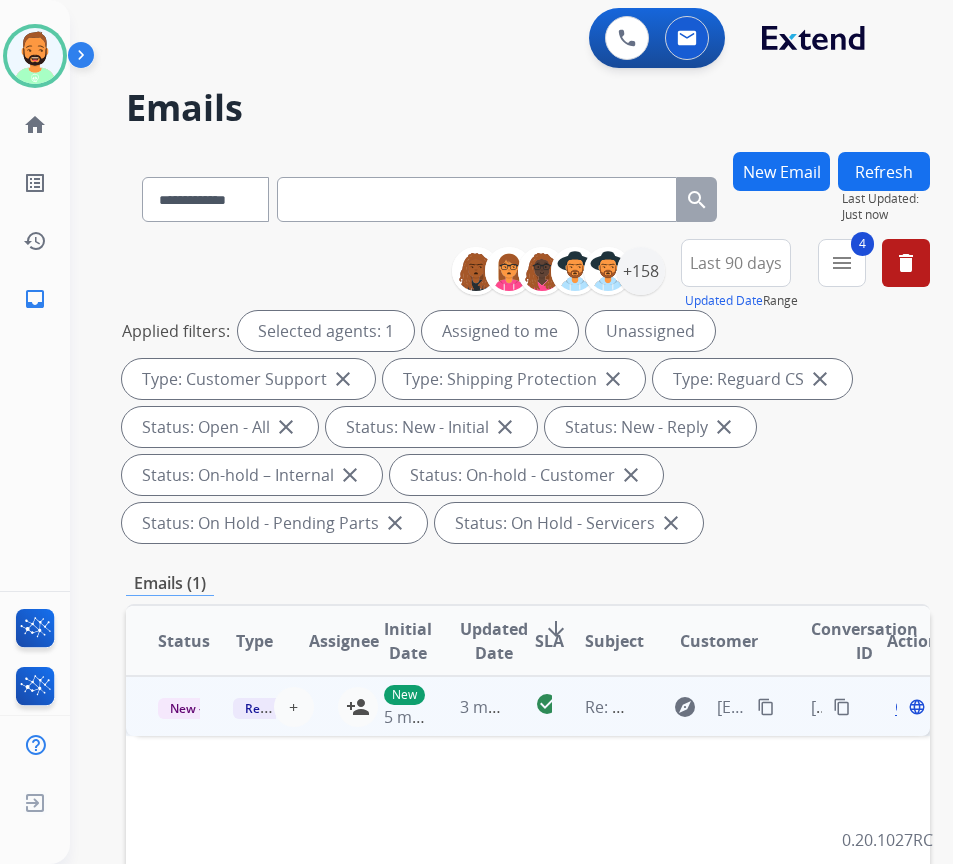 click on "+ Select agent person_add Assign to Me" at bounding box center (314, 707) 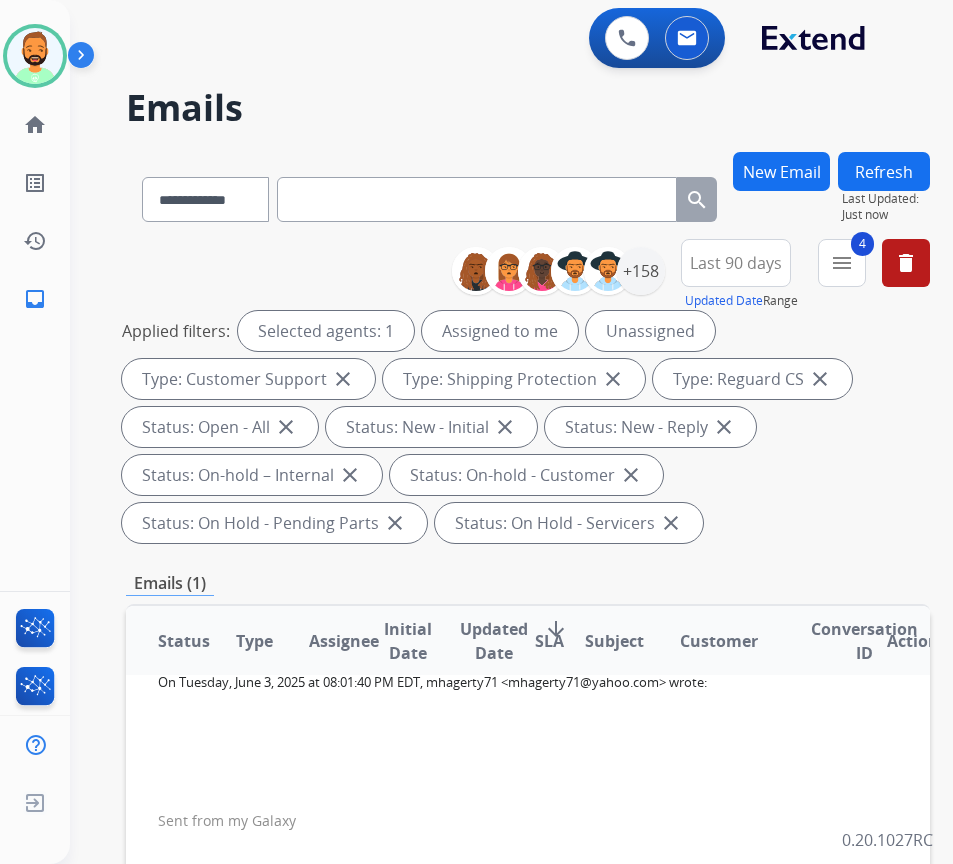 scroll, scrollTop: 448, scrollLeft: 0, axis: vertical 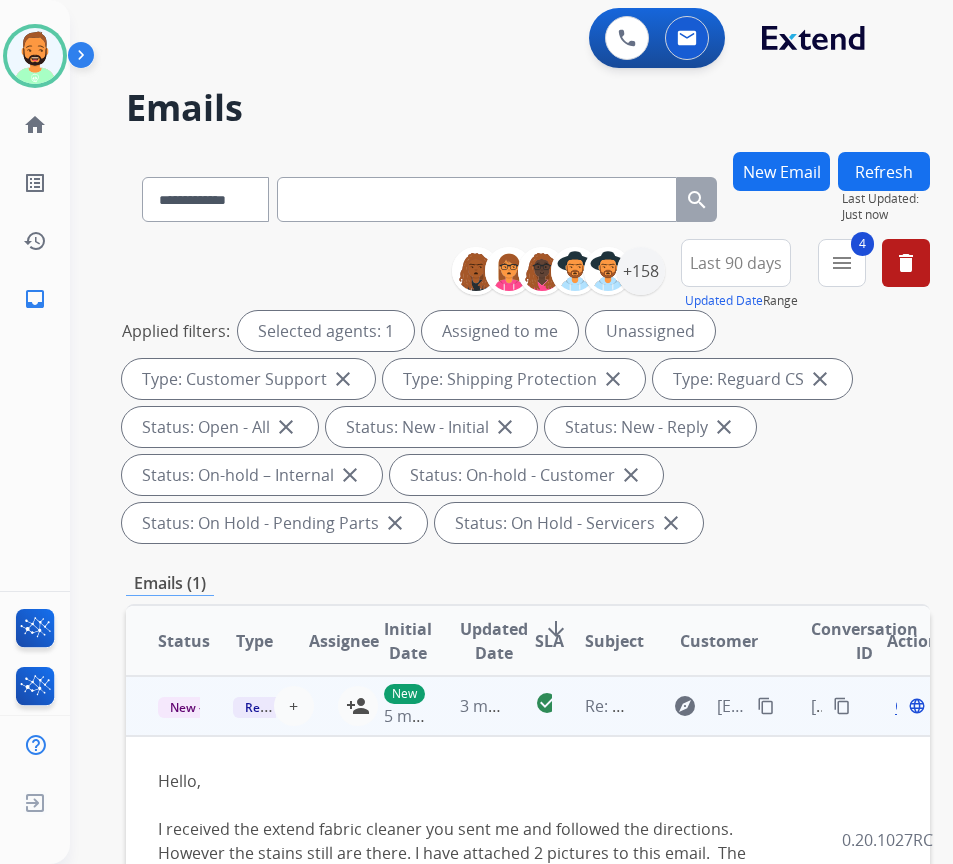 click on "content_copy" at bounding box center [766, 706] 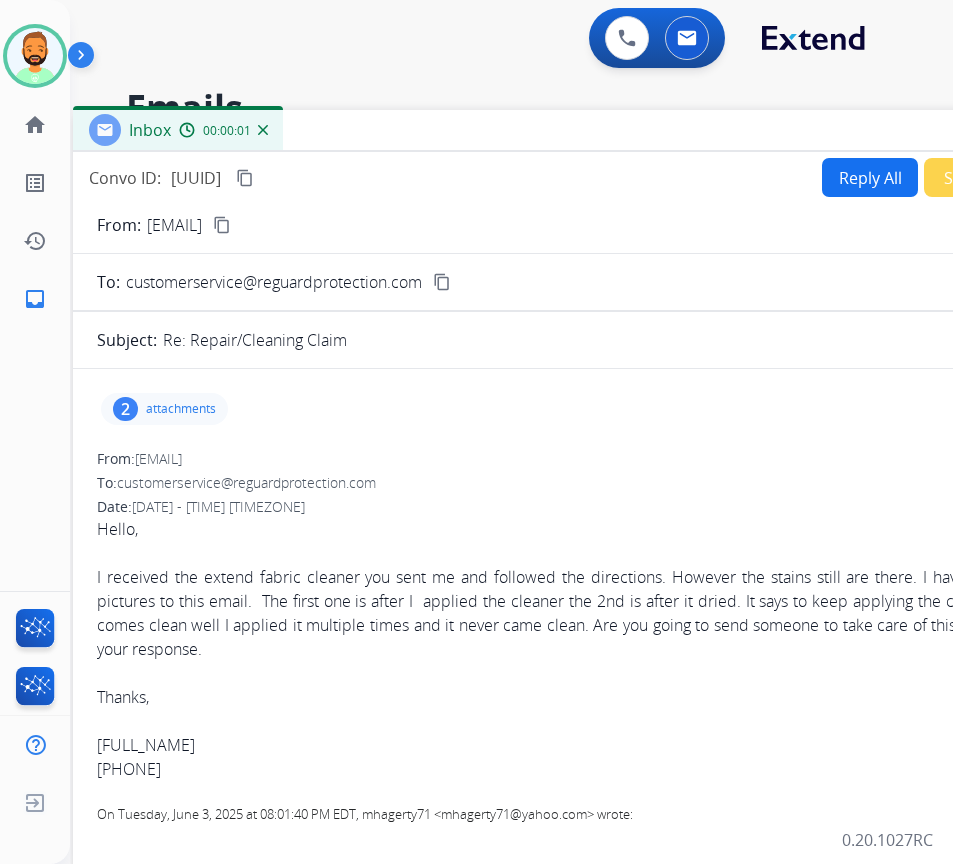 drag, startPoint x: 505, startPoint y: 126, endPoint x: 579, endPoint y: 146, distance: 76.655075 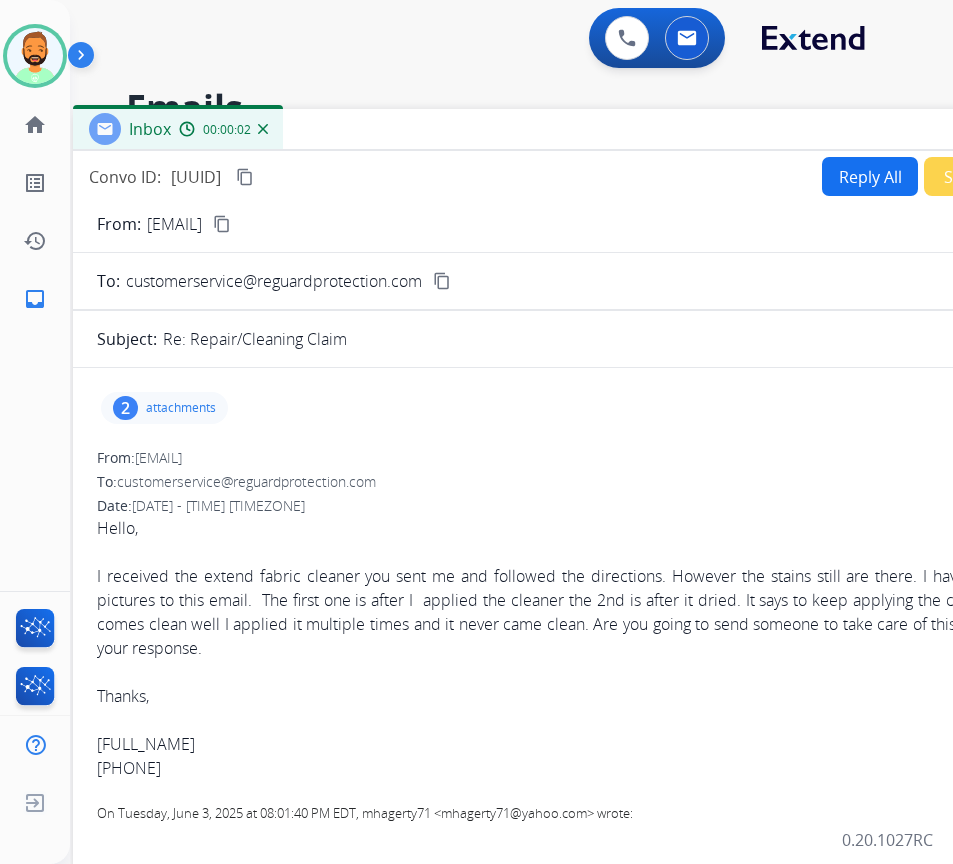 click on "2 attachments" at bounding box center (164, 408) 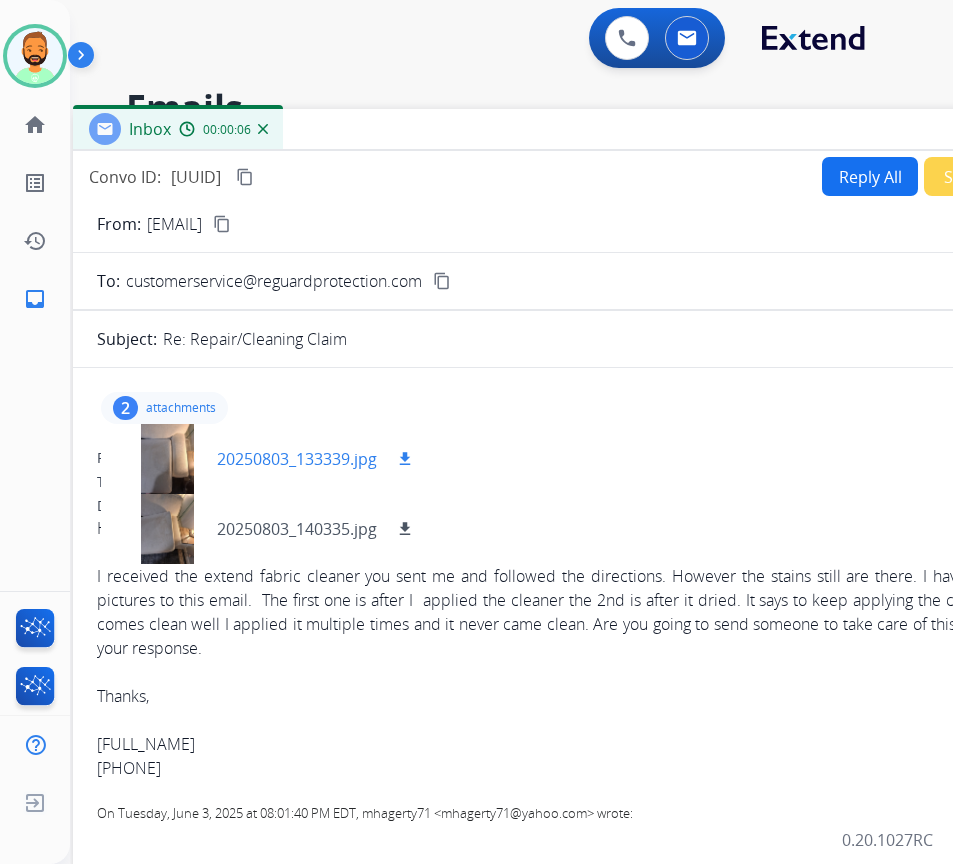 click on "download" at bounding box center [405, 459] 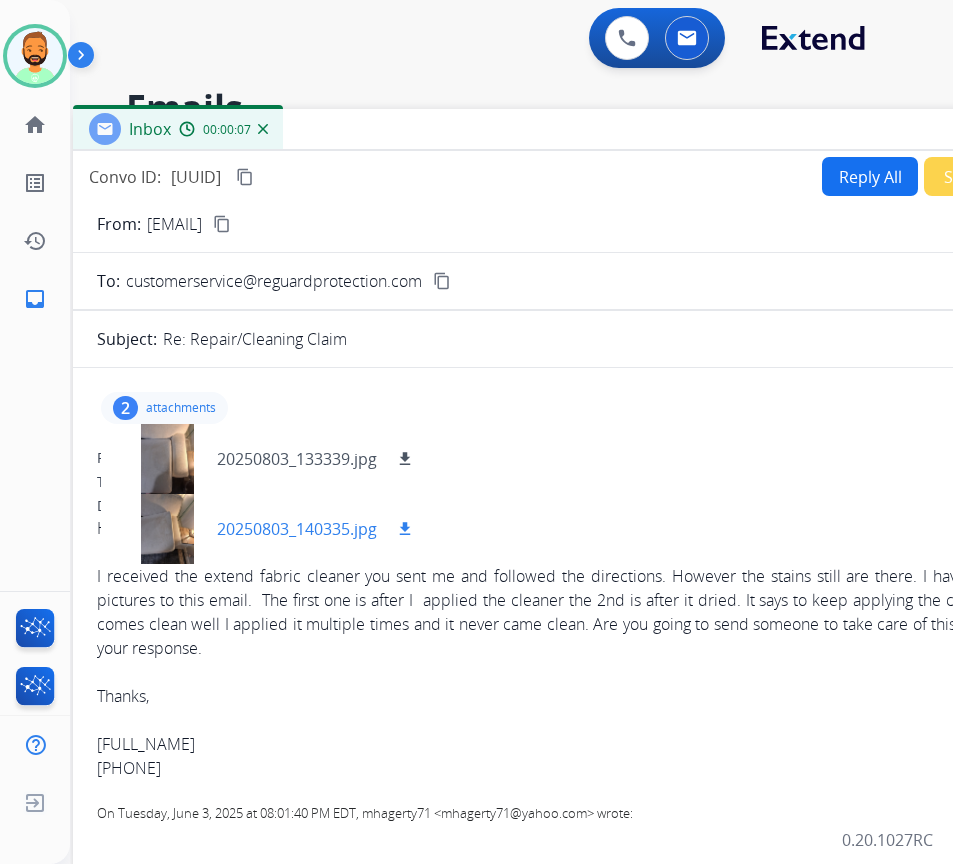 click on "download" at bounding box center [405, 529] 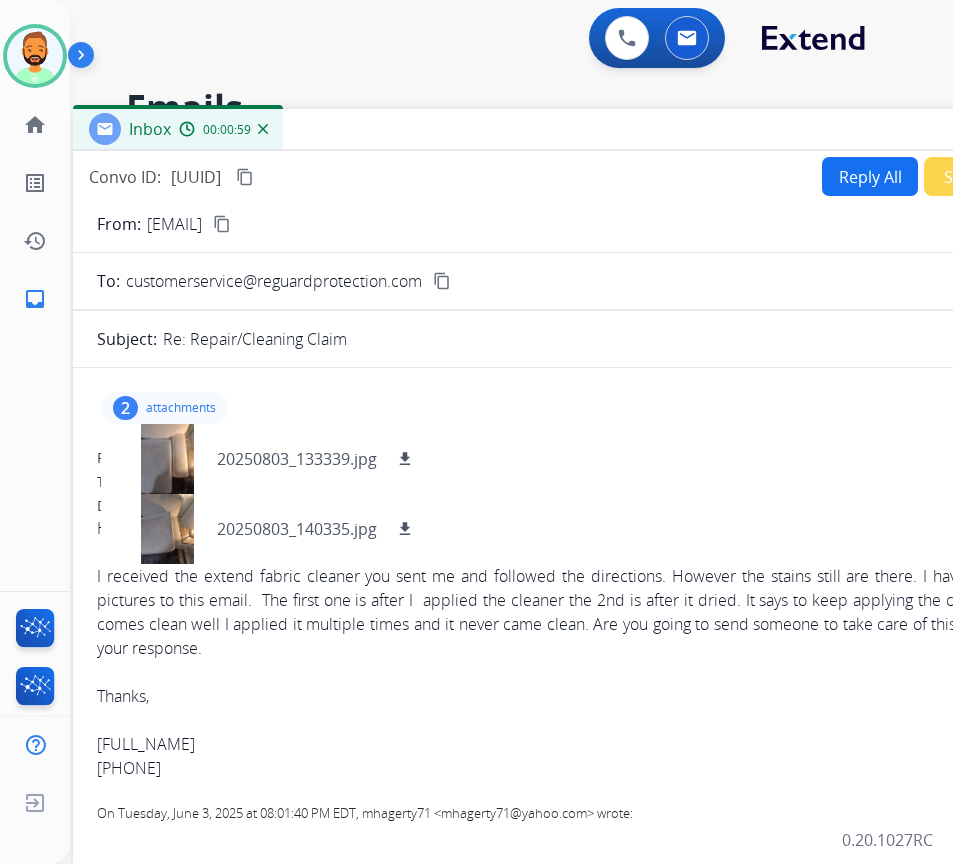 click on "2 attachments  20250803_133339.jpg  download  20250803_140335.jpg  download" at bounding box center (164, 408) 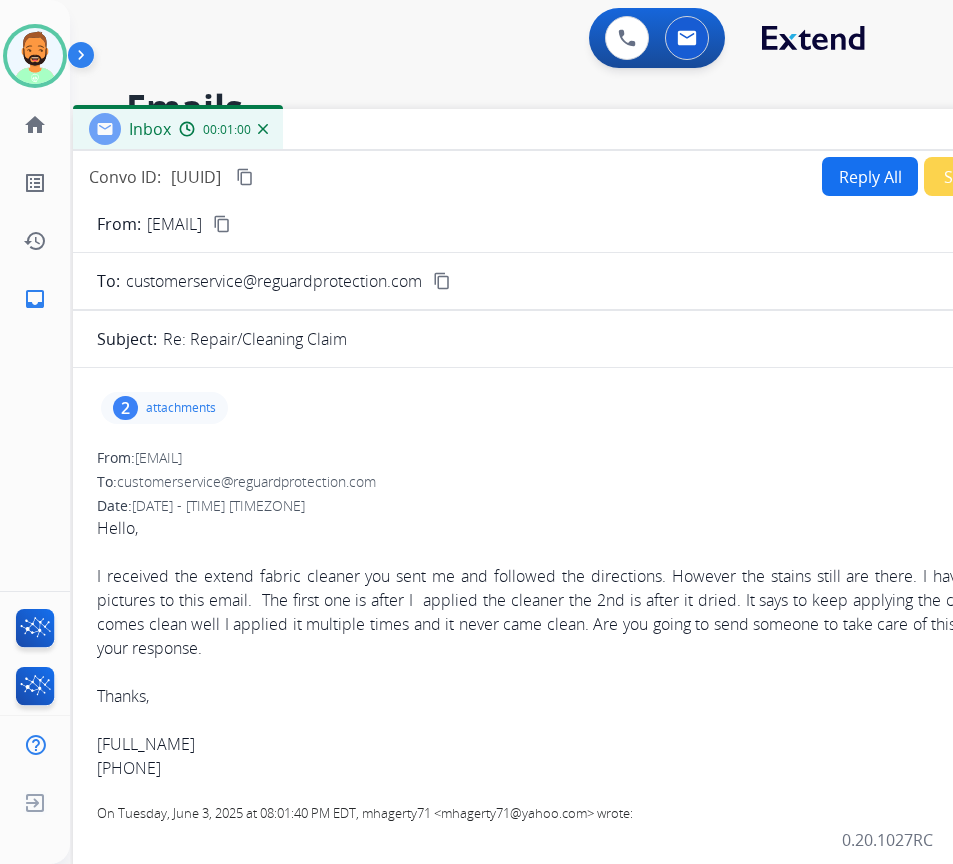 click on "Reply All" at bounding box center [870, 176] 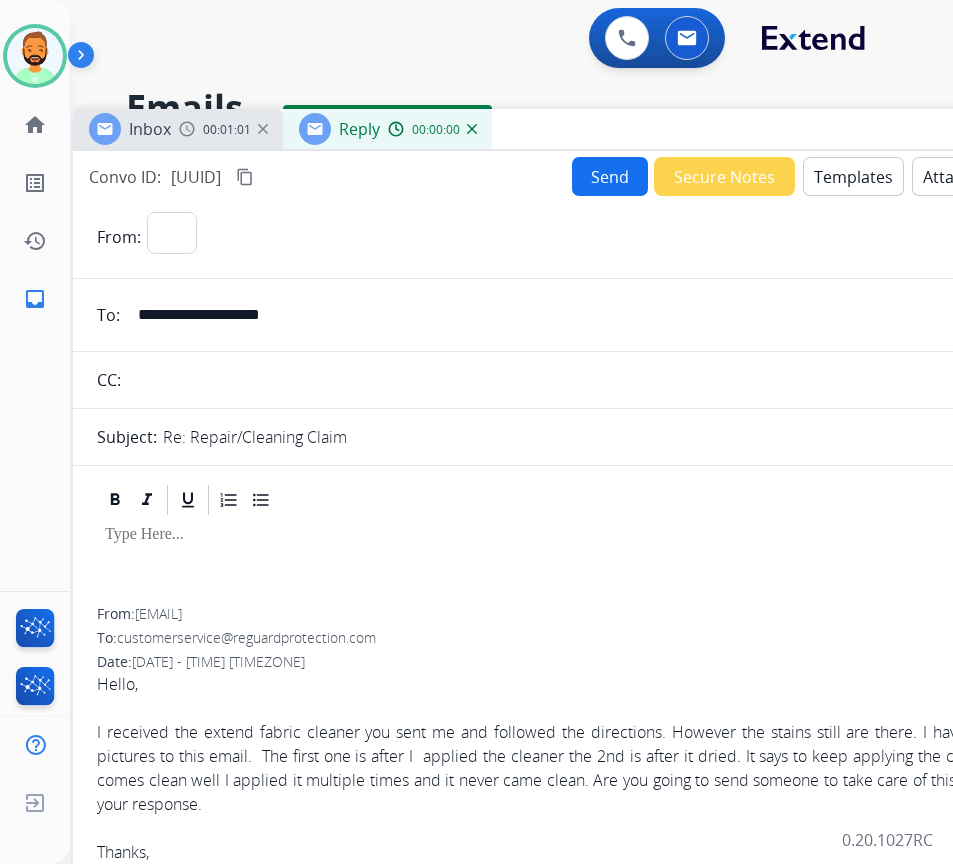 select on "**********" 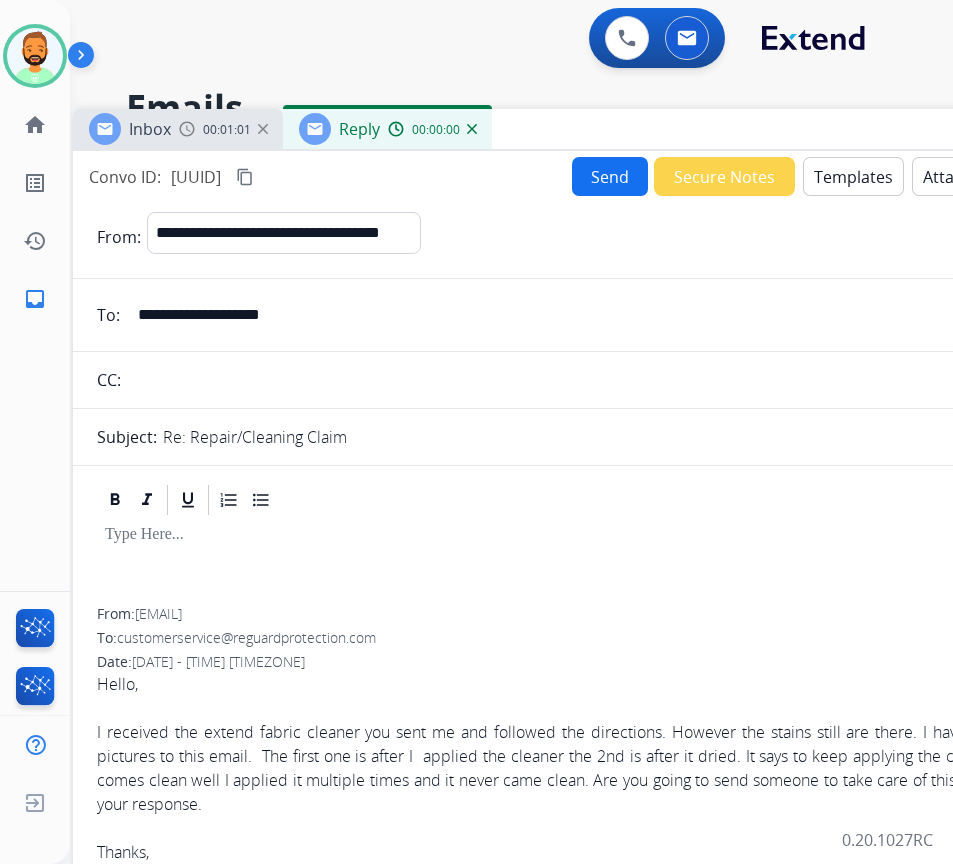 click on "Templates" at bounding box center (853, 176) 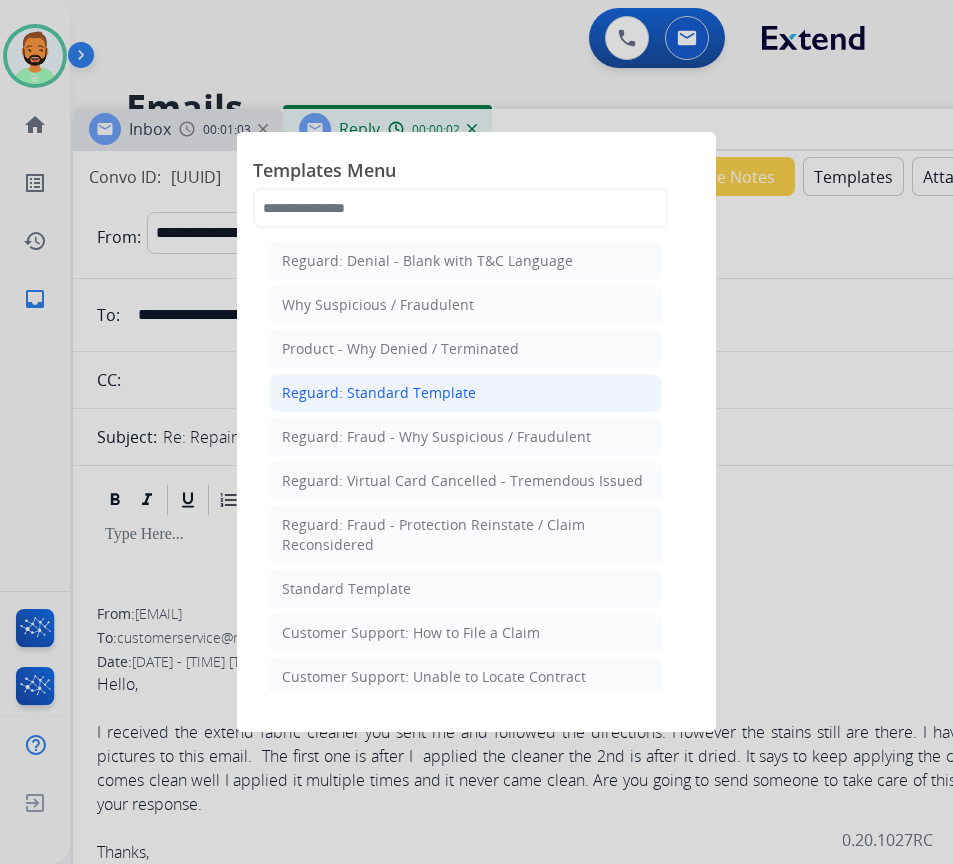 click on "Reguard: Standard Template" 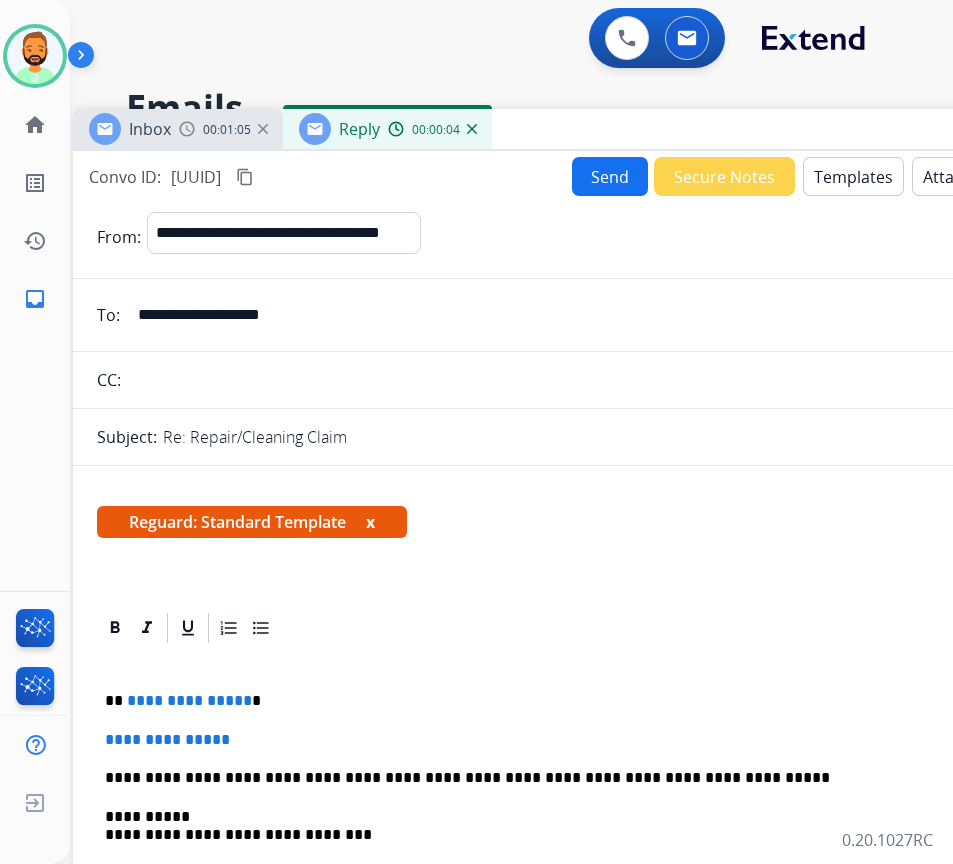 click on "**********" at bounding box center (565, 701) 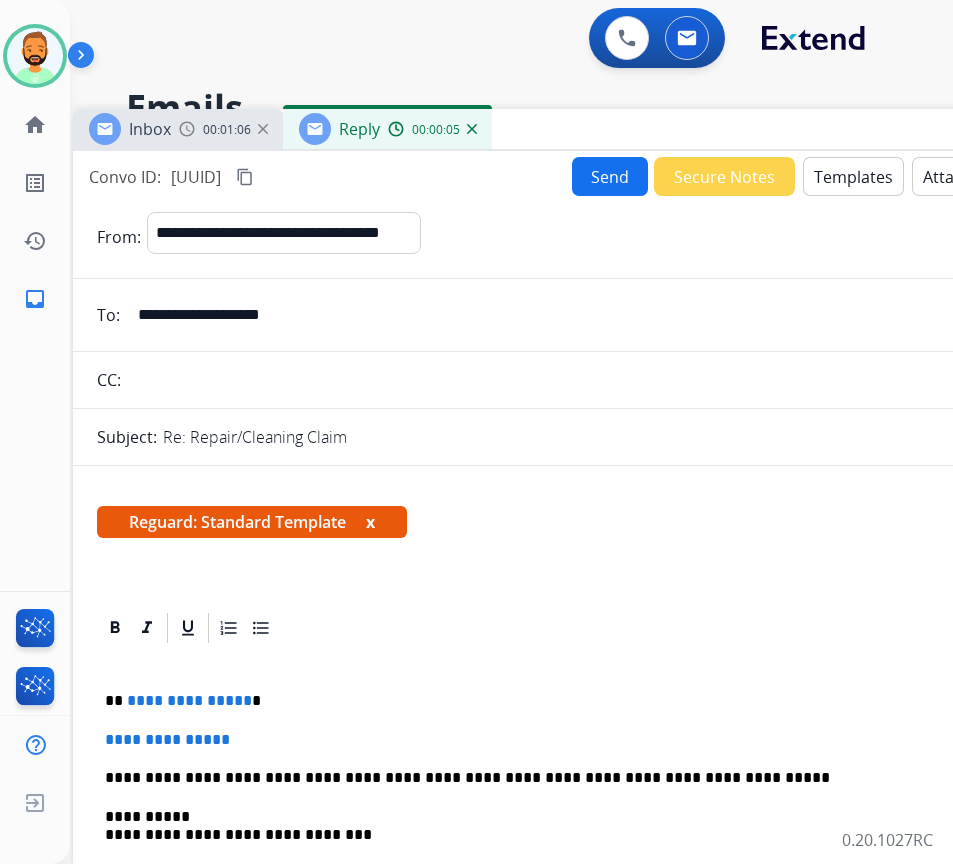 type 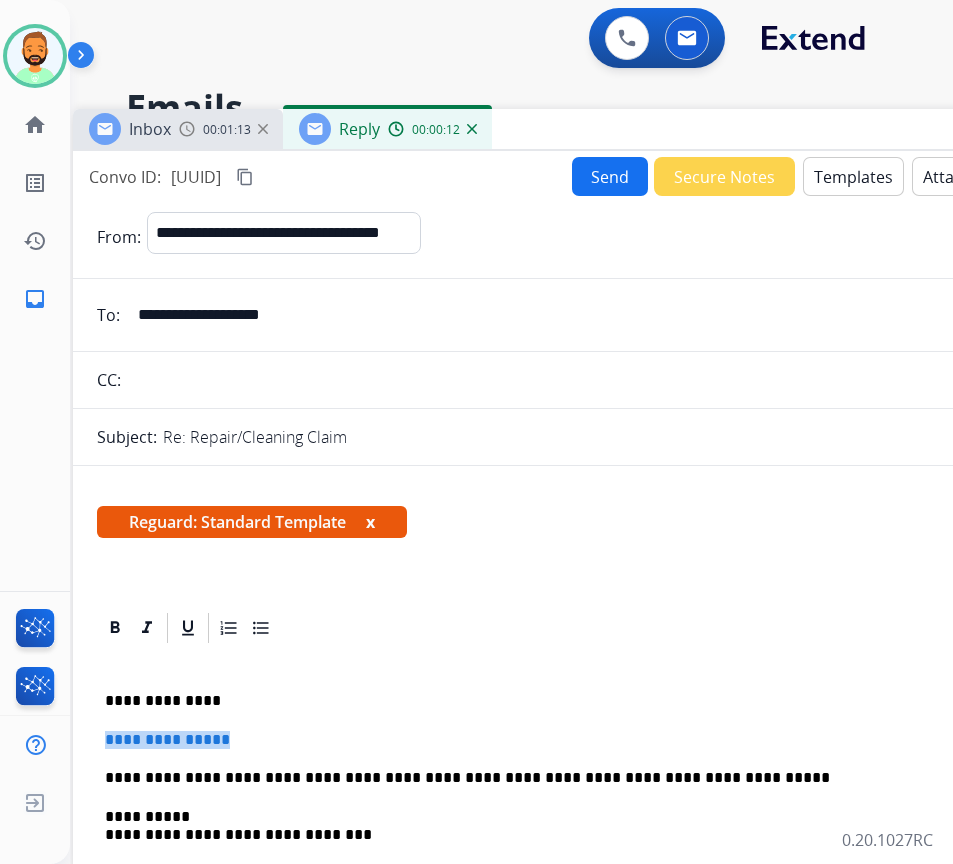 drag, startPoint x: 367, startPoint y: 749, endPoint x: 91, endPoint y: 742, distance: 276.08875 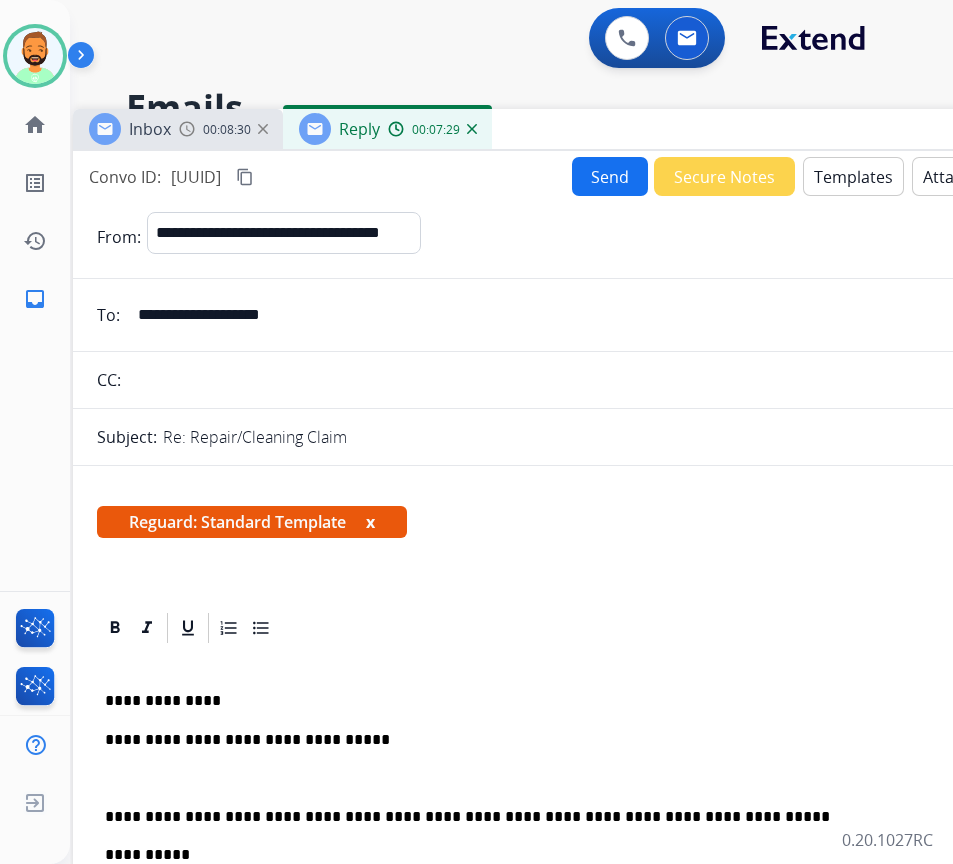drag, startPoint x: 469, startPoint y: 578, endPoint x: 488, endPoint y: 594, distance: 24.839485 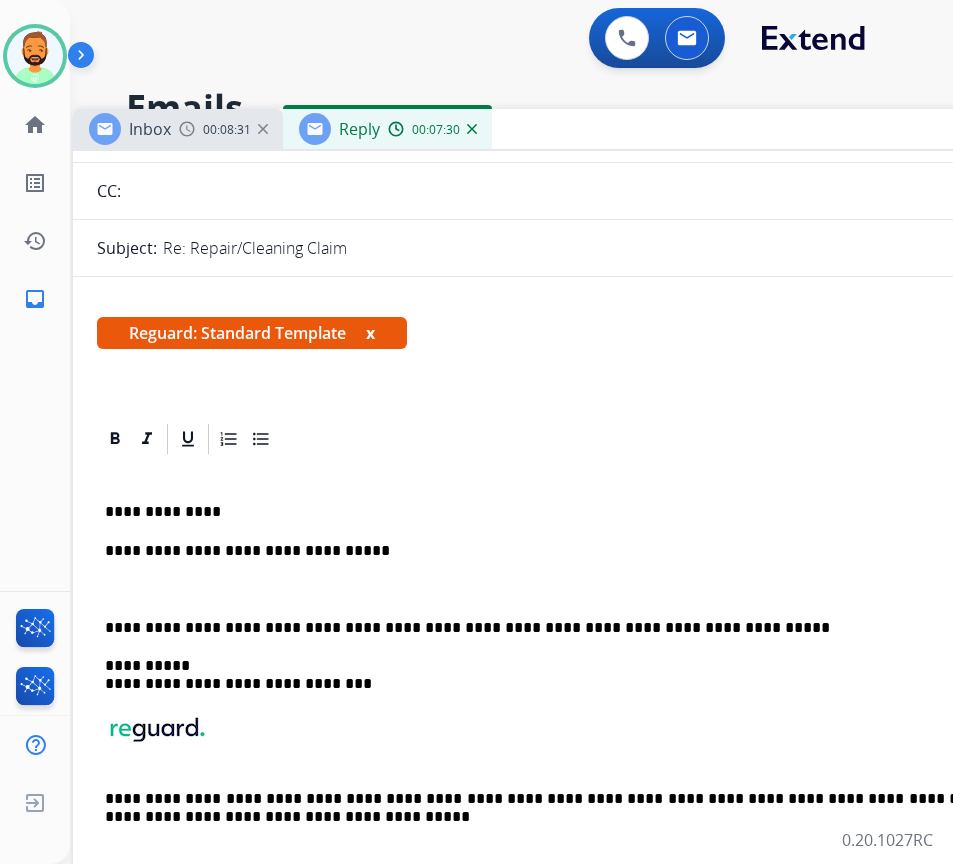 scroll, scrollTop: 200, scrollLeft: 0, axis: vertical 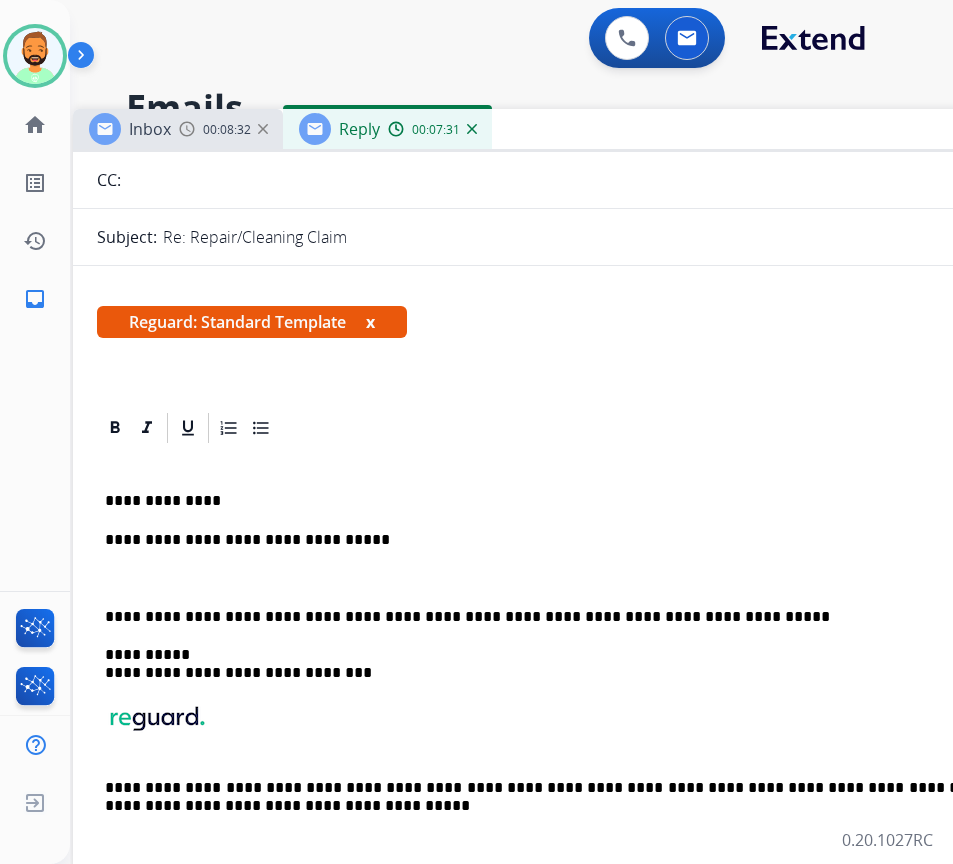 click at bounding box center [573, 578] 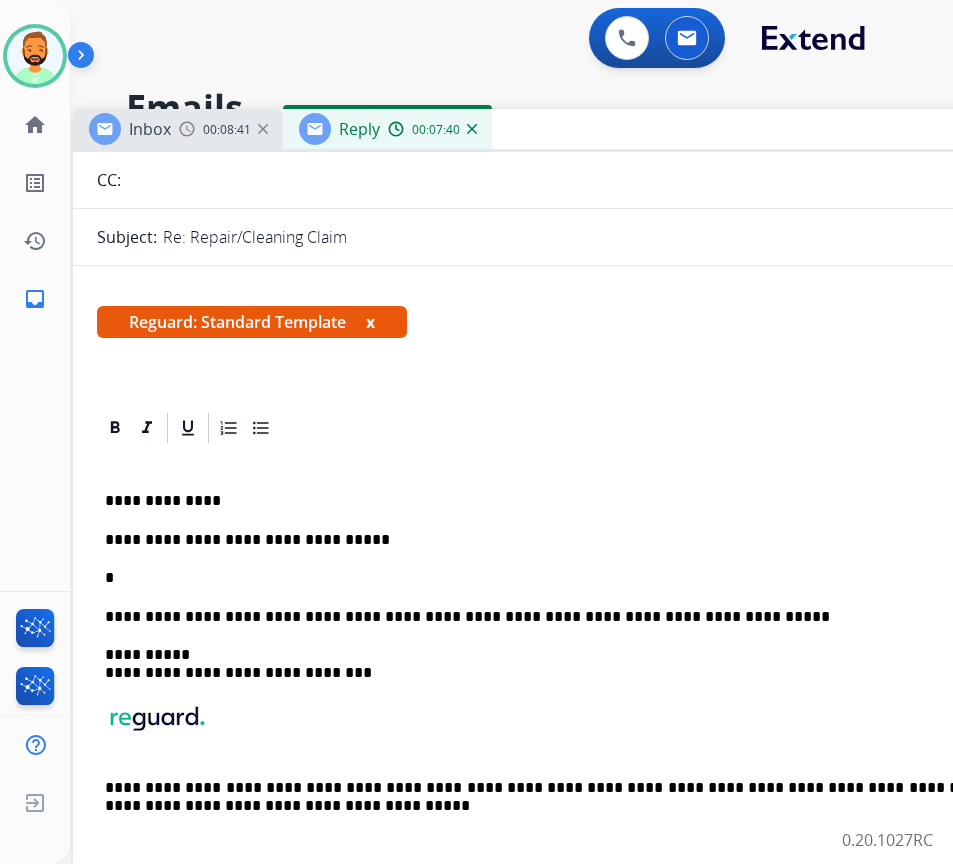 click on "**********" at bounding box center (573, 662) 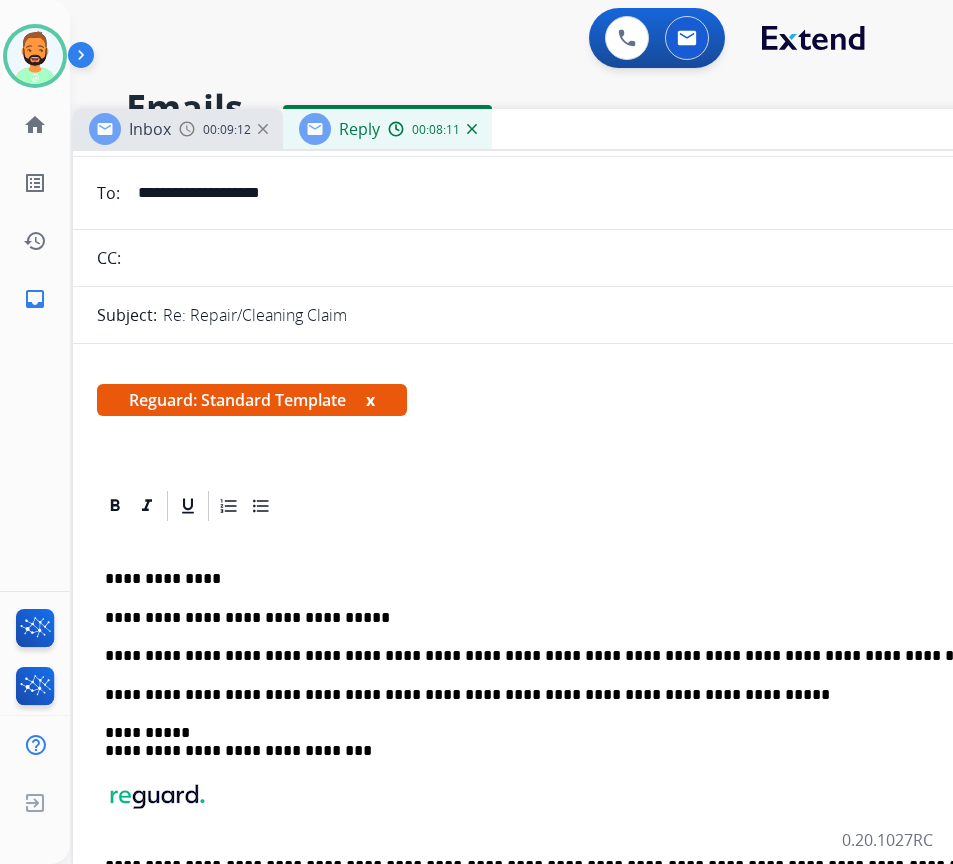 scroll, scrollTop: 0, scrollLeft: 0, axis: both 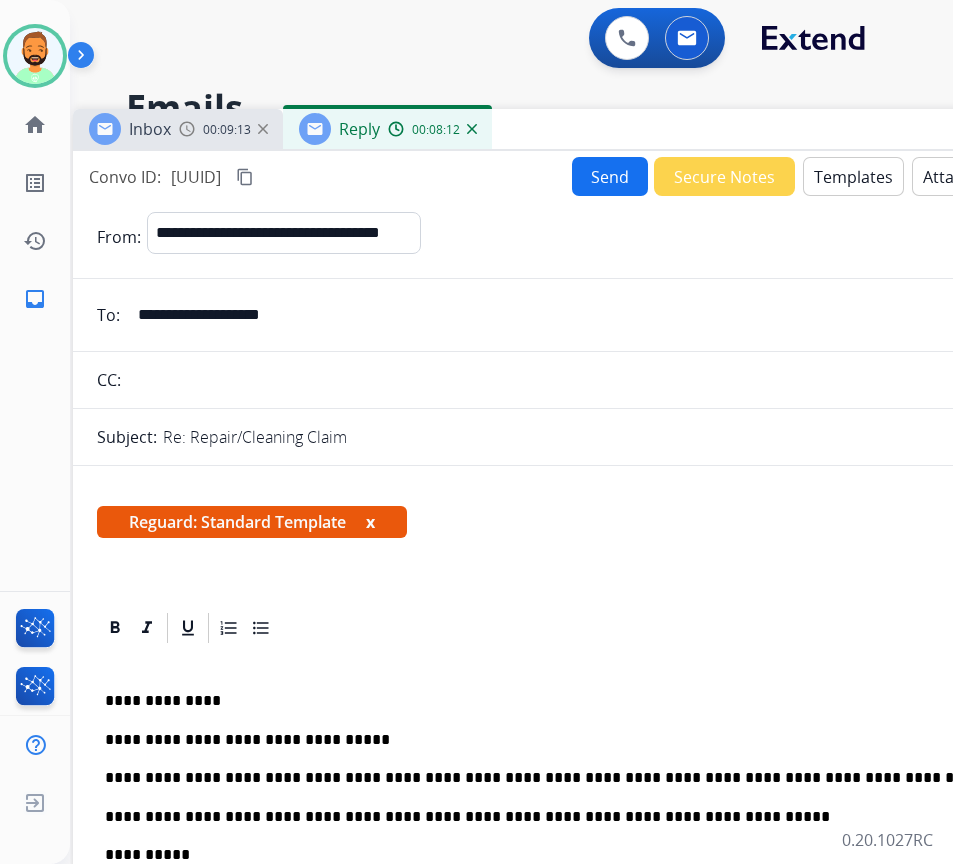 click on "Send" at bounding box center (610, 176) 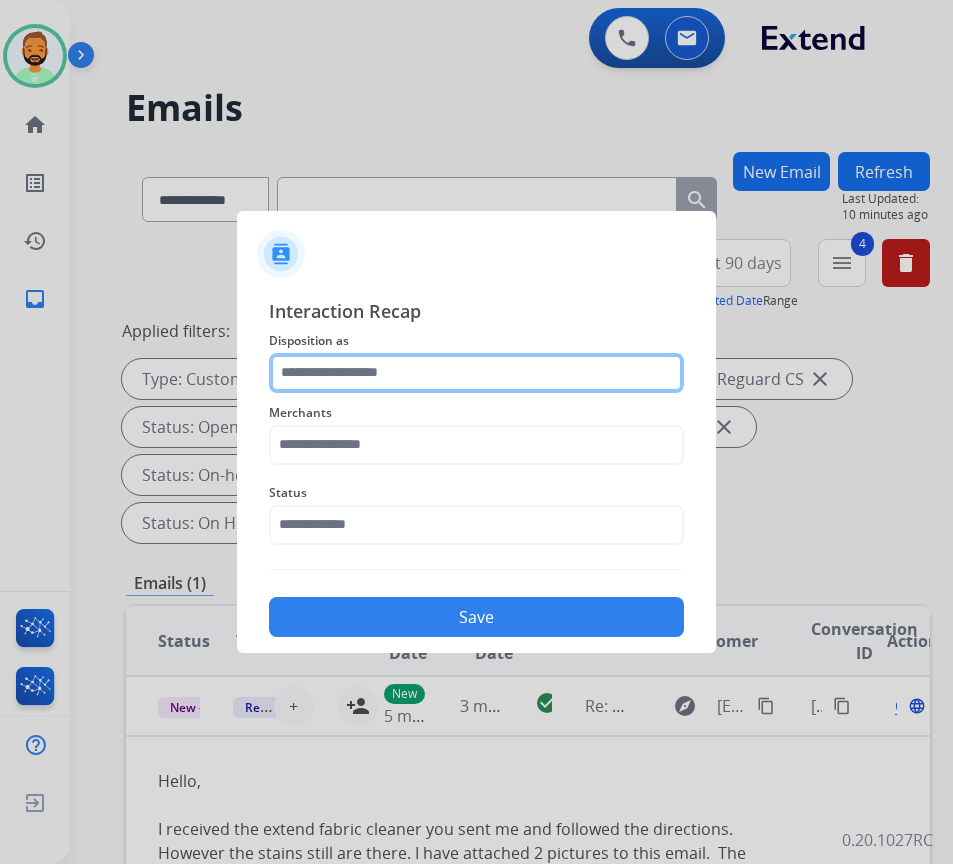 click 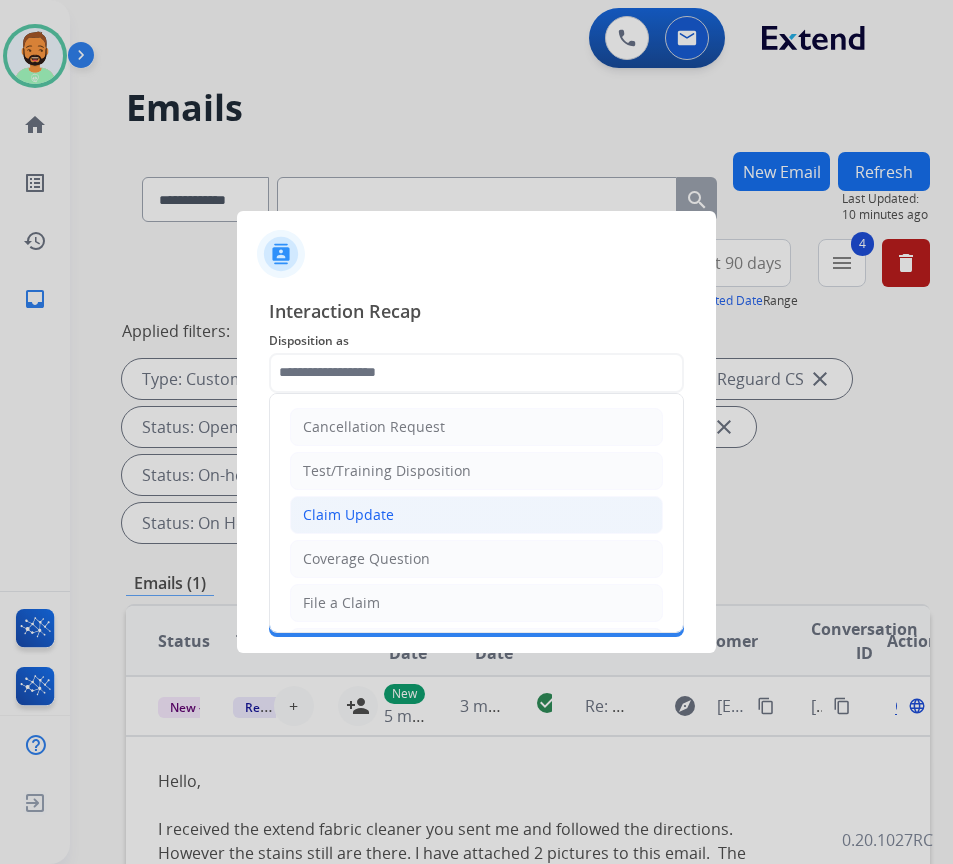 click on "Claim Update" 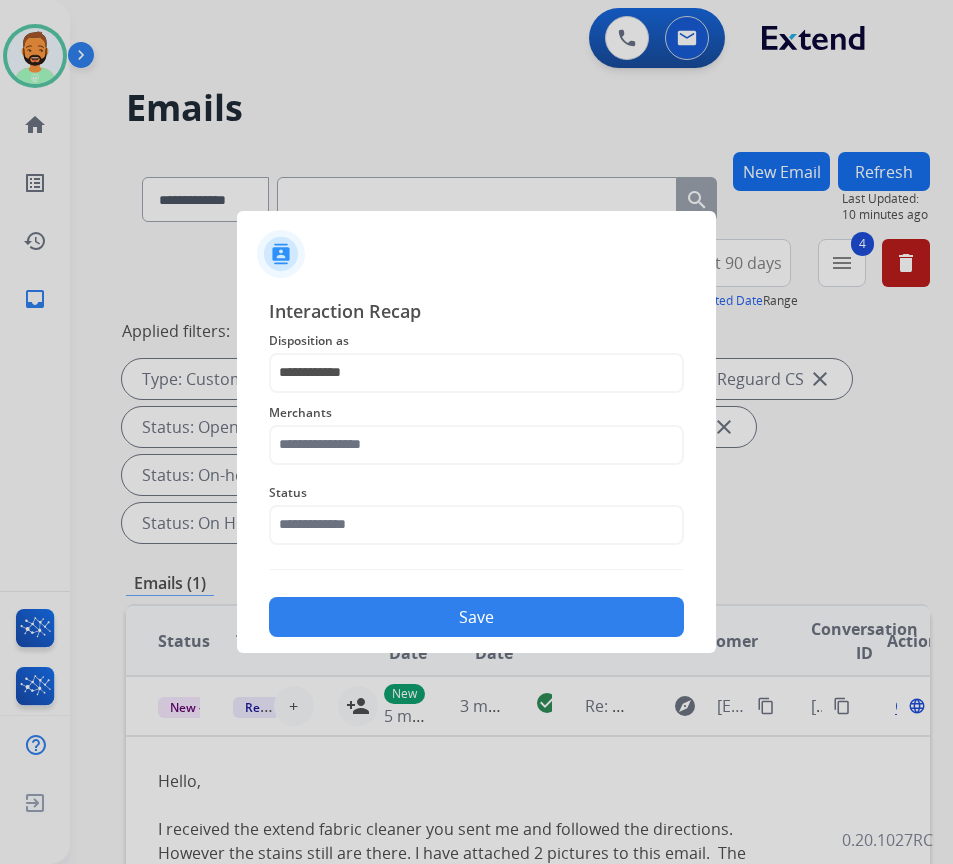 click on "Merchants" 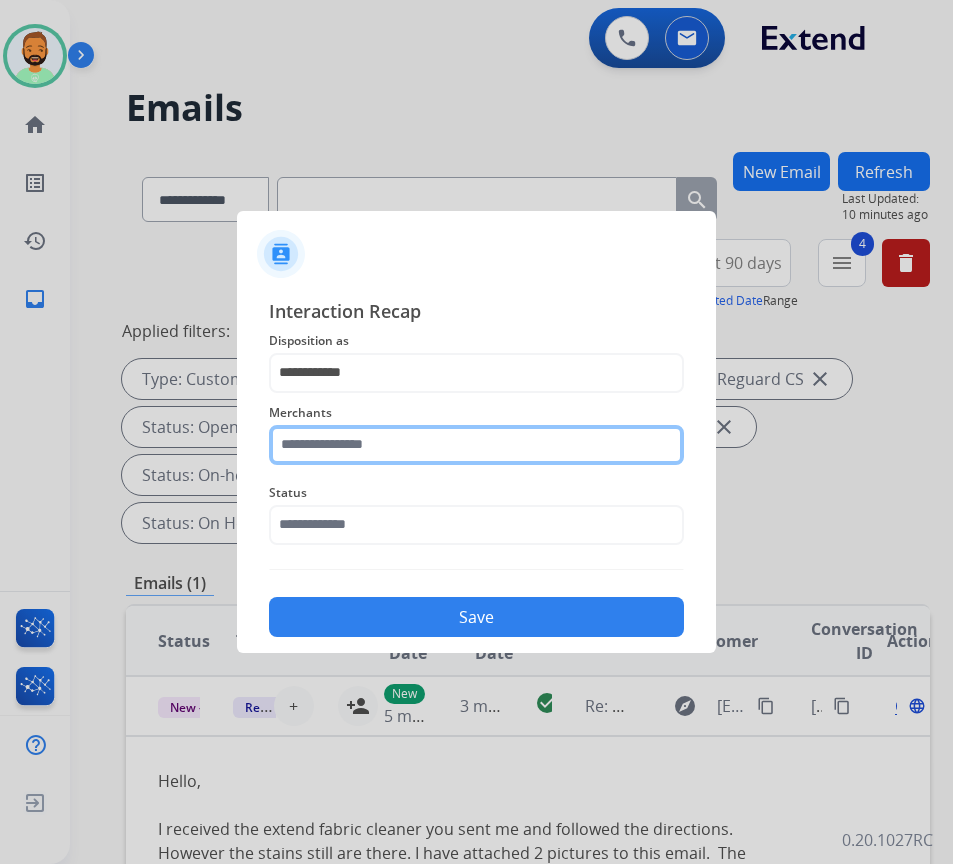 click 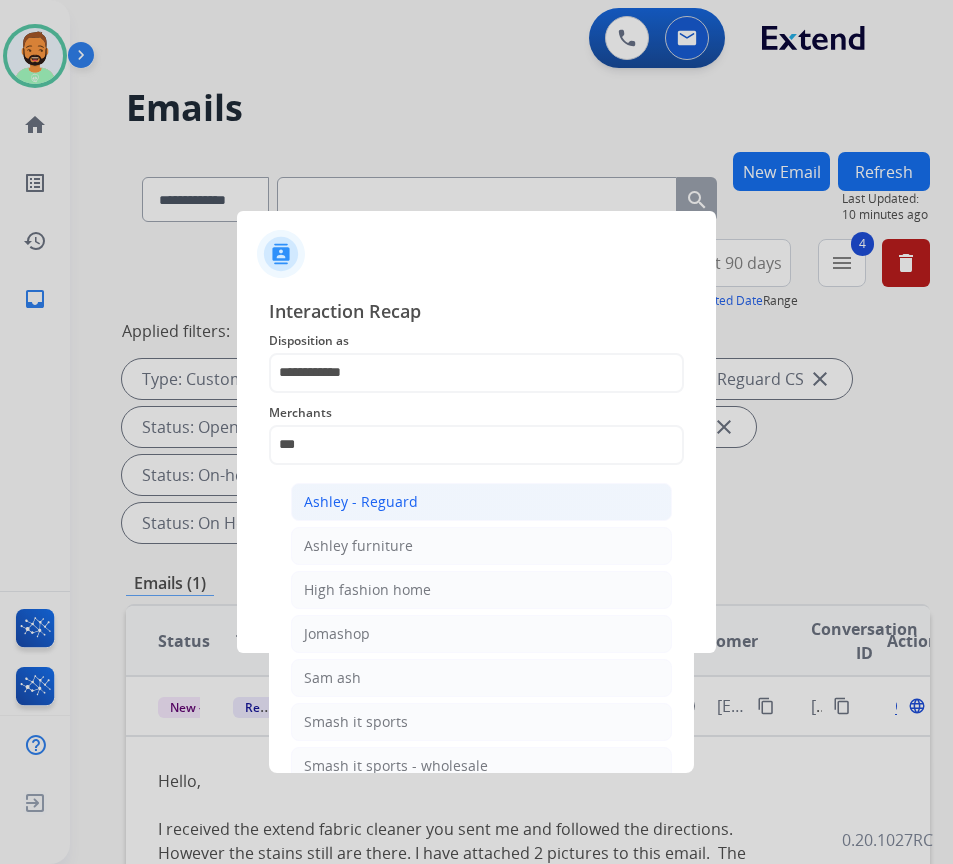 click on "Ashley - Reguard" 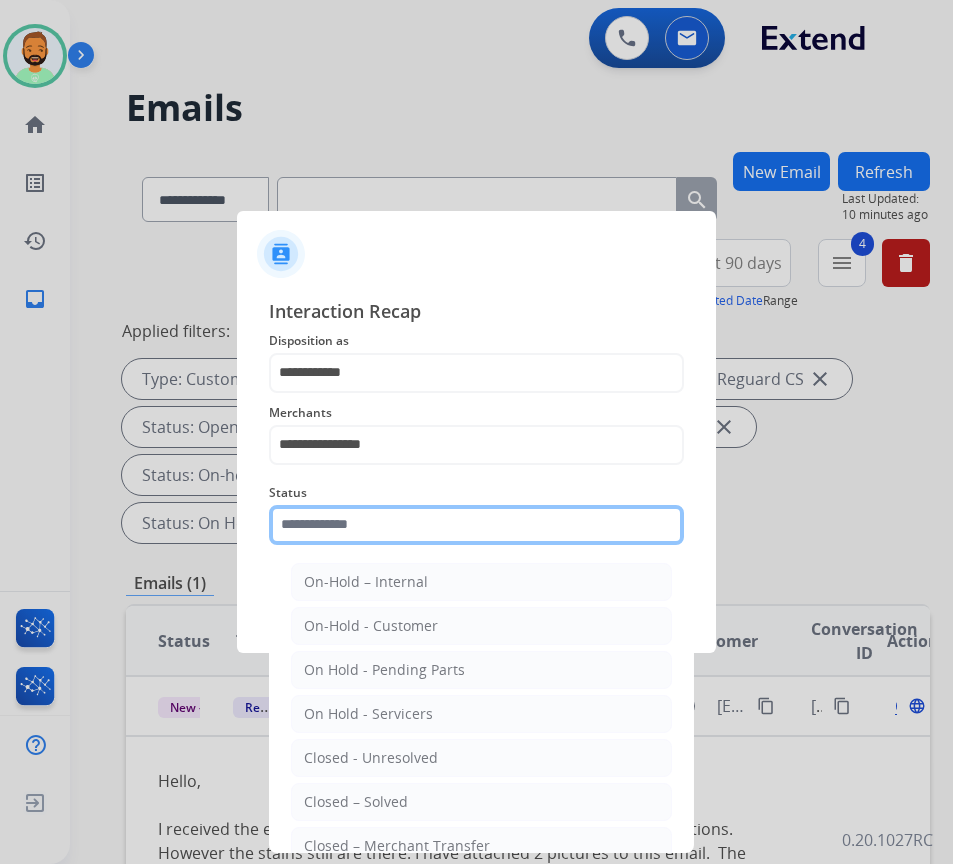 click 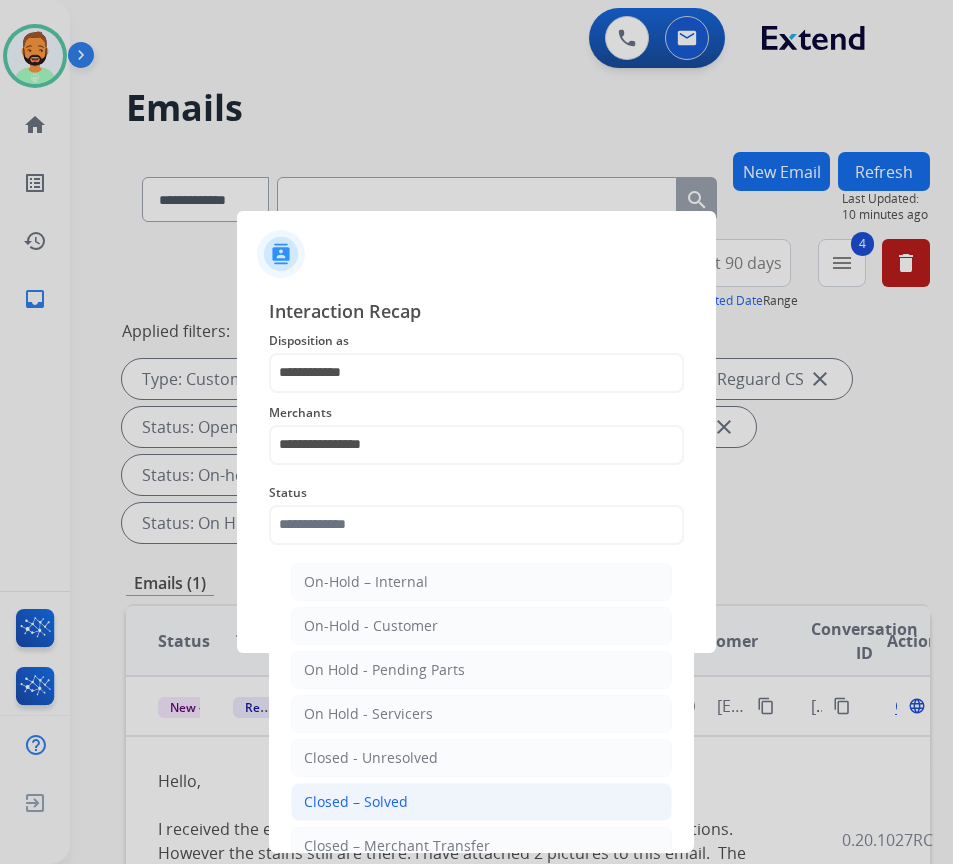 click on "Closed – Solved" 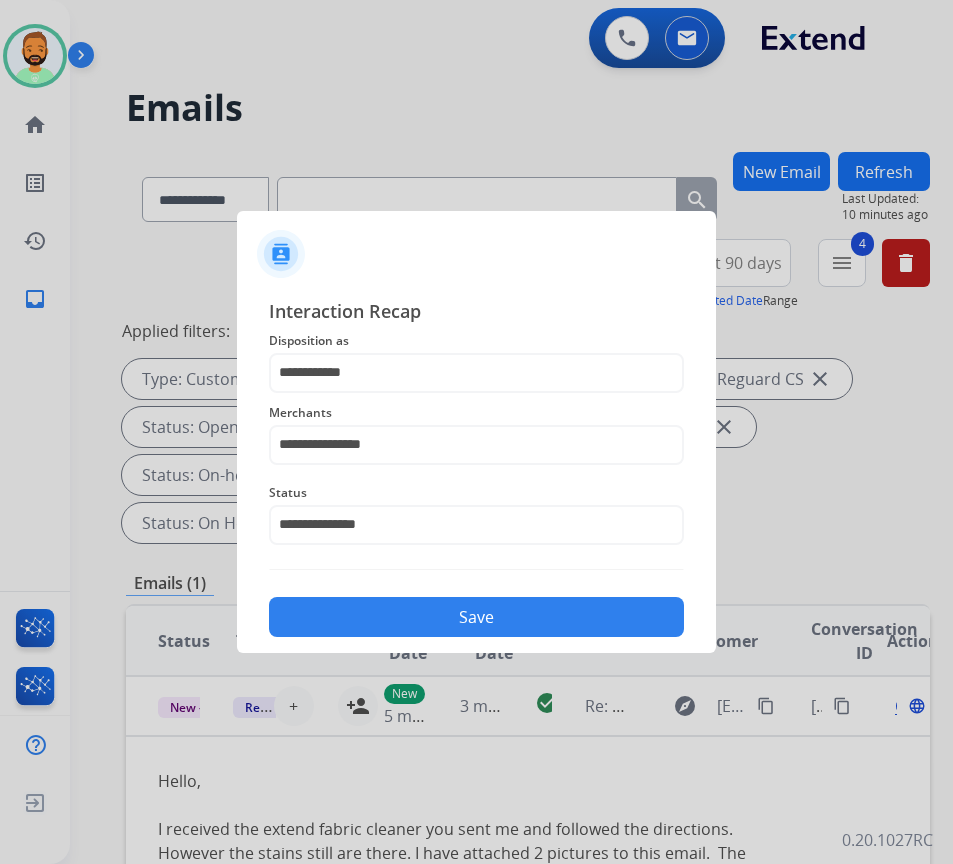 click on "Save" 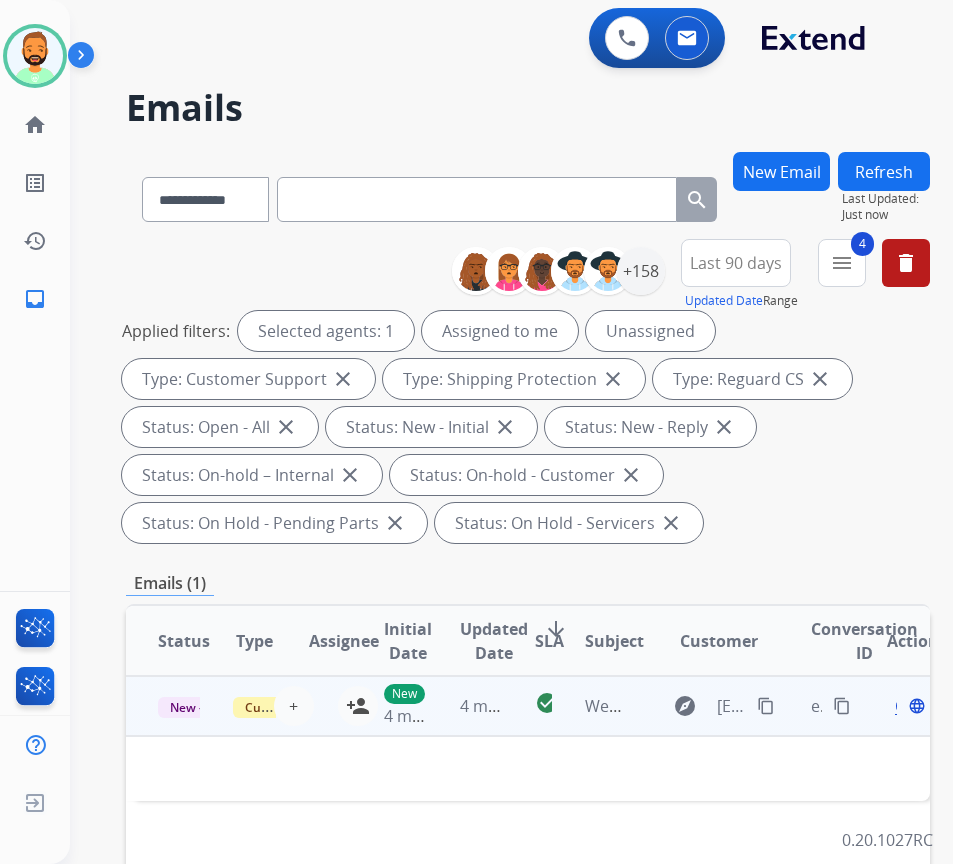 click on "check_circle" at bounding box center (528, 706) 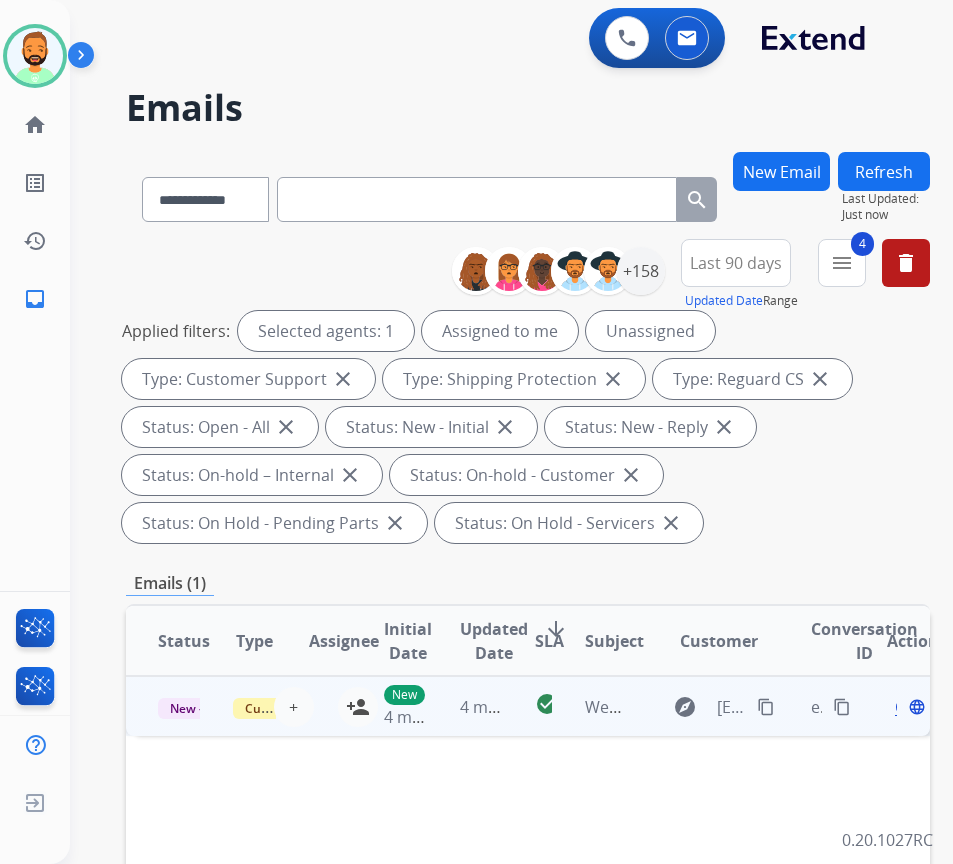 click on "4 minutes ago" at bounding box center (465, 706) 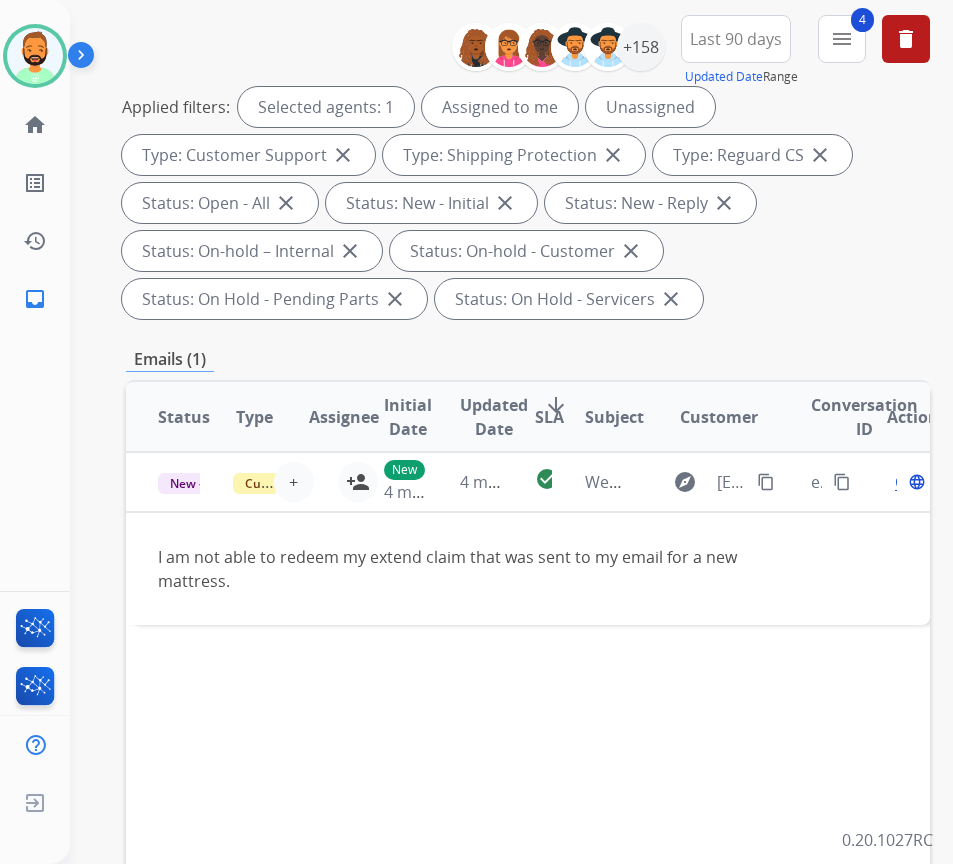 scroll, scrollTop: 400, scrollLeft: 0, axis: vertical 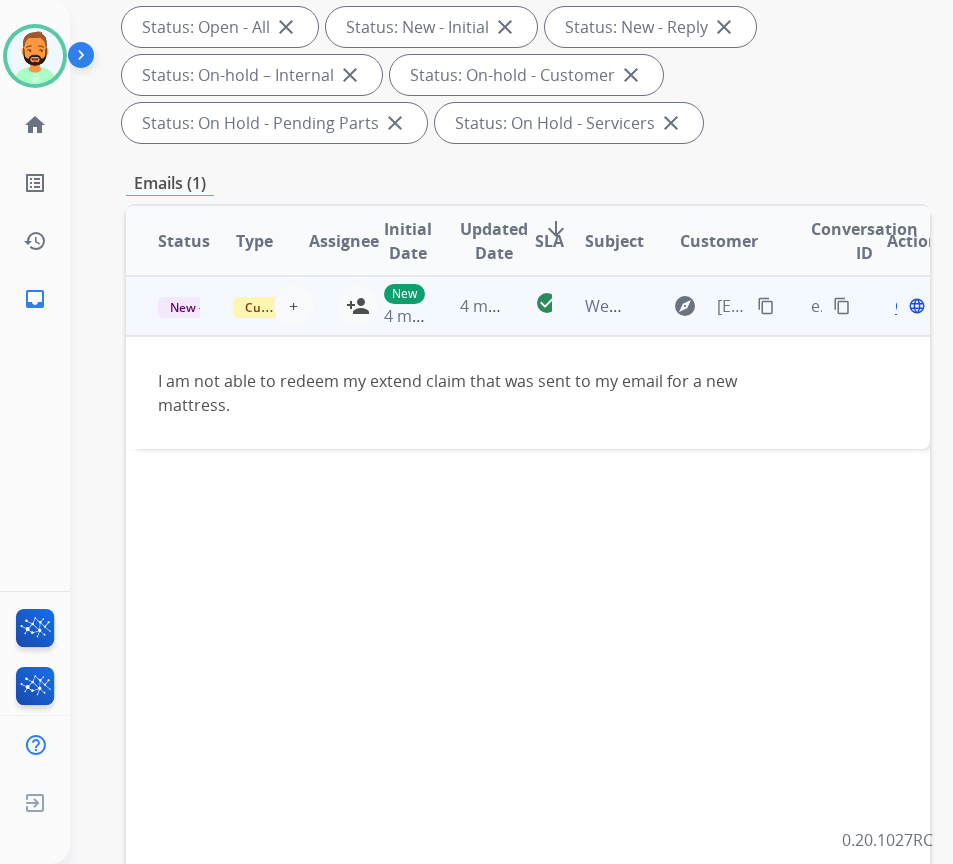 click on "content_copy" at bounding box center [766, 306] 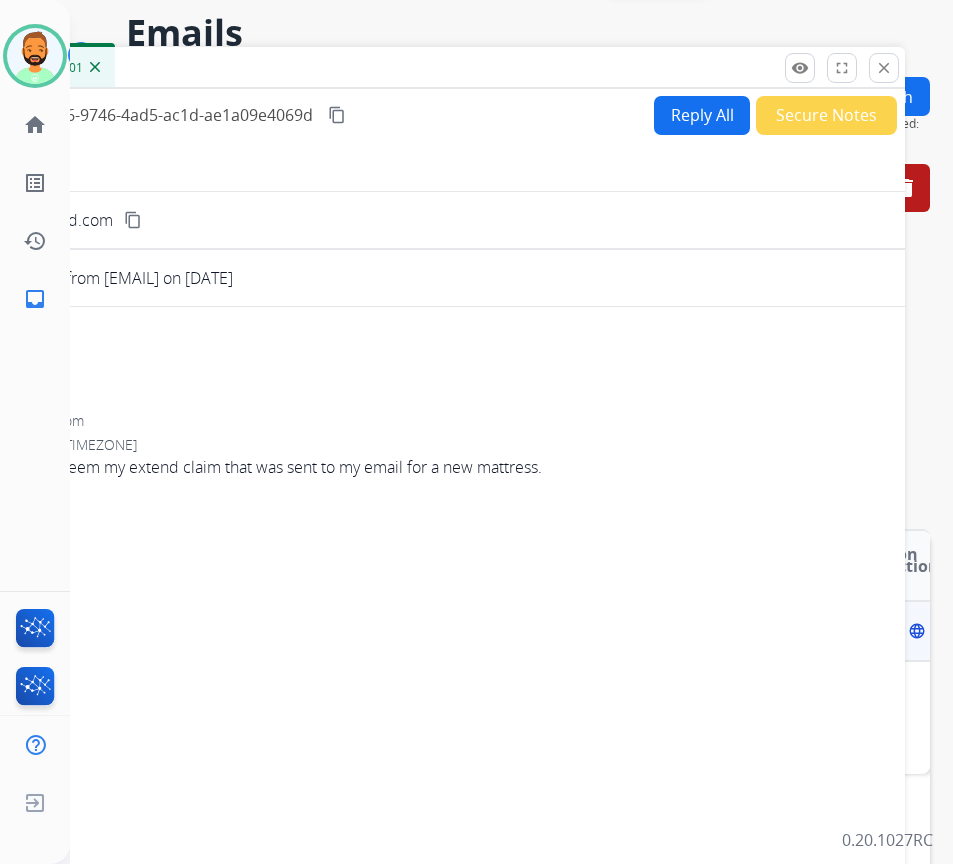 scroll, scrollTop: 0, scrollLeft: 0, axis: both 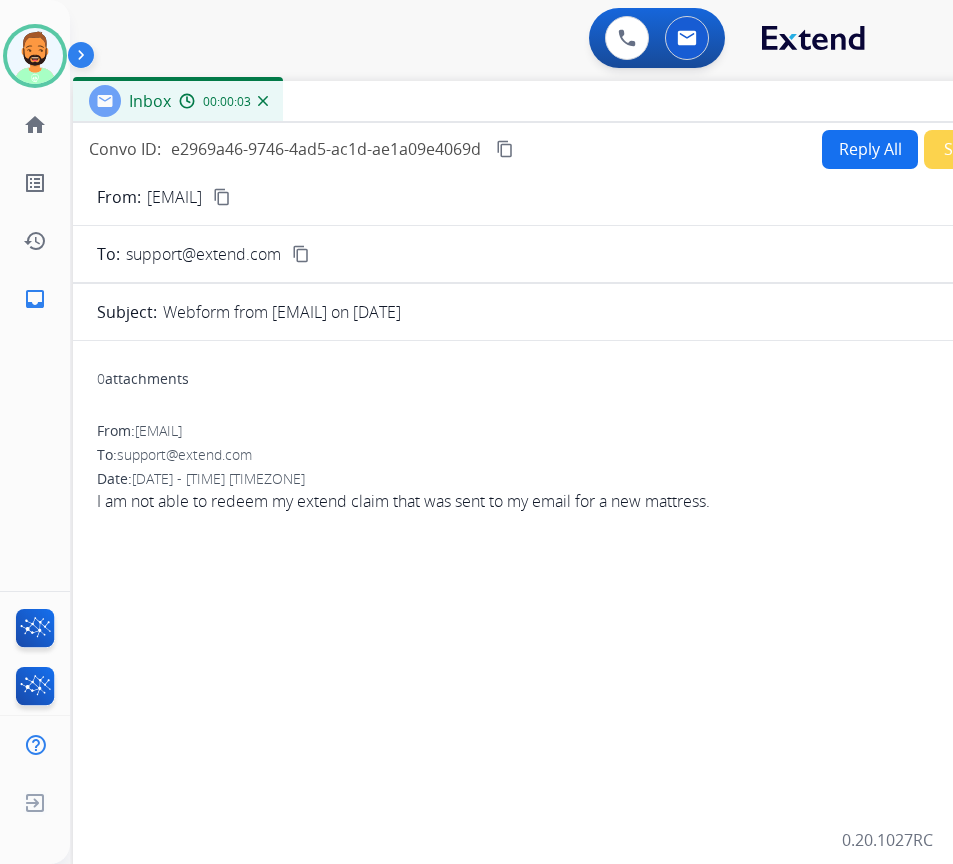 drag, startPoint x: 432, startPoint y: 133, endPoint x: 503, endPoint y: 92, distance: 81.9878 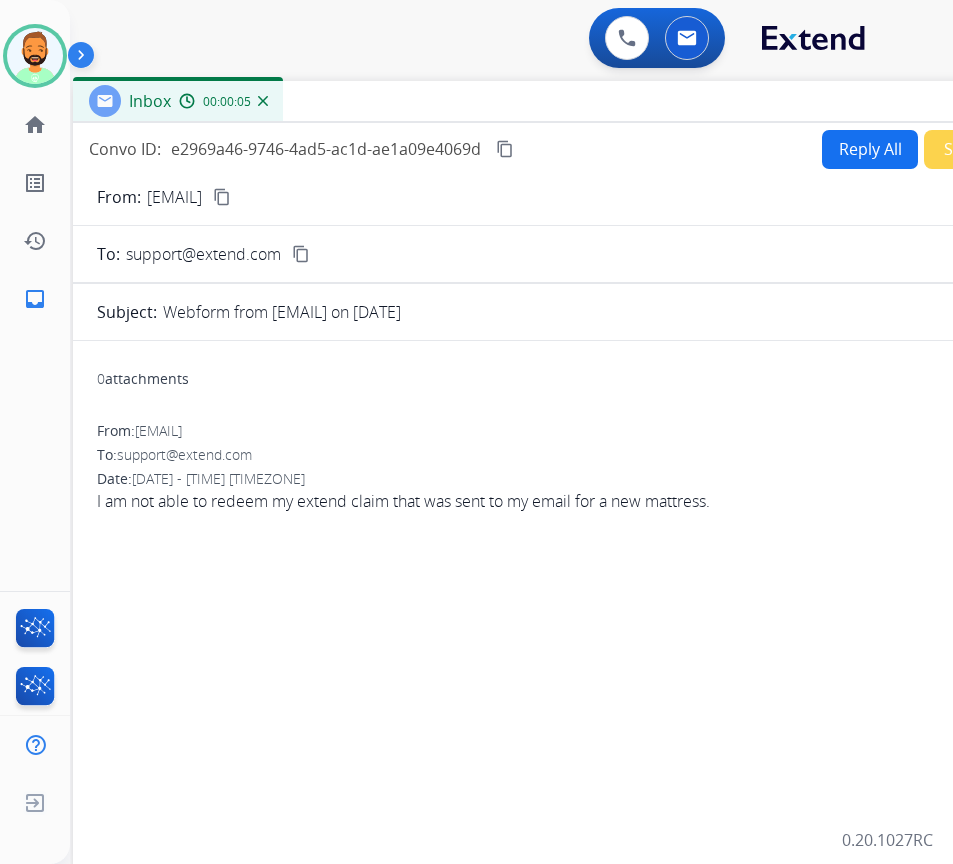 click on "Reply All" at bounding box center (870, 149) 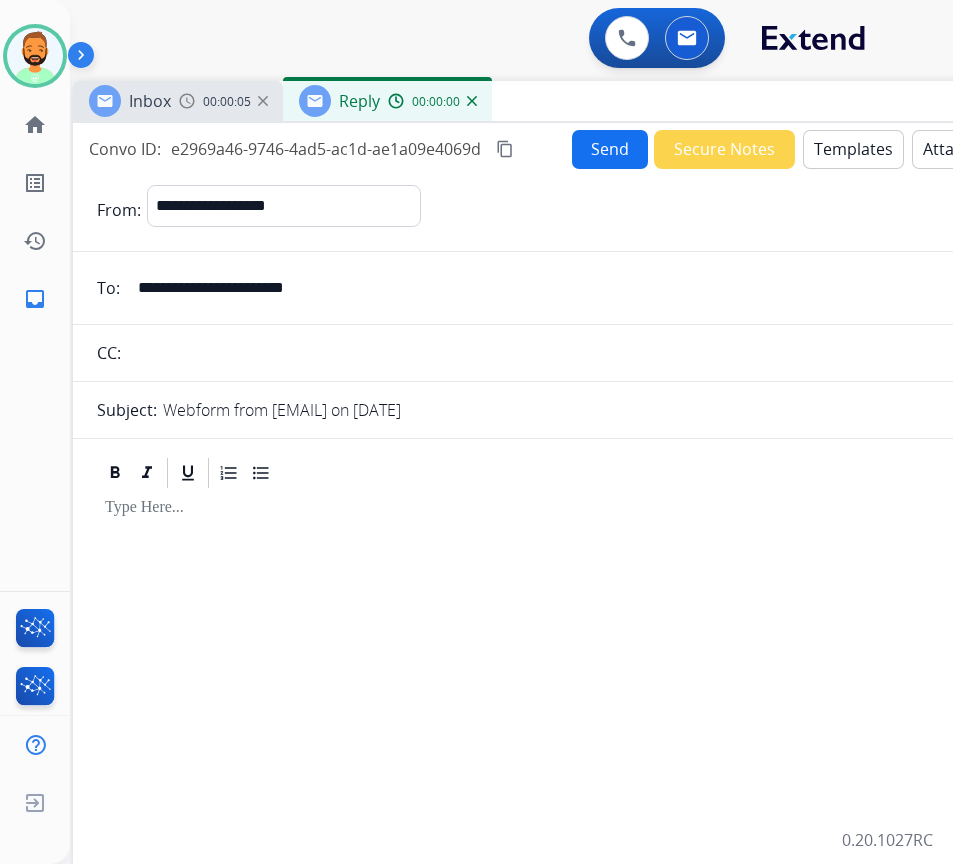 click on "Templates" at bounding box center [853, 149] 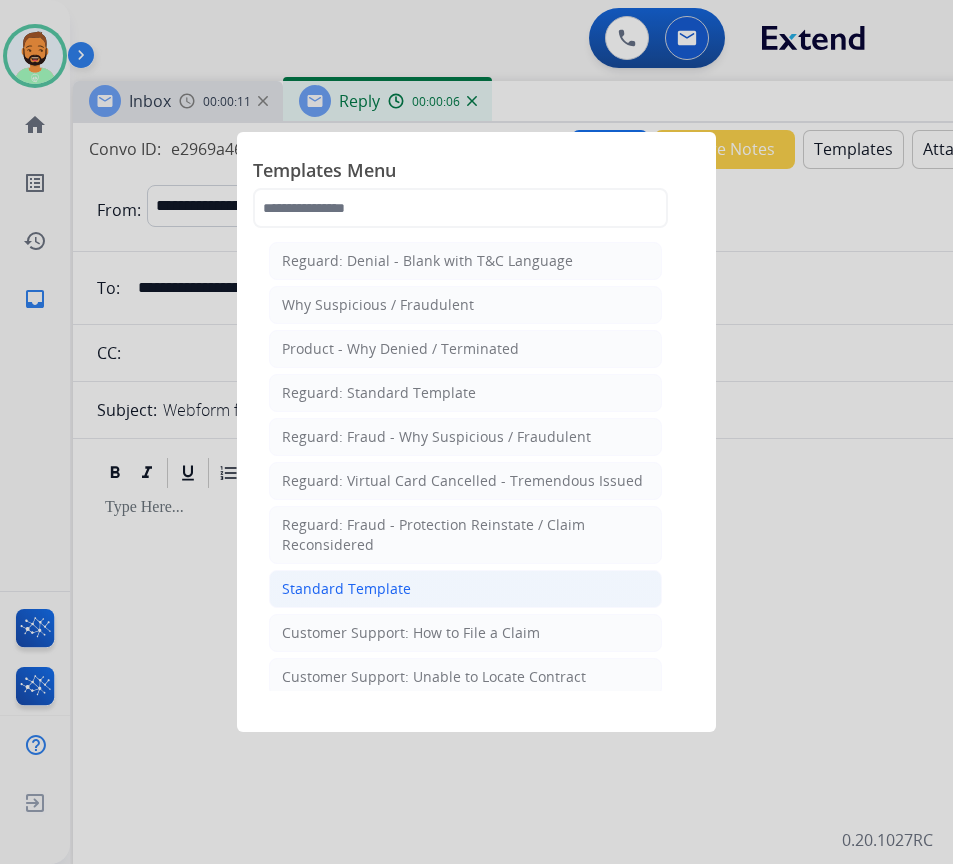 type 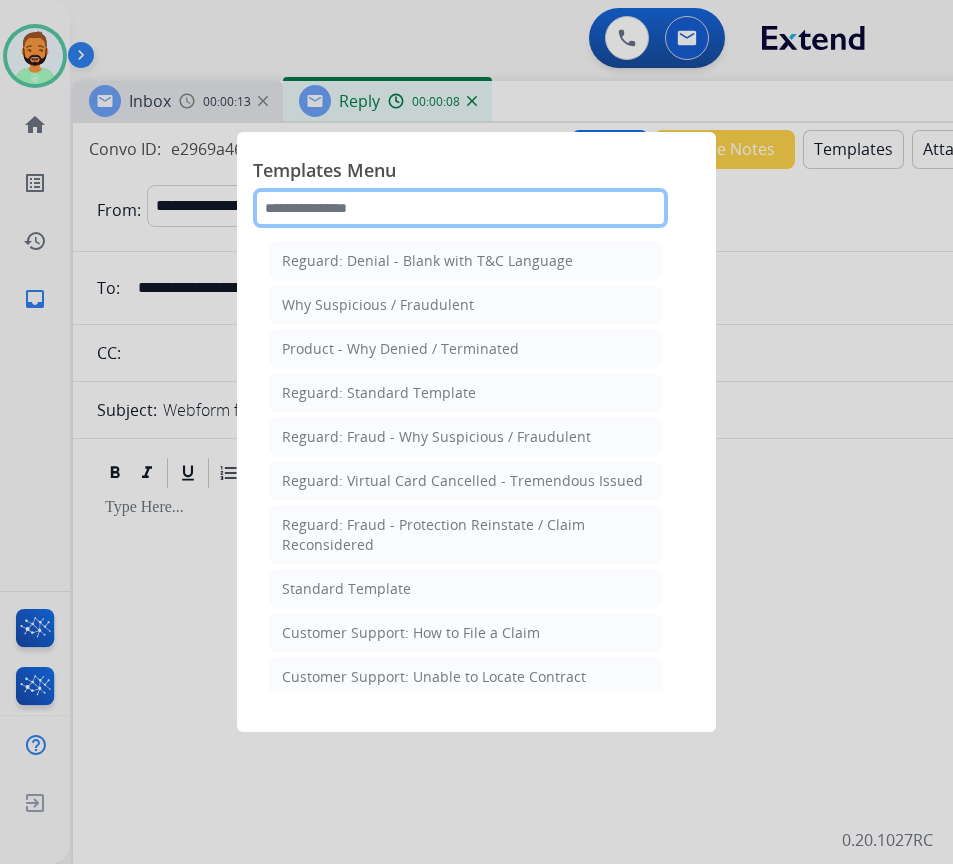 click 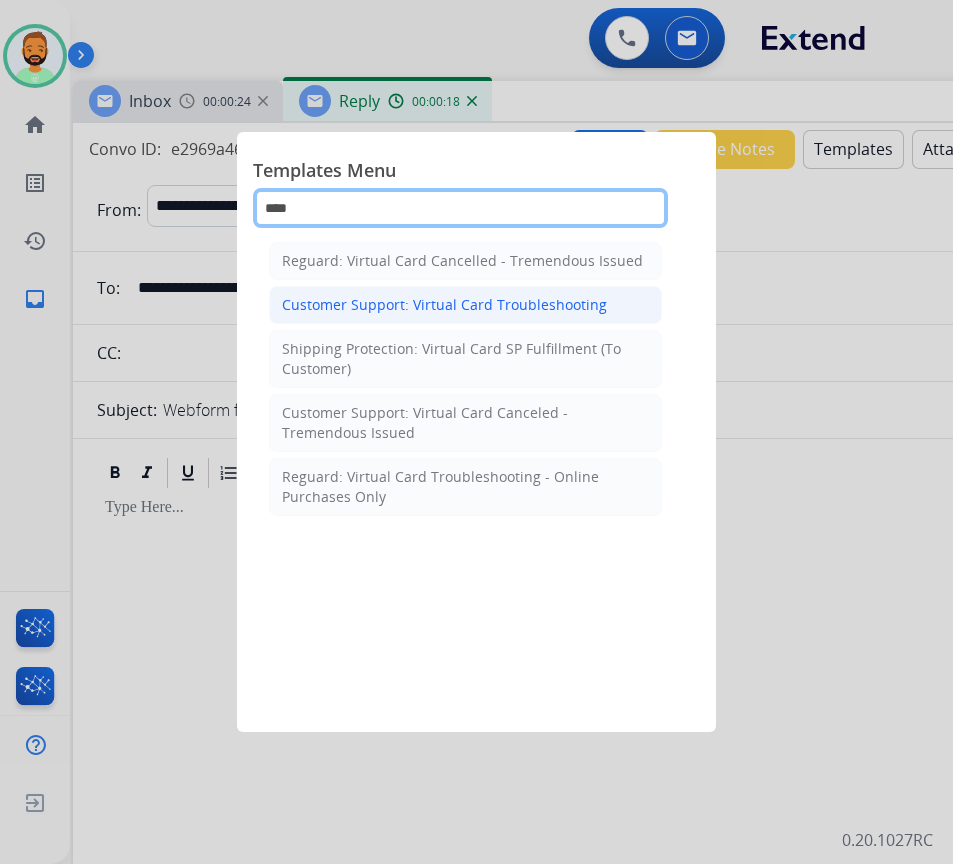 type on "****" 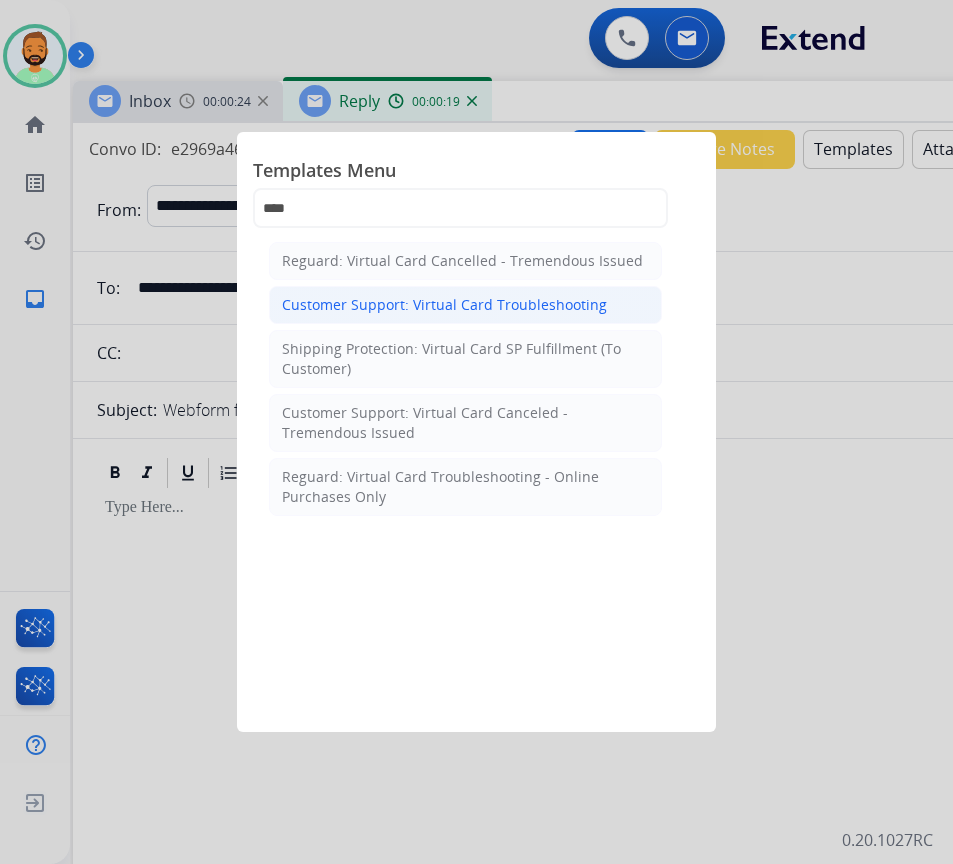 click on "Customer Support: Virtual Card Troubleshooting" 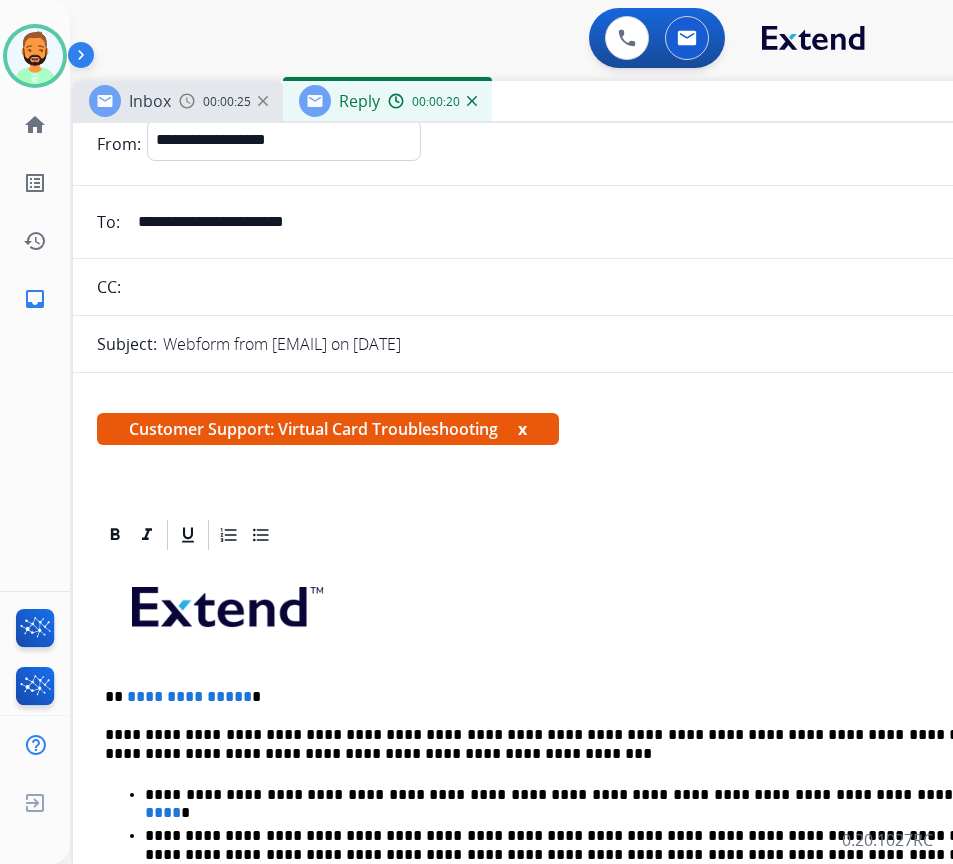 scroll, scrollTop: 100, scrollLeft: 0, axis: vertical 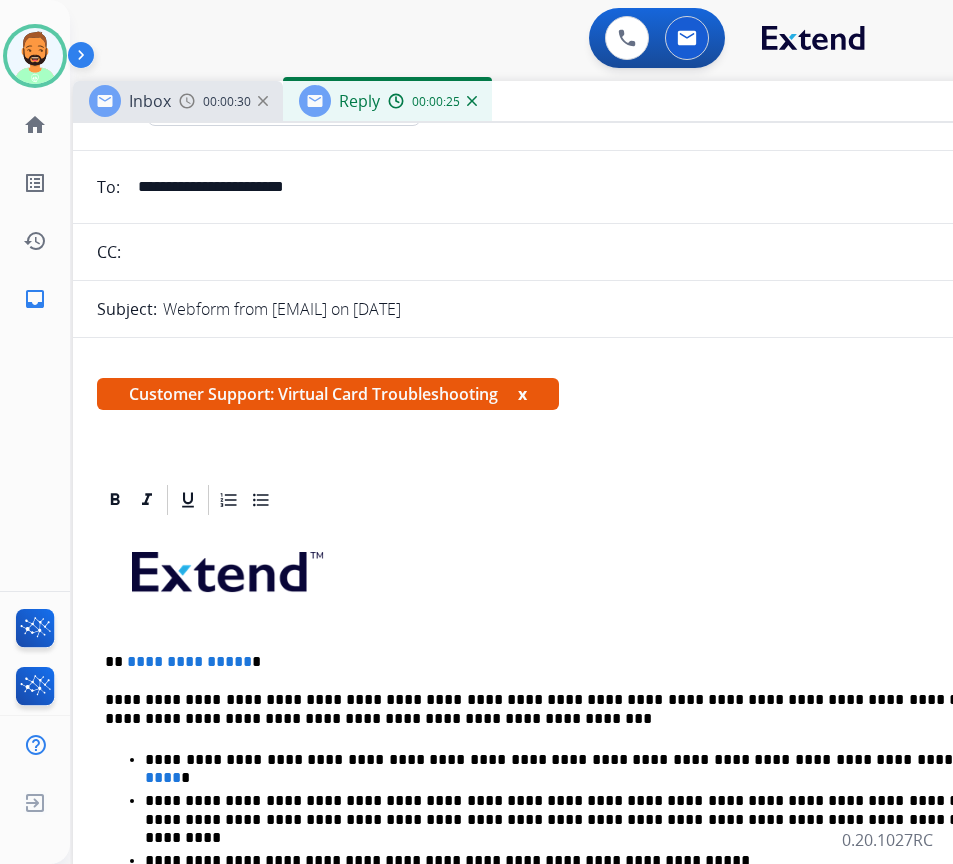 click on "**********" at bounding box center (573, 905) 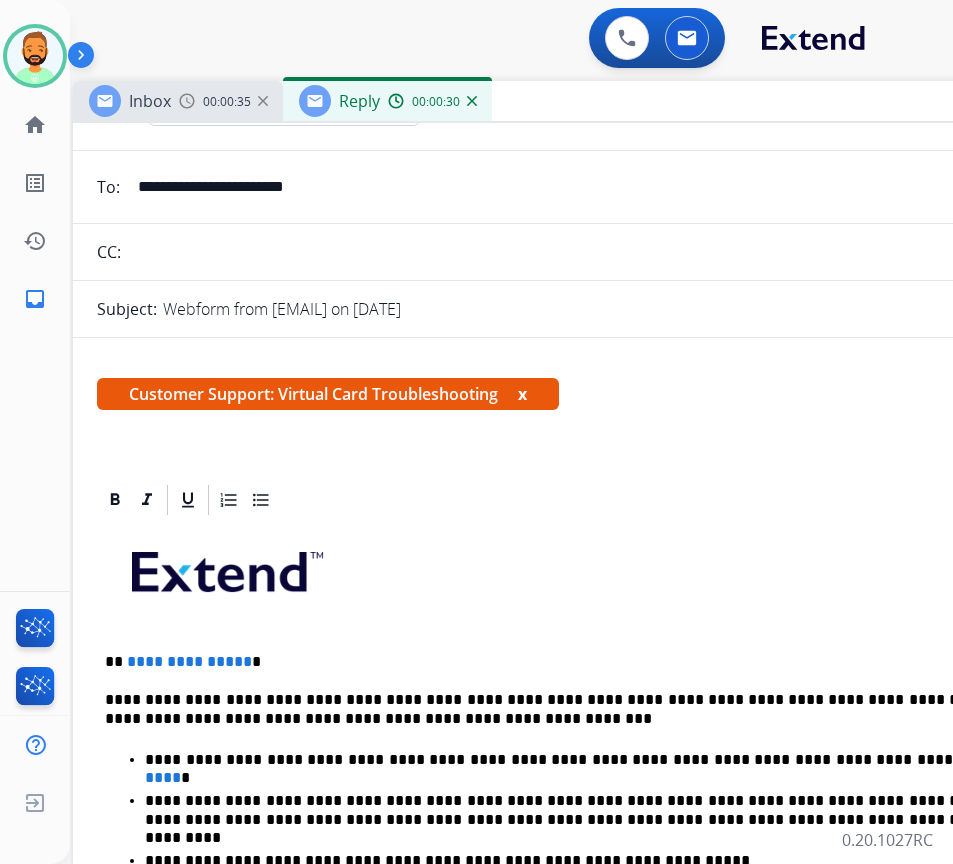 type 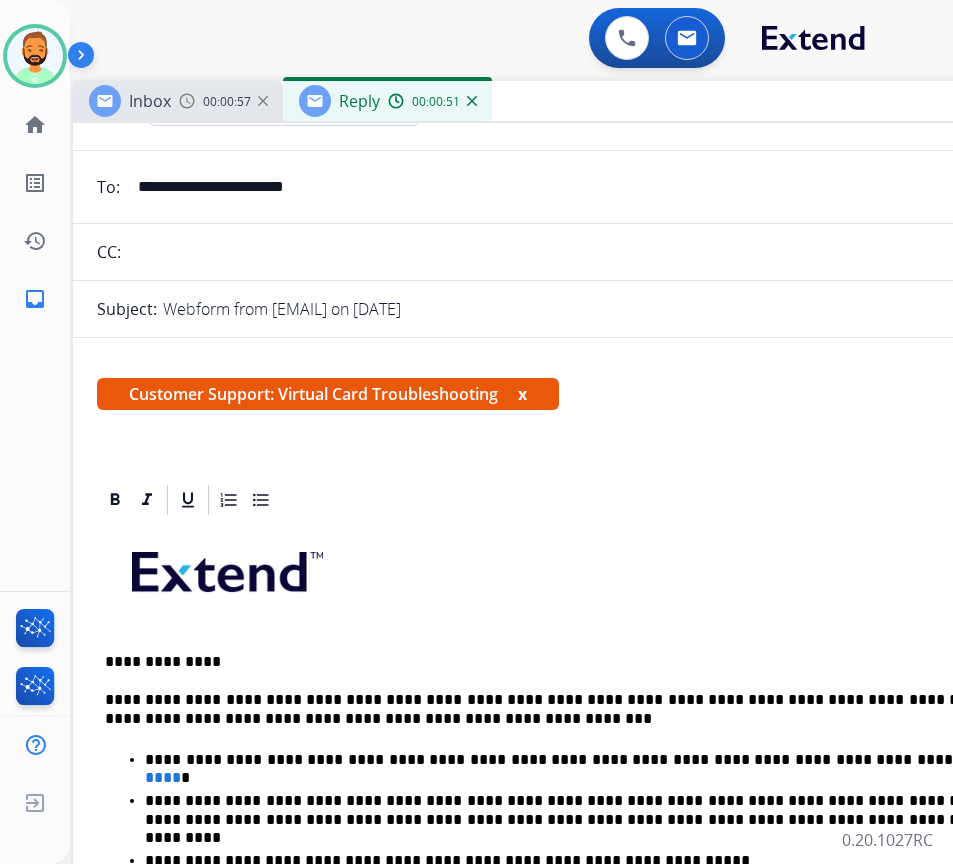 click on "**********" at bounding box center [565, 709] 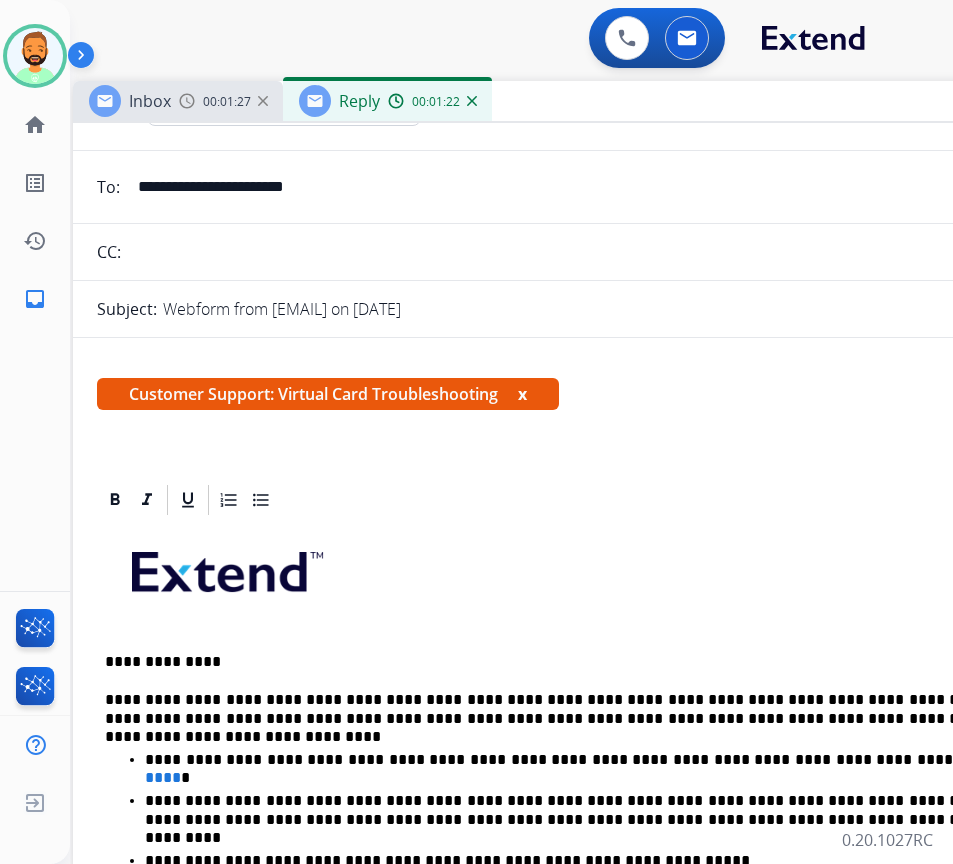 scroll, scrollTop: 0, scrollLeft: 0, axis: both 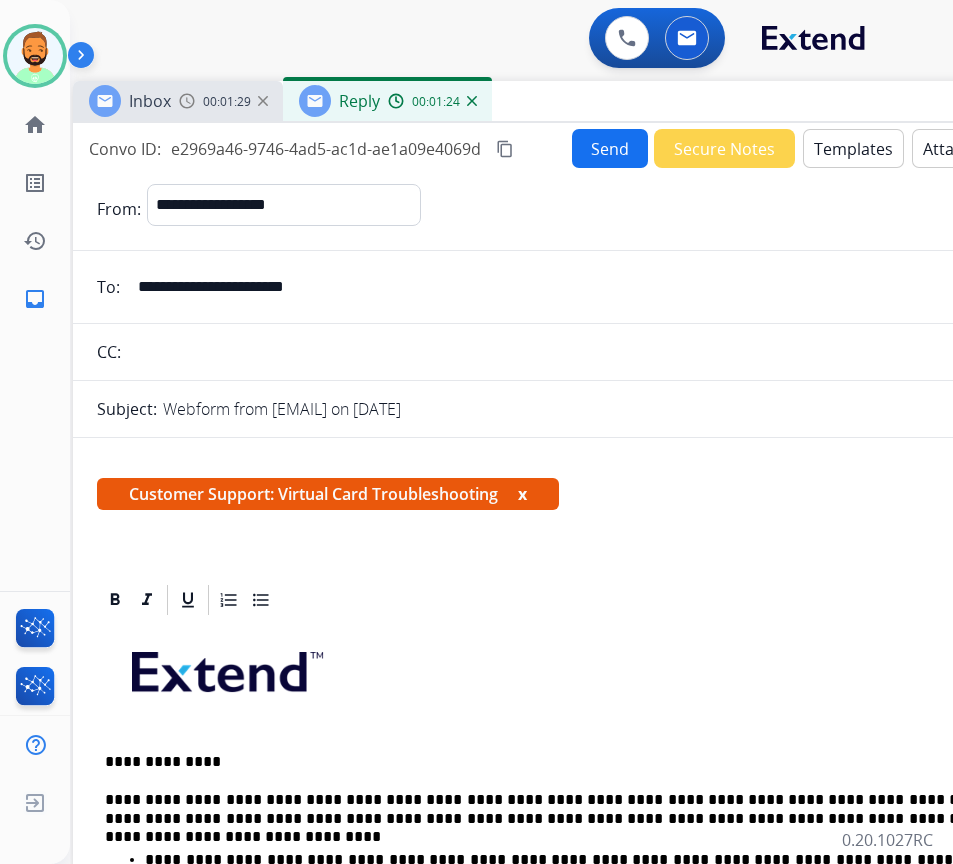 click on "Send" at bounding box center [610, 148] 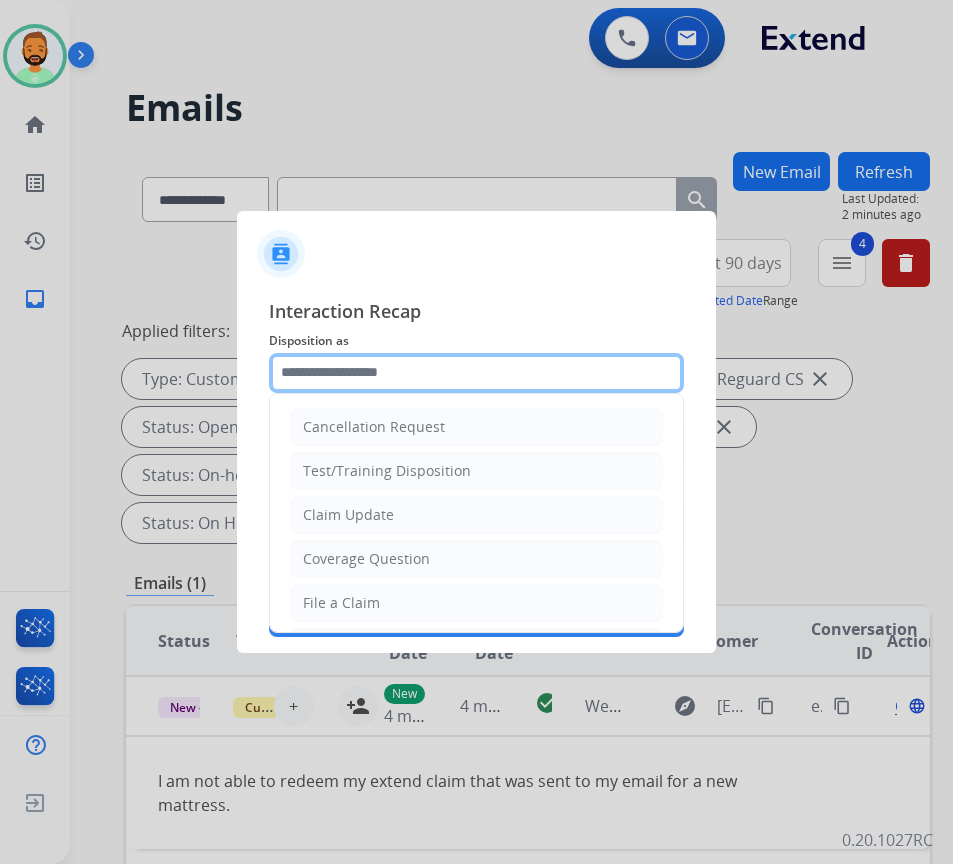 click 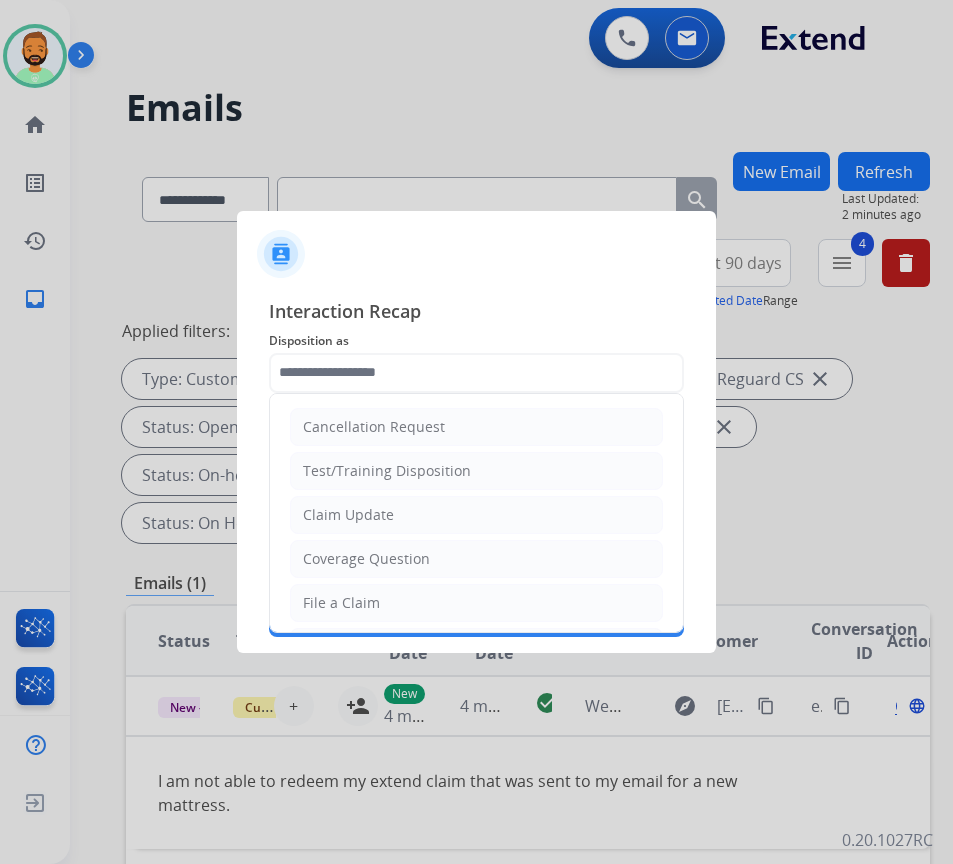 click on "Claim Update" 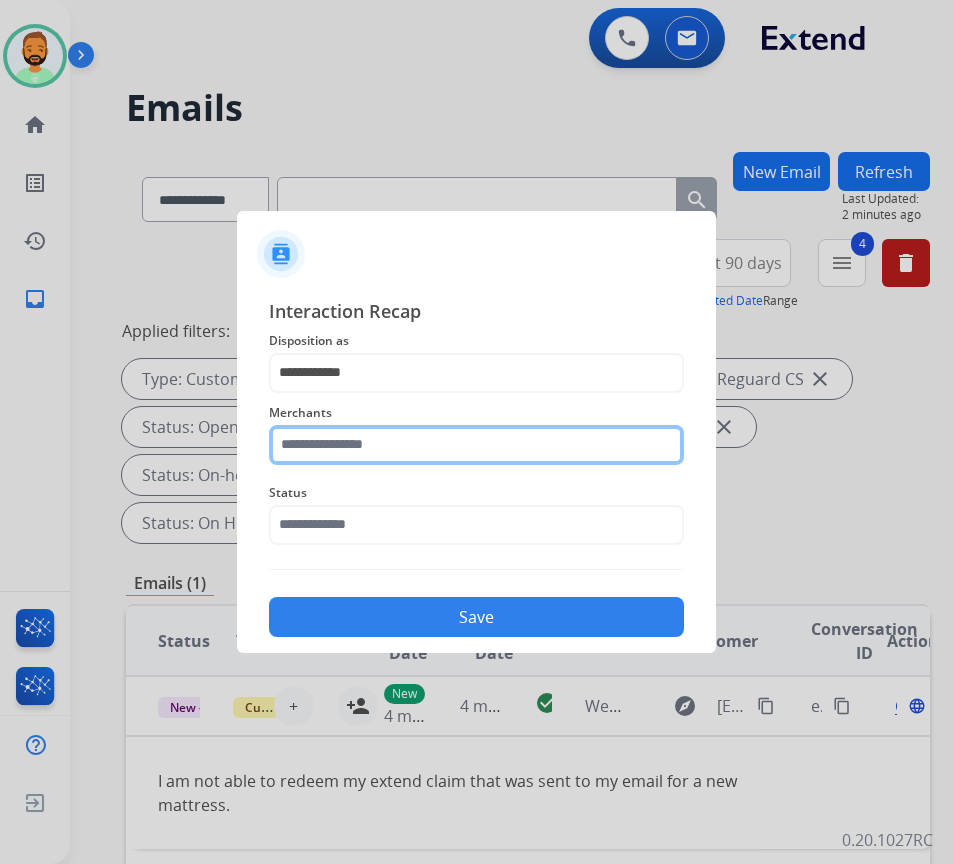 click 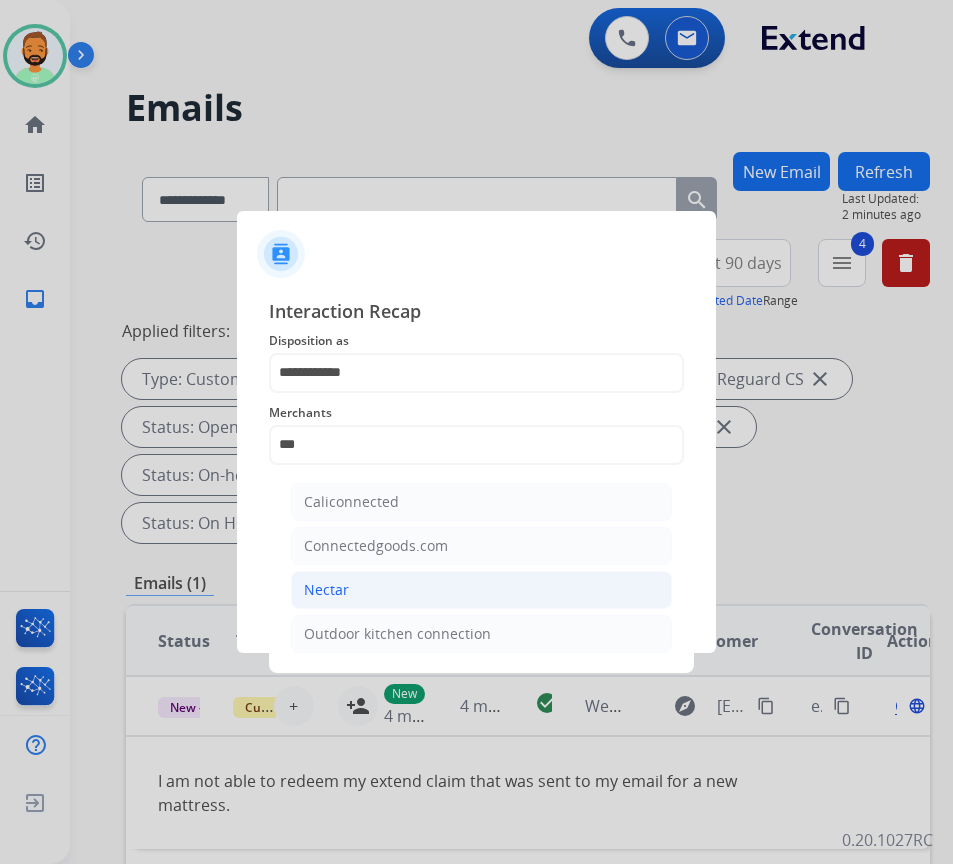 click on "Nectar" 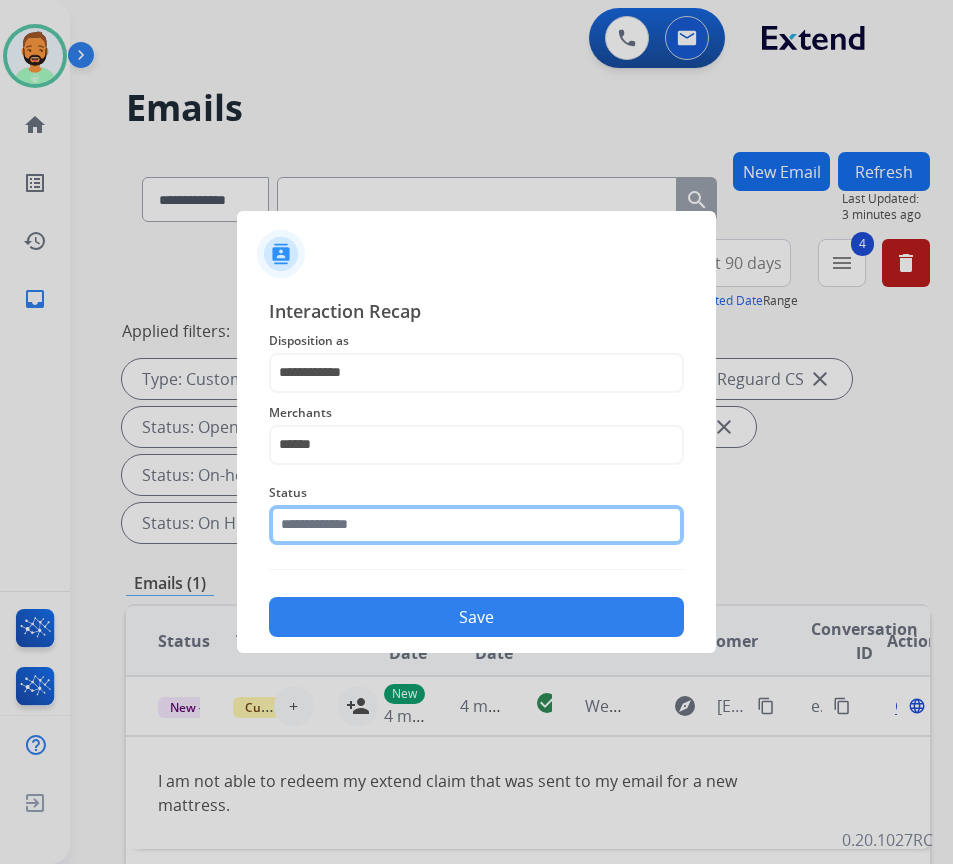 click 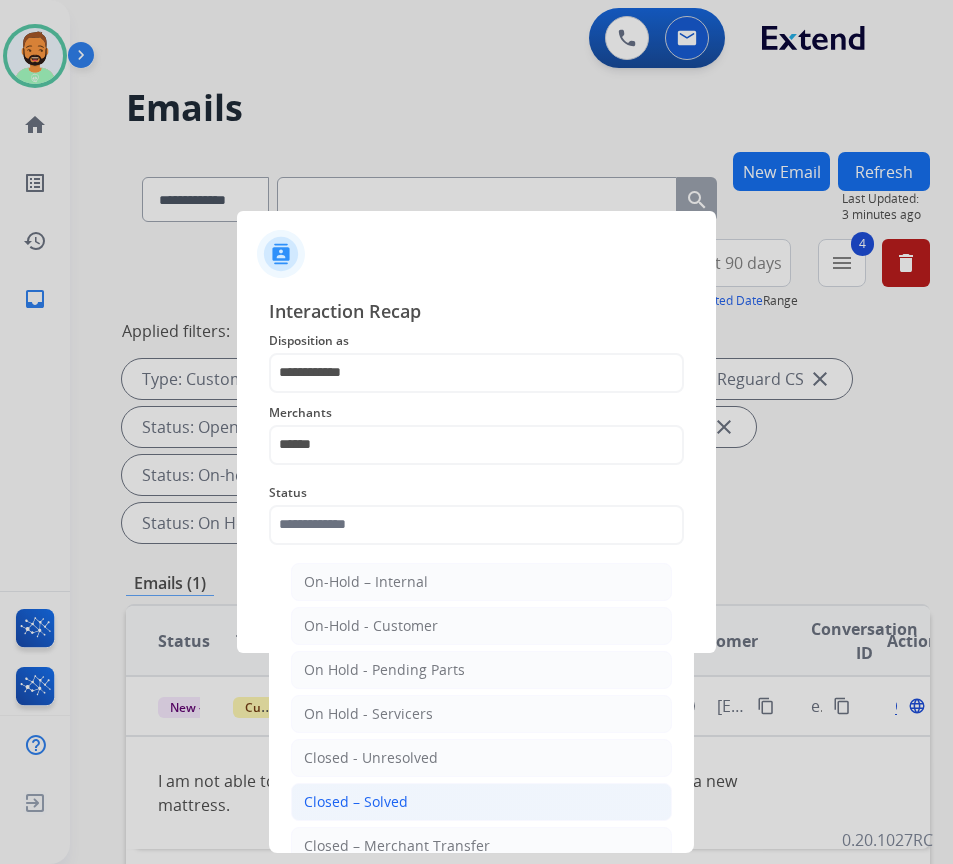 click on "Closed – Solved" 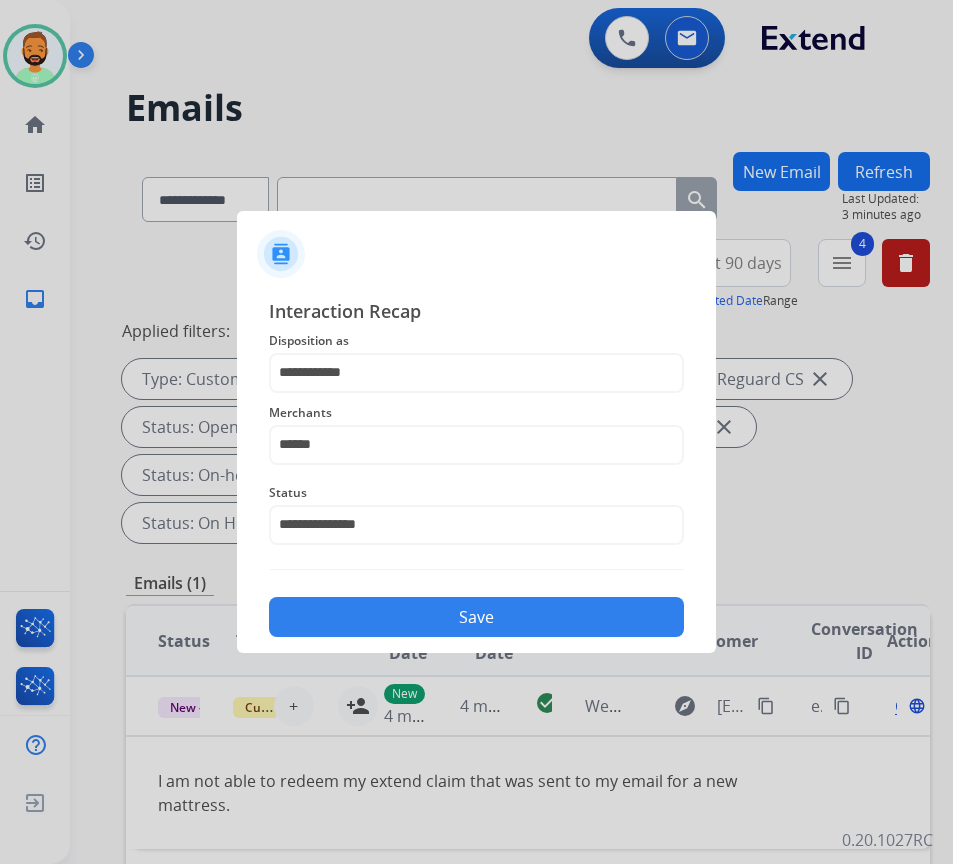 click on "Save" 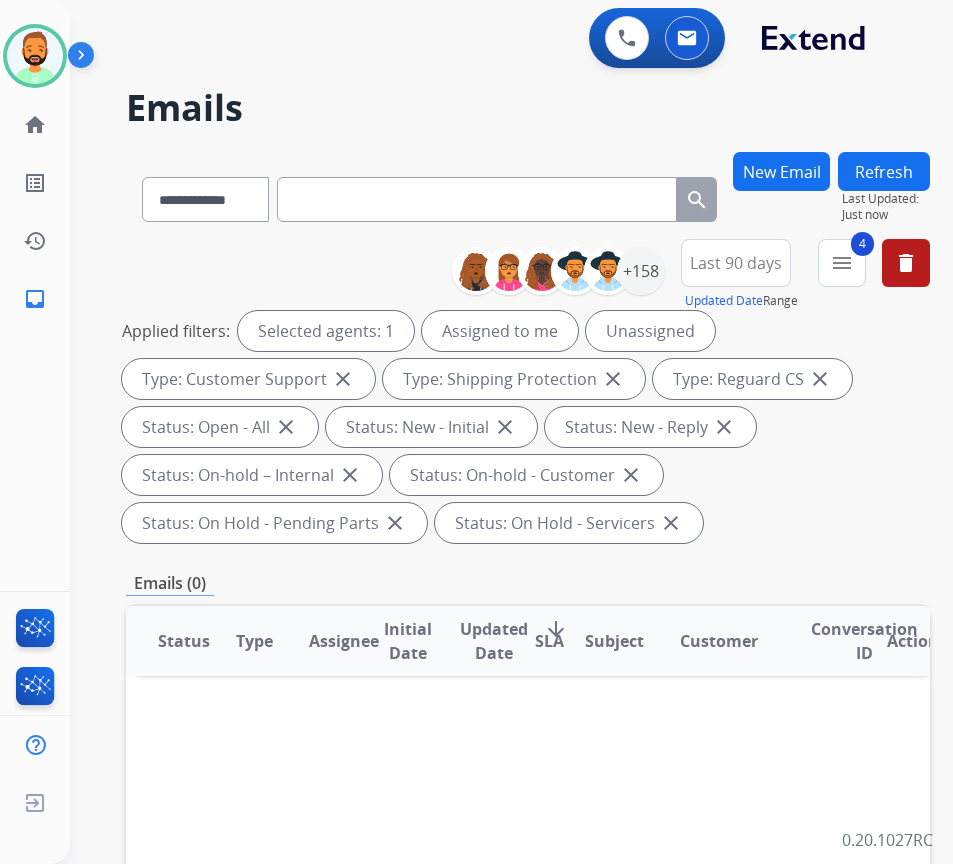 click on "Status Type Assignee Initial Date Updated Date arrow_downward SLA Subject Customer Conversation ID Action" at bounding box center [528, 939] 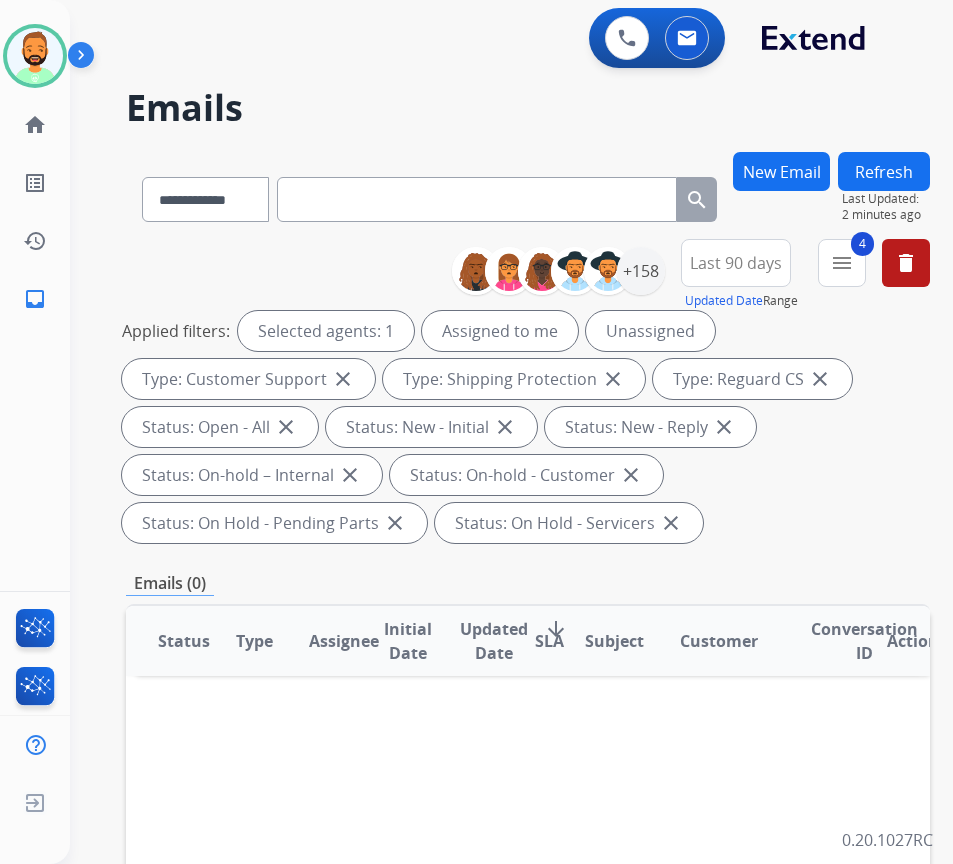 click on "Status Type Assignee Initial Date Updated Date arrow_downward SLA Subject Customer Conversation ID Action" at bounding box center [528, 939] 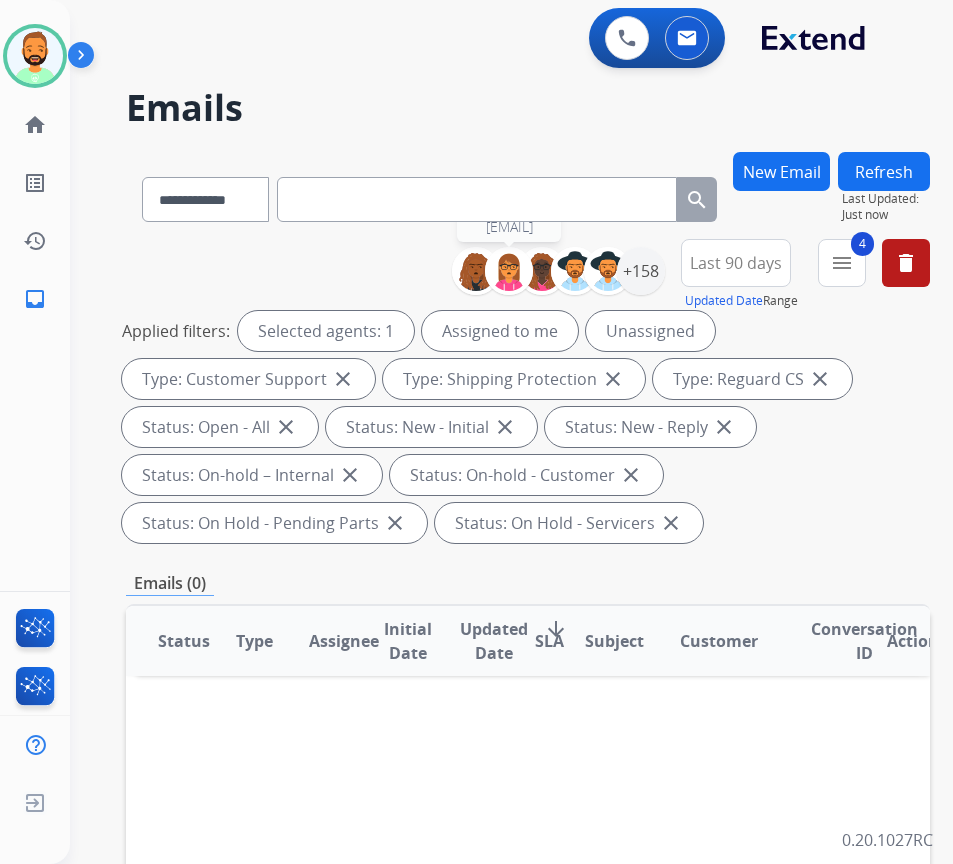 drag, startPoint x: 516, startPoint y: 218, endPoint x: 512, endPoint y: 206, distance: 12.649111 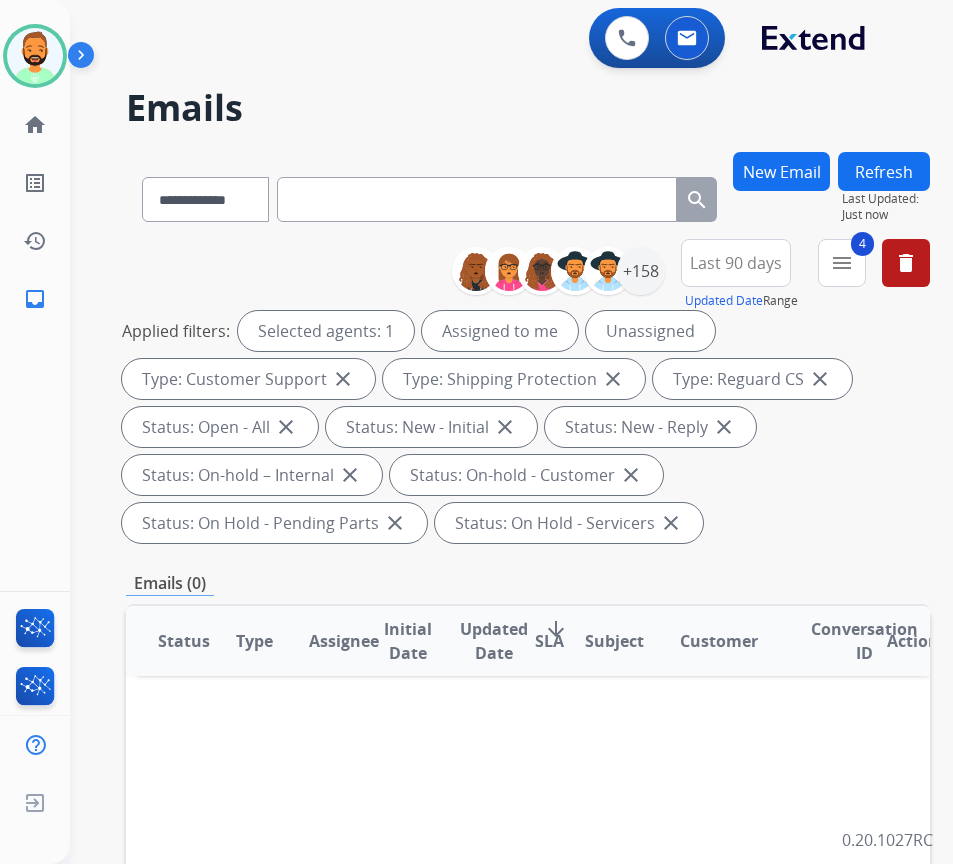 paste on "**********" 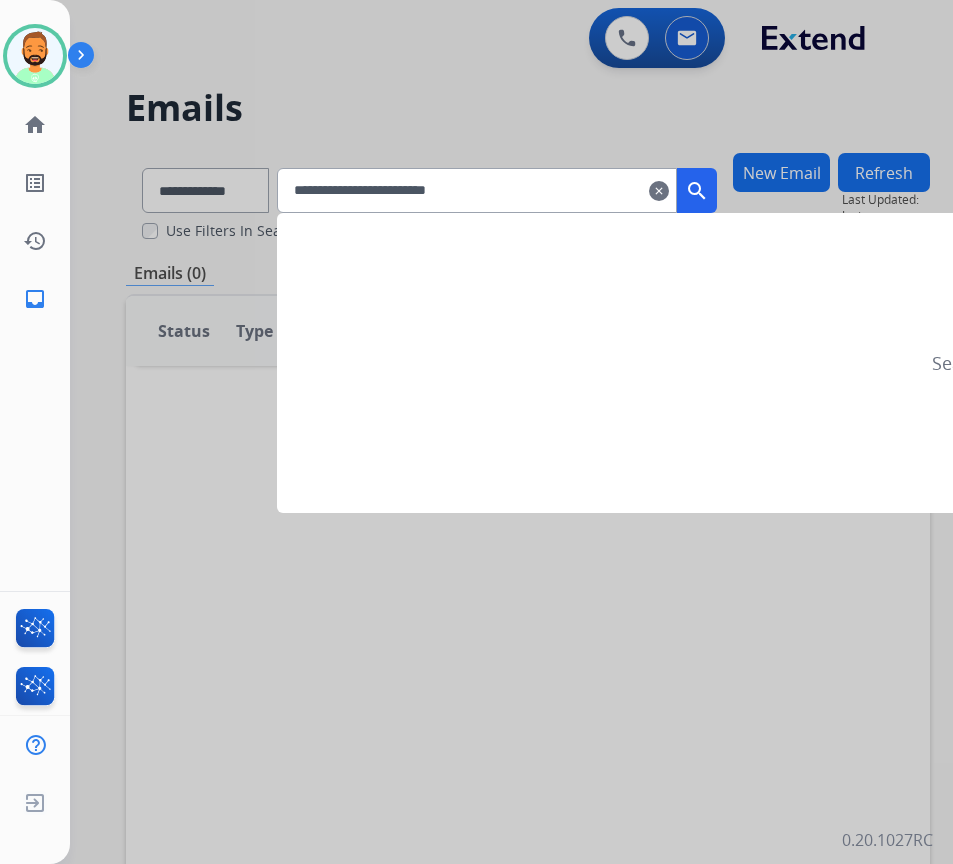 type on "**********" 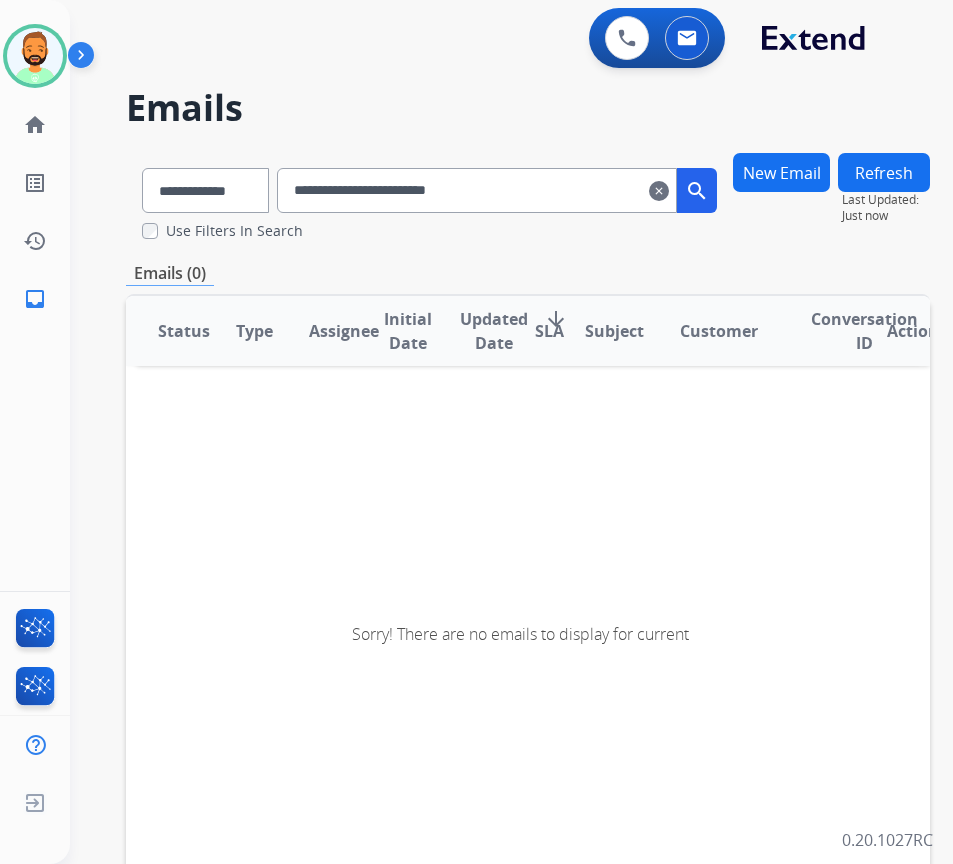 click on "search" at bounding box center [697, 191] 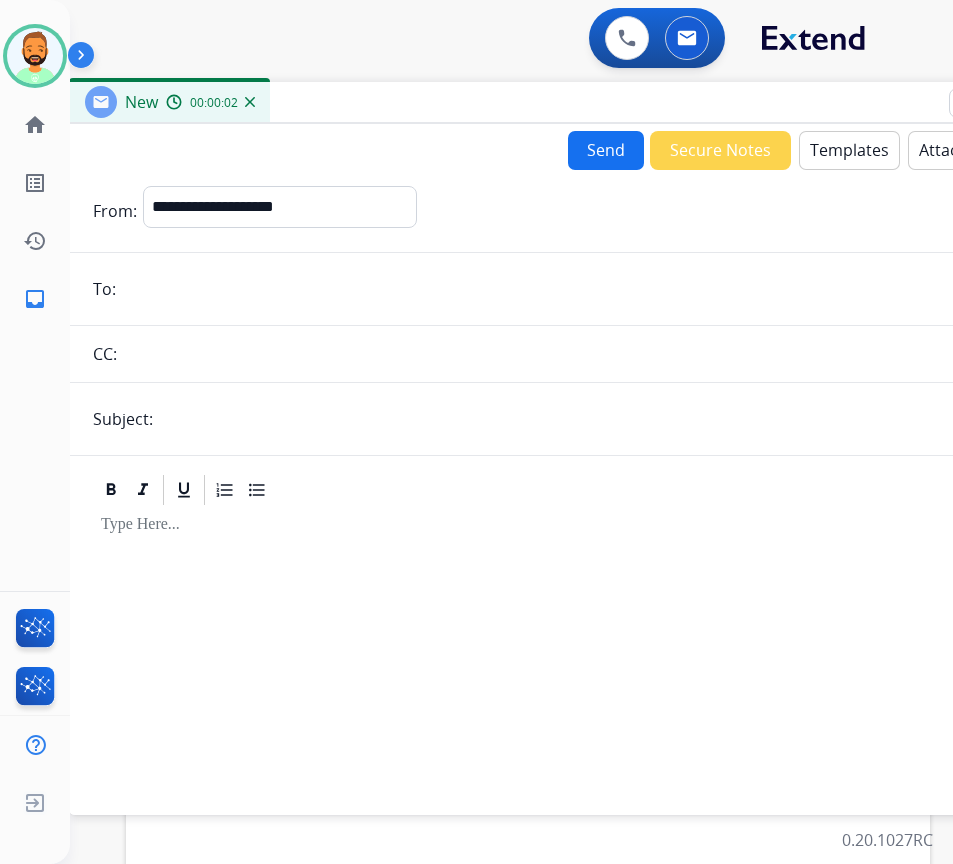 drag, startPoint x: 406, startPoint y: 126, endPoint x: 557, endPoint y: 85, distance: 156.46725 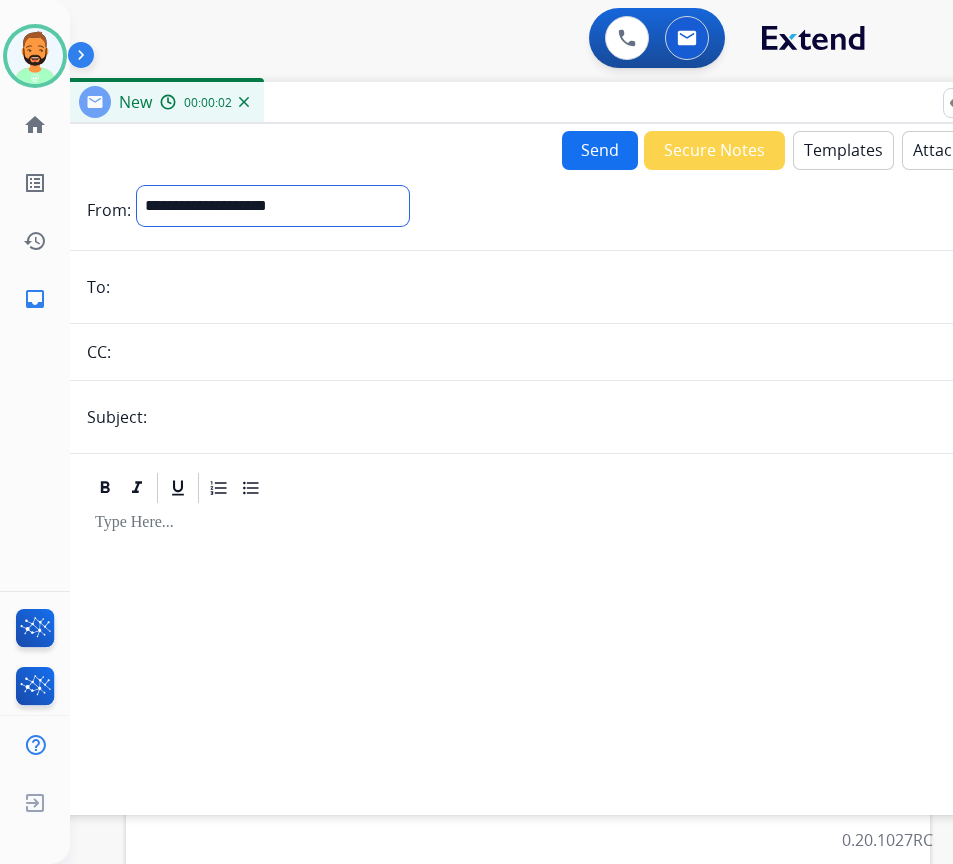 drag, startPoint x: 432, startPoint y: 198, endPoint x: 427, endPoint y: 222, distance: 24.5153 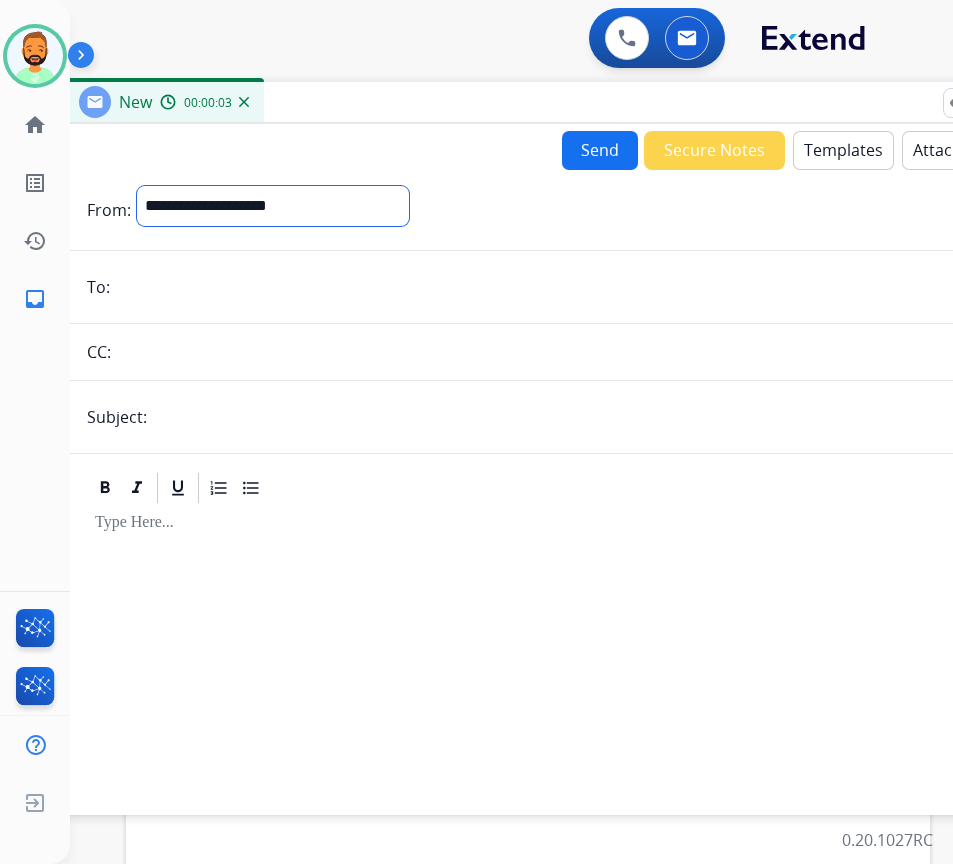 select on "**********" 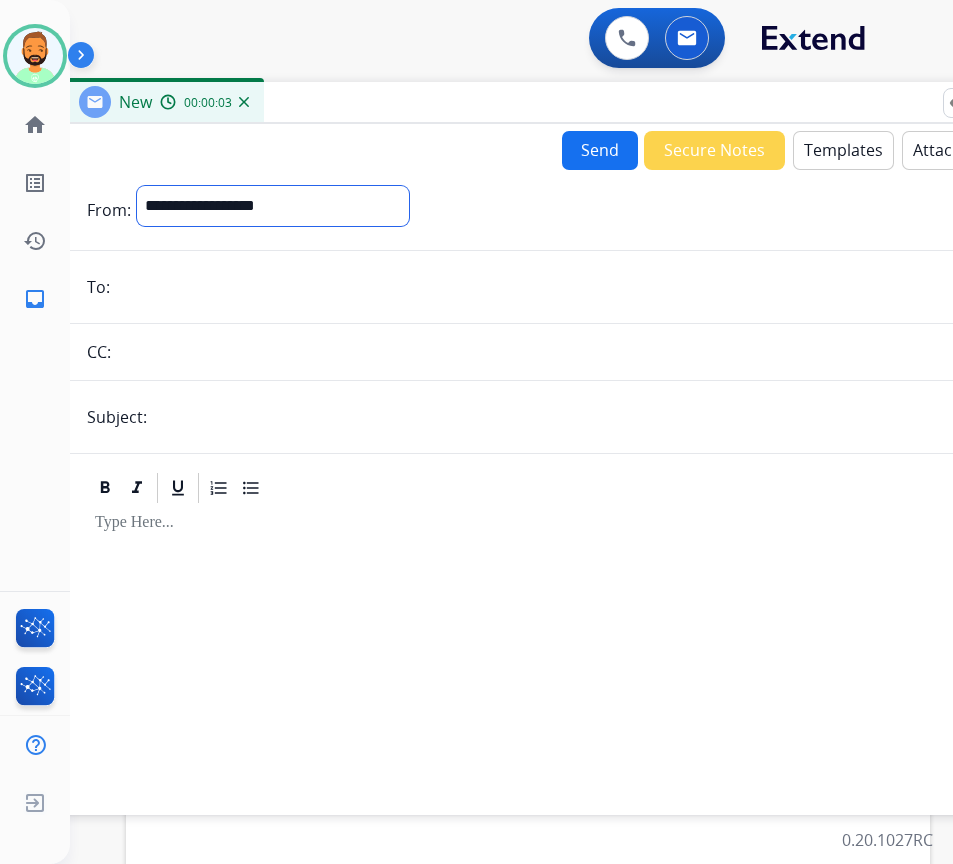 click on "**********" at bounding box center (273, 206) 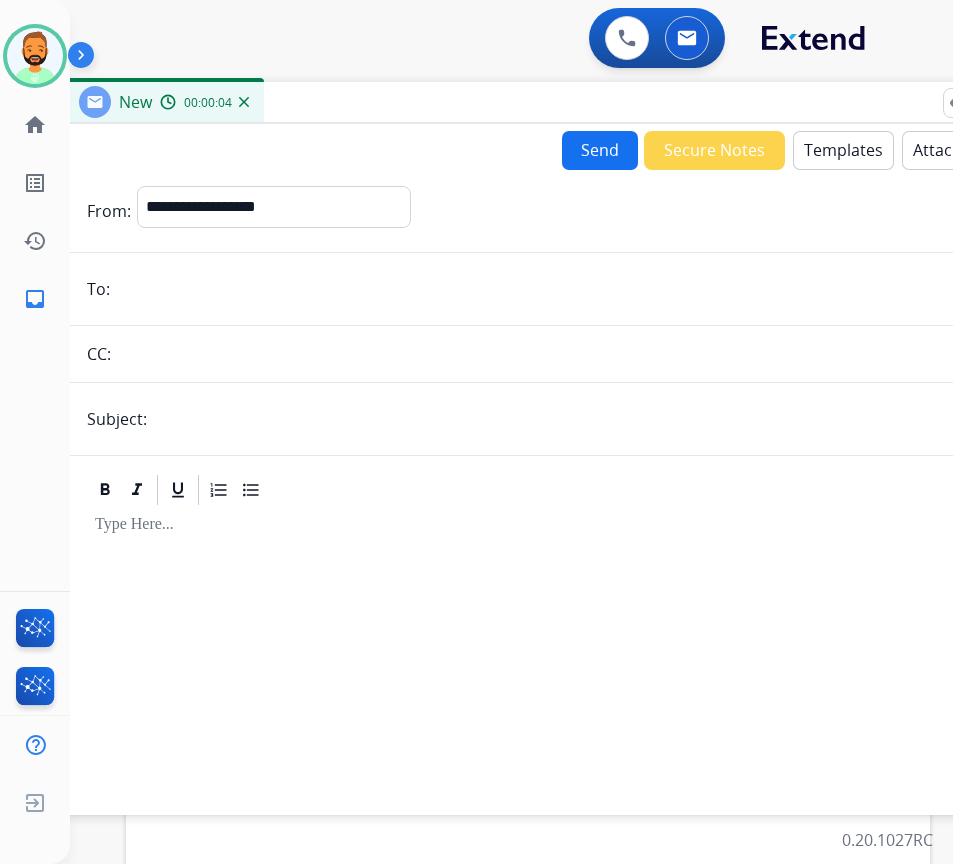 click at bounding box center (577, 289) 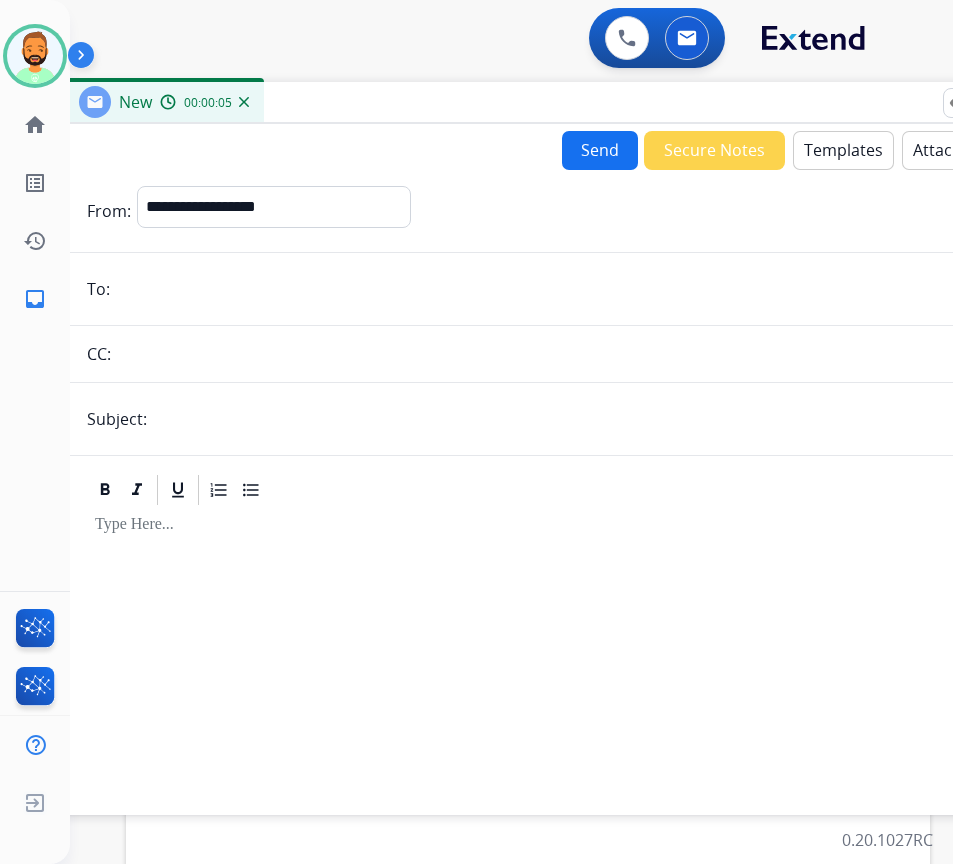 paste on "**********" 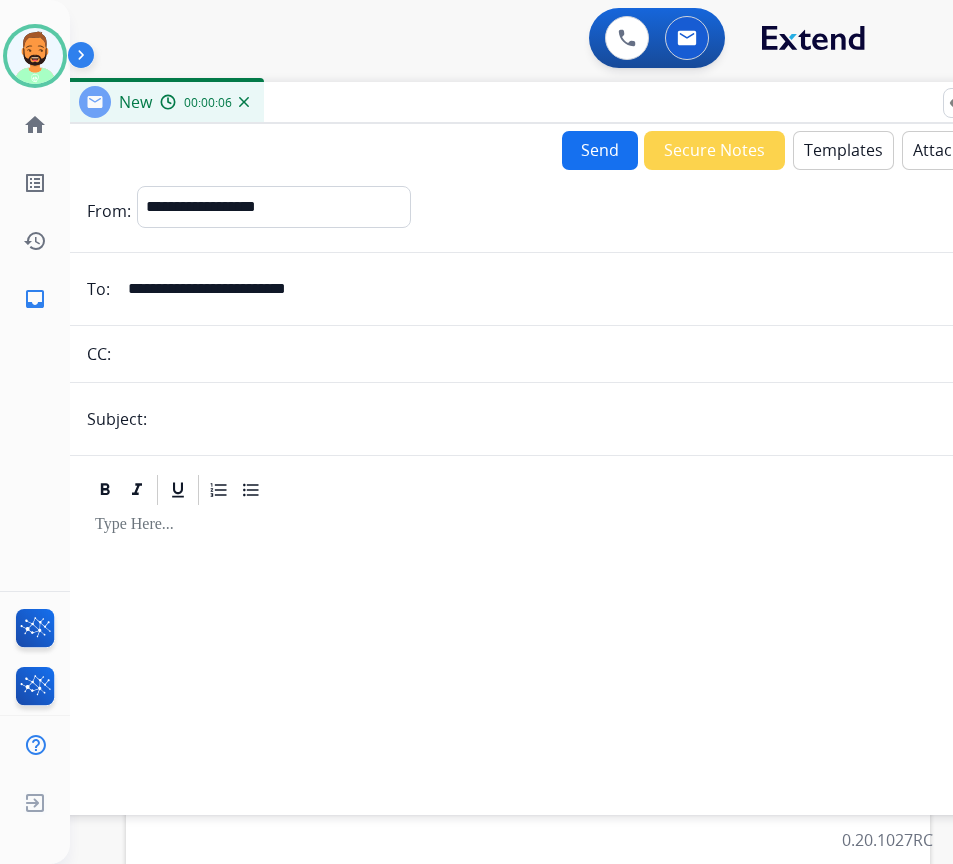 type on "**********" 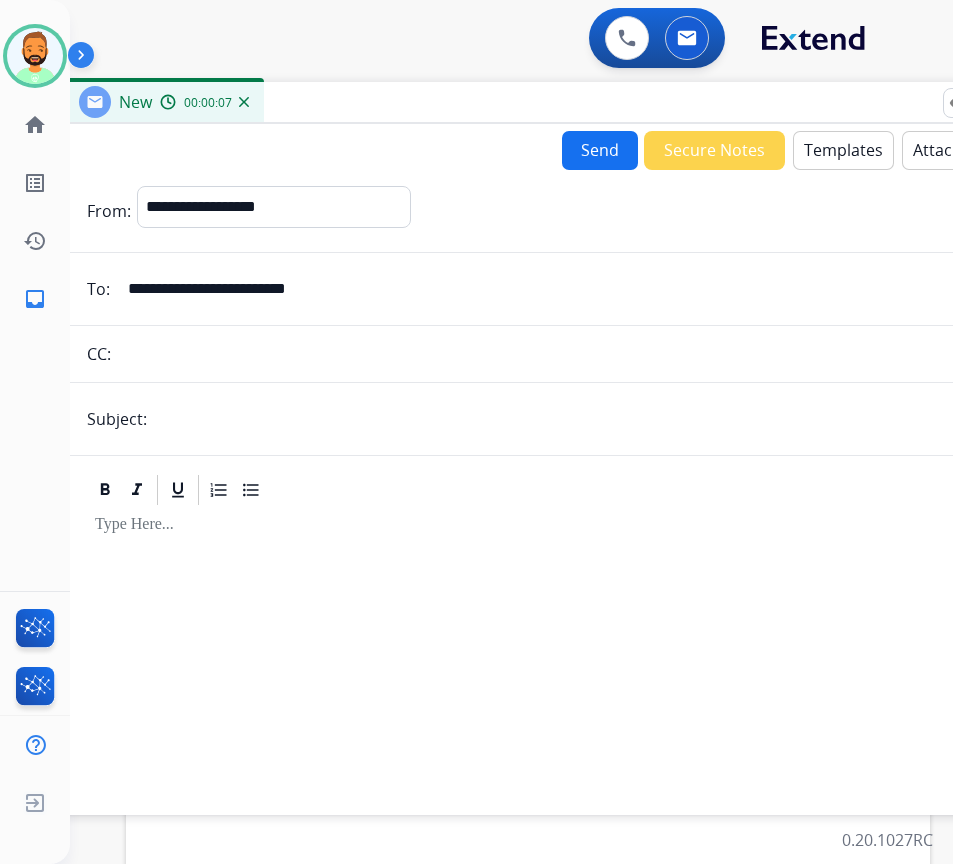 type on "******" 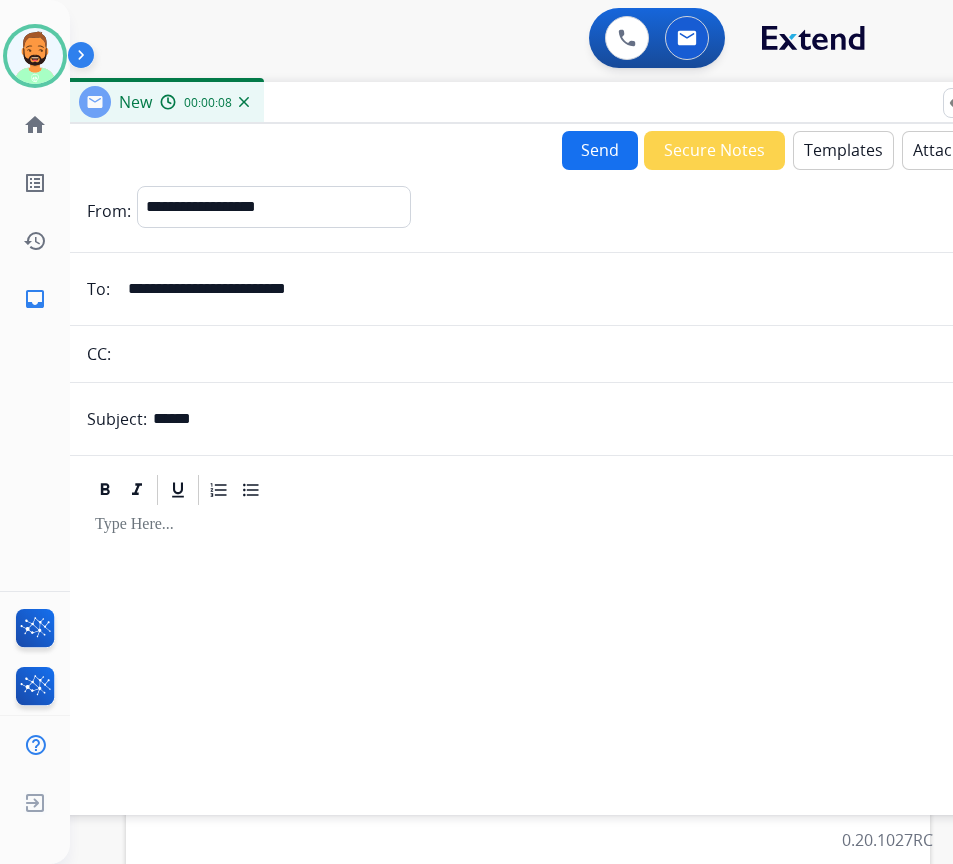 click at bounding box center (563, 525) 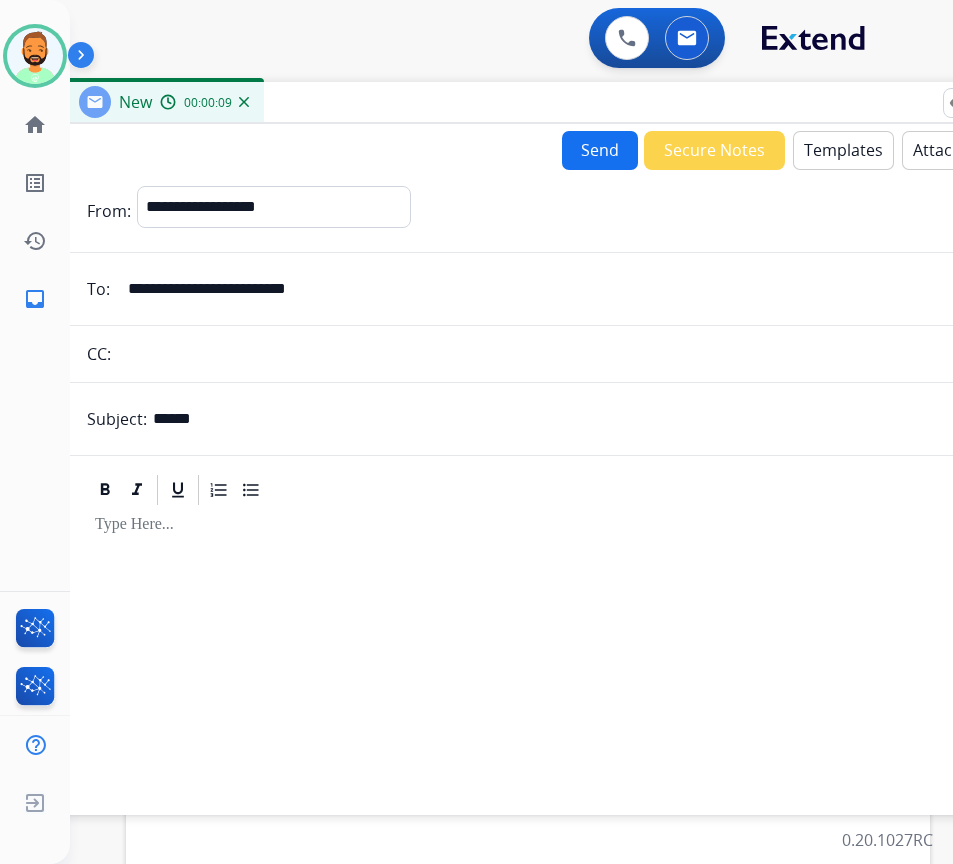 click on "Templates" at bounding box center (843, 150) 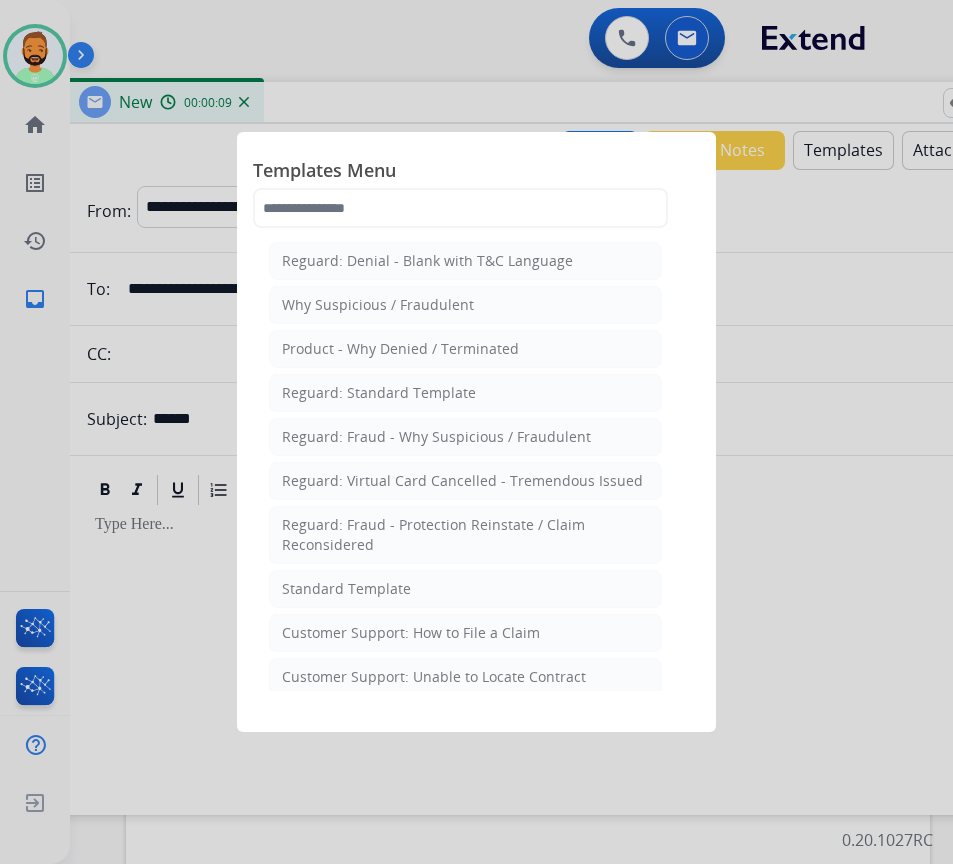 click on "Reguard: Denial - Blank with T&C Language" 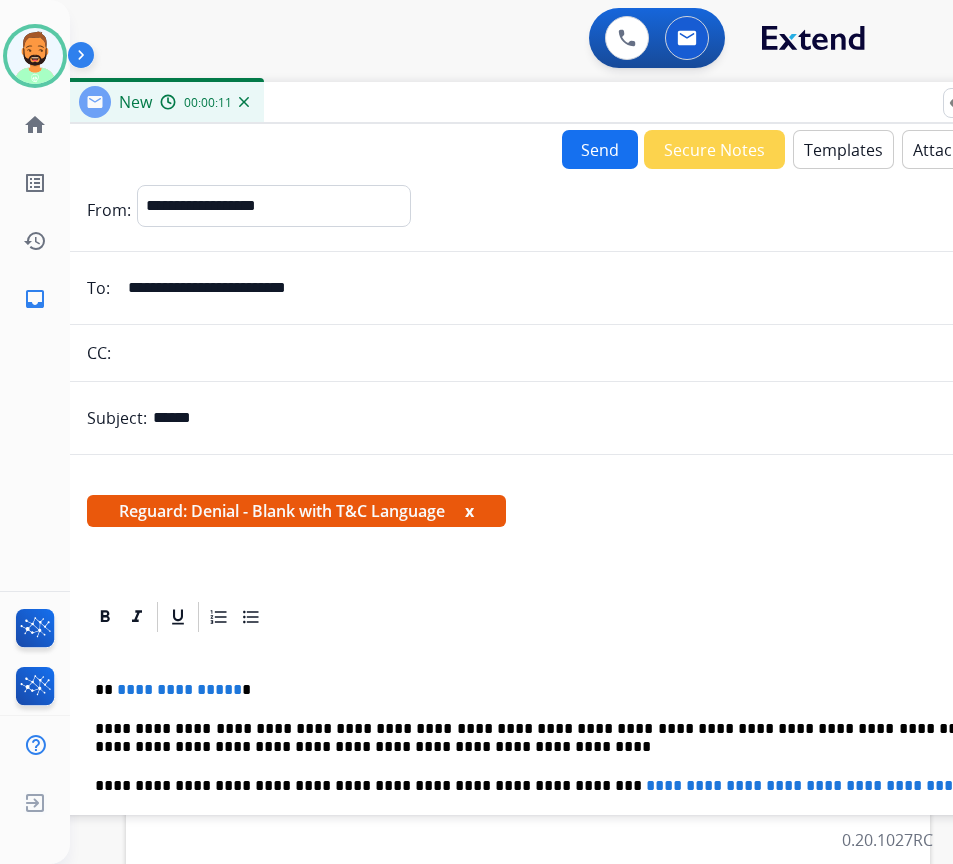 click on "Templates" at bounding box center (843, 149) 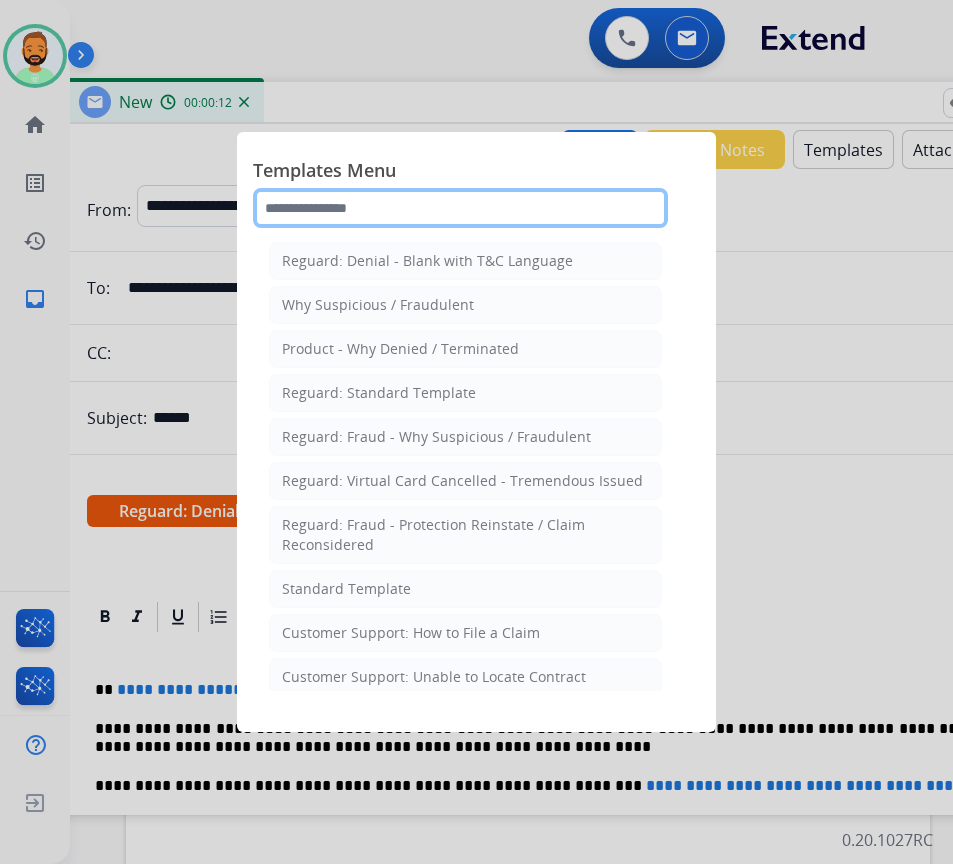 click 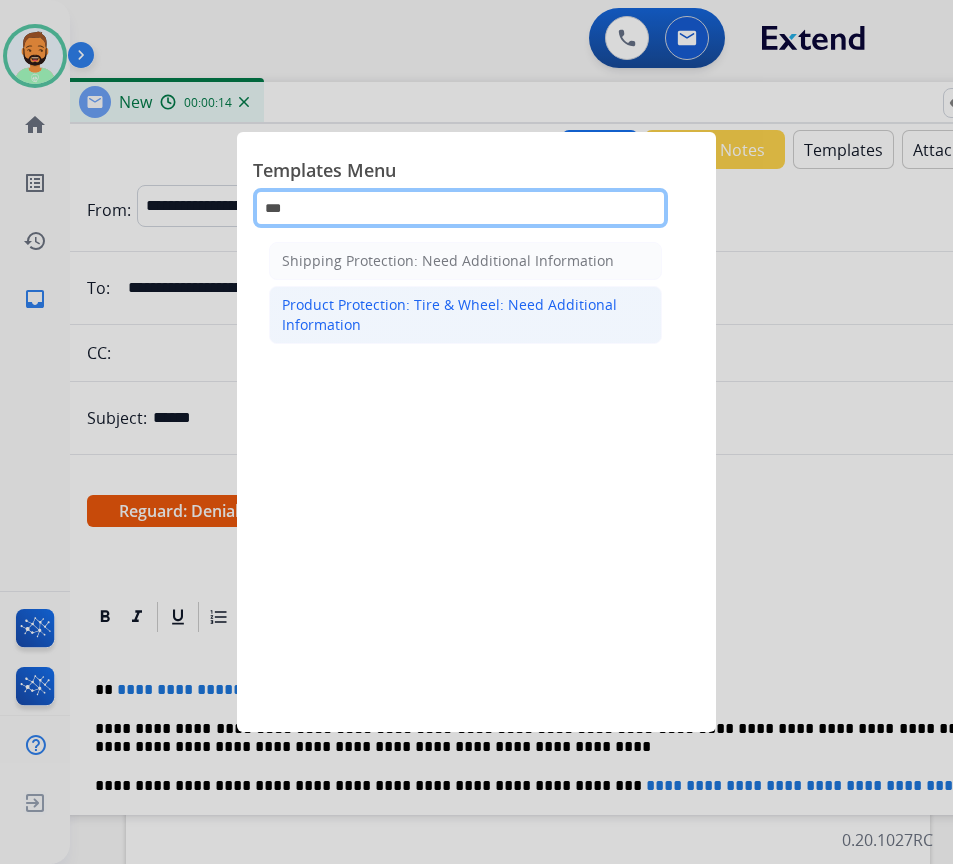 type on "***" 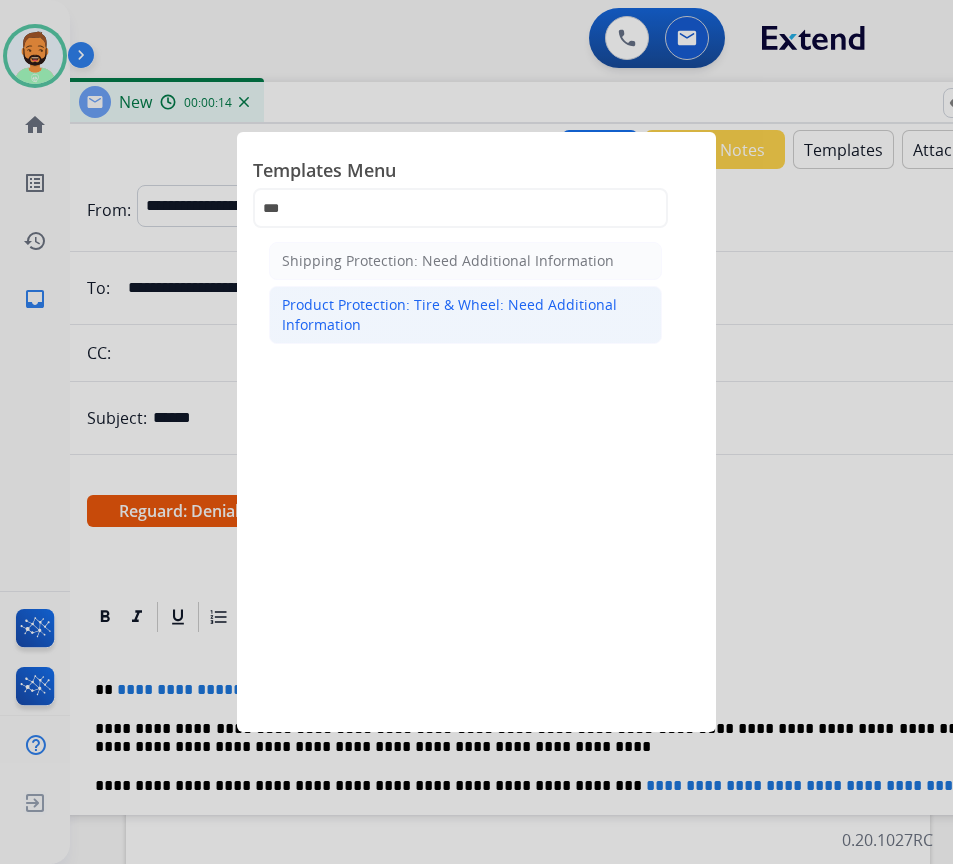 click on "Product Protection: Tire & Wheel: Need Additional Information" 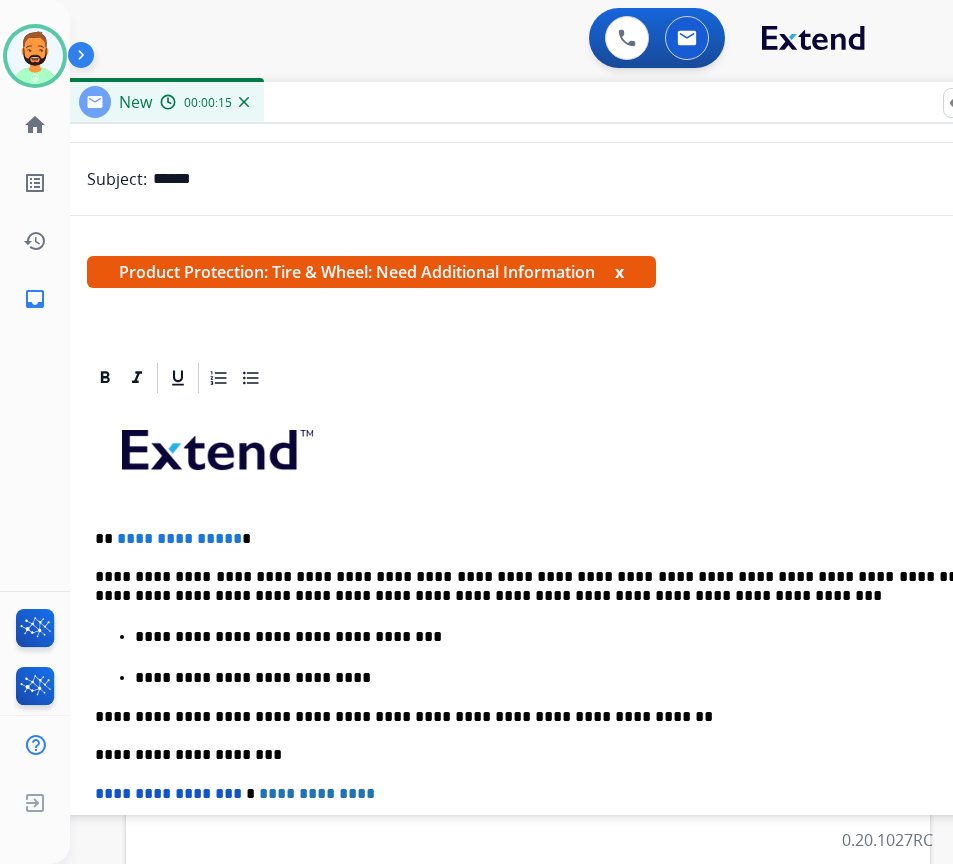 scroll, scrollTop: 300, scrollLeft: 0, axis: vertical 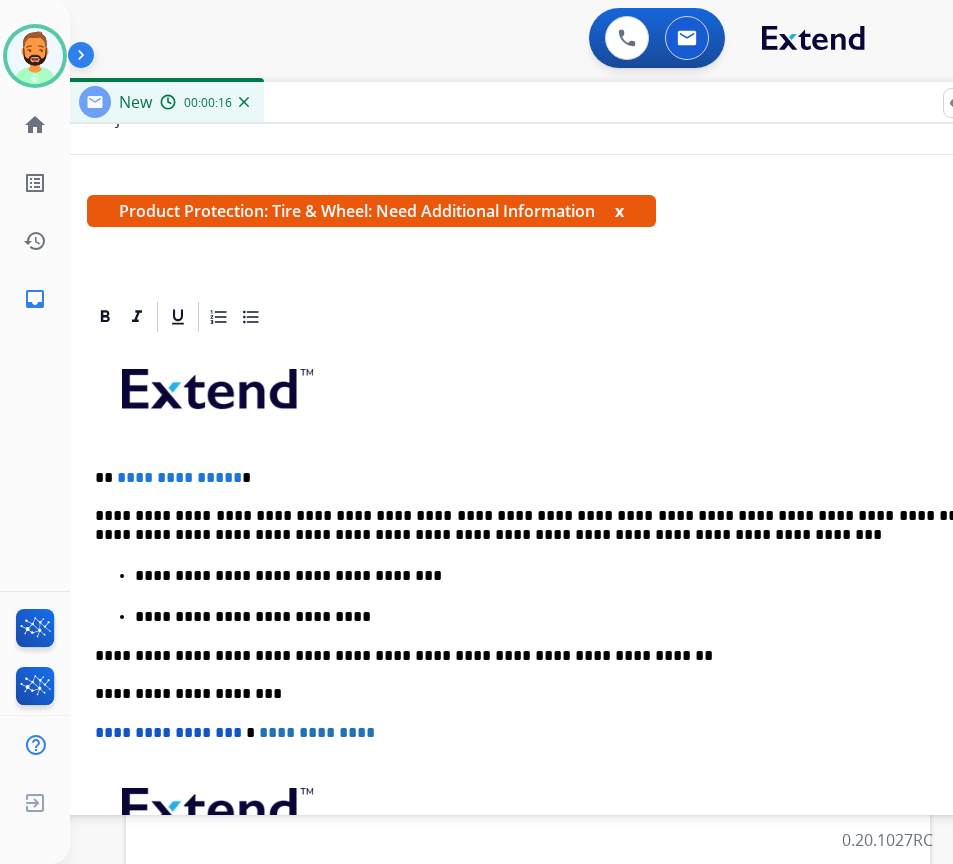drag, startPoint x: 399, startPoint y: 472, endPoint x: 415, endPoint y: 487, distance: 21.931713 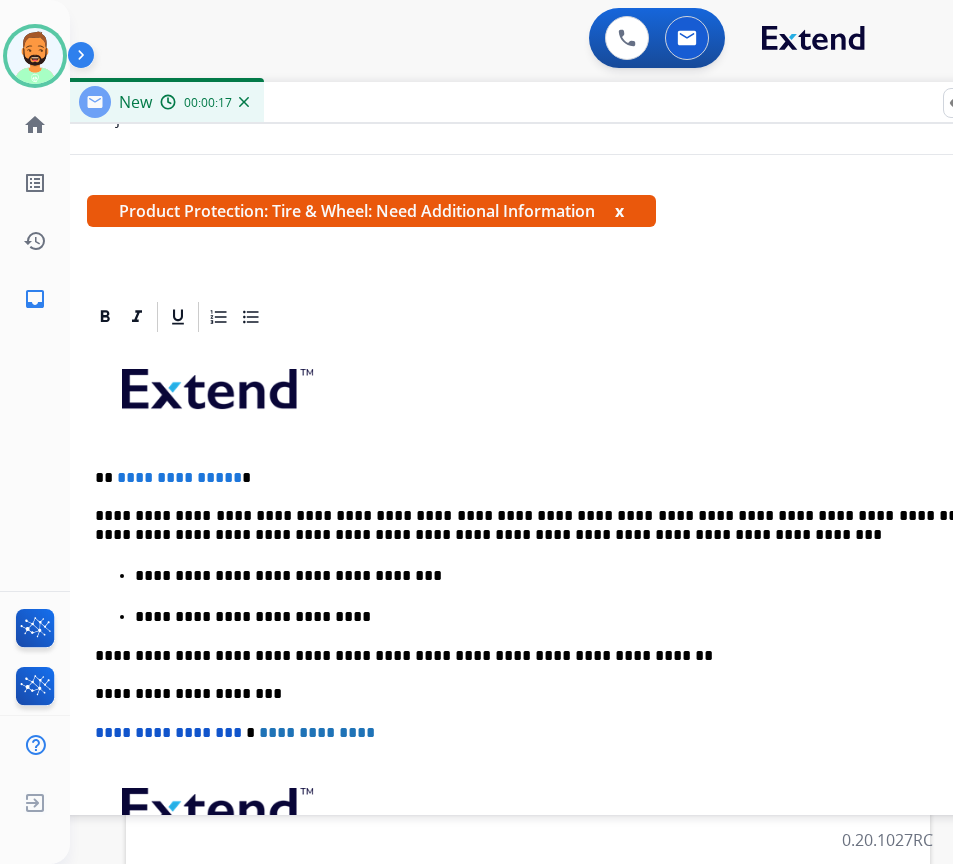 type 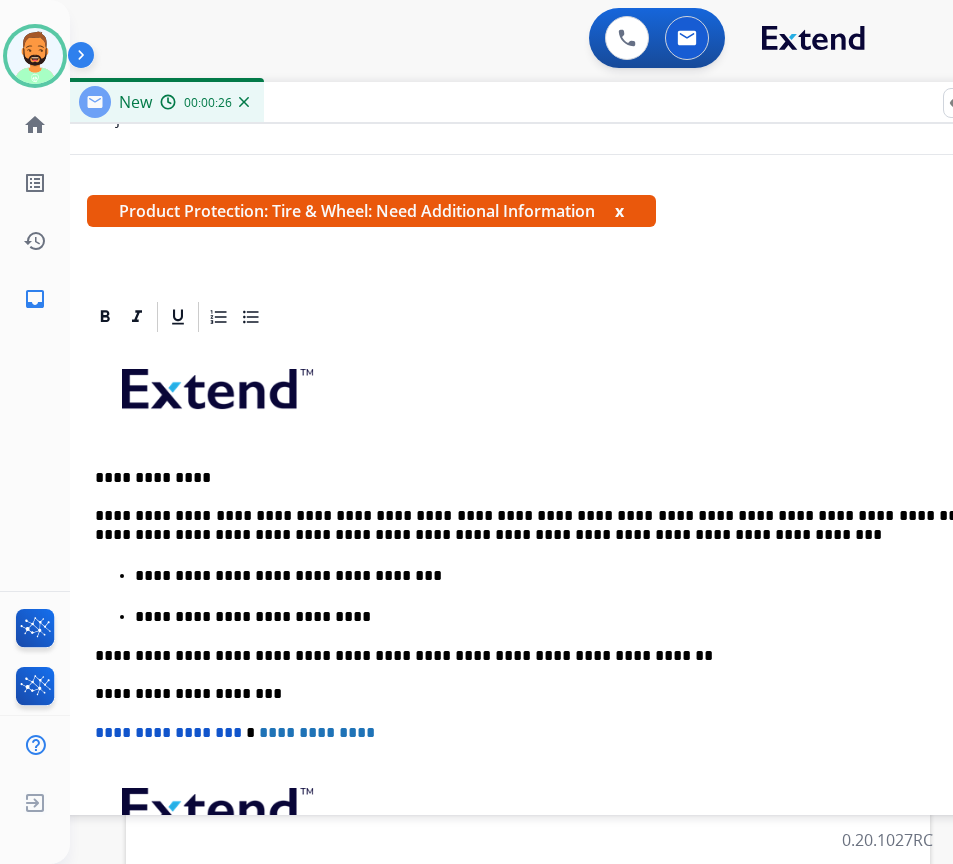 click on "**********" at bounding box center [555, 525] 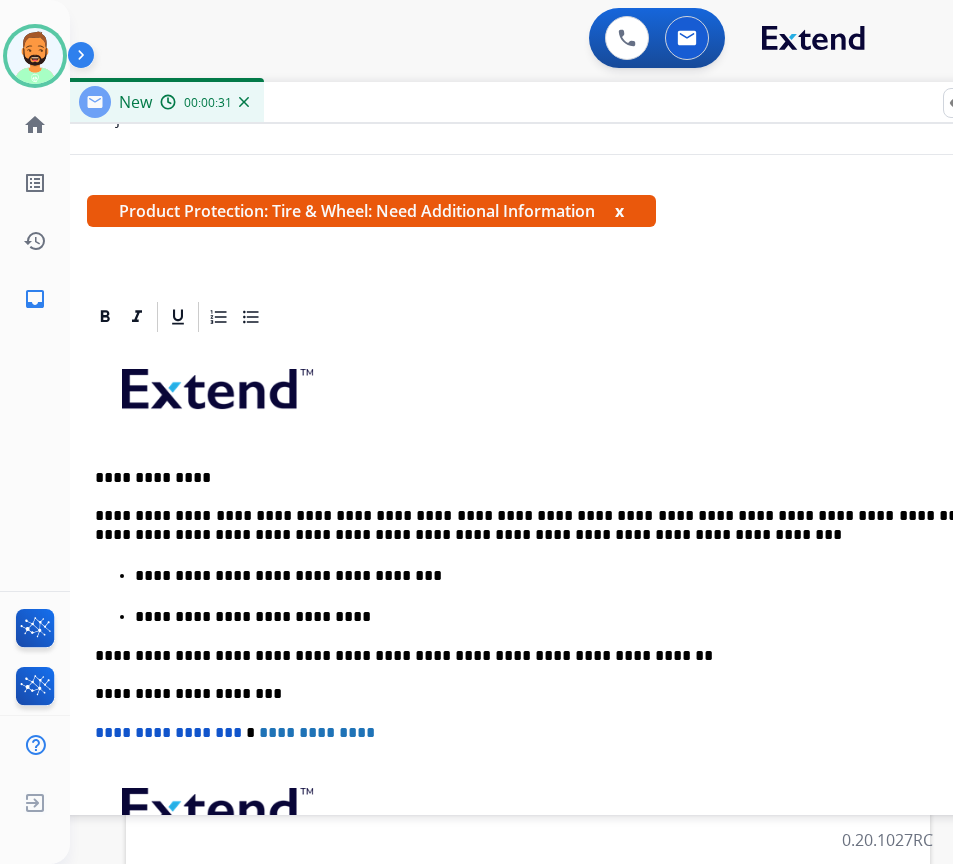click on "**********" at bounding box center [555, 525] 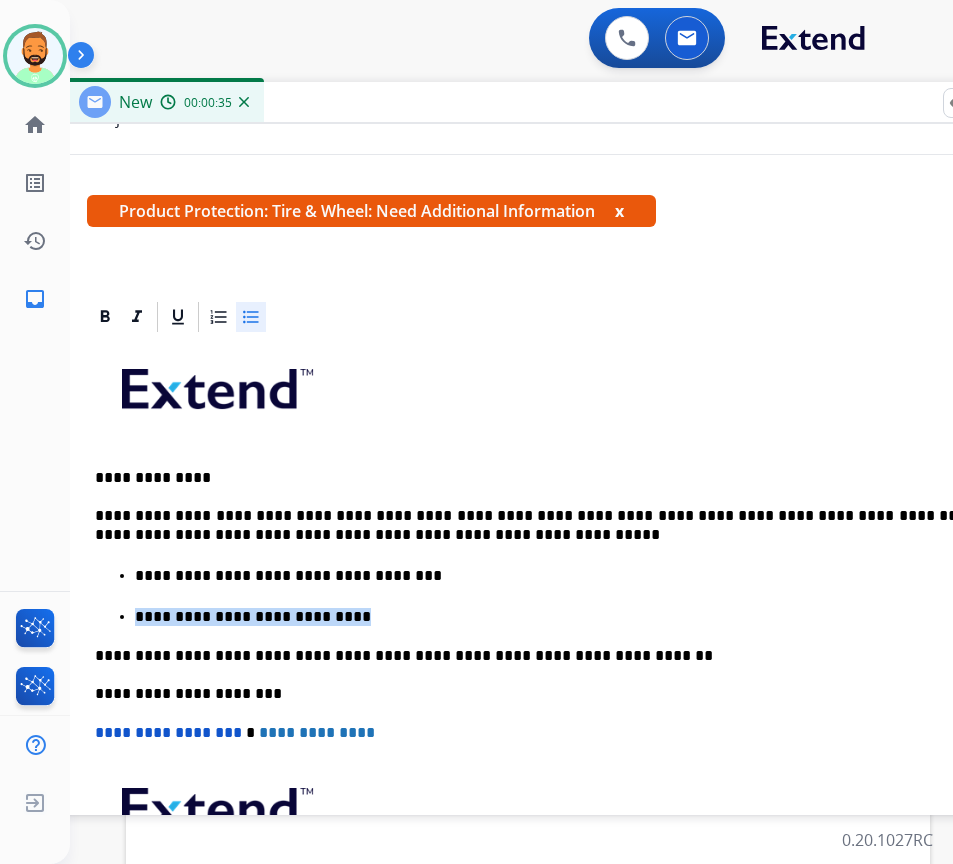 drag, startPoint x: 305, startPoint y: 616, endPoint x: 86, endPoint y: 609, distance: 219.11185 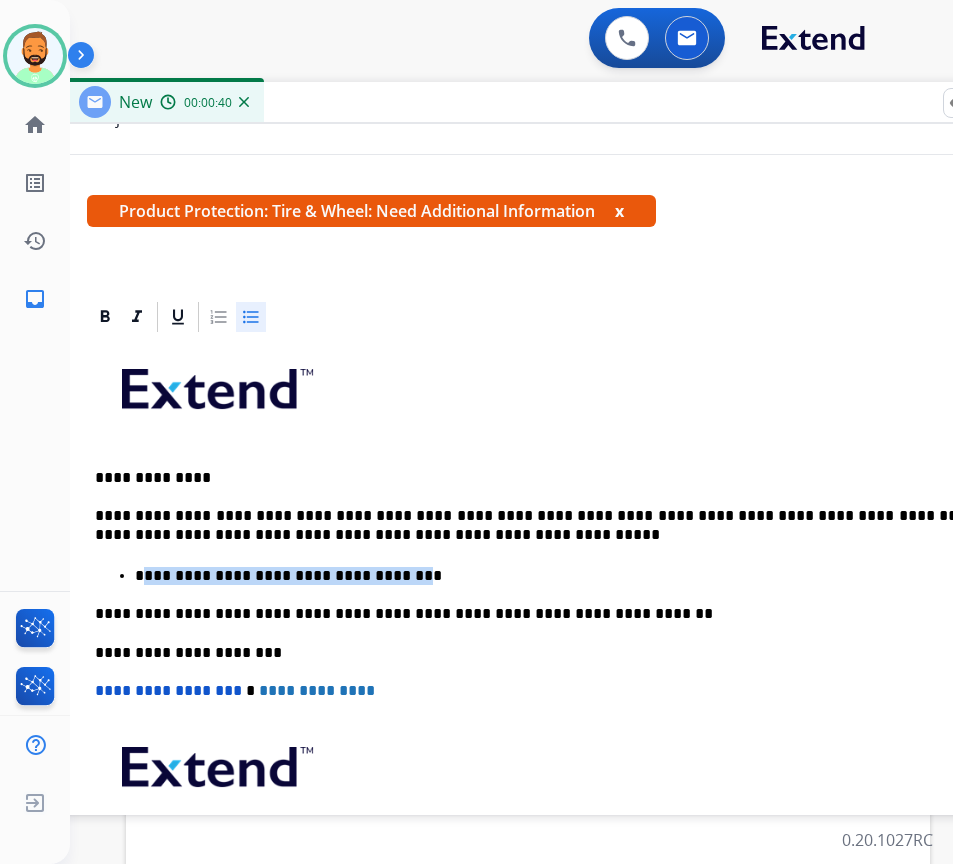 drag, startPoint x: 383, startPoint y: 572, endPoint x: 154, endPoint y: 576, distance: 229.03493 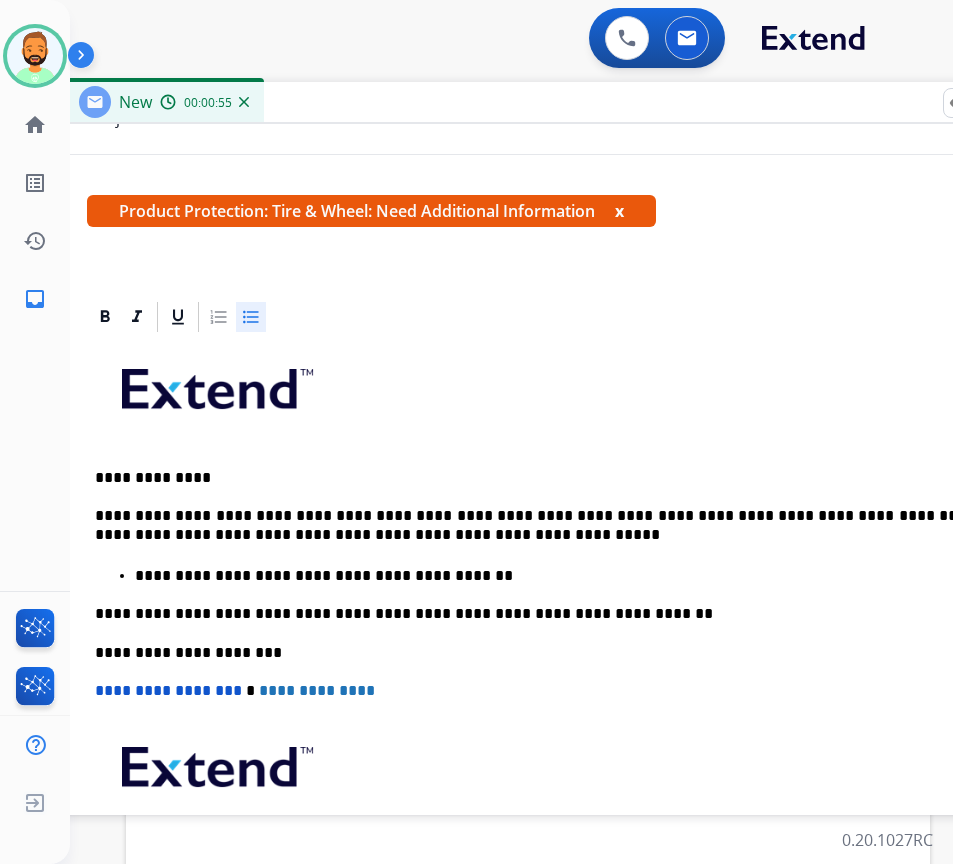 scroll, scrollTop: 185, scrollLeft: 0, axis: vertical 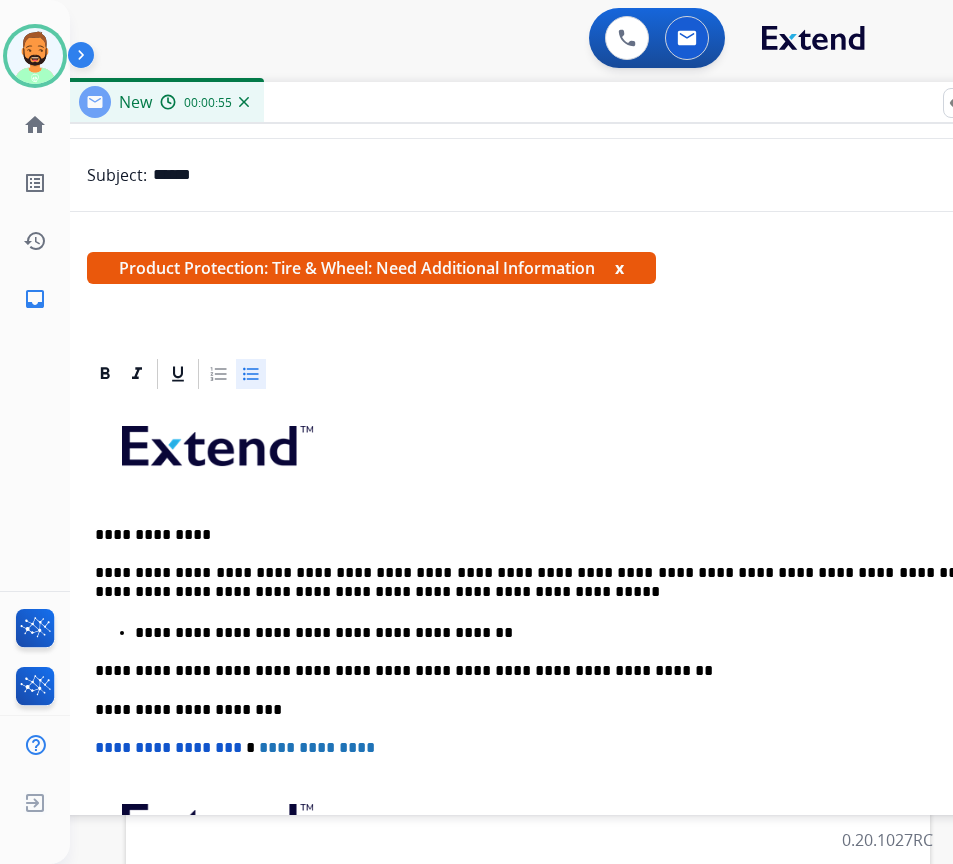 drag, startPoint x: 487, startPoint y: 632, endPoint x: 607, endPoint y: 634, distance: 120.01666 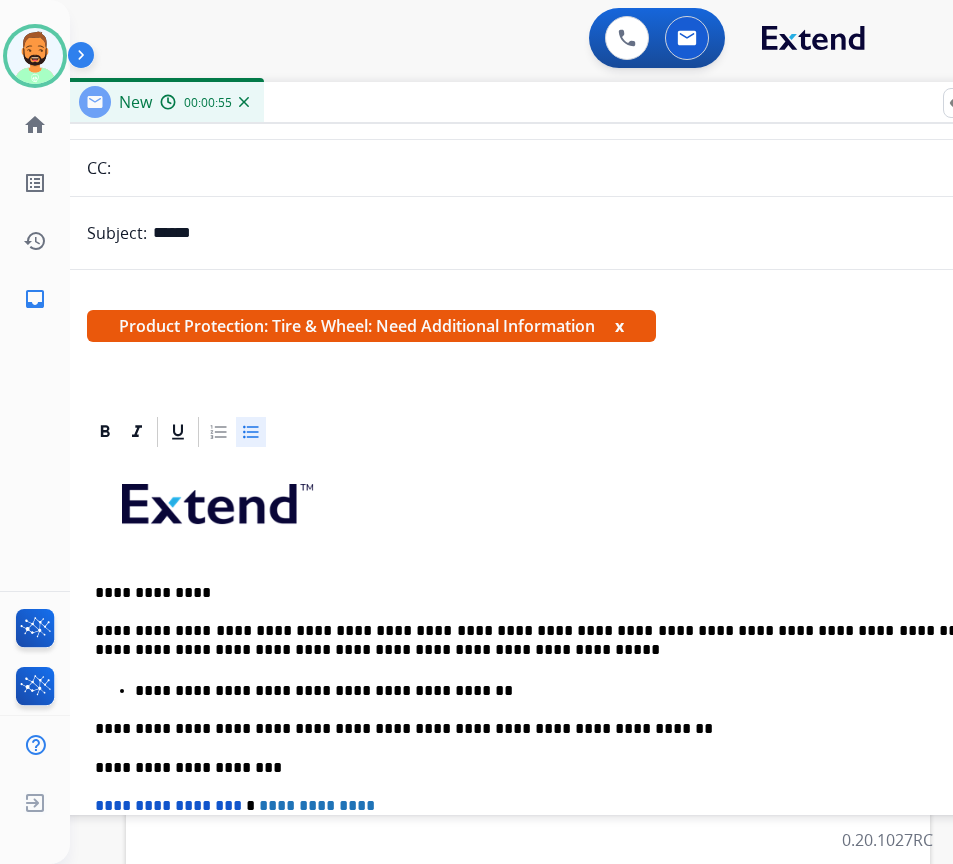 scroll, scrollTop: 0, scrollLeft: 8, axis: horizontal 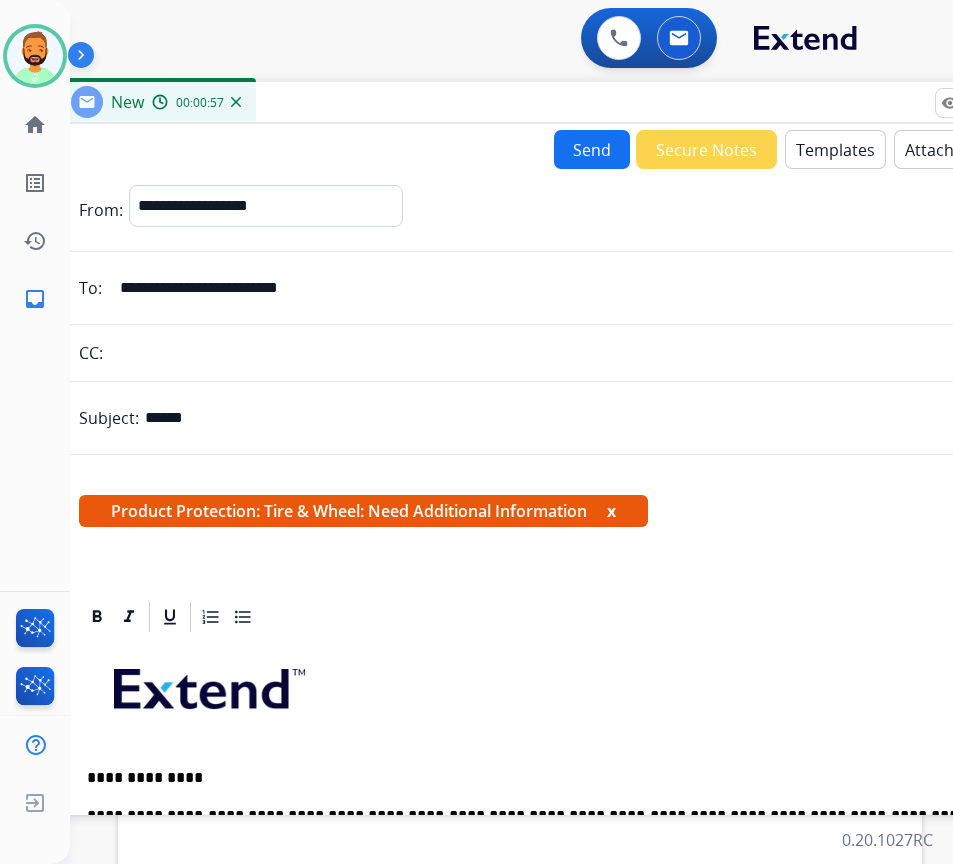 click on "Send" at bounding box center (592, 149) 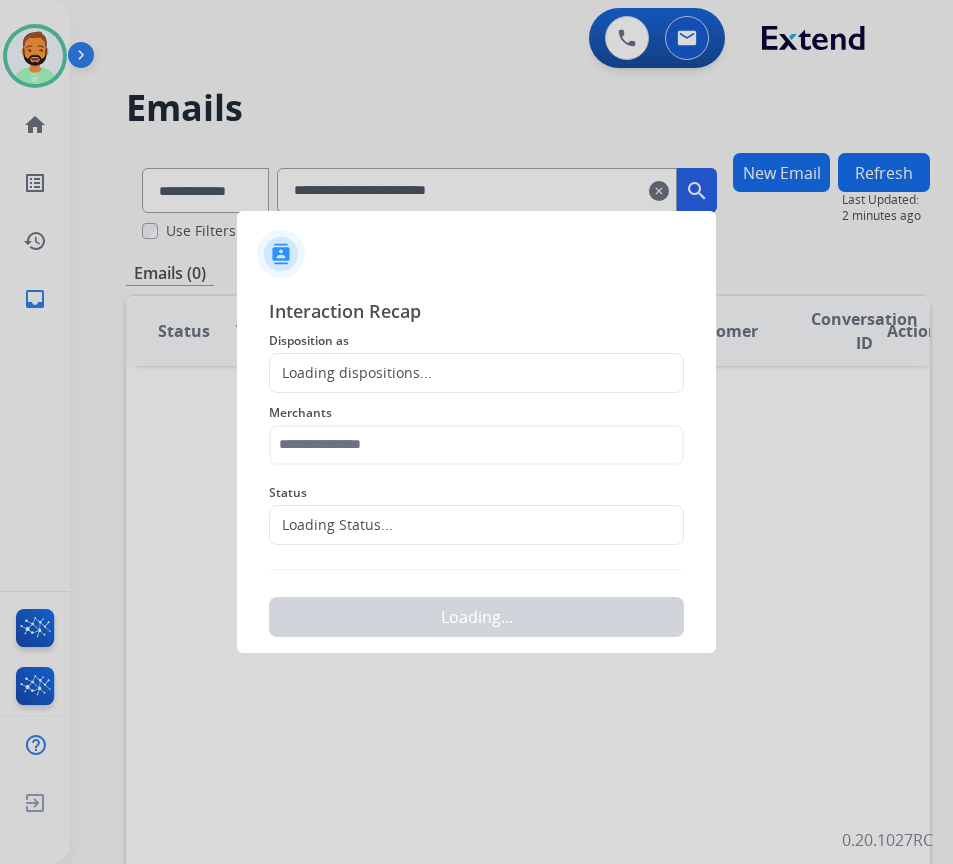 scroll, scrollTop: 0, scrollLeft: 3, axis: horizontal 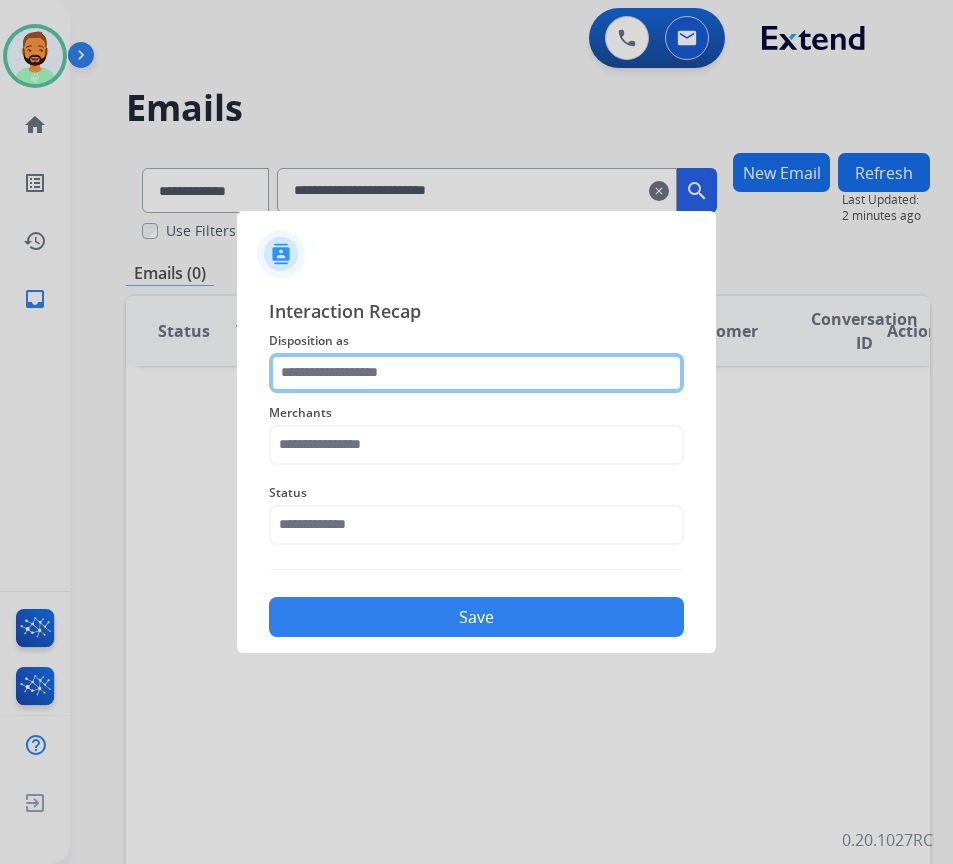 click 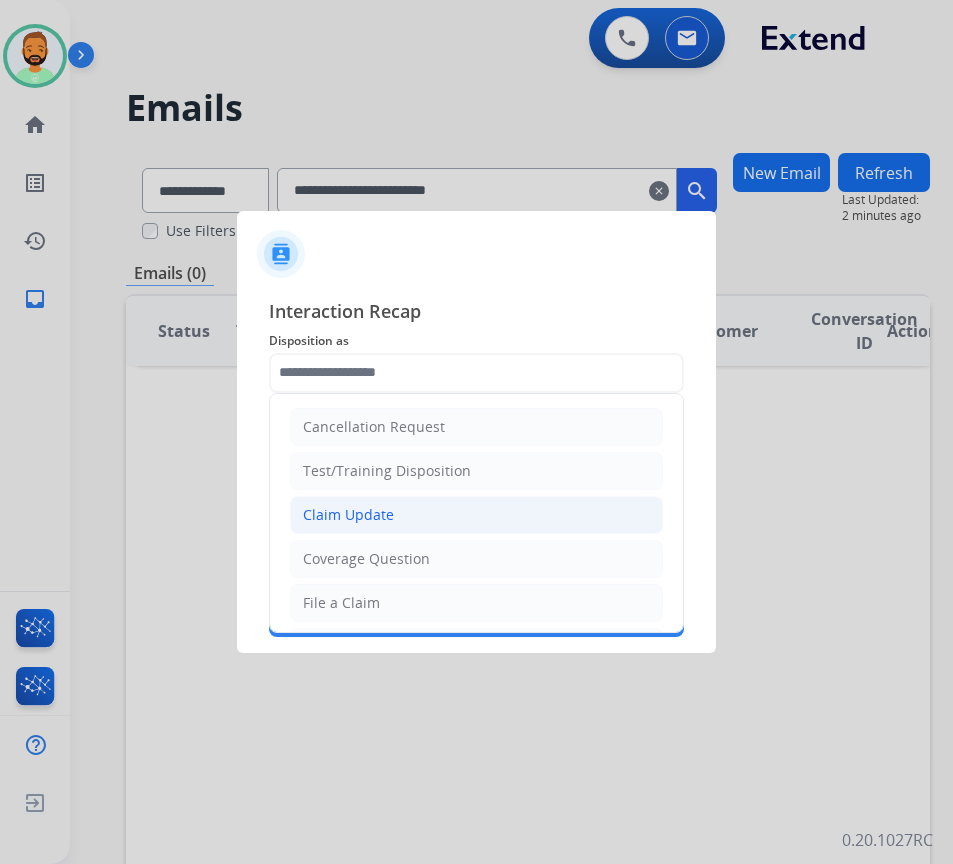 click on "Claim Update" 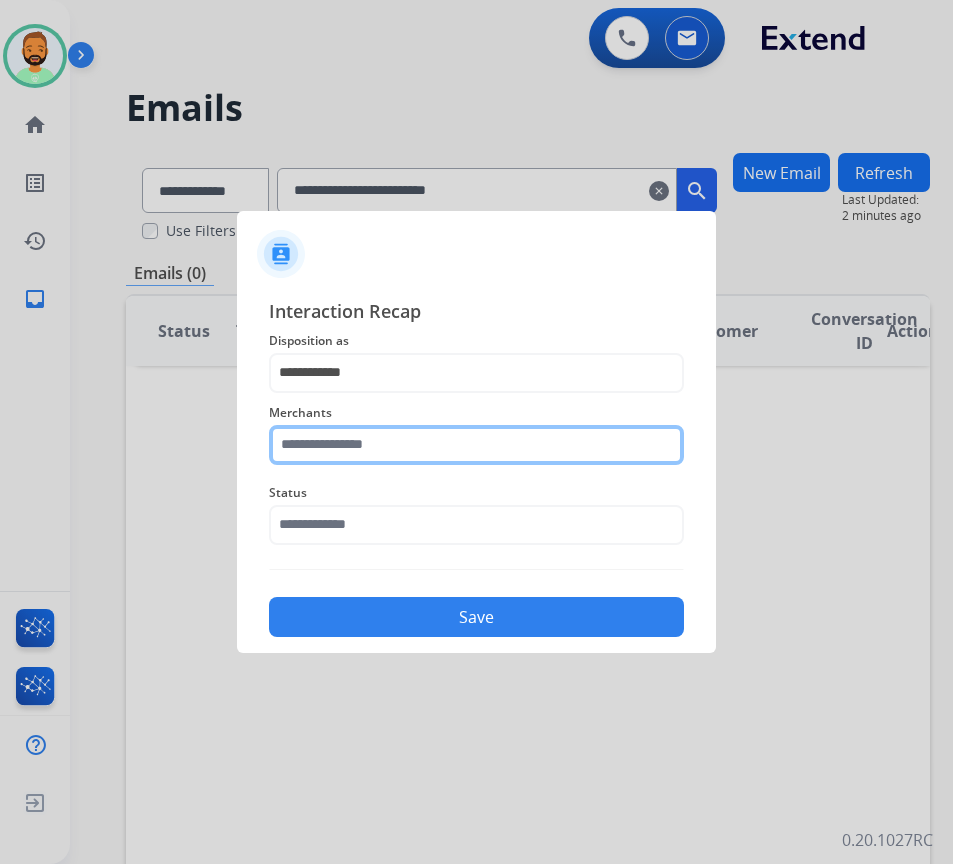 click 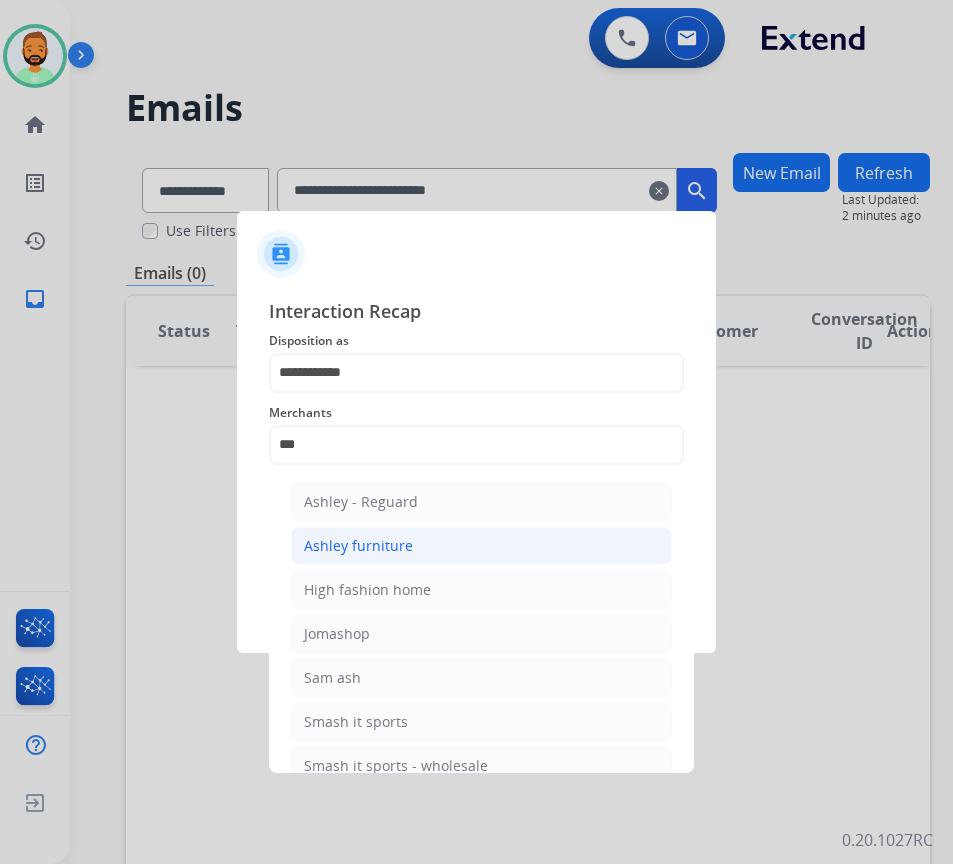 click on "Ashley furniture" 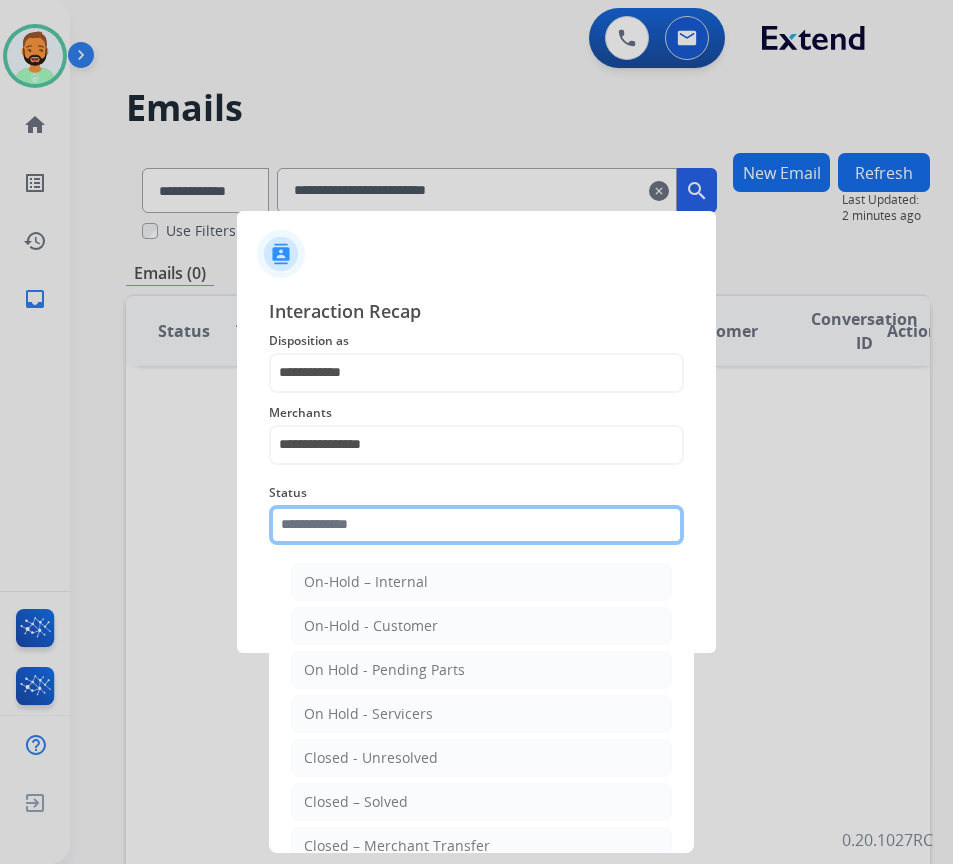 drag, startPoint x: 437, startPoint y: 515, endPoint x: 432, endPoint y: 532, distance: 17.720045 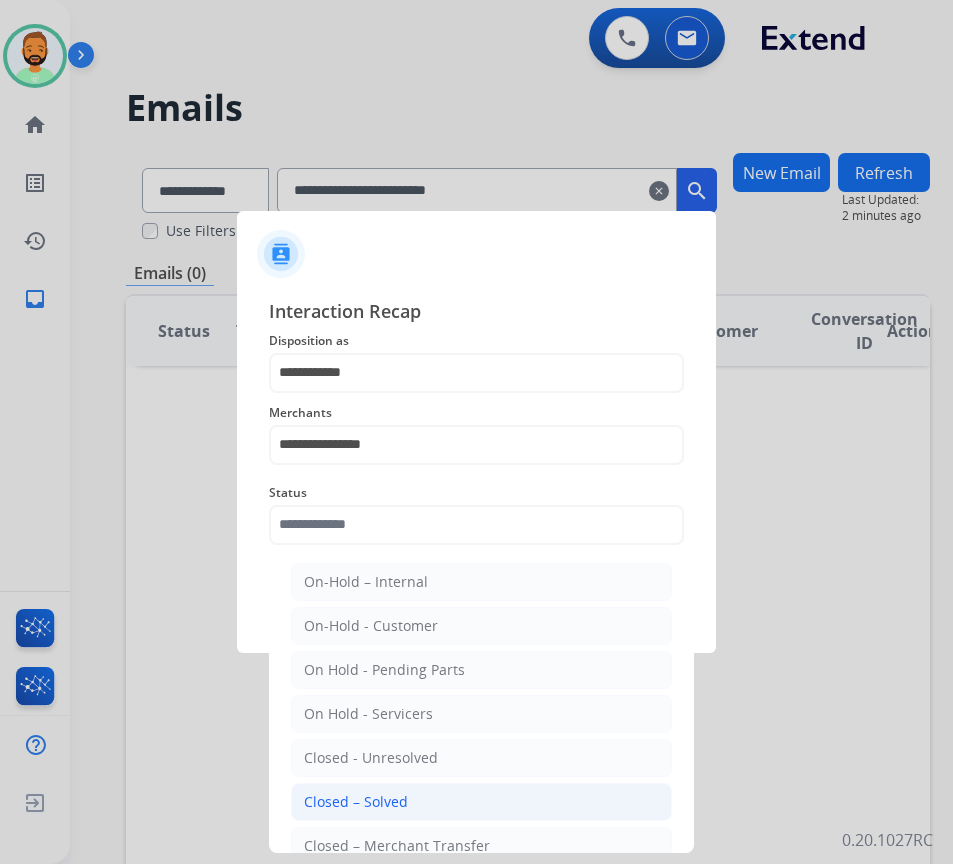 click on "Closed – Solved" 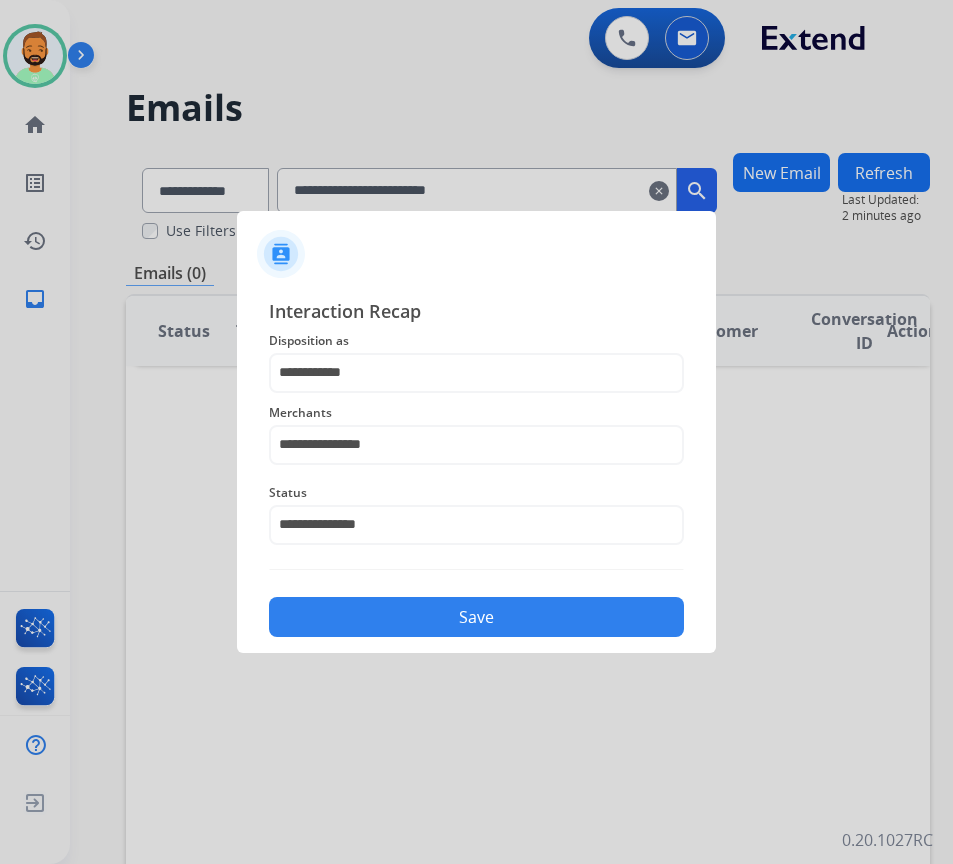 drag, startPoint x: 567, startPoint y: 630, endPoint x: 558, endPoint y: 650, distance: 21.931713 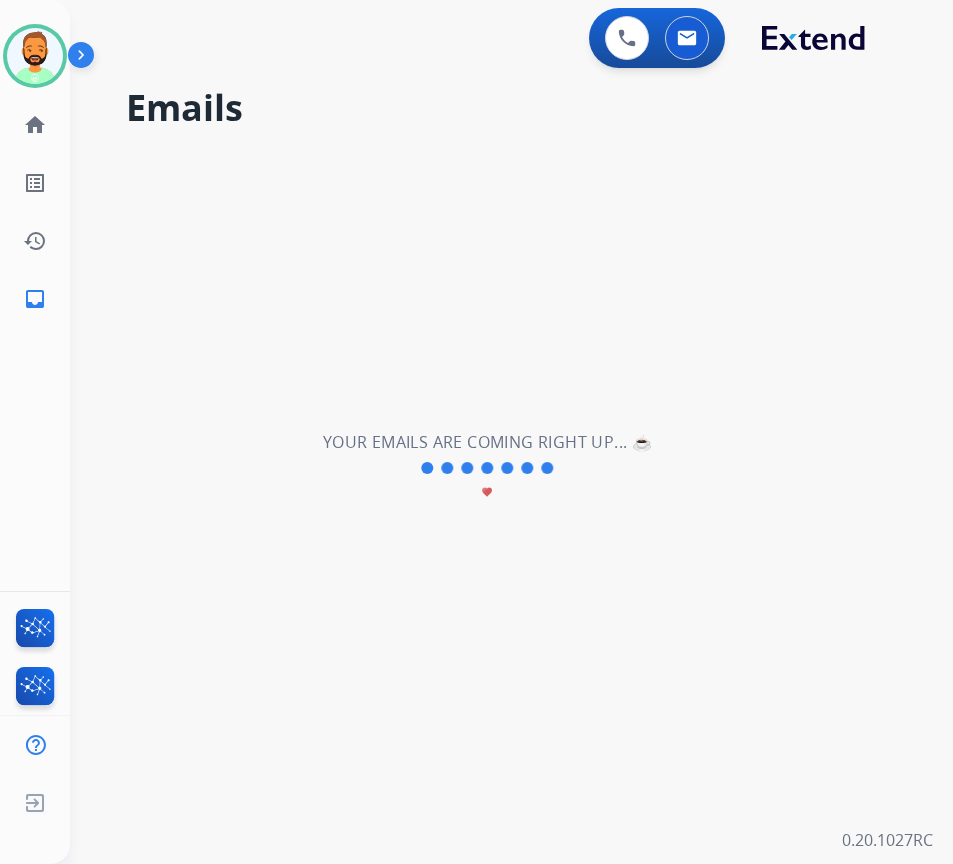 scroll, scrollTop: 0, scrollLeft: 0, axis: both 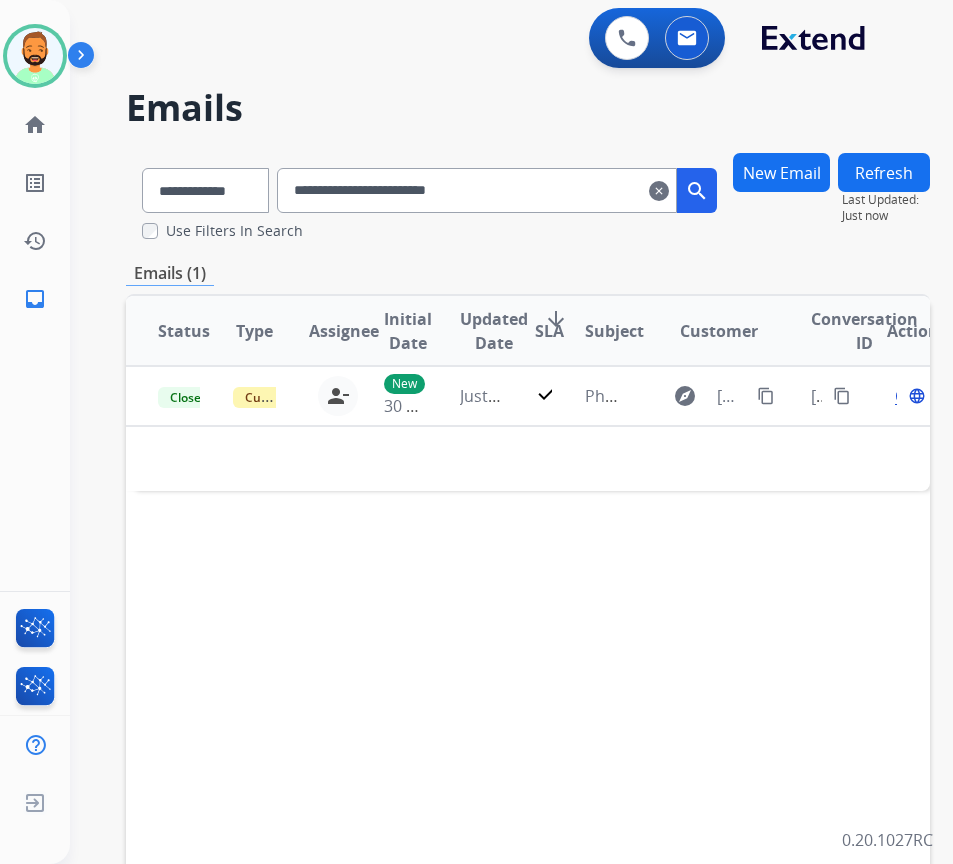 click on "clear" at bounding box center (659, 191) 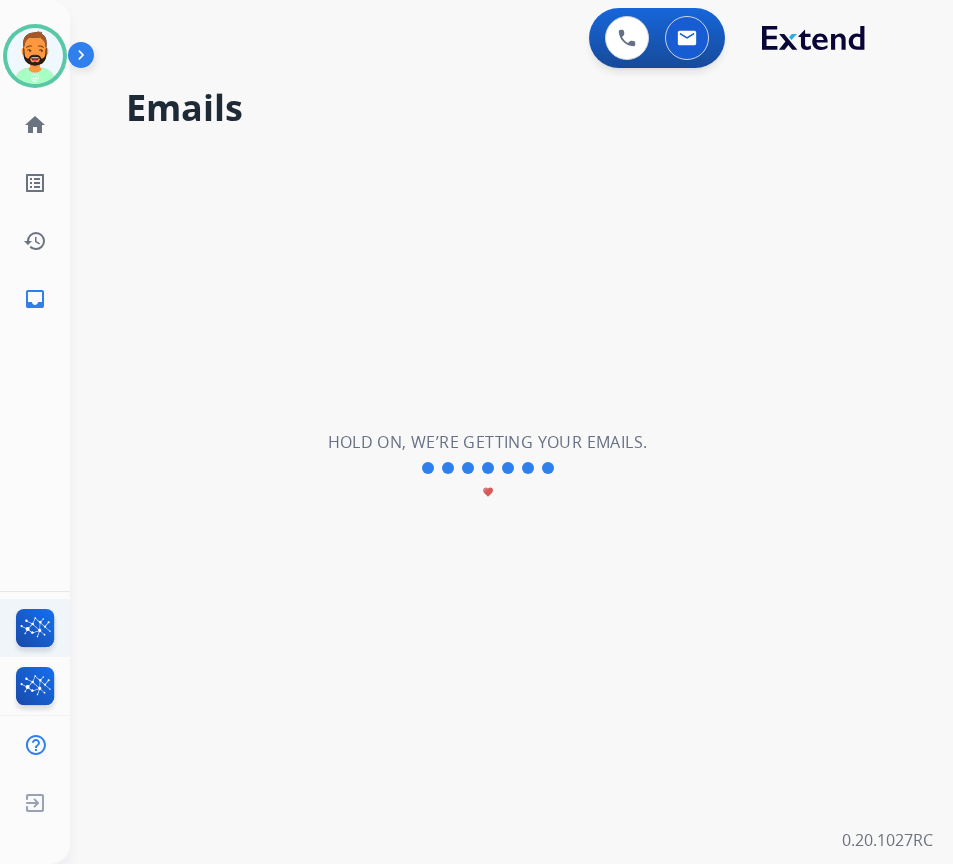 type 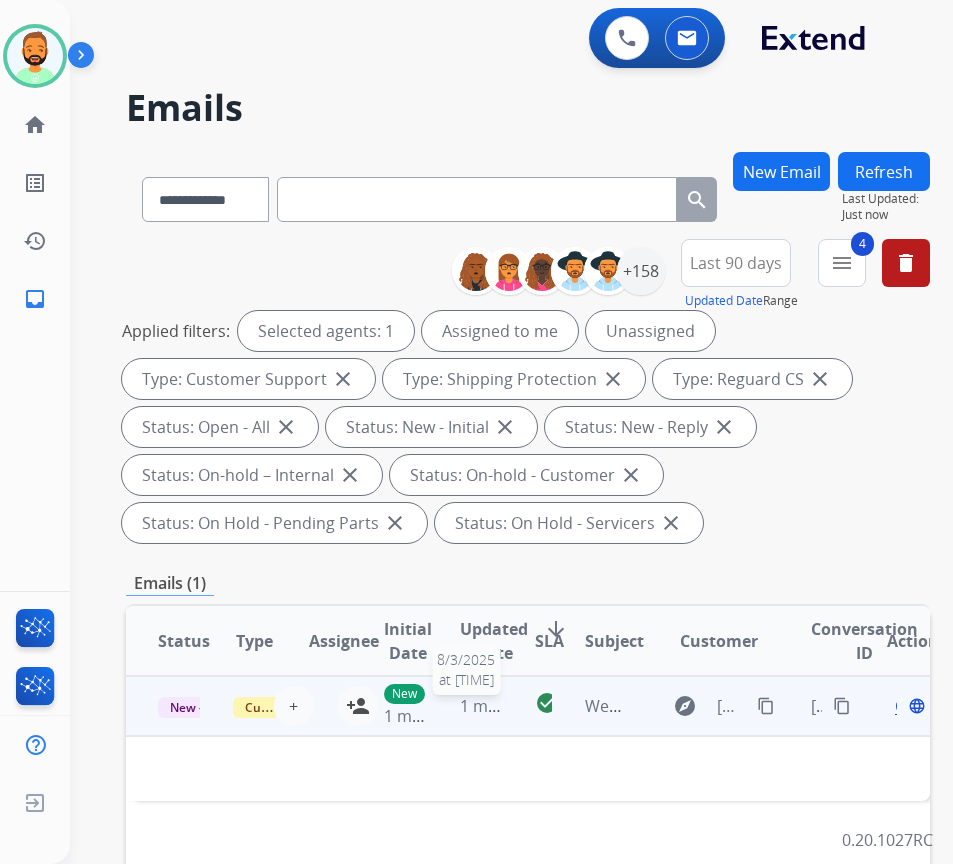 click on "1 minute ago" at bounding box center (509, 706) 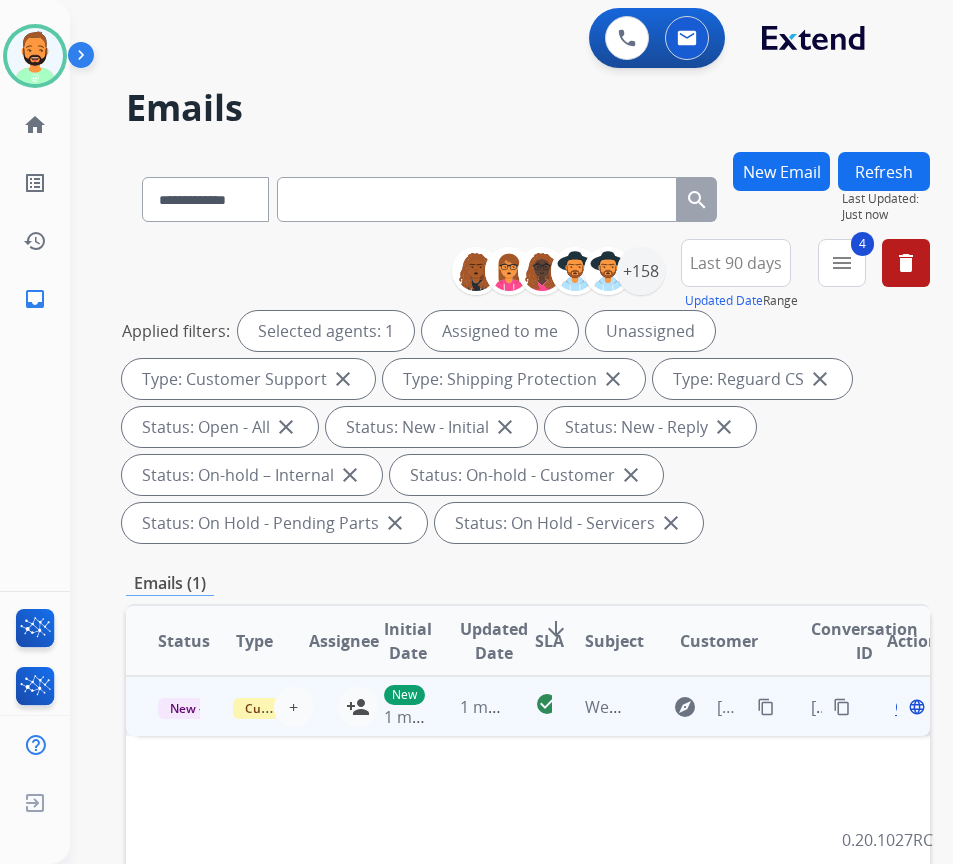 click on "check_circle" at bounding box center (528, 706) 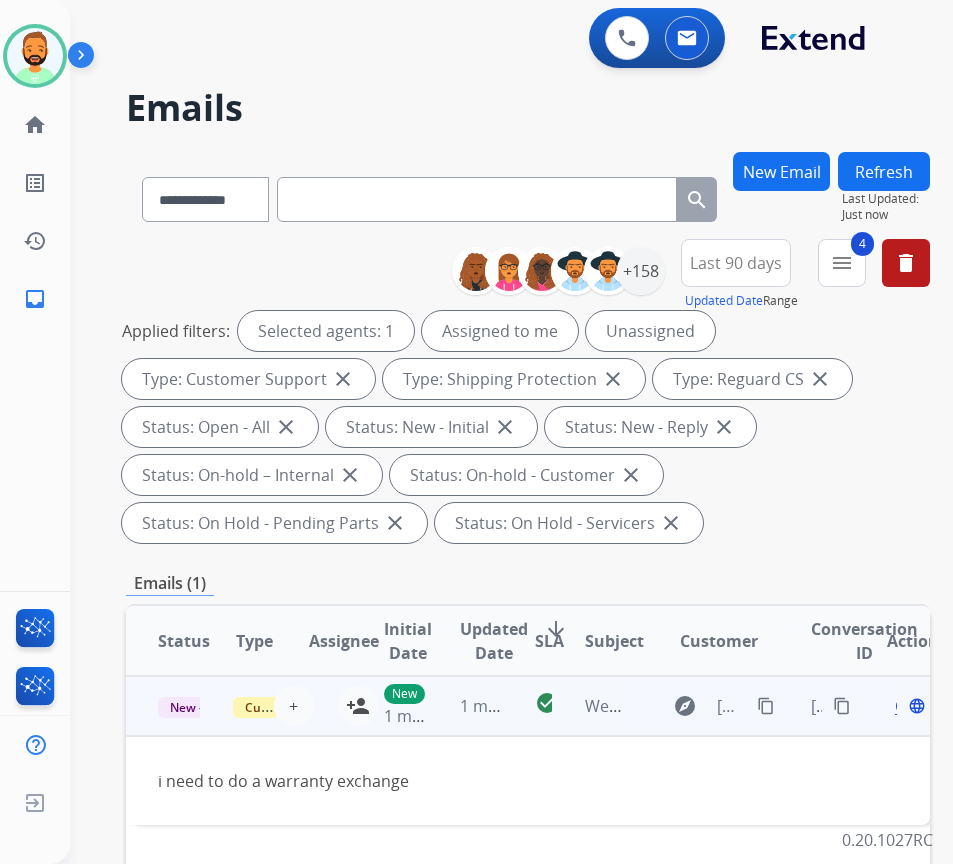click on "Open" at bounding box center (915, 706) 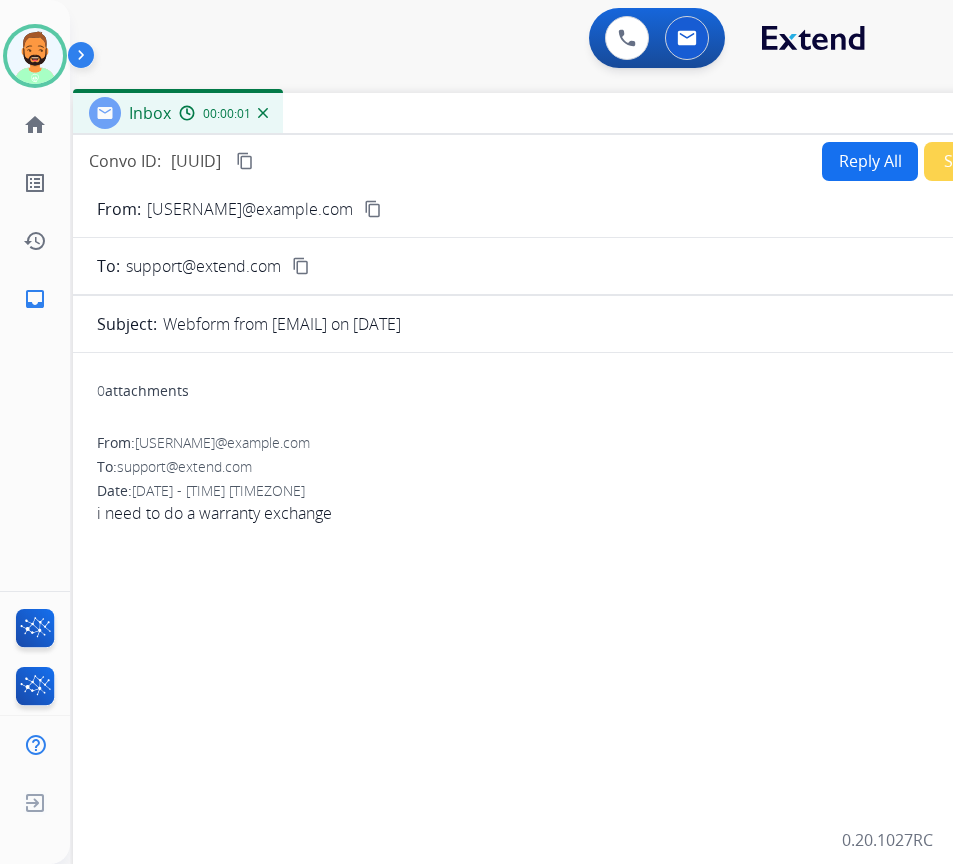 drag, startPoint x: 311, startPoint y: 158, endPoint x: 479, endPoint y: 129, distance: 170.4846 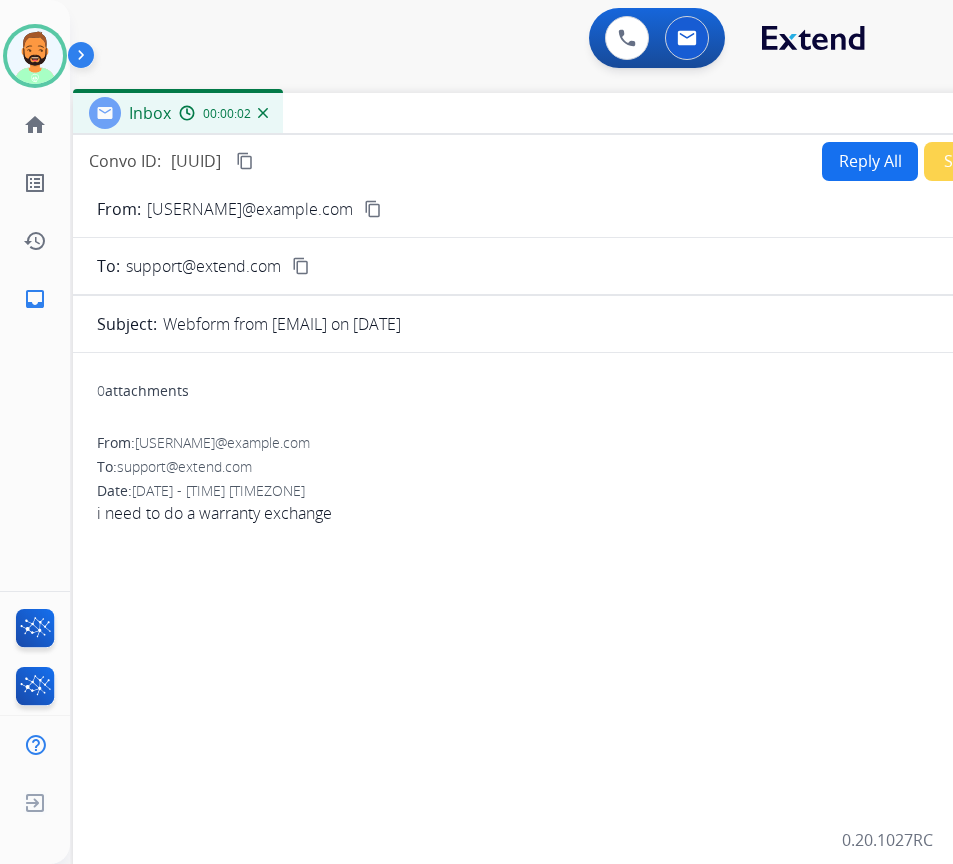 click on "Reply All" at bounding box center [870, 161] 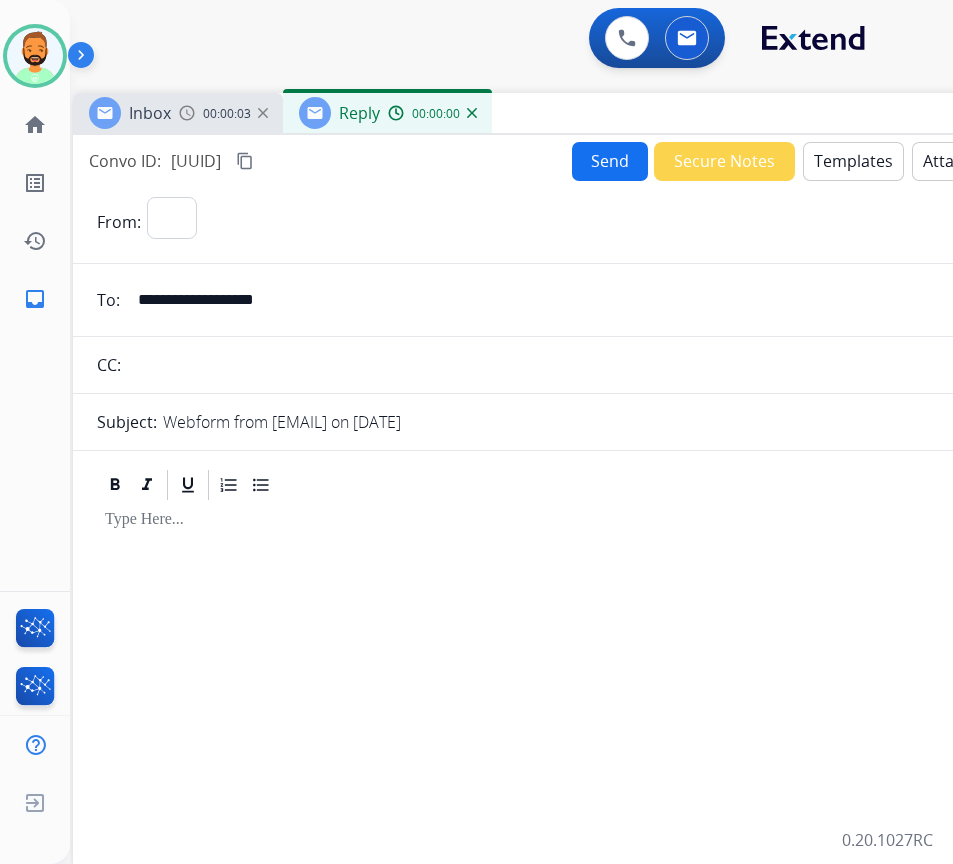 select on "**********" 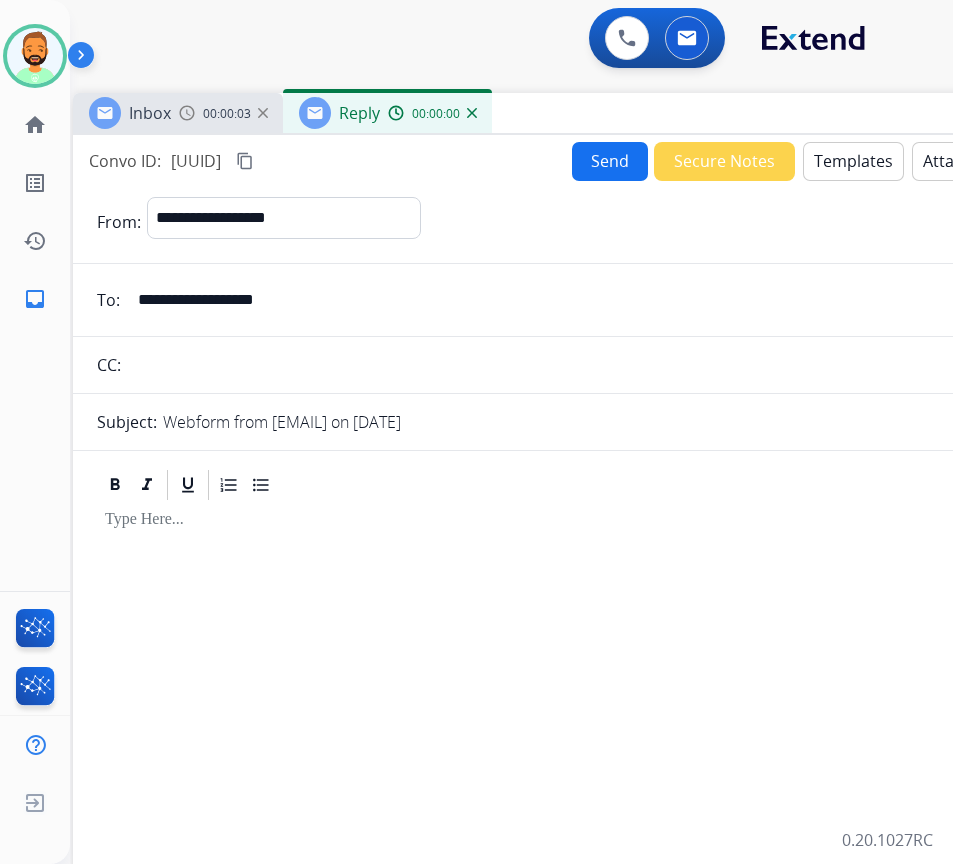 click on "Templates" at bounding box center [853, 161] 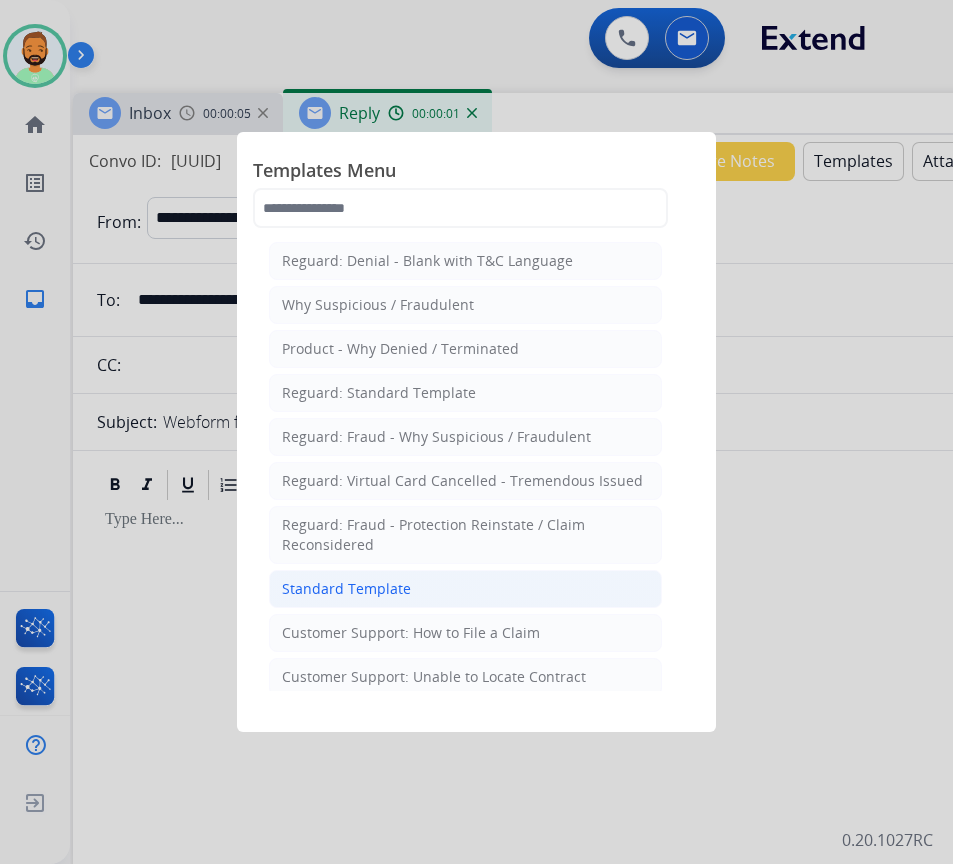 click on "Standard Template" 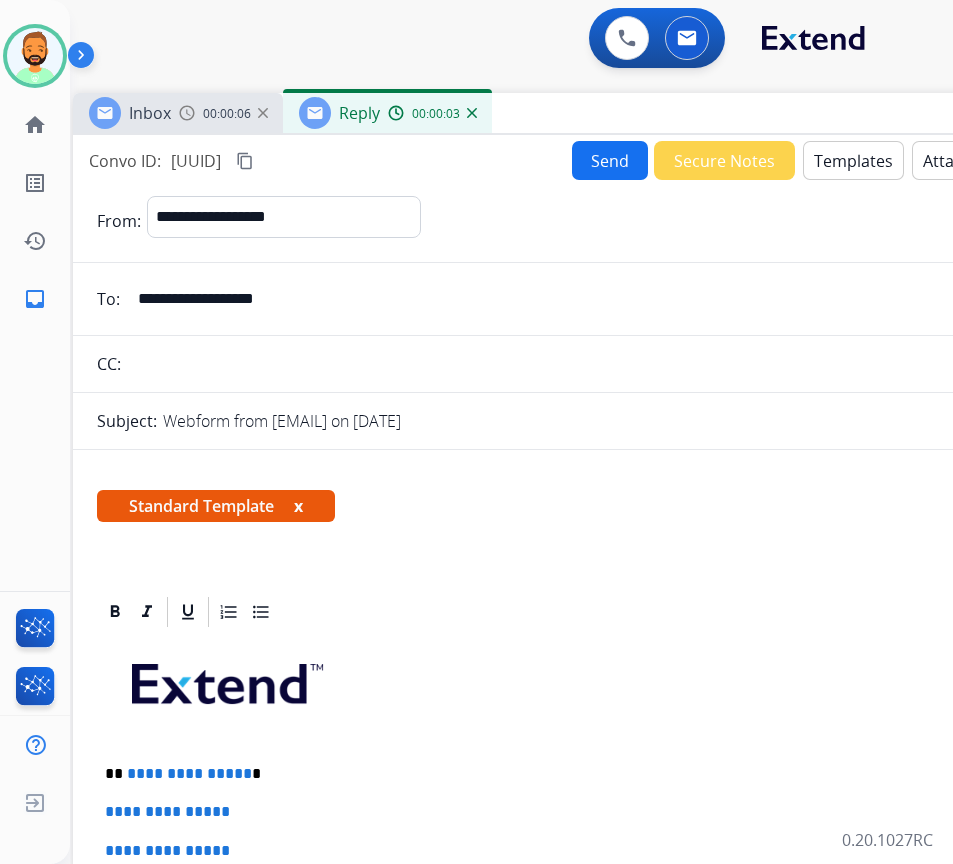 scroll, scrollTop: 362, scrollLeft: 0, axis: vertical 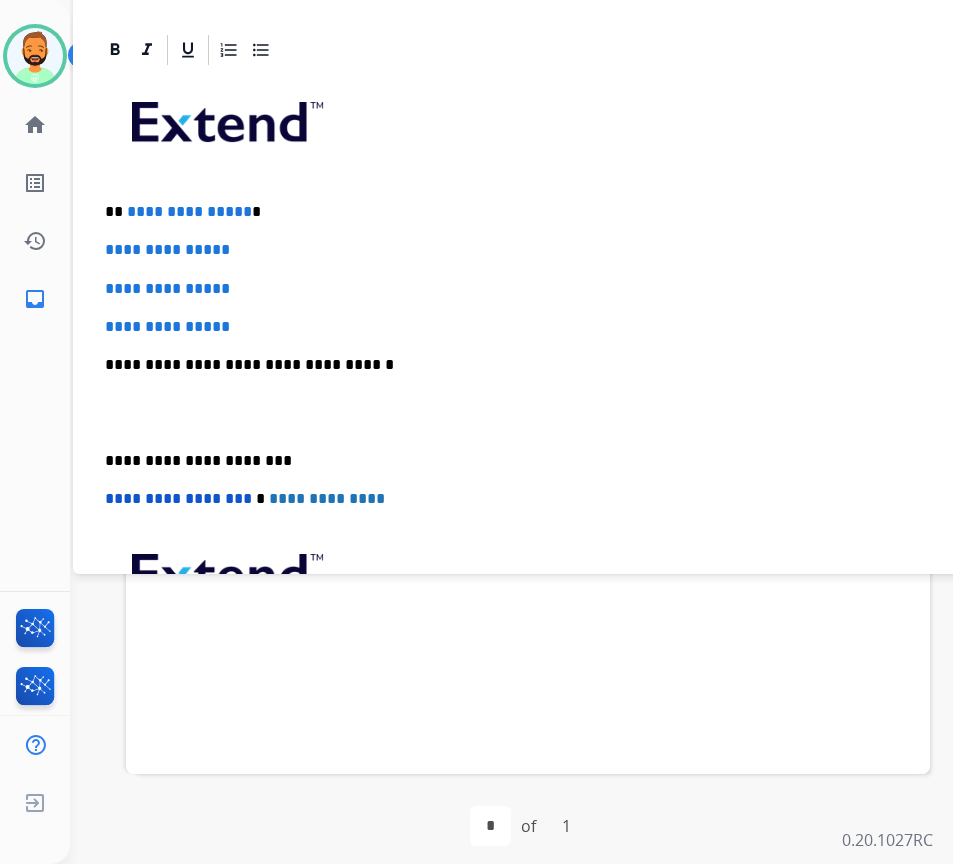 click on "**********" at bounding box center (573, 412) 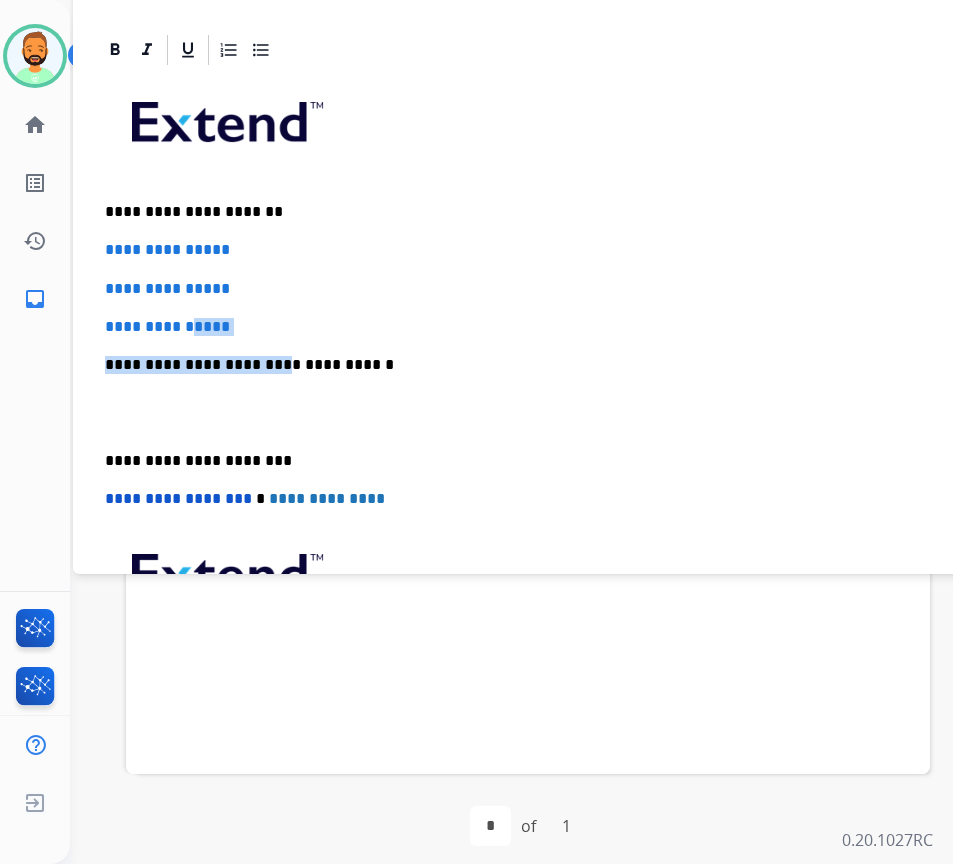 drag, startPoint x: 260, startPoint y: 339, endPoint x: 215, endPoint y: 308, distance: 54.644306 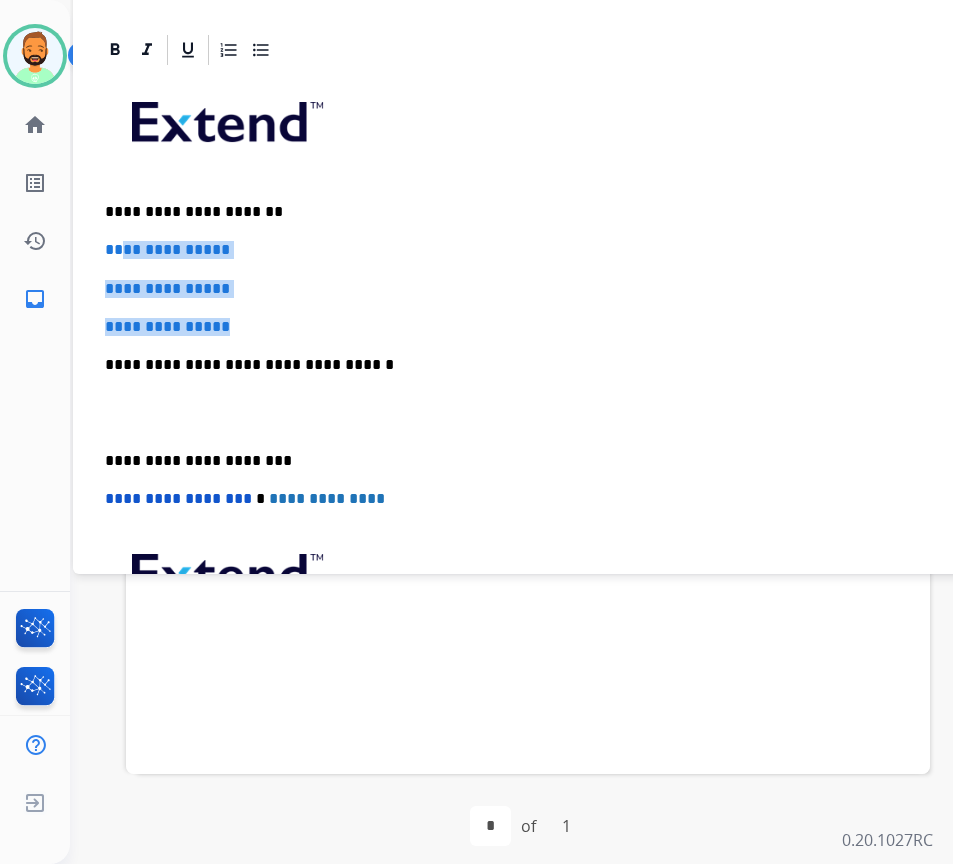 drag, startPoint x: 275, startPoint y: 322, endPoint x: 125, endPoint y: 249, distance: 166.82027 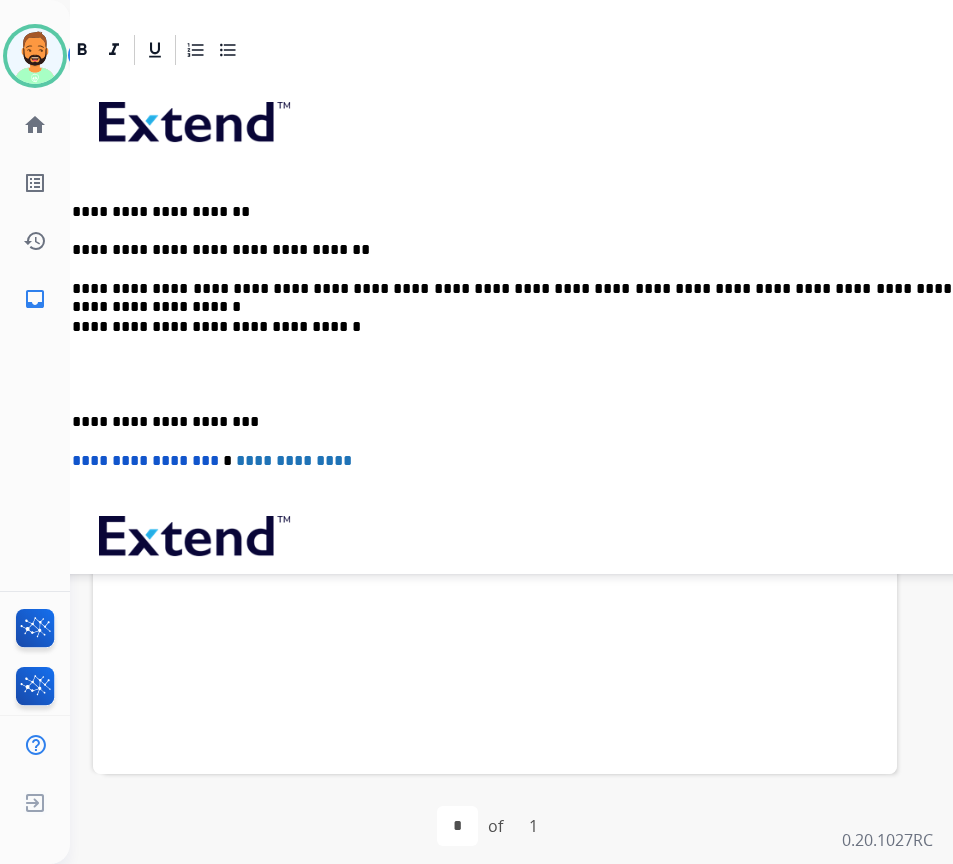 scroll, scrollTop: 500, scrollLeft: 37, axis: both 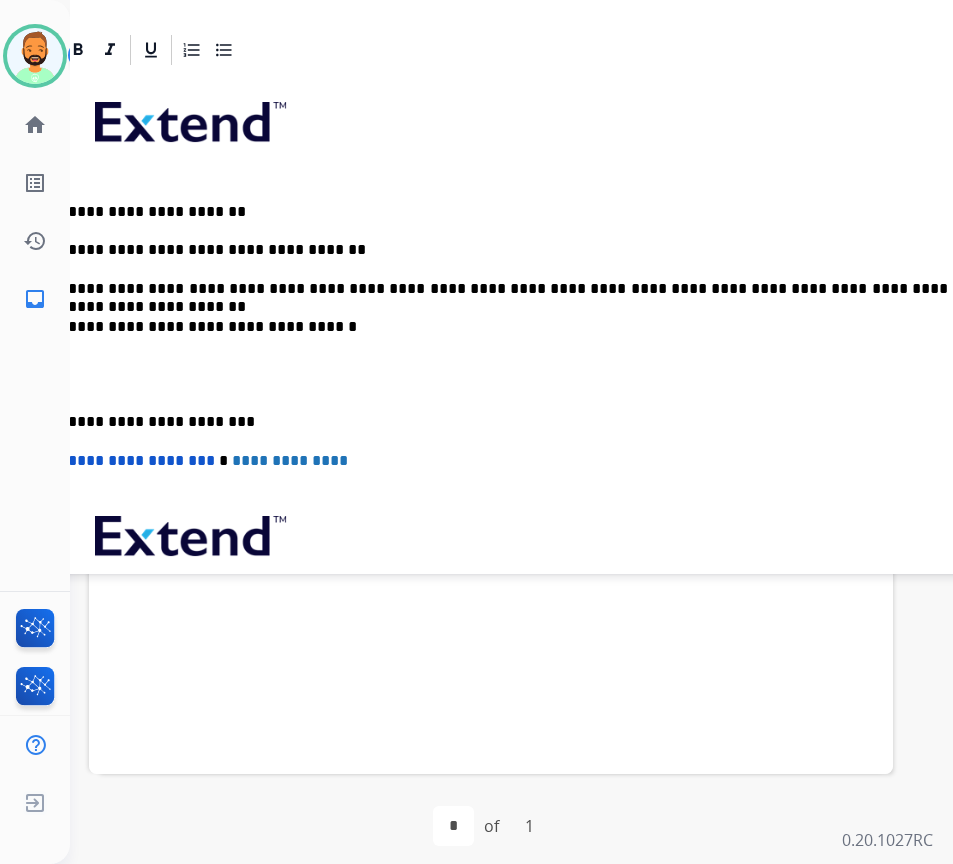 click on "**********" at bounding box center (528, 422) 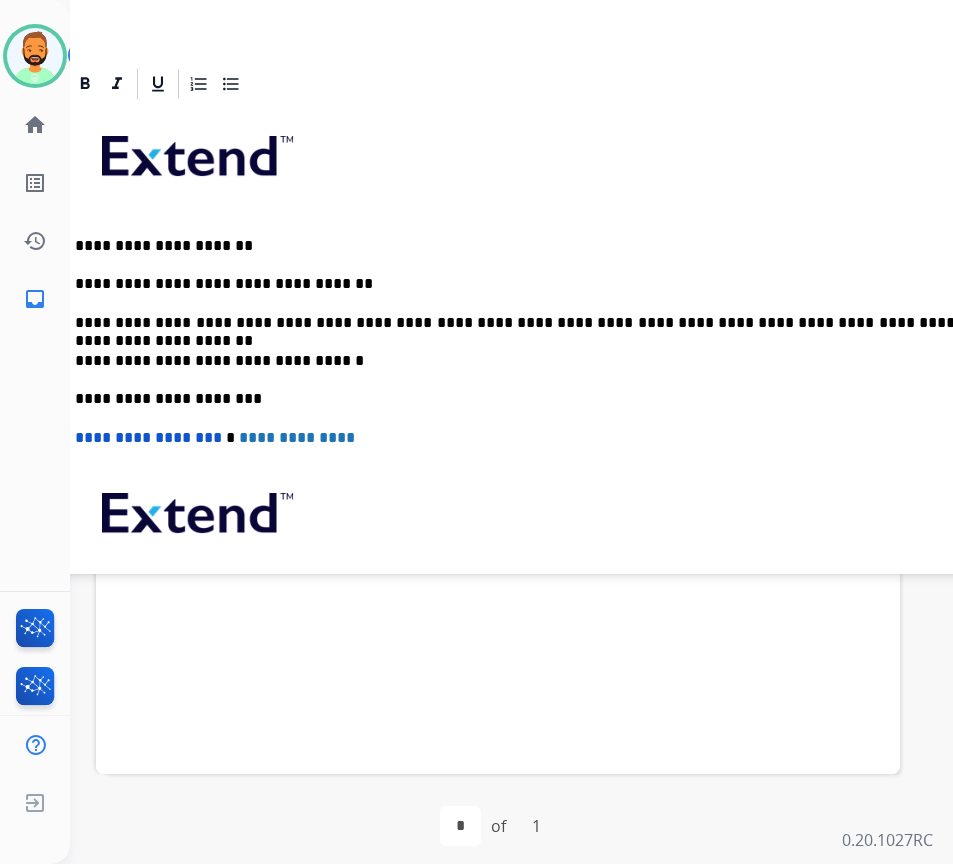 scroll, scrollTop: 0, scrollLeft: 0, axis: both 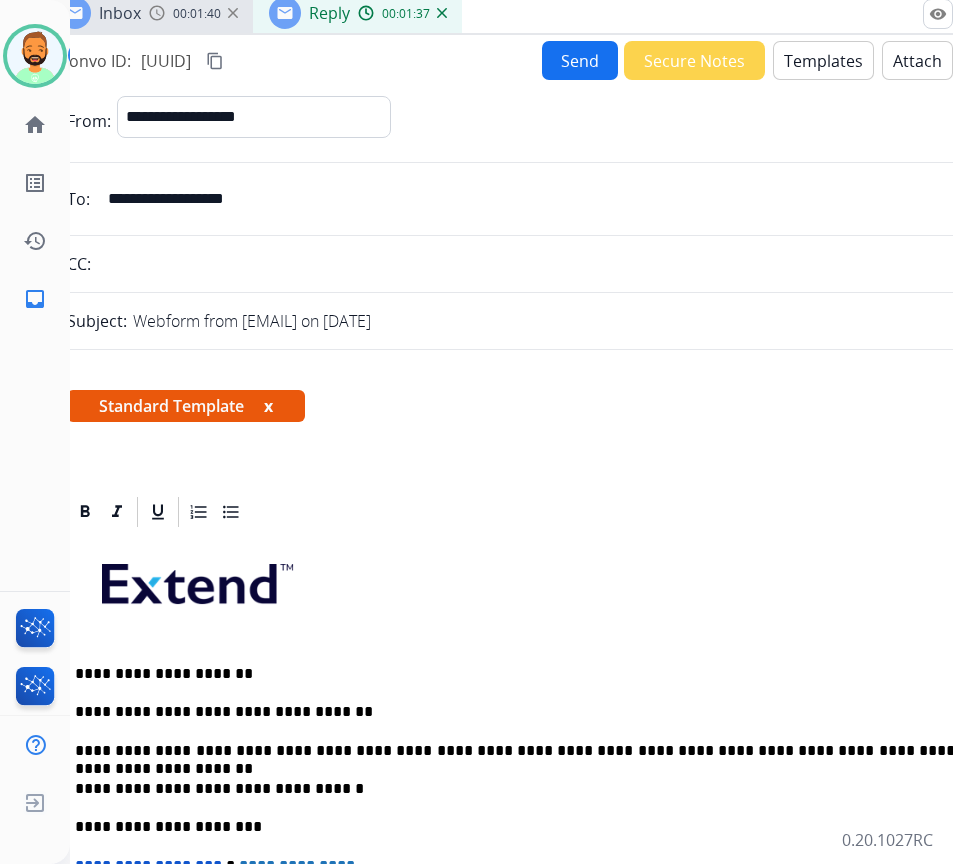 click on "Send" at bounding box center [580, 60] 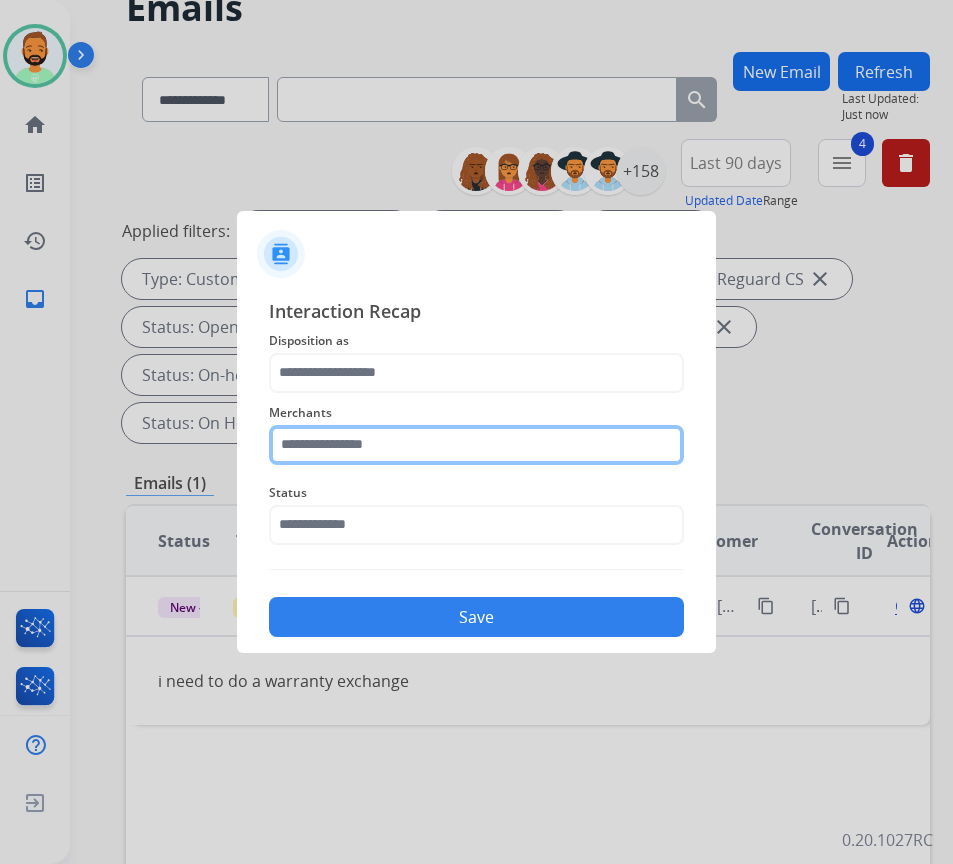 click 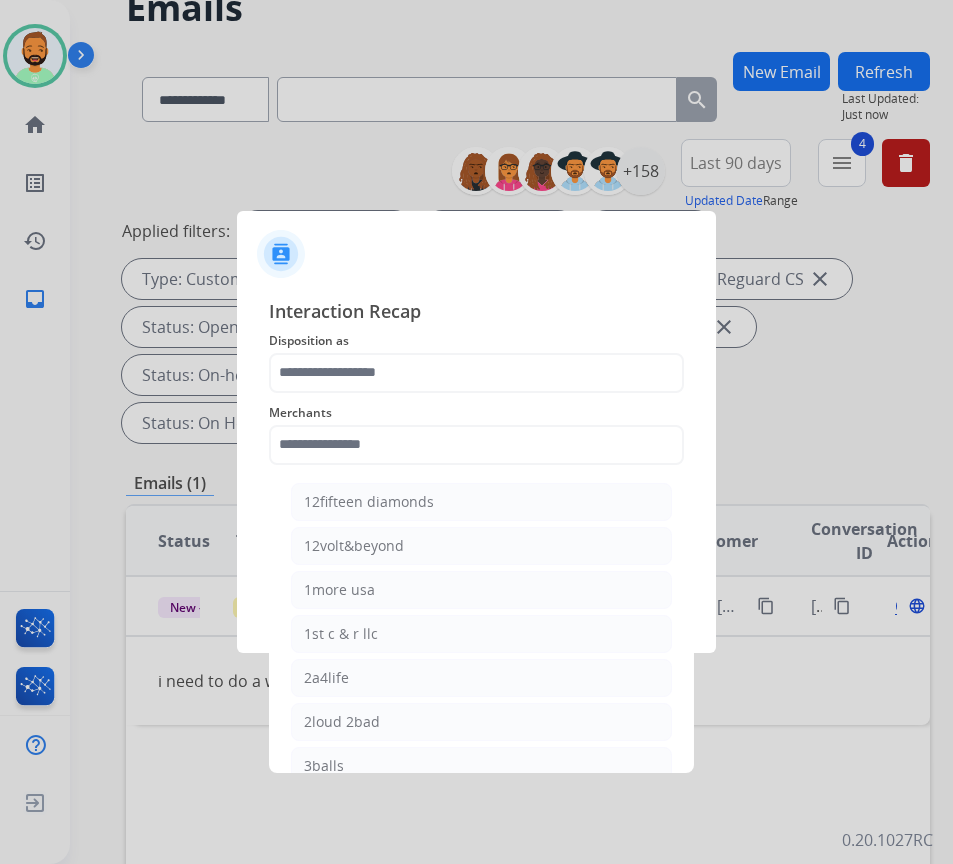 click on "Disposition as" 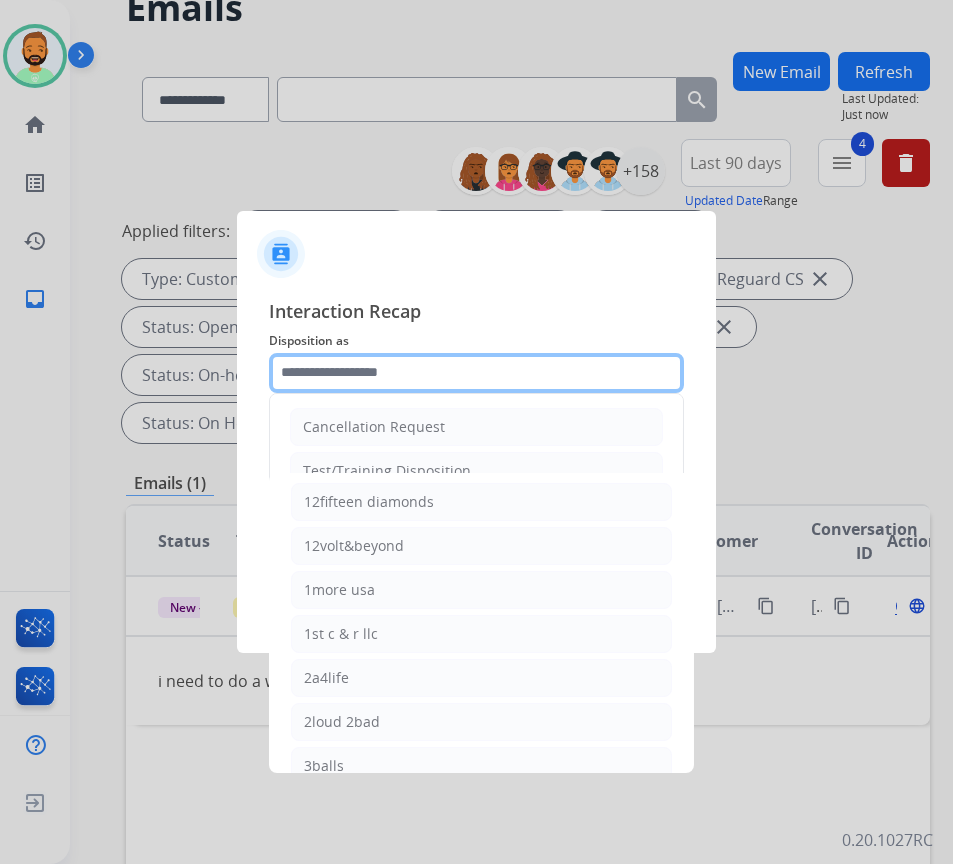 click 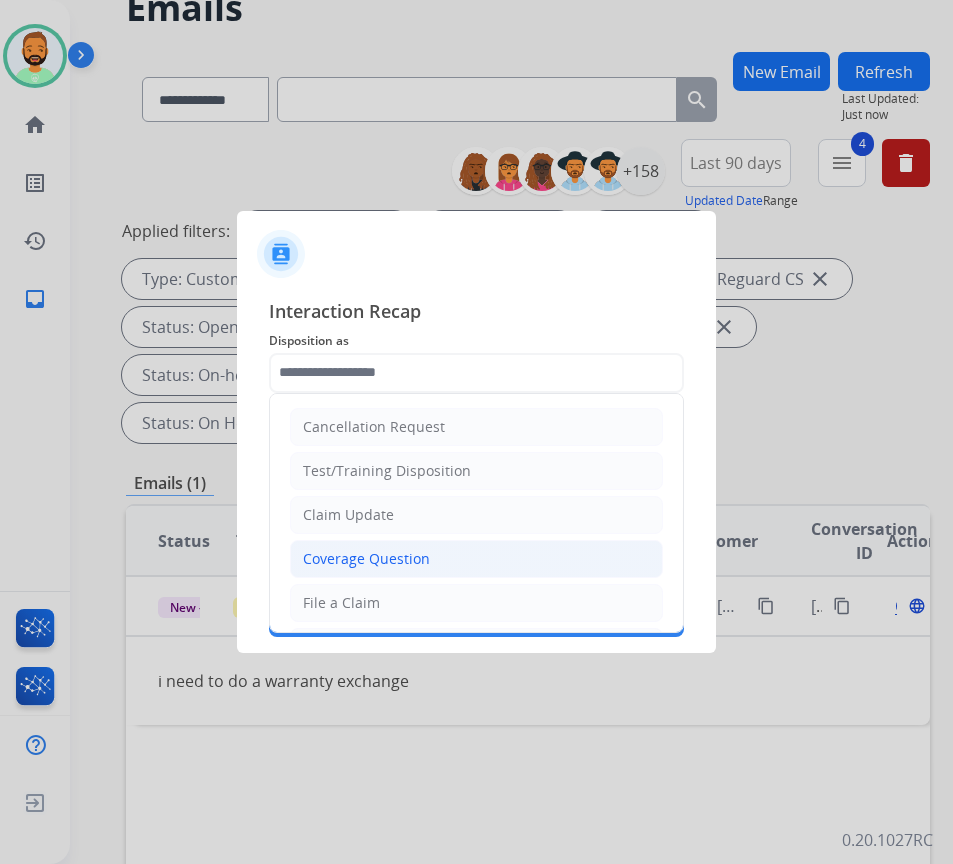 click on "Coverage Question" 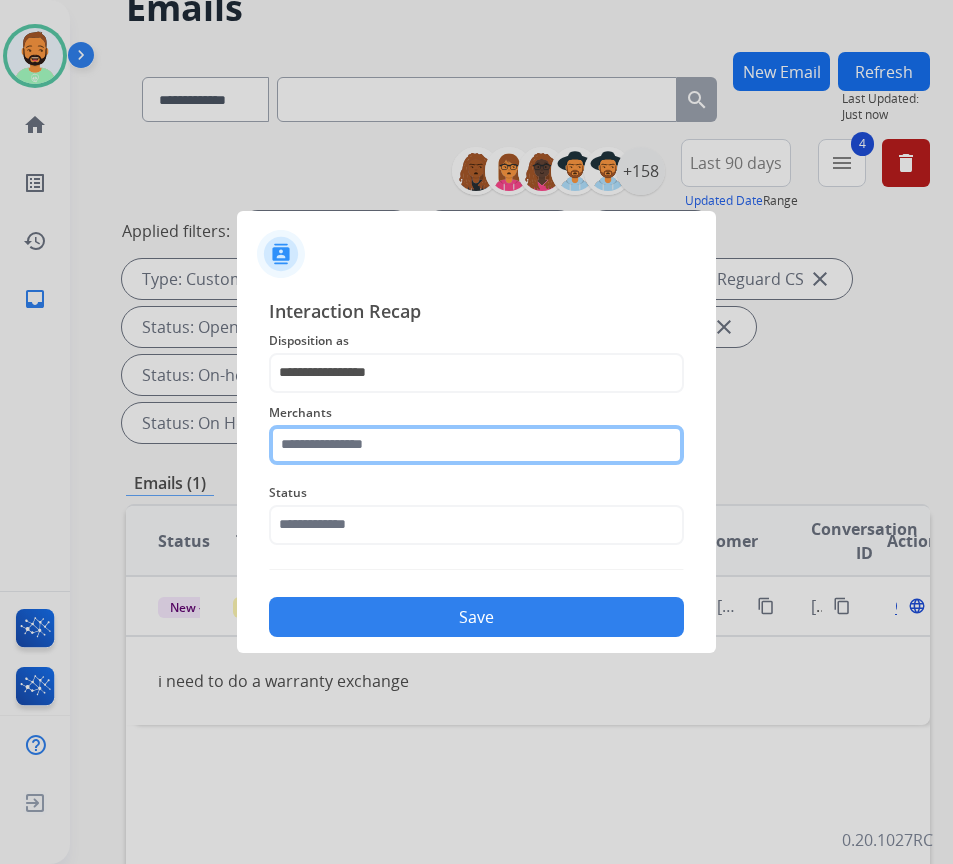 click 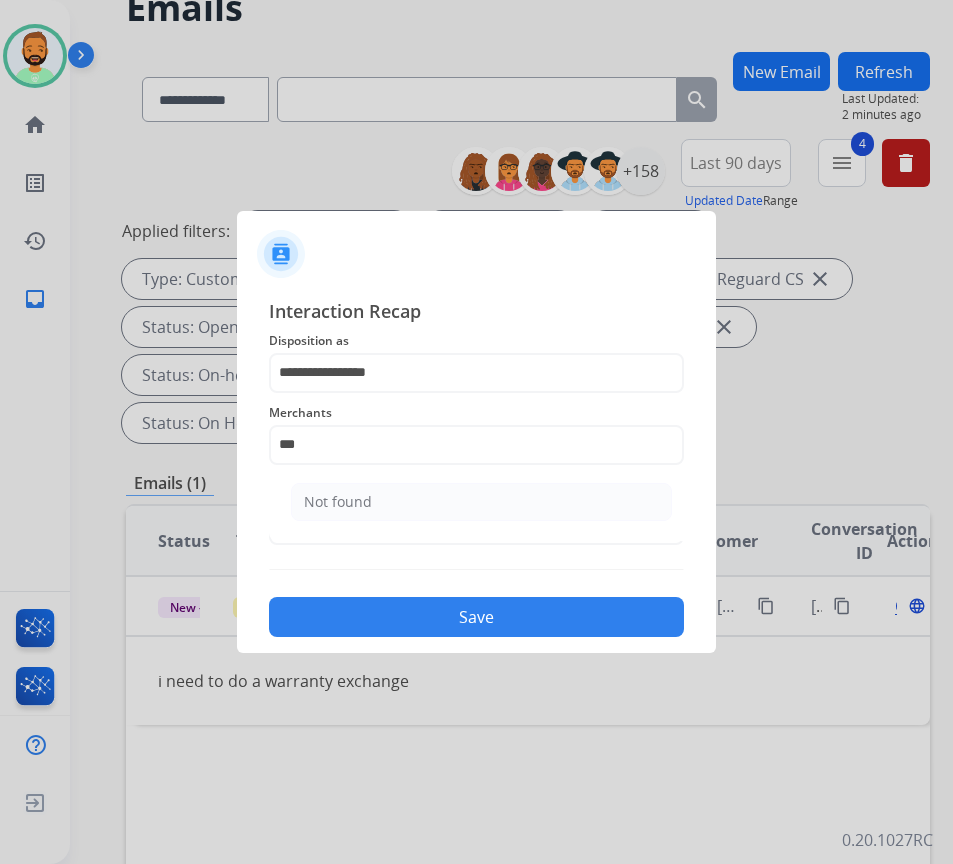 drag, startPoint x: 437, startPoint y: 503, endPoint x: 434, endPoint y: 541, distance: 38.118237 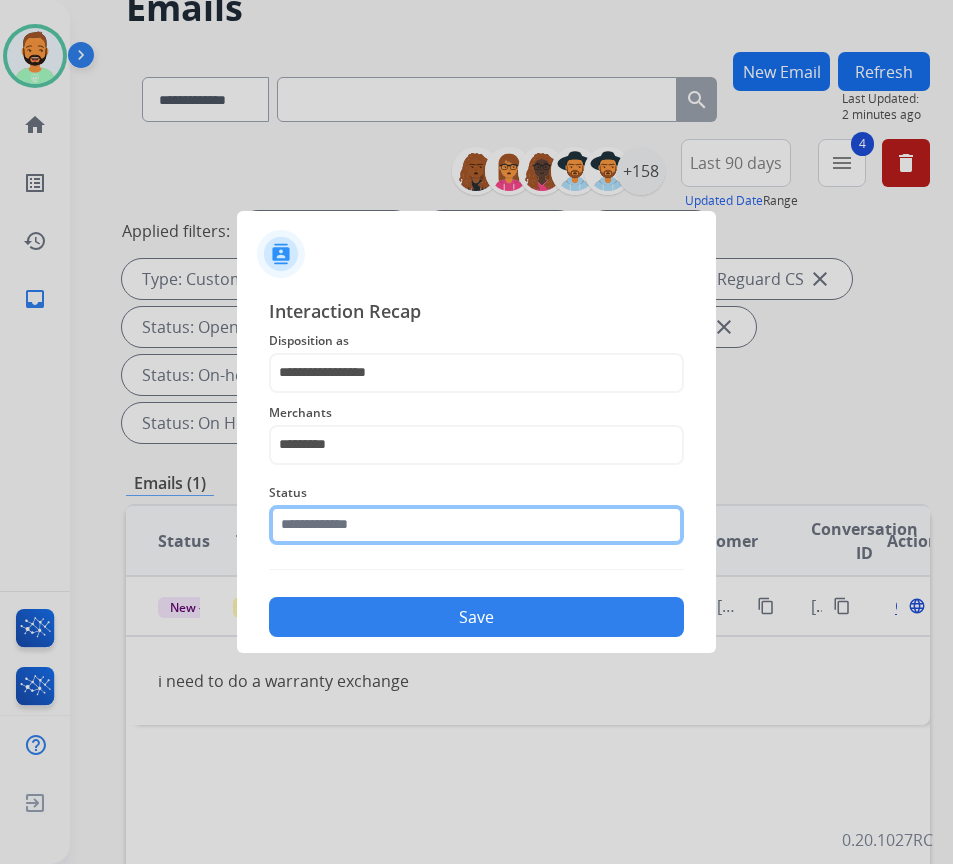 click 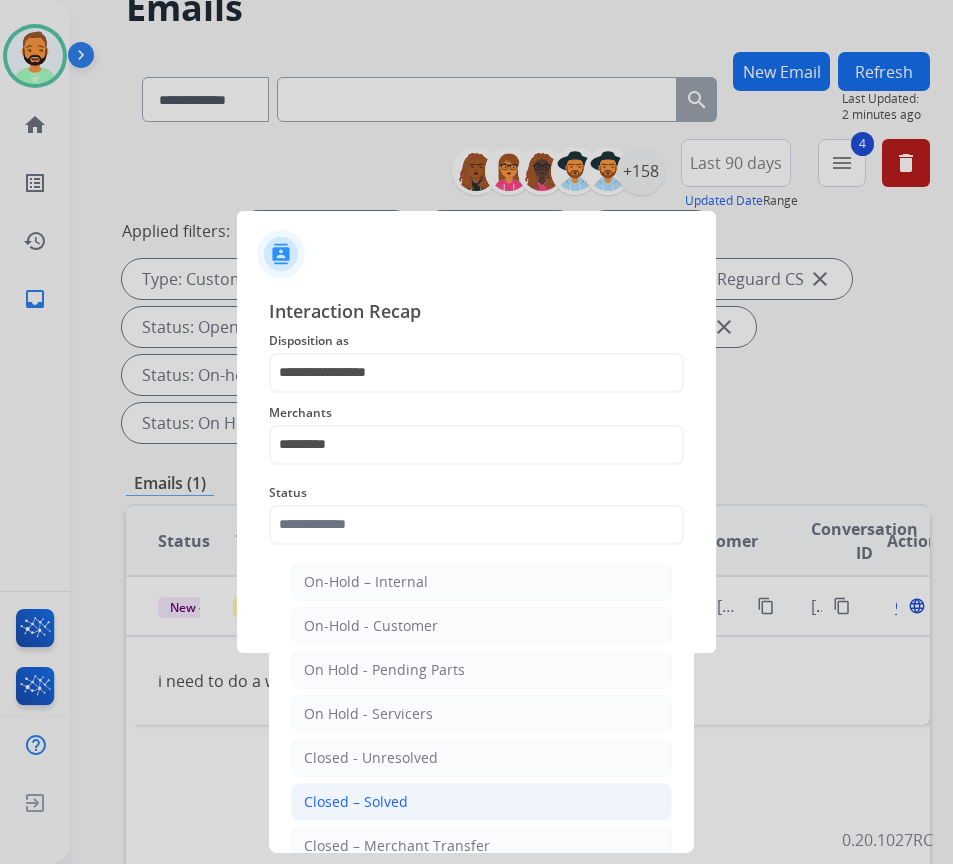 click on "Closed – Solved" 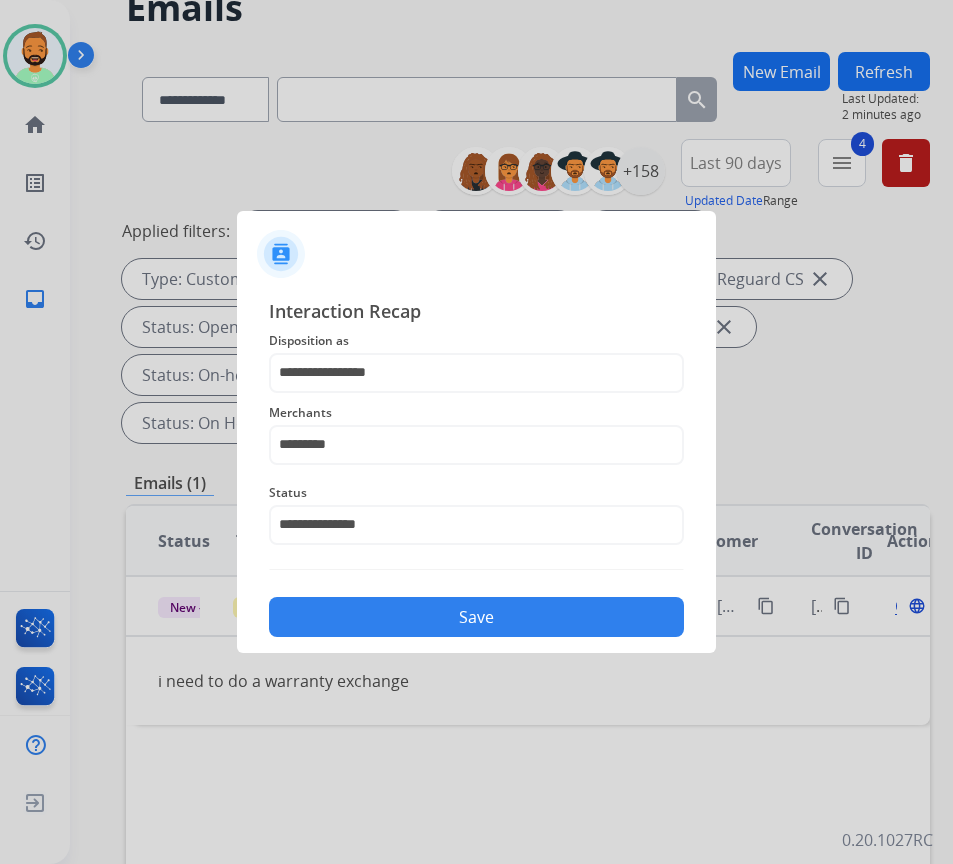 click on "Save" 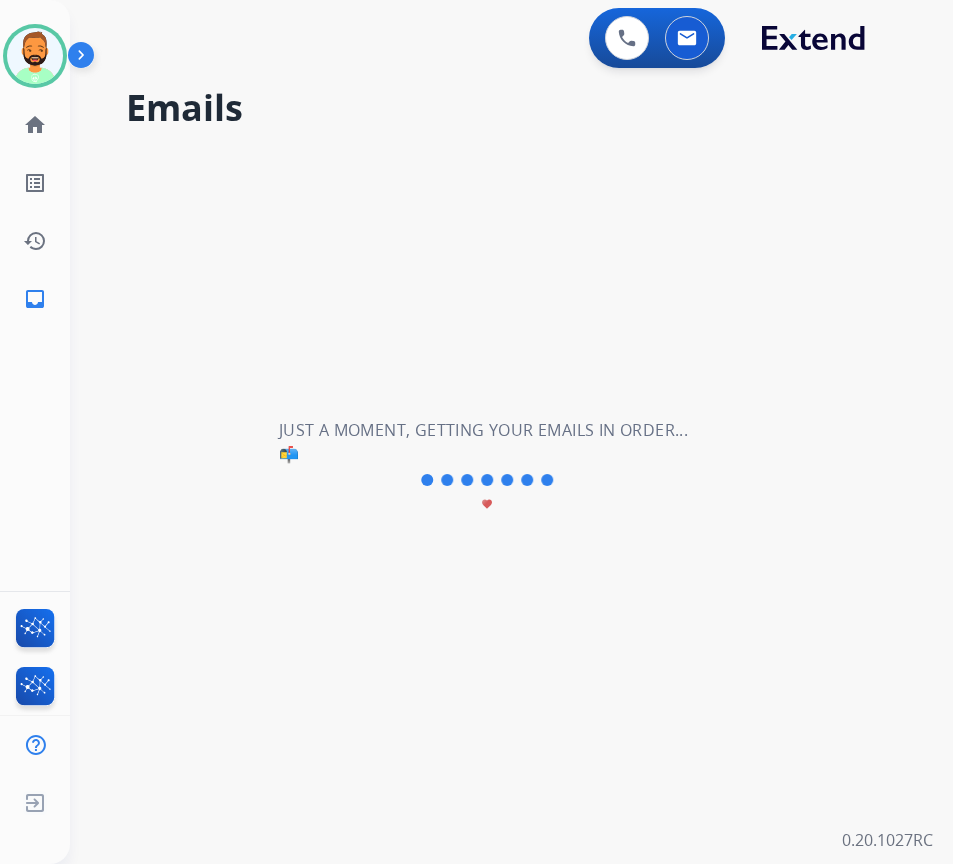 scroll, scrollTop: 0, scrollLeft: 0, axis: both 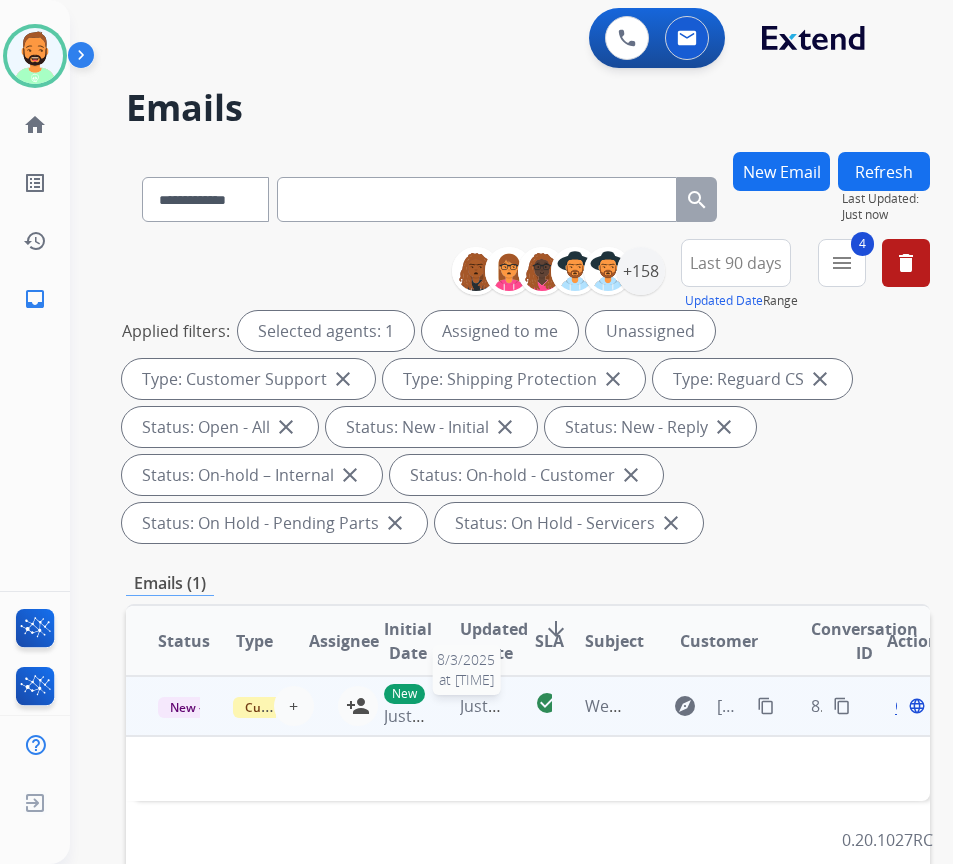 click on "Just now" at bounding box center [492, 706] 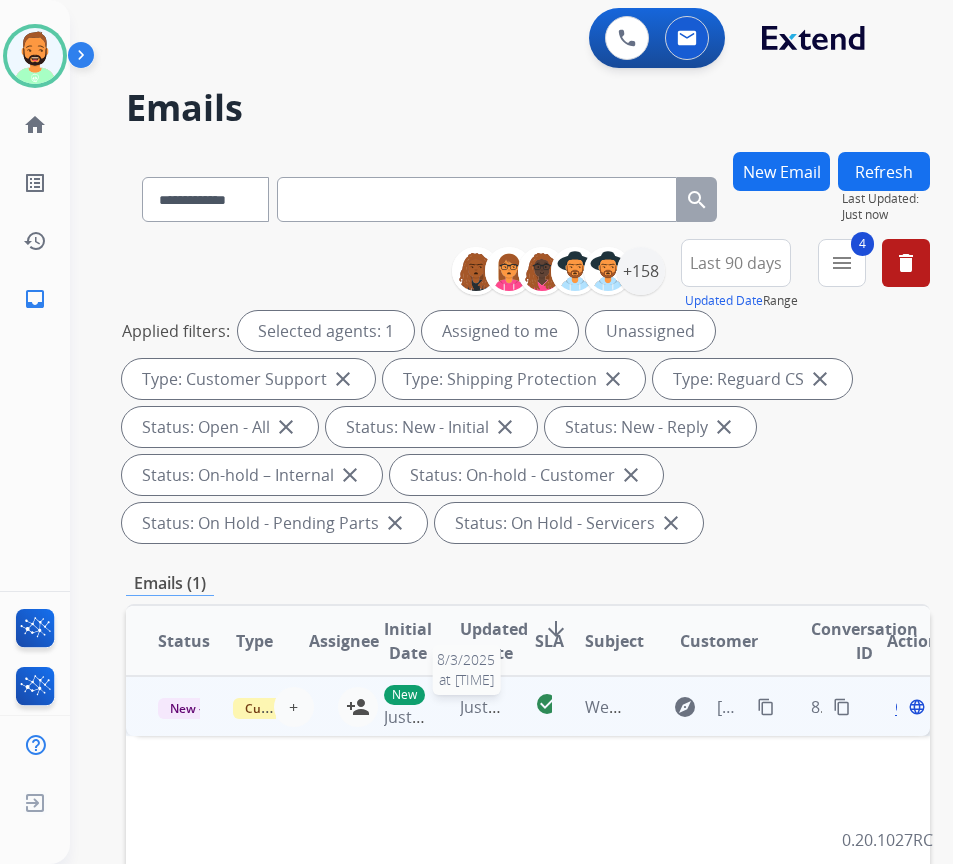 click on "Just now" at bounding box center (492, 707) 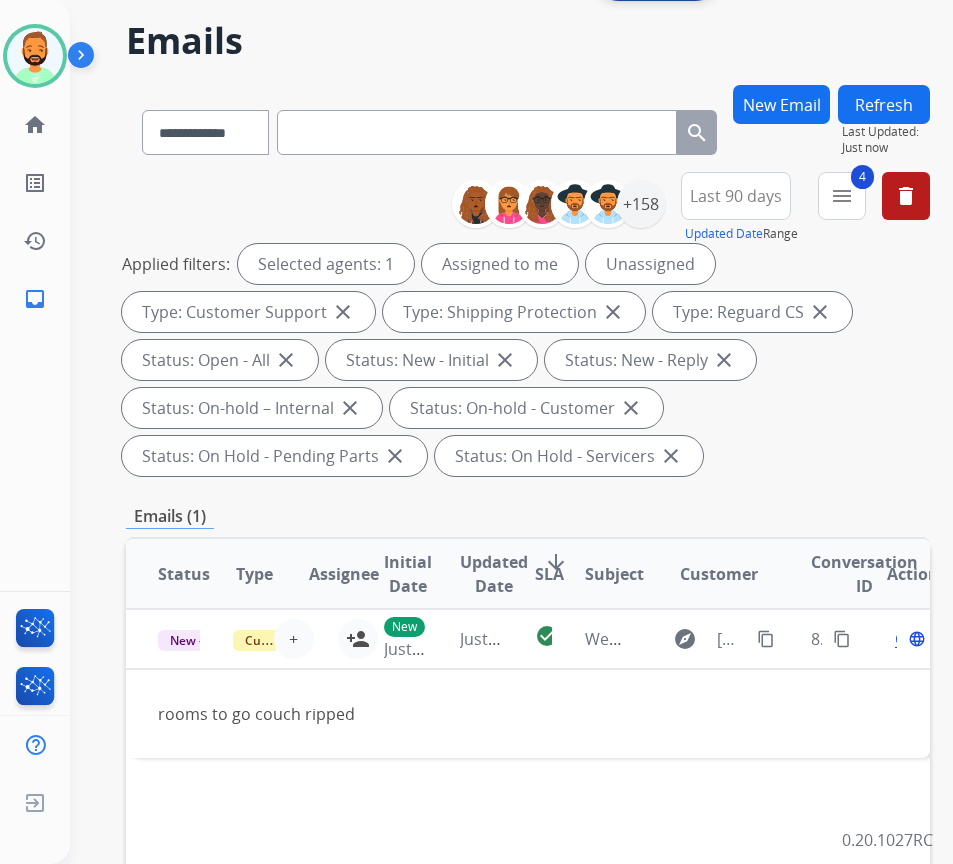 scroll, scrollTop: 100, scrollLeft: 0, axis: vertical 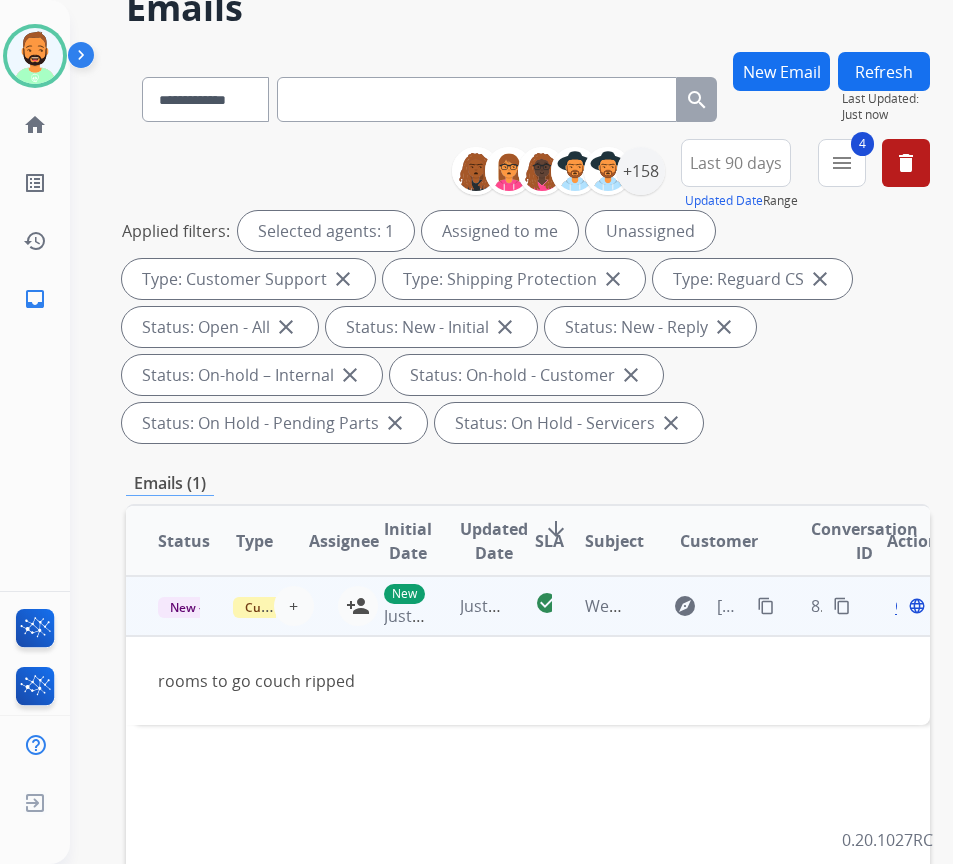 click on "content_copy" at bounding box center (766, 606) 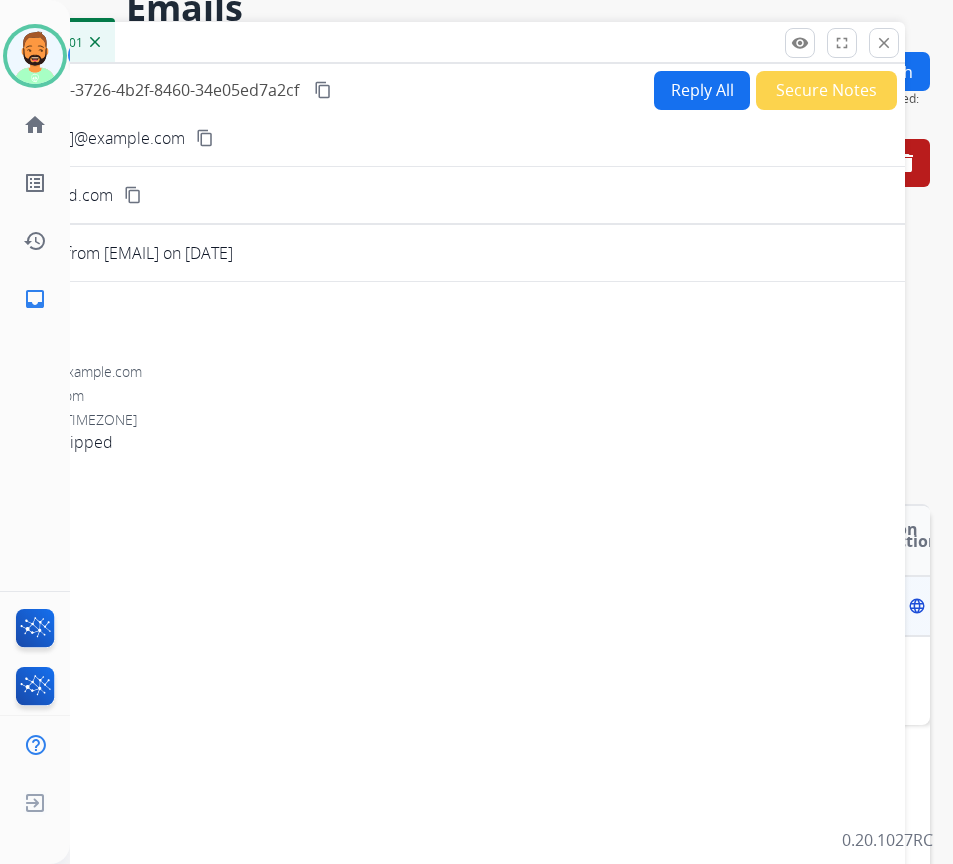 click on "Reply All" at bounding box center [702, 90] 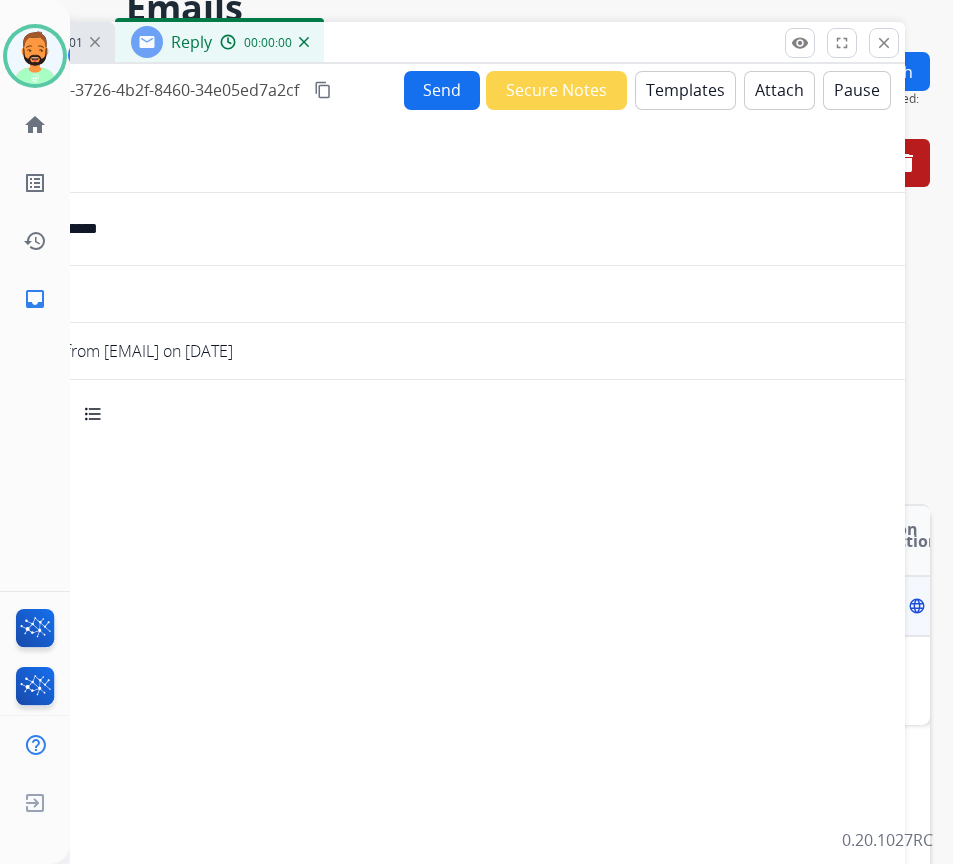 select on "**********" 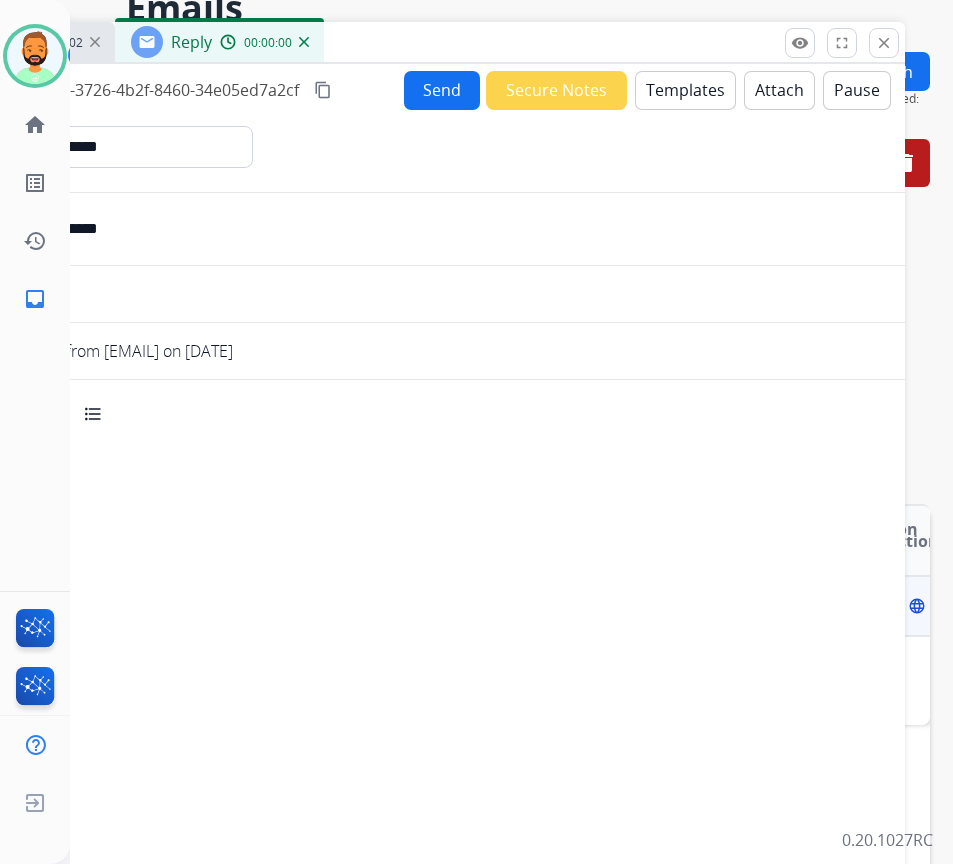 click on "Templates" at bounding box center [685, 90] 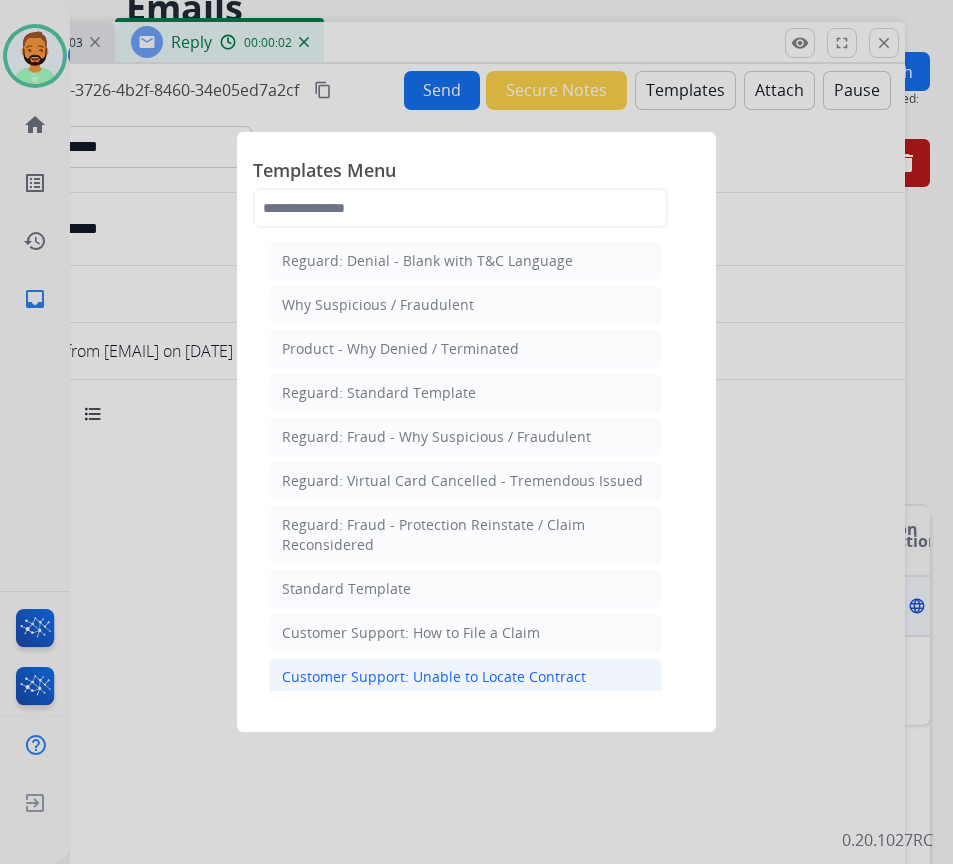 click on "Customer Support: Unable to Locate Contract" 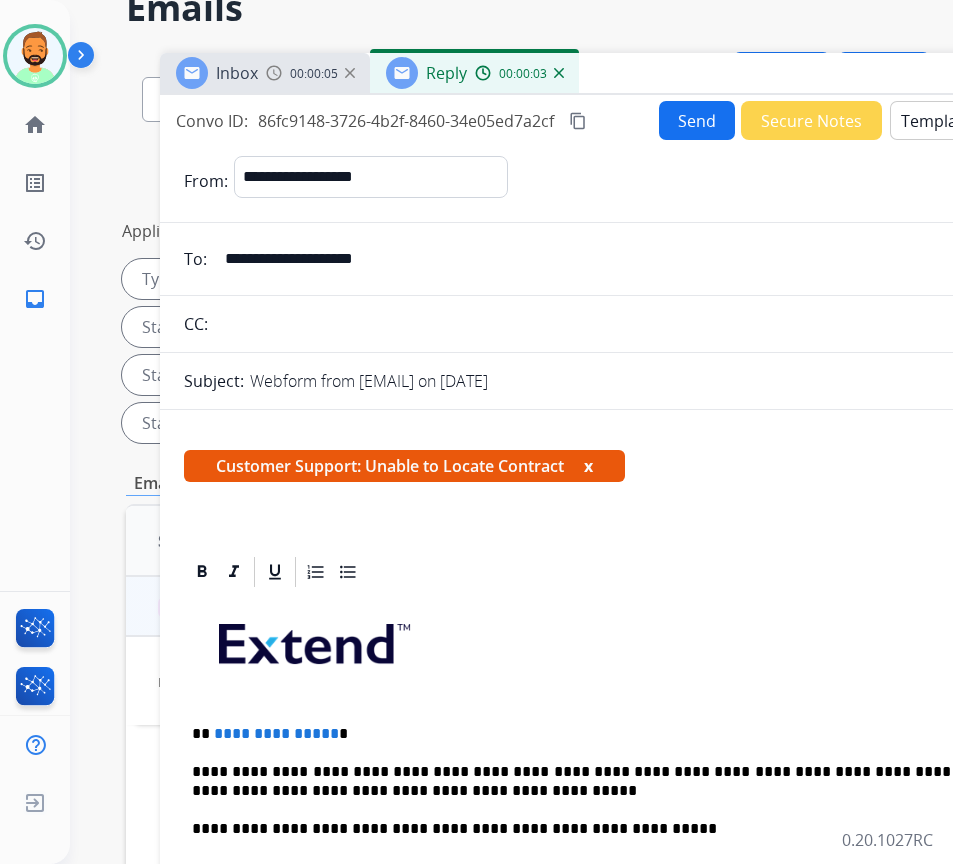 drag, startPoint x: 406, startPoint y: 54, endPoint x: 661, endPoint y: 85, distance: 256.8774 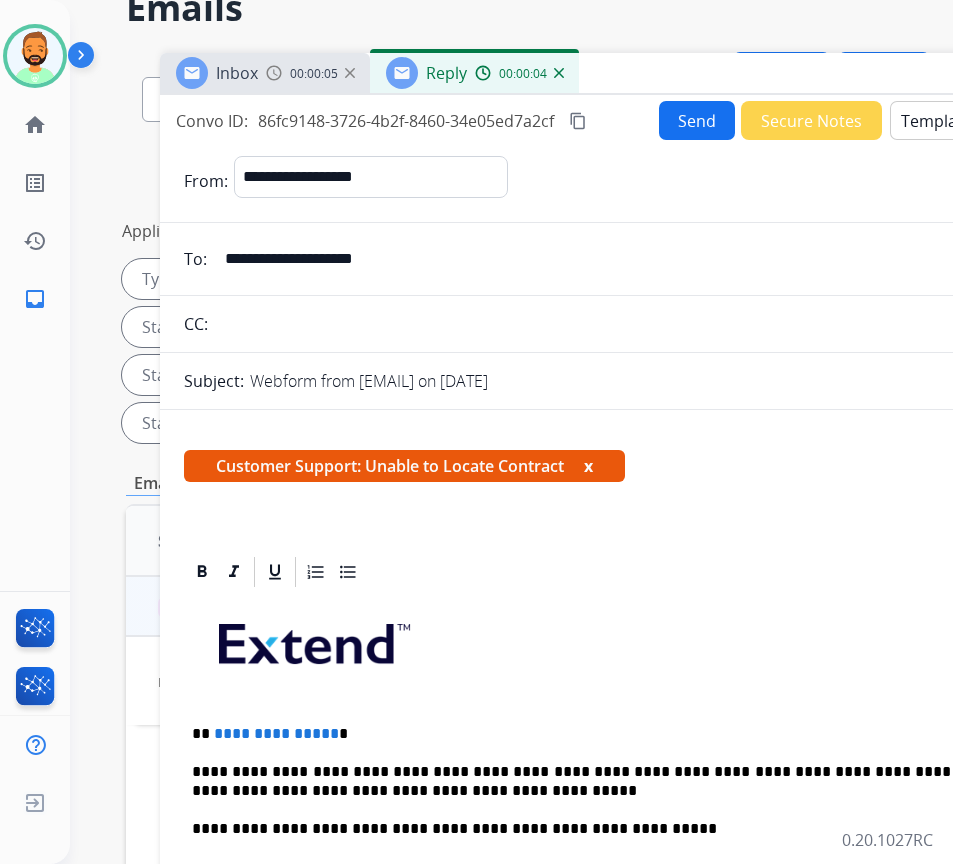 click on "**********" at bounding box center (660, 977) 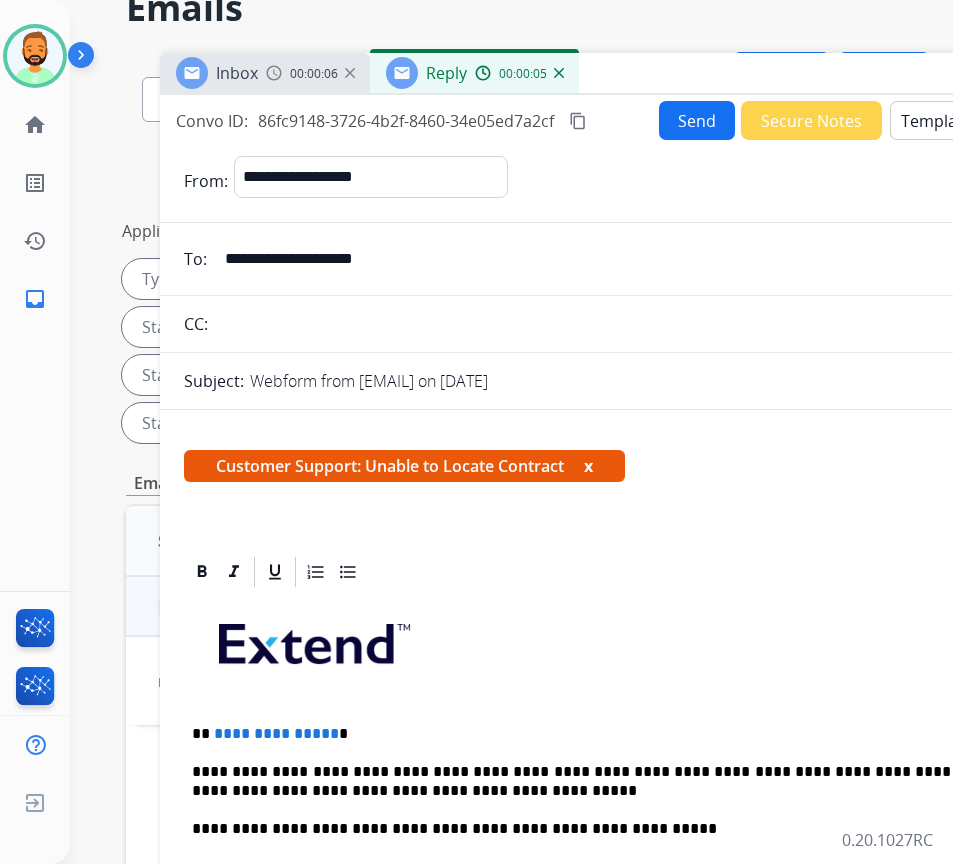 type 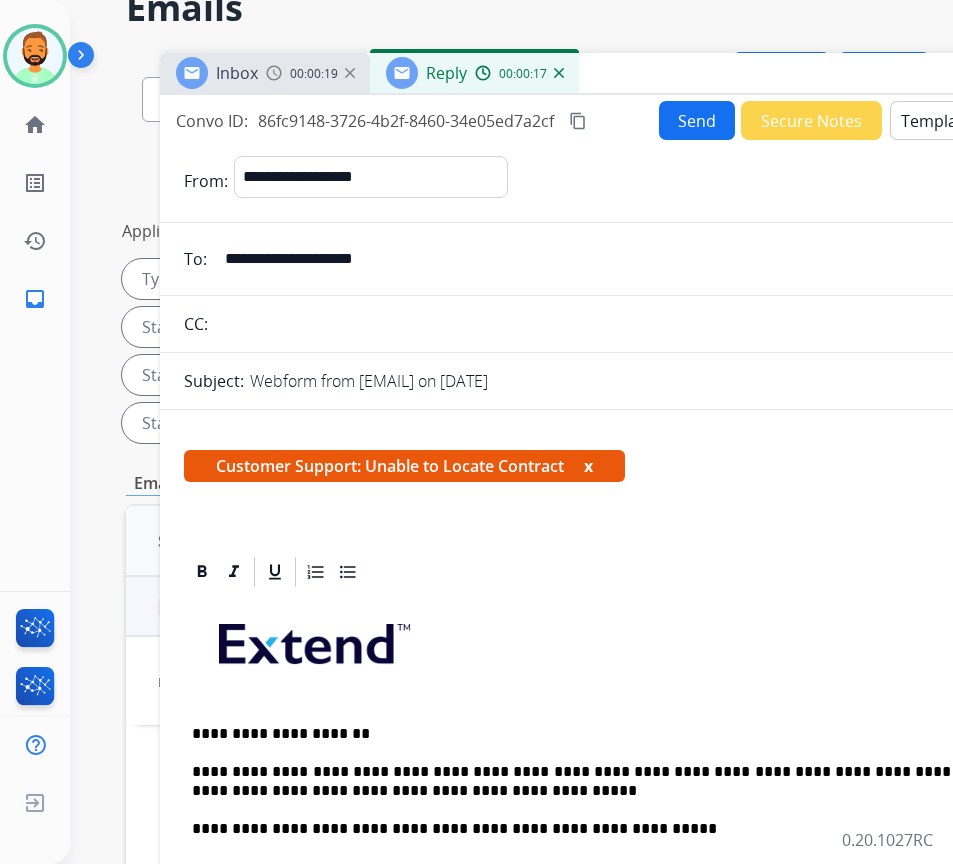 click on "Send" at bounding box center [697, 120] 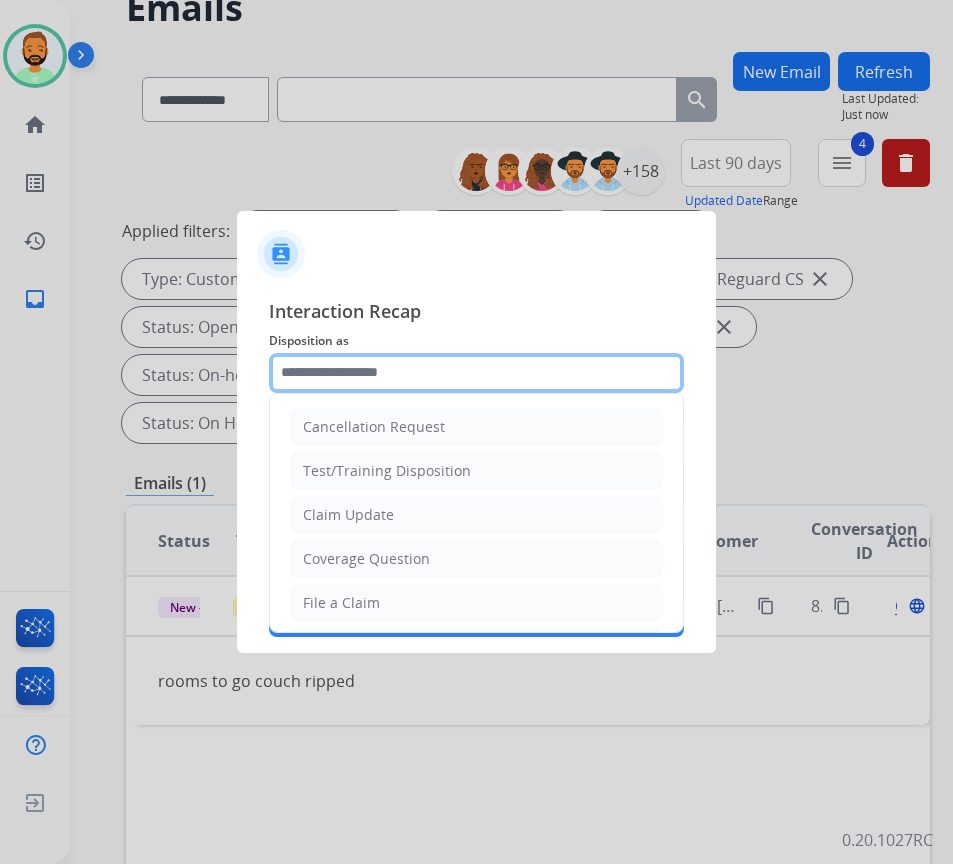 click 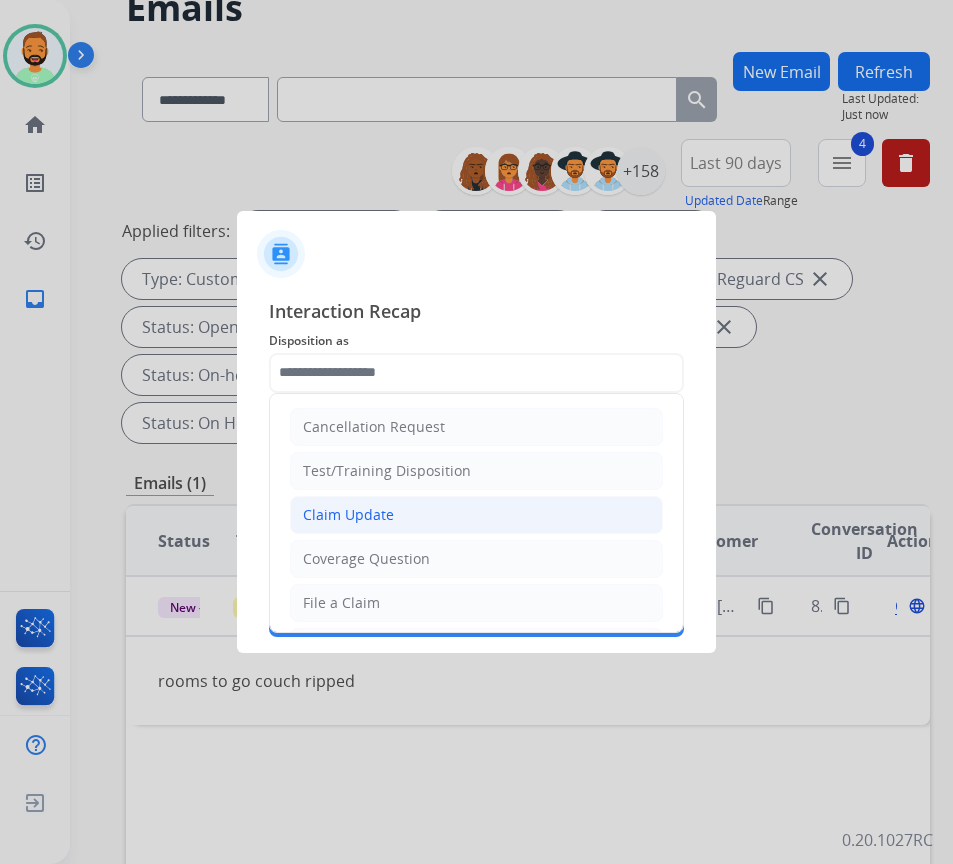 click on "Claim Update" 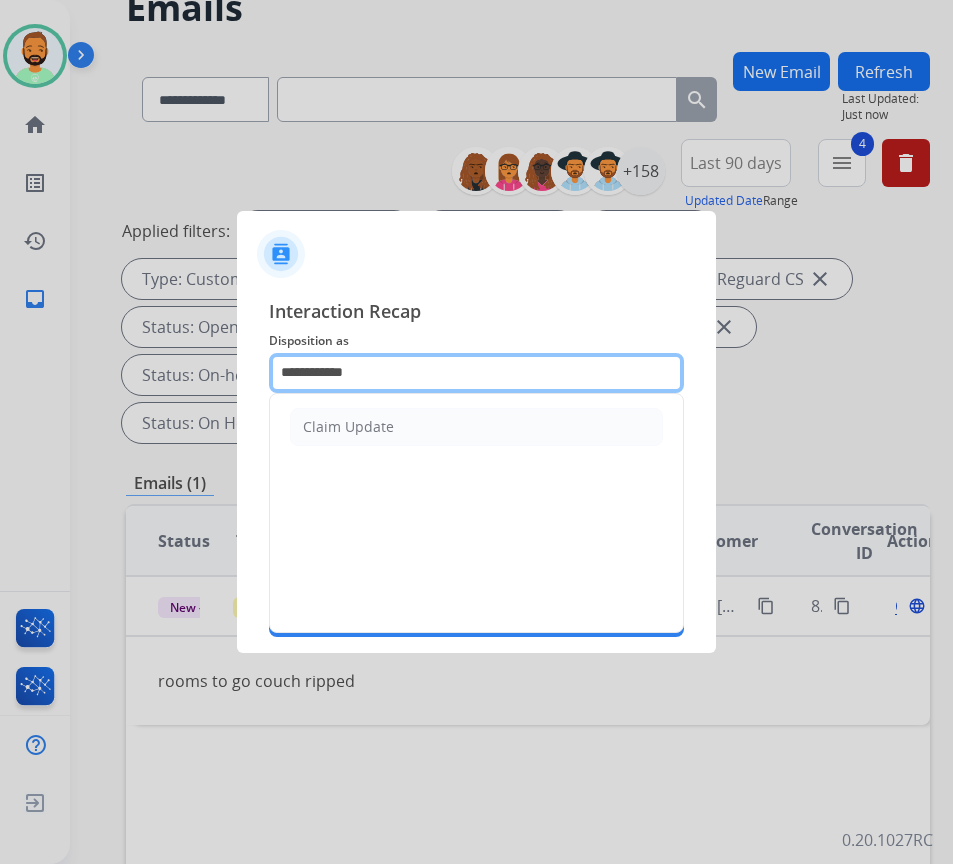 drag, startPoint x: 305, startPoint y: 365, endPoint x: 185, endPoint y: 407, distance: 127.13772 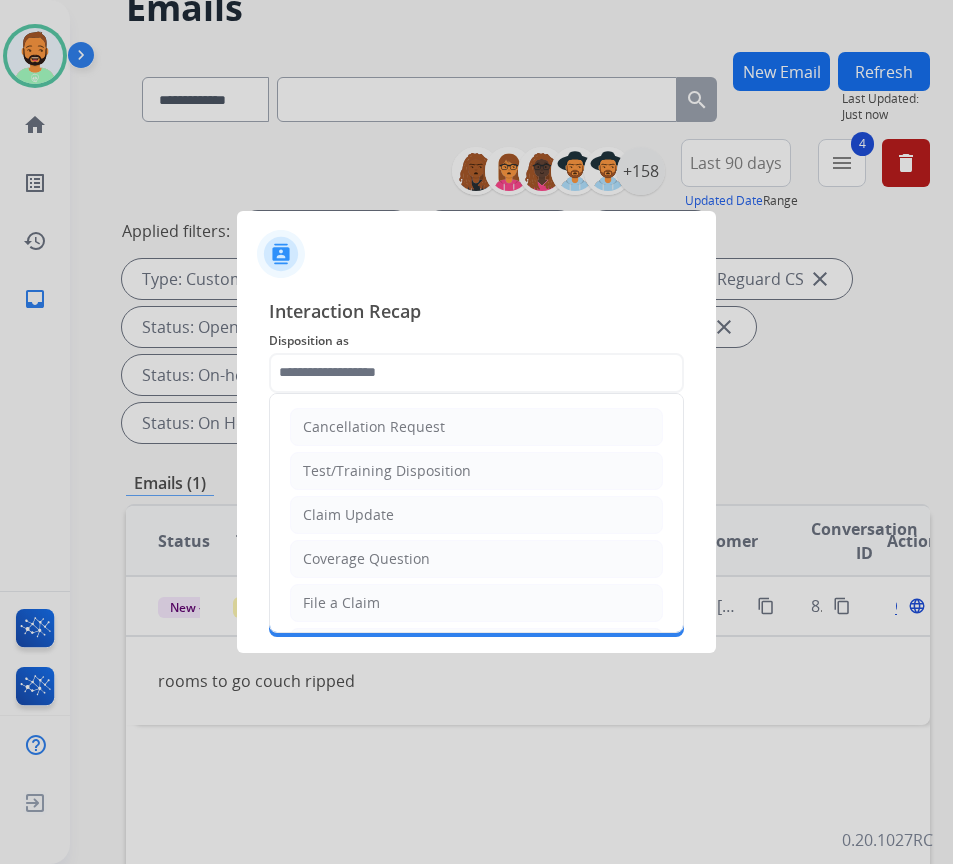 click on "File a Claim" 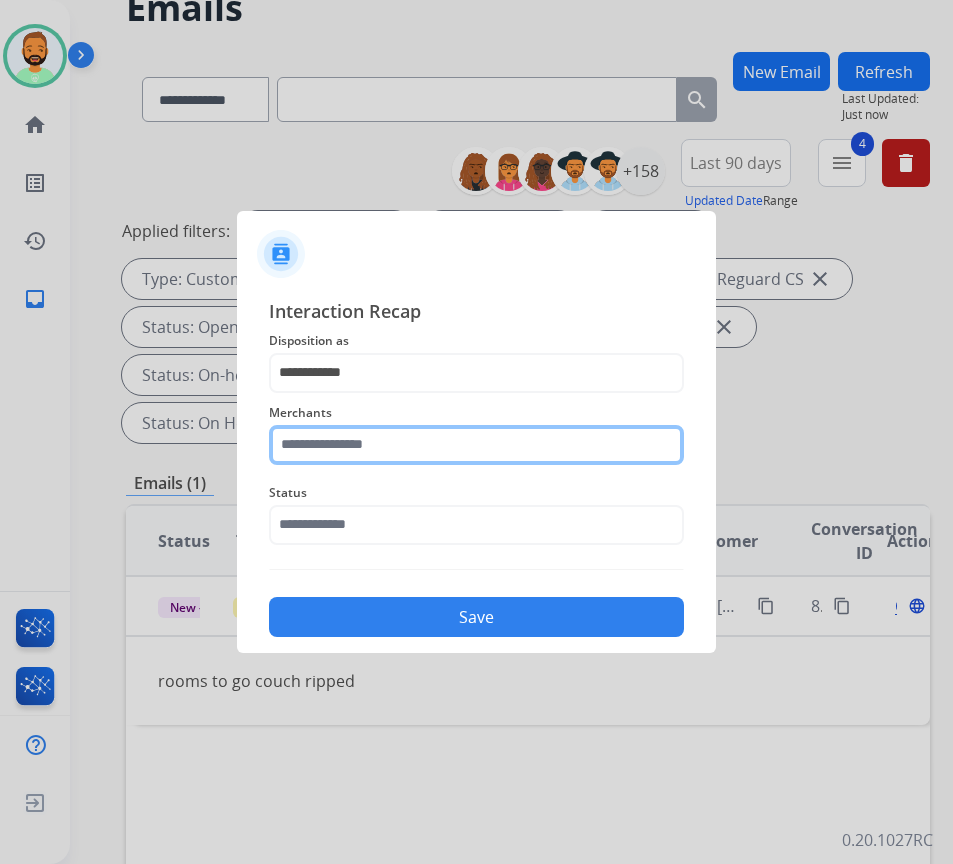 click 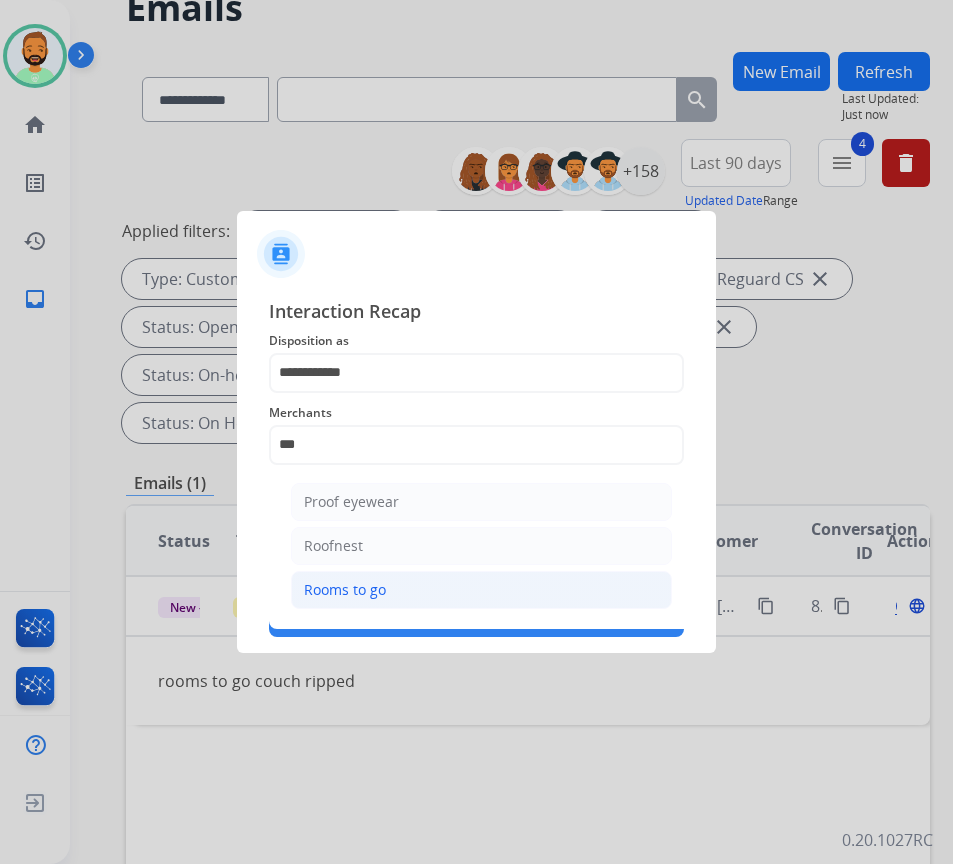 click on "Rooms to go" 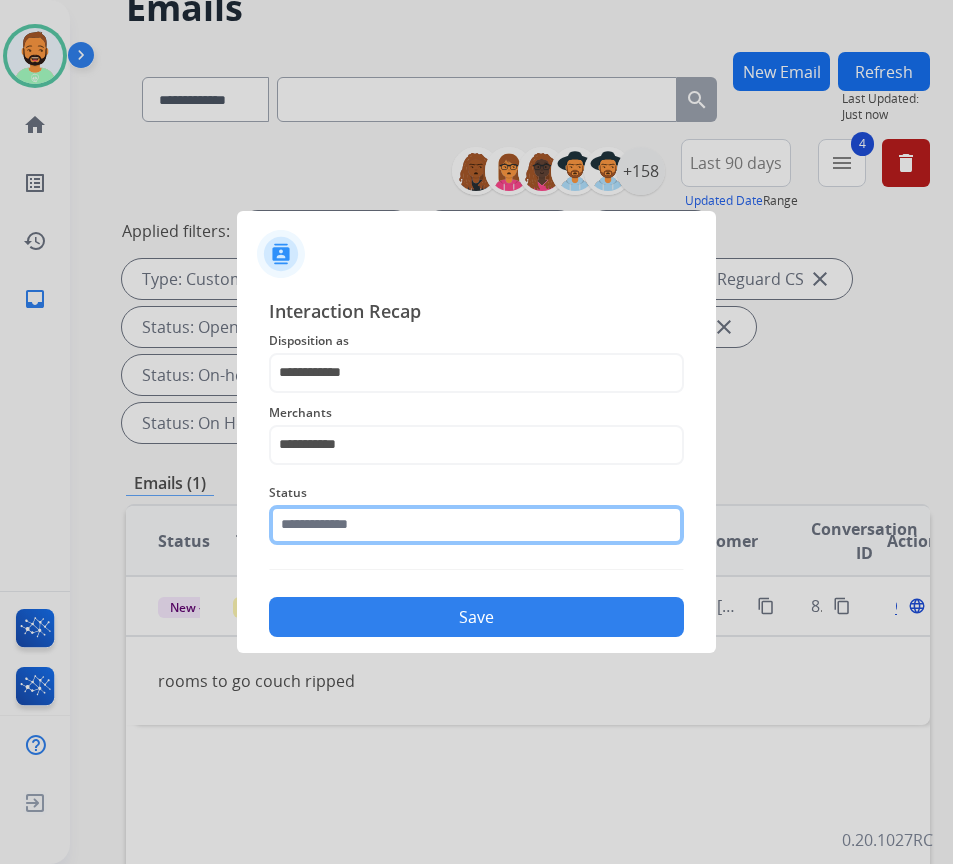 click 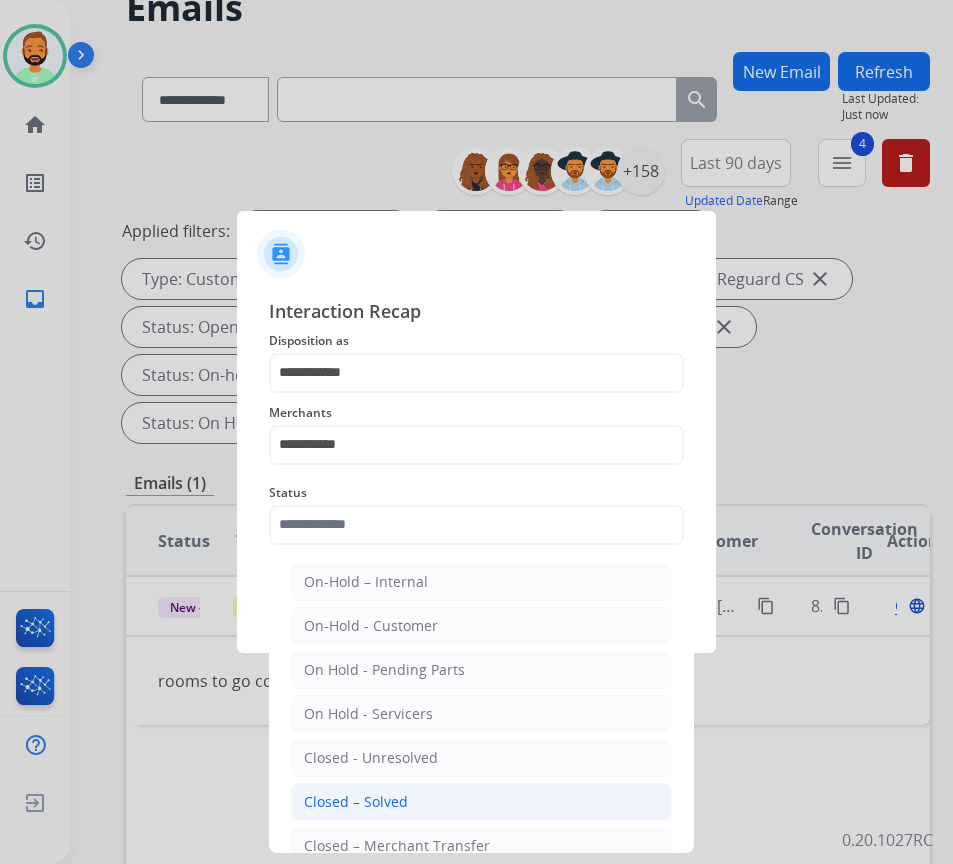click on "Closed – Solved" 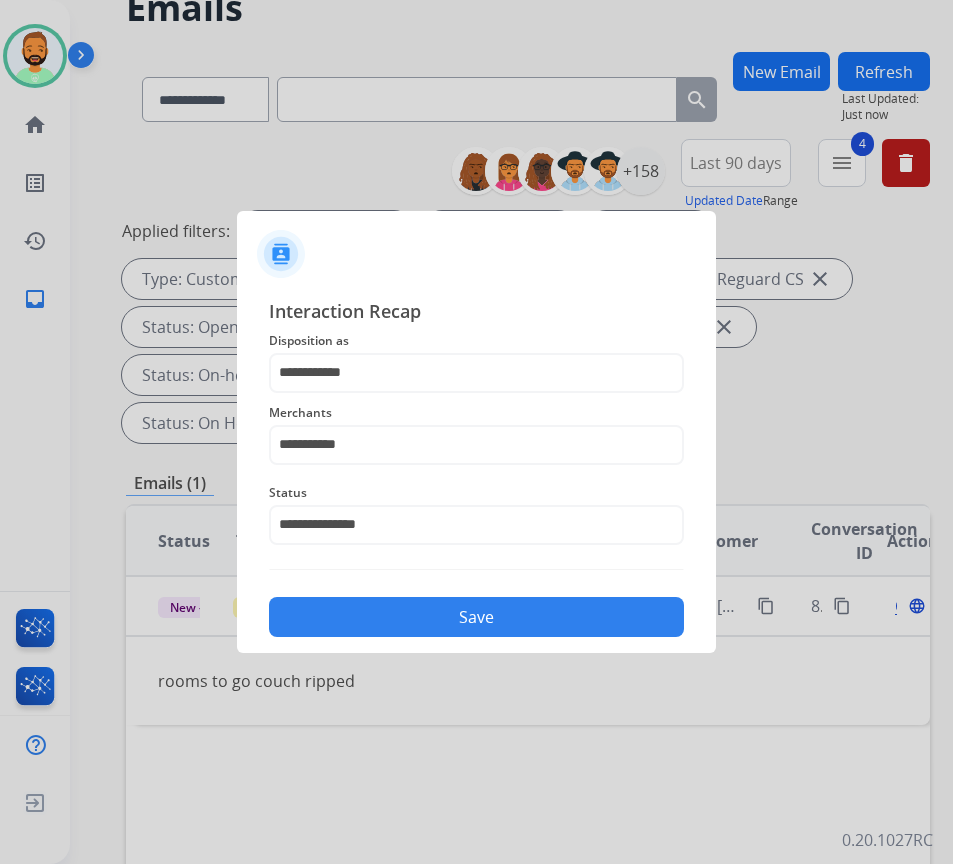 click on "Save" 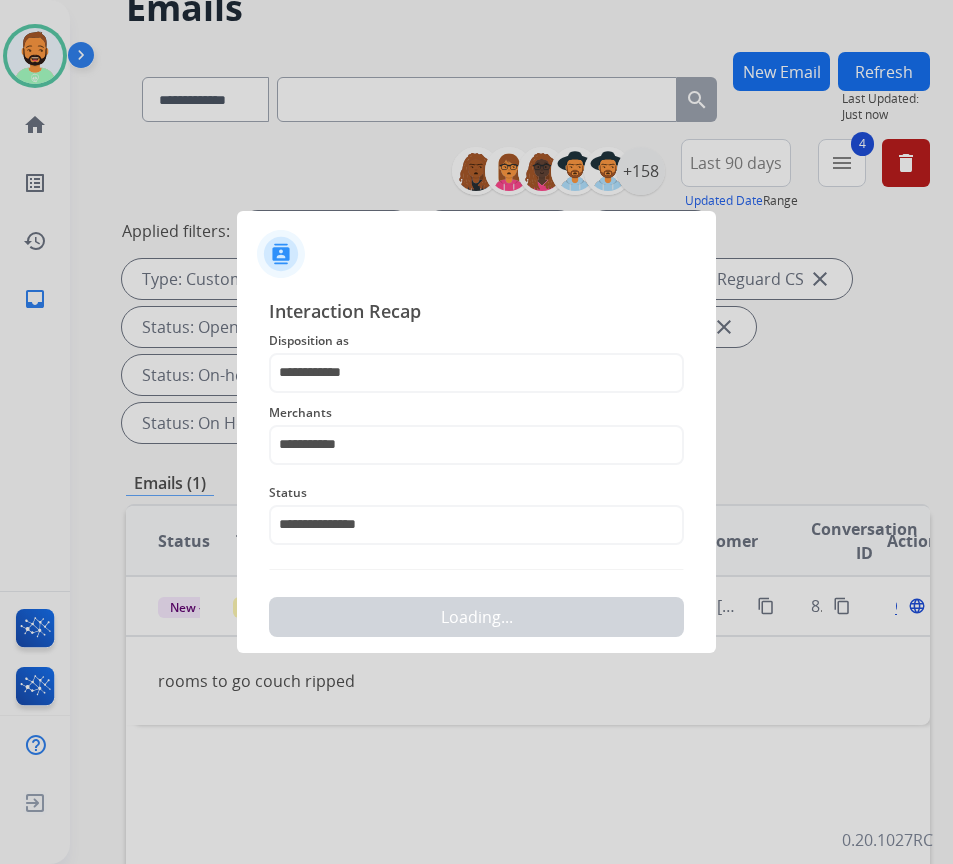scroll, scrollTop: 0, scrollLeft: 0, axis: both 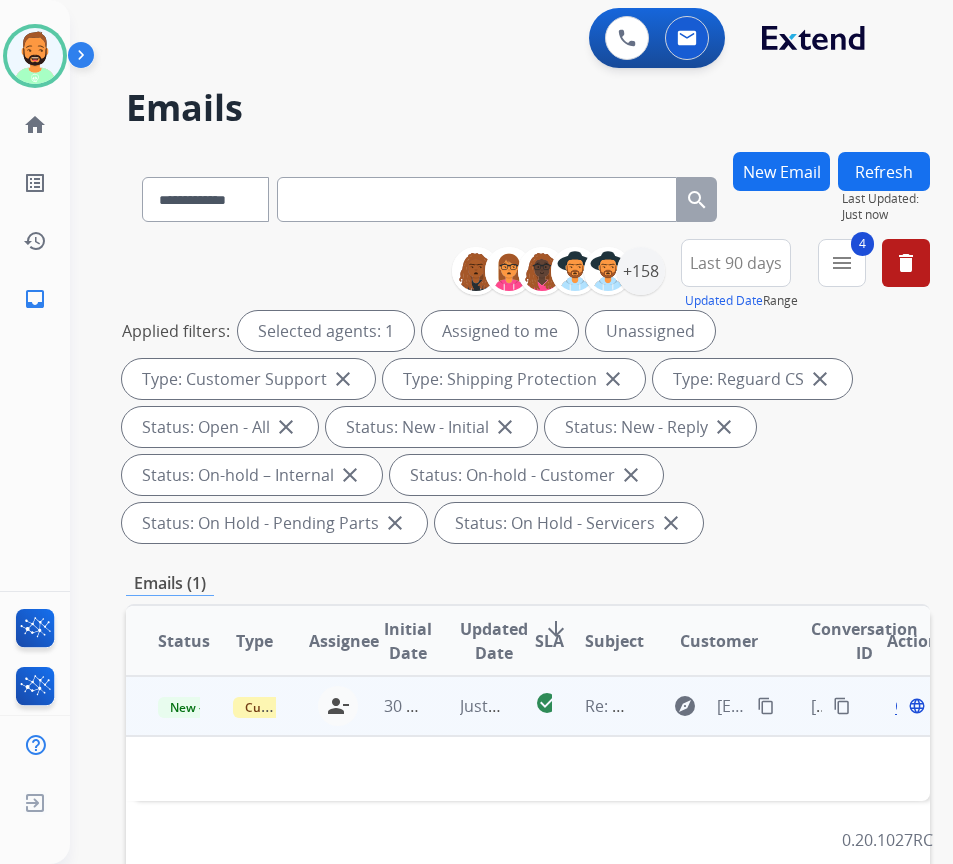 click on "Just now" at bounding box center [465, 706] 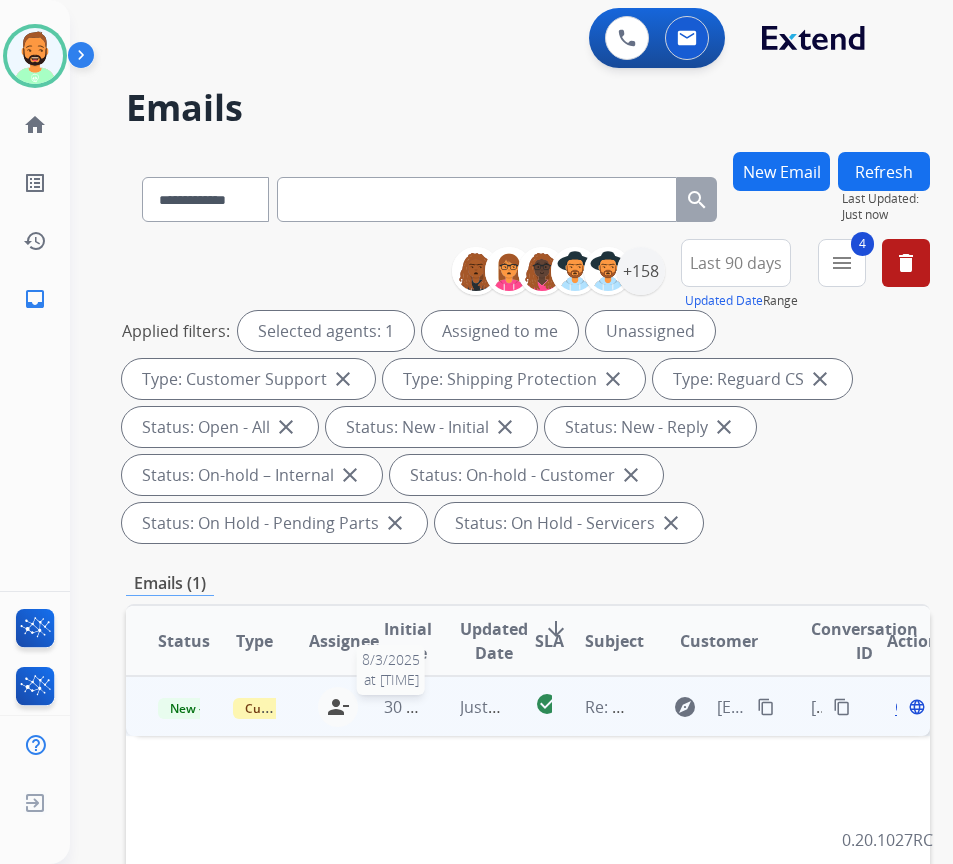 click on "30 minutes ago" at bounding box center [442, 707] 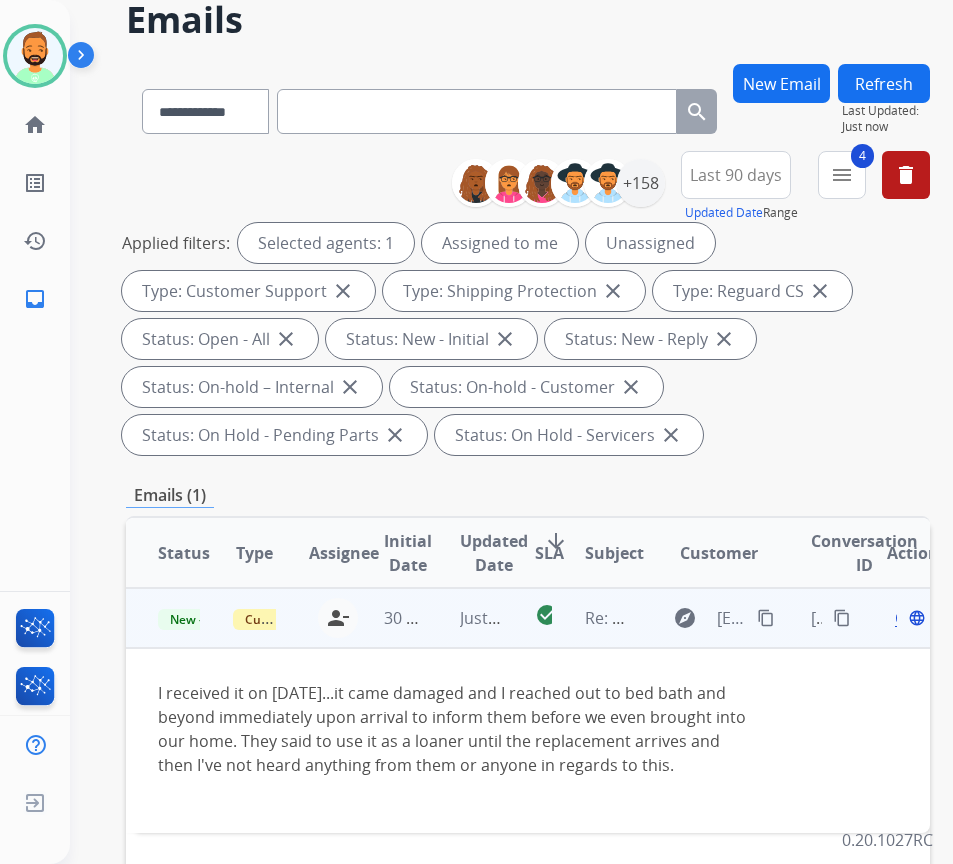 scroll, scrollTop: 100, scrollLeft: 0, axis: vertical 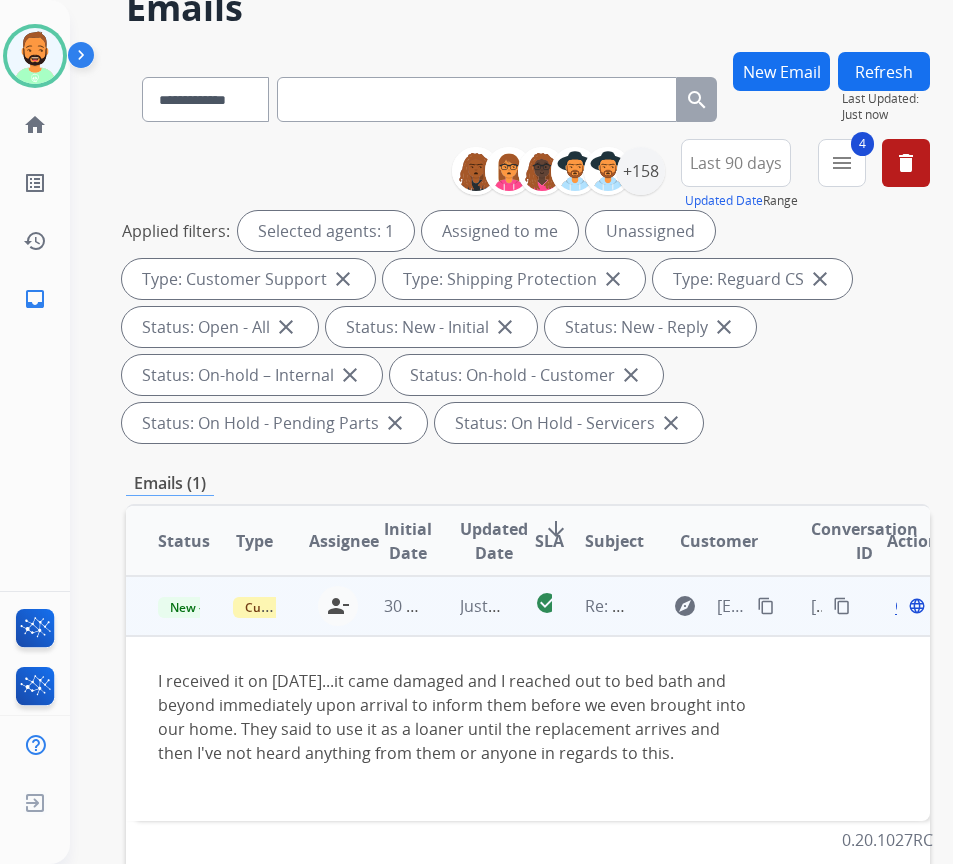 click on "content_copy" at bounding box center [766, 606] 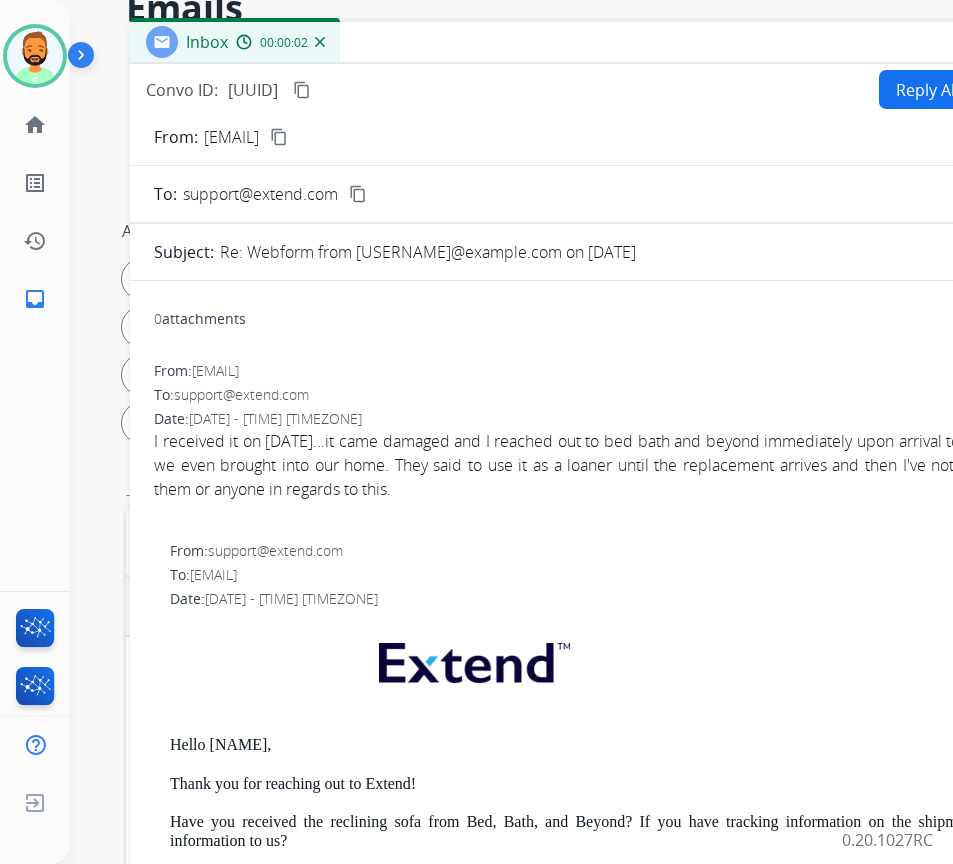drag, startPoint x: 481, startPoint y: 46, endPoint x: 537, endPoint y: 88, distance: 70 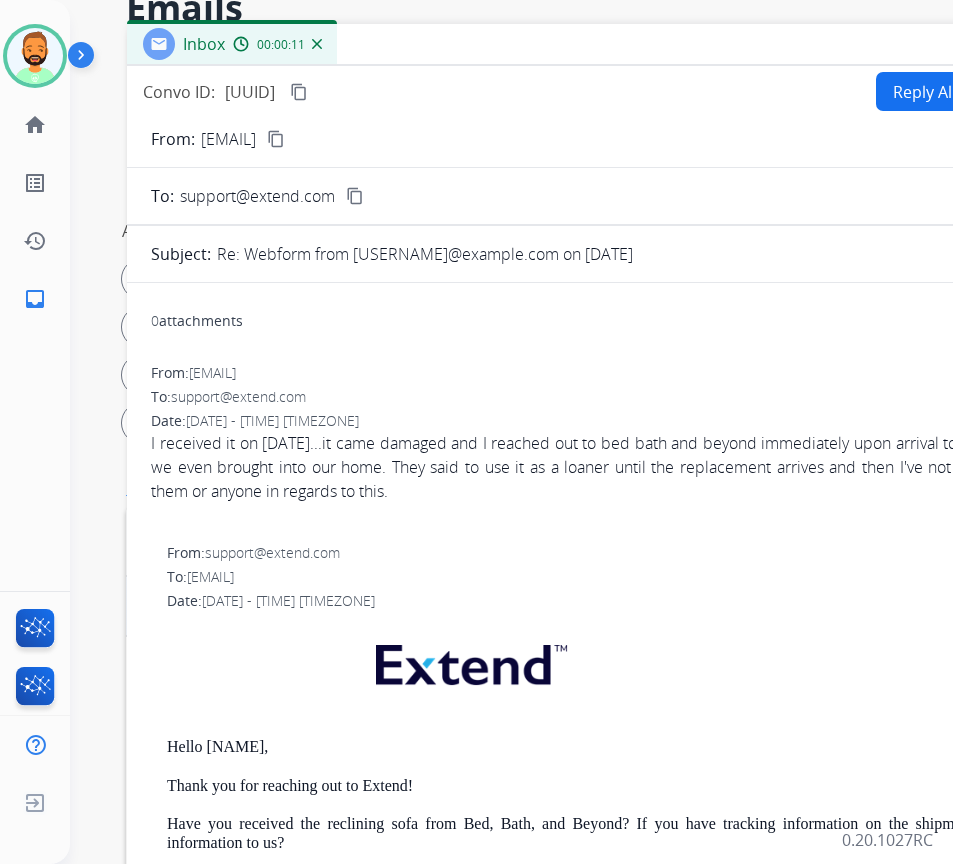 click on "Reply All" at bounding box center [924, 91] 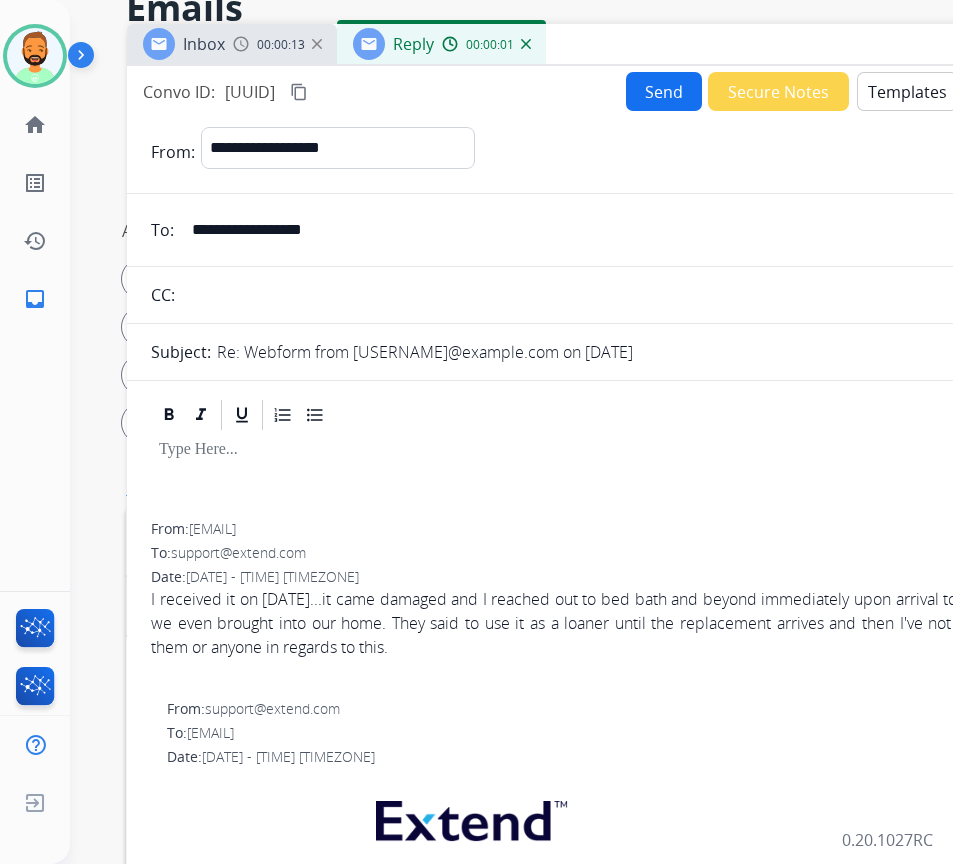 click on "Templates" at bounding box center [907, 91] 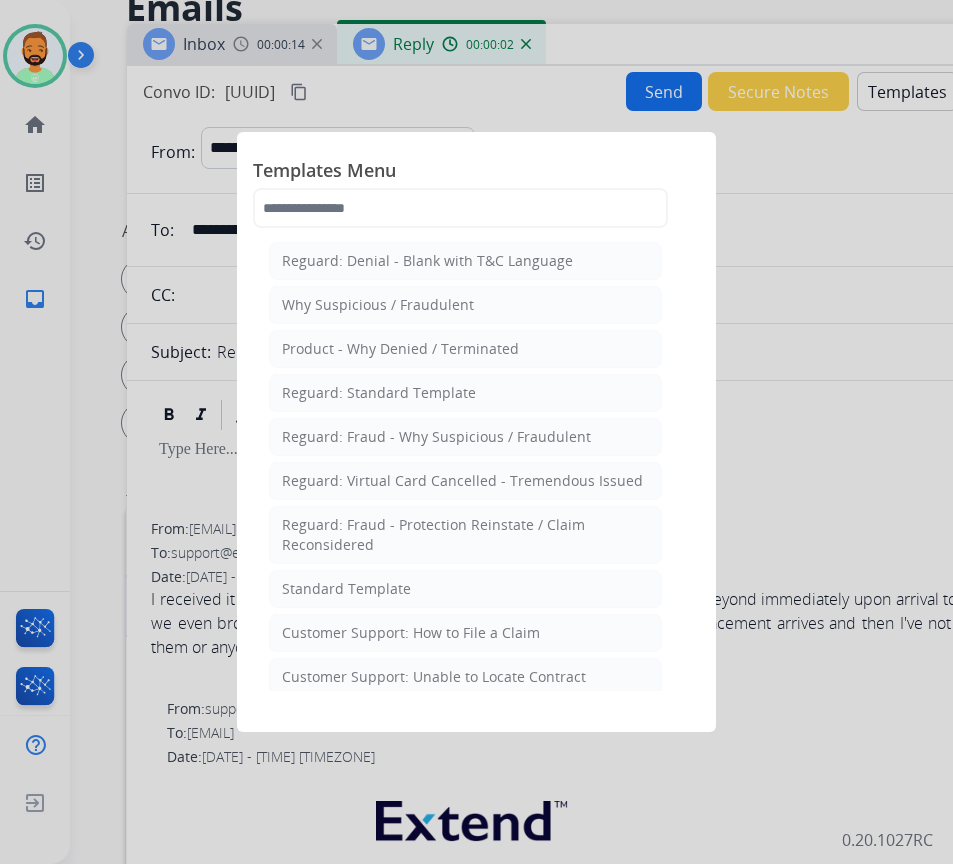 click 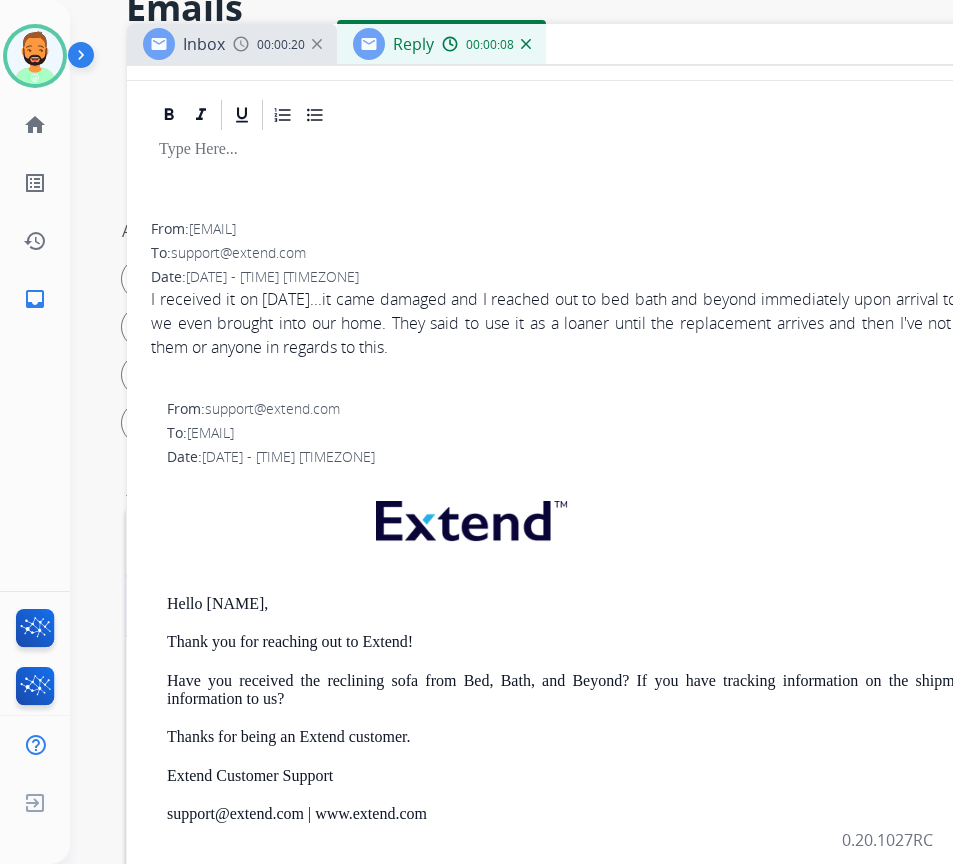 scroll, scrollTop: 0, scrollLeft: 0, axis: both 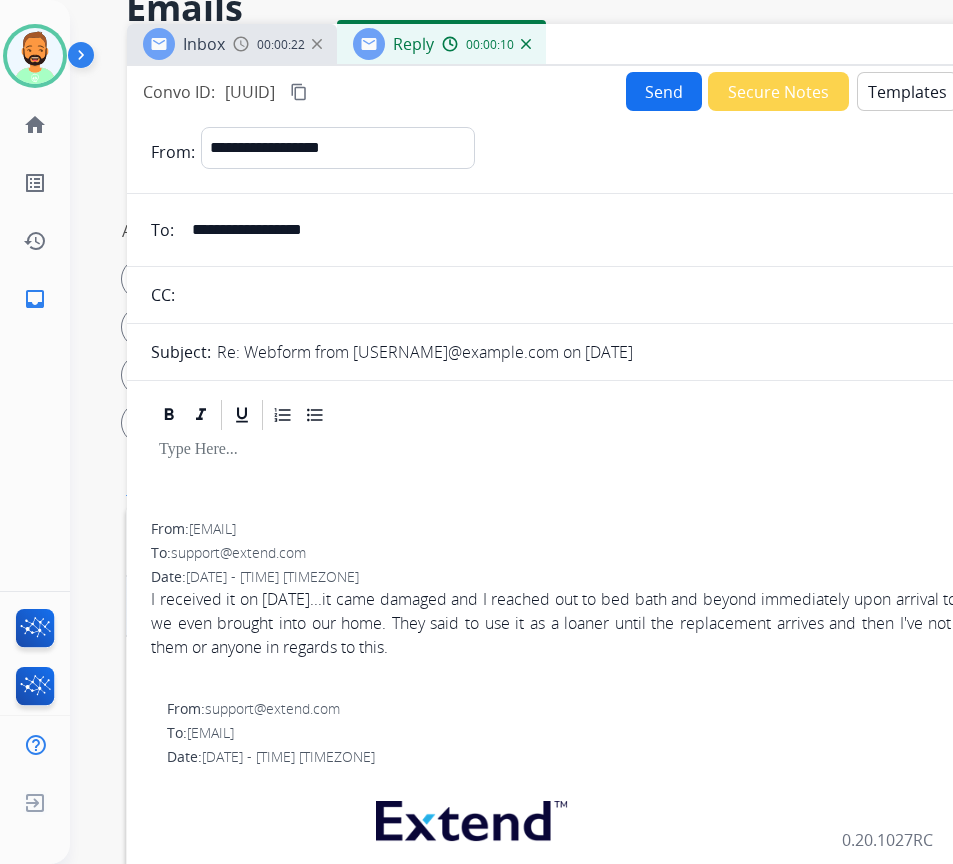 click on "Templates" at bounding box center [907, 91] 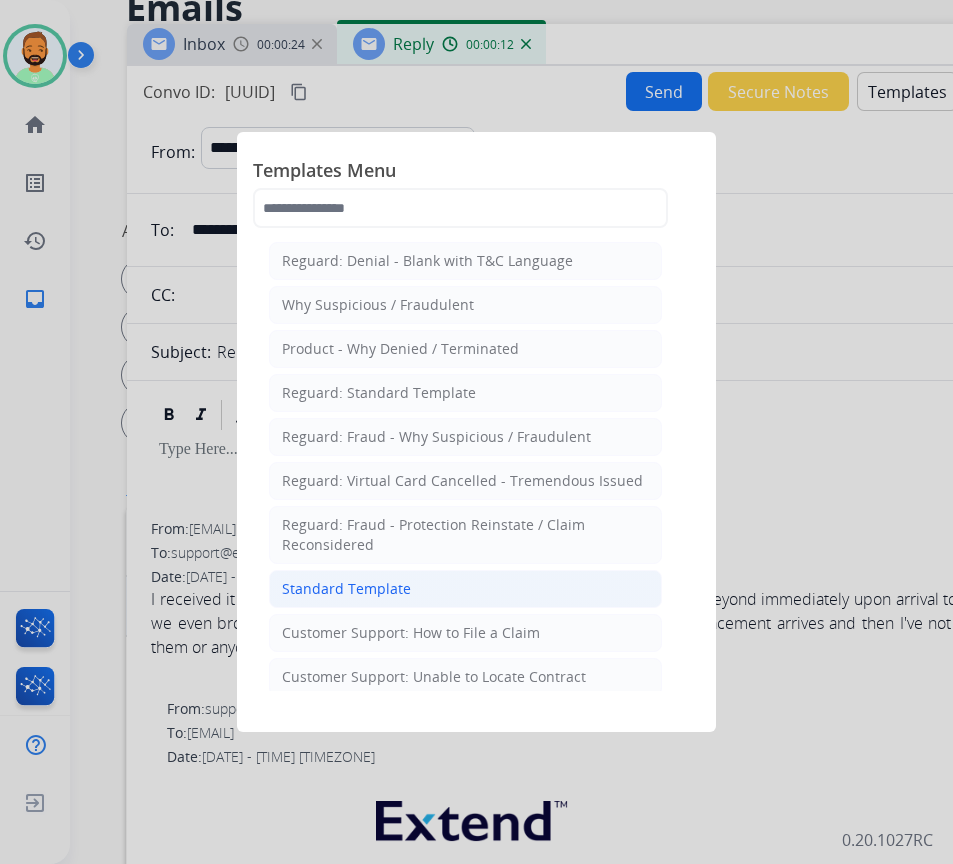 click on "Standard Template" 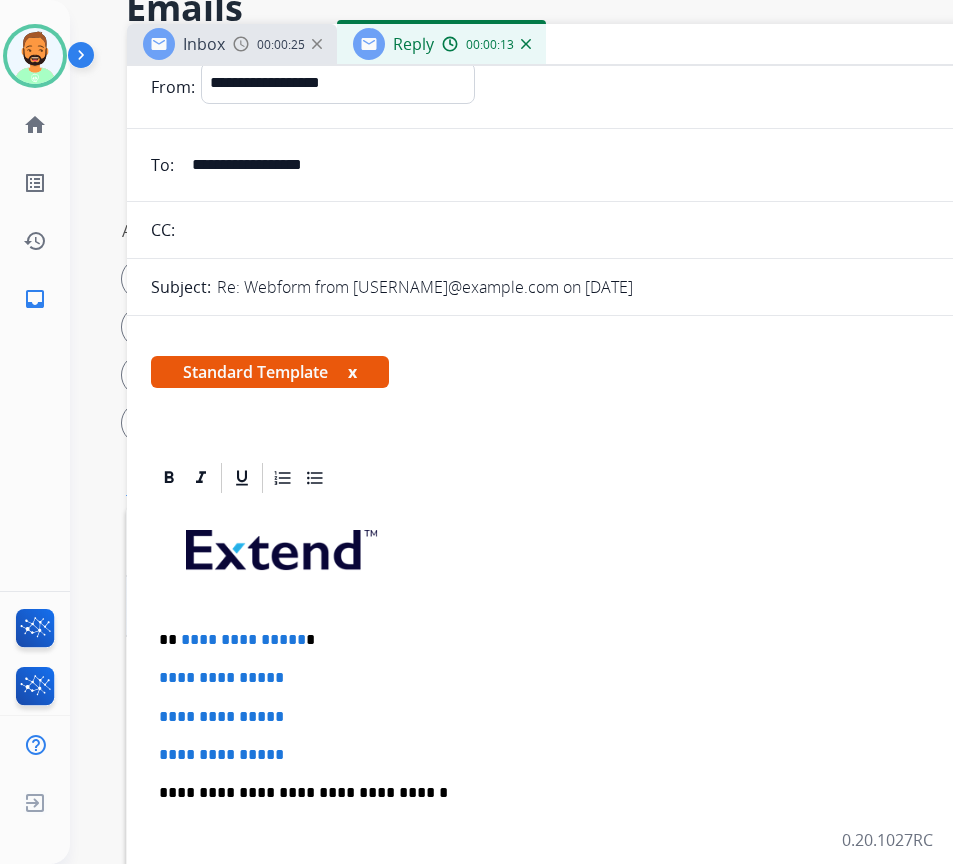 scroll, scrollTop: 100, scrollLeft: 0, axis: vertical 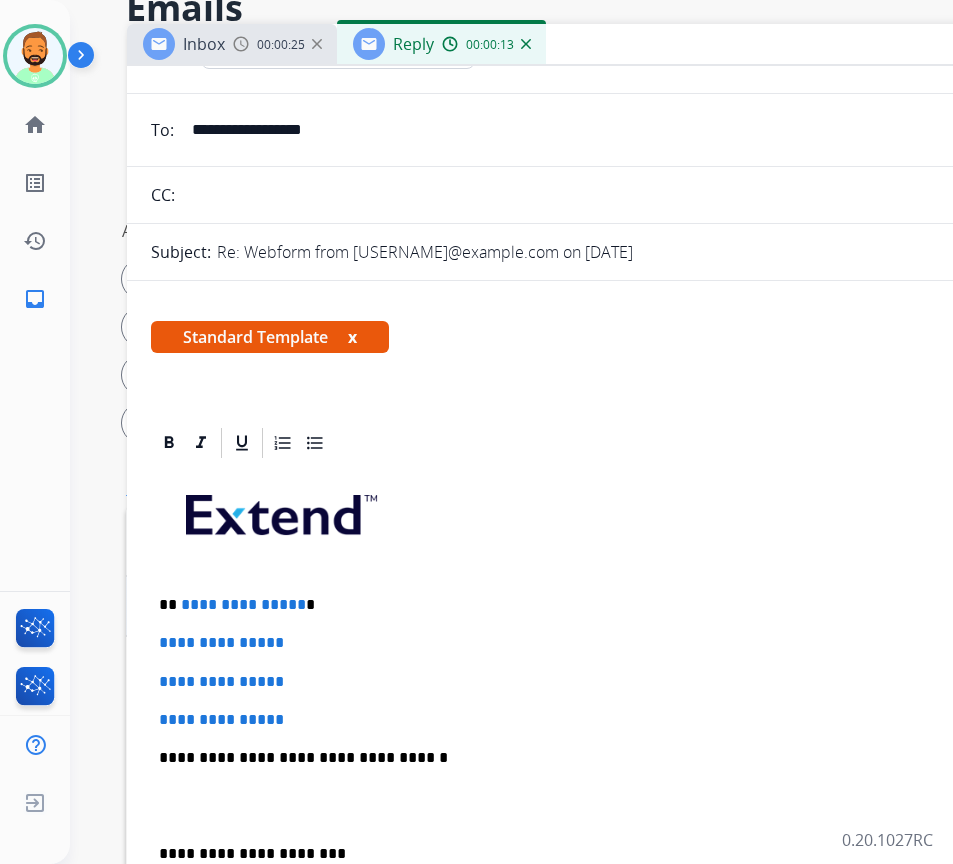 click on "**********" at bounding box center [619, 605] 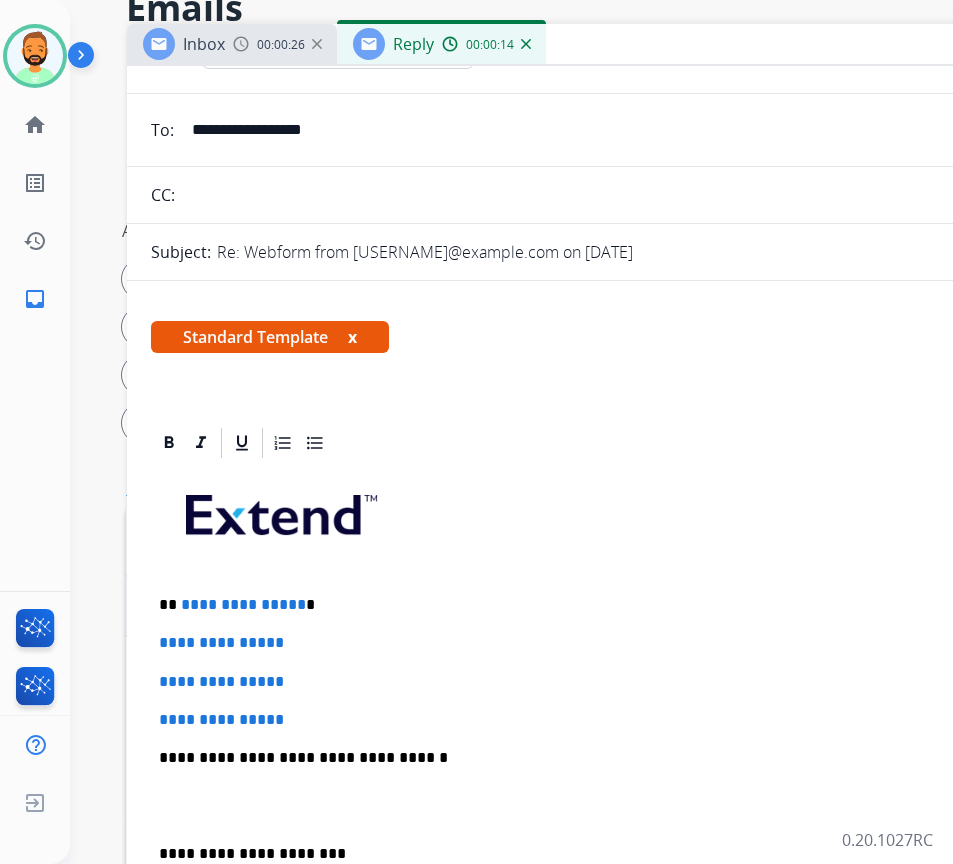 type 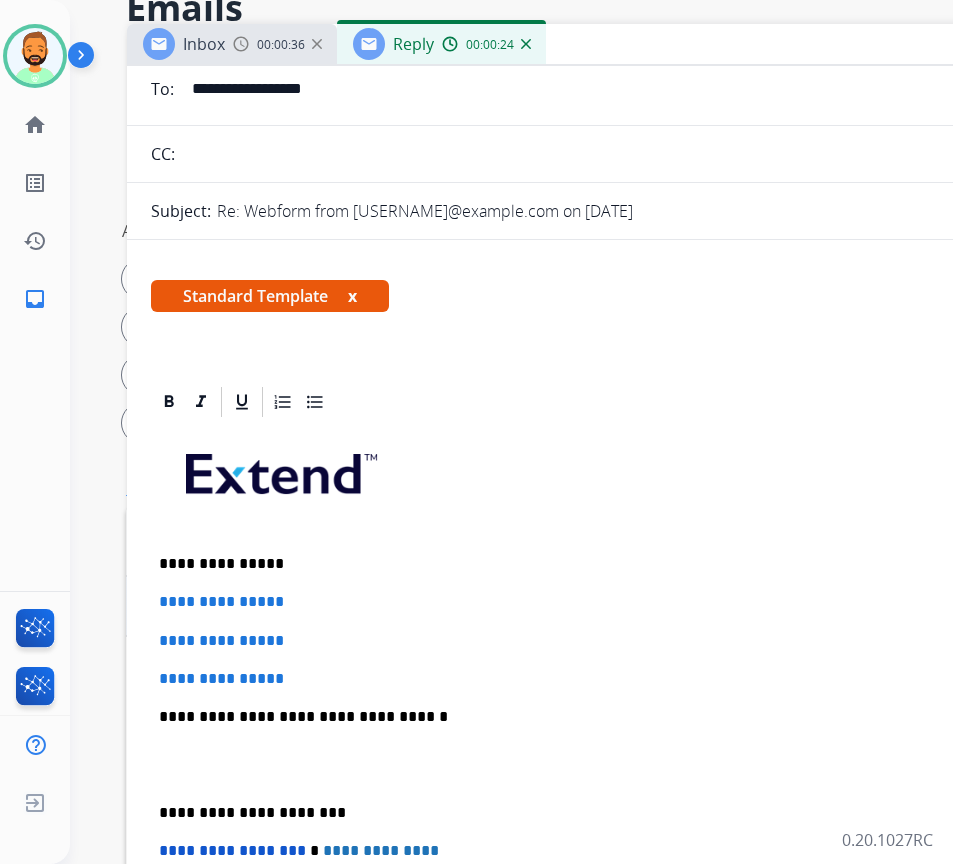 scroll, scrollTop: 200, scrollLeft: 0, axis: vertical 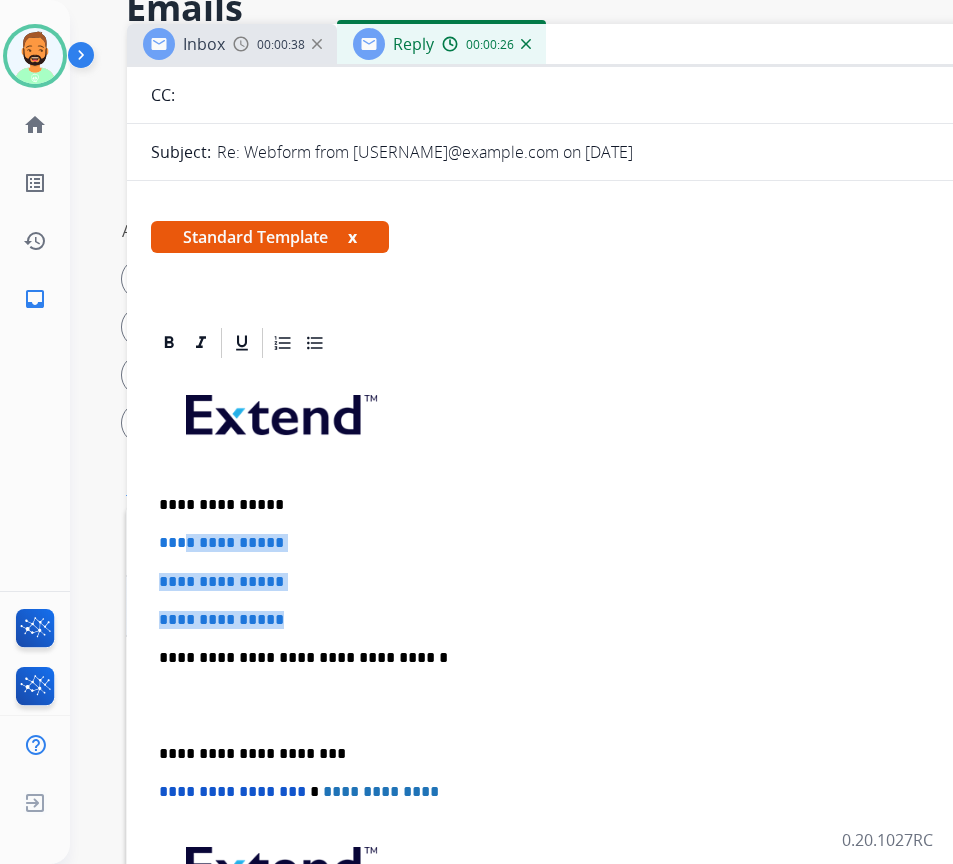 drag, startPoint x: 342, startPoint y: 617, endPoint x: 187, endPoint y: 531, distance: 177.25969 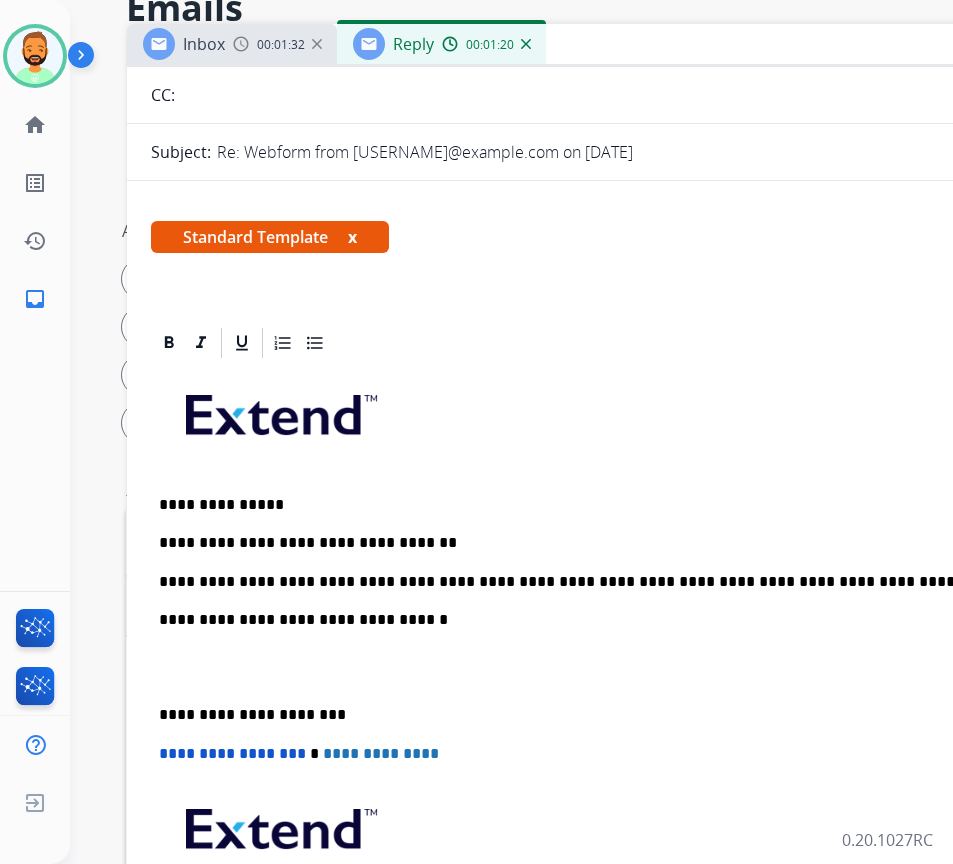 click on "**********" at bounding box center [619, 715] 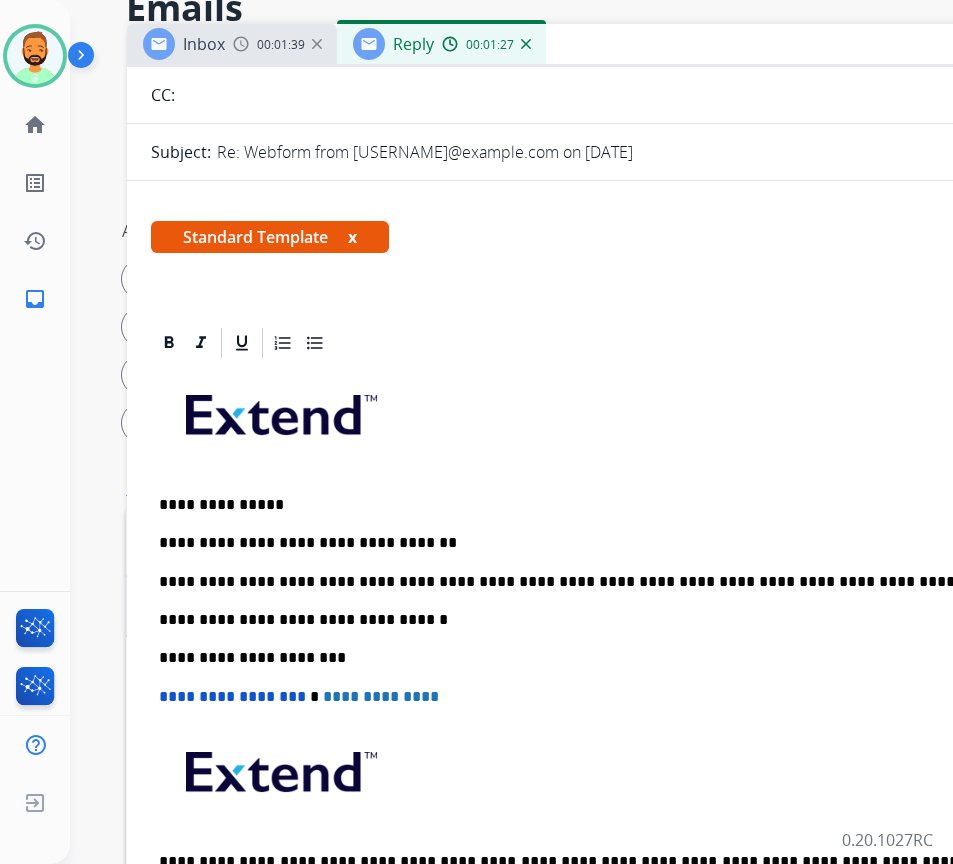 scroll, scrollTop: 0, scrollLeft: 0, axis: both 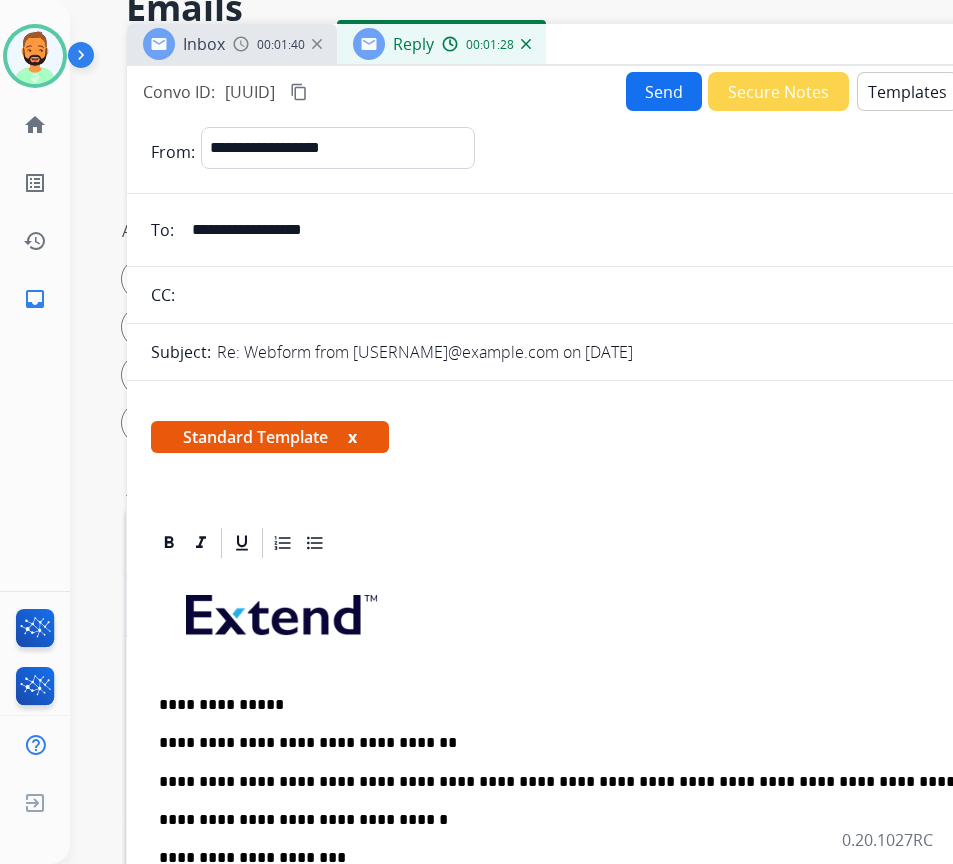 click on "Send" at bounding box center (664, 91) 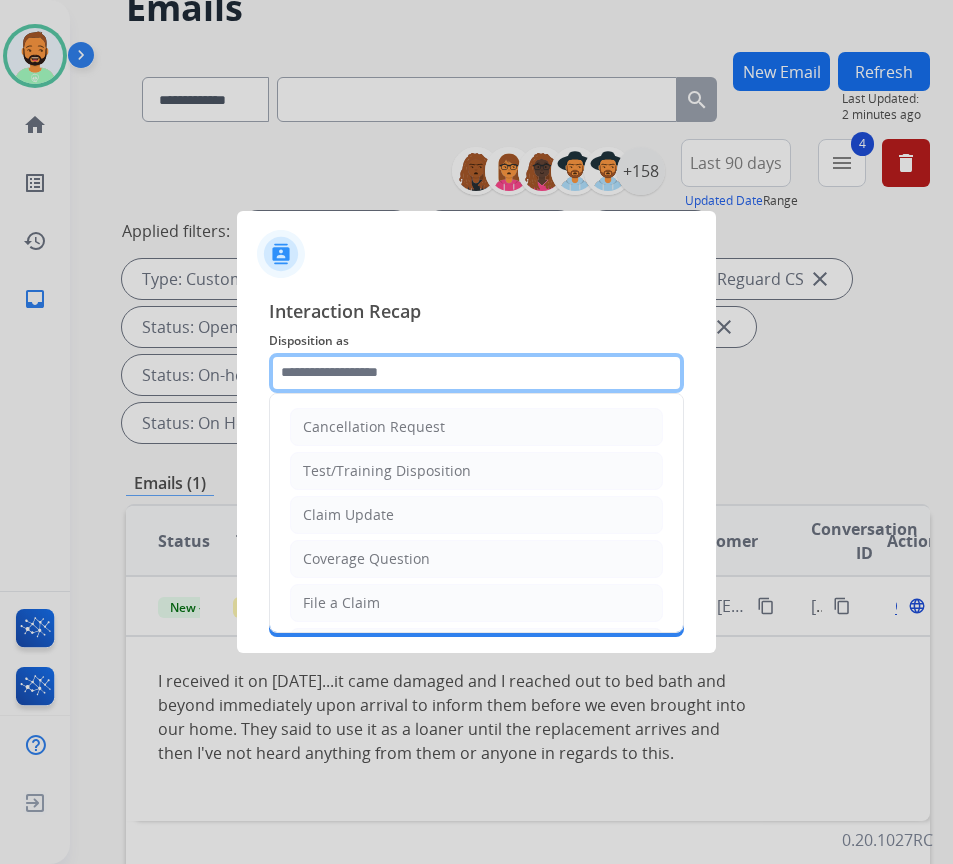 click 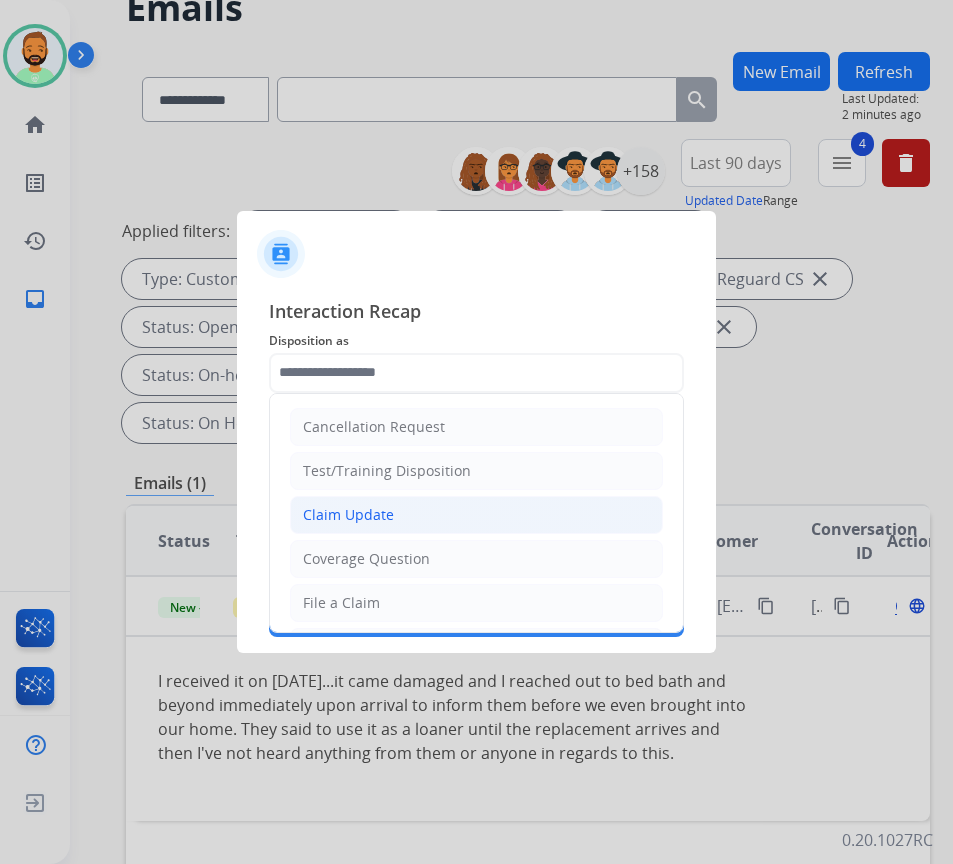 click on "Claim Update" 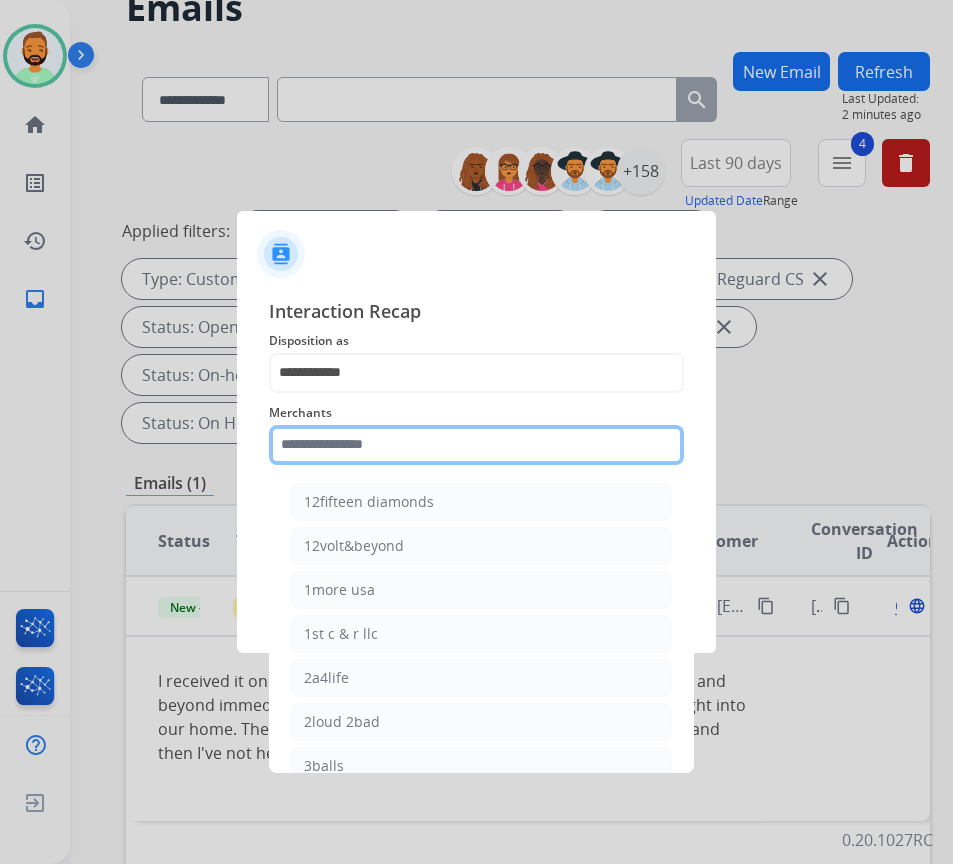 click 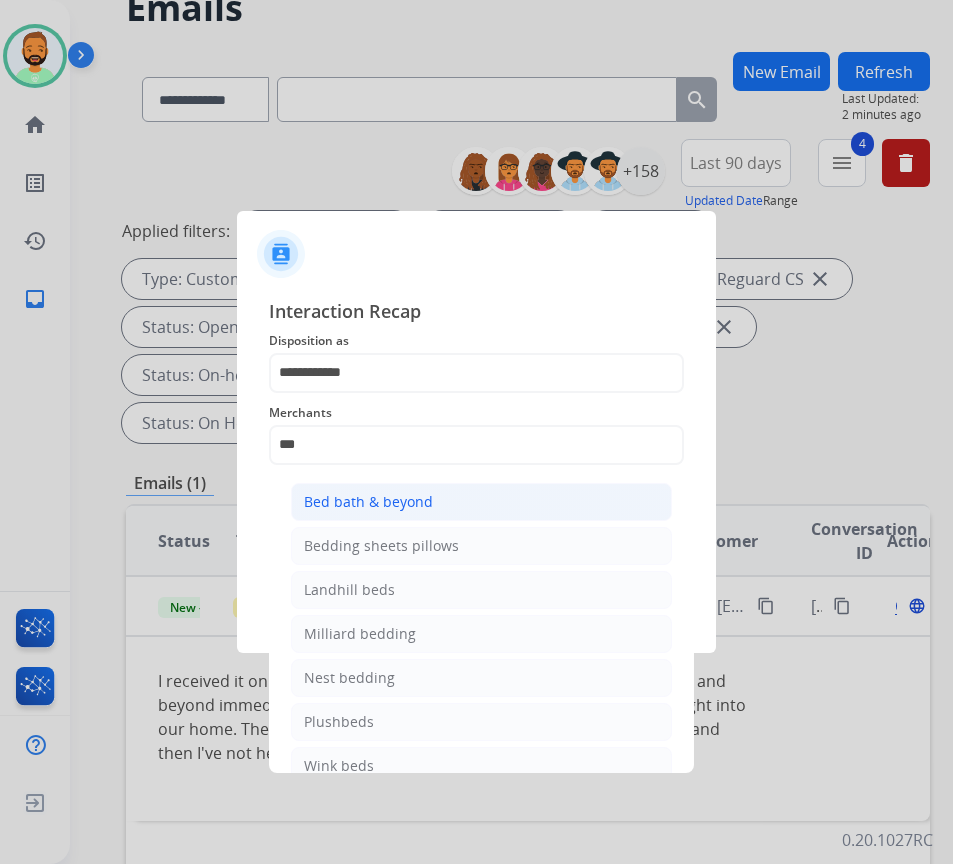 click on "Bed bath & beyond" 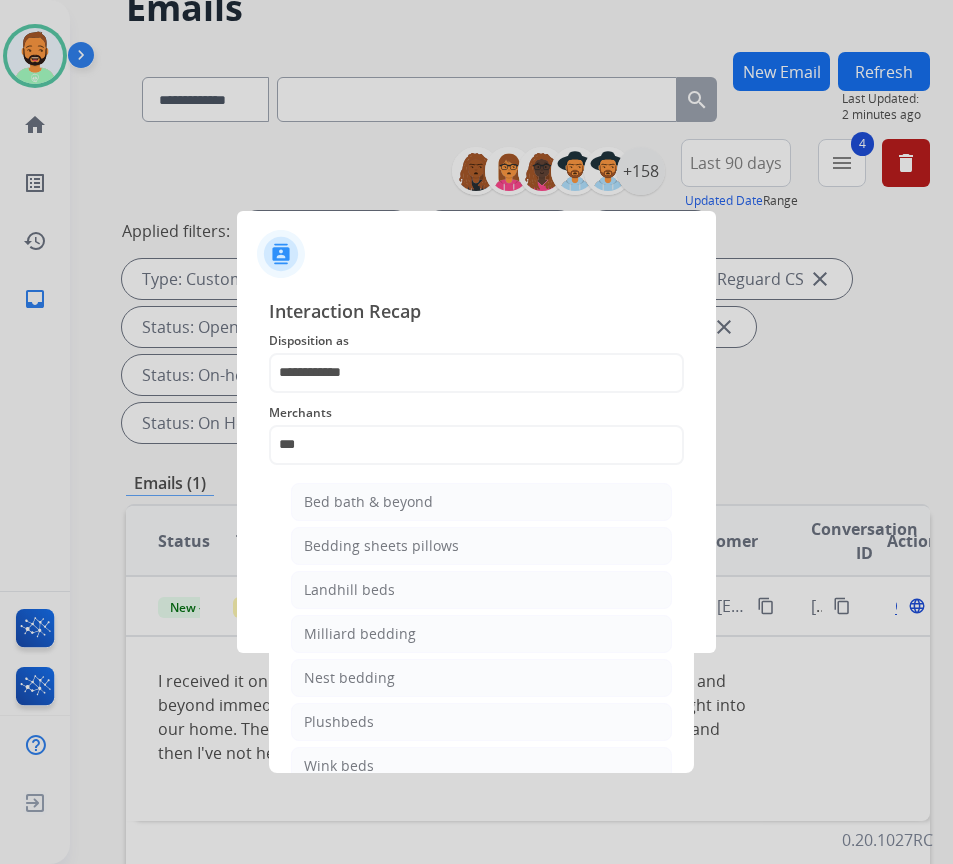 type on "**********" 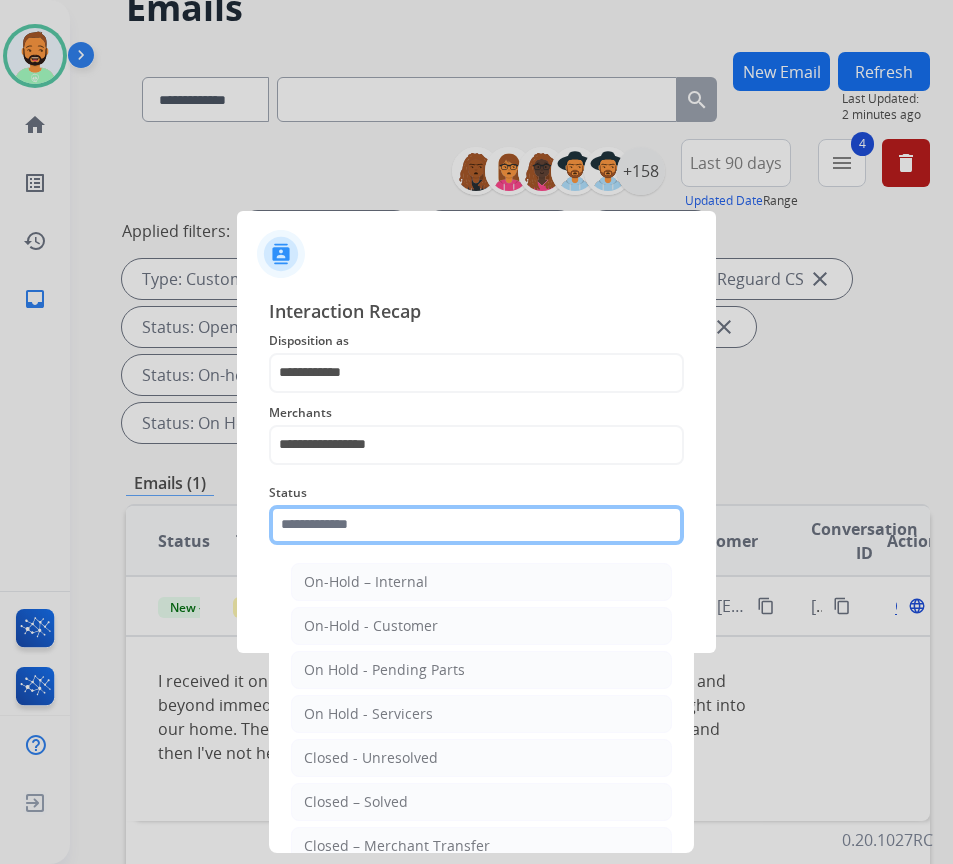 click 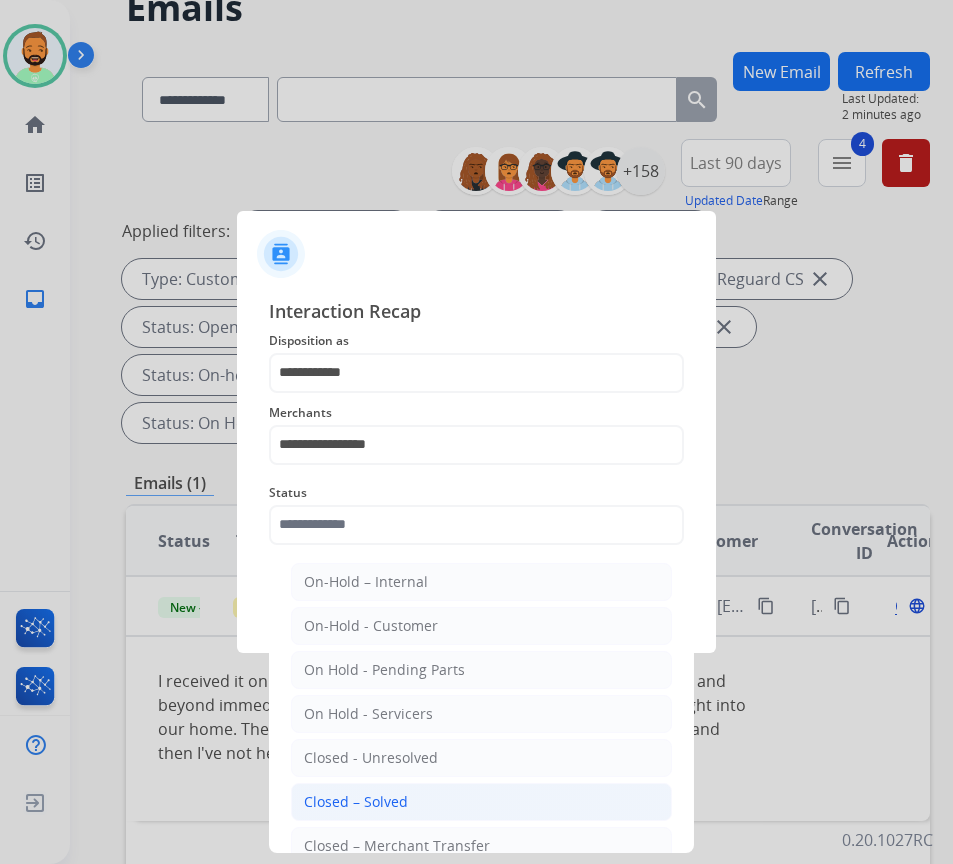 click on "Closed – Solved" 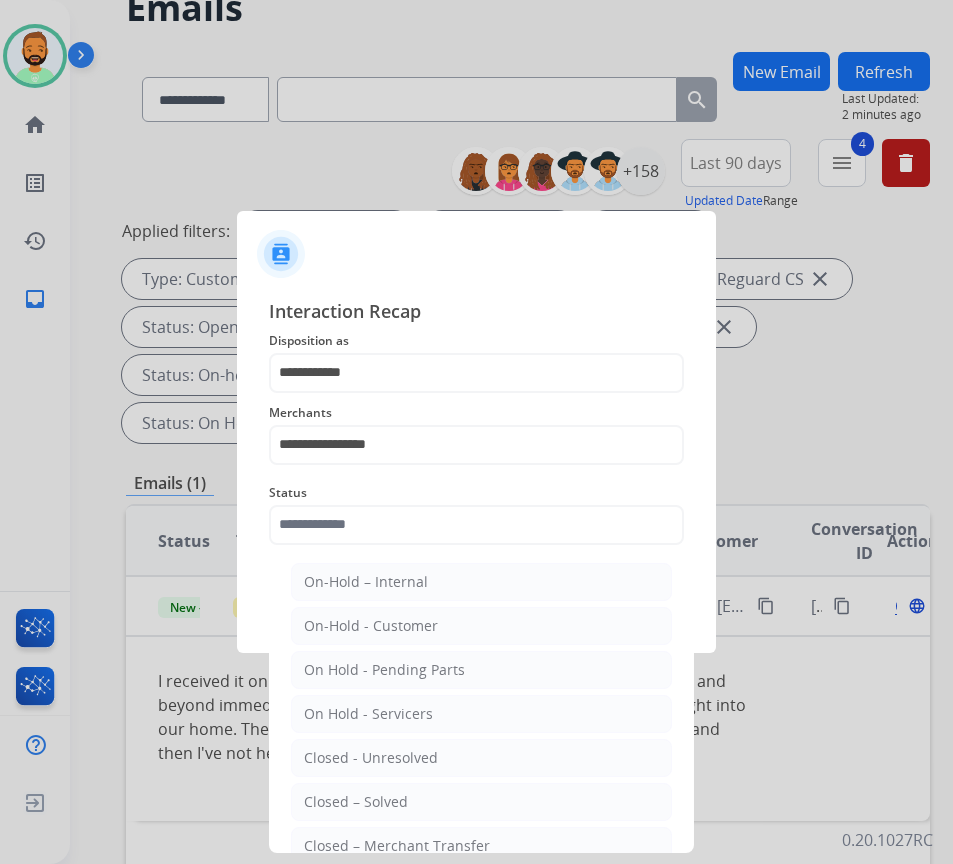 type on "**********" 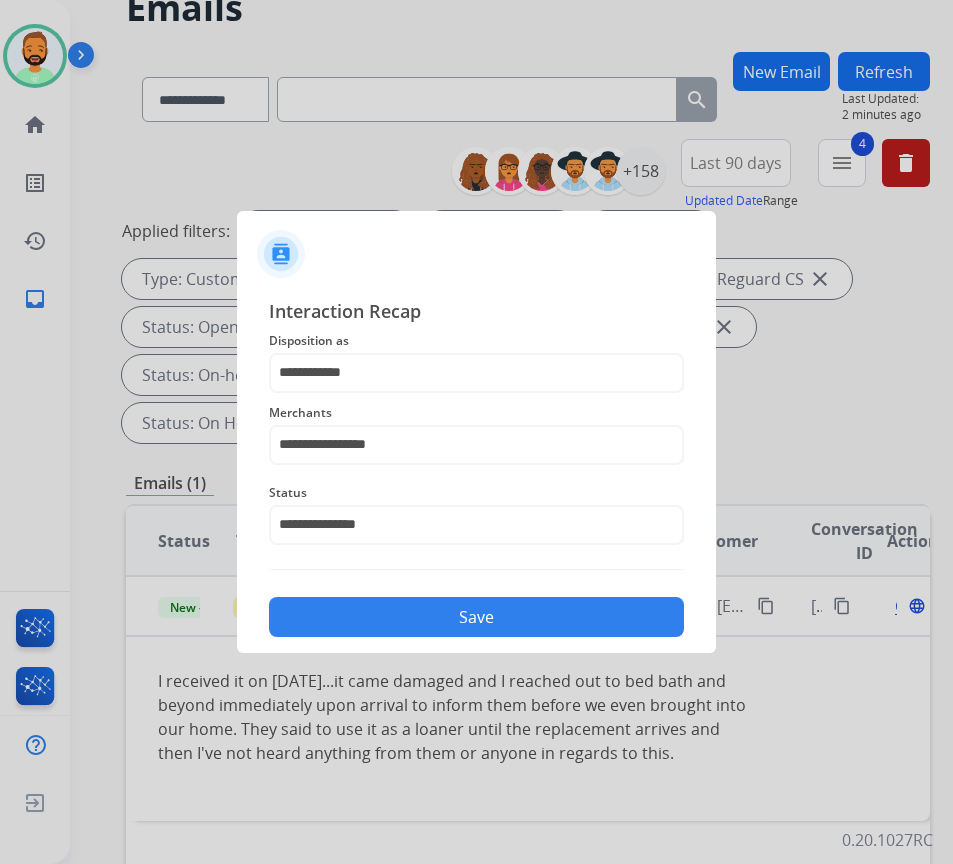 click on "Save" 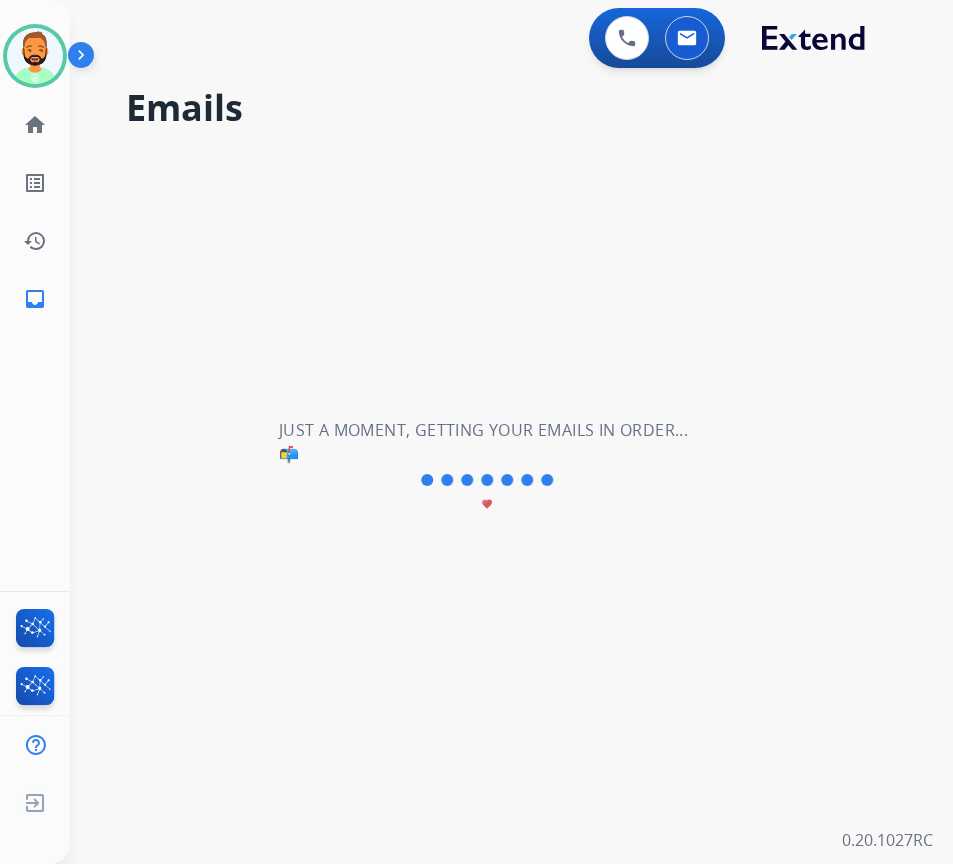 scroll, scrollTop: 0, scrollLeft: 0, axis: both 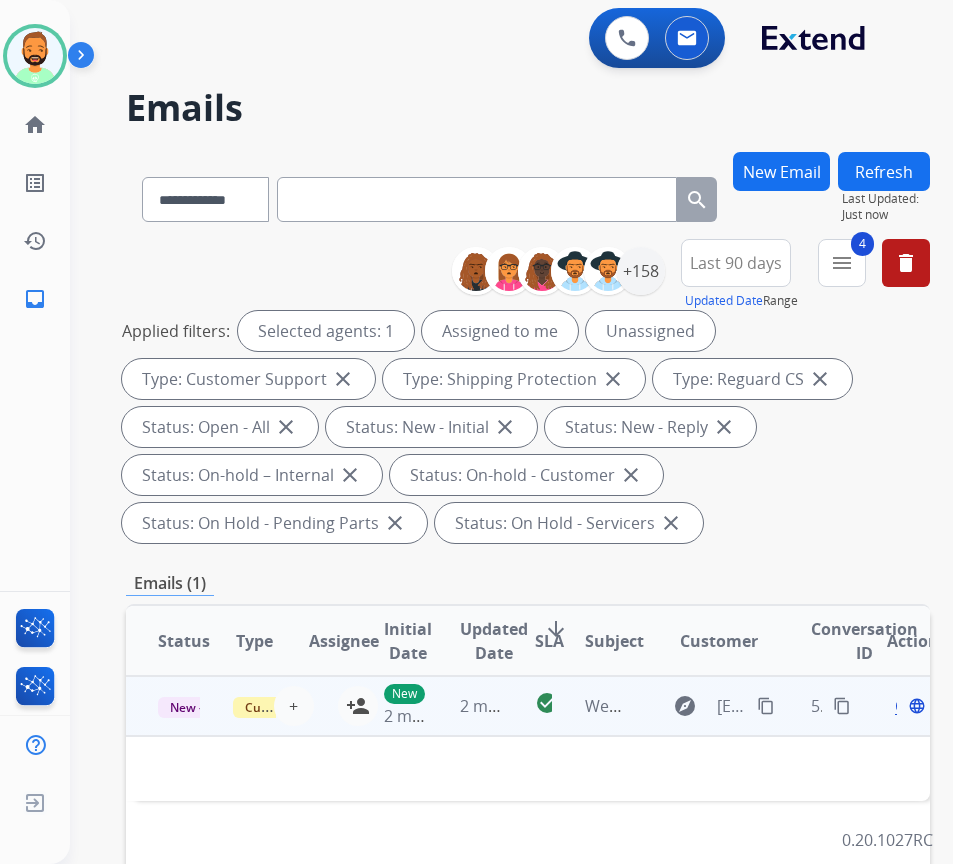 click on "check_circle" at bounding box center (528, 706) 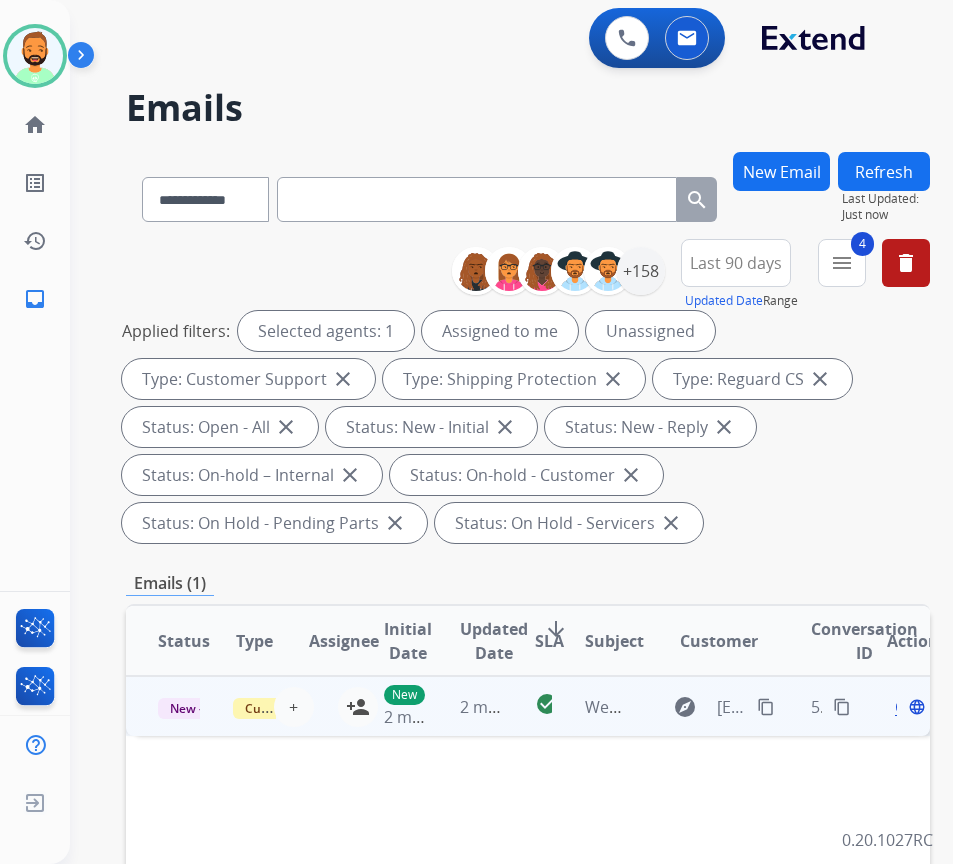 click on "check_circle" at bounding box center [528, 706] 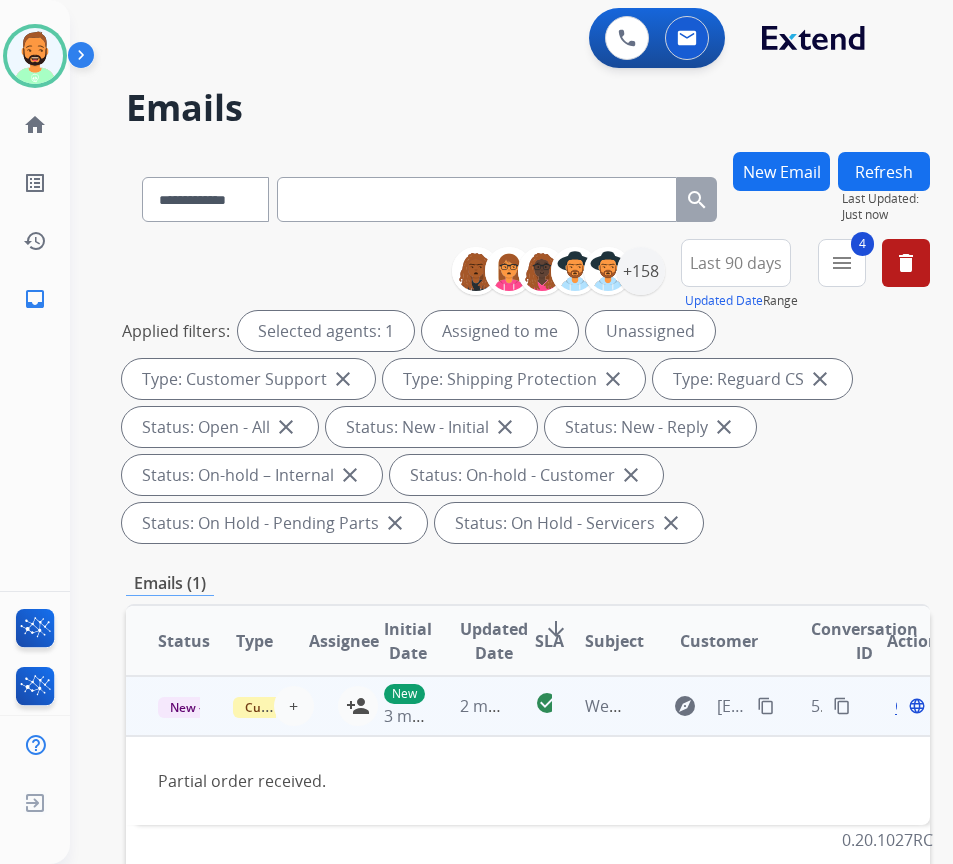 click on "content_copy" at bounding box center (766, 706) 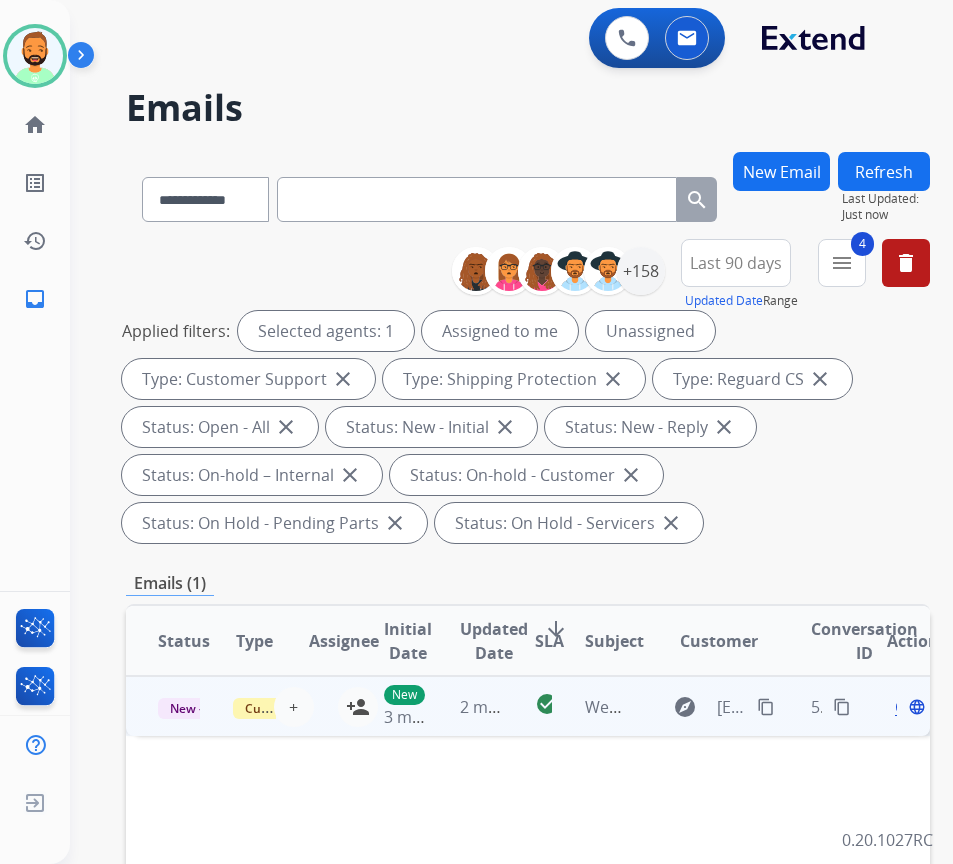 click on "Open" at bounding box center [915, 707] 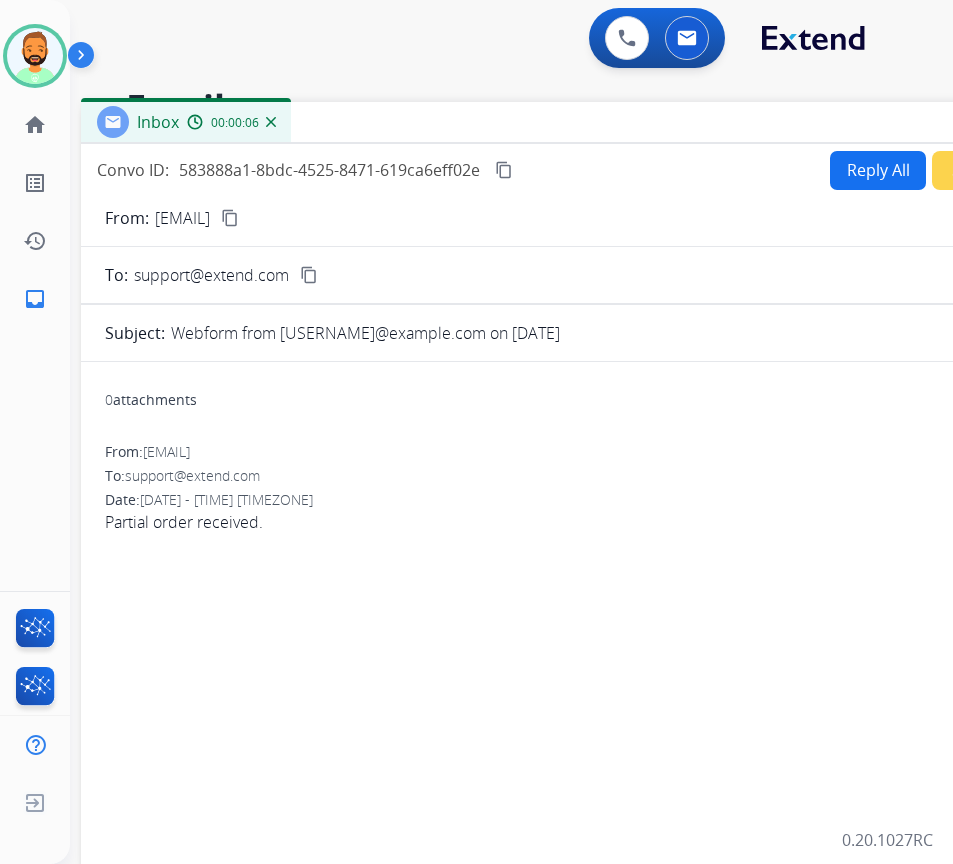 drag, startPoint x: 367, startPoint y: 143, endPoint x: 543, endPoint y: 123, distance: 177.13272 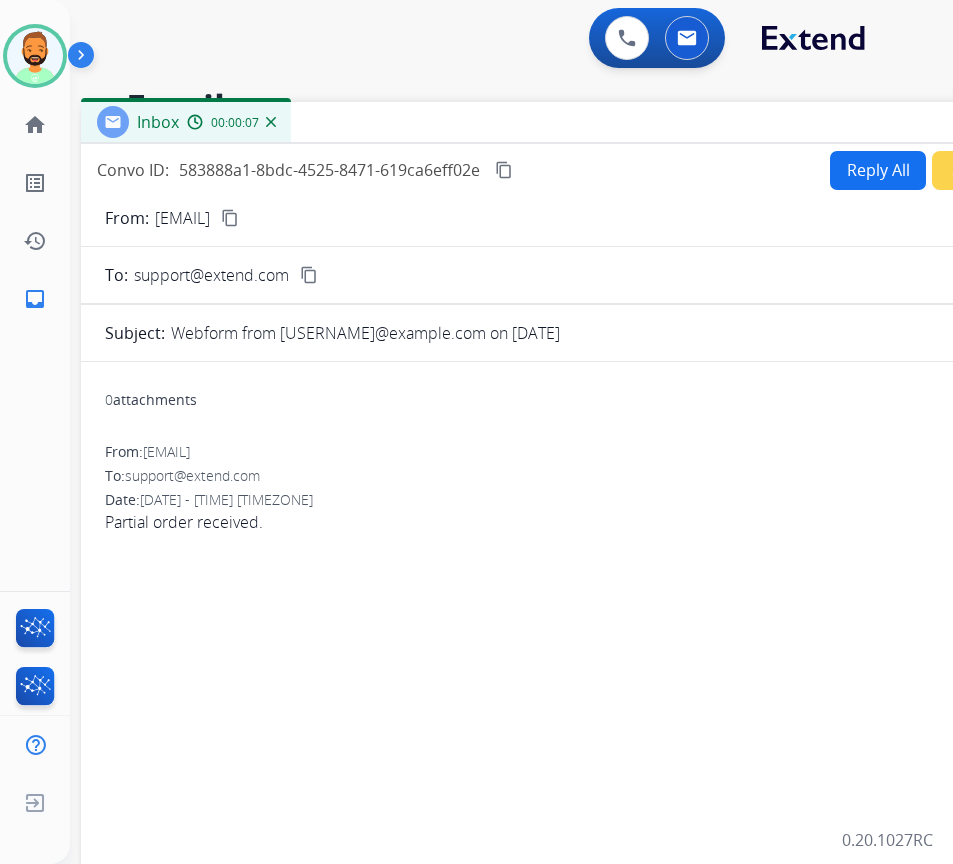 click on "Reply All" at bounding box center (878, 170) 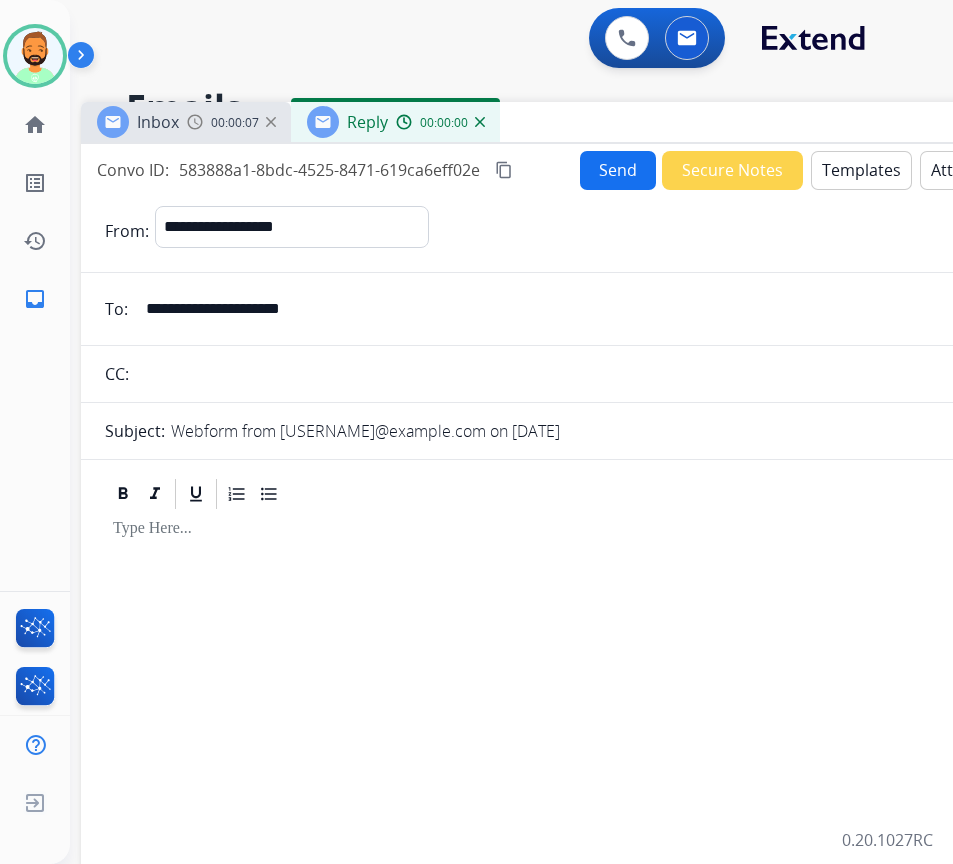 click on "Templates" at bounding box center (861, 170) 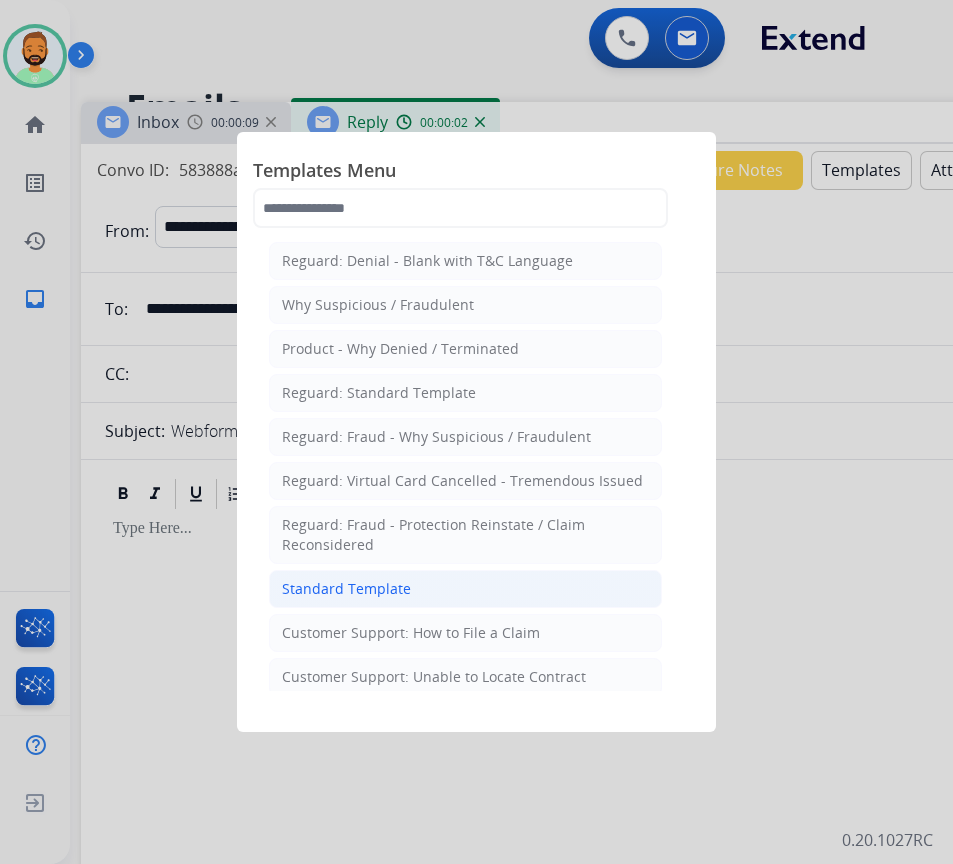 click on "Standard Template" 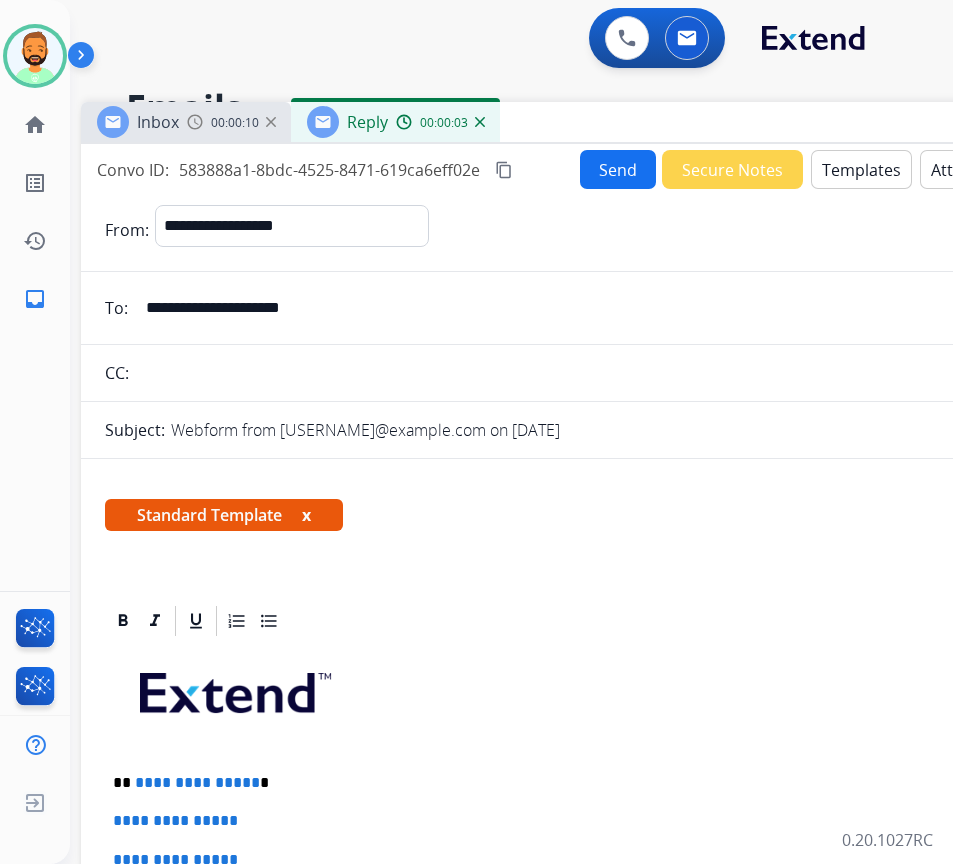 scroll, scrollTop: 100, scrollLeft: 0, axis: vertical 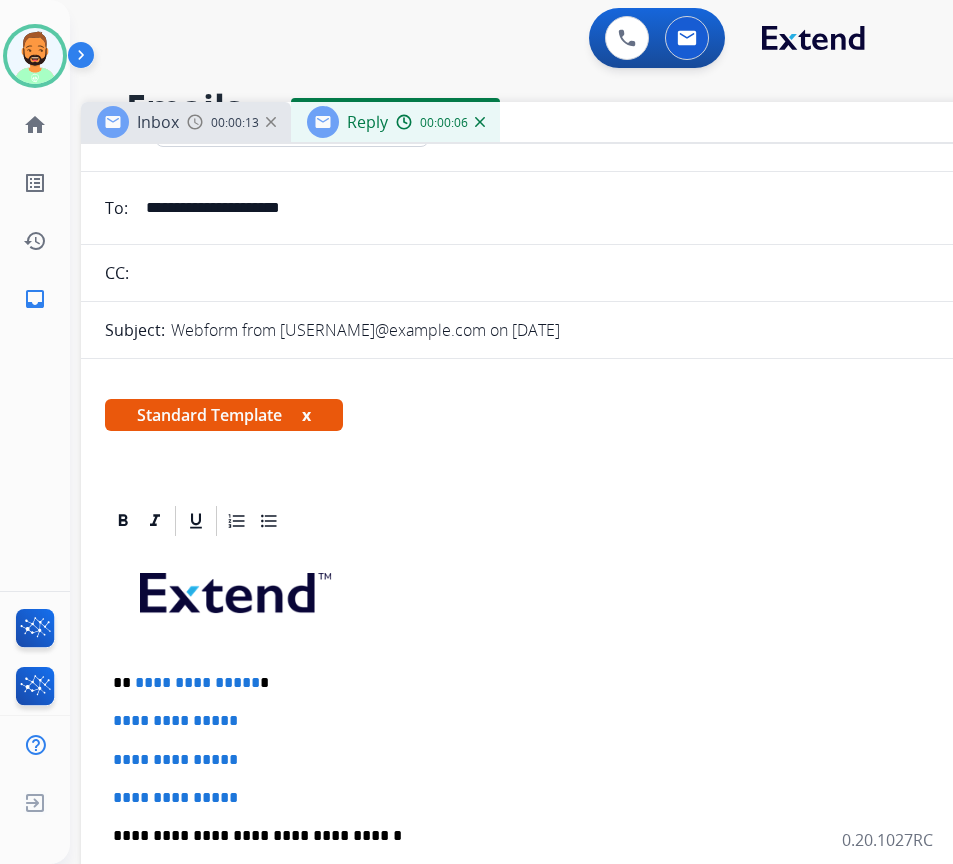 click on "**********" at bounding box center (573, 683) 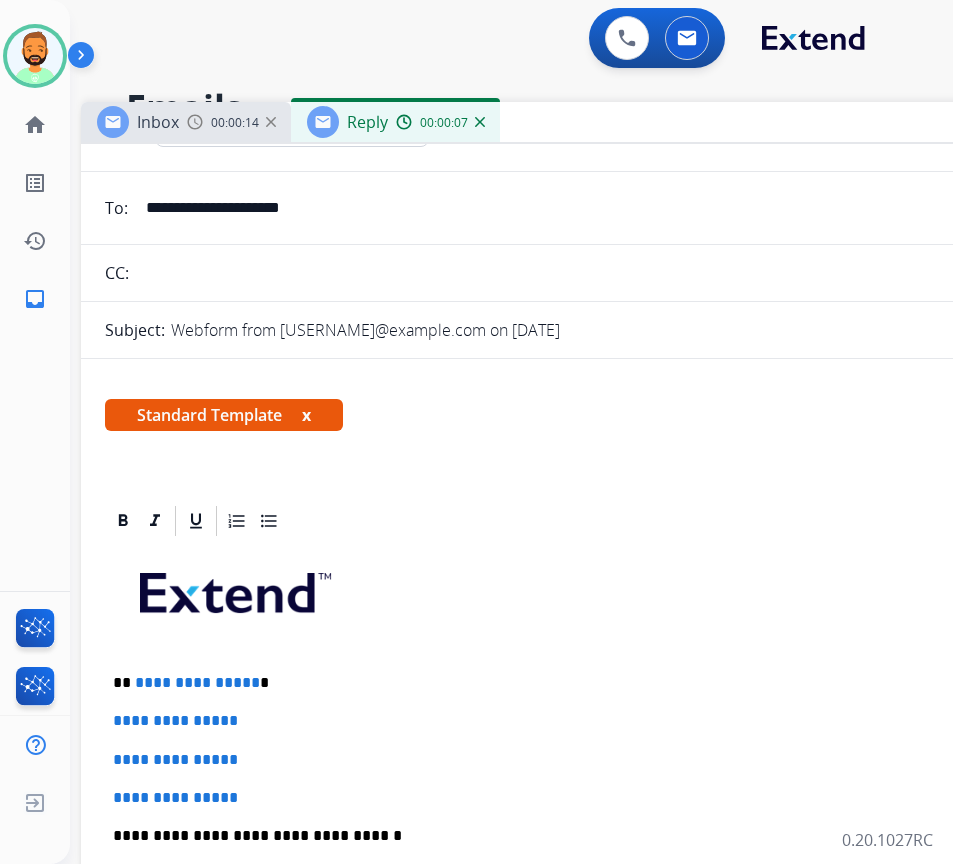 type 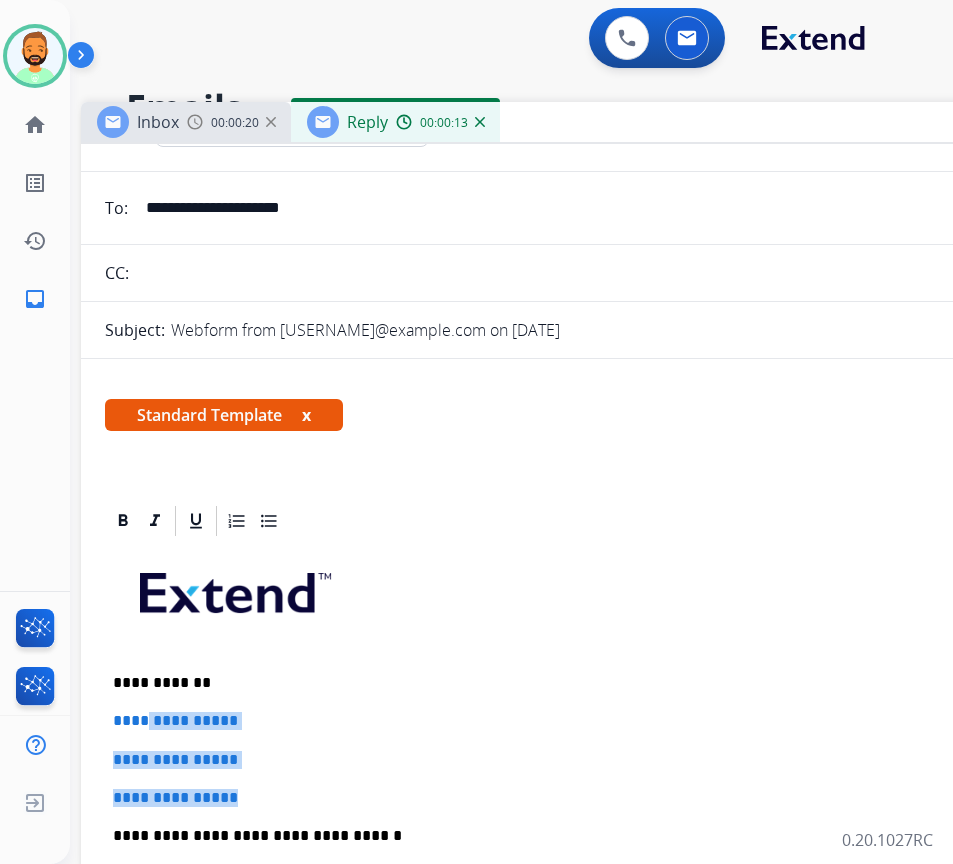 drag, startPoint x: 253, startPoint y: 796, endPoint x: 151, endPoint y: 720, distance: 127.20063 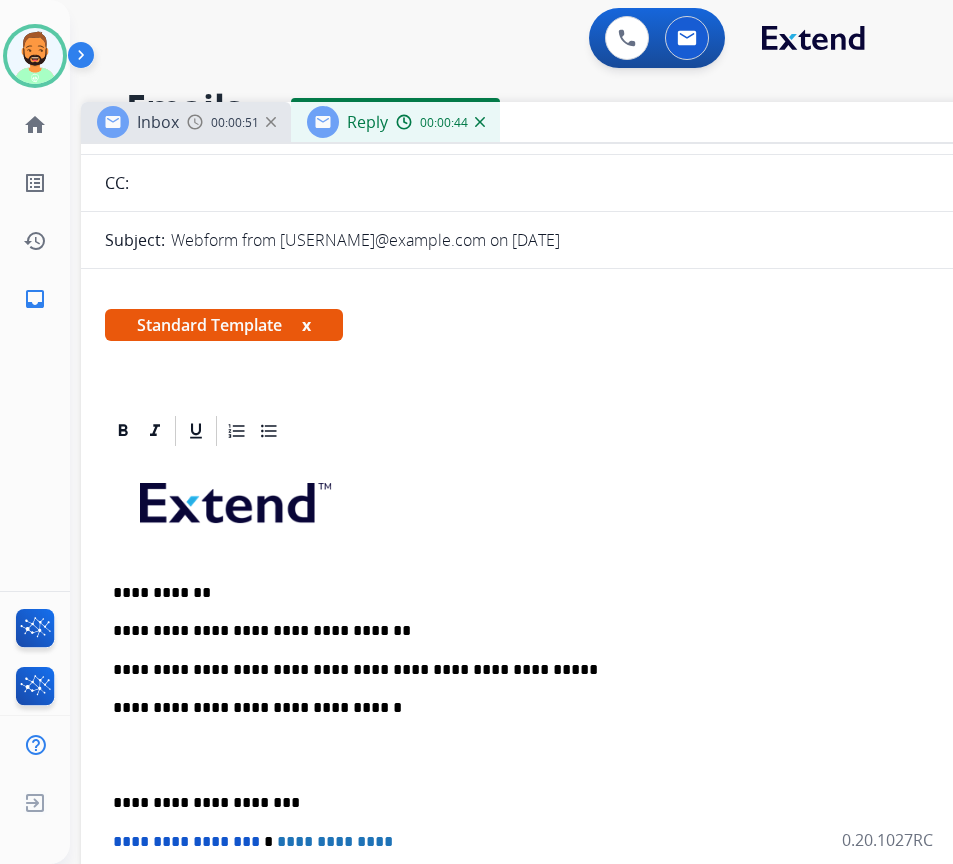 scroll, scrollTop: 300, scrollLeft: 0, axis: vertical 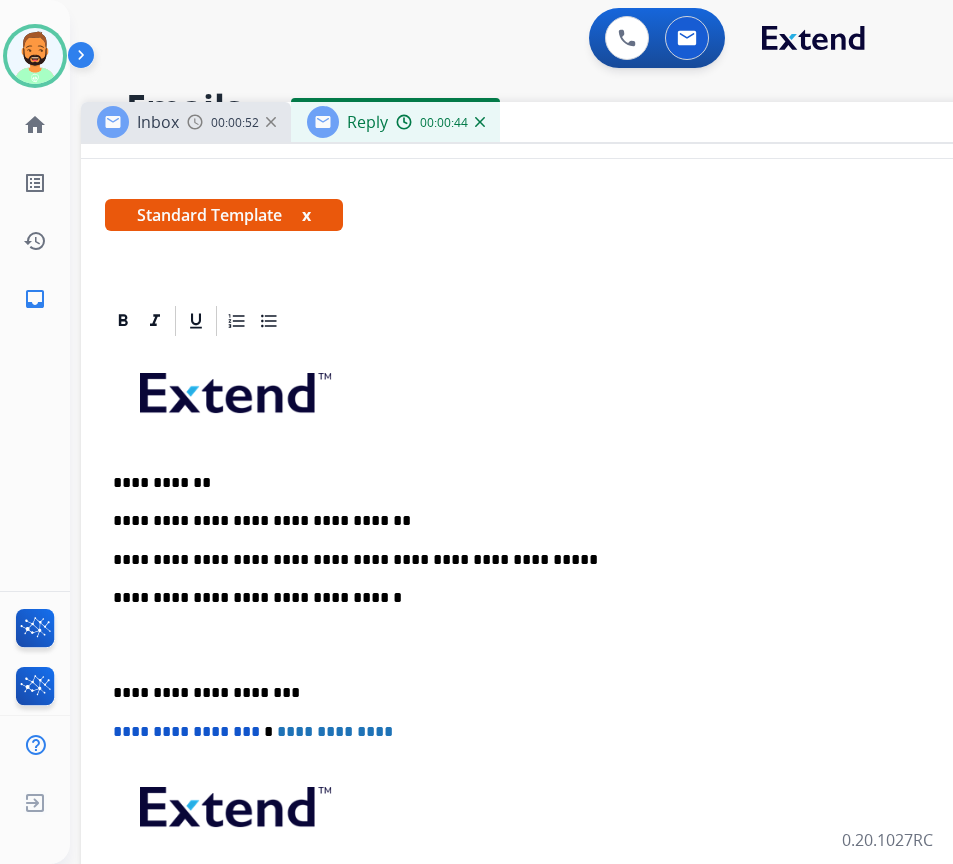 drag, startPoint x: 114, startPoint y: 686, endPoint x: 124, endPoint y: 696, distance: 14.142136 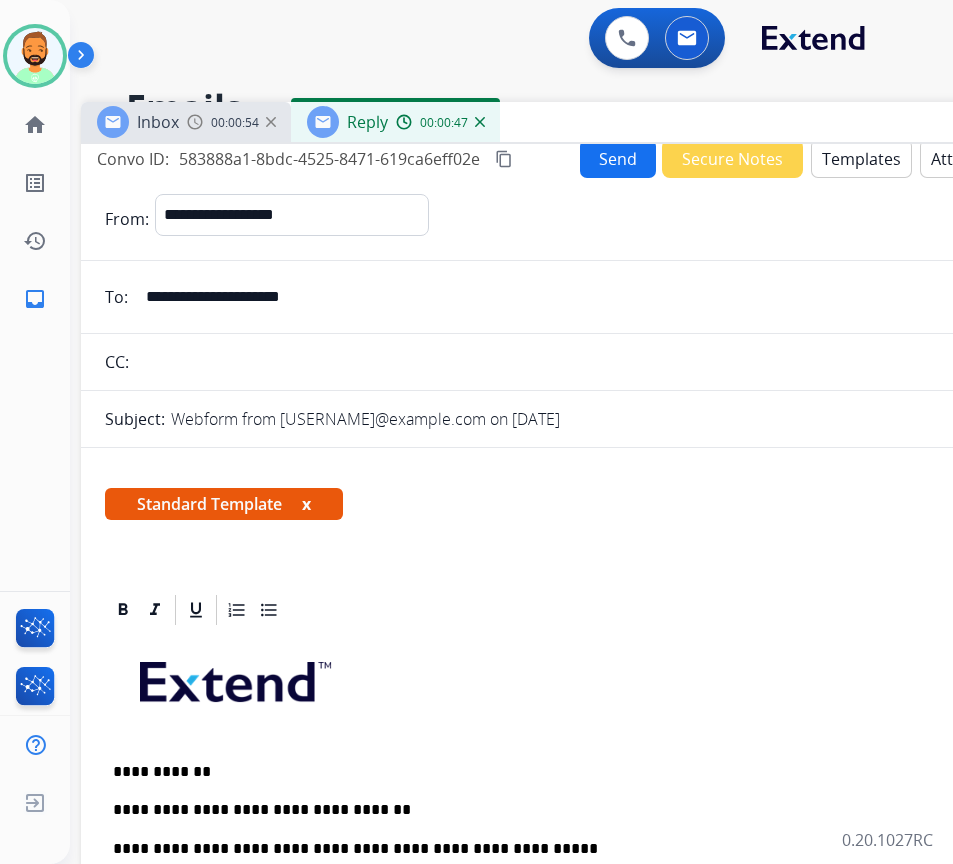 scroll, scrollTop: 0, scrollLeft: 0, axis: both 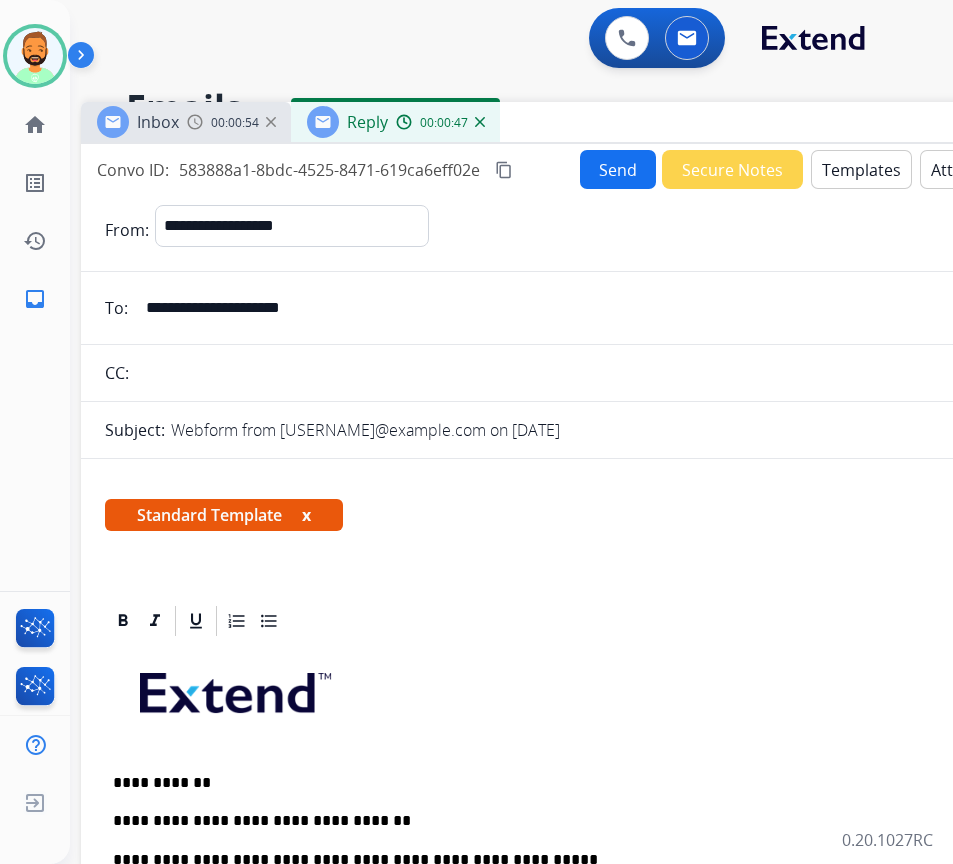 click on "Send" at bounding box center [618, 169] 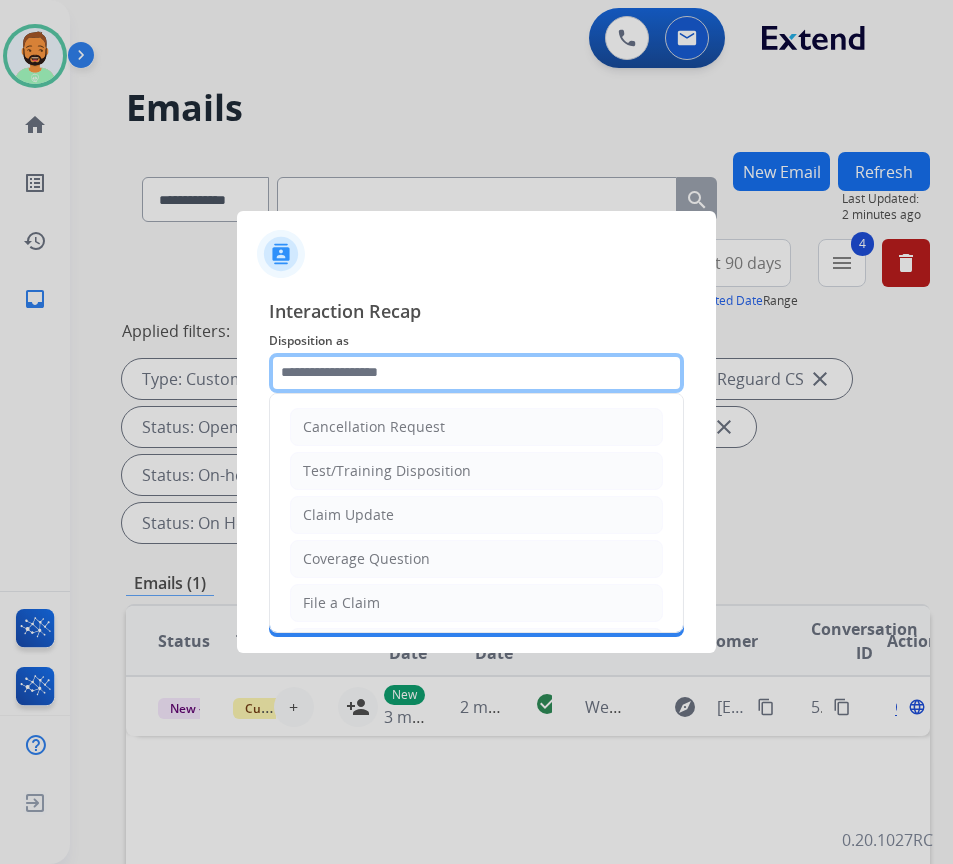 click 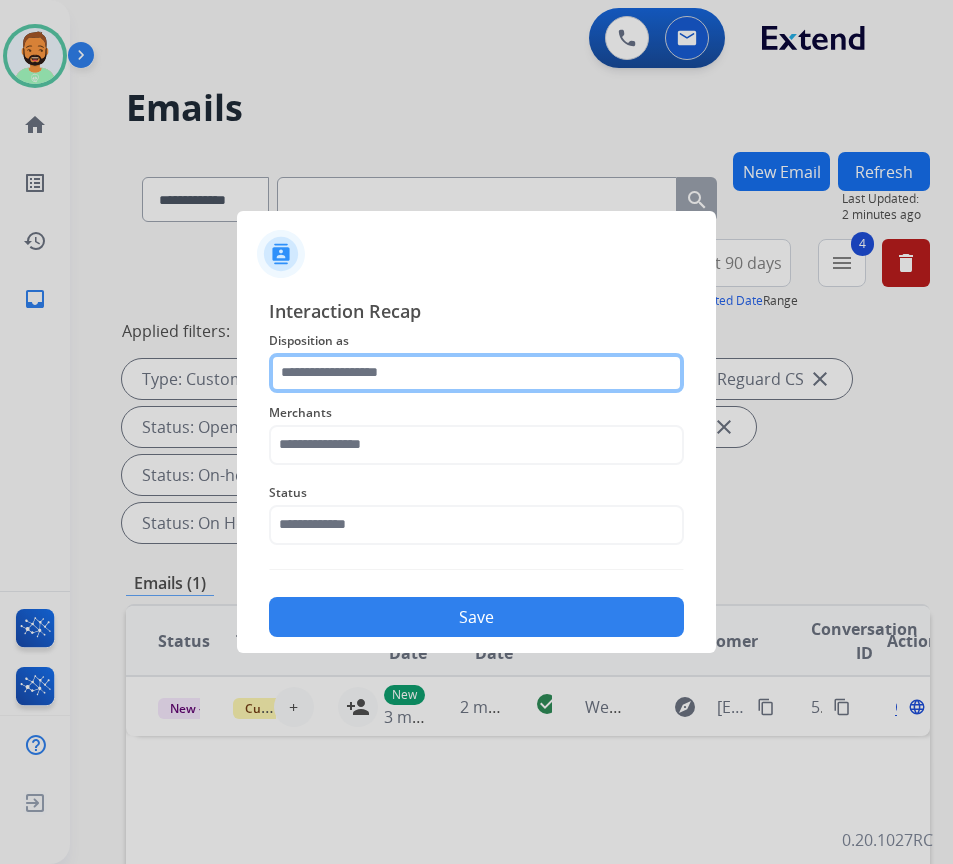 click 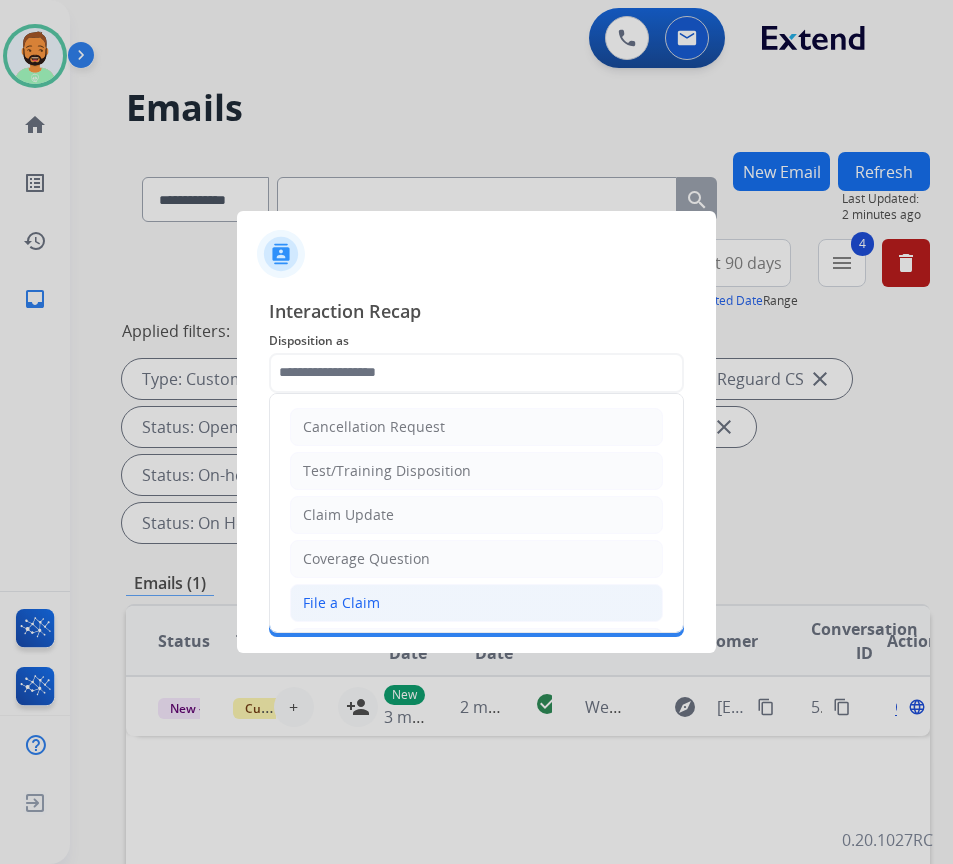click on "File a Claim" 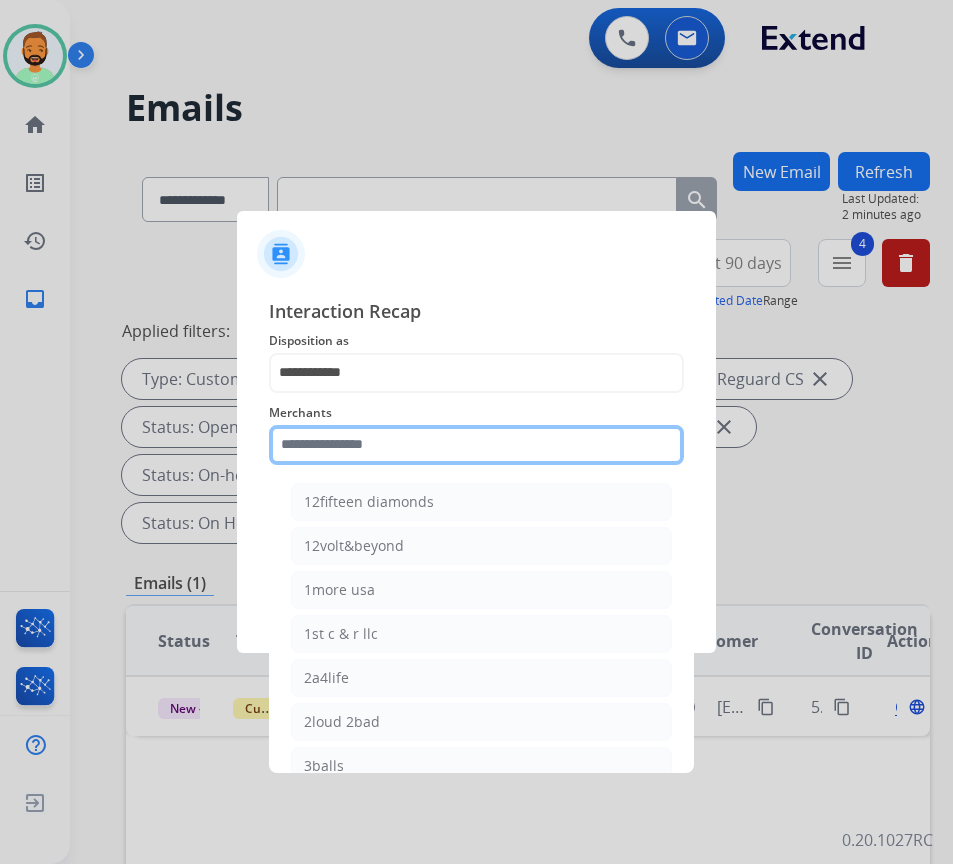 click 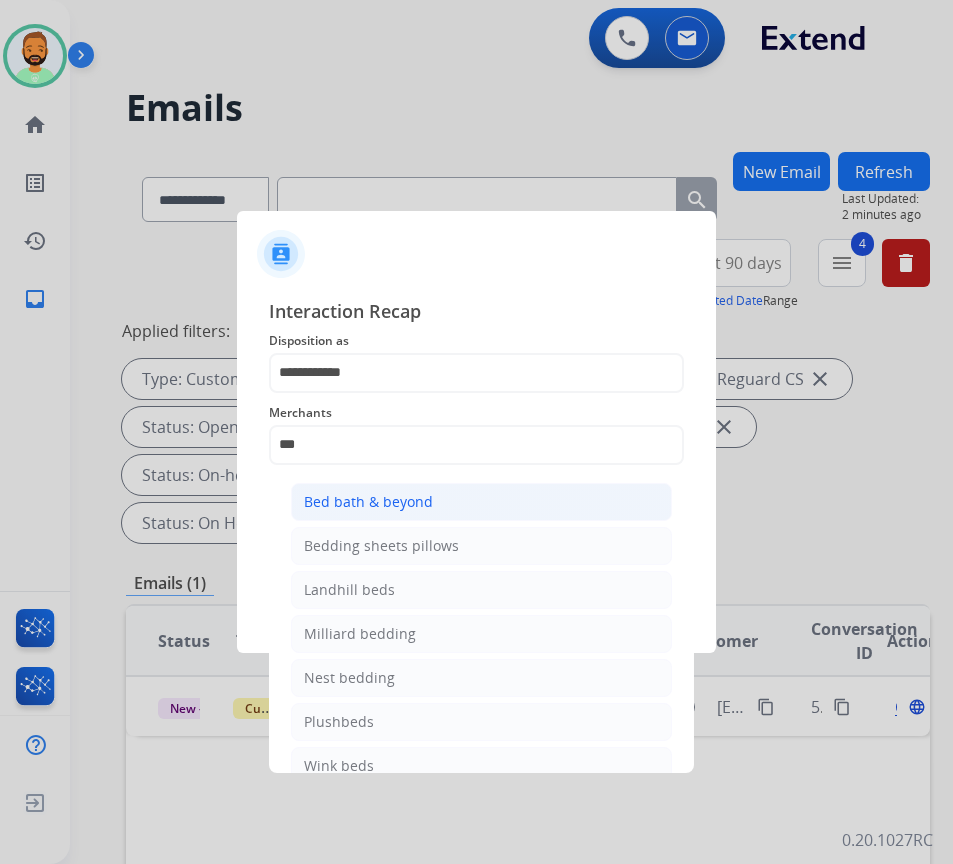 click on "Bed bath & beyond" 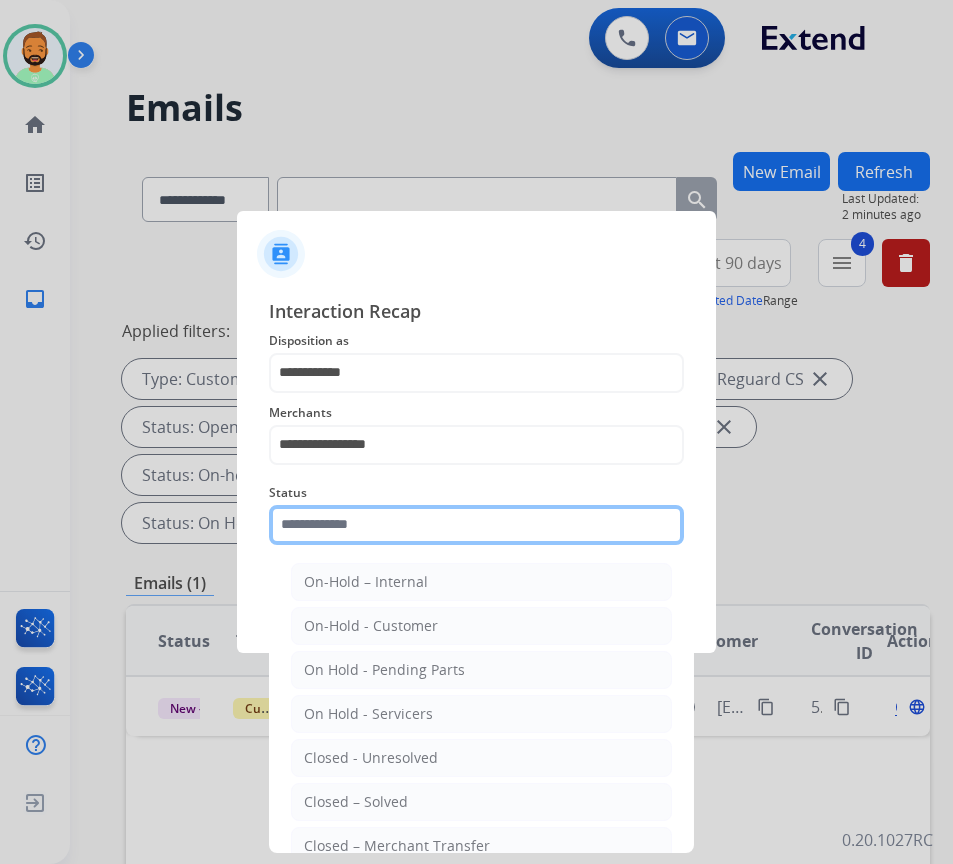 click 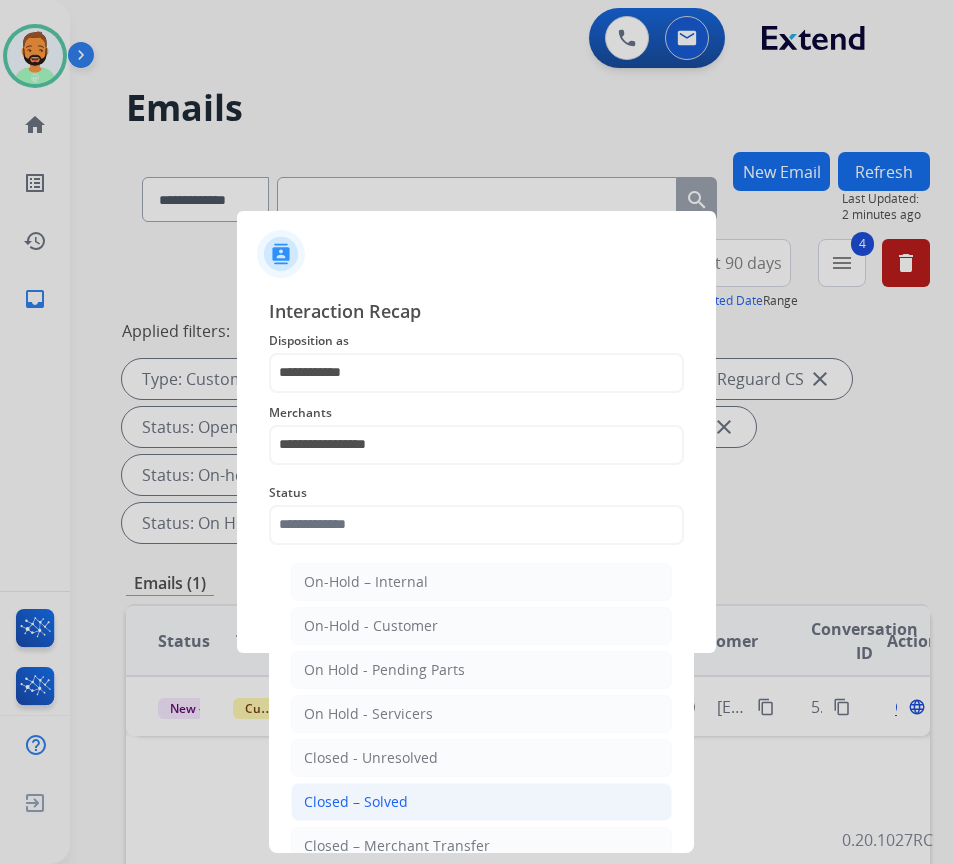 click on "Closed – Solved" 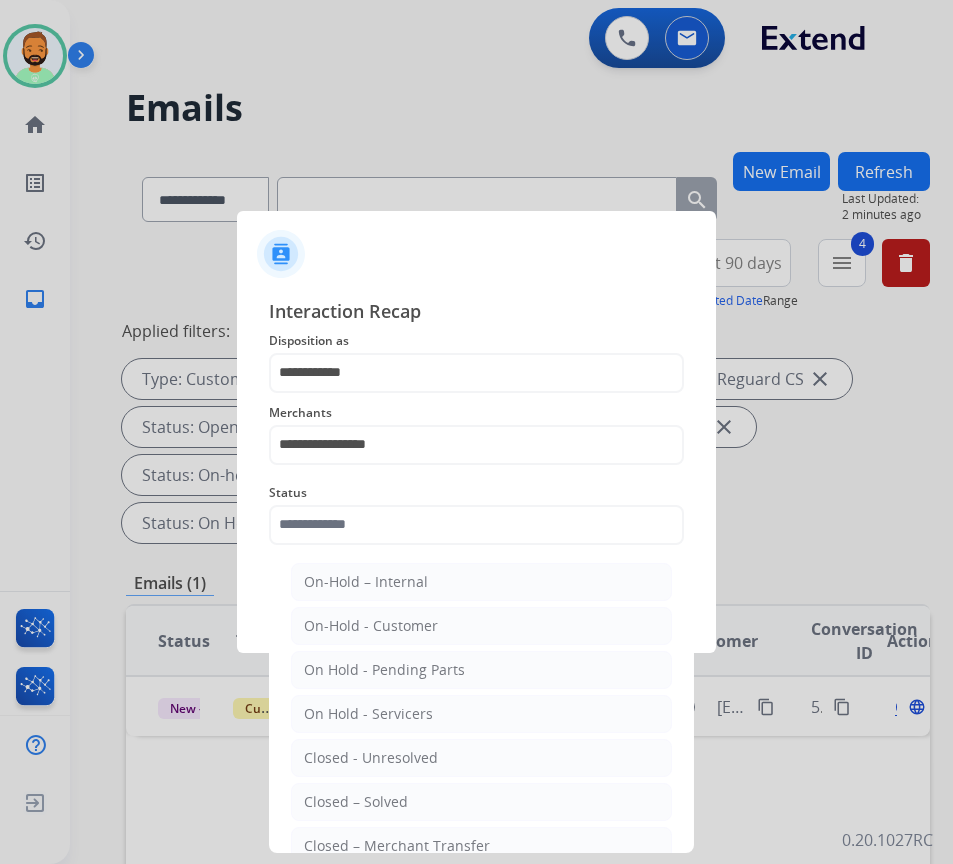 type on "**********" 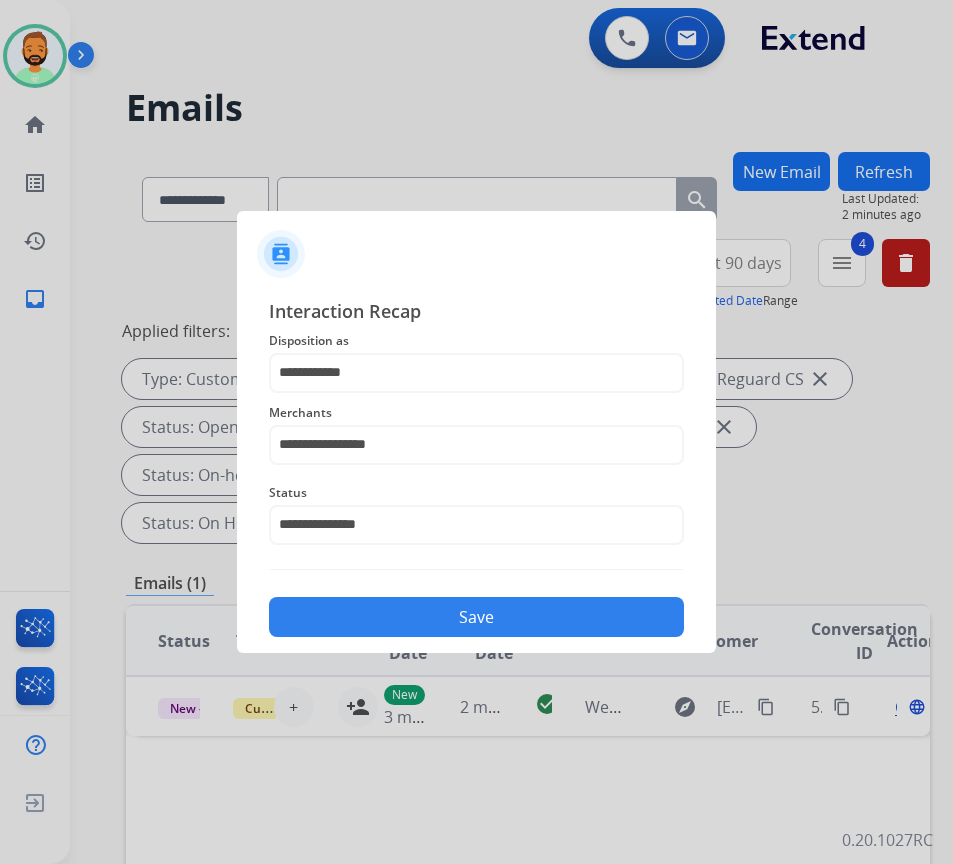click on "Save" 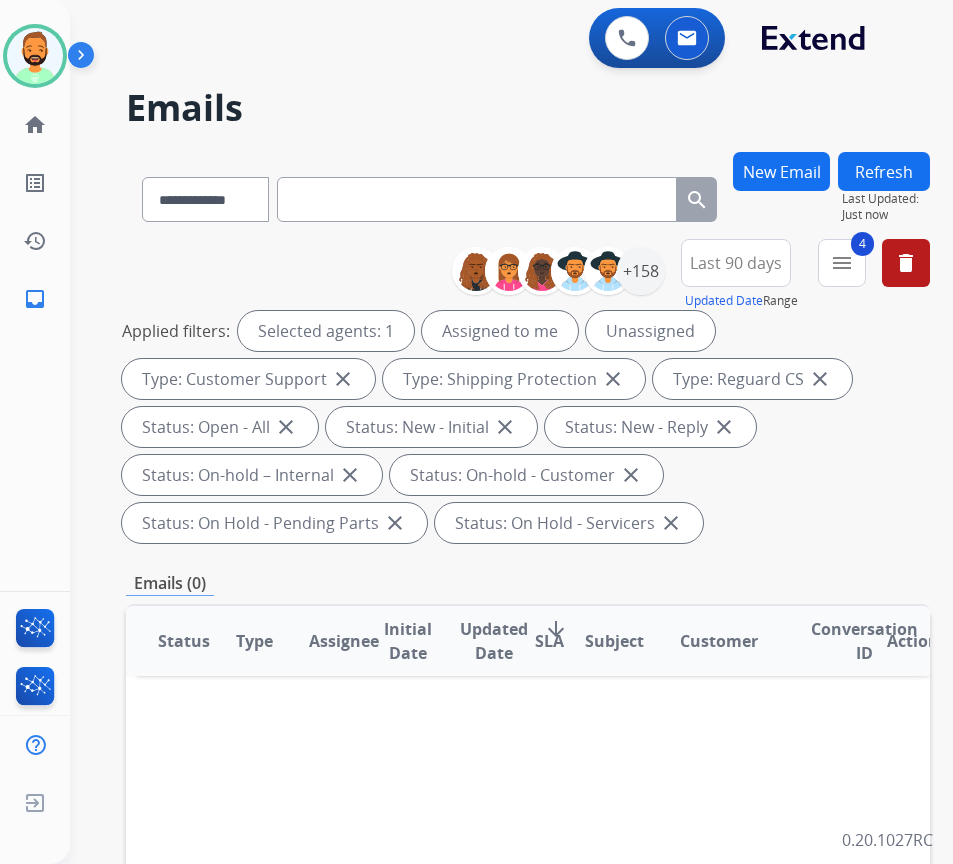 drag, startPoint x: 31, startPoint y: 671, endPoint x: 426, endPoint y: 688, distance: 395.36566 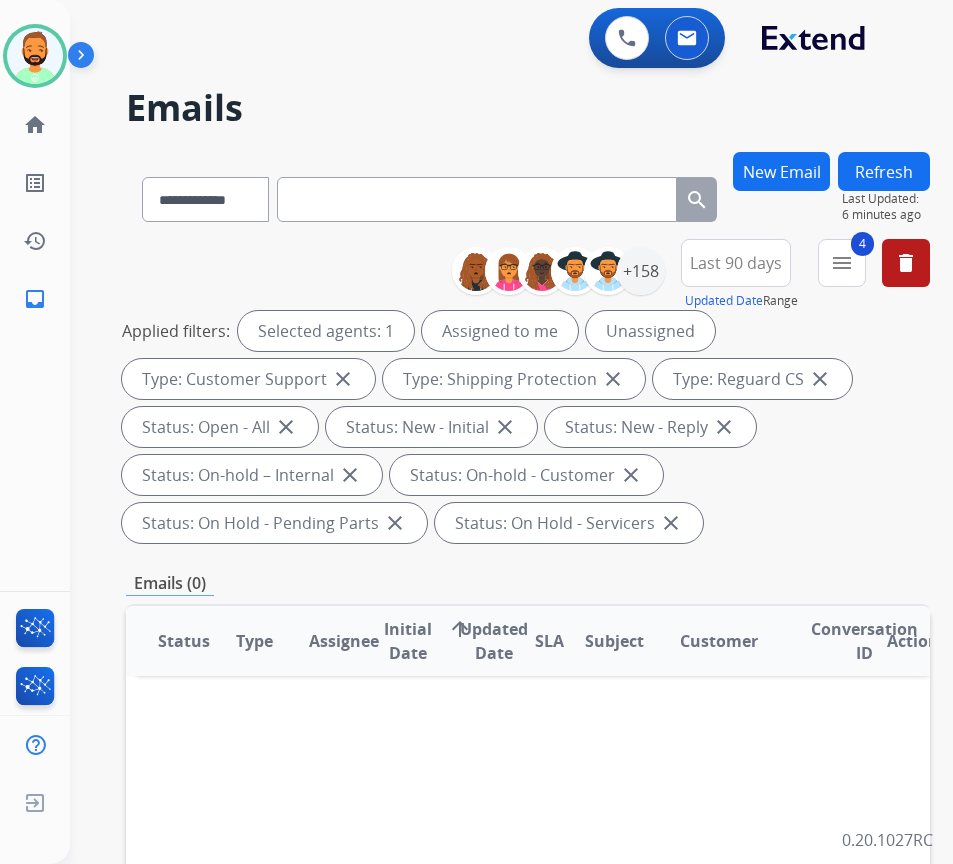 click on "Status Type Assignee Initial Date arrow_upward Updated Date SLA Subject Customer Conversation ID Action" at bounding box center (528, 939) 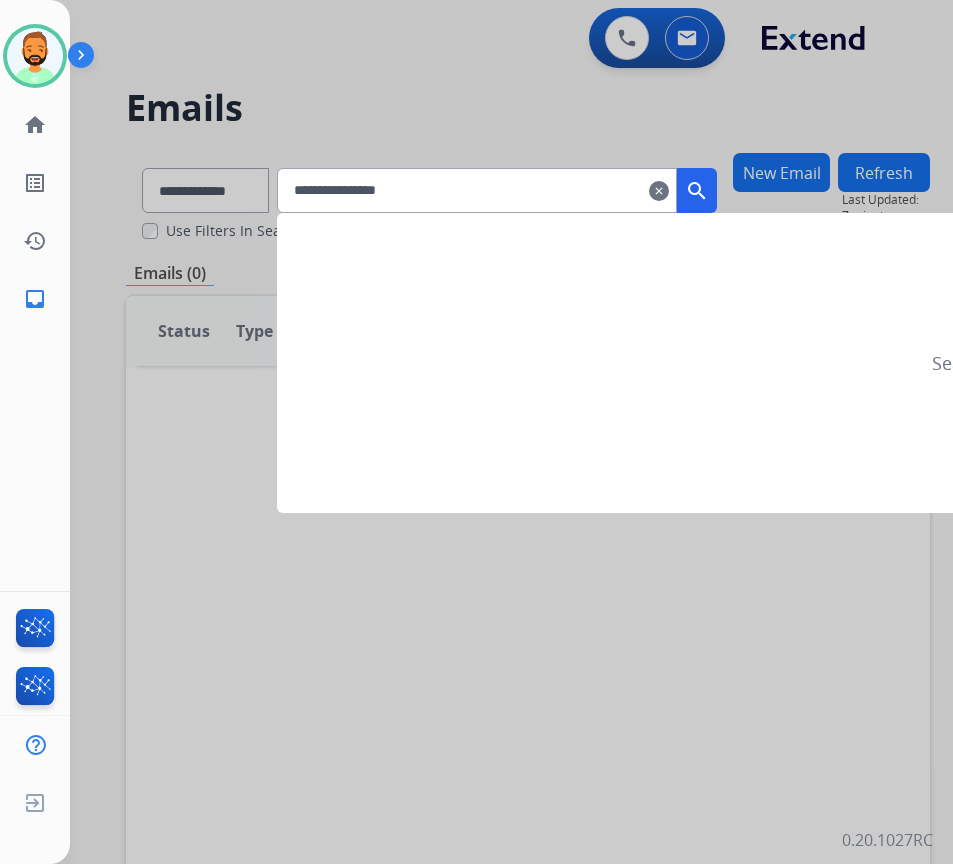 type on "**********" 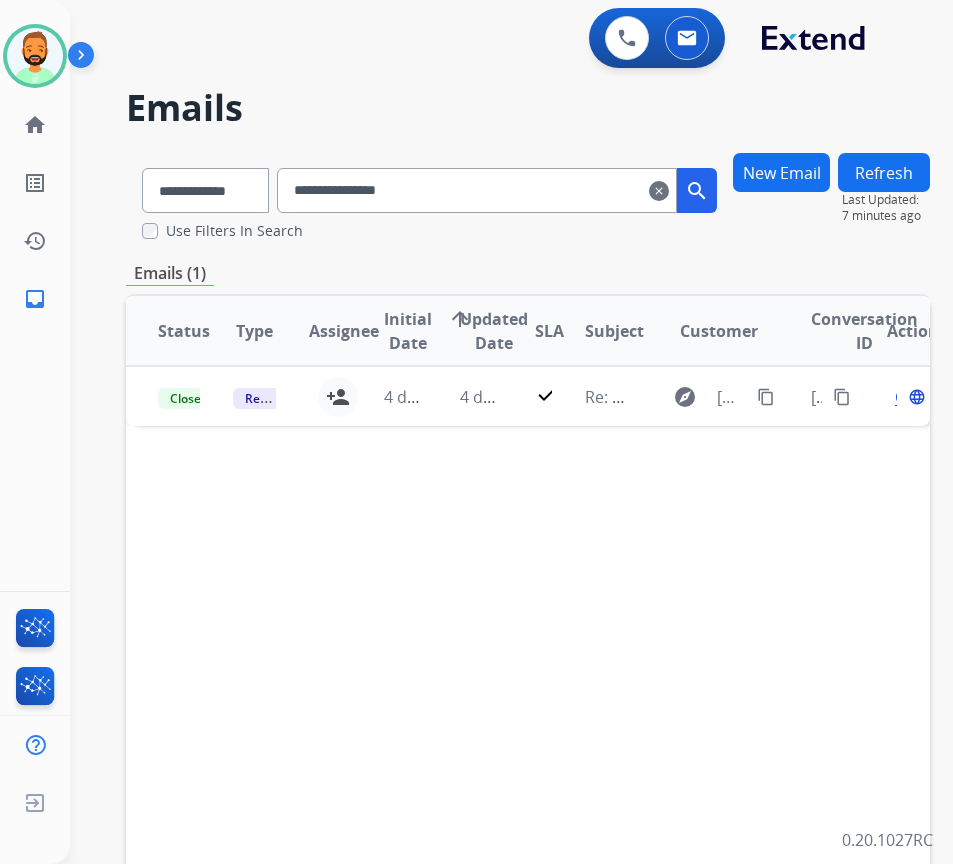 click on "New Email" at bounding box center [781, 172] 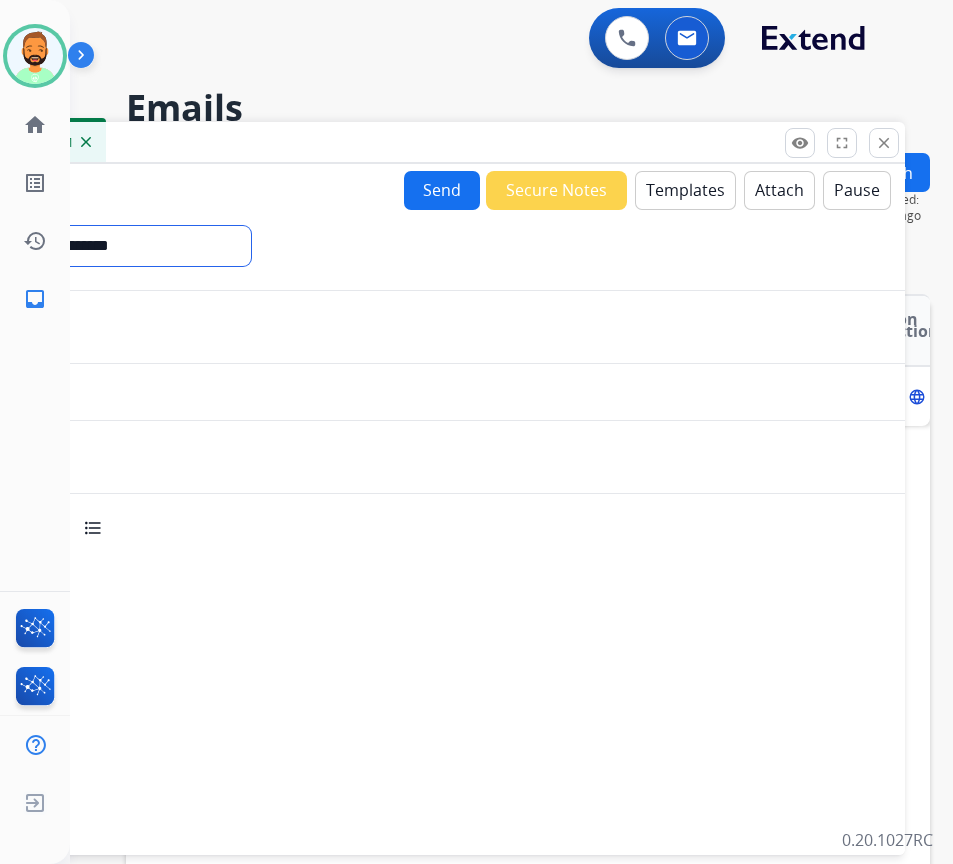 click on "**********" at bounding box center (115, 246) 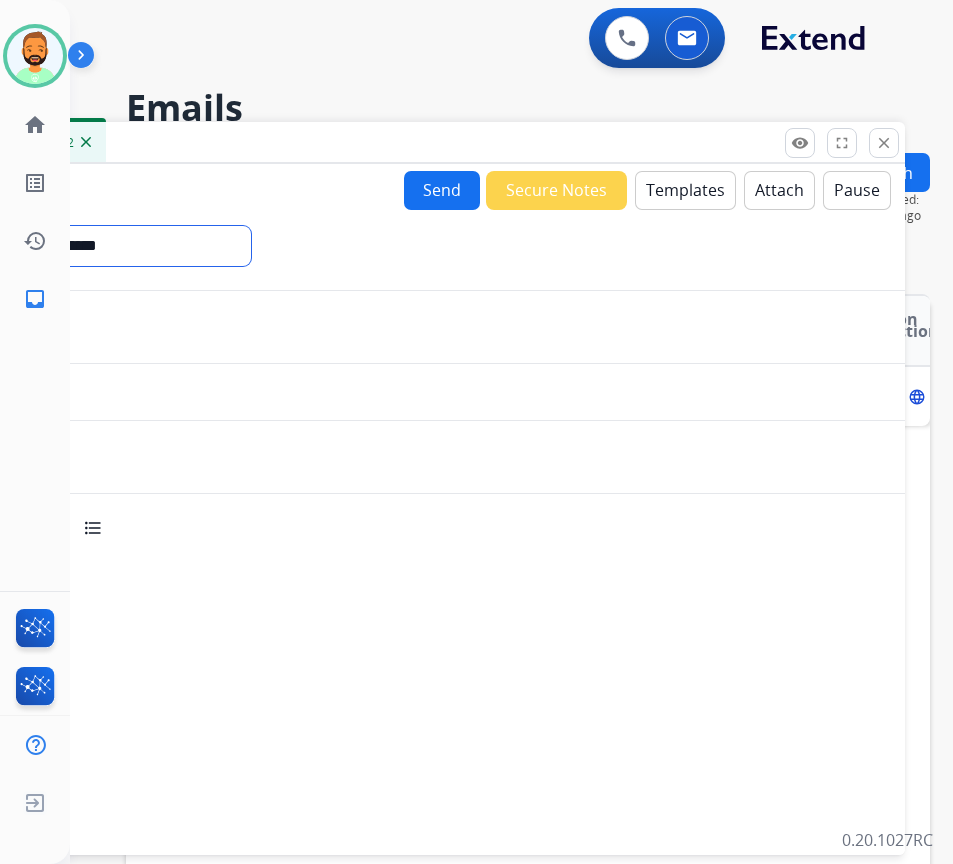 click on "**********" at bounding box center (115, 246) 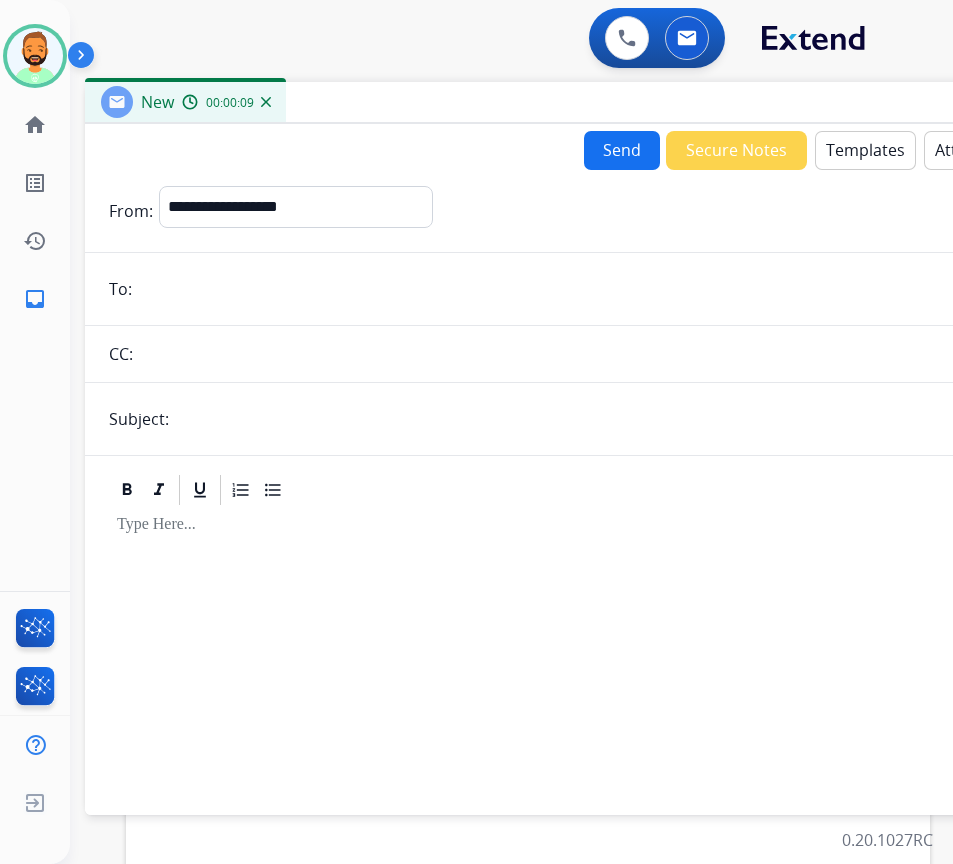 drag, startPoint x: 293, startPoint y: 152, endPoint x: 471, endPoint y: 113, distance: 182.2224 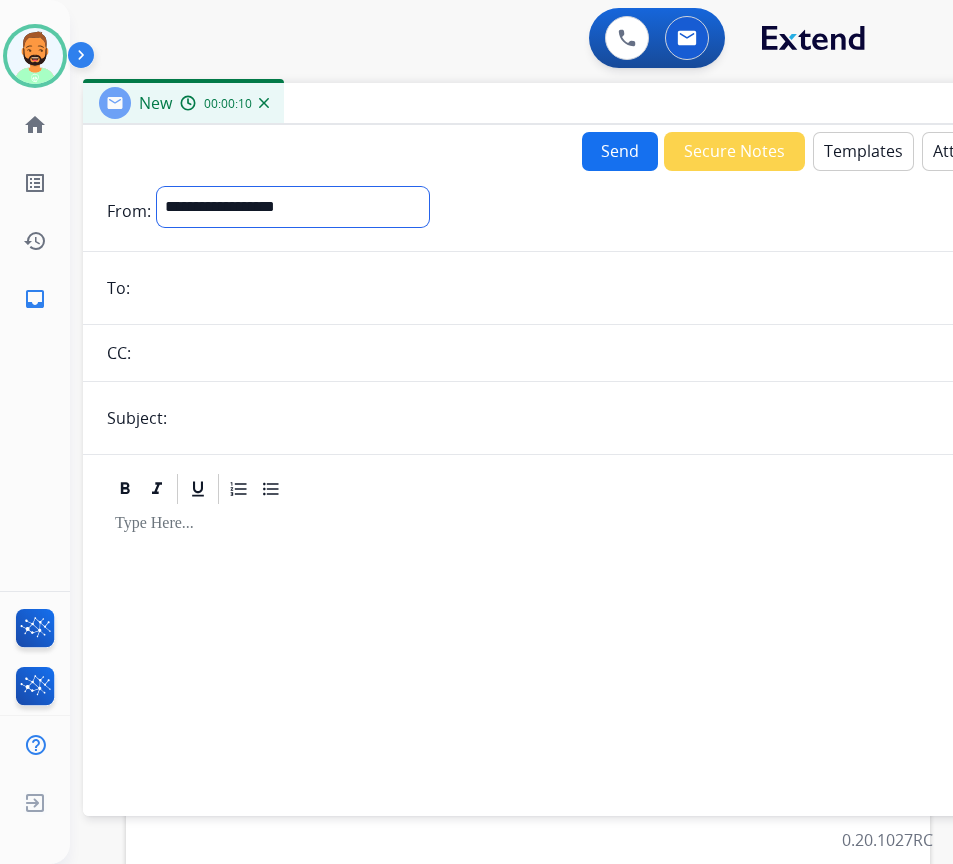 click on "**********" at bounding box center [293, 207] 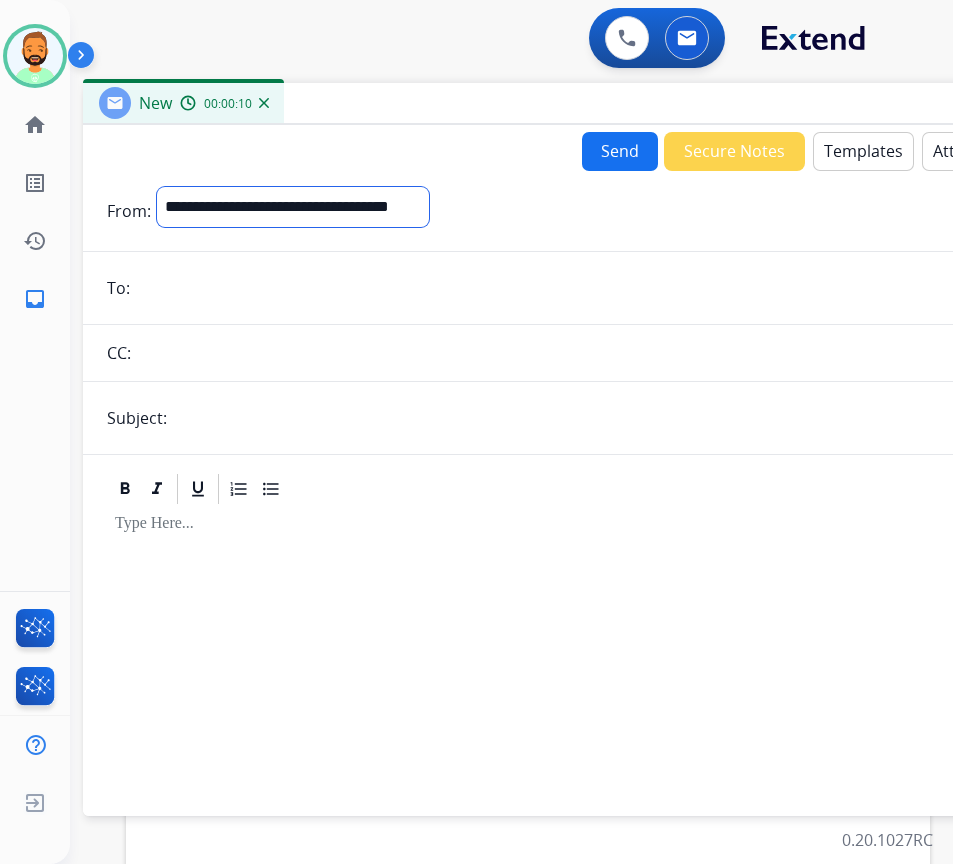 click on "**********" at bounding box center (293, 207) 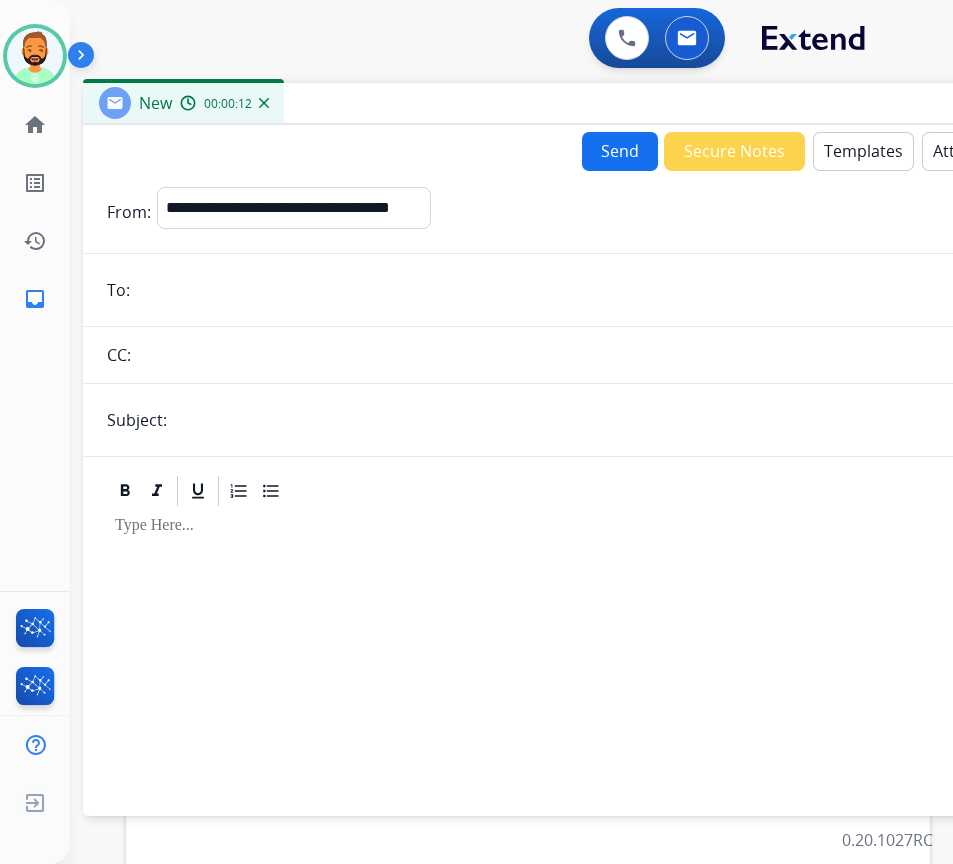 paste on "**********" 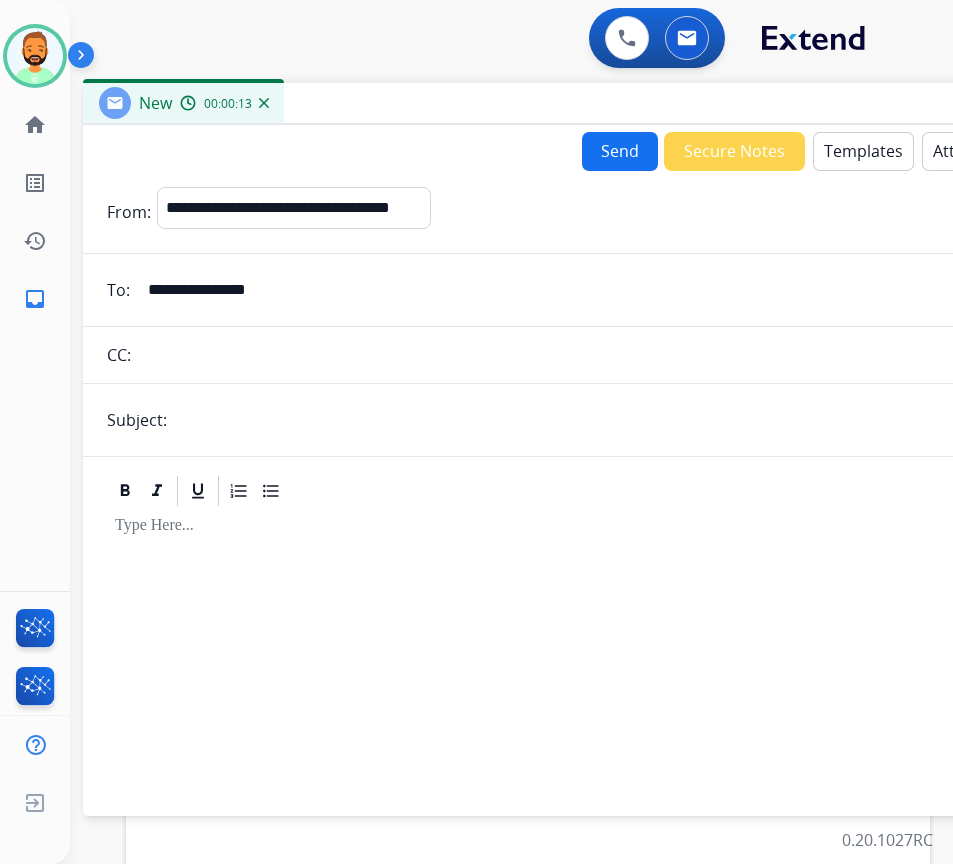 type on "**********" 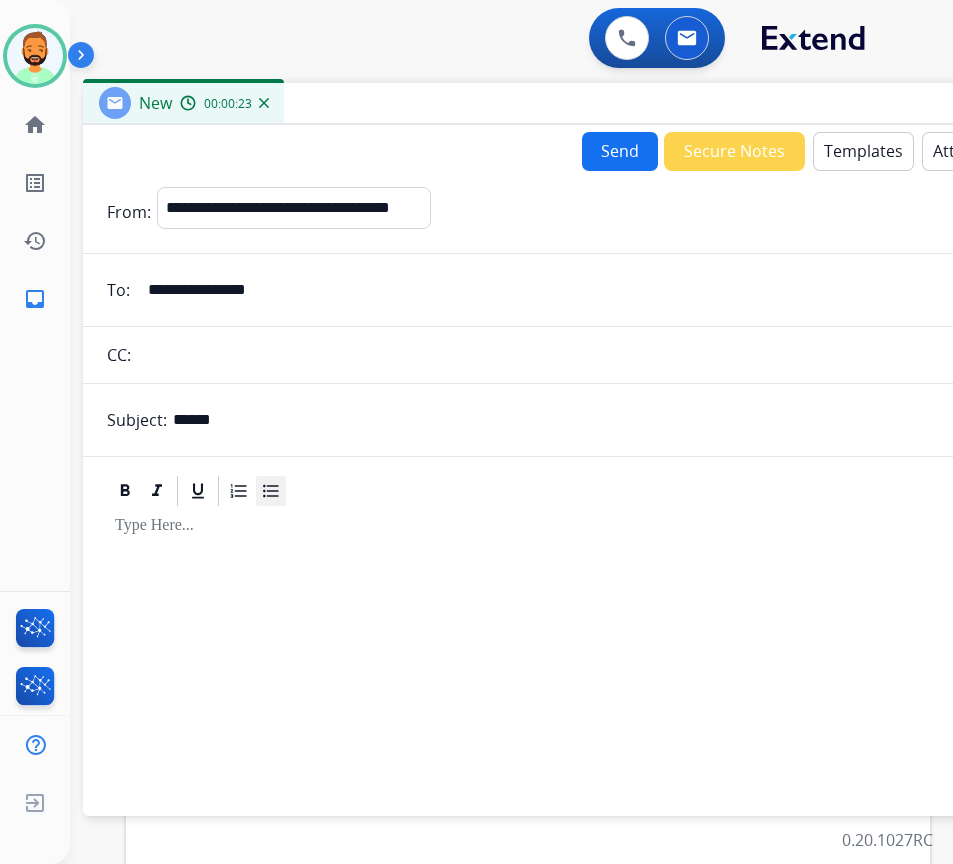 type on "**********" 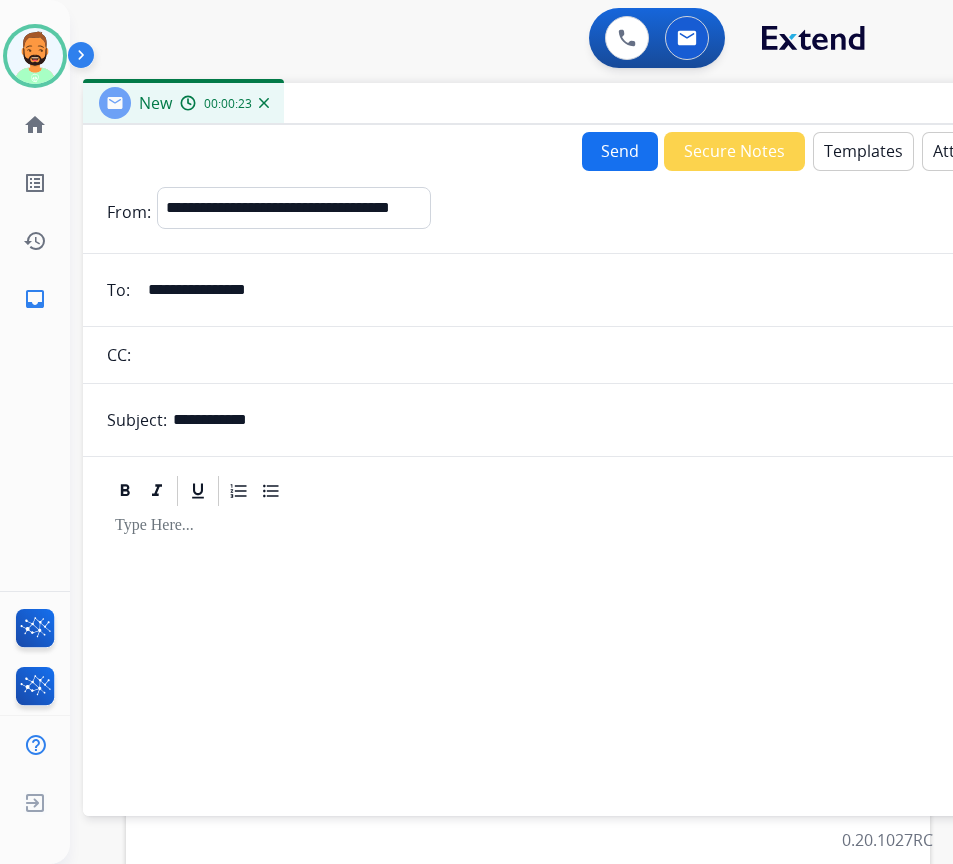 click at bounding box center (583, 526) 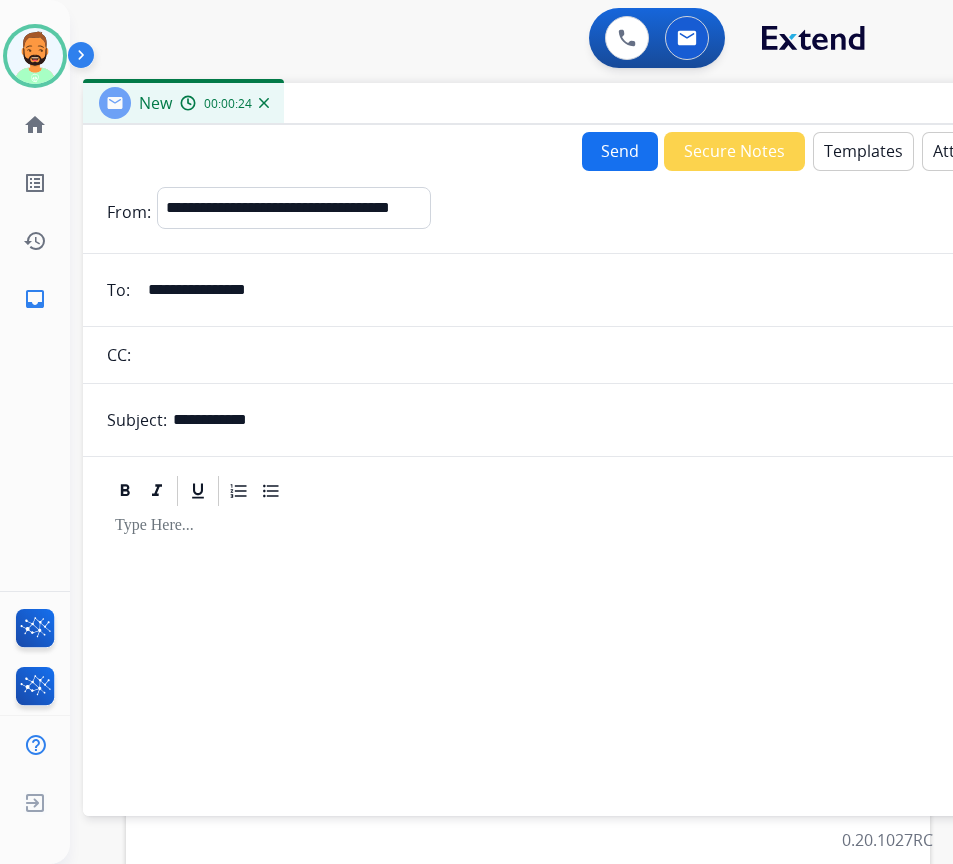 click on "Templates" at bounding box center [863, 151] 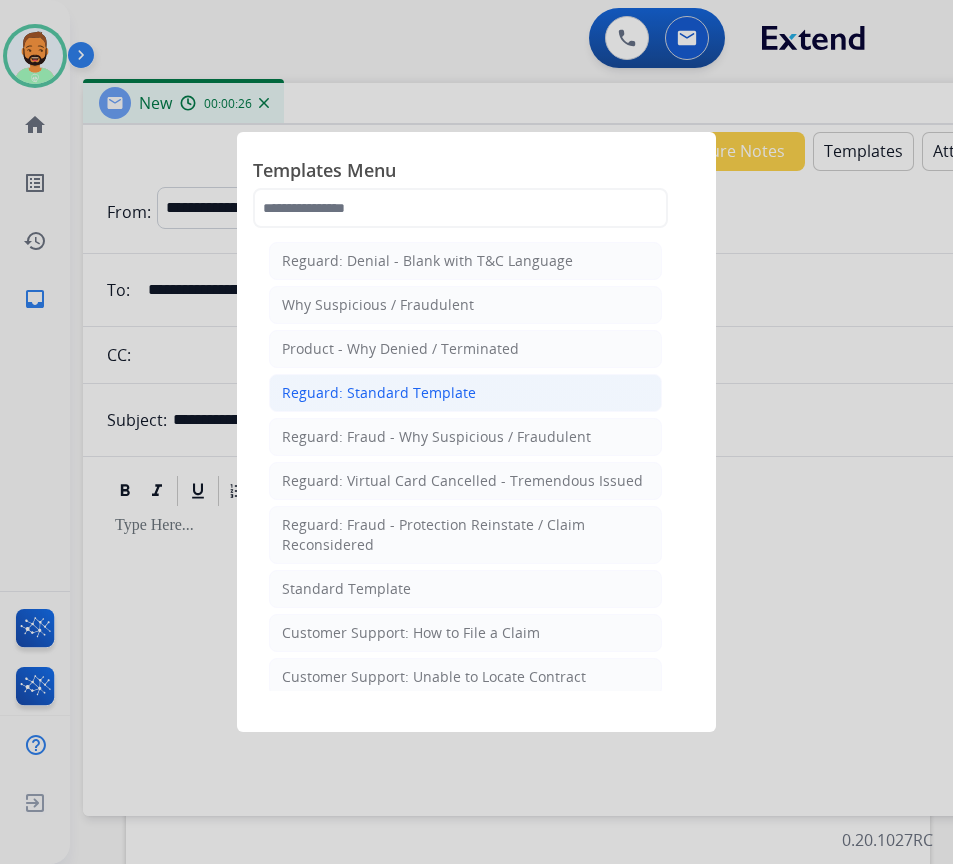 click on "Reguard: Standard Template" 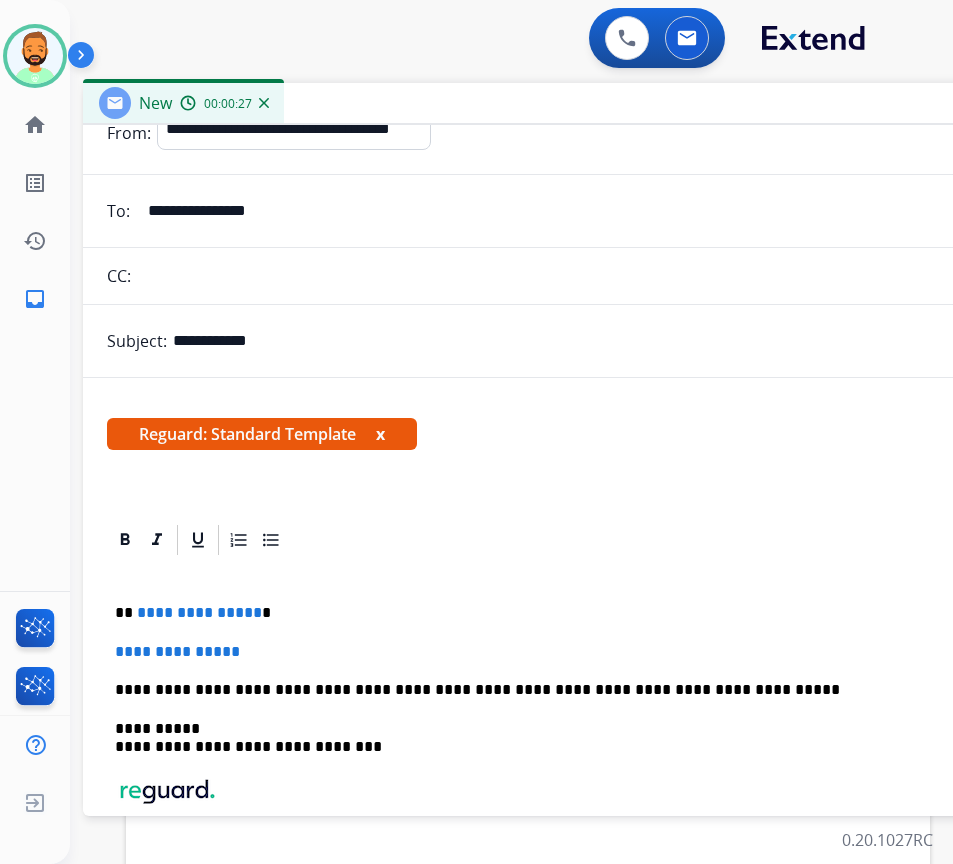 scroll, scrollTop: 100, scrollLeft: 0, axis: vertical 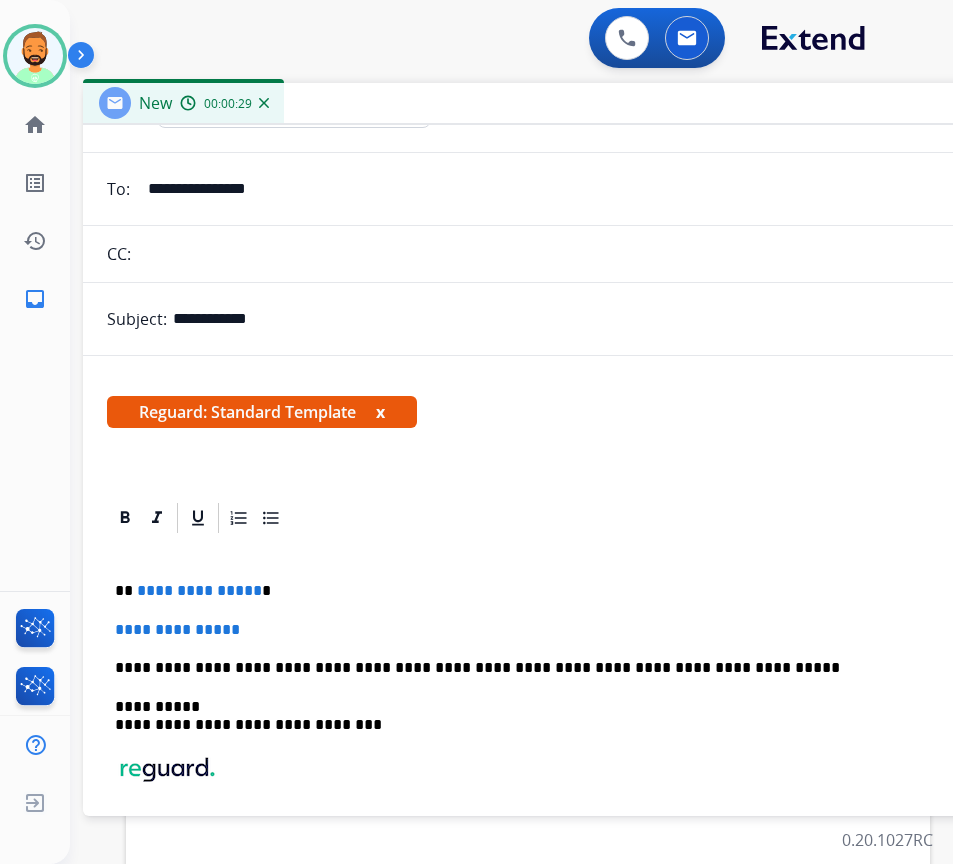 click on "**********" at bounding box center (583, 733) 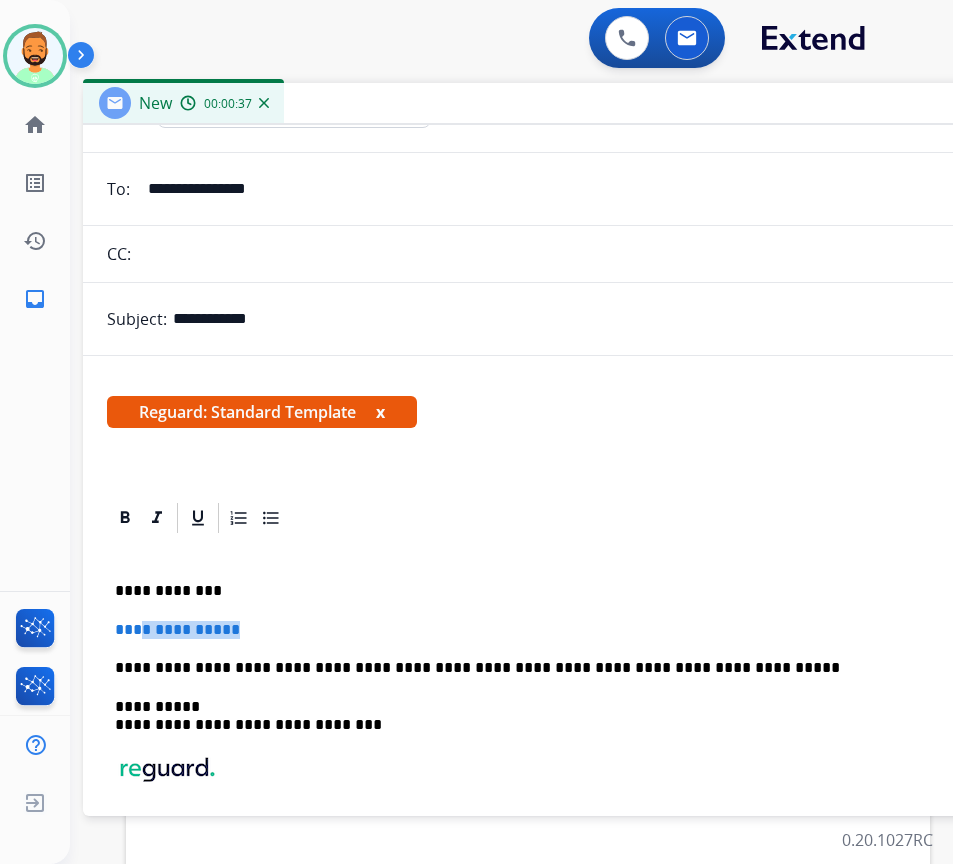 drag, startPoint x: 359, startPoint y: 618, endPoint x: 146, endPoint y: 624, distance: 213.08449 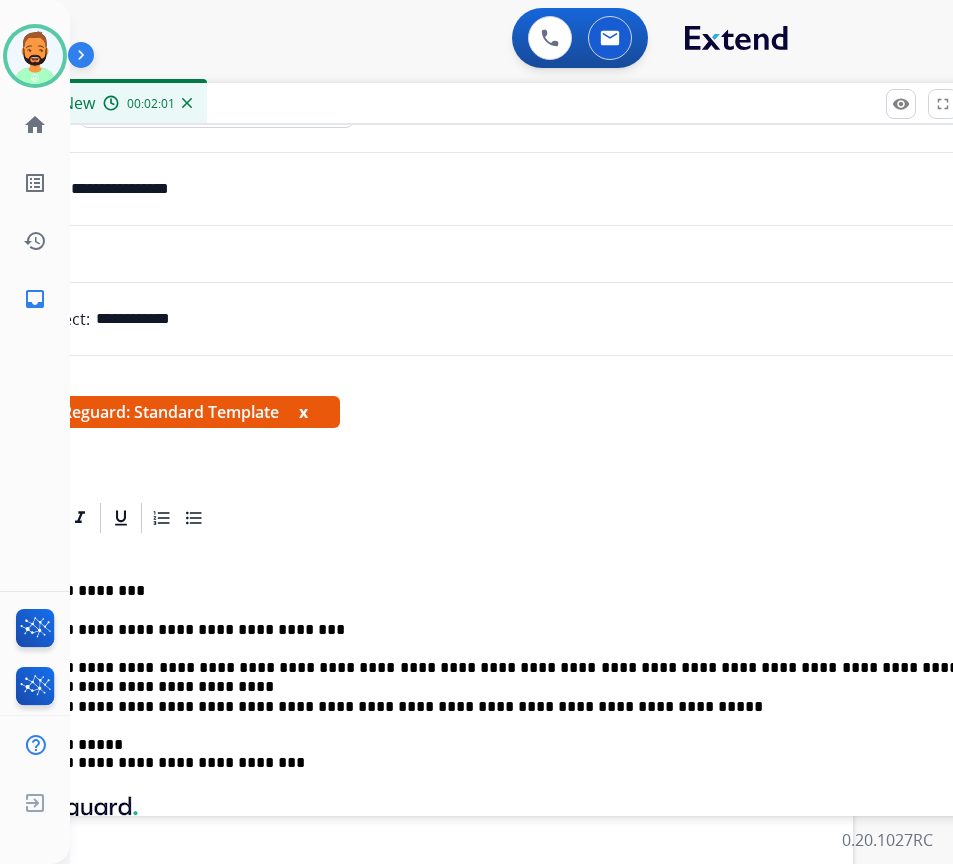 scroll, scrollTop: 0, scrollLeft: 69, axis: horizontal 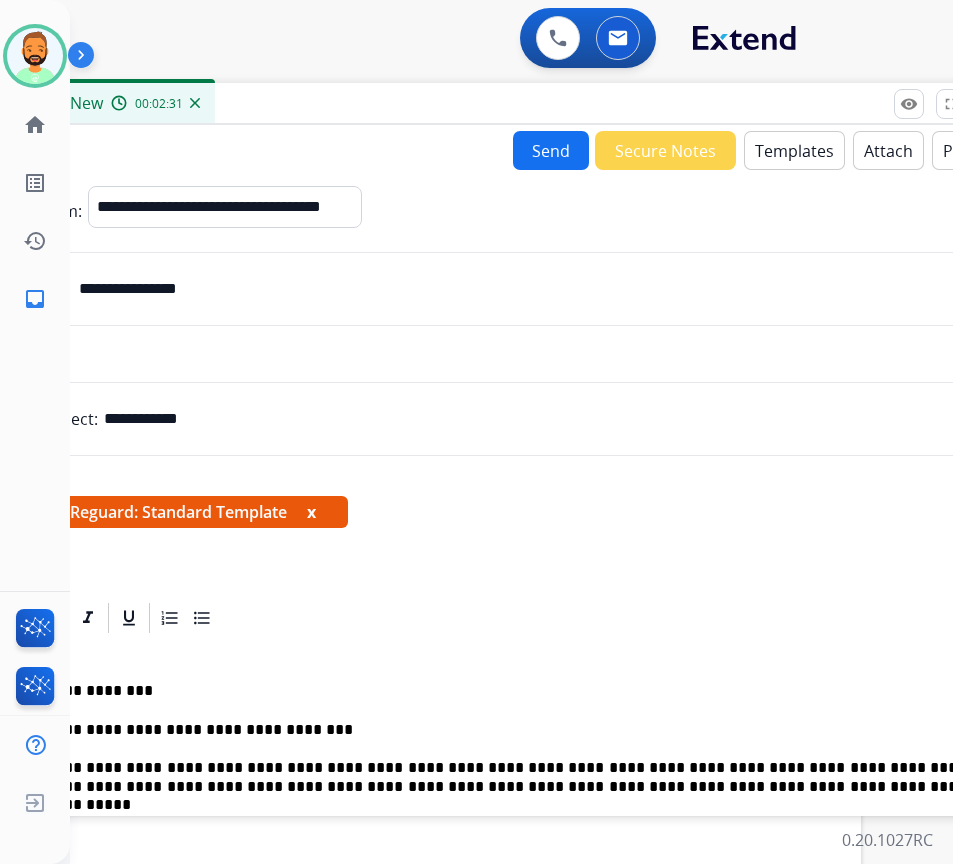 click on "Send" at bounding box center (551, 150) 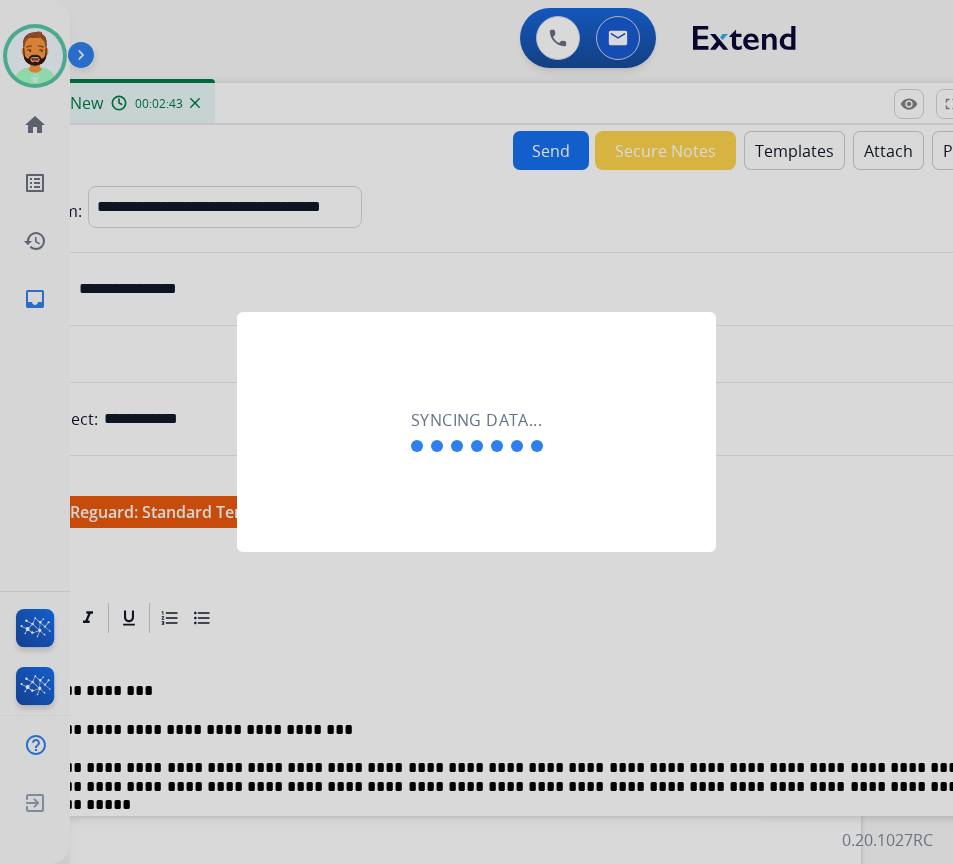 scroll, scrollTop: 0, scrollLeft: 3, axis: horizontal 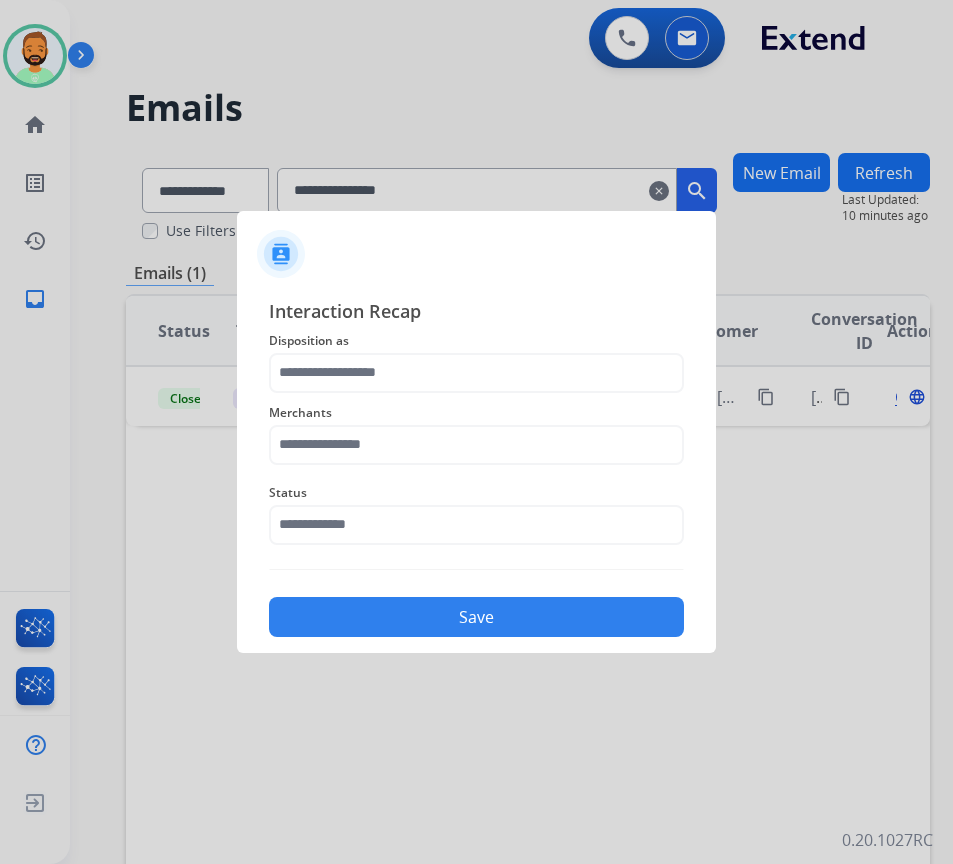 click on "Merchants" 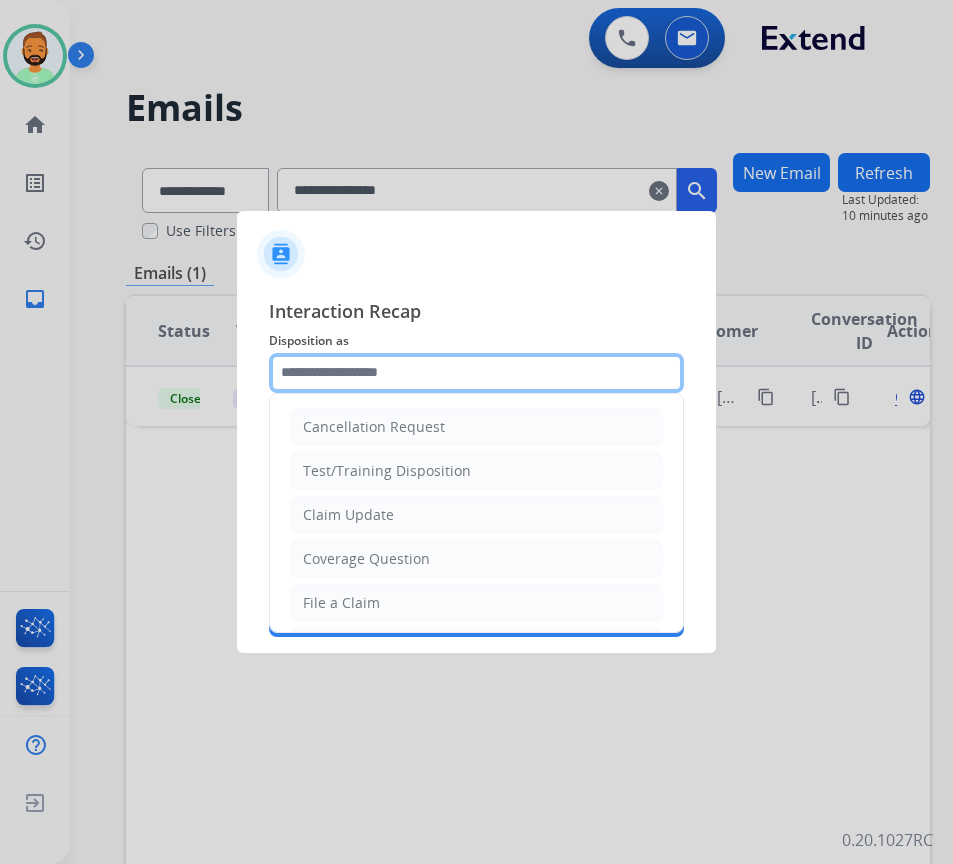 click 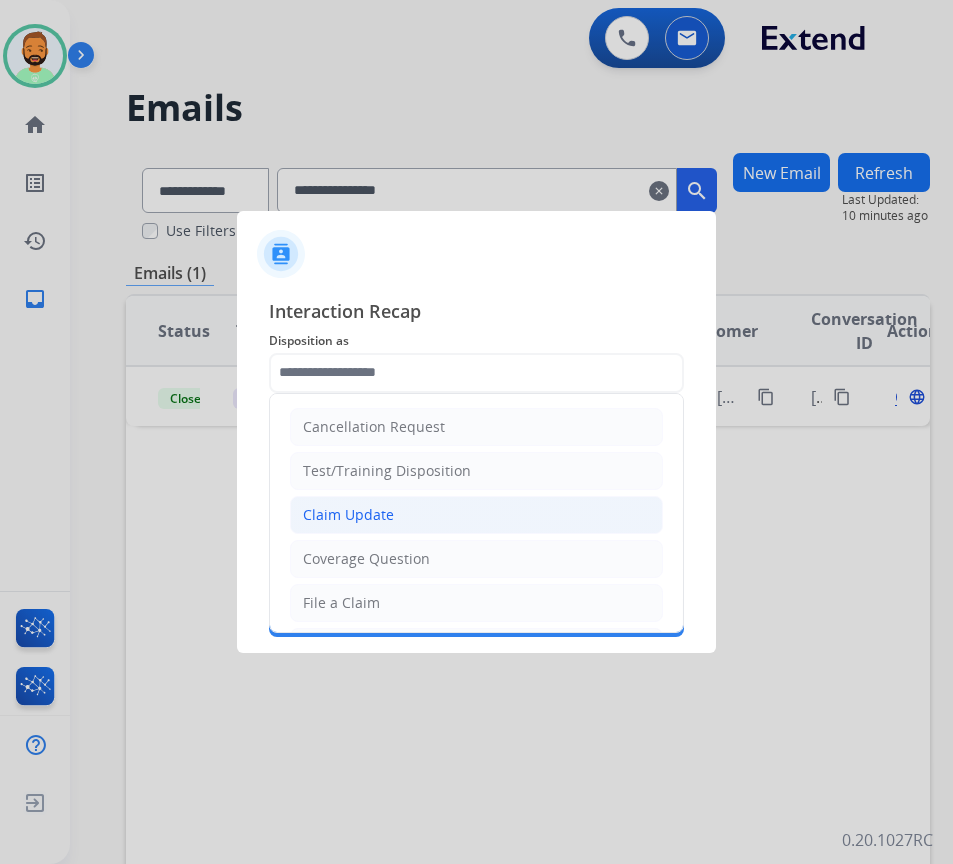 click on "Claim Update" 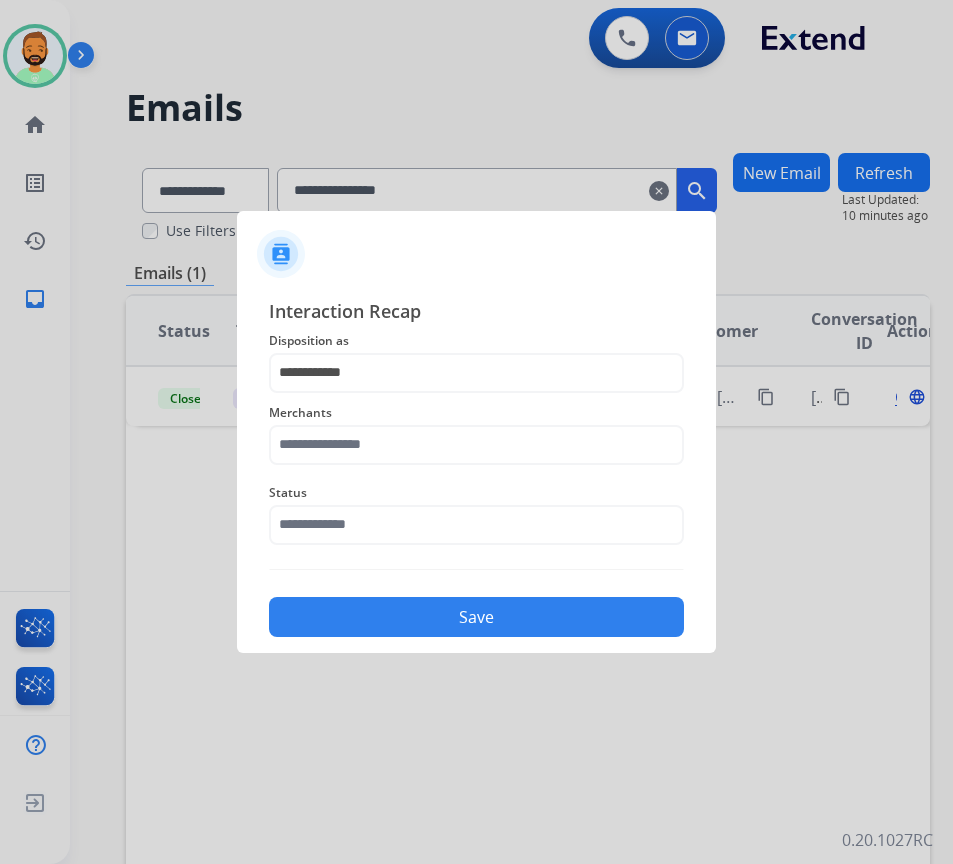 click on "Merchants" 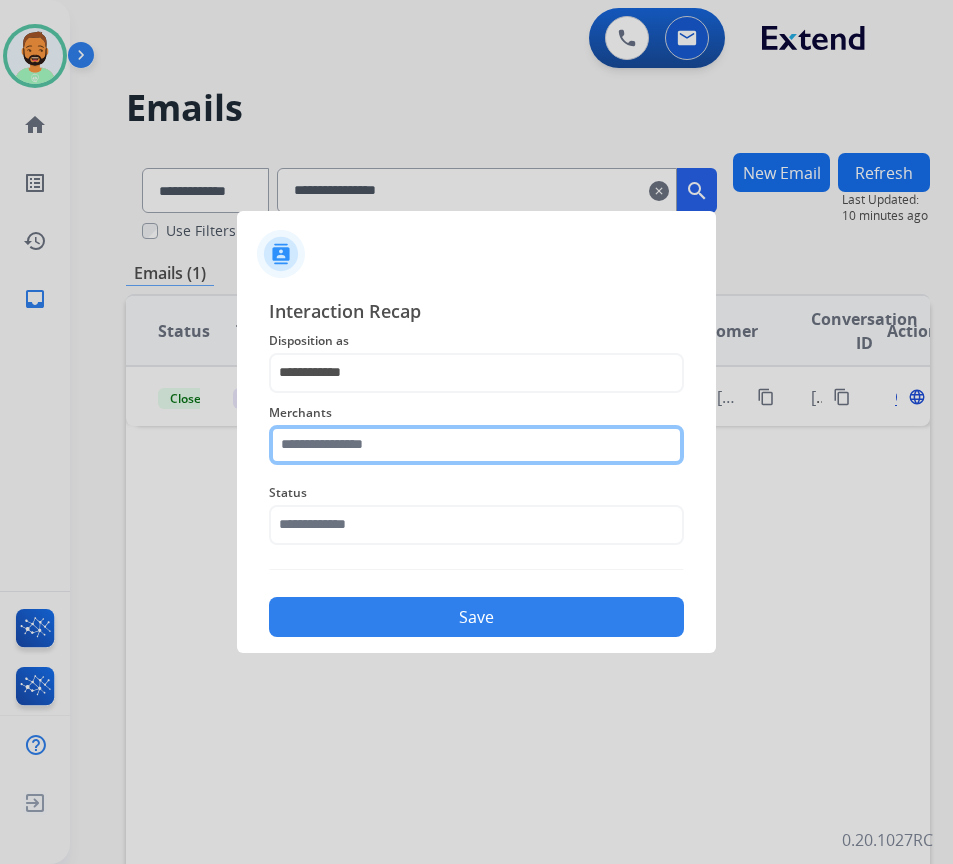 click 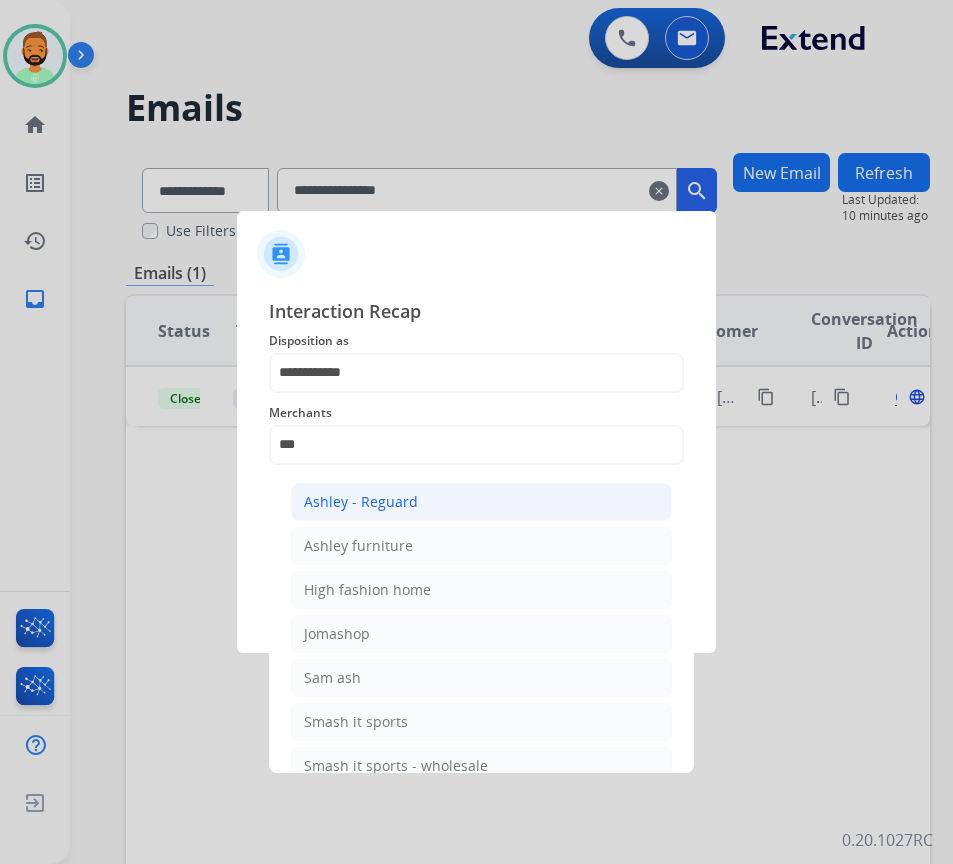 click on "Ashley - Reguard" 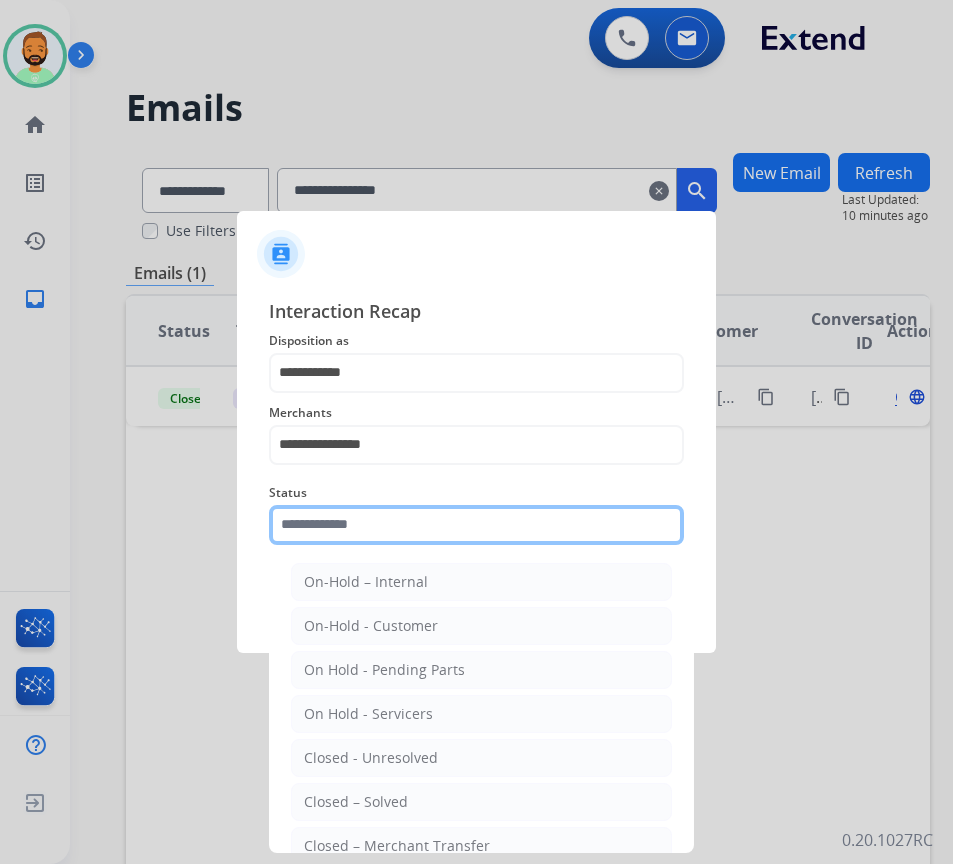 click 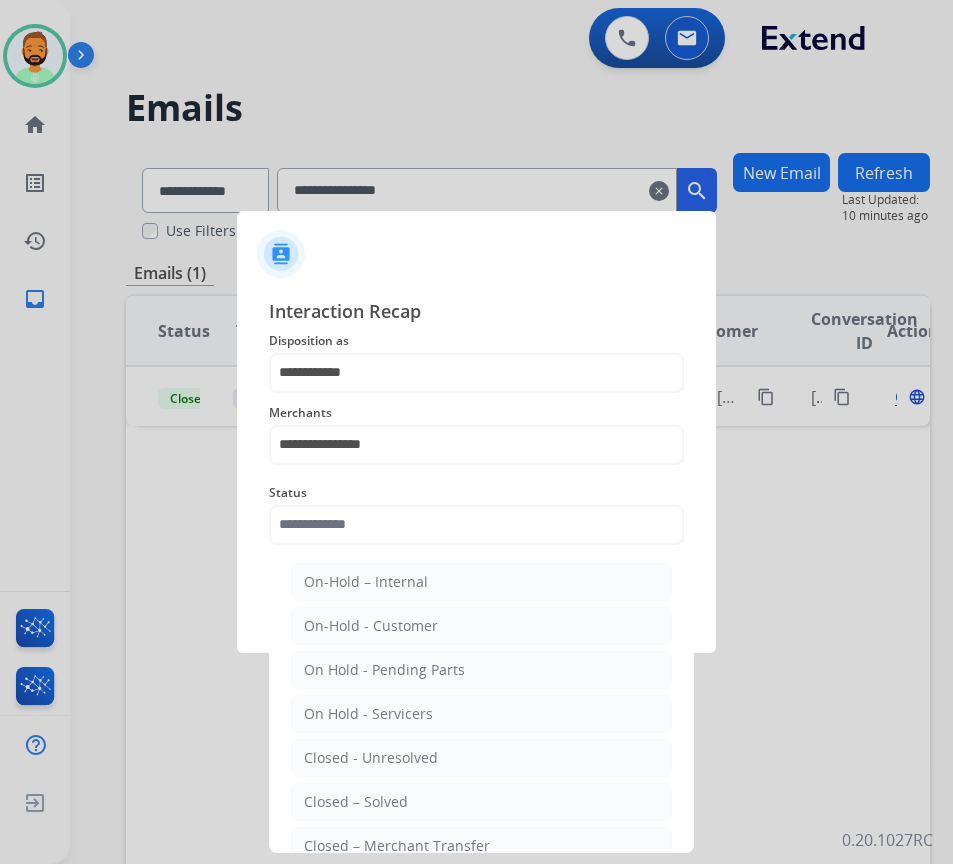 click on "On-Hold – Internal   On-Hold - Customer   On Hold - Pending Parts   On Hold - Servicers   Closed - Unresolved   Closed – Solved   Closed – Merchant Transfer   New - Initial   New - Reply" 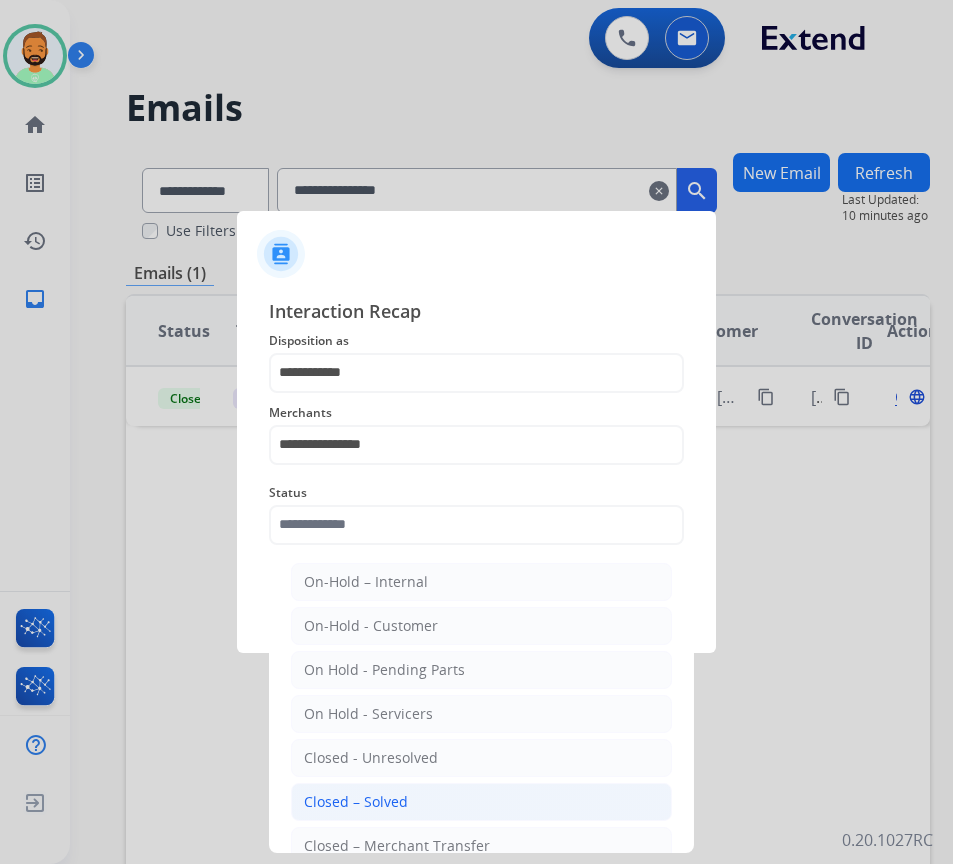 click on "Closed – Solved" 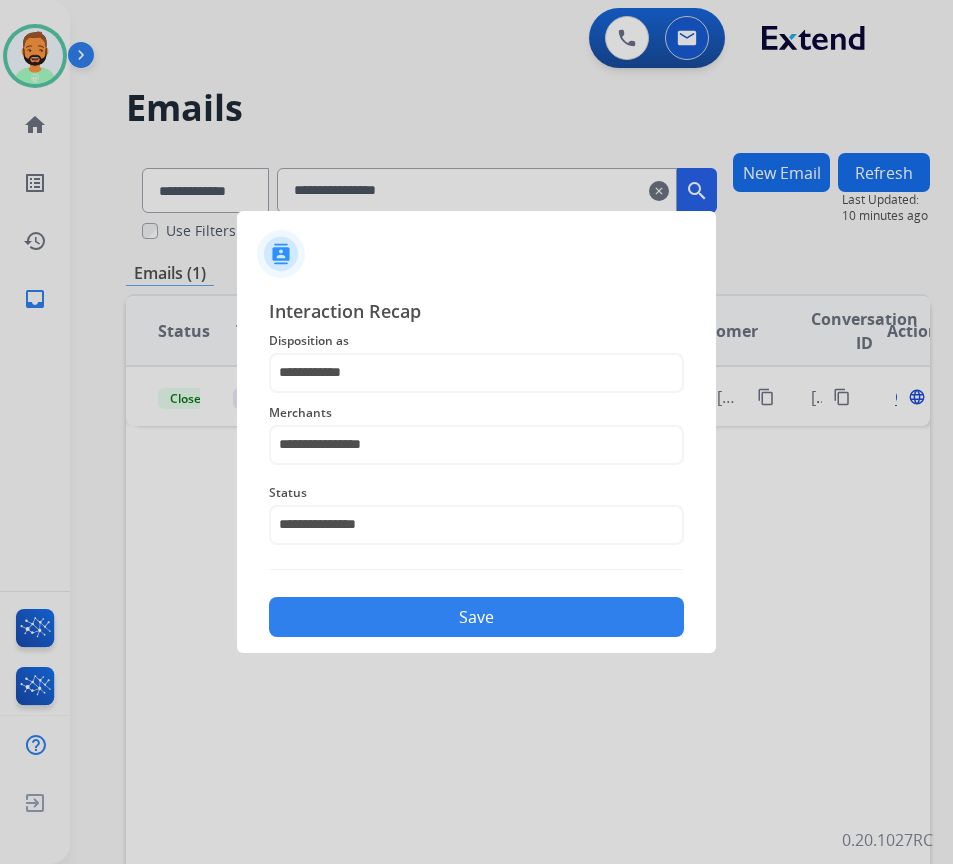 click on "Save" 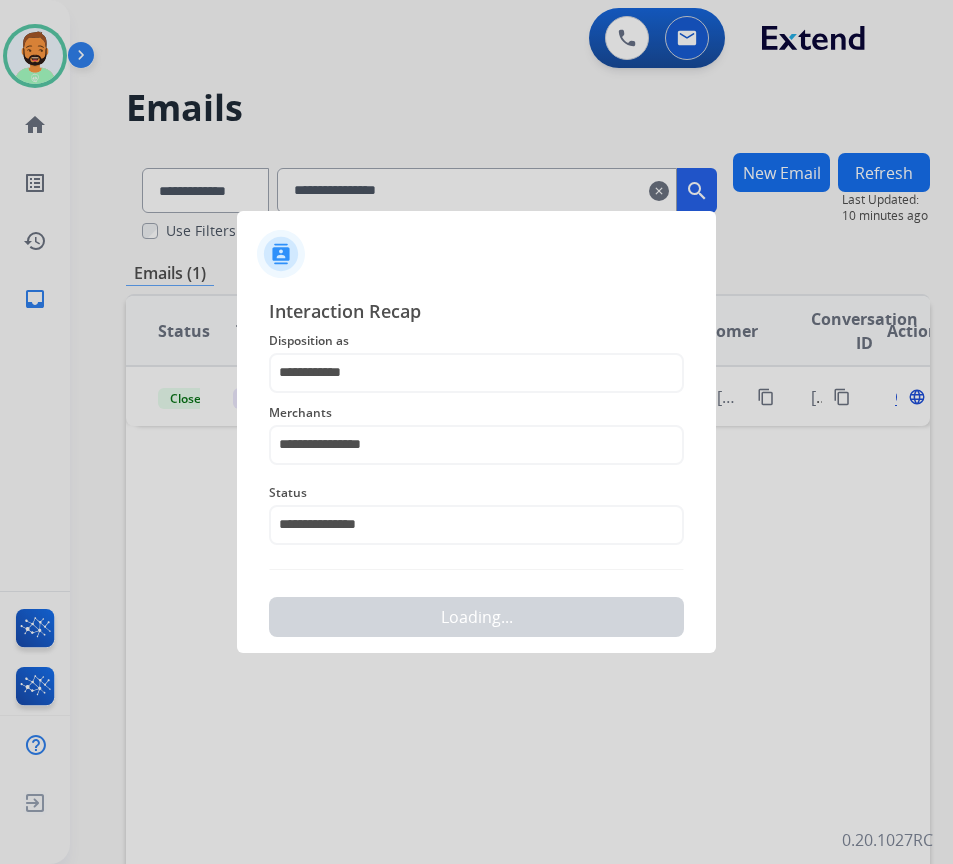 scroll, scrollTop: 0, scrollLeft: 0, axis: both 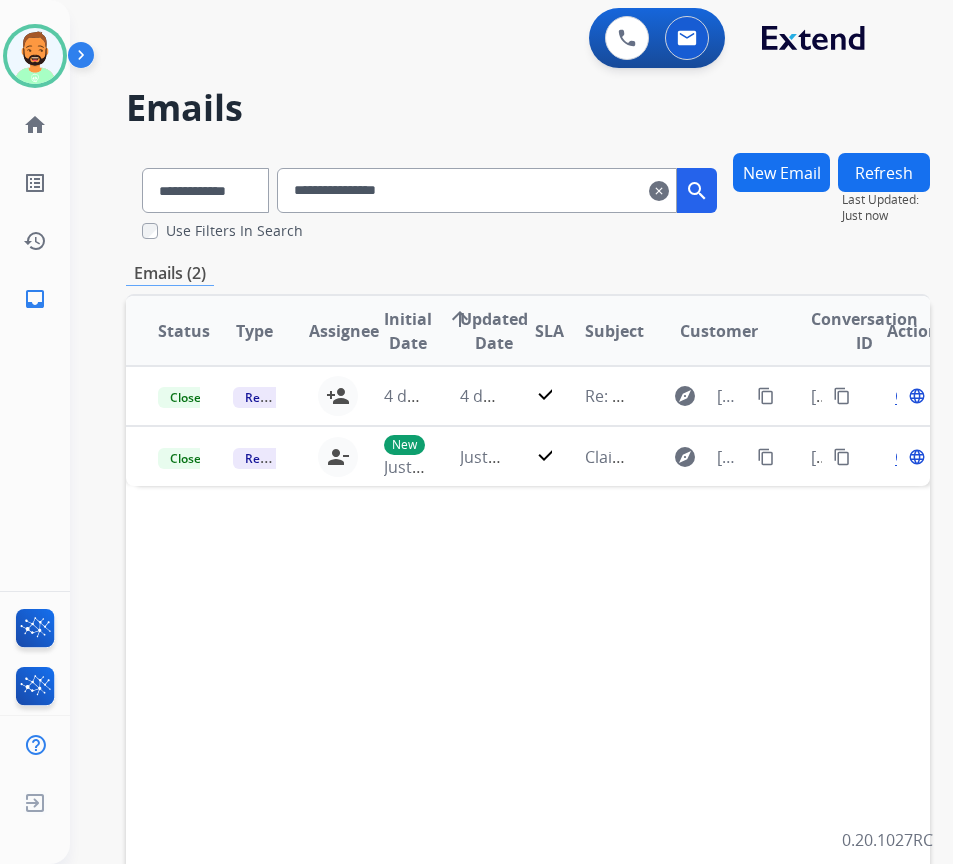 click on "clear" at bounding box center [659, 191] 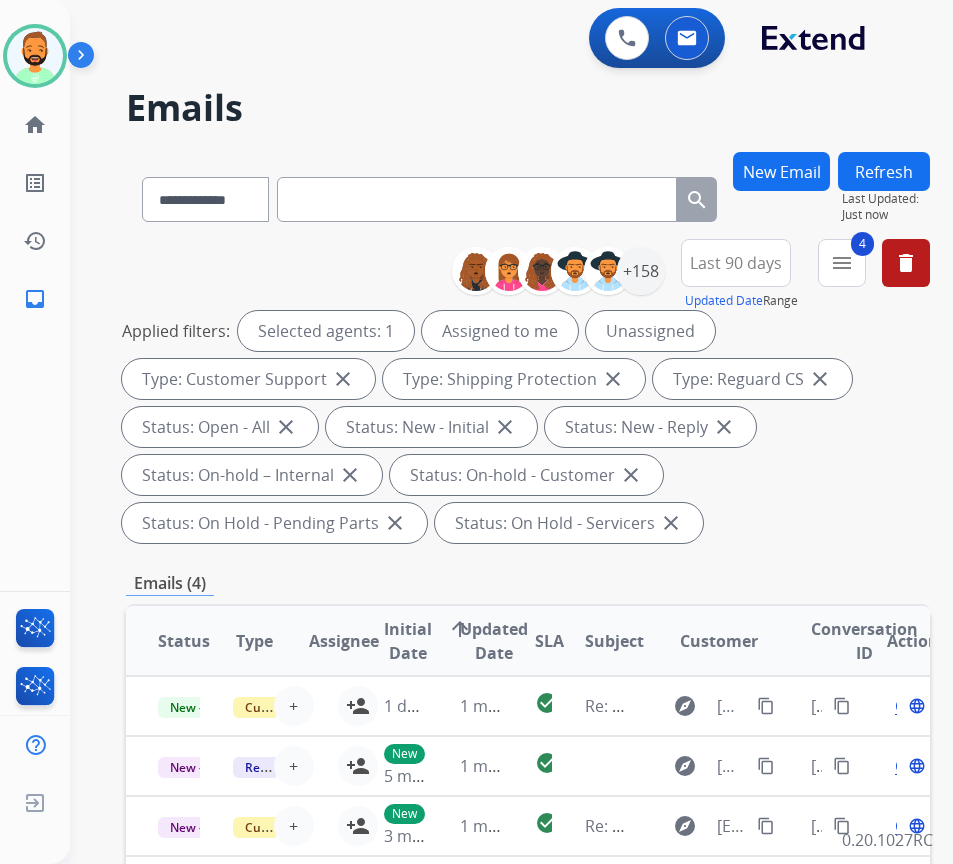 paste on "**********" 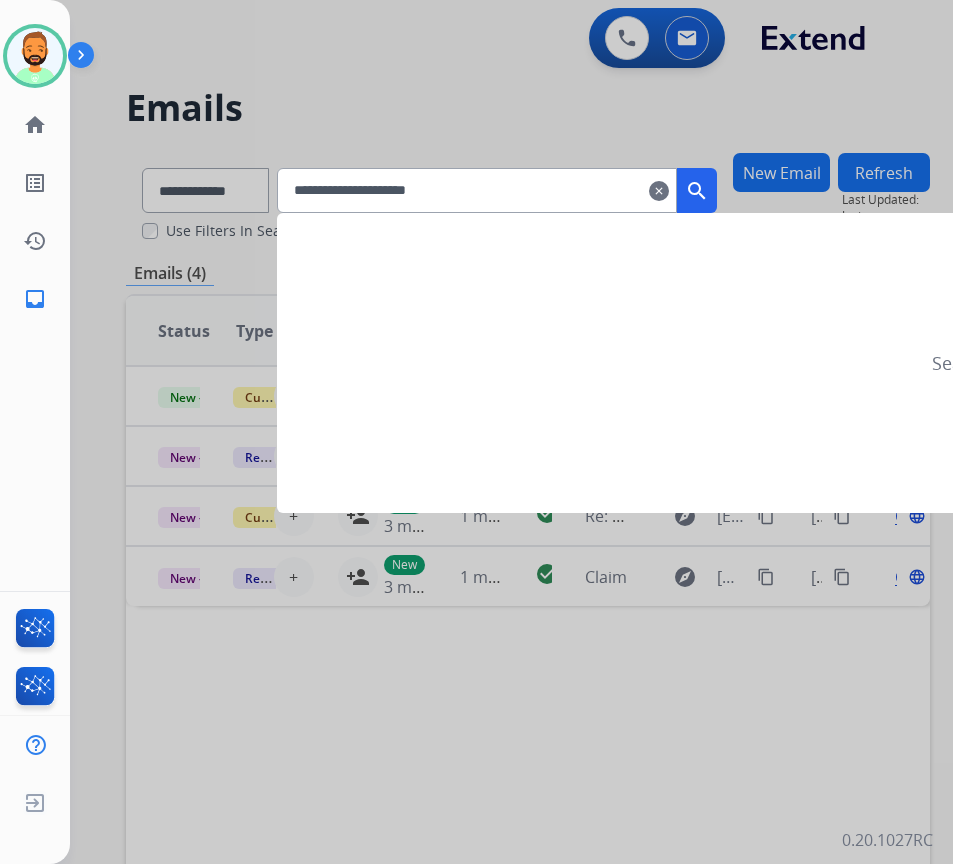 type on "**********" 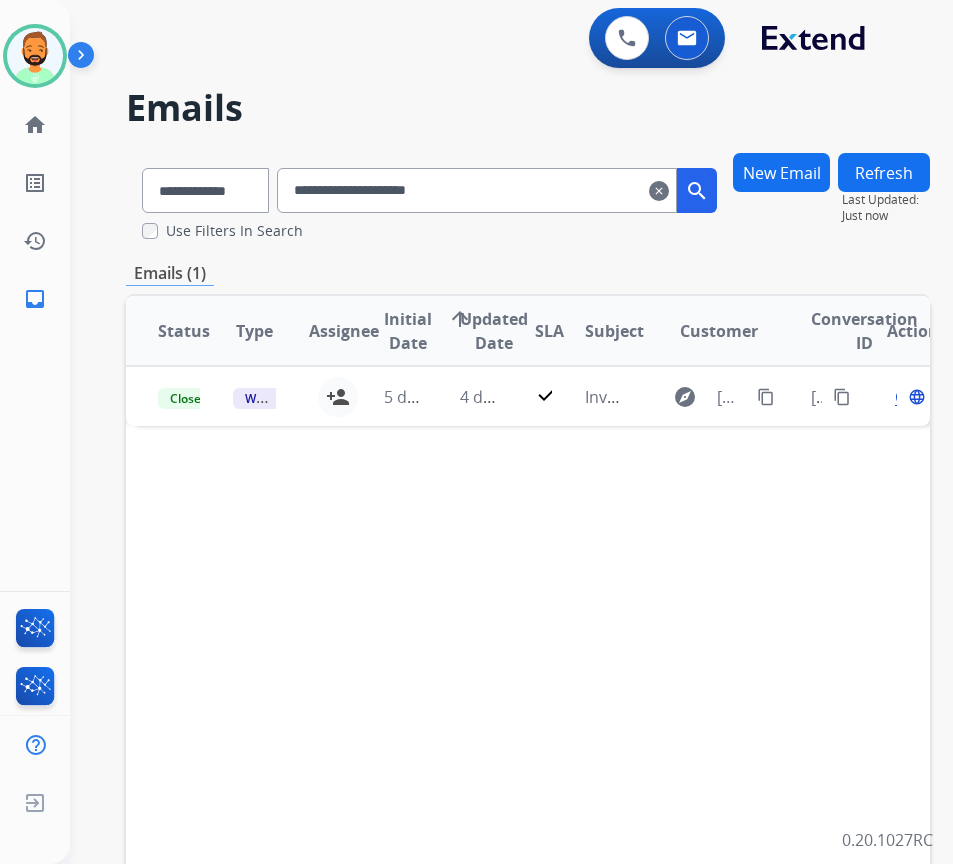 click on "New Email" at bounding box center [781, 172] 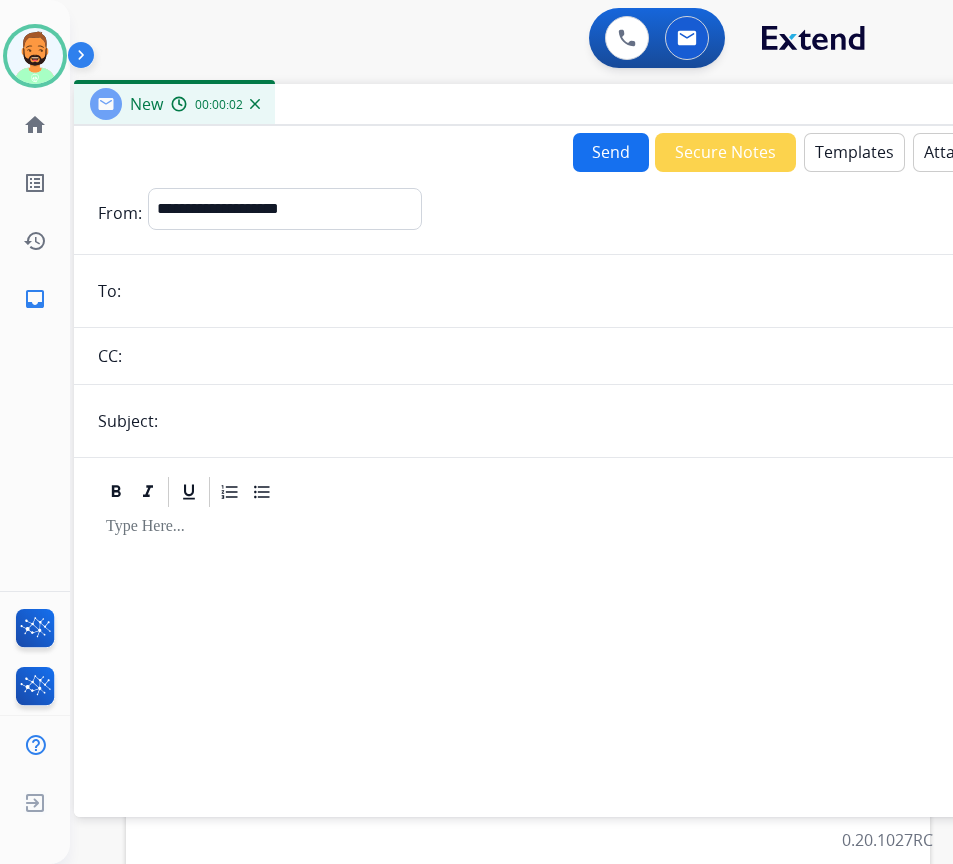 drag, startPoint x: 318, startPoint y: 135, endPoint x: 435, endPoint y: 106, distance: 120.54045 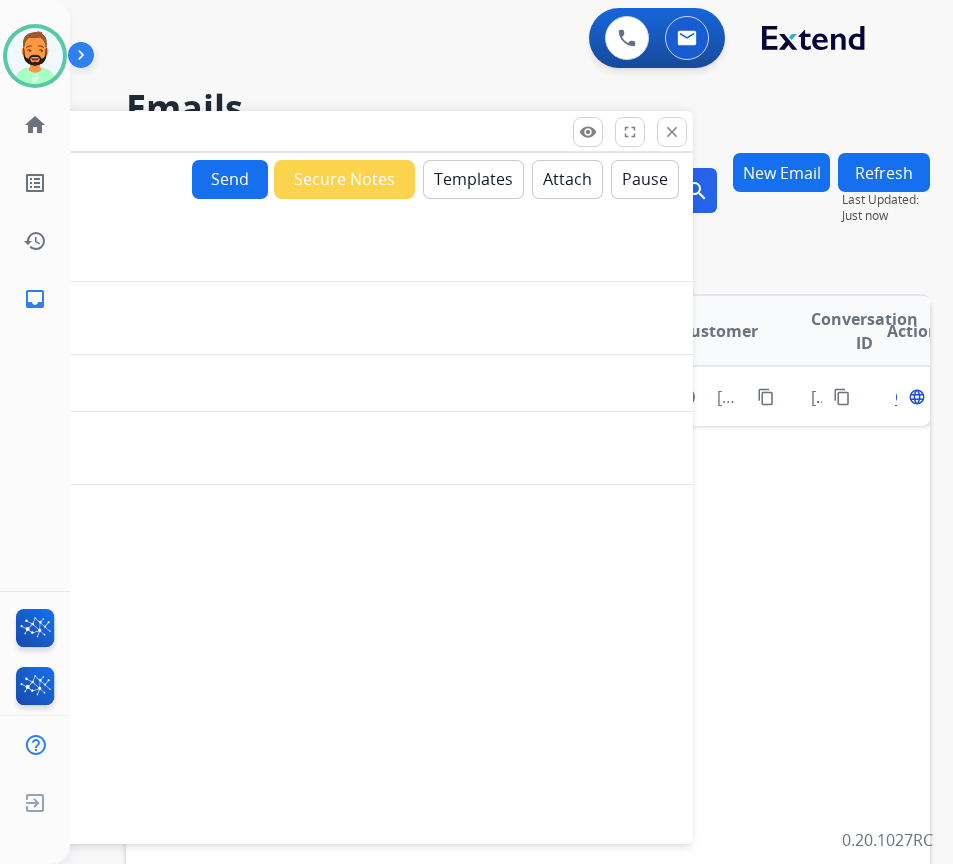 drag, startPoint x: 506, startPoint y: 112, endPoint x: 240, endPoint y: 155, distance: 269.45316 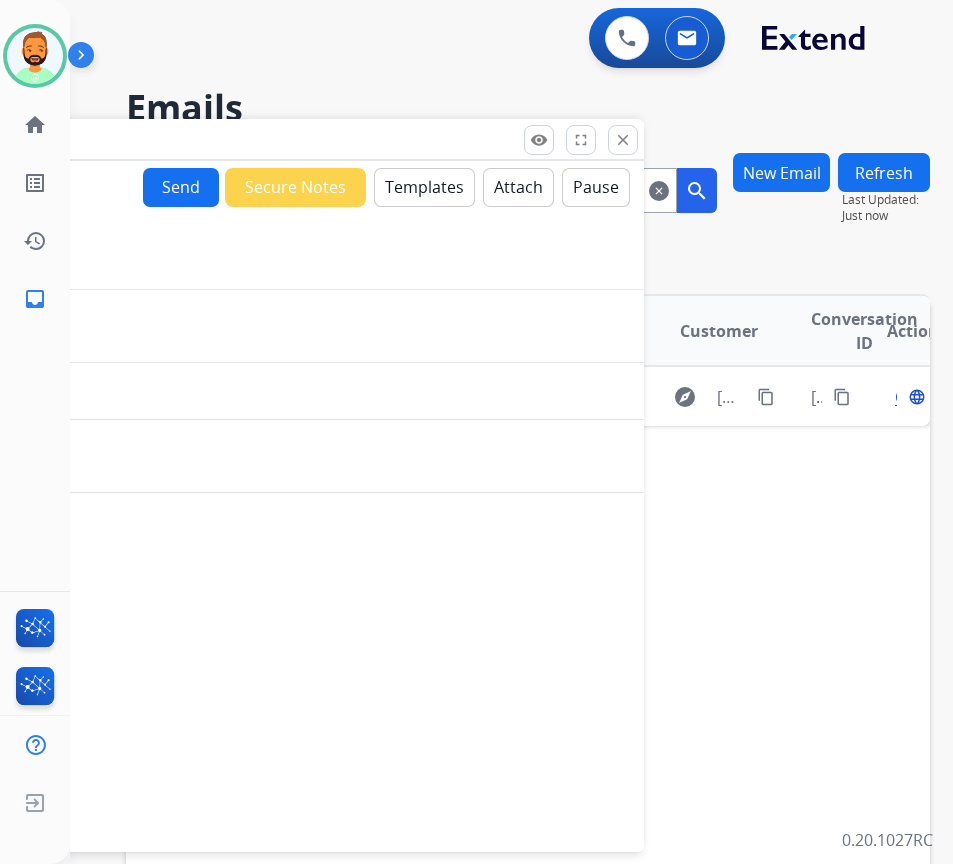 drag, startPoint x: 634, startPoint y: 133, endPoint x: 622, endPoint y: 133, distance: 12 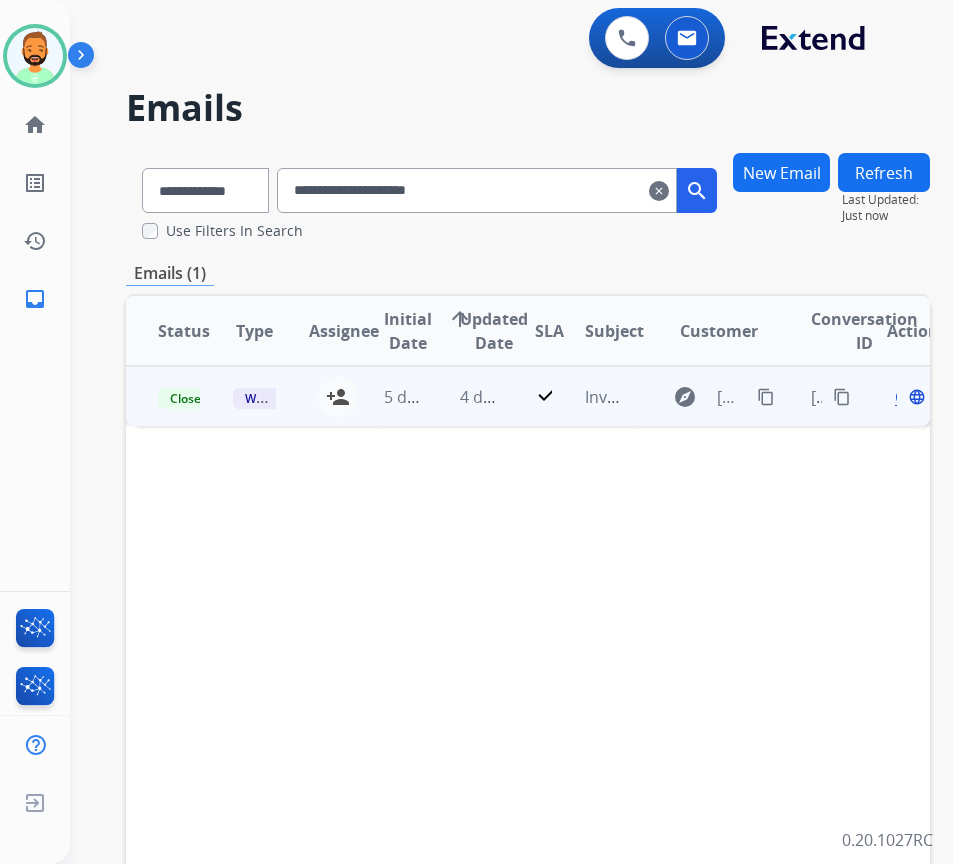 click on "4 days ago" at bounding box center [465, 396] 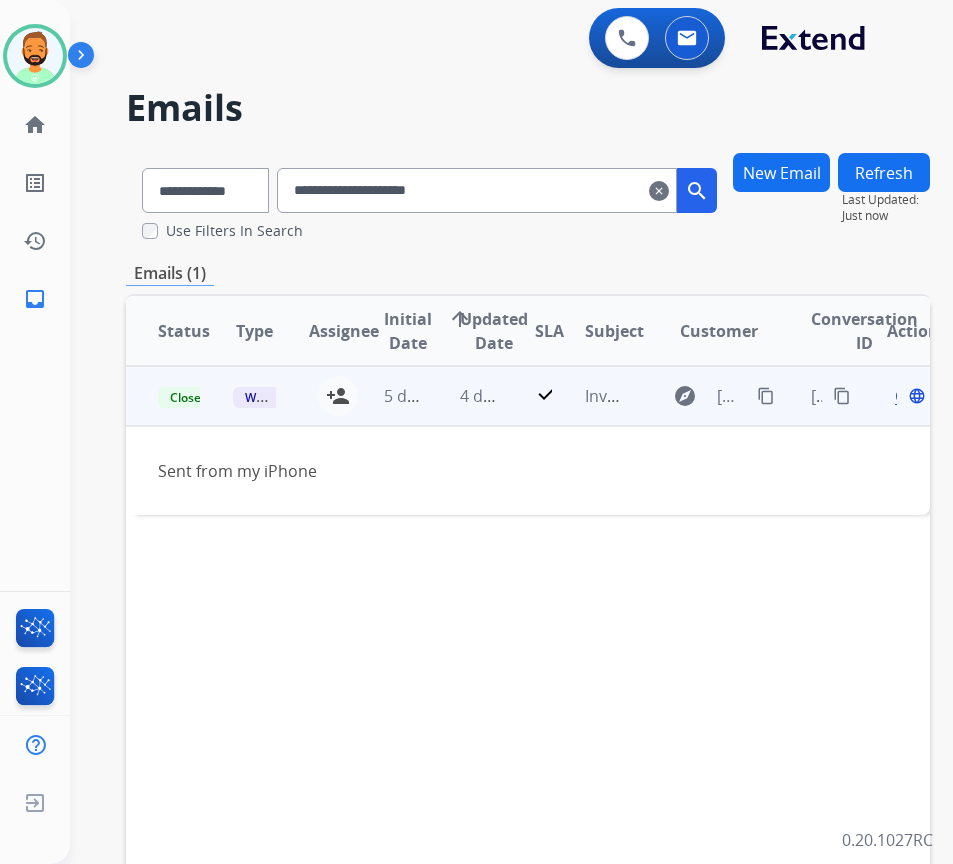 click on "Open" at bounding box center (915, 396) 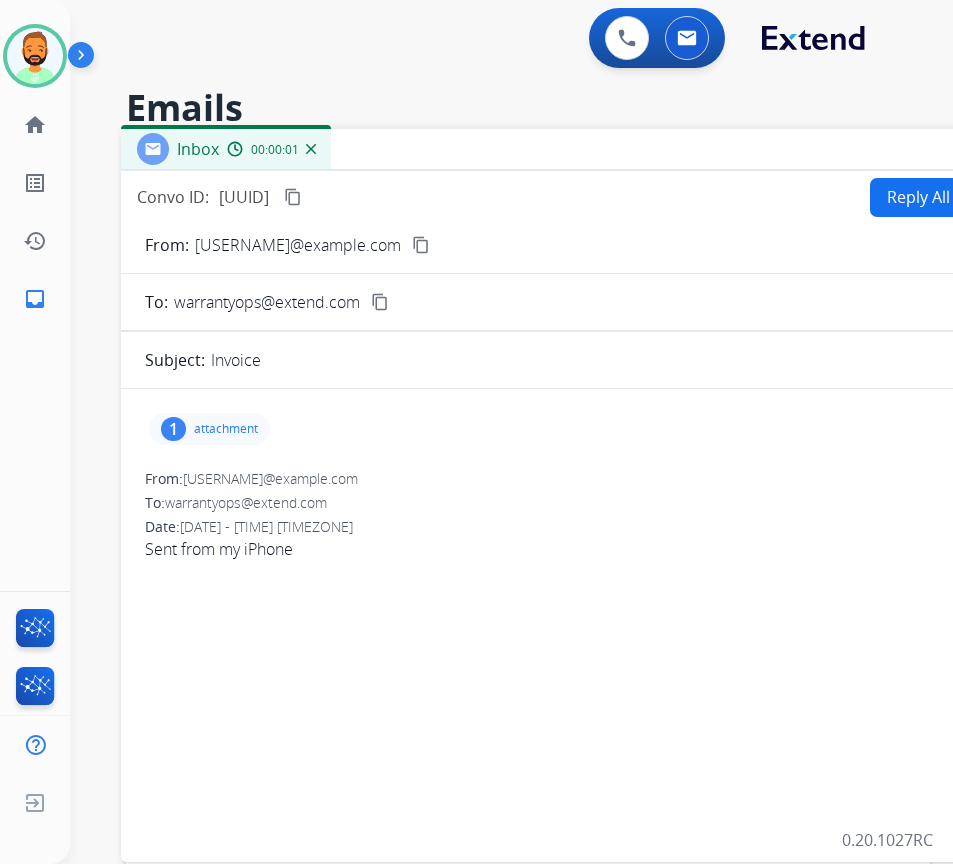 drag, startPoint x: 448, startPoint y: 144, endPoint x: 652, endPoint y: 147, distance: 204.02206 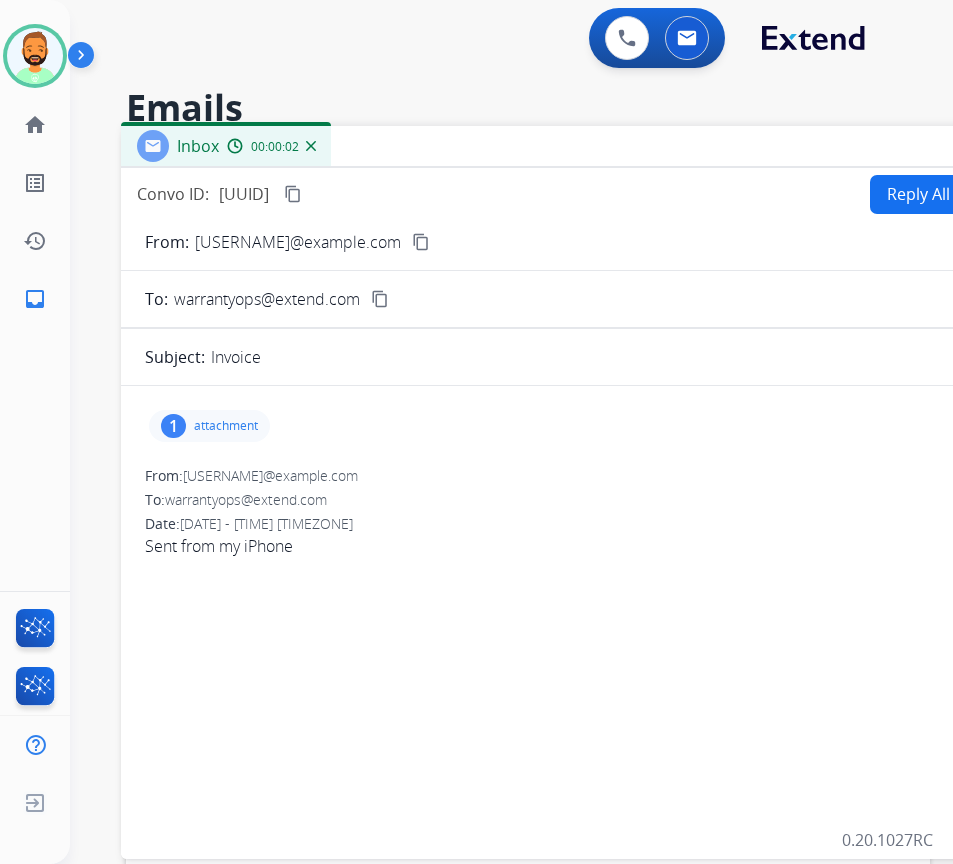 click on "attachment" at bounding box center (226, 426) 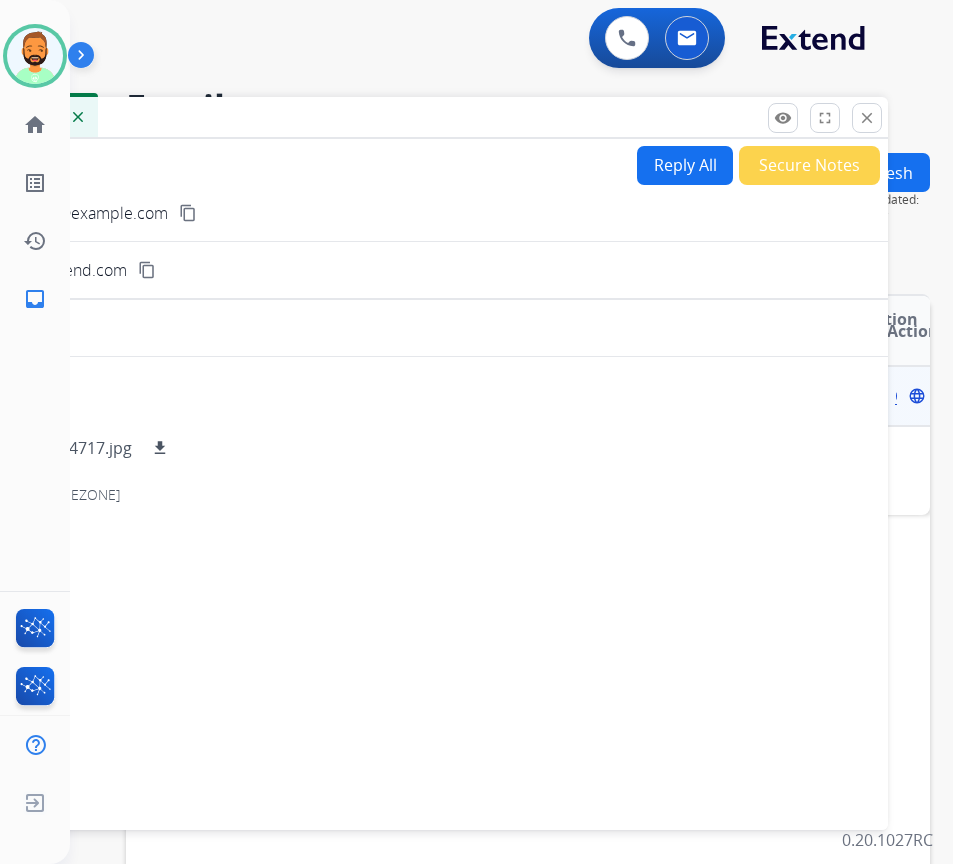 drag, startPoint x: 458, startPoint y: 145, endPoint x: 200, endPoint y: 97, distance: 262.42712 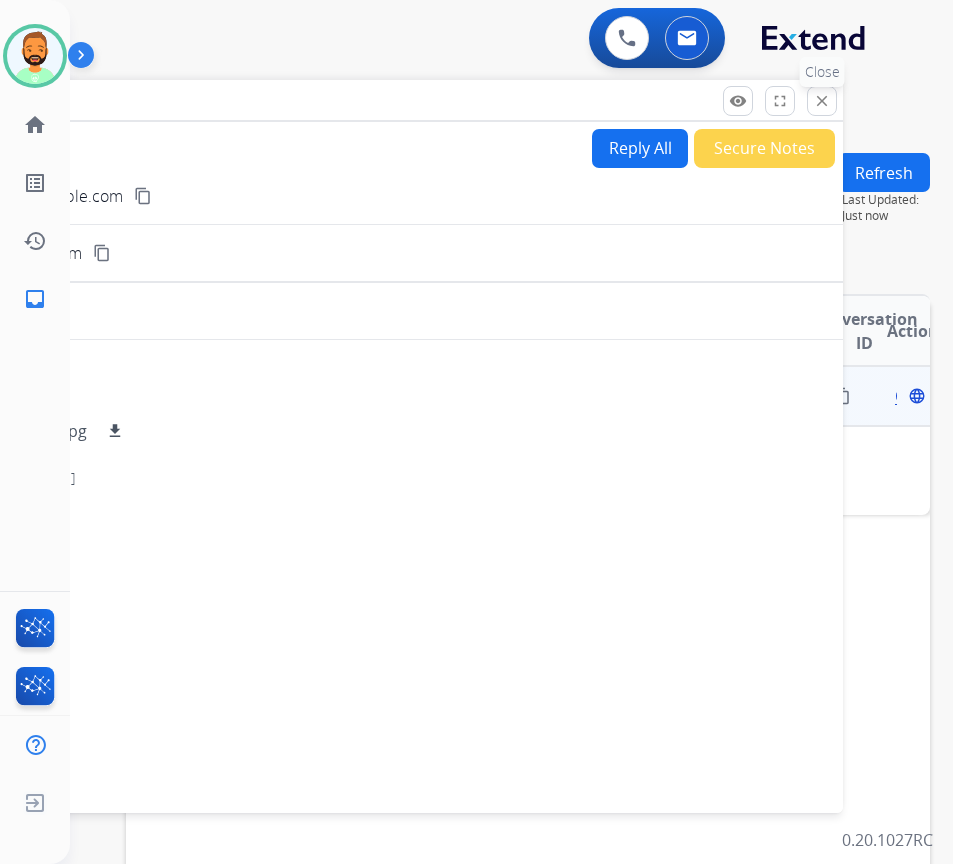 click on "close" at bounding box center [822, 101] 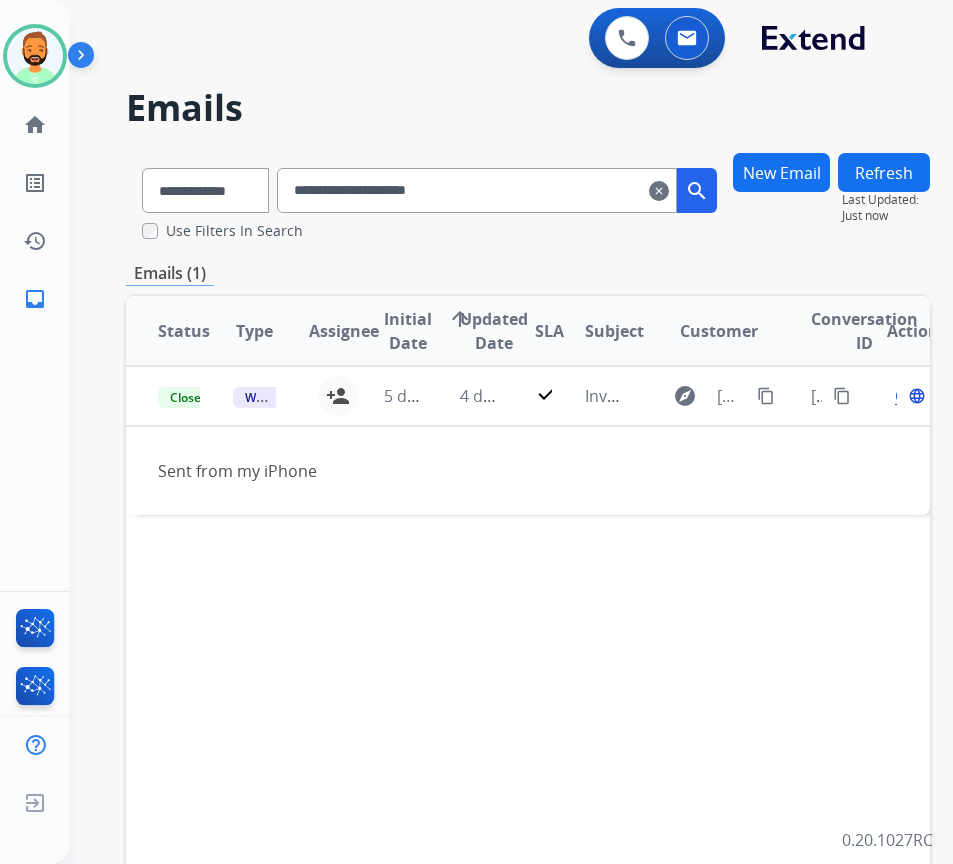 click on "New Email" at bounding box center (781, 172) 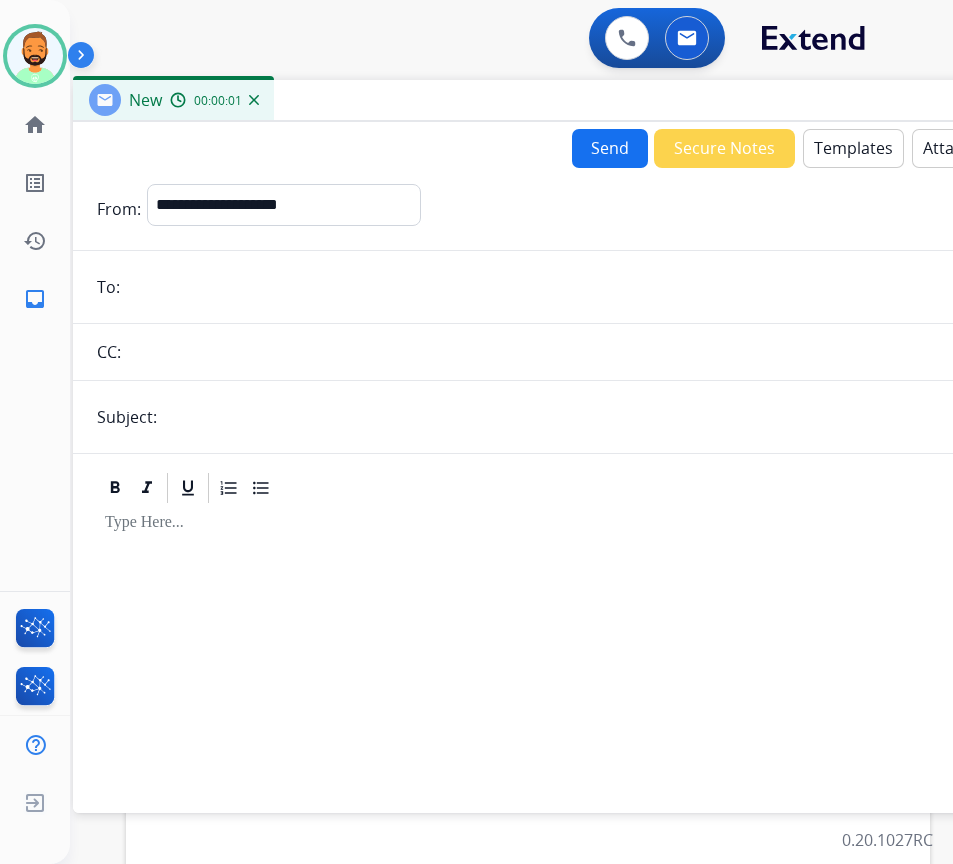drag, startPoint x: 282, startPoint y: 146, endPoint x: 445, endPoint y: 104, distance: 168.3241 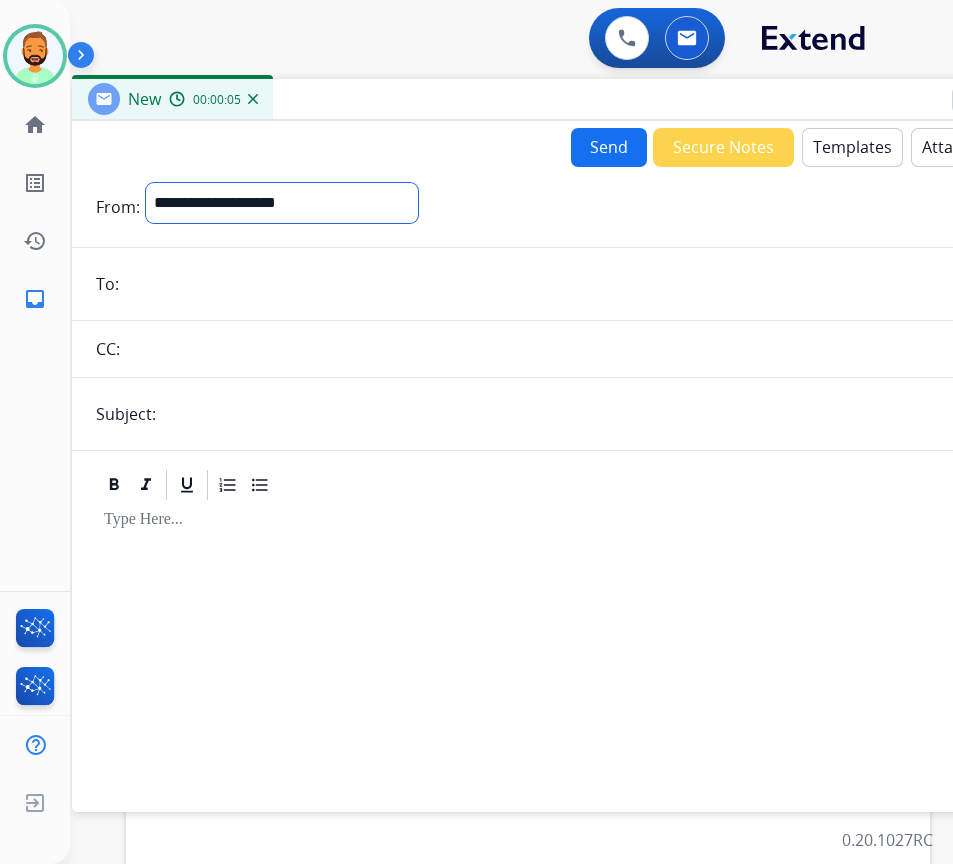 drag, startPoint x: 345, startPoint y: 202, endPoint x: 299, endPoint y: 198, distance: 46.173584 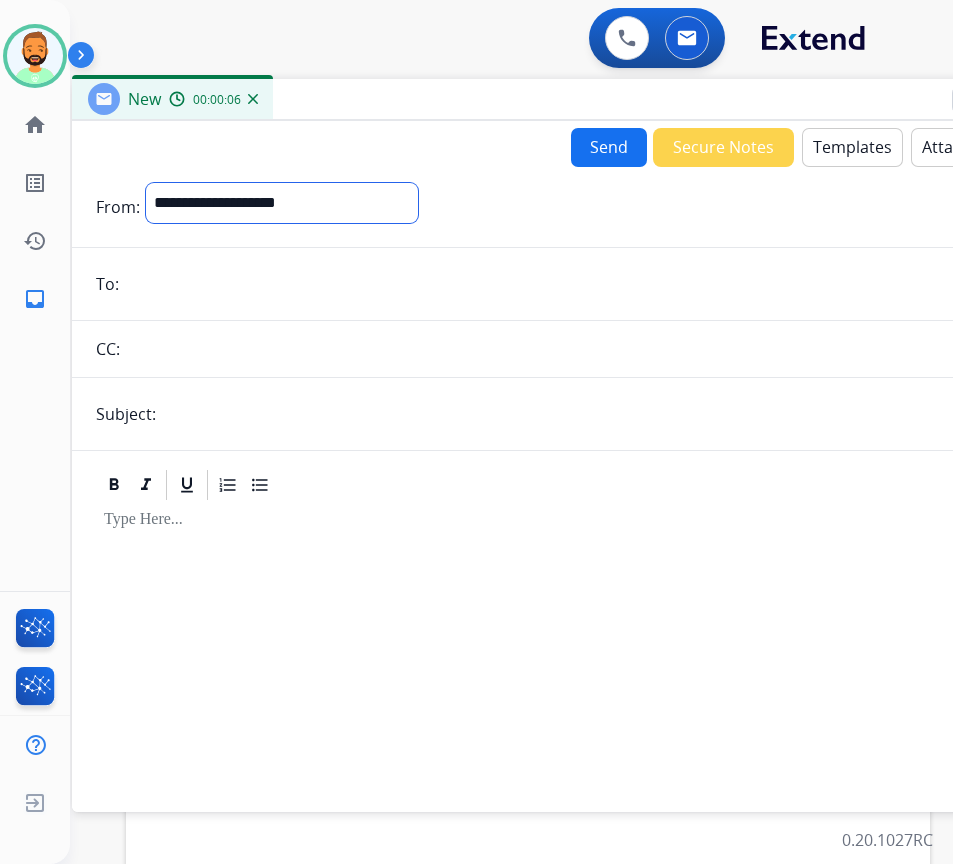 drag, startPoint x: 299, startPoint y: 198, endPoint x: 282, endPoint y: 219, distance: 27.018513 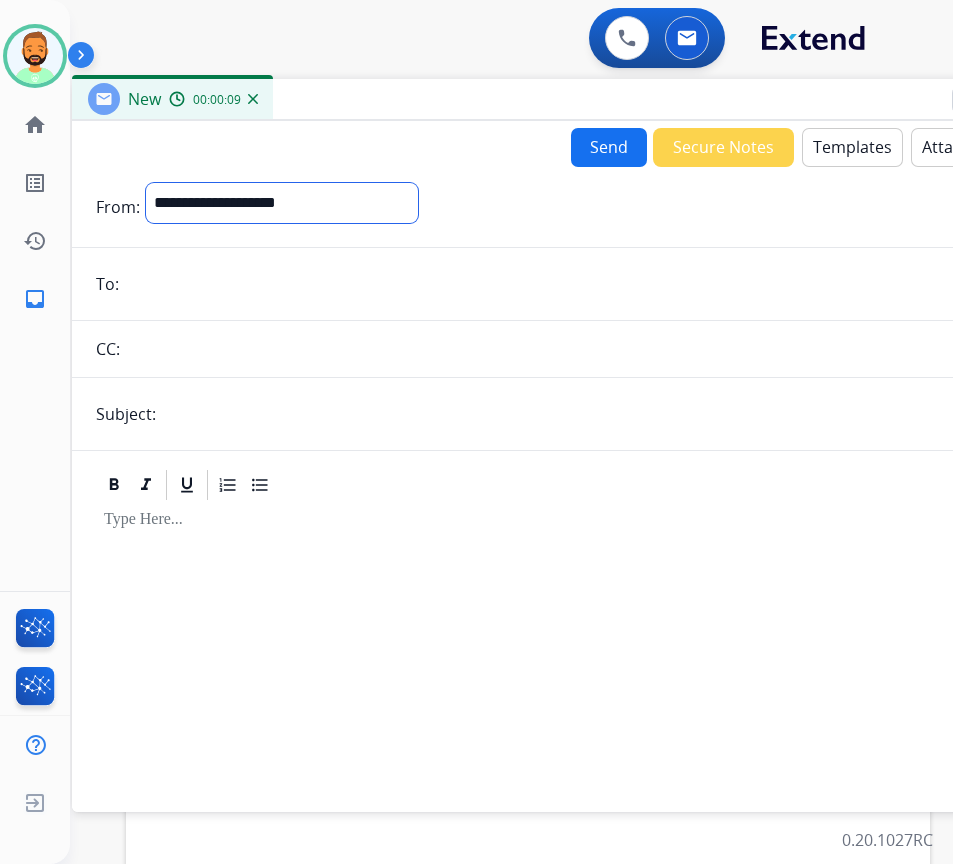 select on "**********" 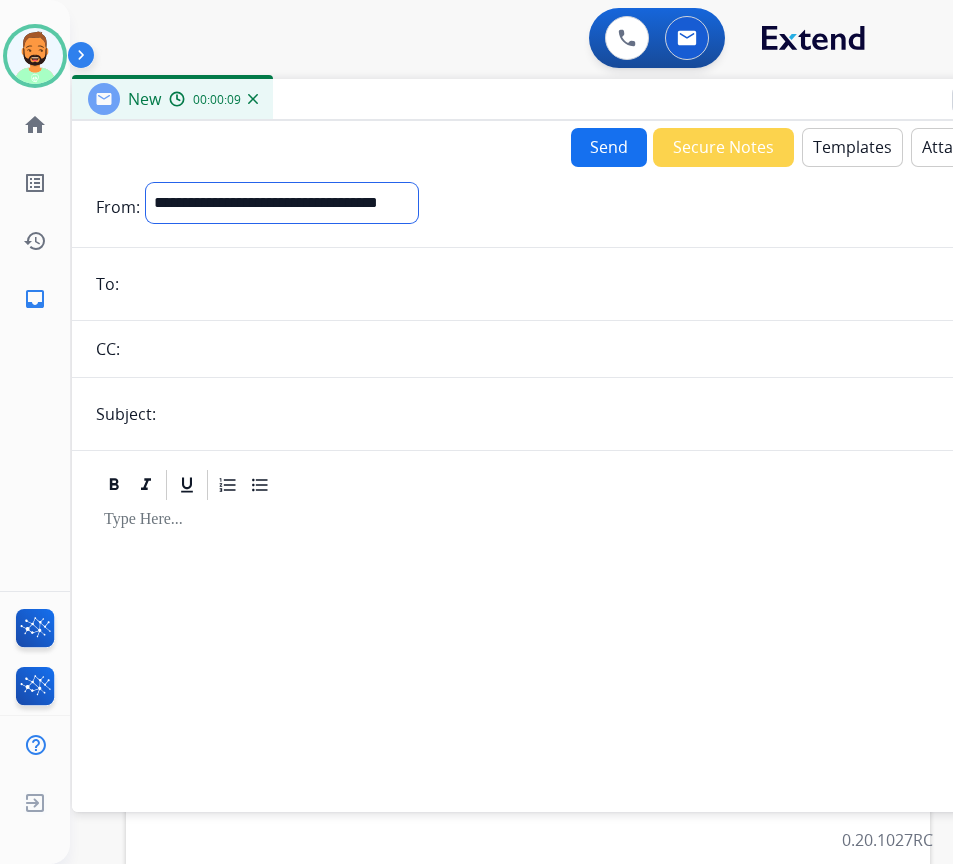 click on "**********" at bounding box center [282, 203] 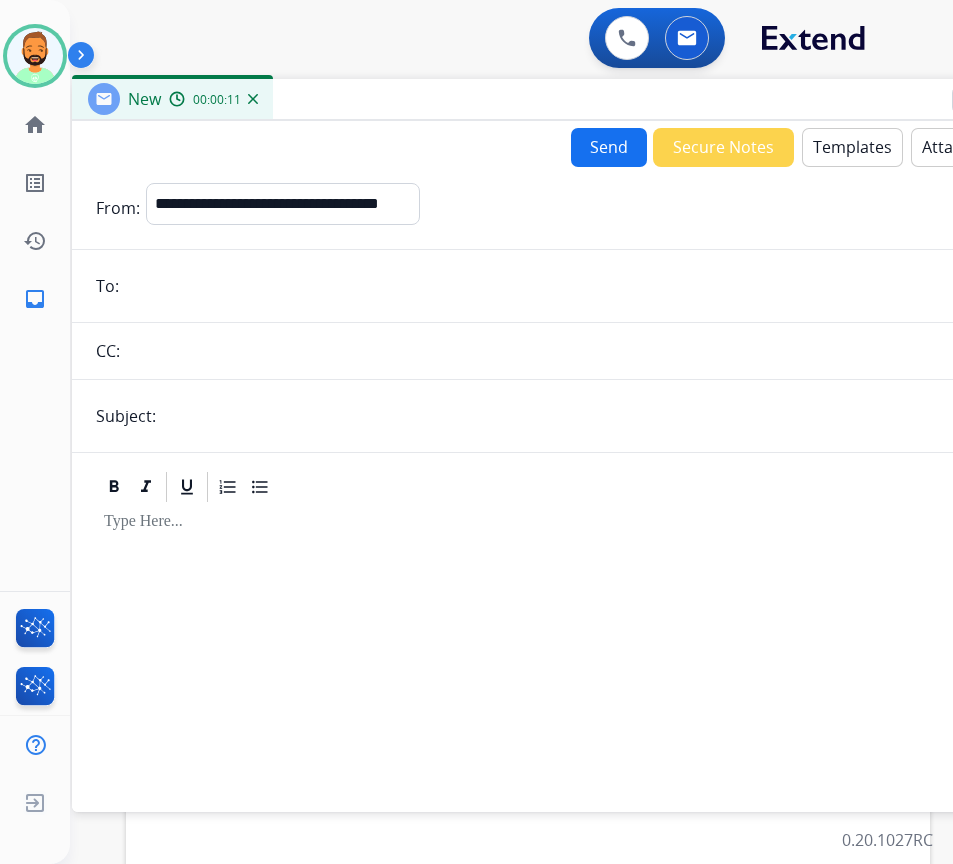 paste on "**********" 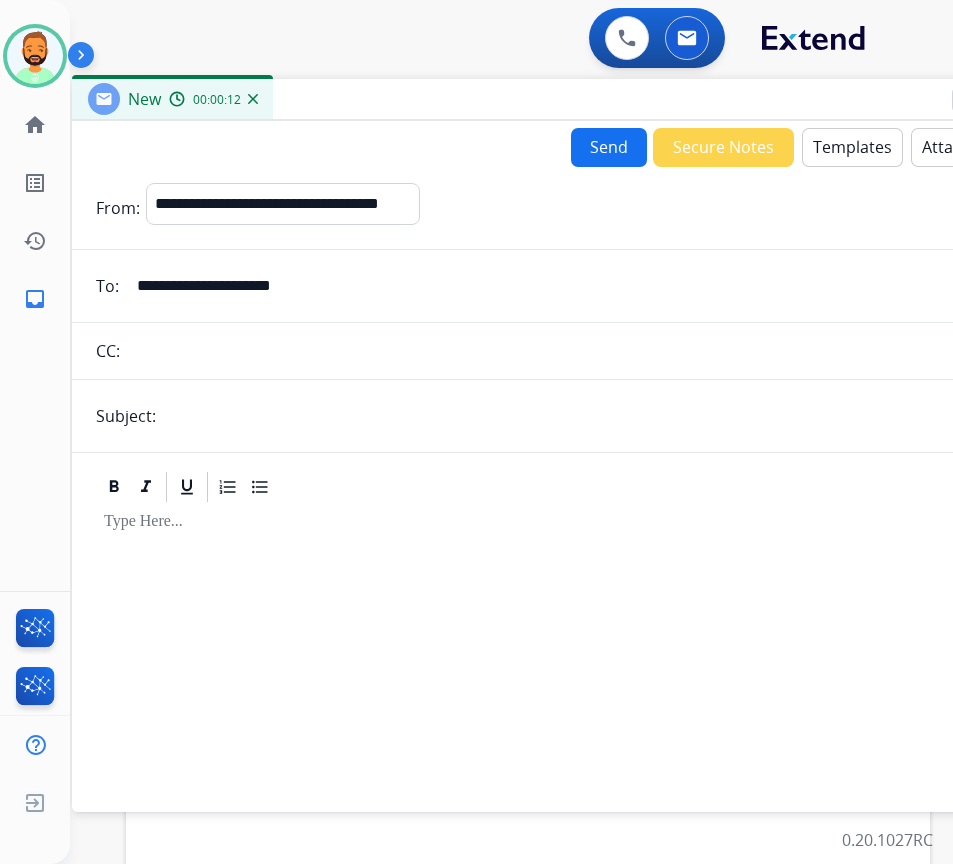 type on "**********" 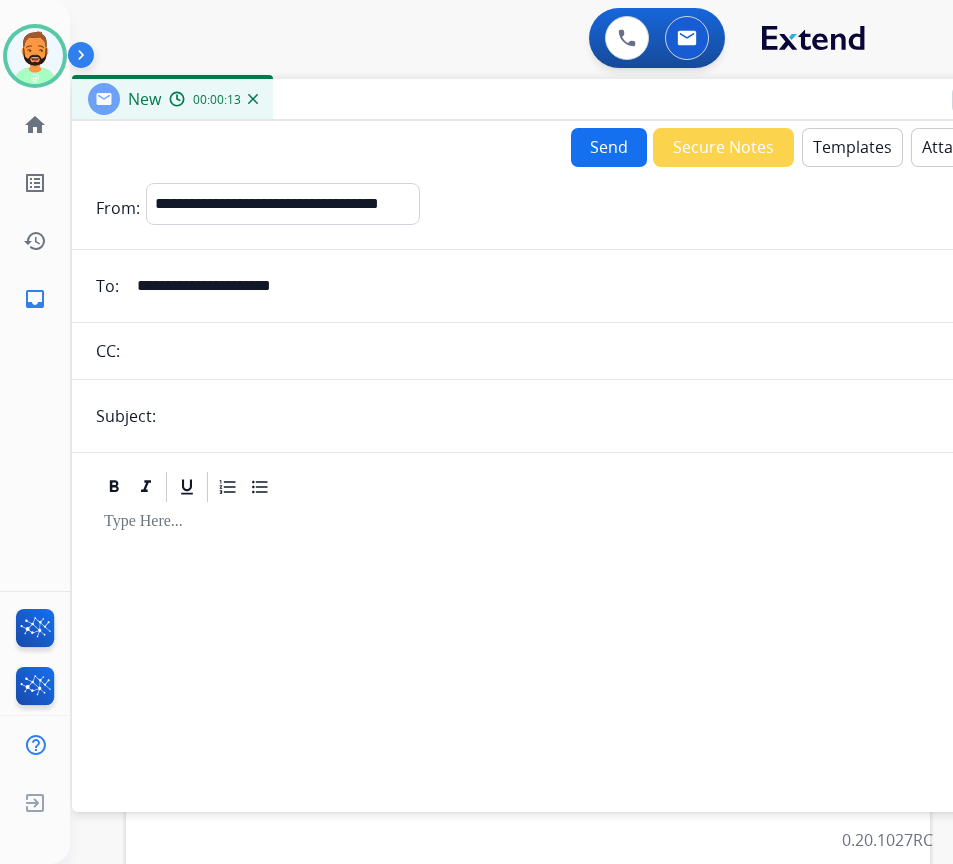 type on "******" 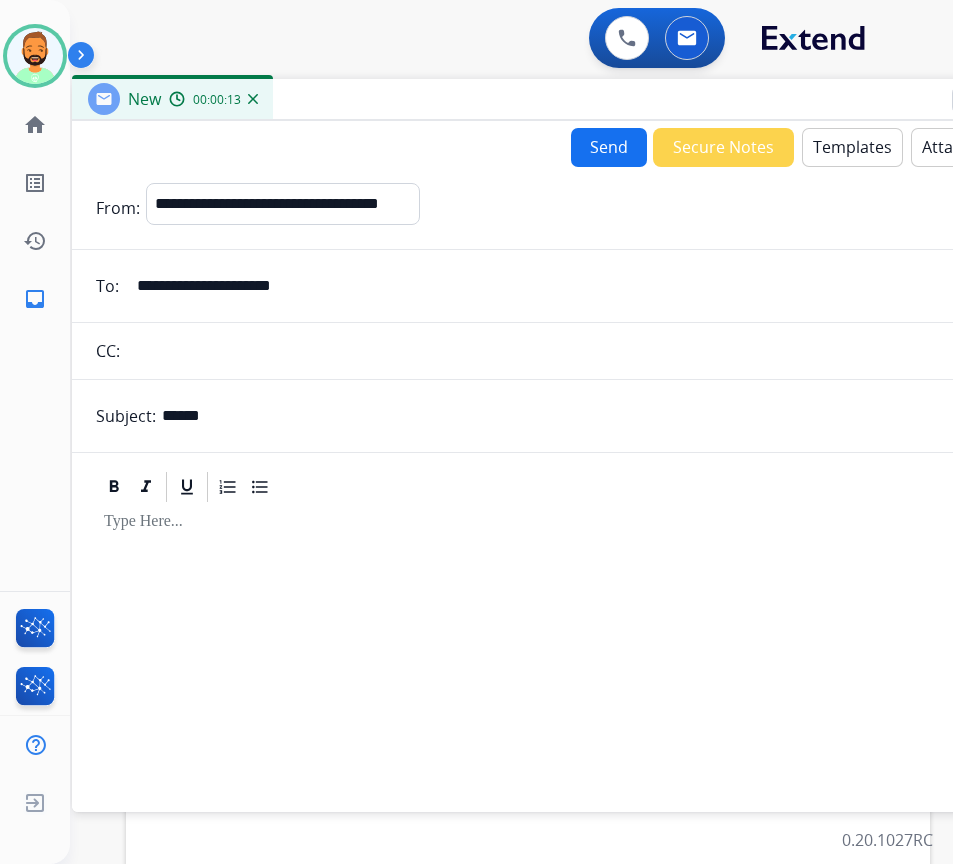 click at bounding box center [572, 648] 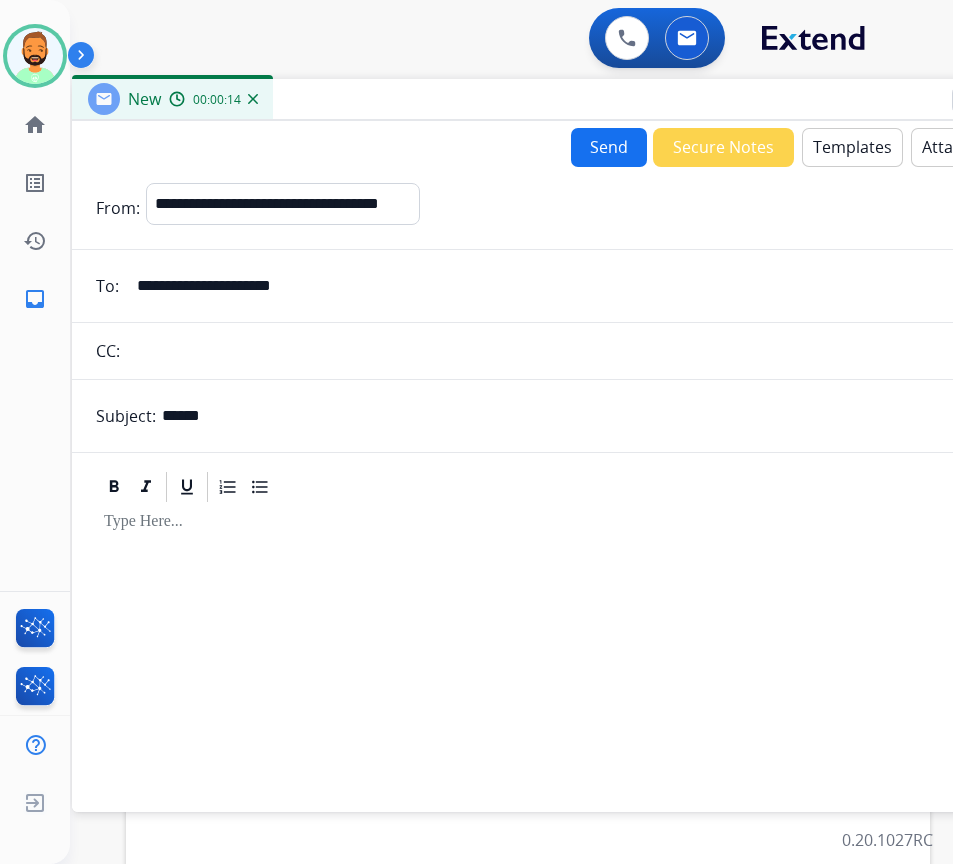 click on "Templates" at bounding box center (852, 147) 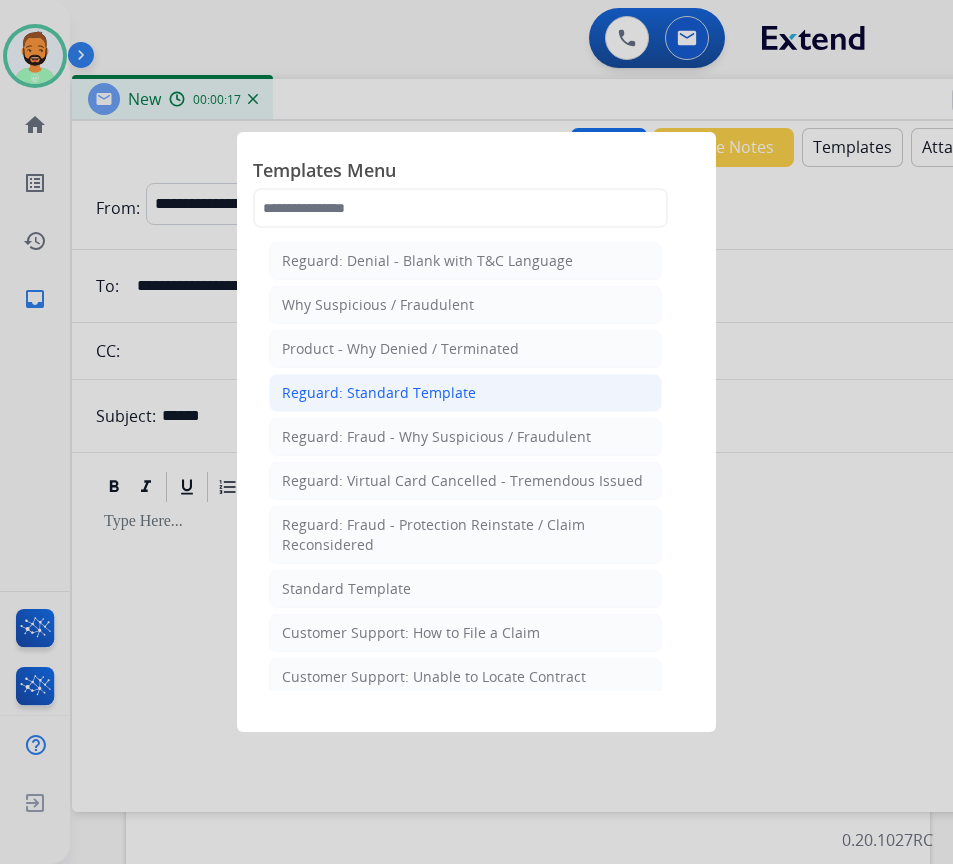 click on "Reguard: Standard Template" 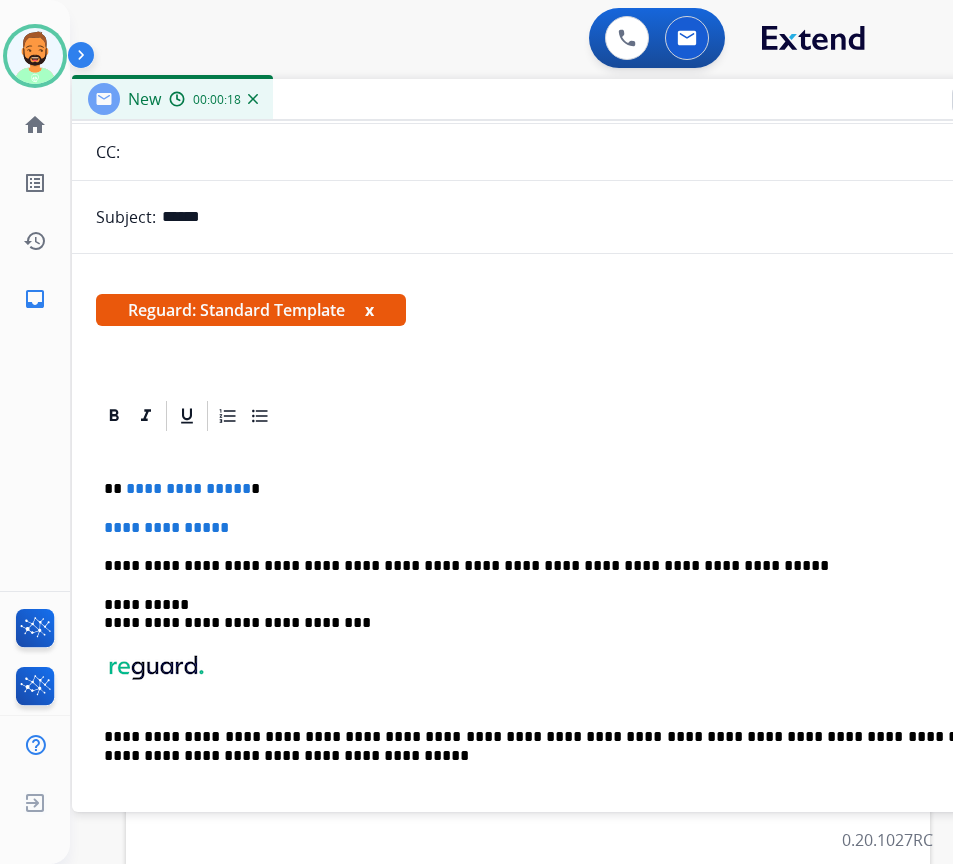 scroll, scrollTop: 200, scrollLeft: 0, axis: vertical 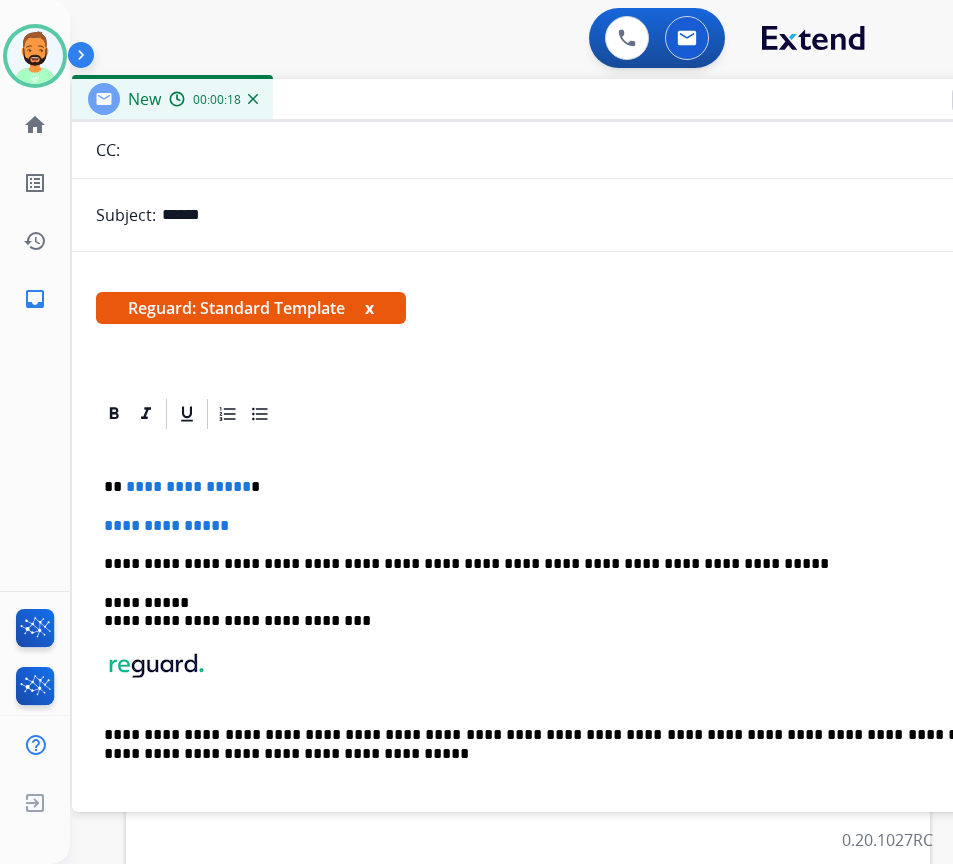 click on "**********" at bounding box center (564, 487) 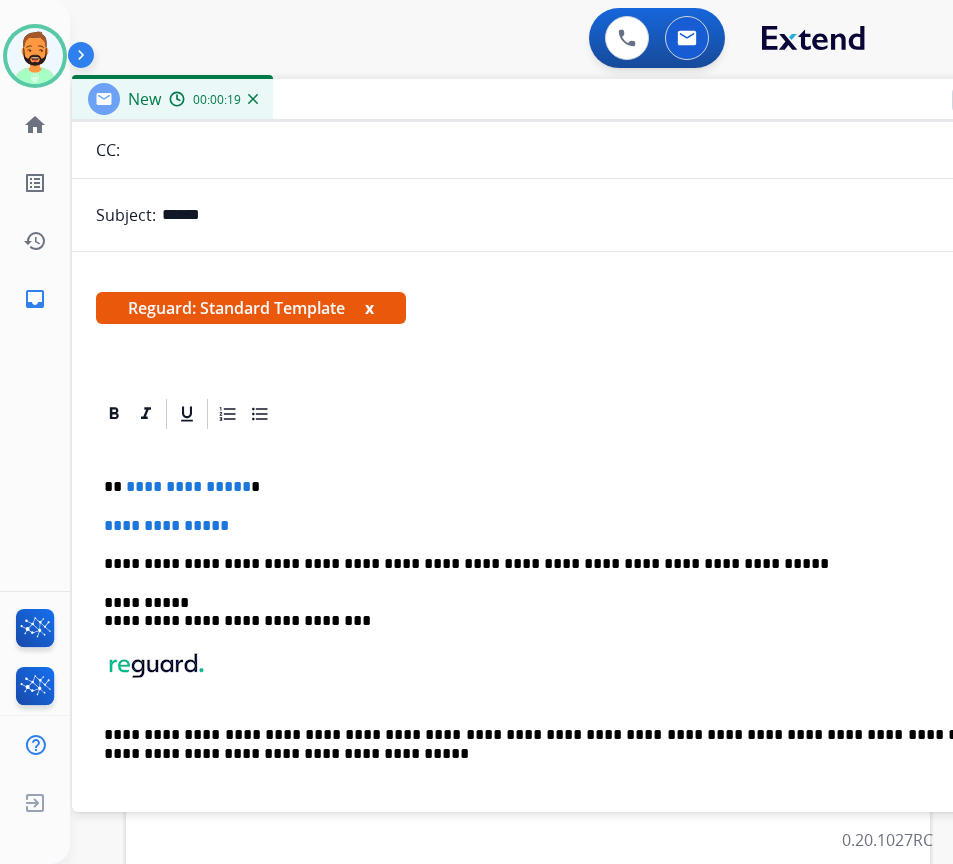 type 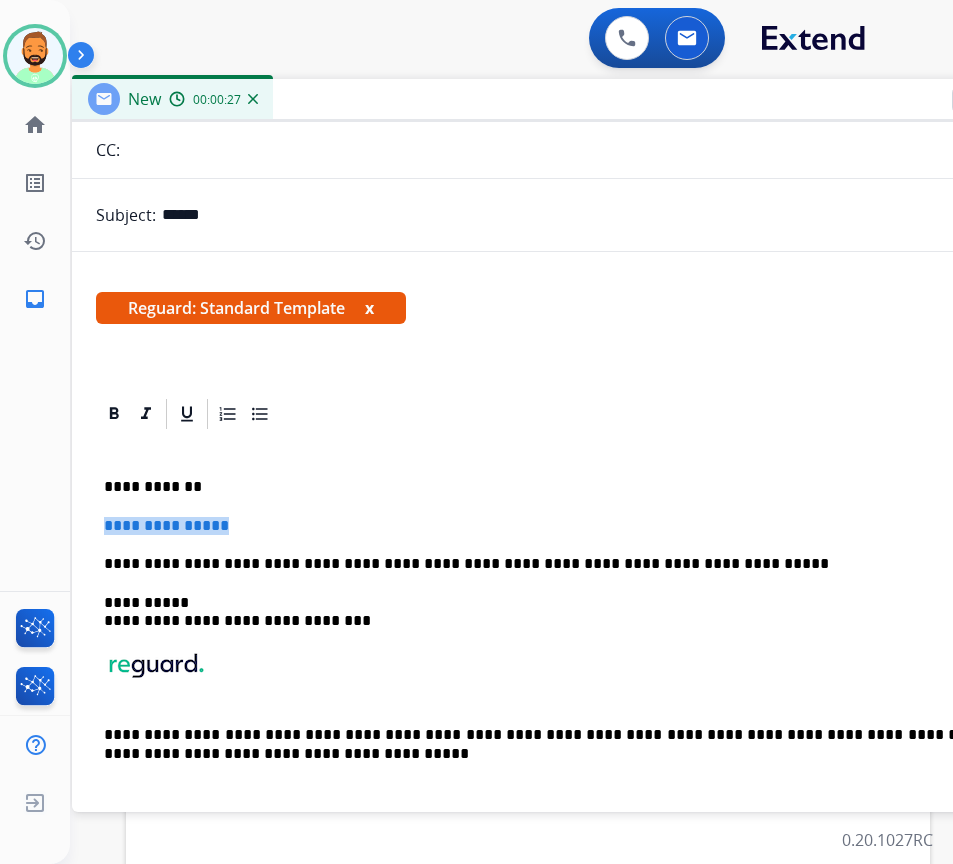drag, startPoint x: 273, startPoint y: 522, endPoint x: 93, endPoint y: 514, distance: 180.17769 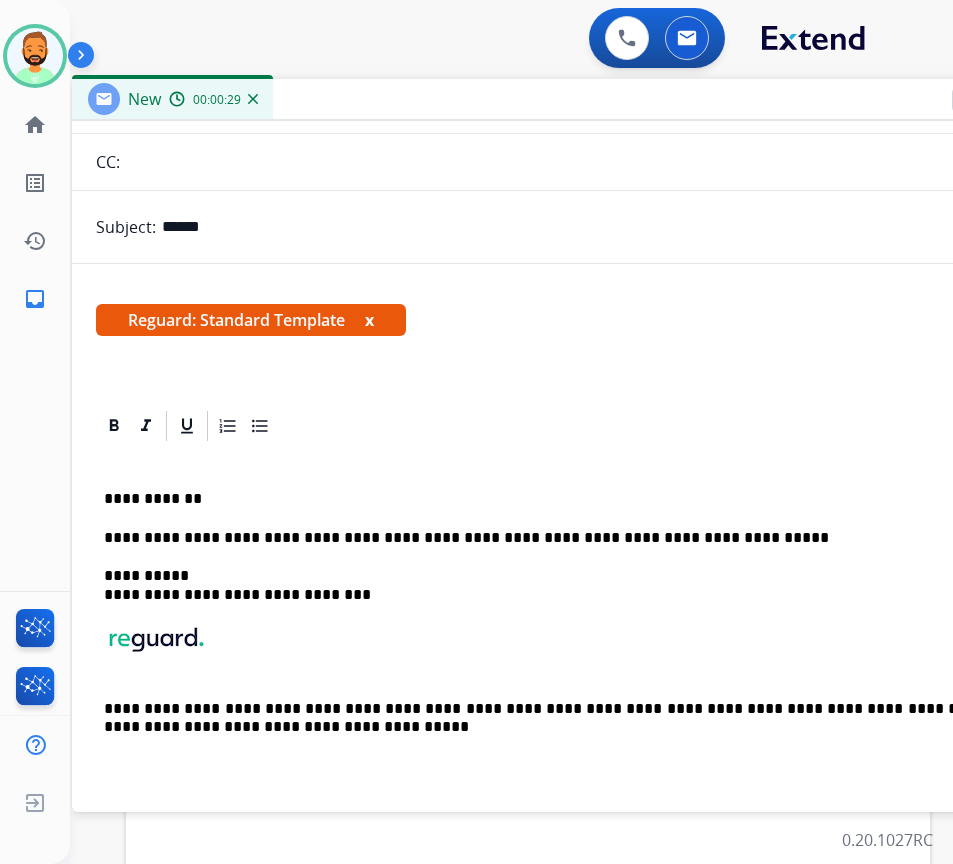 scroll, scrollTop: 200, scrollLeft: 0, axis: vertical 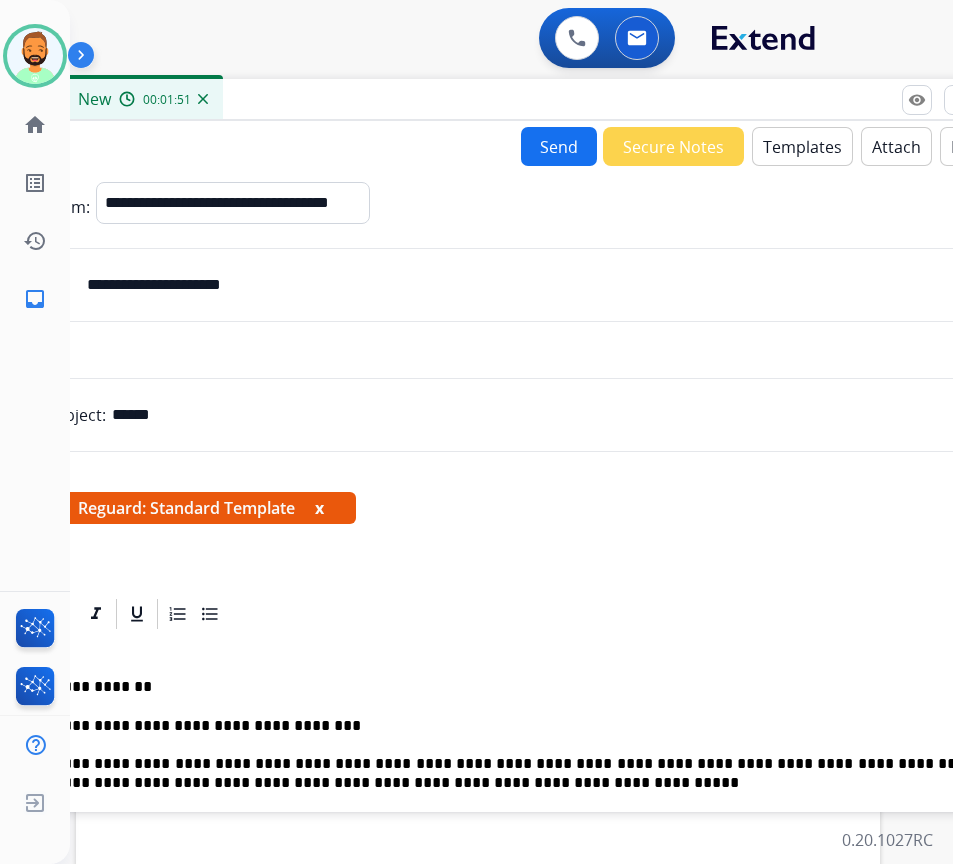 click on "Send" at bounding box center [559, 146] 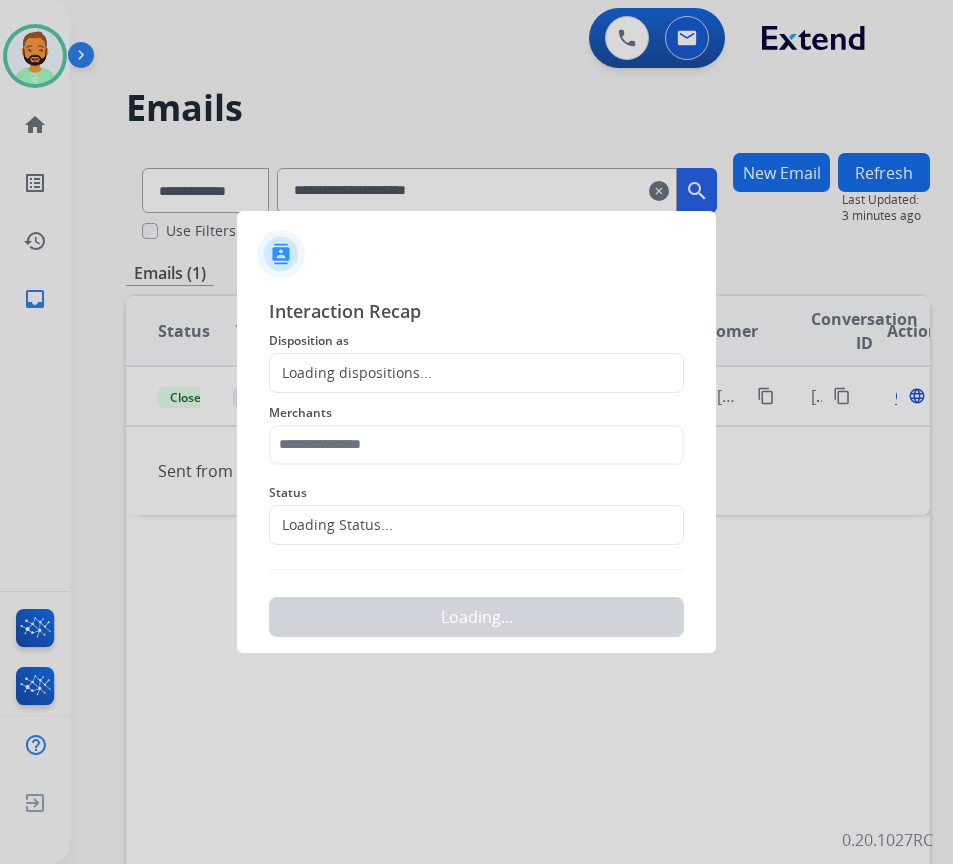 scroll, scrollTop: 0, scrollLeft: 3, axis: horizontal 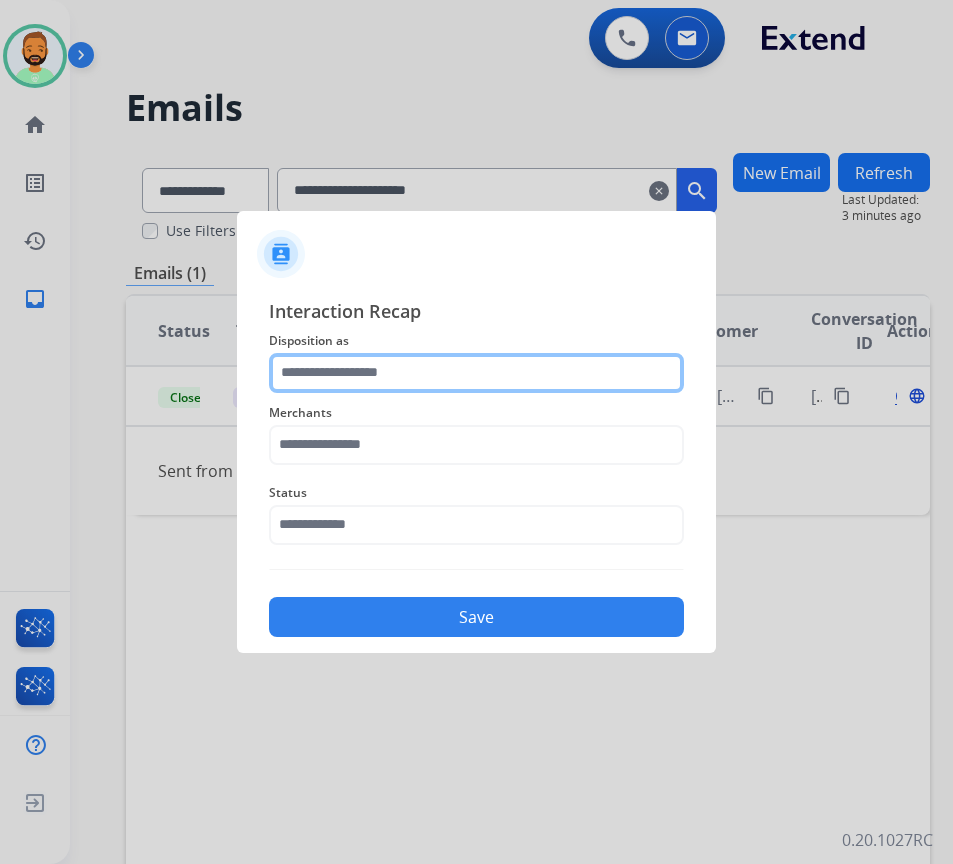 click 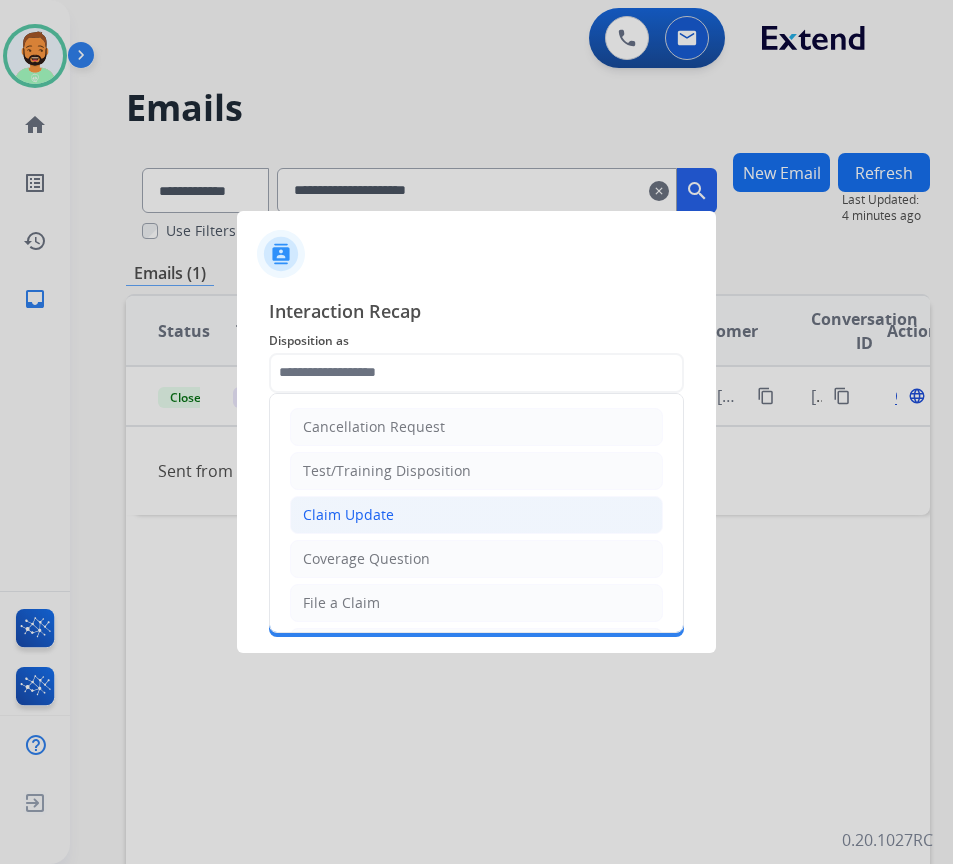 click on "Claim Update" 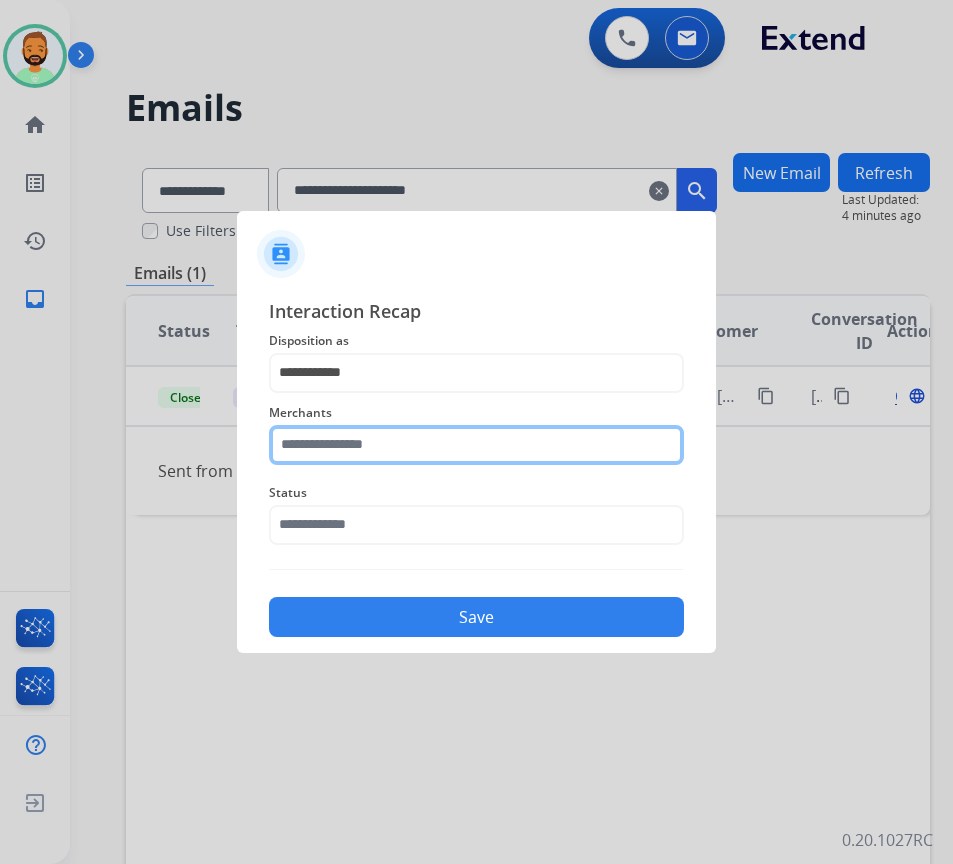 click 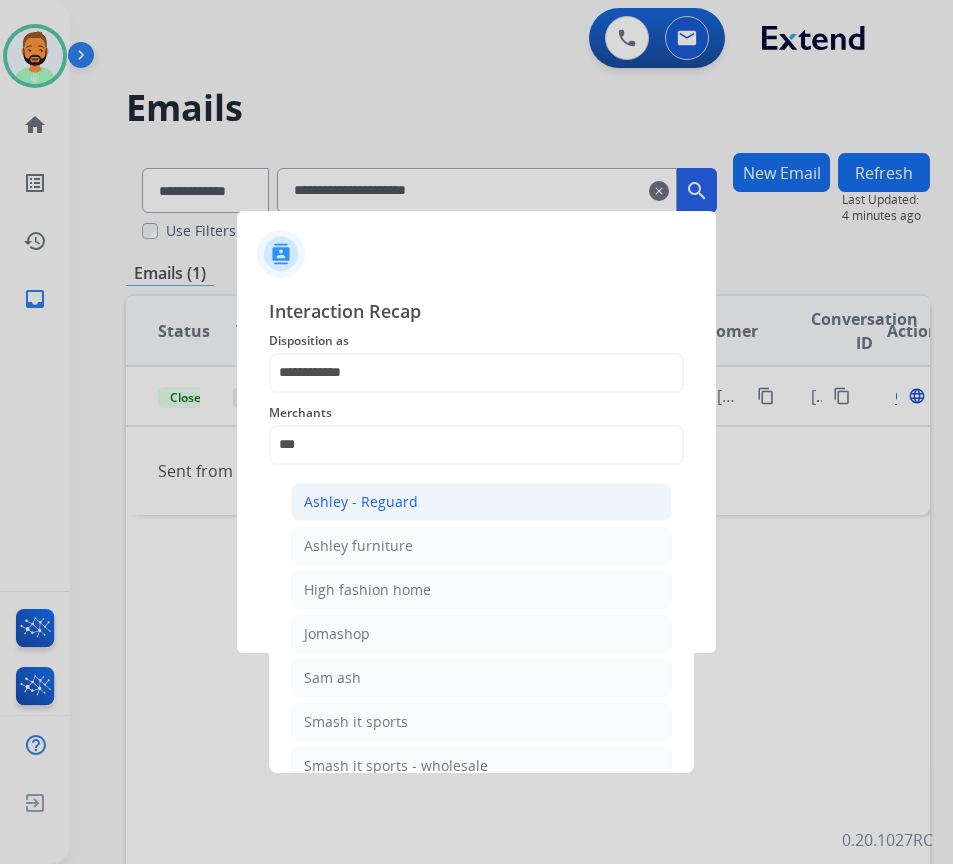 click on "Ashley - Reguard" 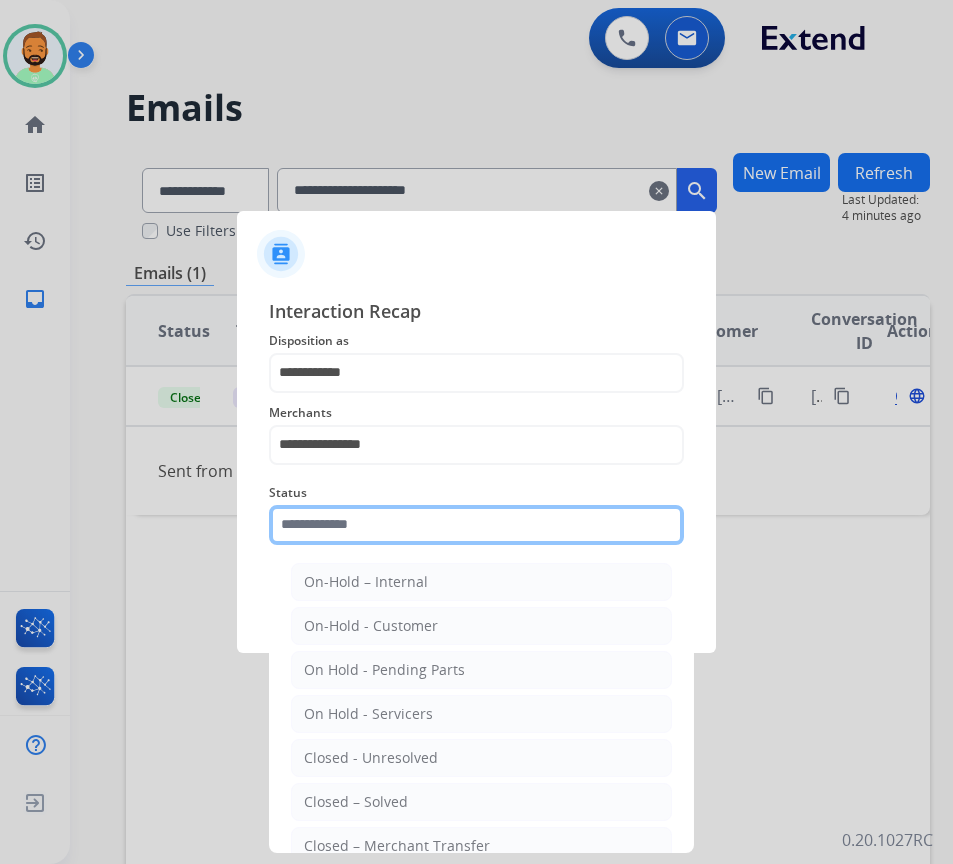 click 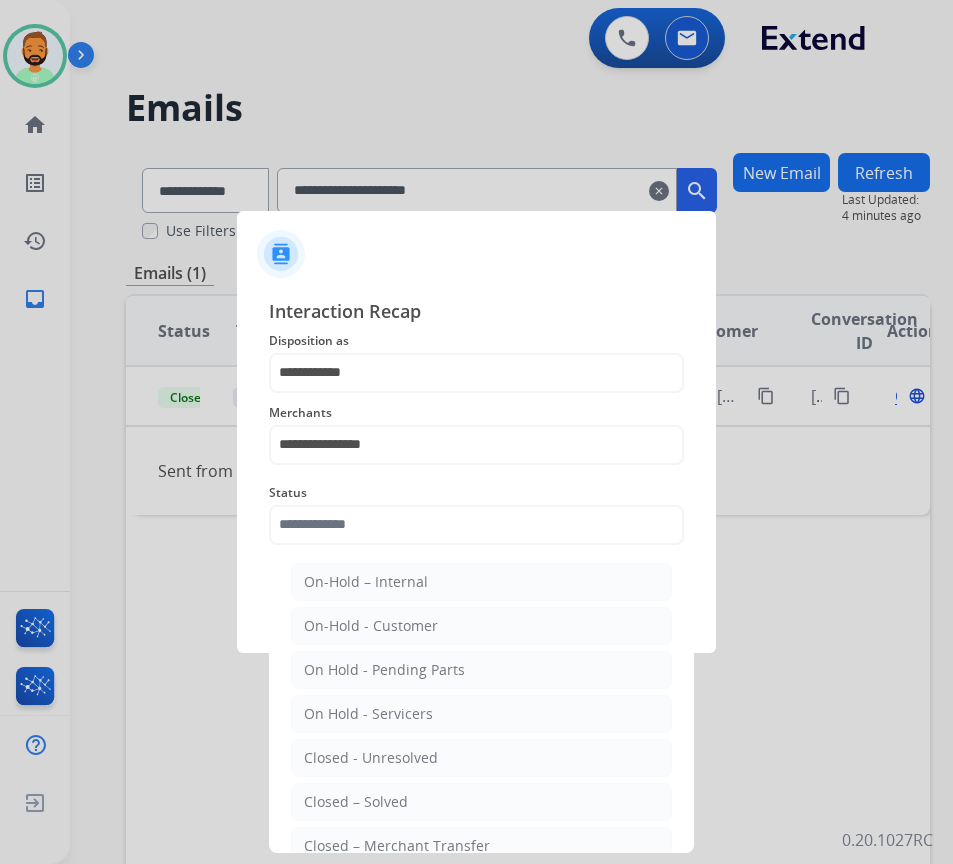 click on "Closed – Solved" 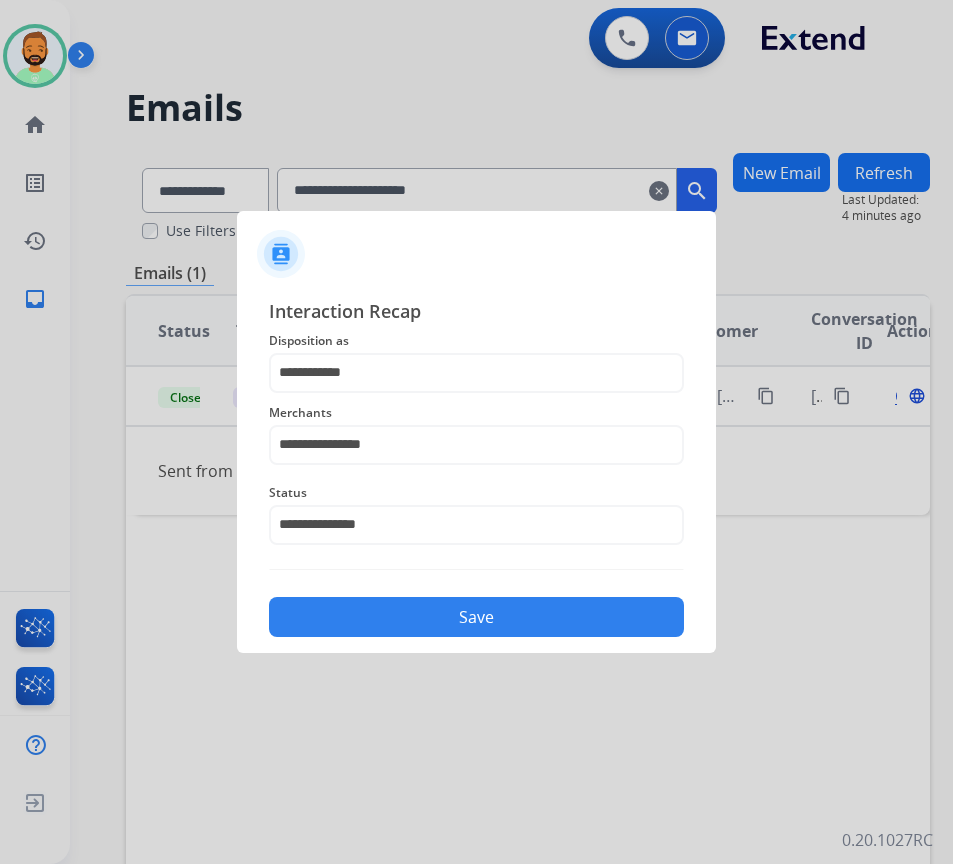 click on "Save" 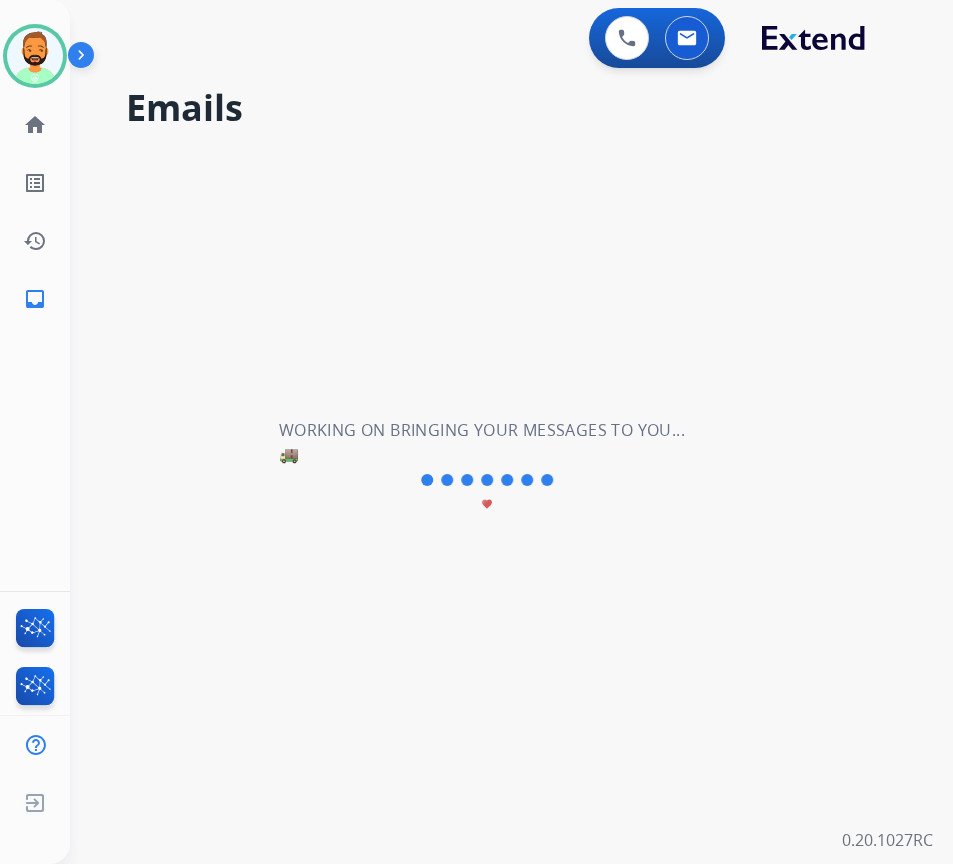 scroll, scrollTop: 0, scrollLeft: 0, axis: both 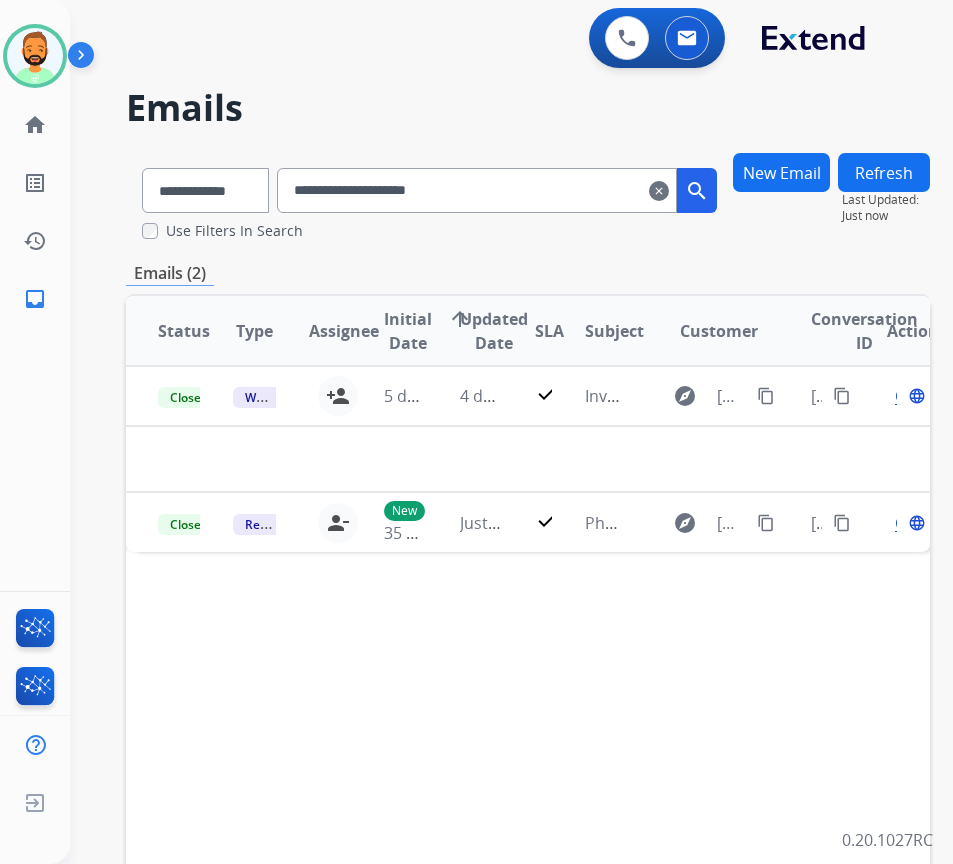 click on "**********" at bounding box center (477, 190) 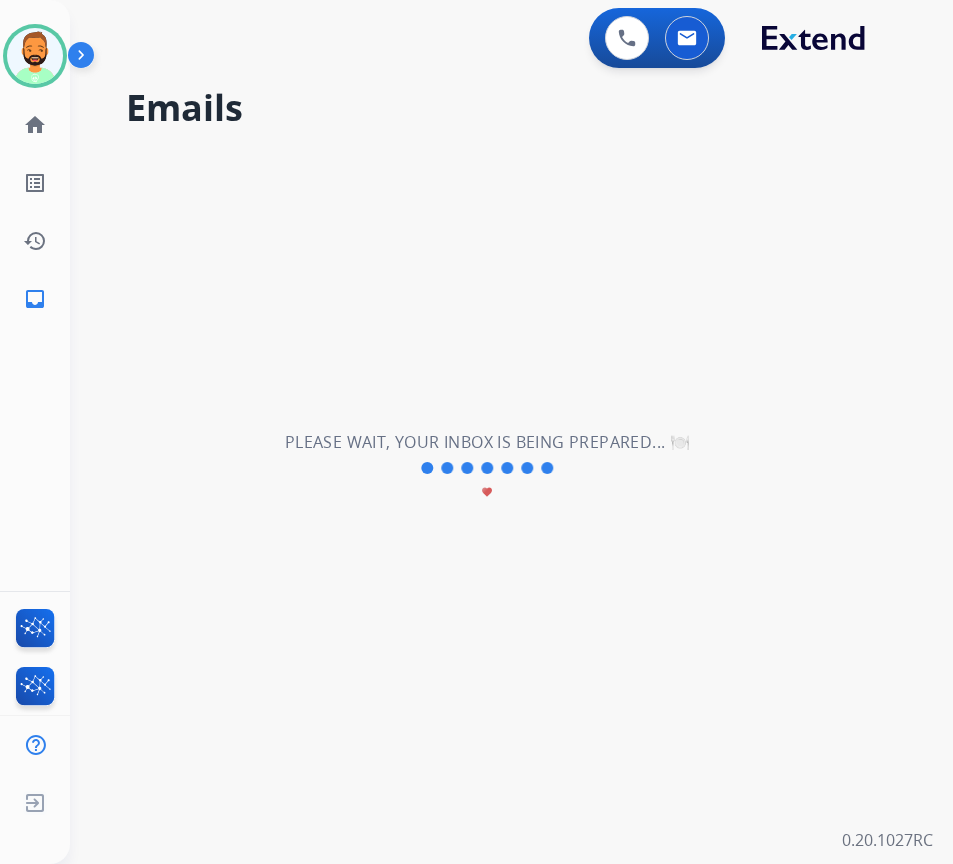 type 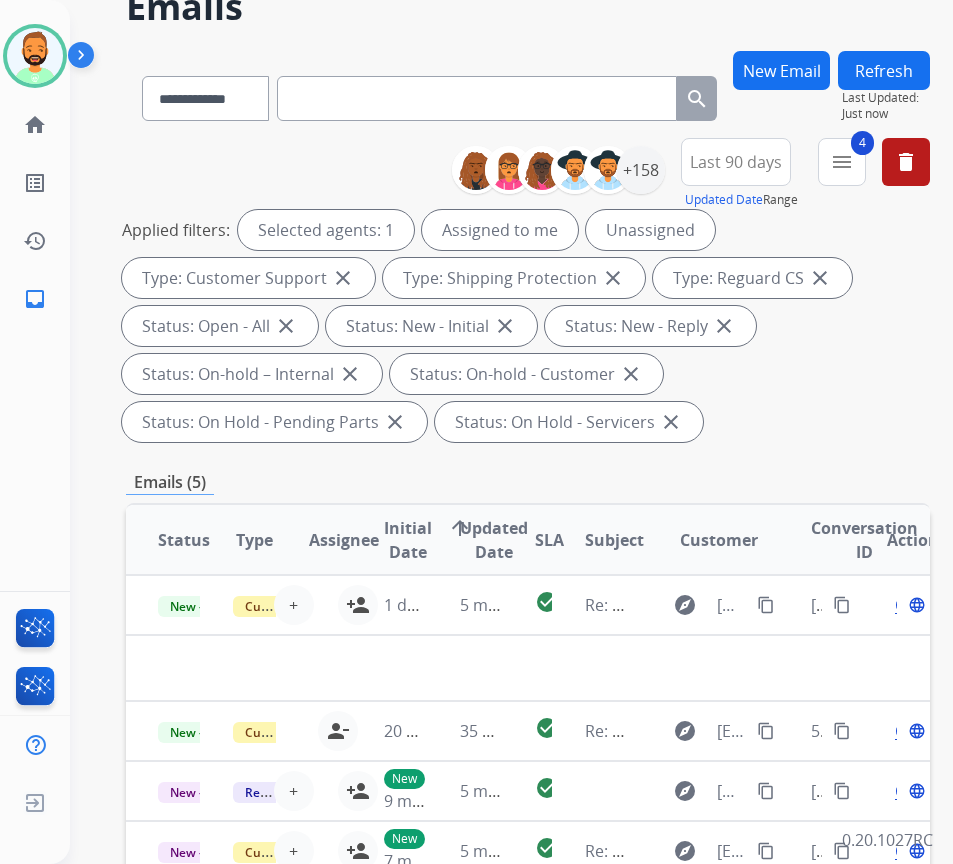 scroll, scrollTop: 100, scrollLeft: 0, axis: vertical 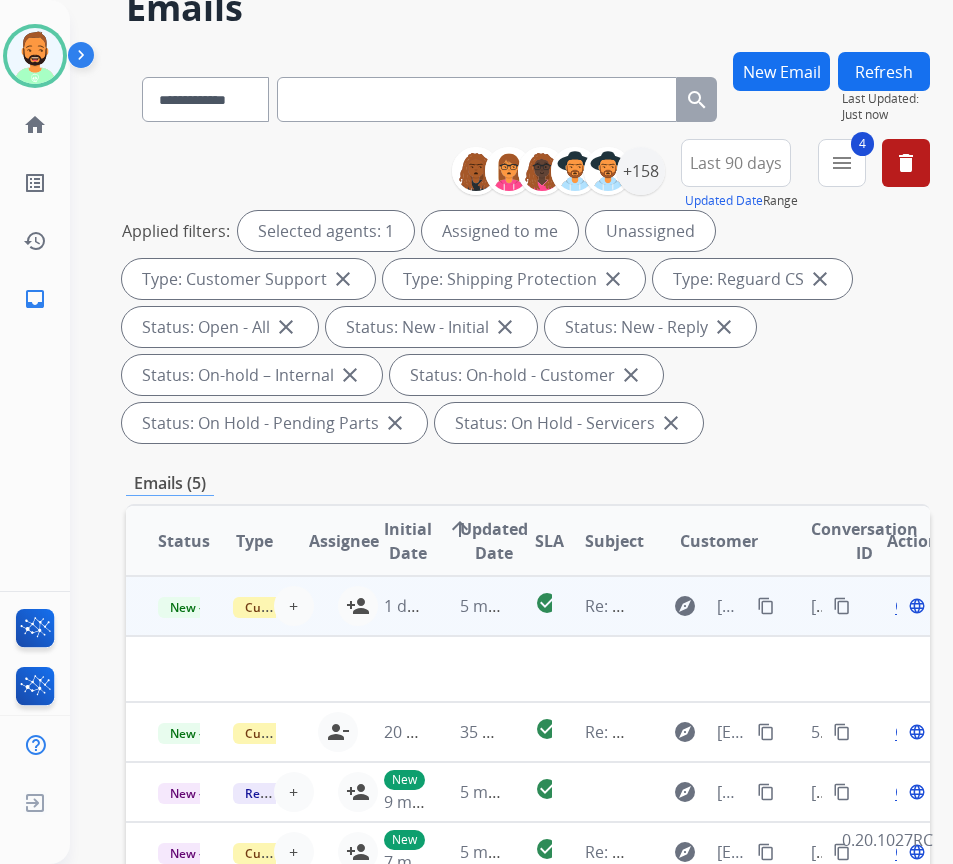 click on "5 minutes ago" at bounding box center (465, 606) 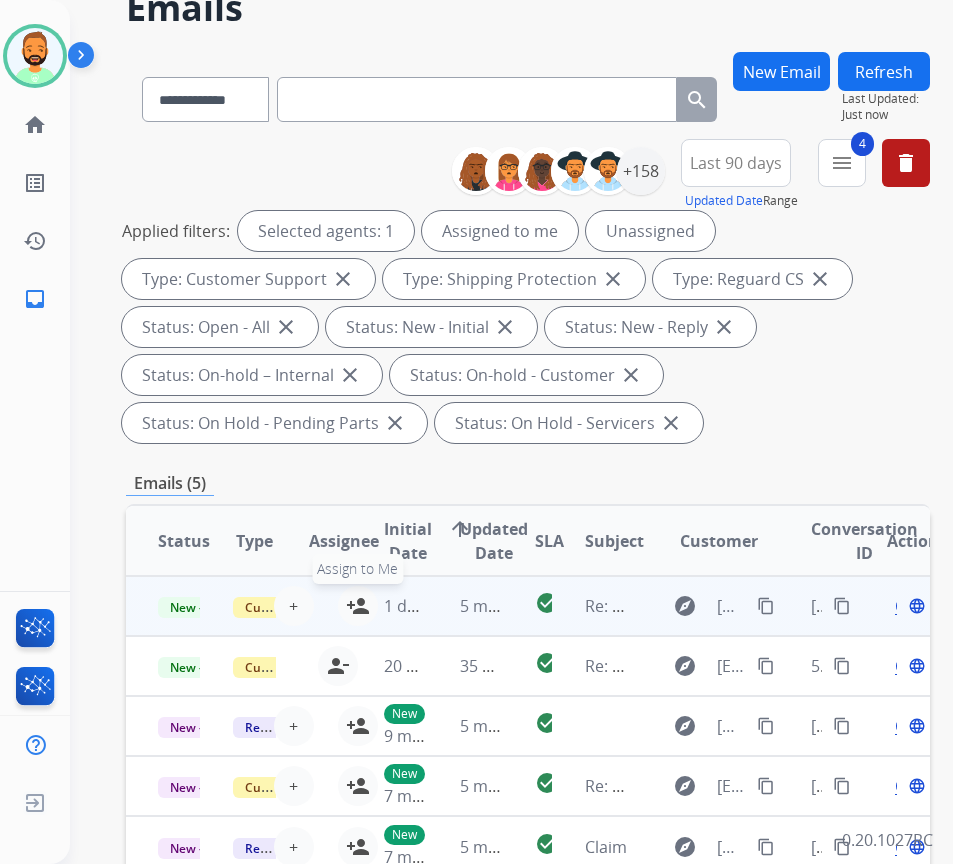 click on "person_add" at bounding box center (358, 606) 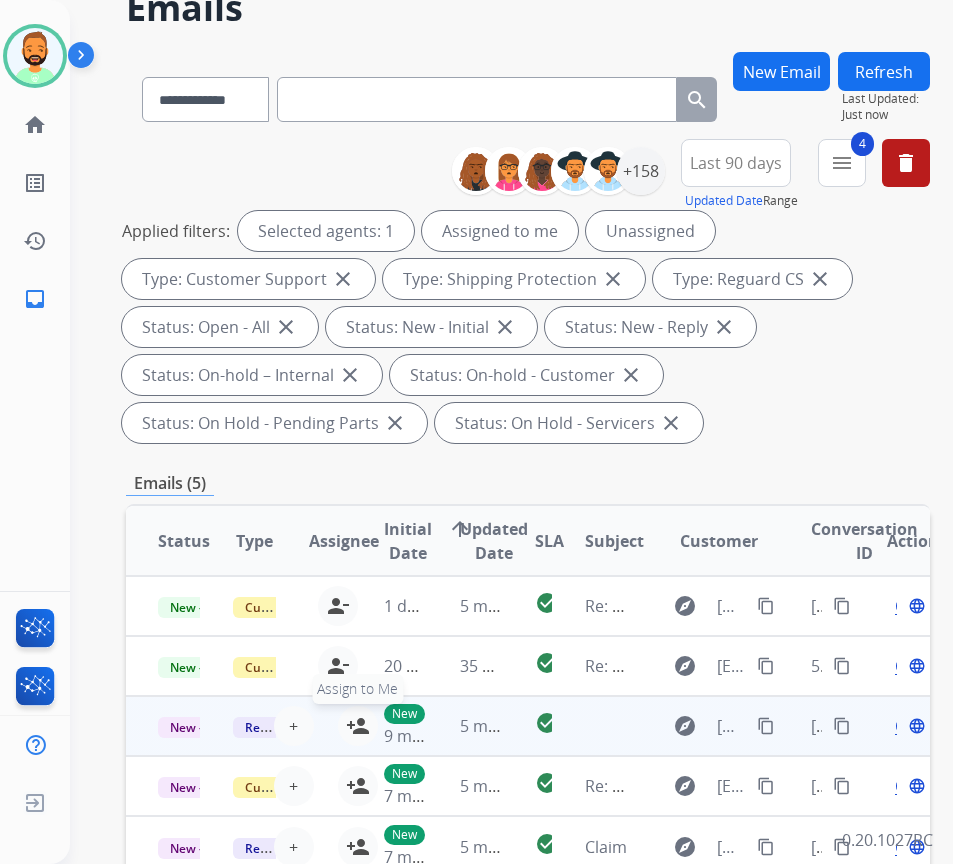 click on "person_add" at bounding box center [358, 726] 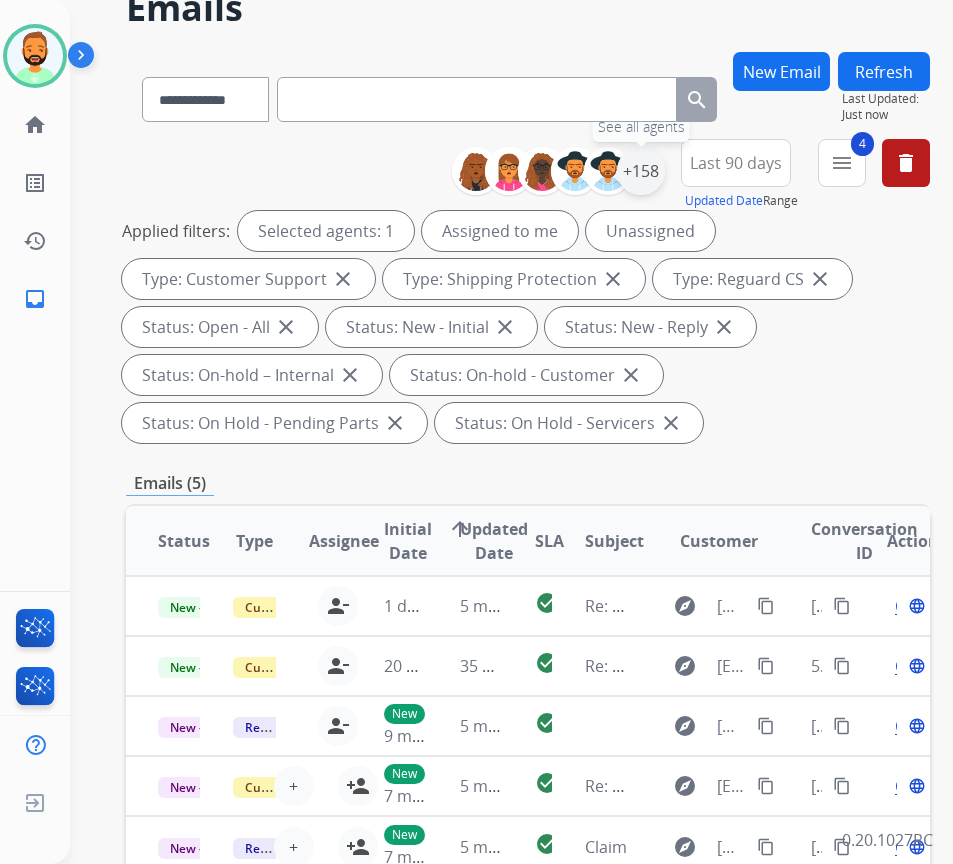 click on "+158" at bounding box center (641, 171) 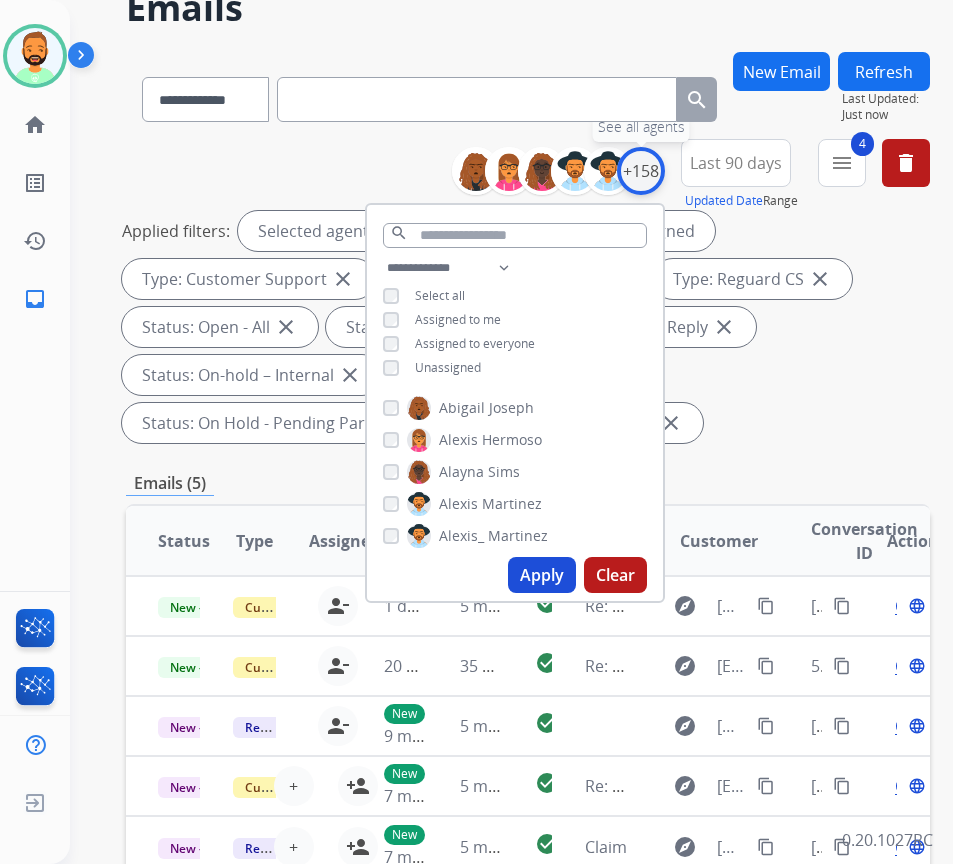 click on "+158" at bounding box center (641, 171) 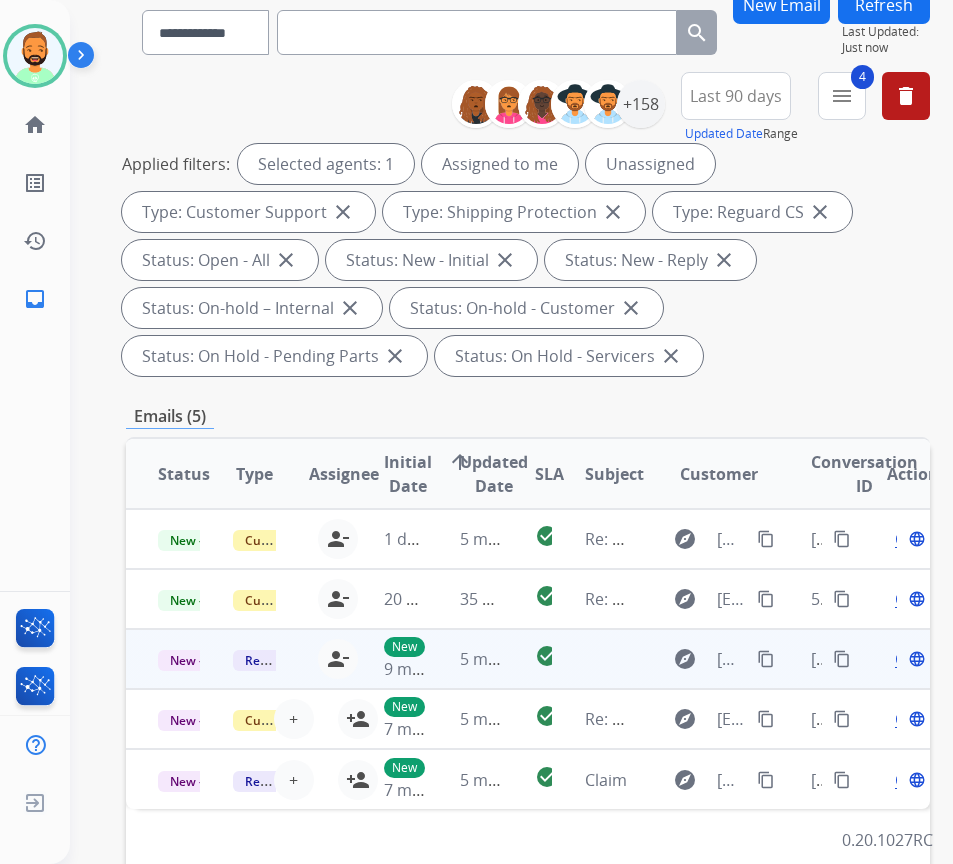 scroll, scrollTop: 200, scrollLeft: 0, axis: vertical 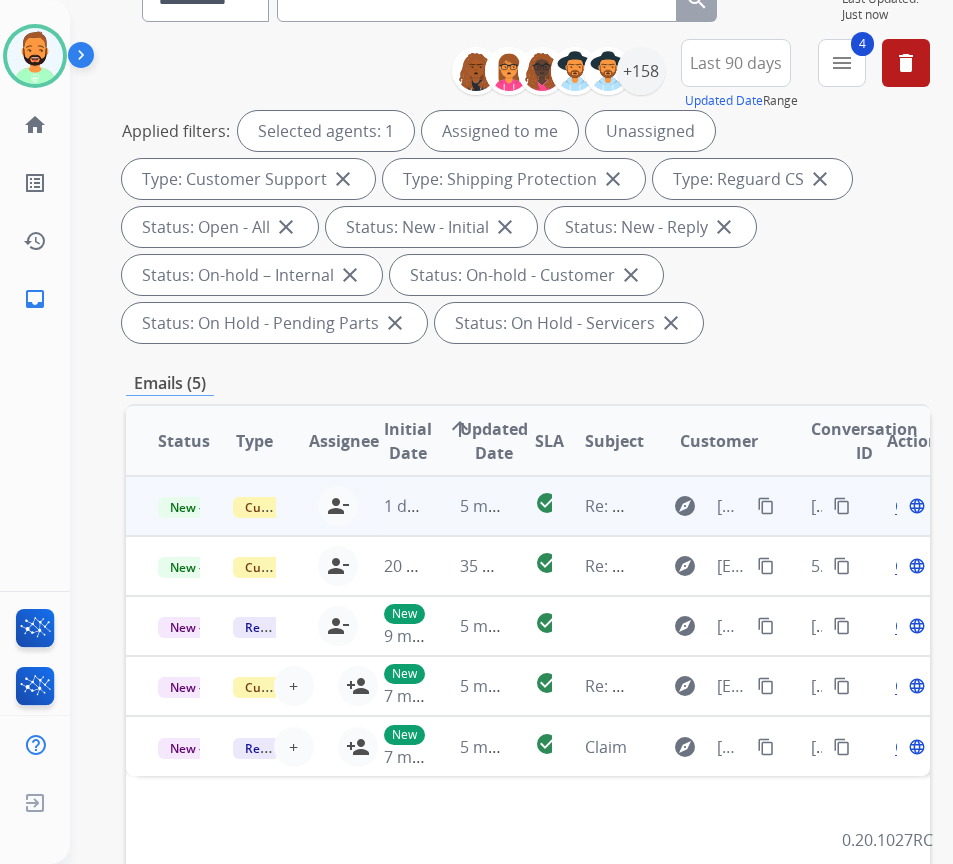click on "5 minutes ago" at bounding box center [465, 506] 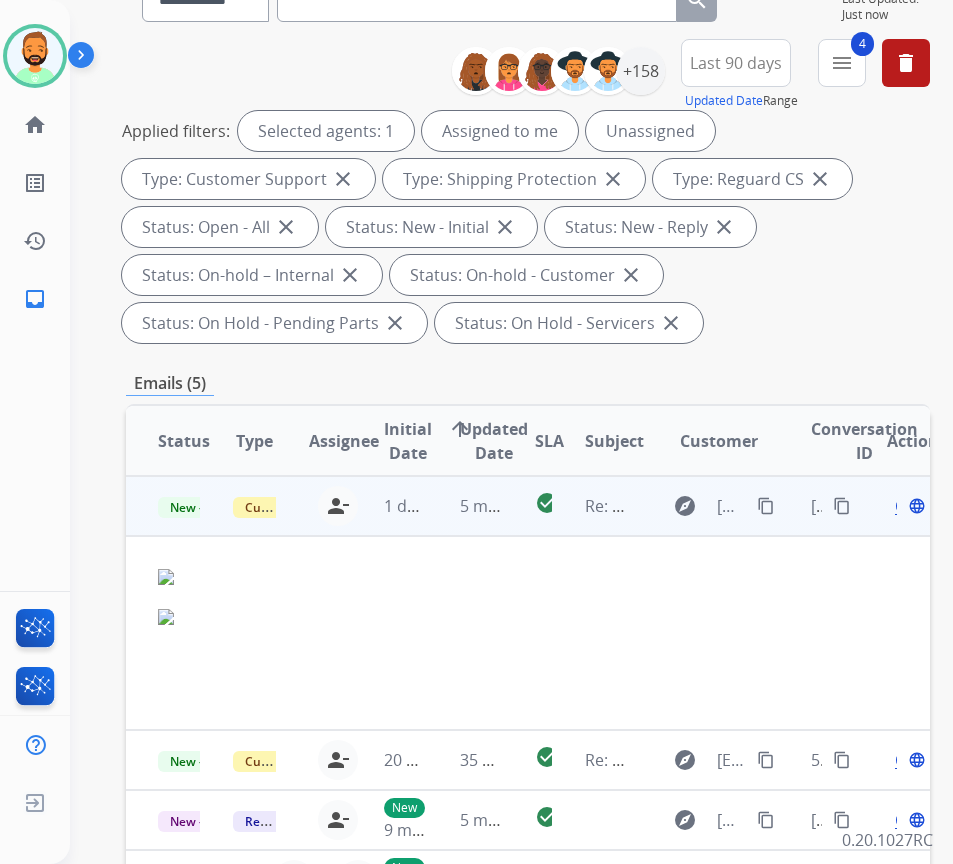 click on "5 minutes ago" at bounding box center [465, 506] 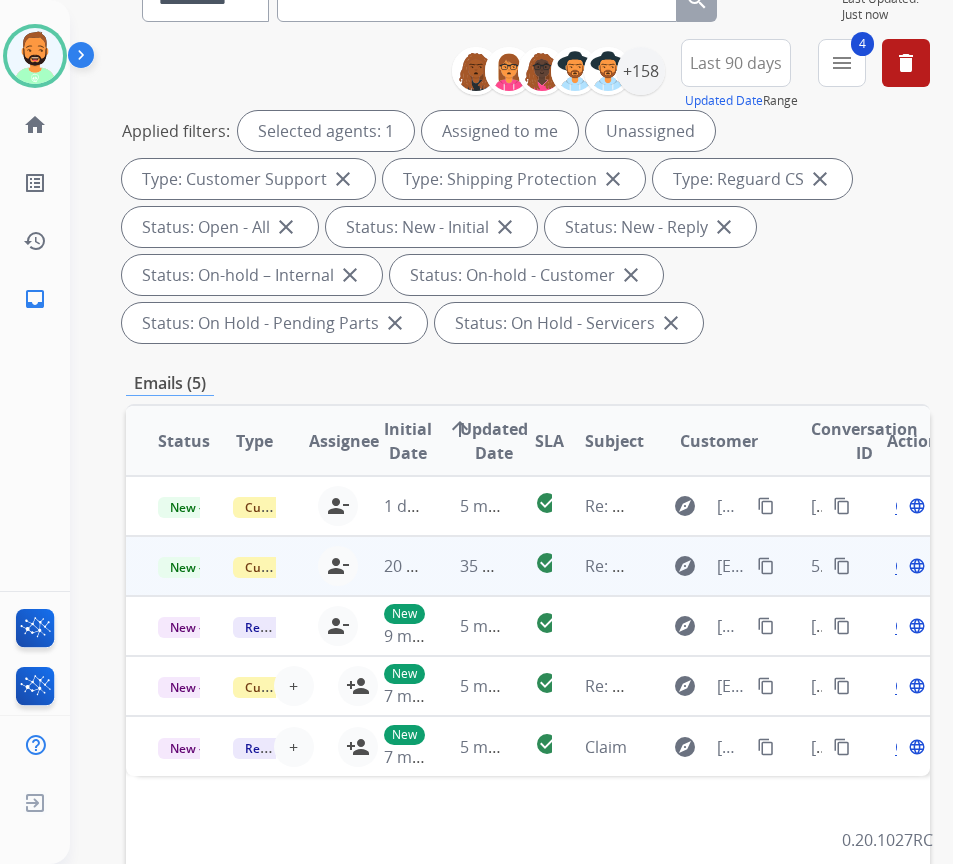 click on "35 seconds ago" at bounding box center (465, 566) 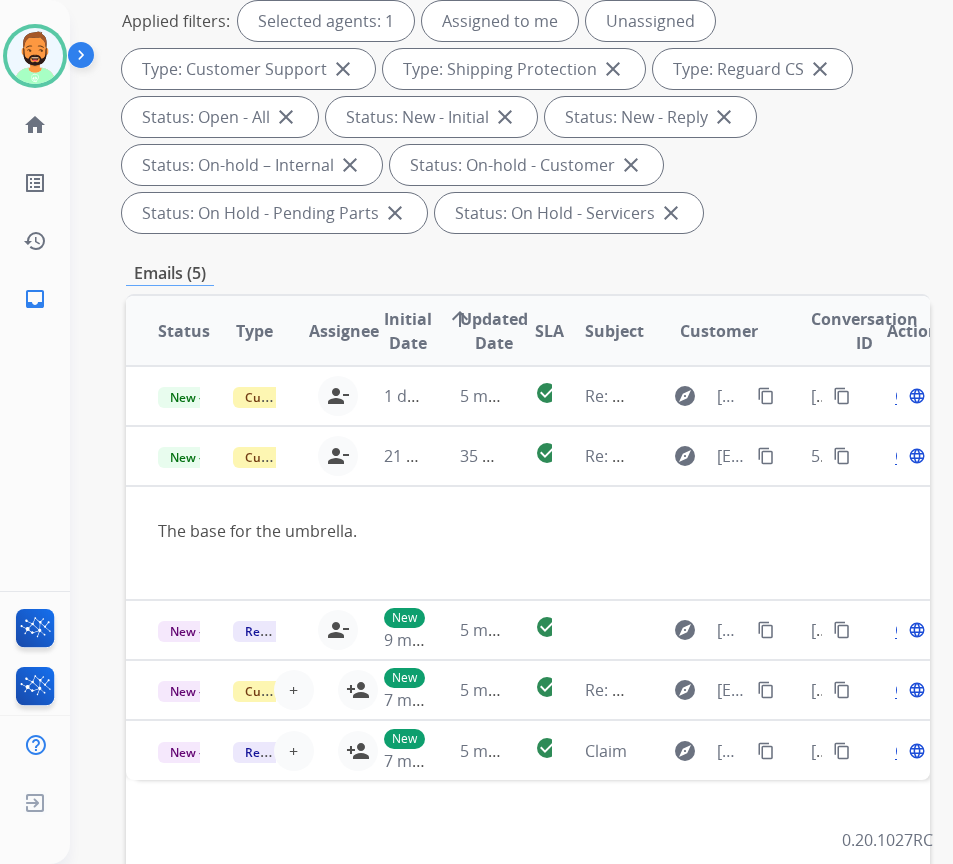 scroll, scrollTop: 500, scrollLeft: 0, axis: vertical 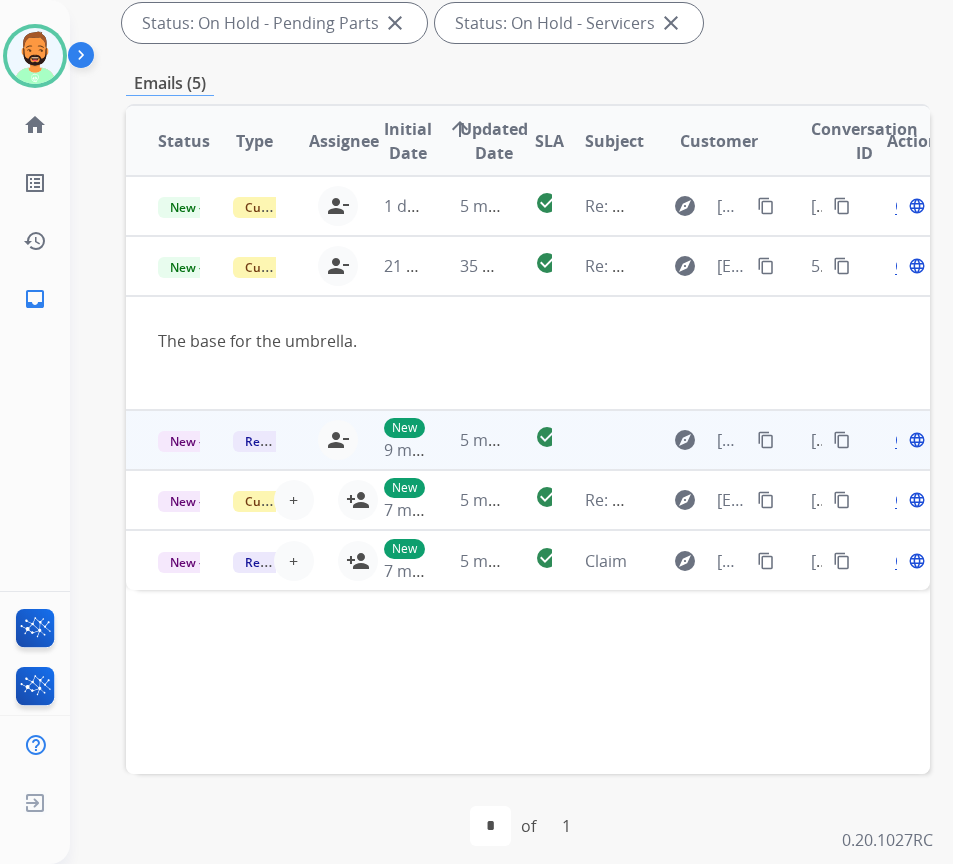 click on "check_circle" at bounding box center [528, 440] 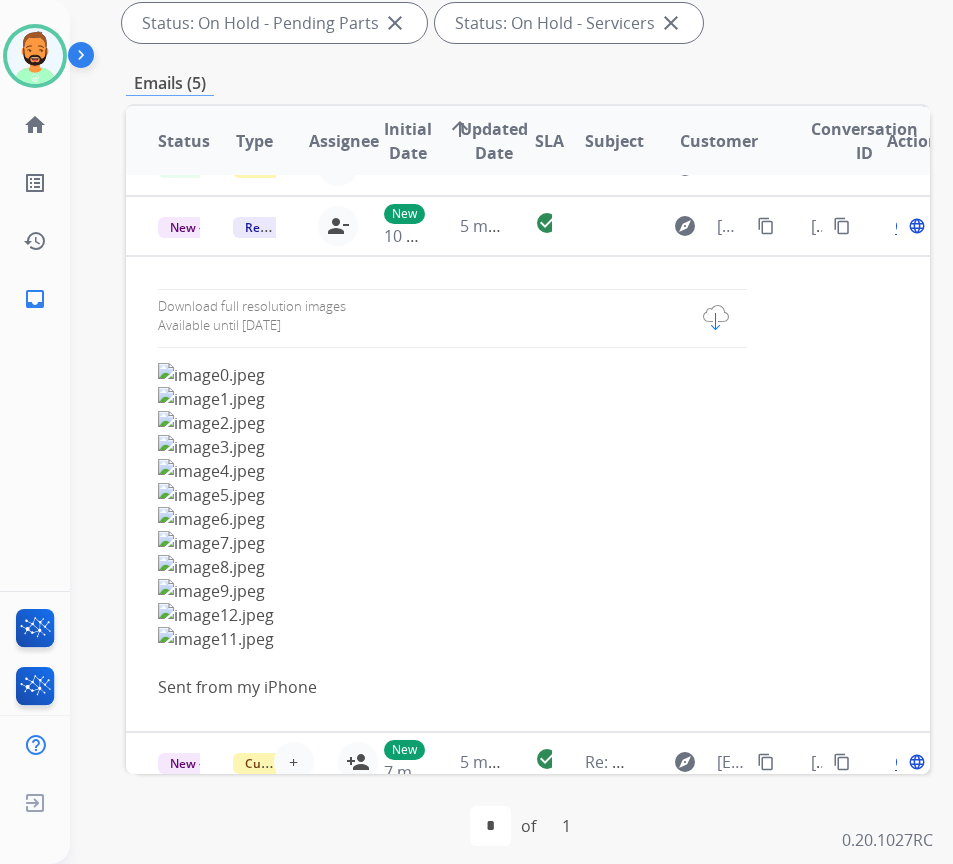scroll, scrollTop: 0, scrollLeft: 0, axis: both 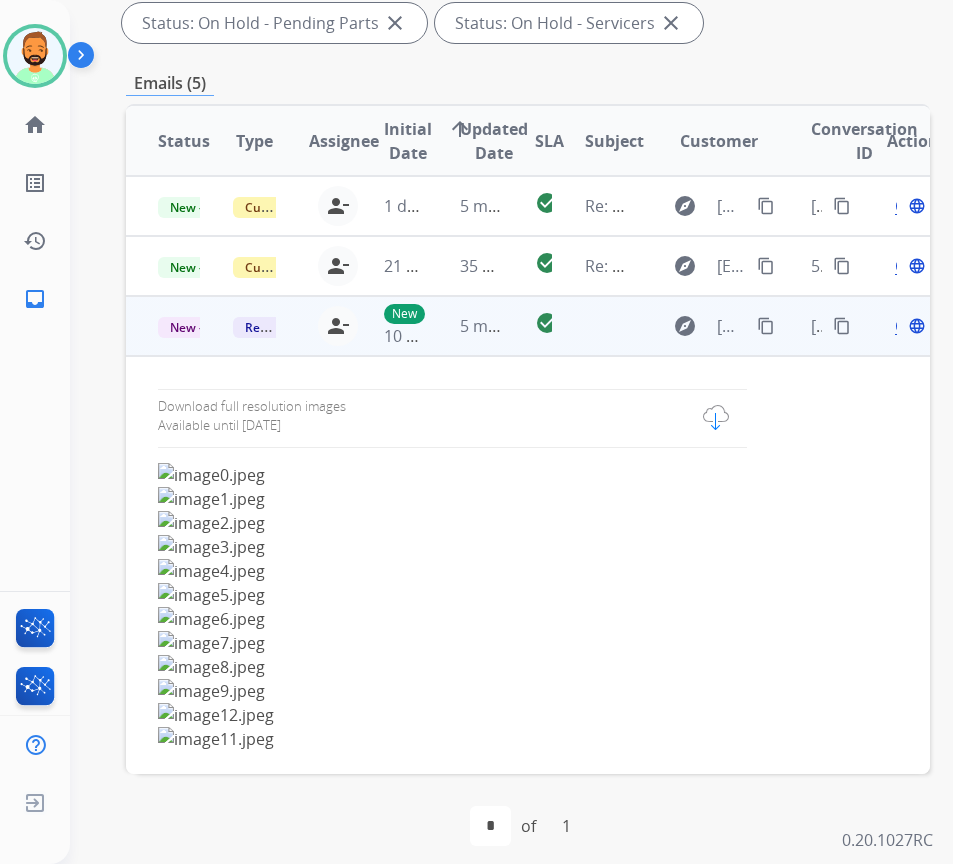 click on "Open language" at bounding box center [908, 326] 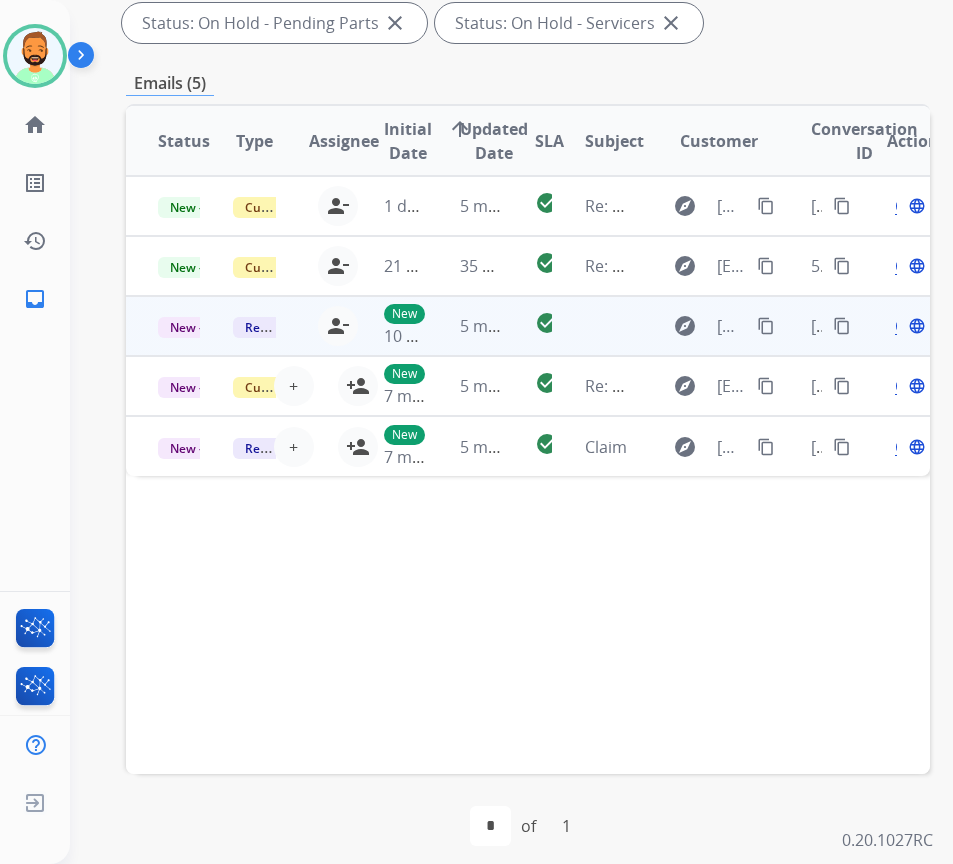 click on "Open" at bounding box center [915, 326] 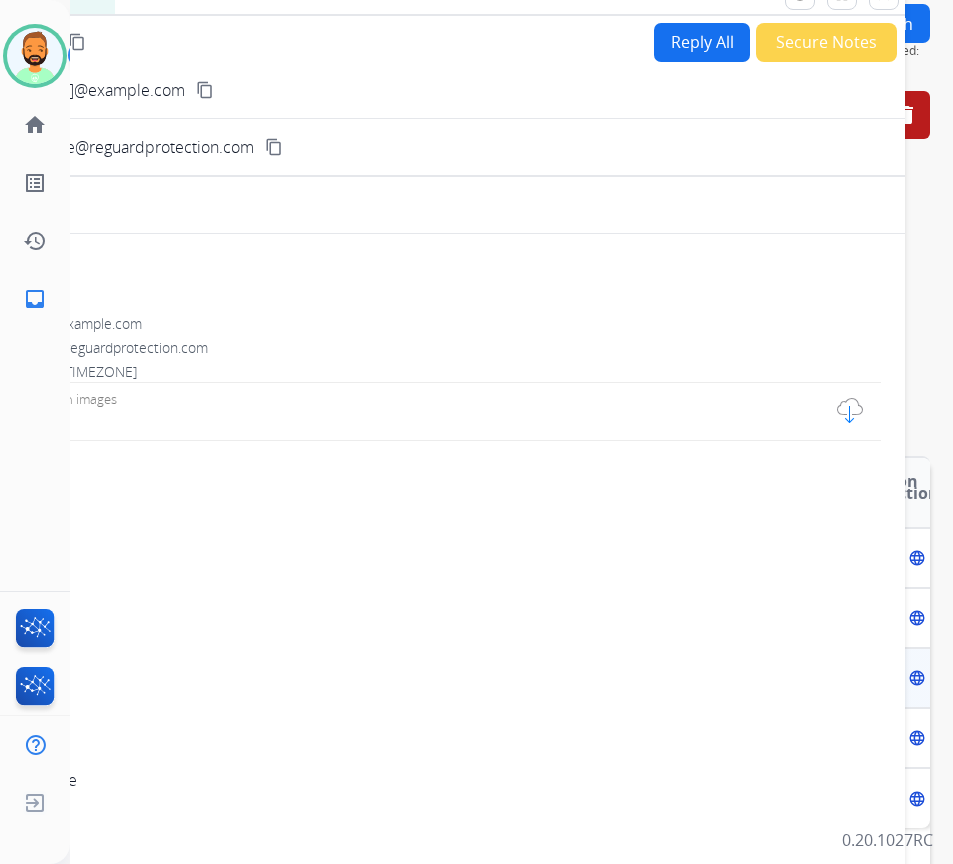 scroll, scrollTop: 100, scrollLeft: 0, axis: vertical 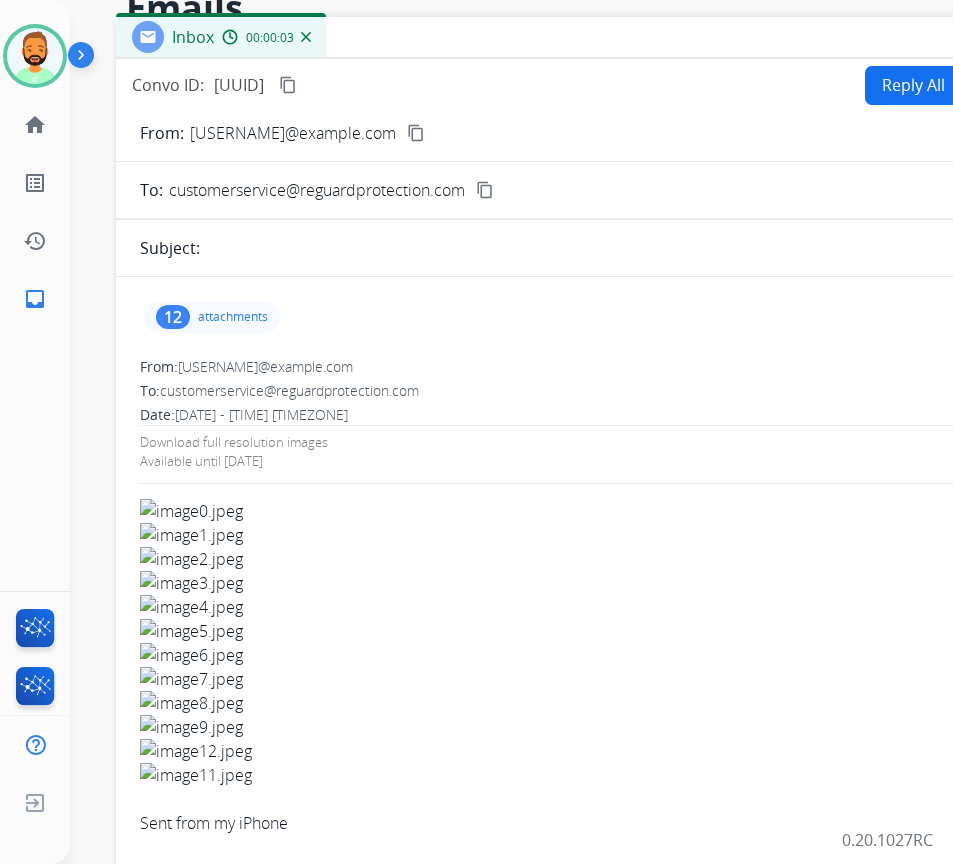 drag, startPoint x: 396, startPoint y: 42, endPoint x: 598, endPoint y: 37, distance: 202.06187 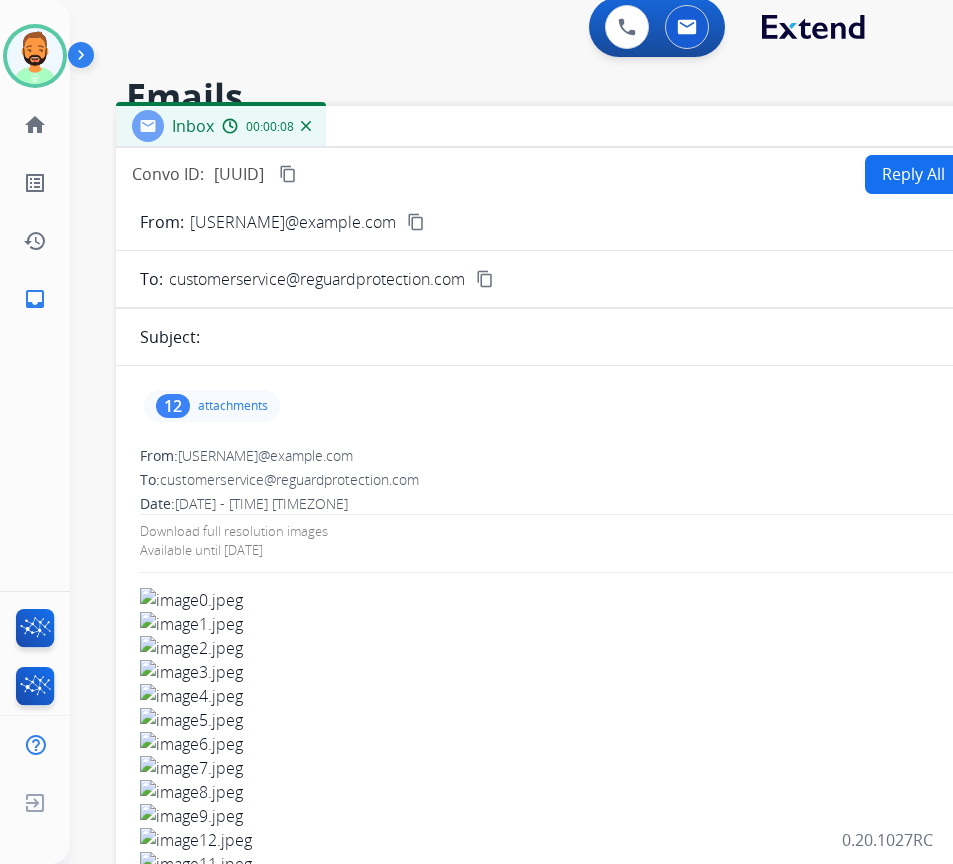 scroll, scrollTop: 0, scrollLeft: 0, axis: both 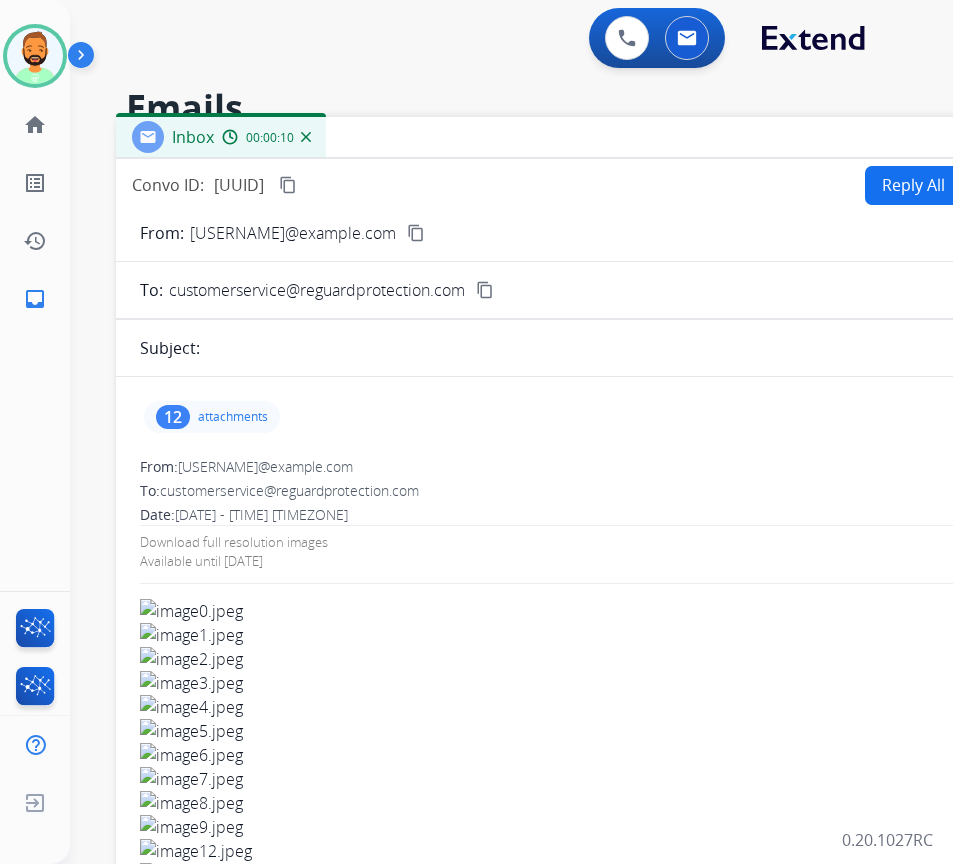 click on "content_copy" at bounding box center [416, 233] 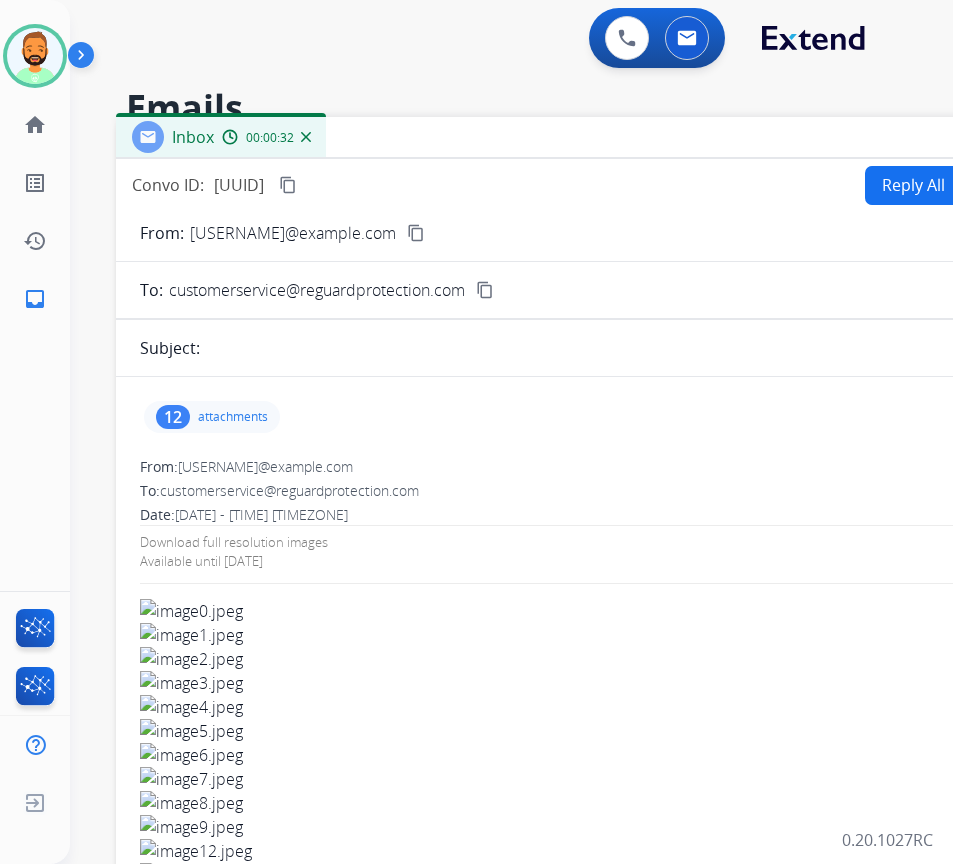 click on "attachments" at bounding box center [233, 417] 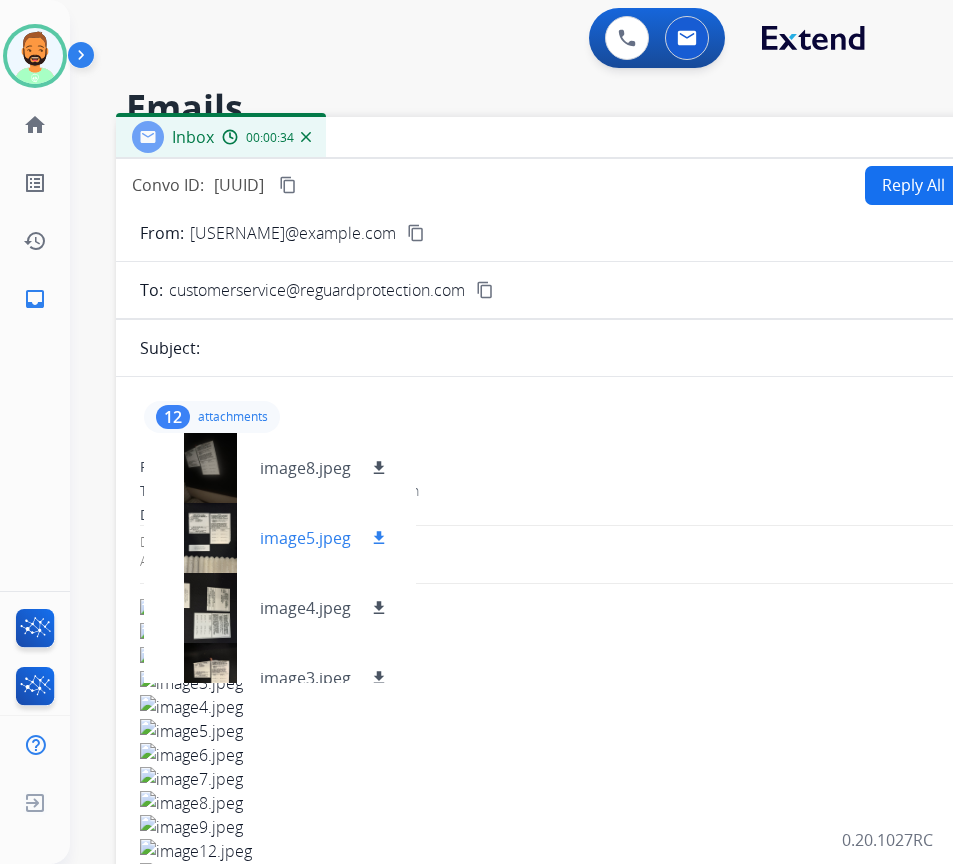 click at bounding box center (210, 538) 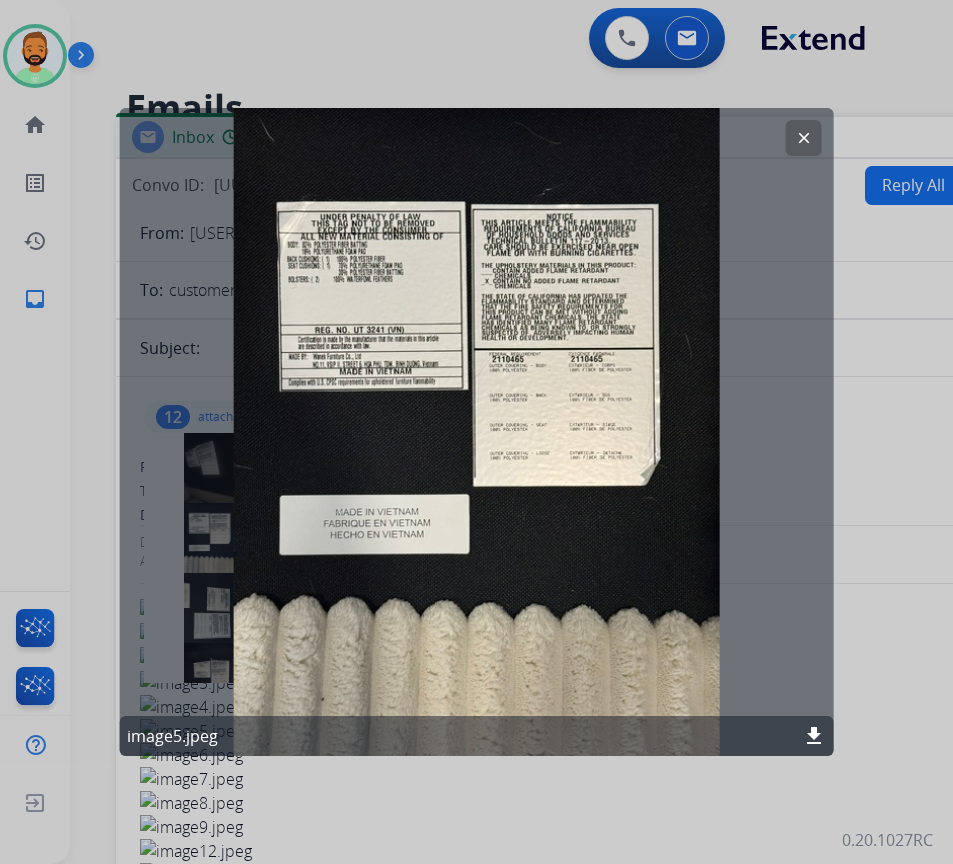click on "clear" 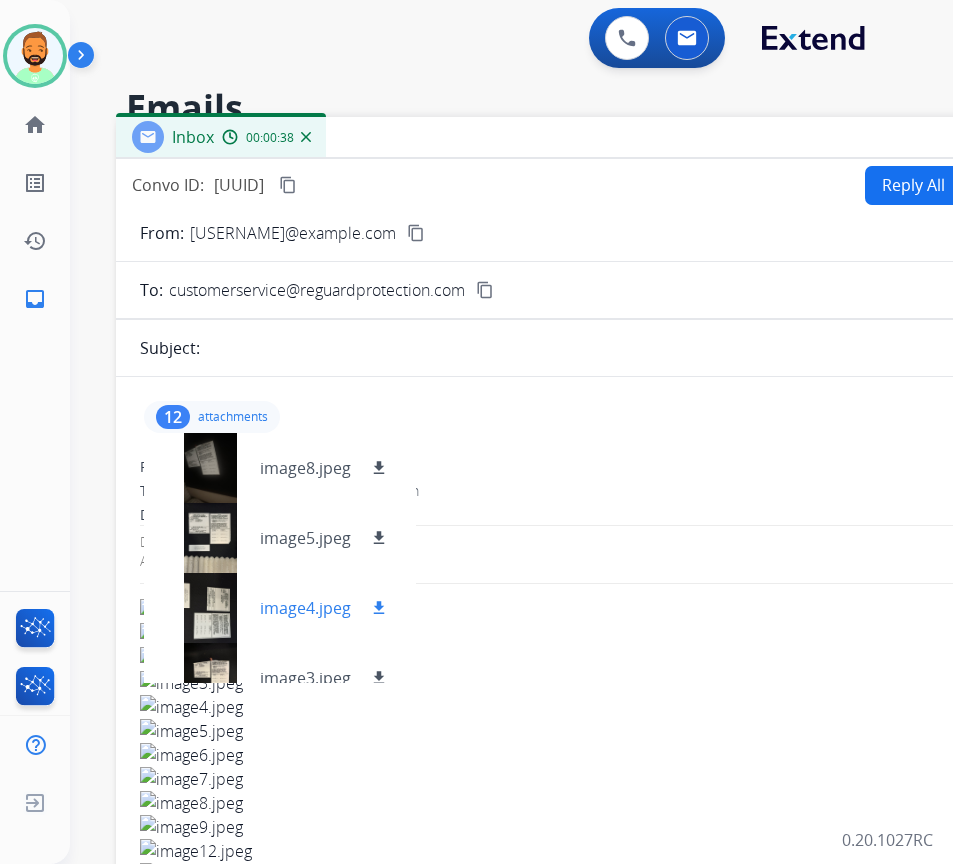 click at bounding box center [210, 608] 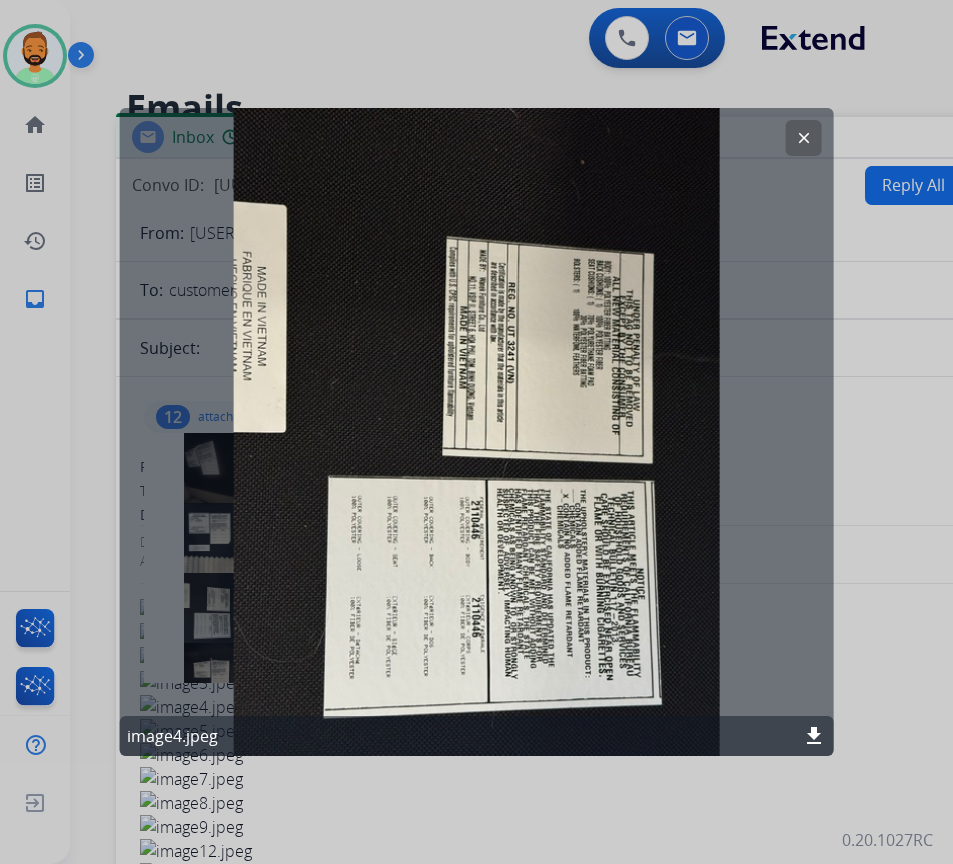 click on "download" 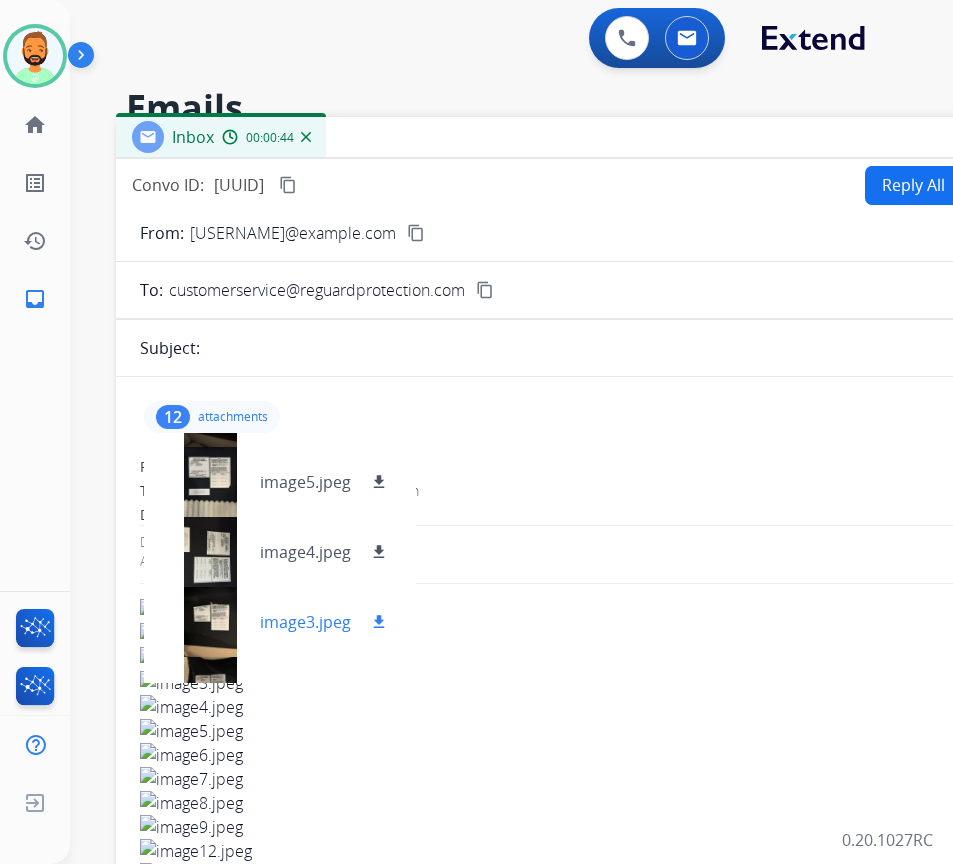 scroll, scrollTop: 100, scrollLeft: 0, axis: vertical 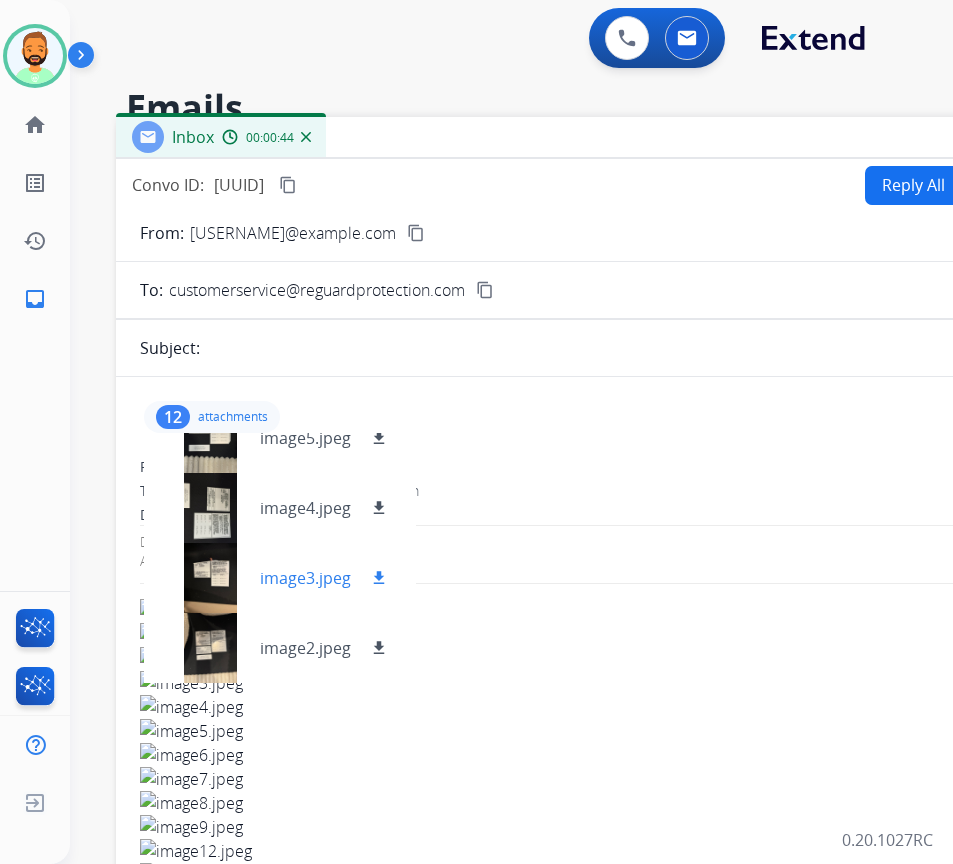 click at bounding box center [210, 578] 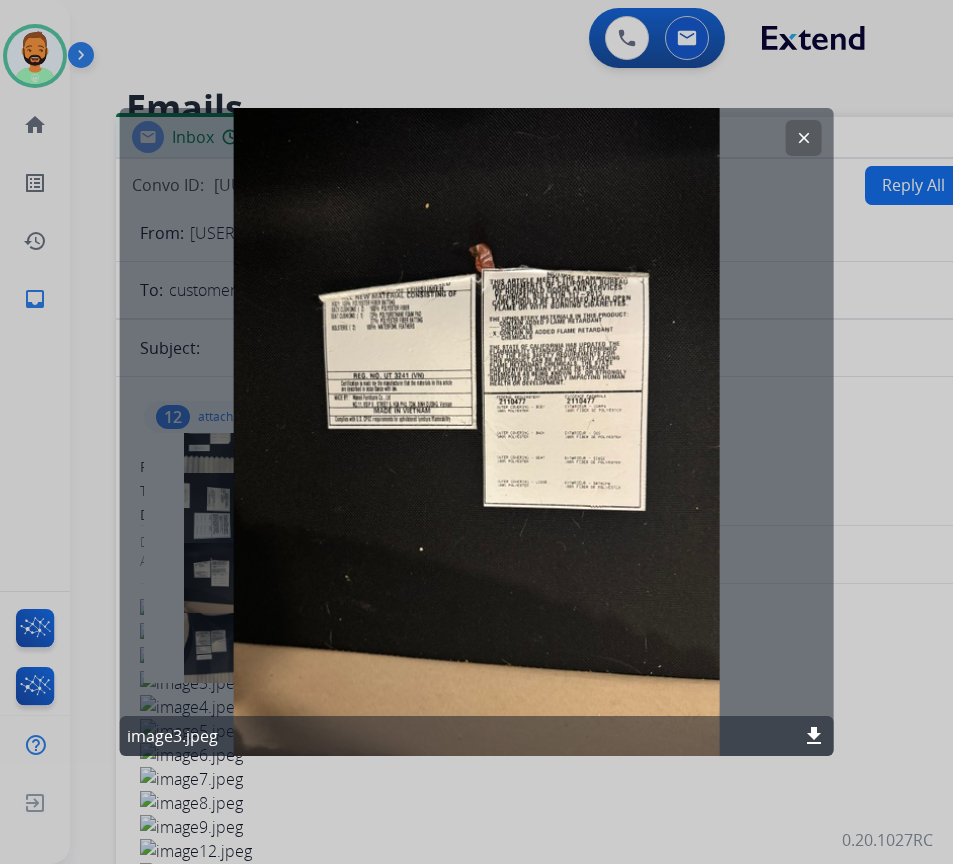 click on "clear" 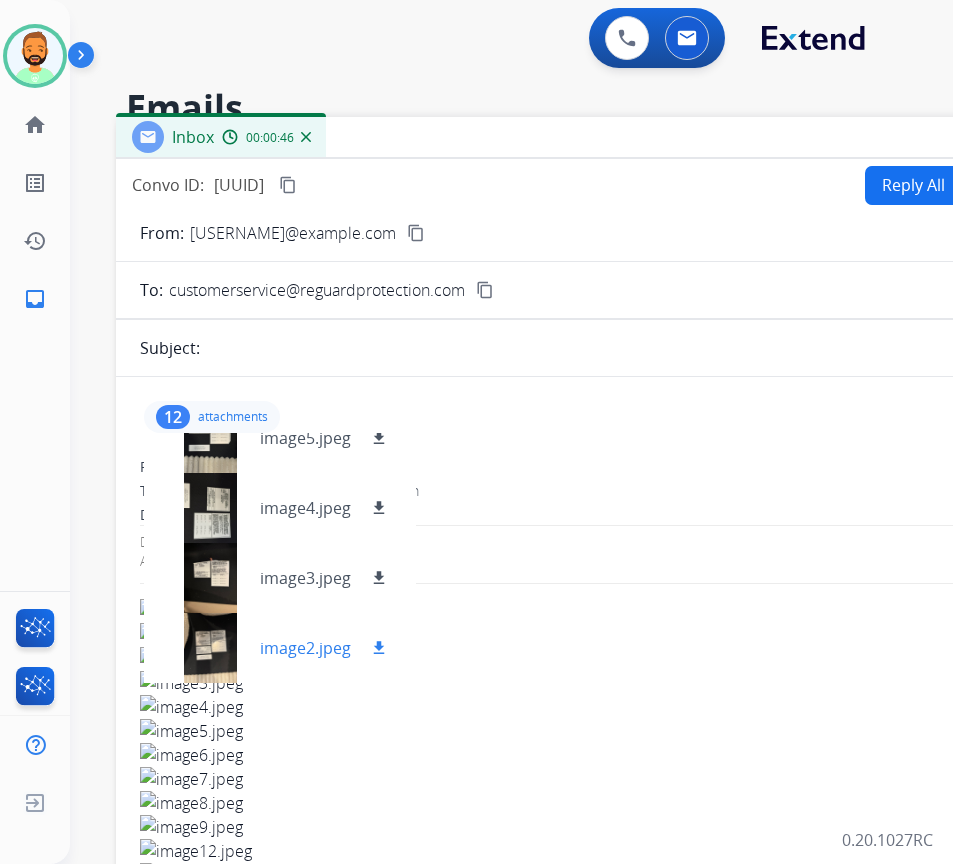 click at bounding box center [210, 648] 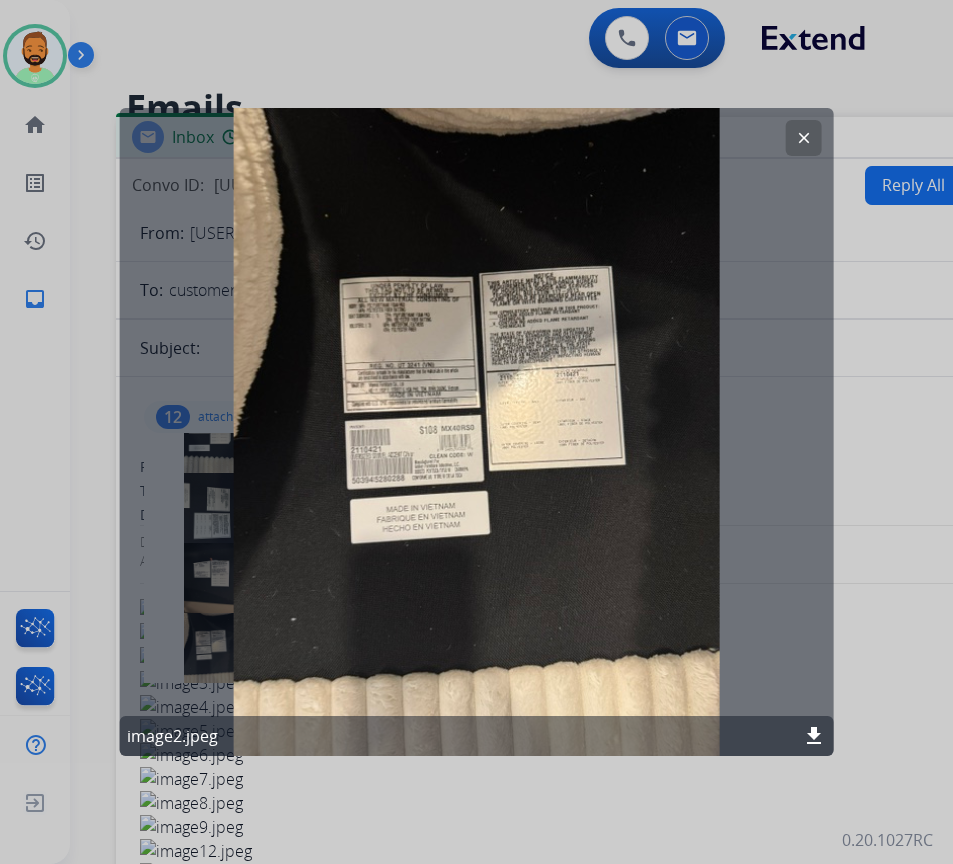 click on "clear" 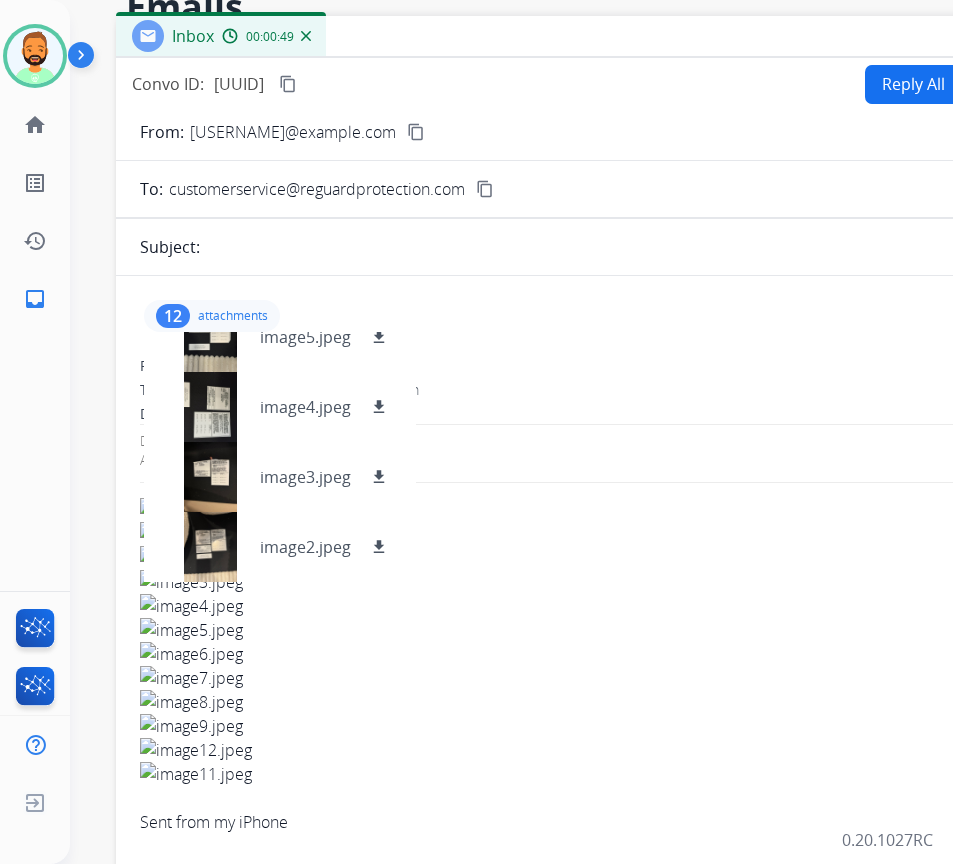 scroll, scrollTop: 200, scrollLeft: 0, axis: vertical 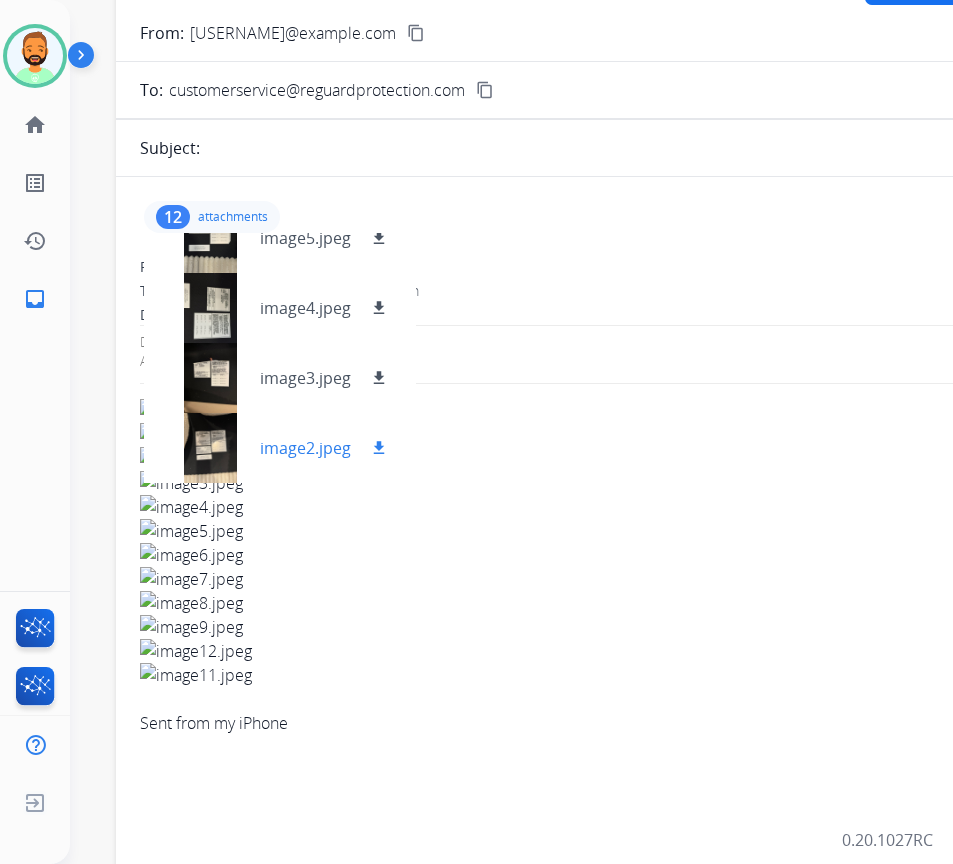 click at bounding box center (210, 448) 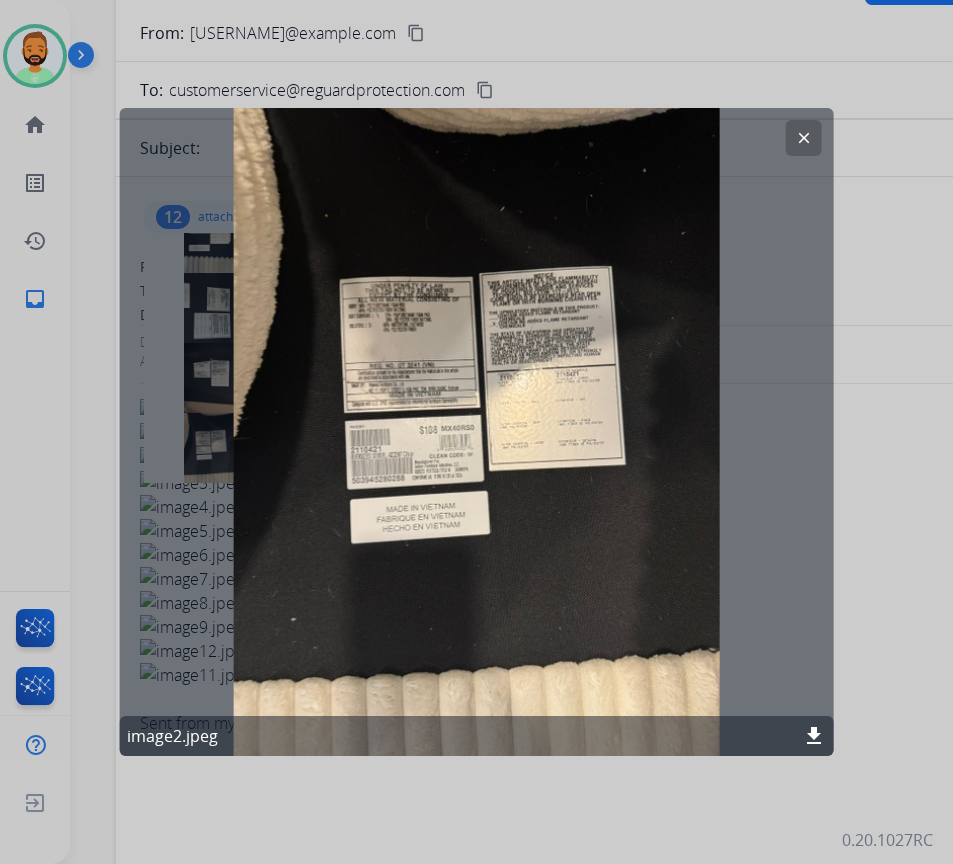 click on "clear" 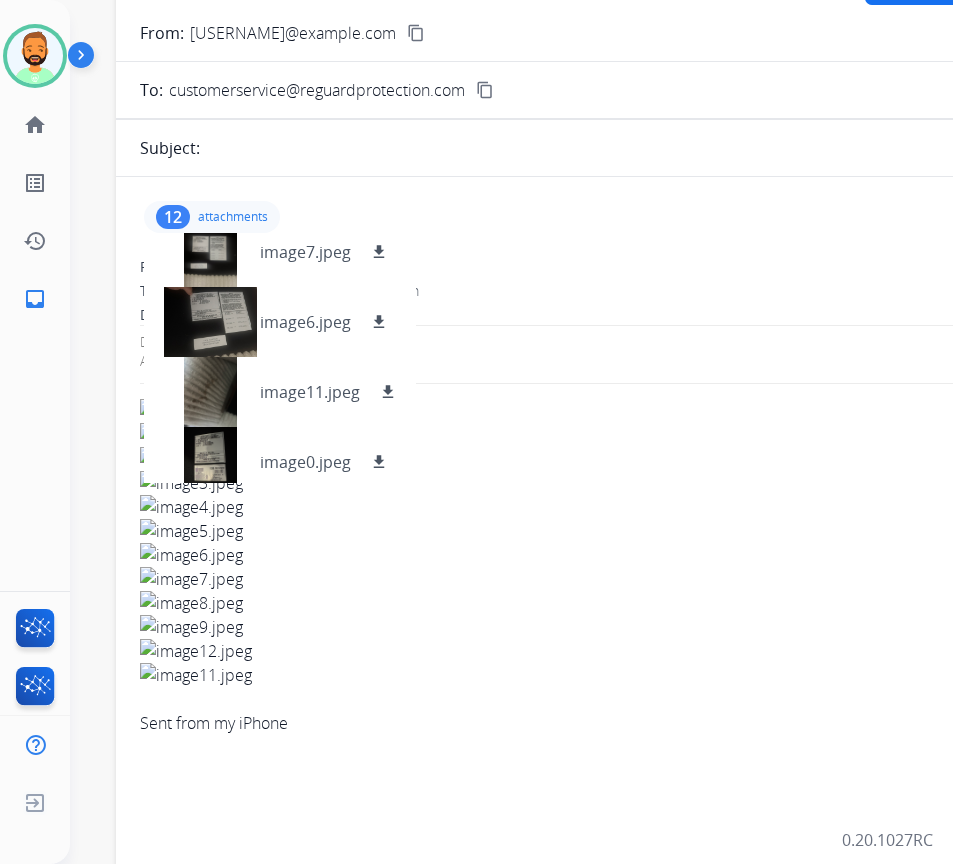 scroll, scrollTop: 400, scrollLeft: 0, axis: vertical 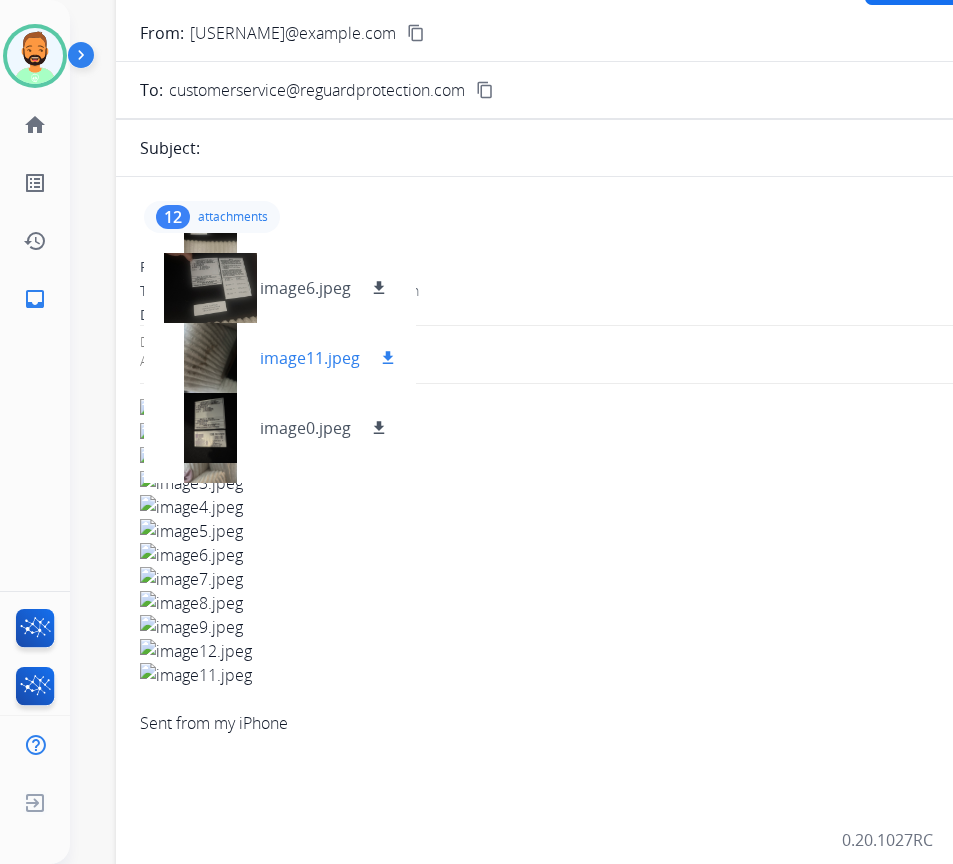 click at bounding box center [210, 358] 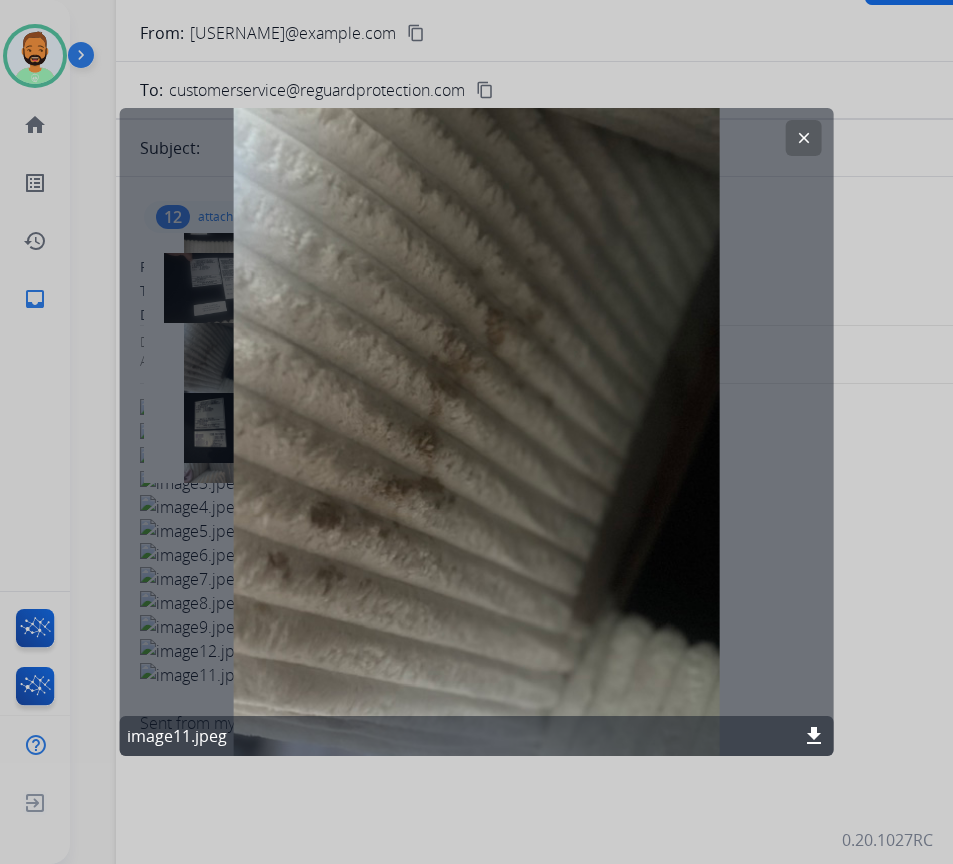 click on "download" 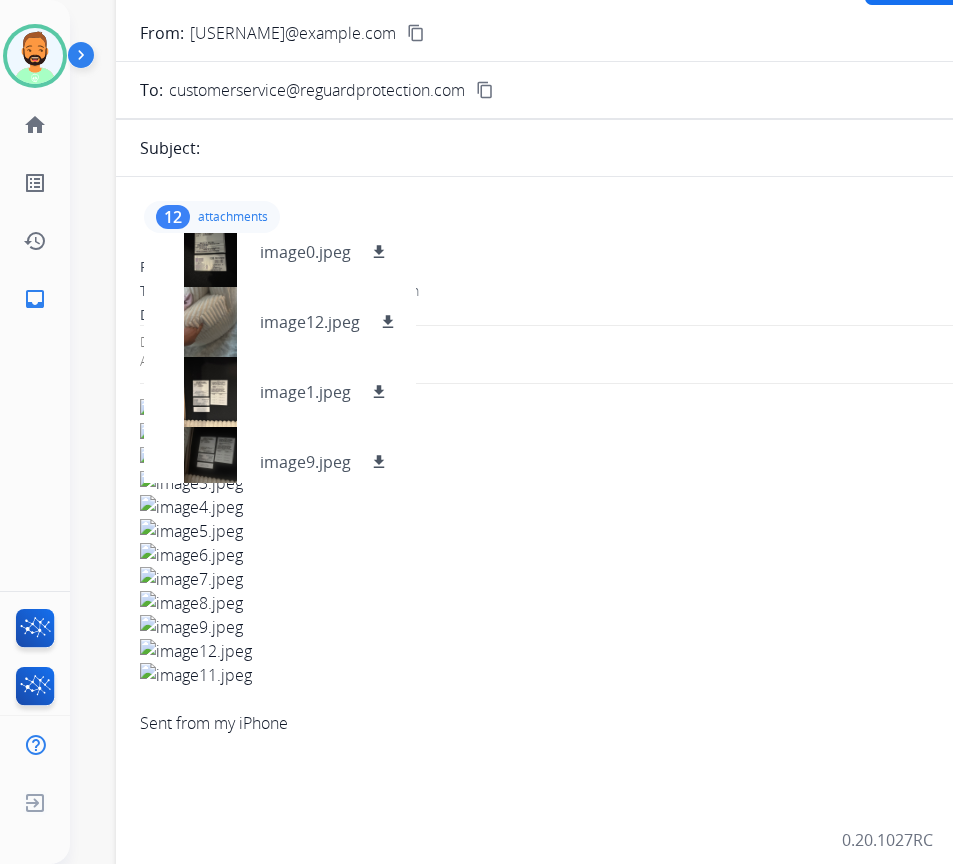 scroll, scrollTop: 590, scrollLeft: 0, axis: vertical 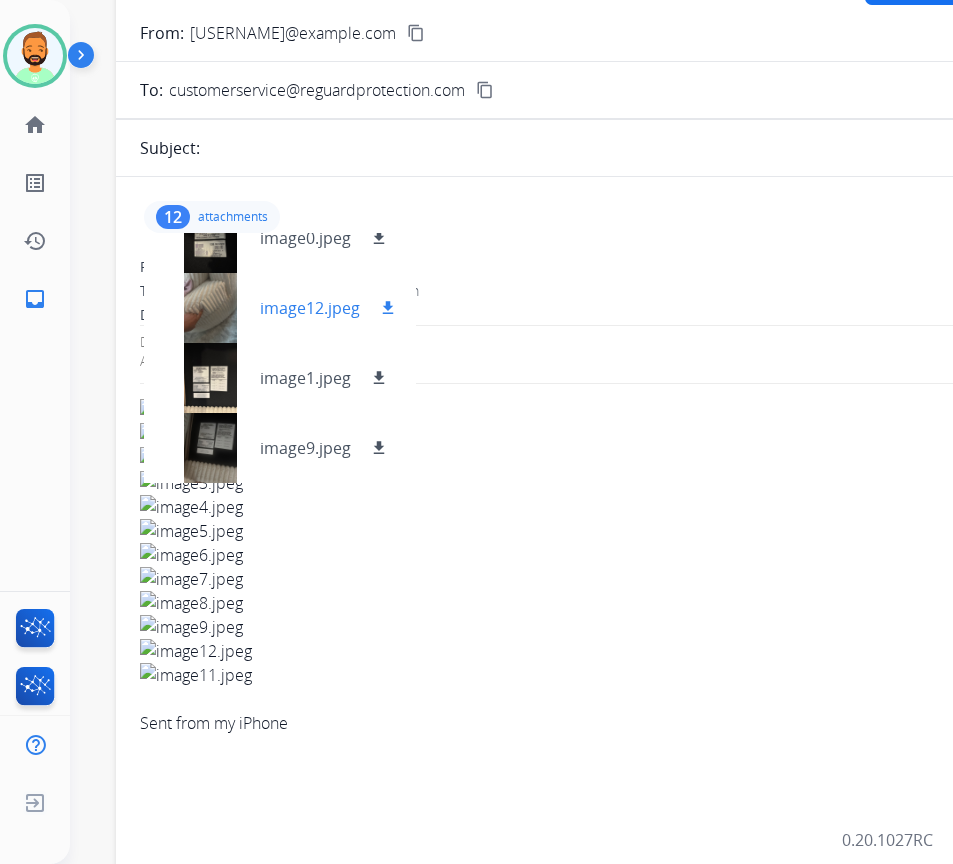 click at bounding box center [210, 308] 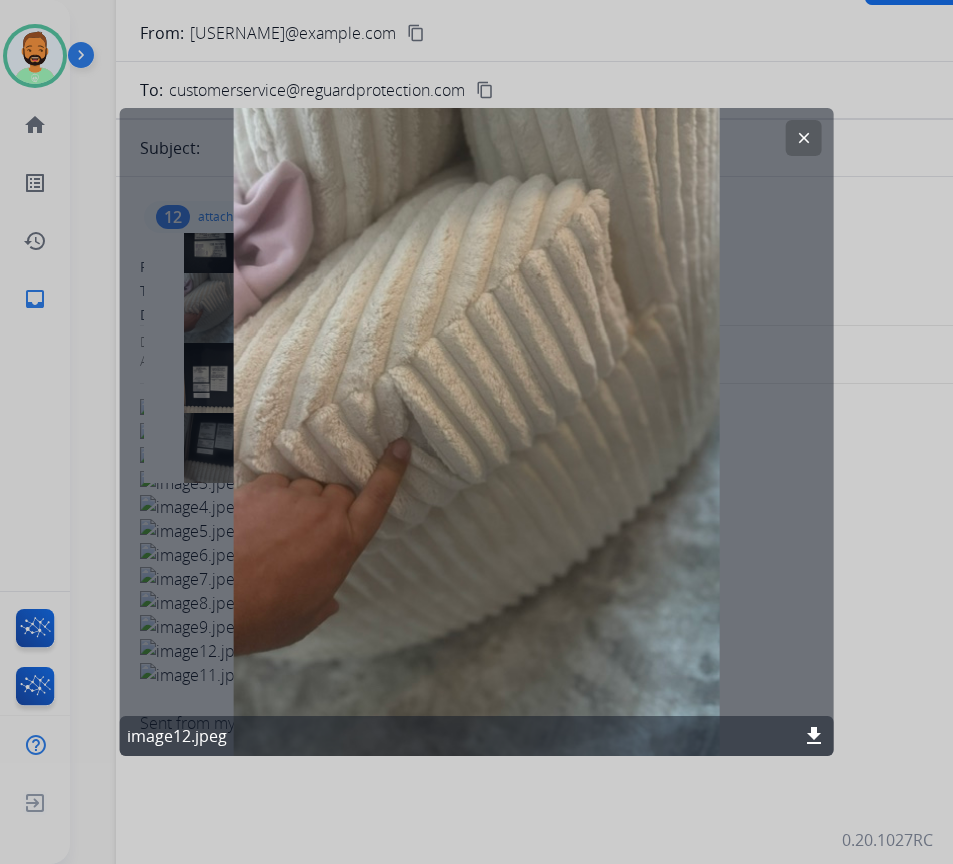 click on "download" 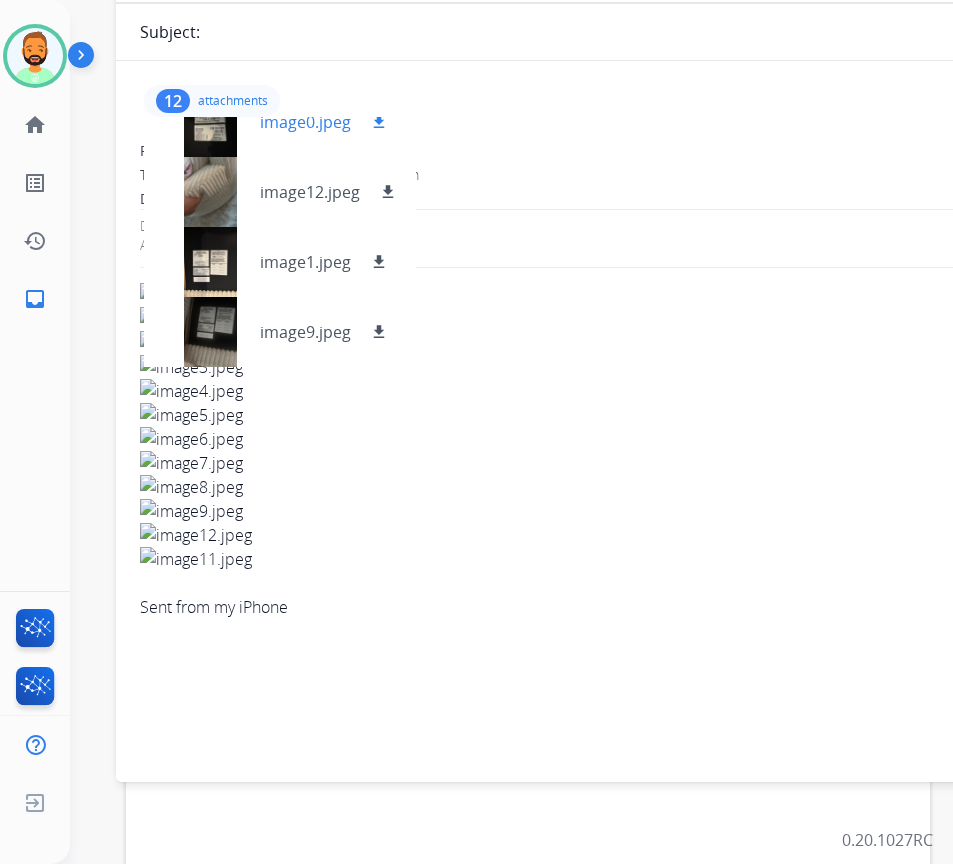 scroll, scrollTop: 314, scrollLeft: 0, axis: vertical 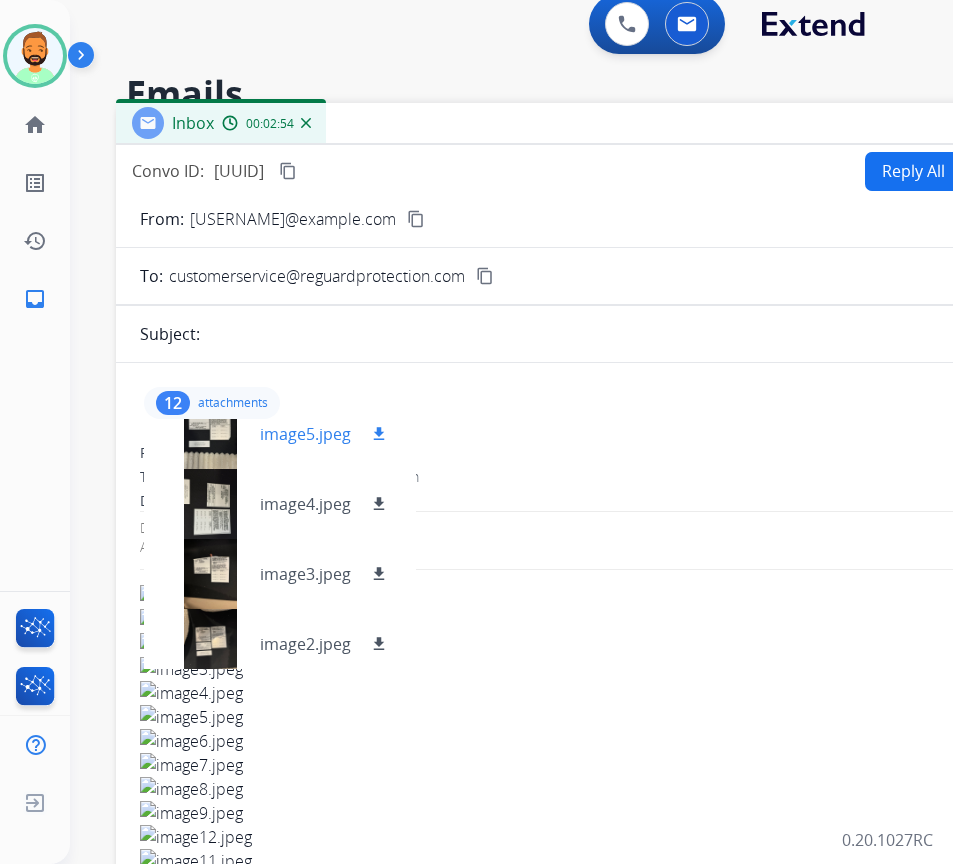 click at bounding box center (210, 434) 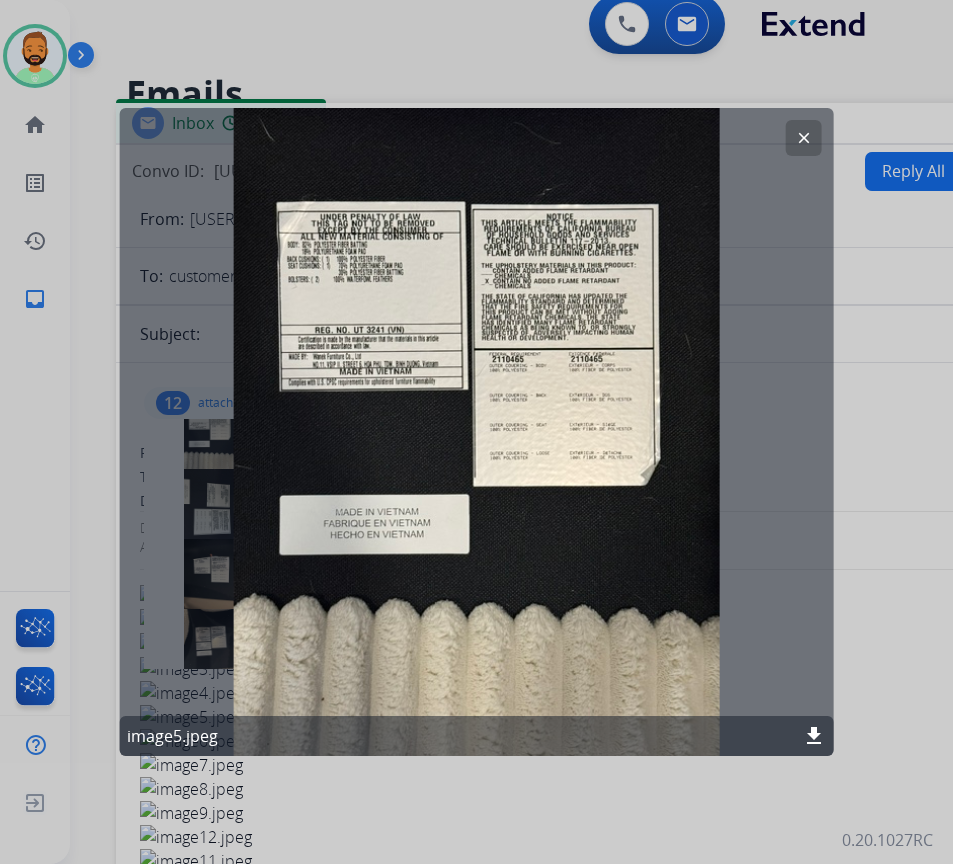 click on "clear" 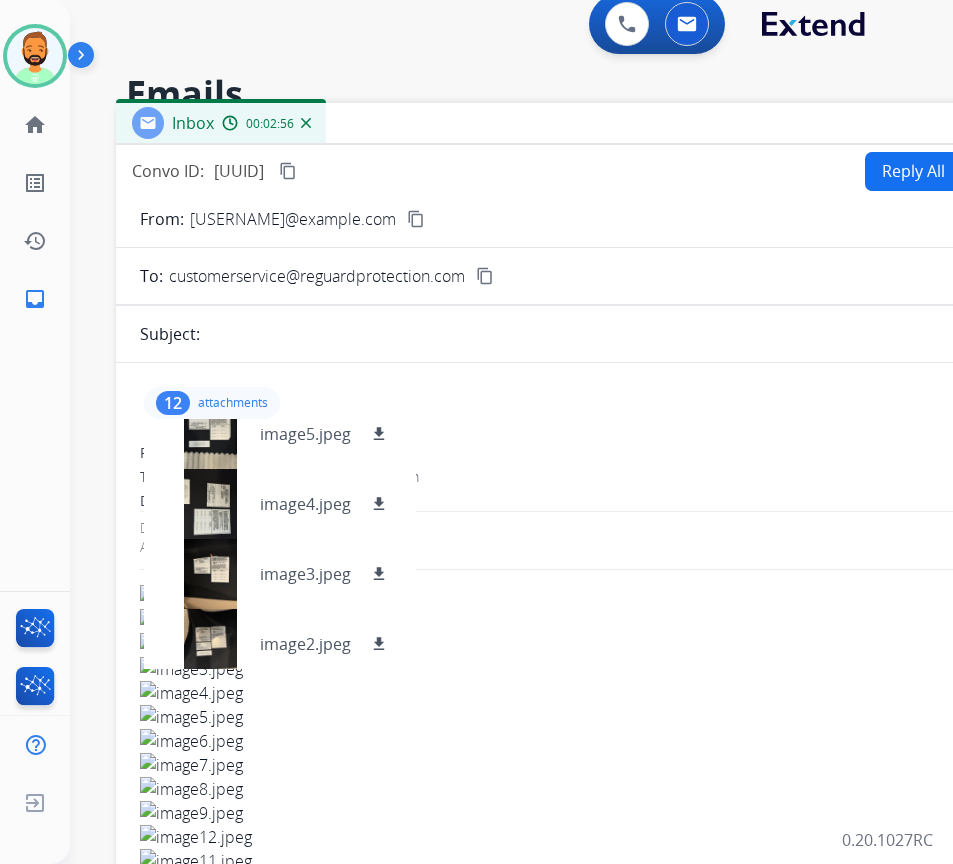 click on "Reply All" at bounding box center (913, 171) 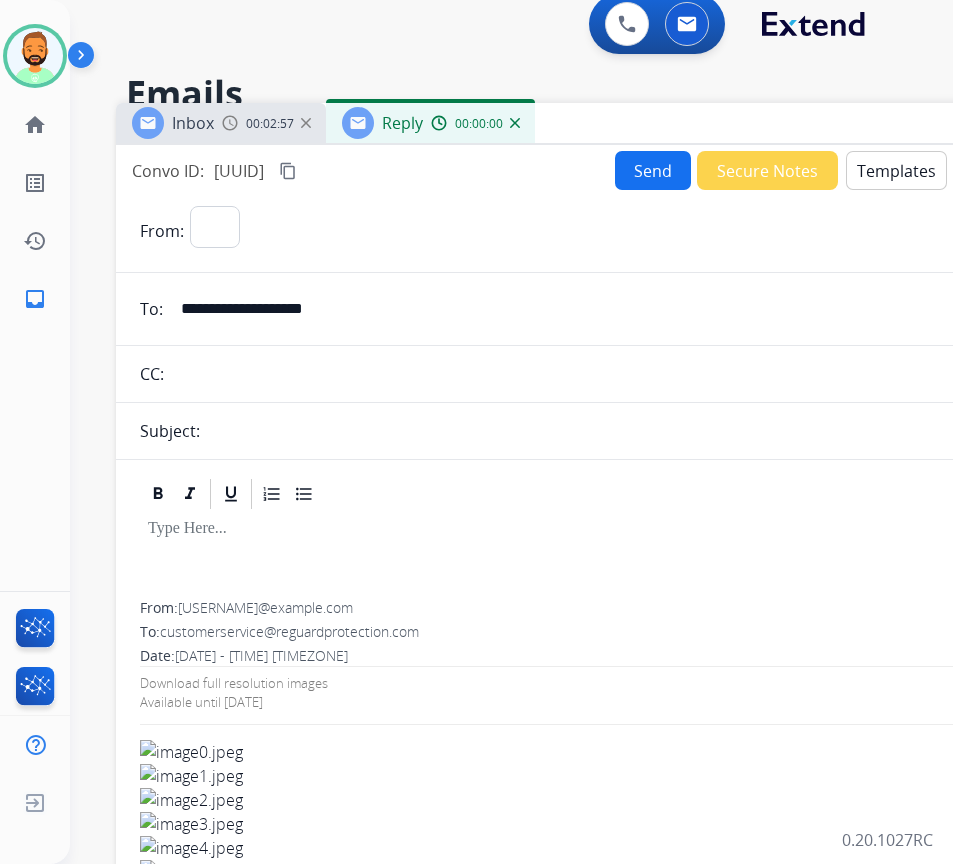 select on "**********" 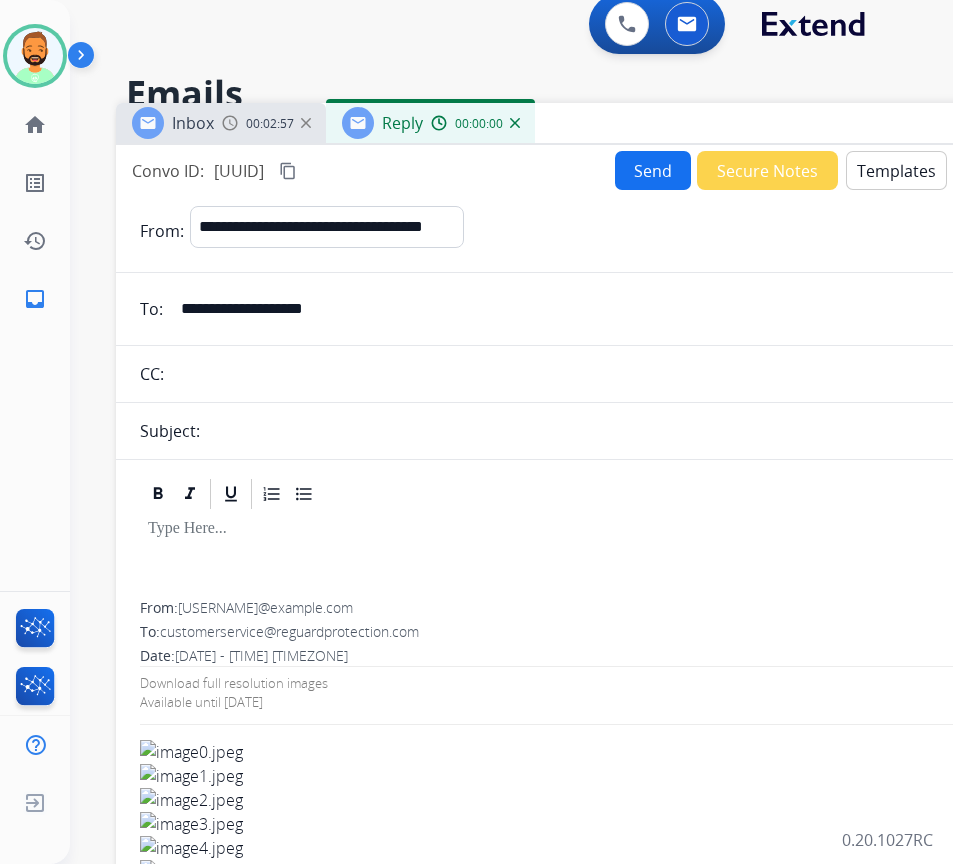click on "Templates" at bounding box center (896, 170) 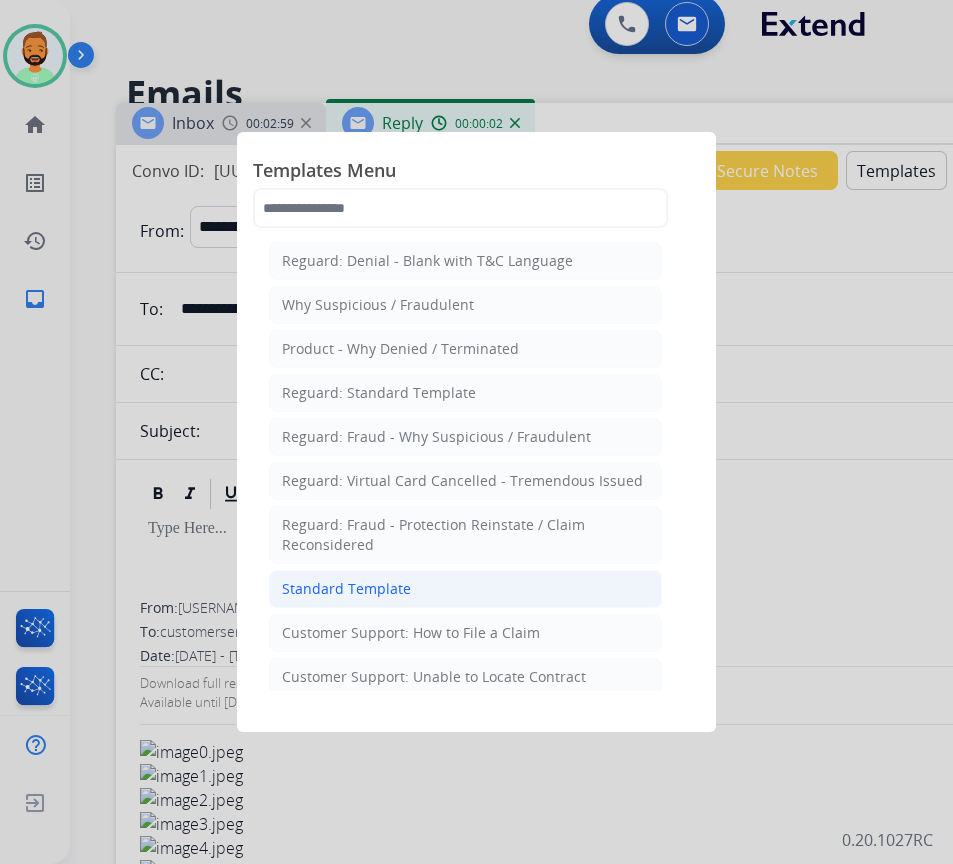 click on "Standard Template" 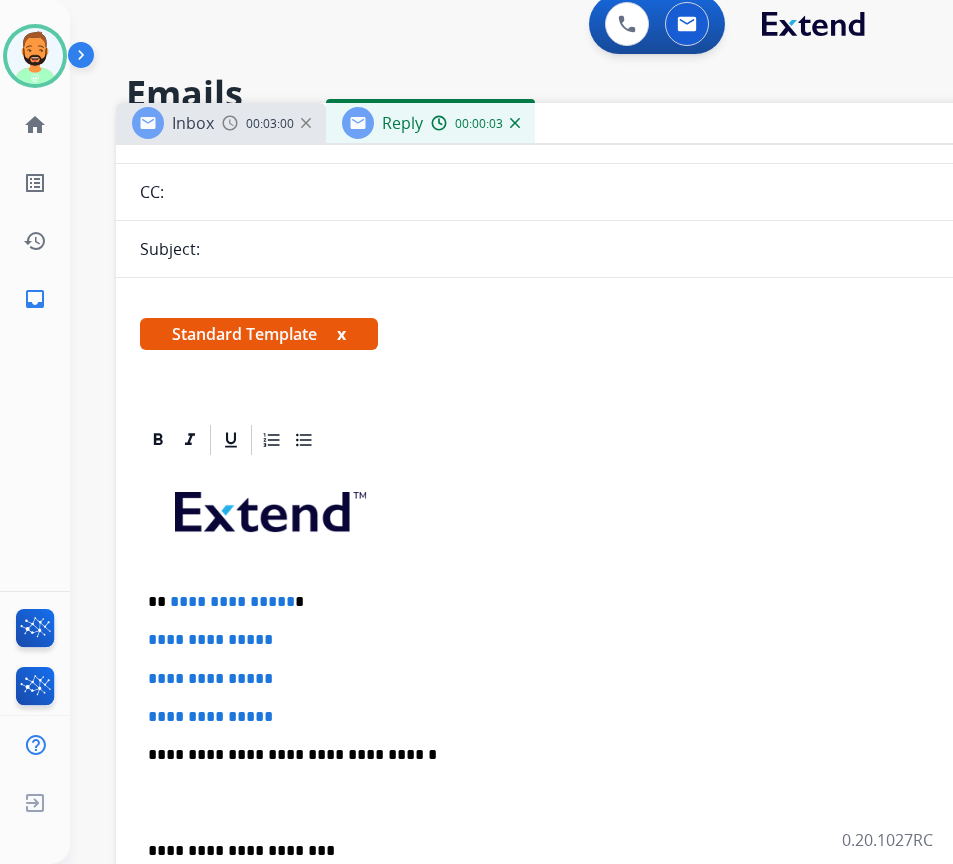 scroll, scrollTop: 200, scrollLeft: 0, axis: vertical 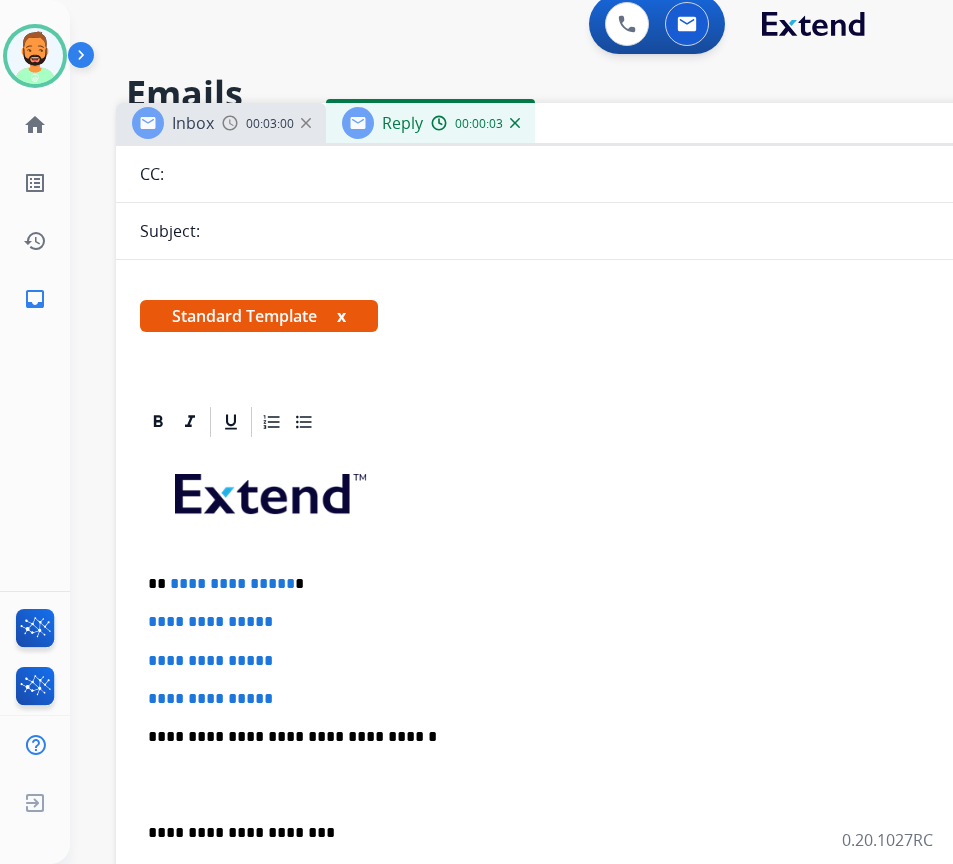 click on "**********" at bounding box center (608, 584) 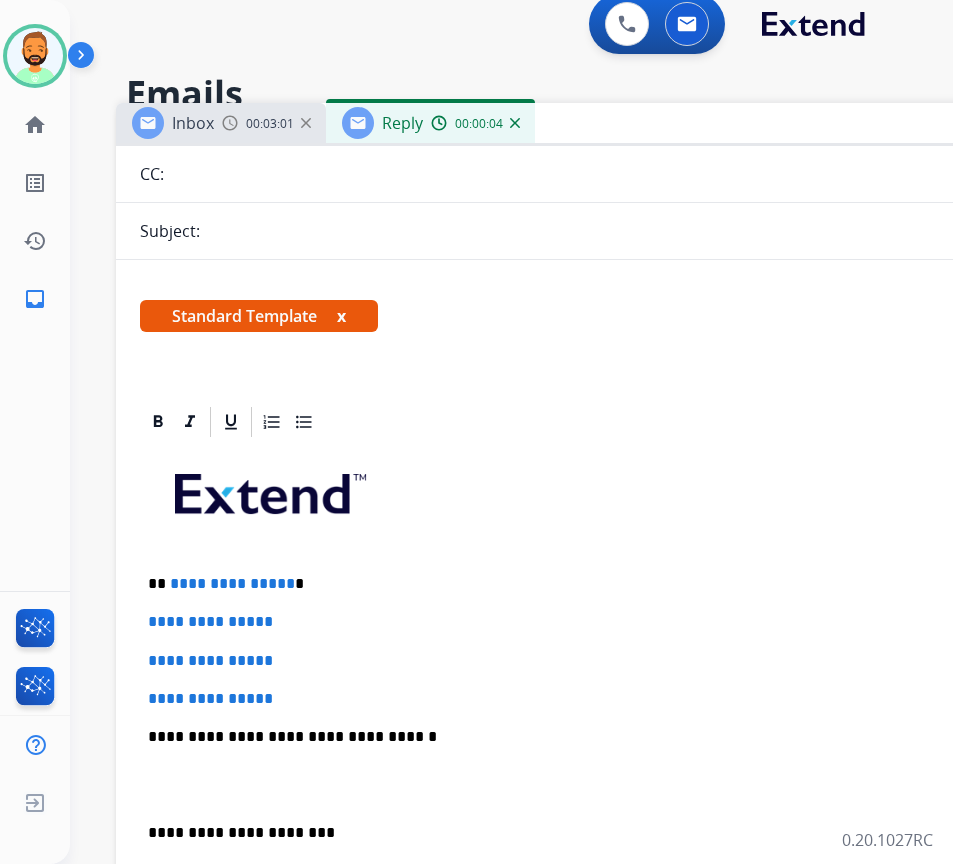 type 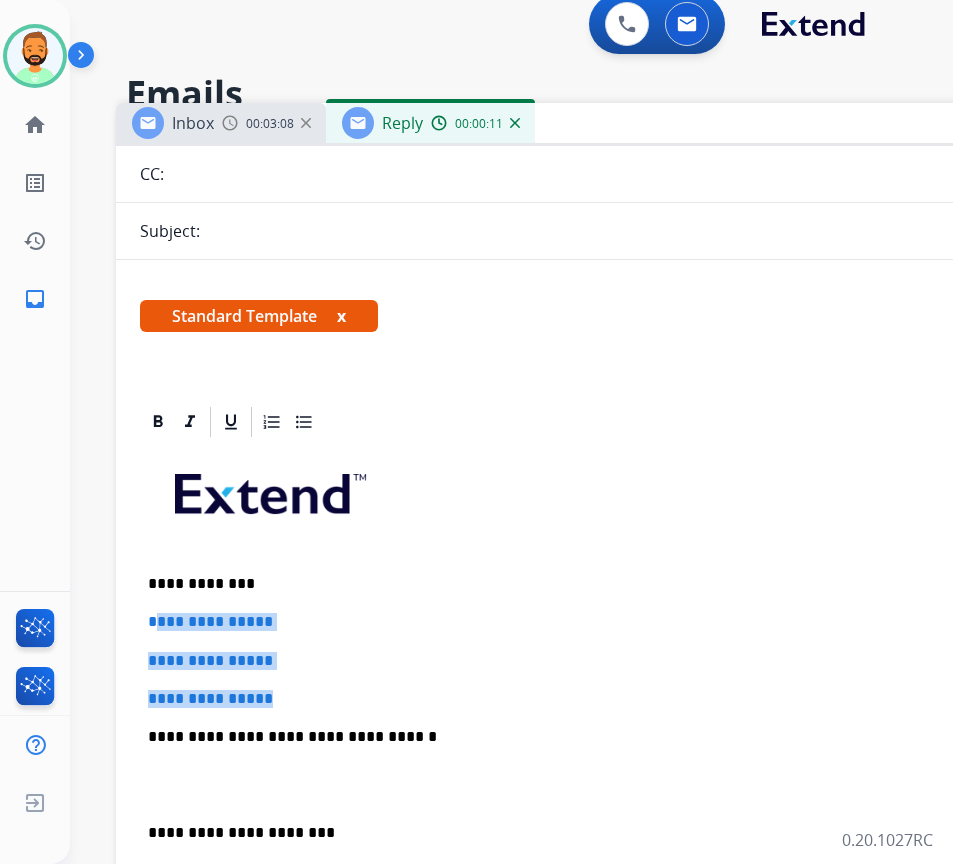 drag, startPoint x: 326, startPoint y: 698, endPoint x: 160, endPoint y: 612, distance: 186.95454 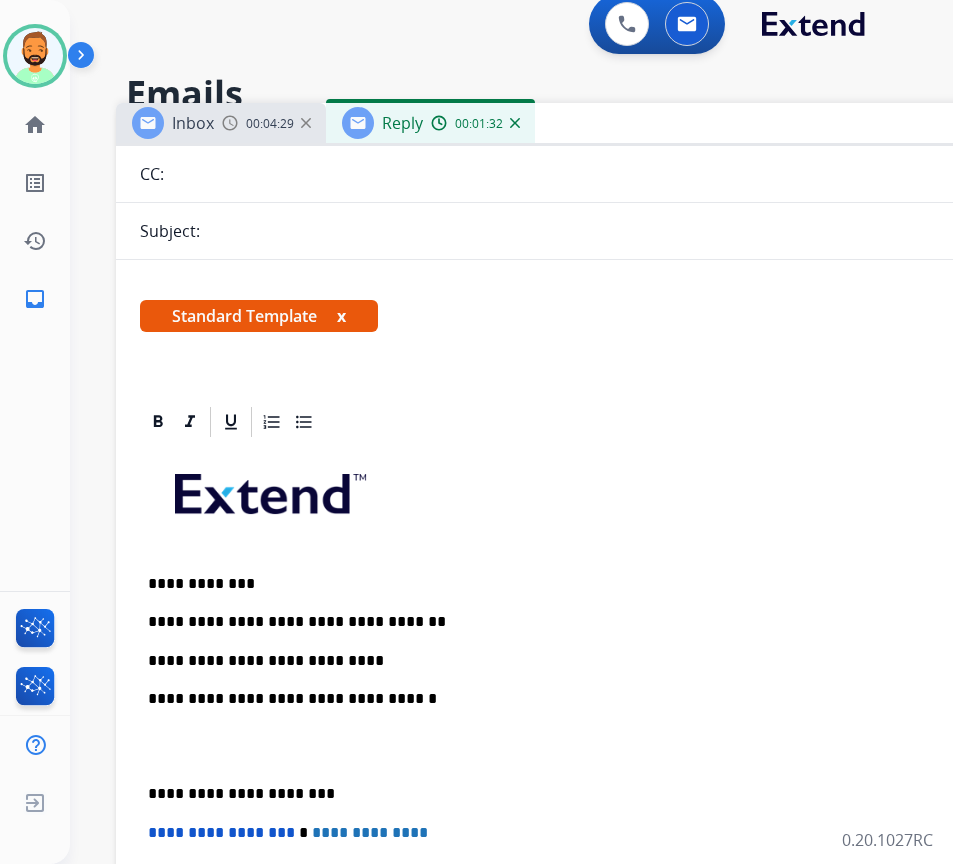 click on "**********" at bounding box center (616, 765) 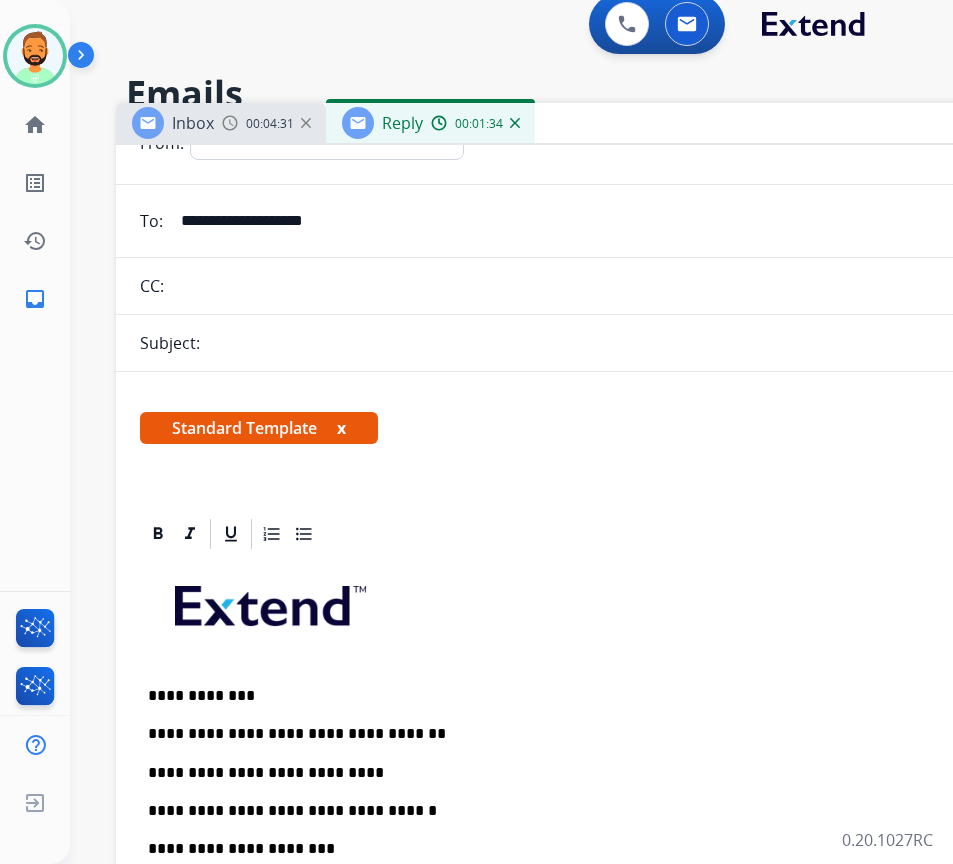 scroll, scrollTop: 0, scrollLeft: 0, axis: both 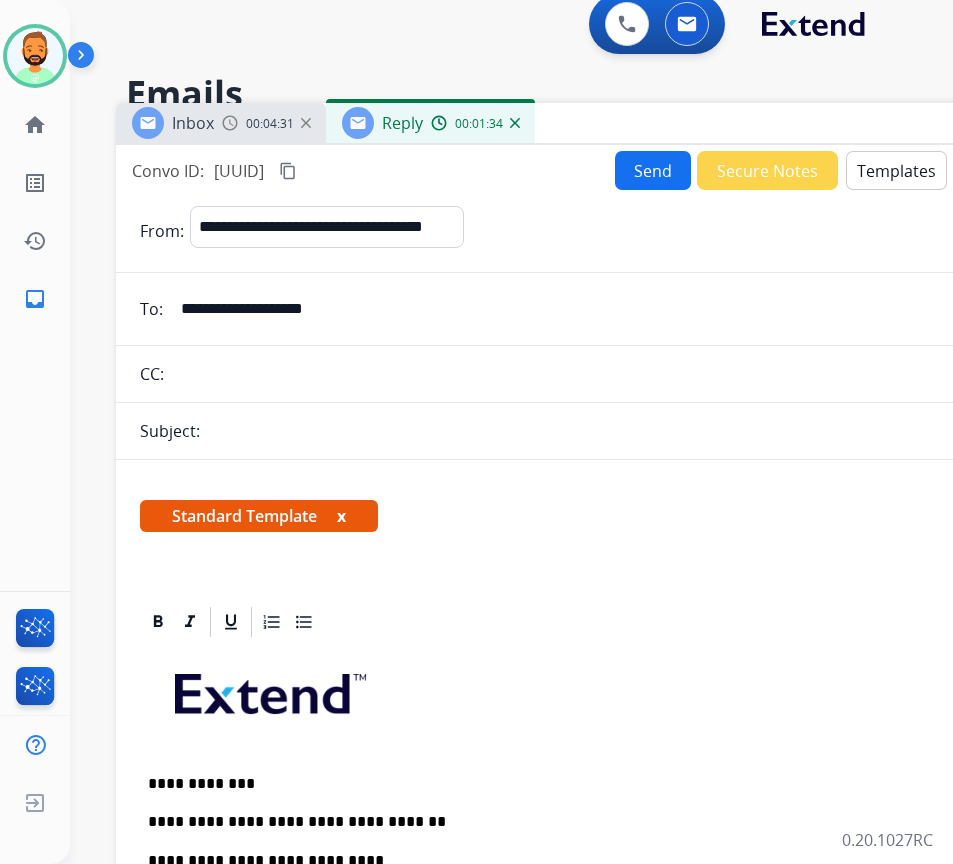 click on "Send" at bounding box center (653, 170) 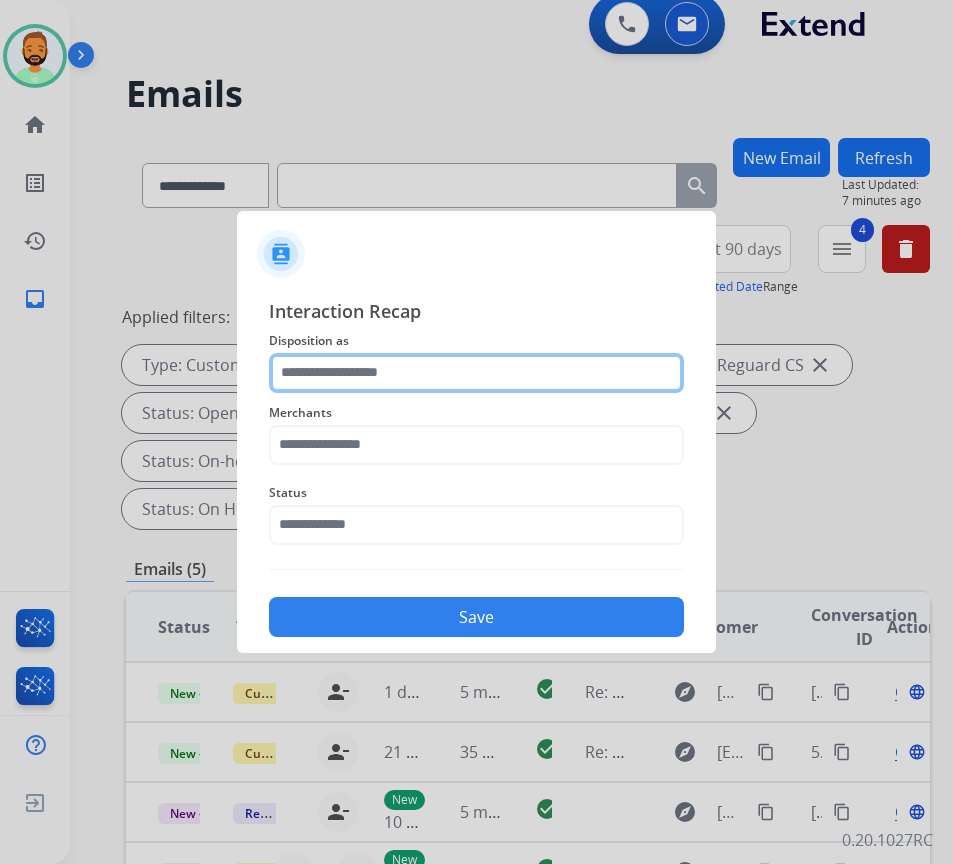 click 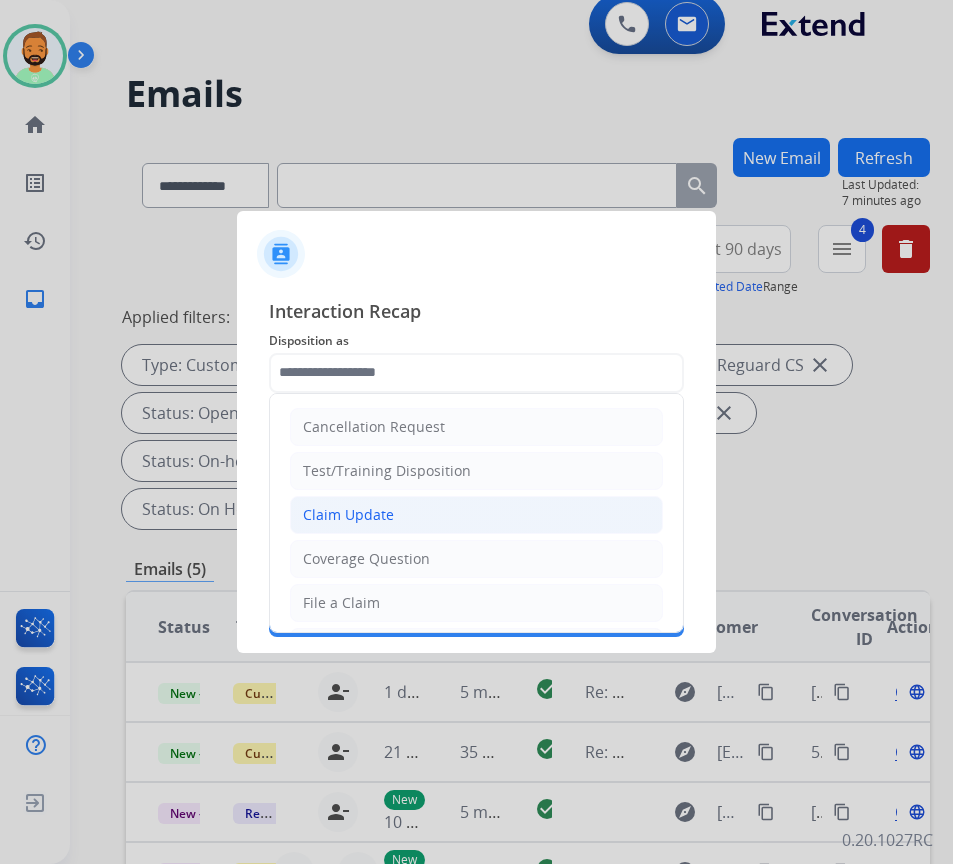 click on "Claim Update" 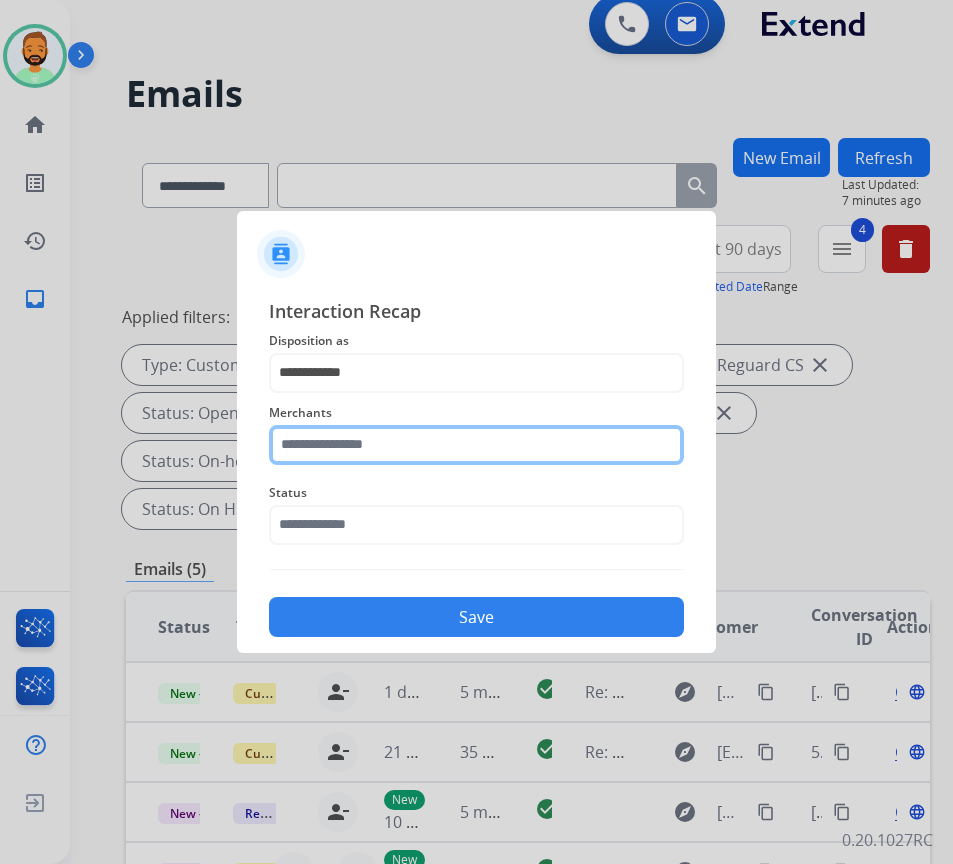 click 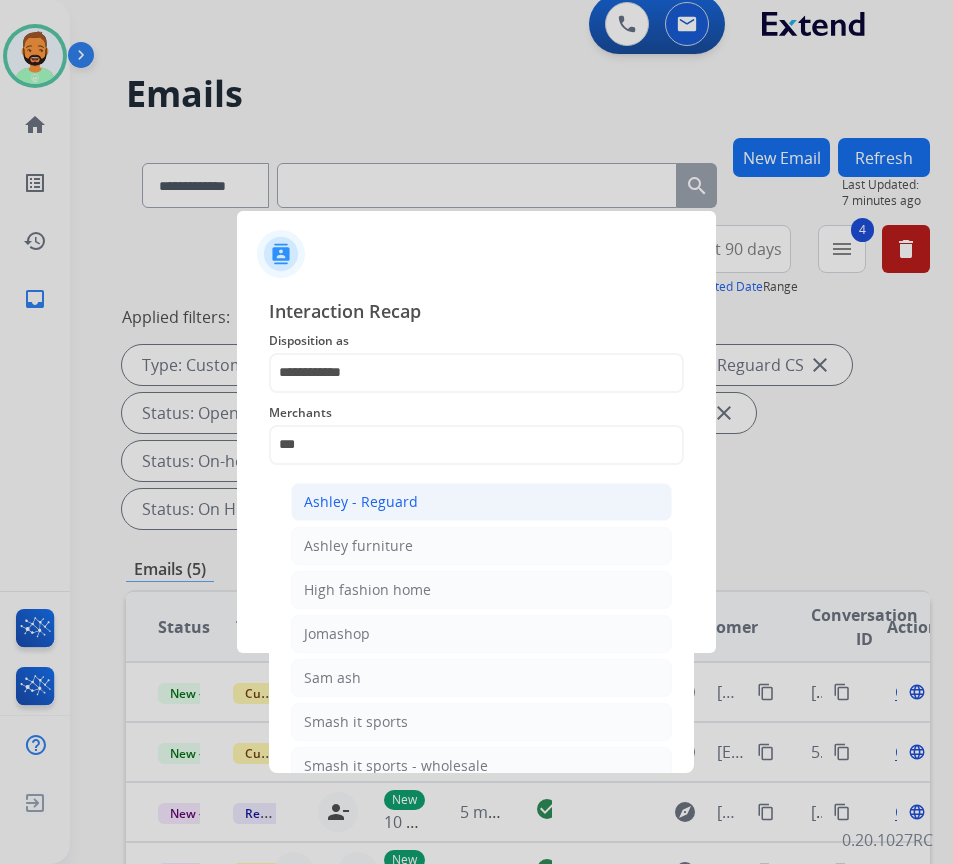 click on "Ashley - Reguard" 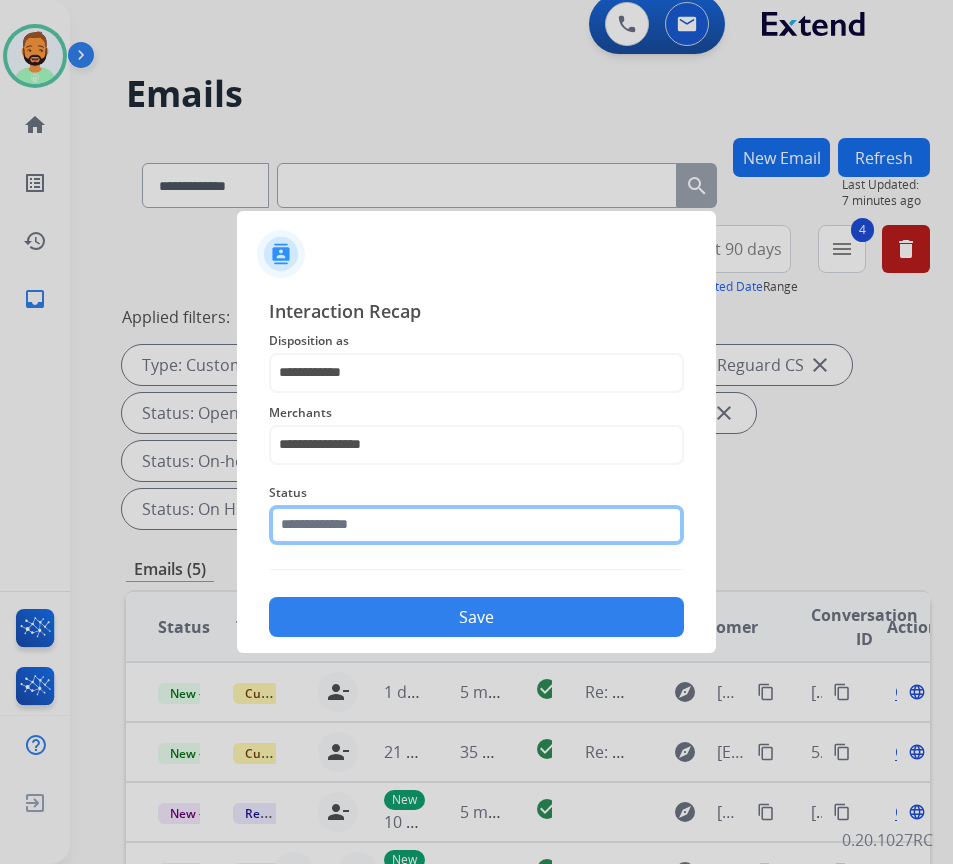 click 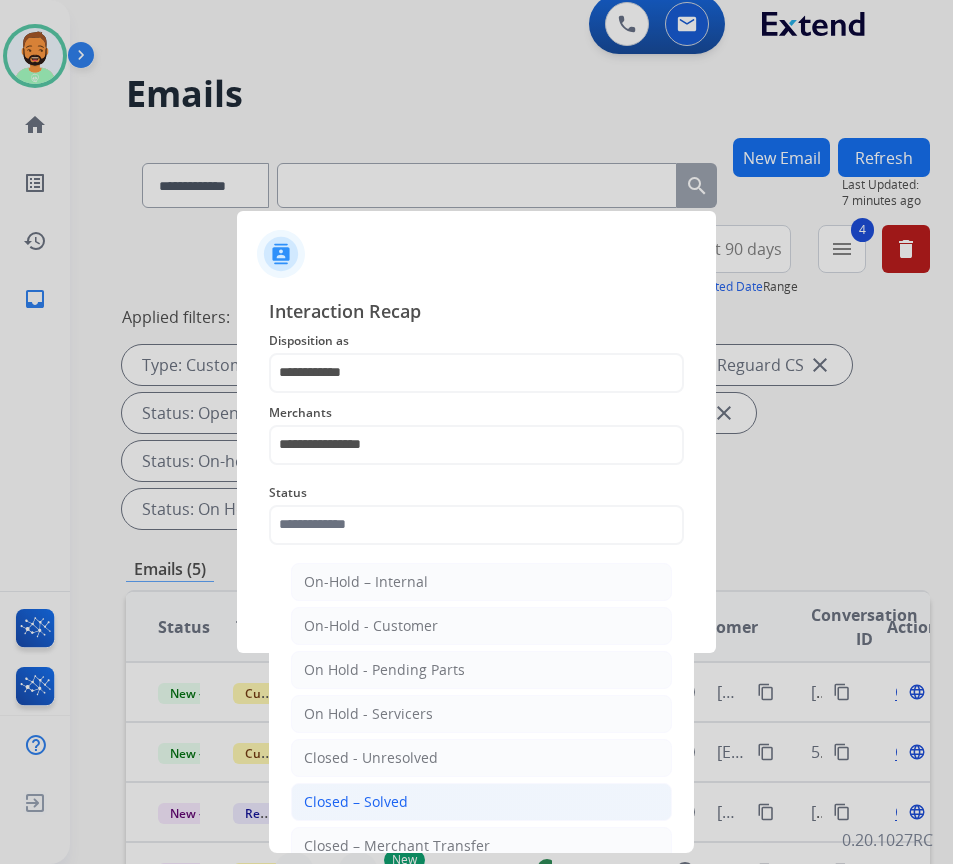 click on "Closed – Solved" 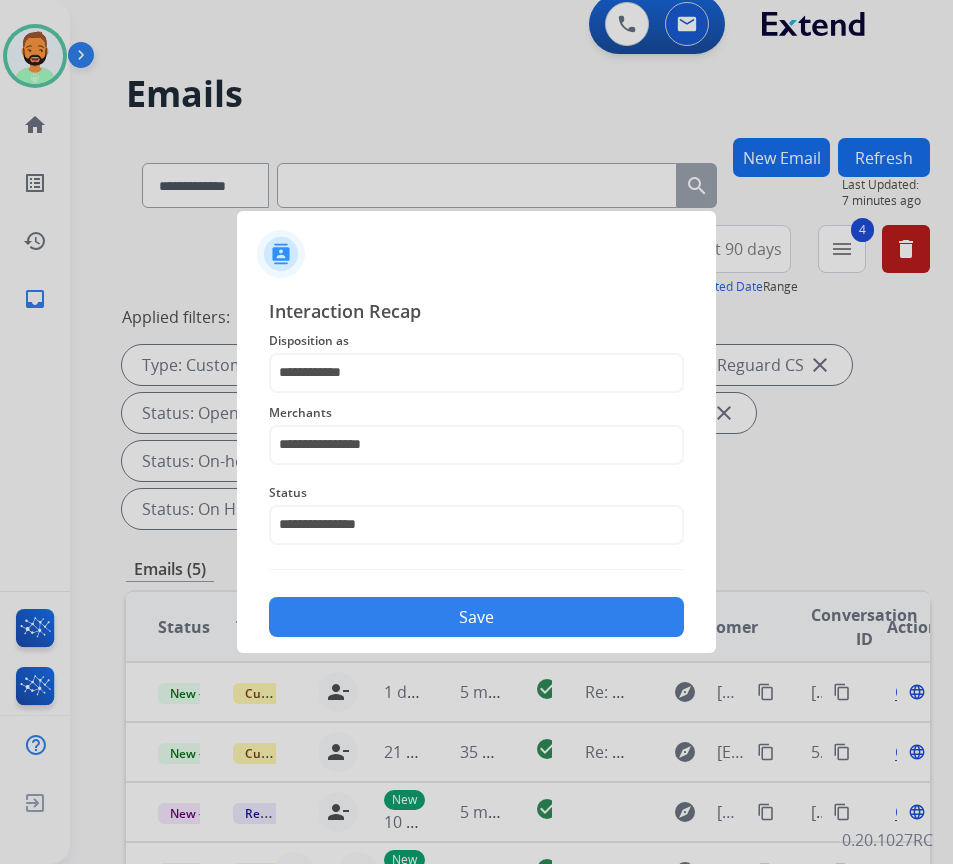 click on "Save" 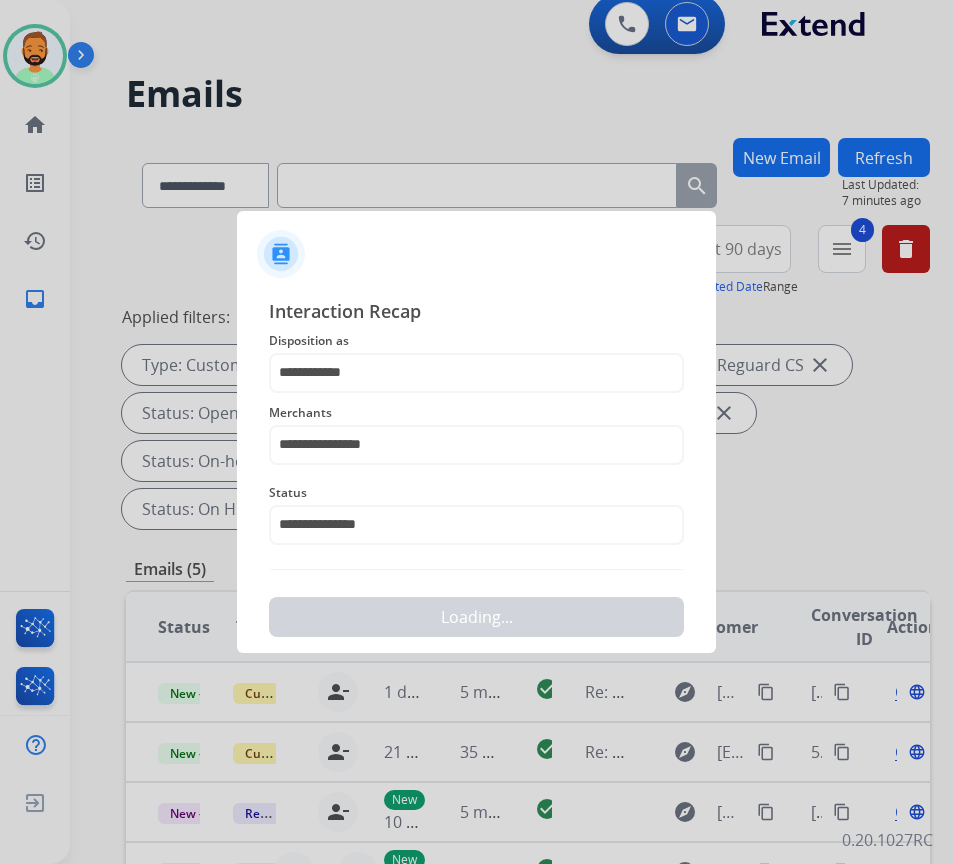 scroll, scrollTop: 0, scrollLeft: 0, axis: both 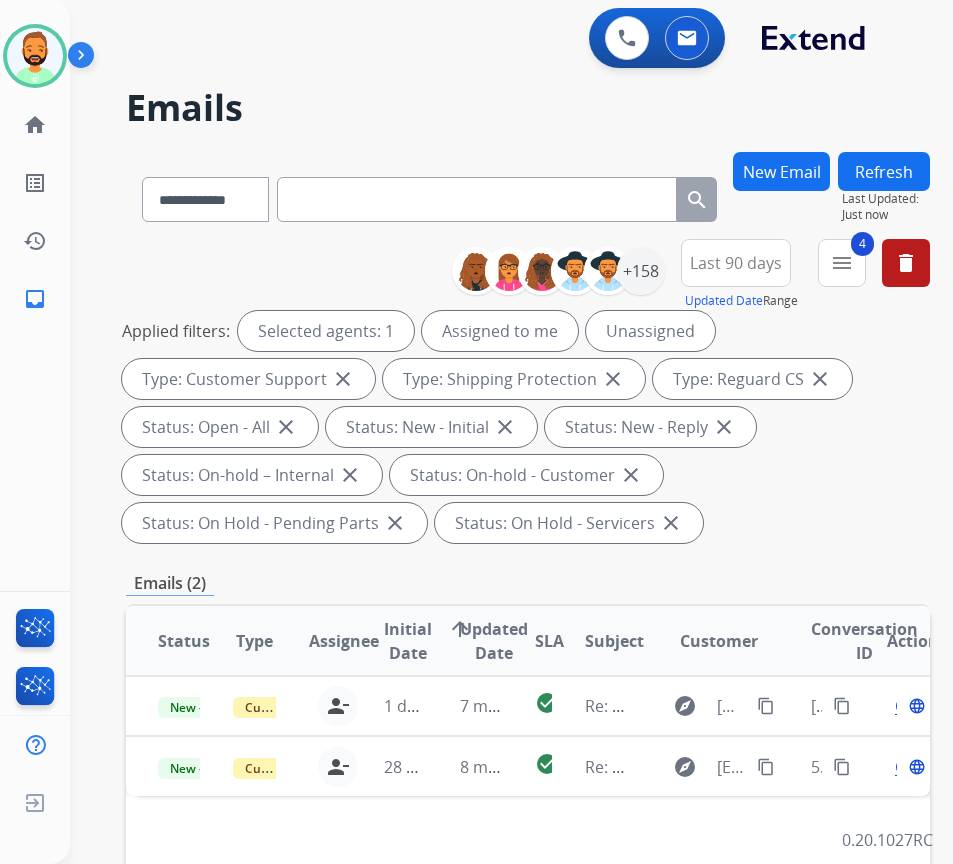 click on "Emails (2)" at bounding box center [528, 583] 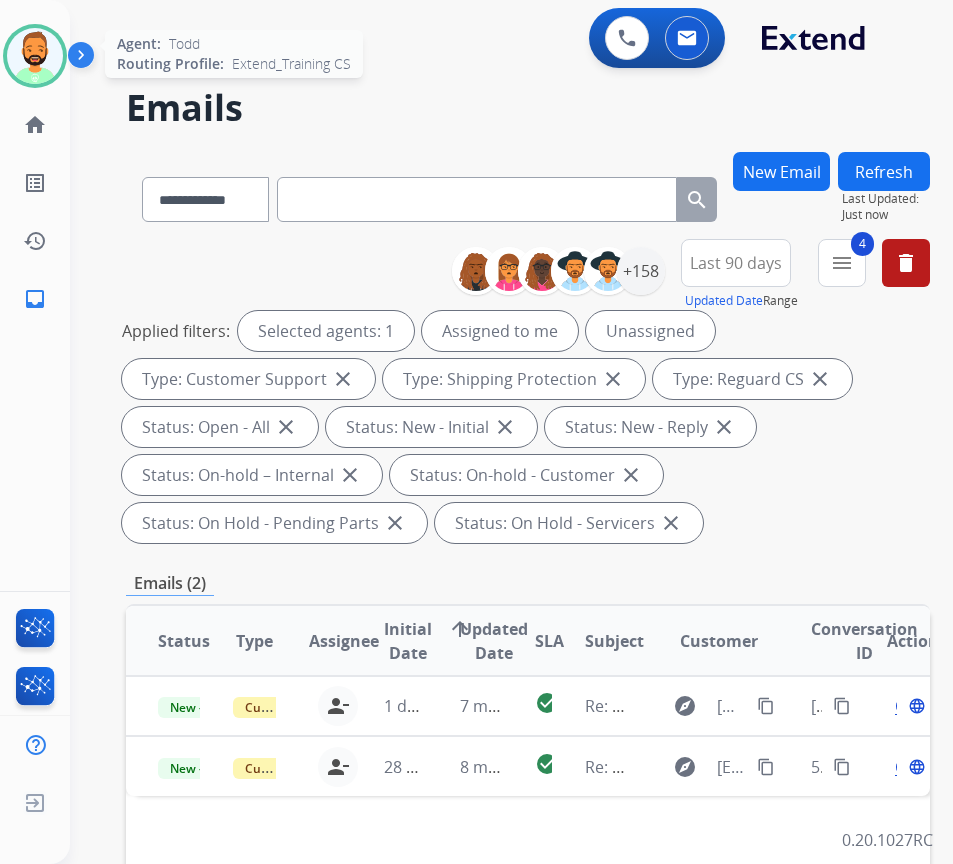 click at bounding box center [35, 56] 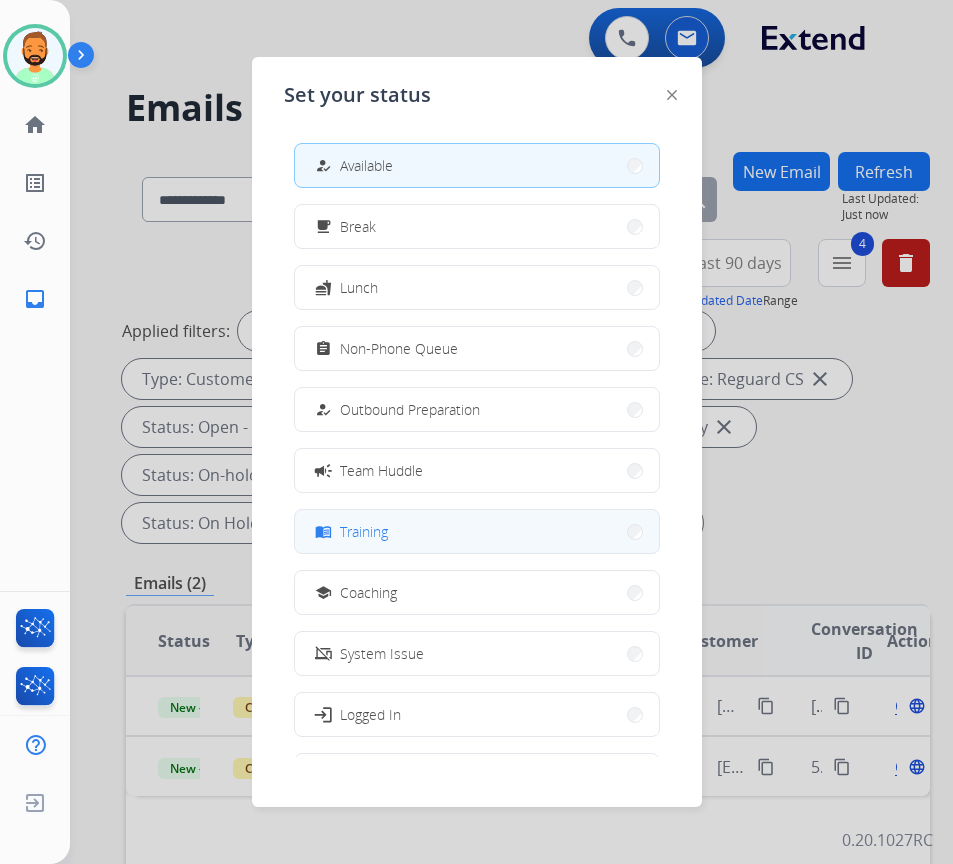 scroll, scrollTop: 67, scrollLeft: 0, axis: vertical 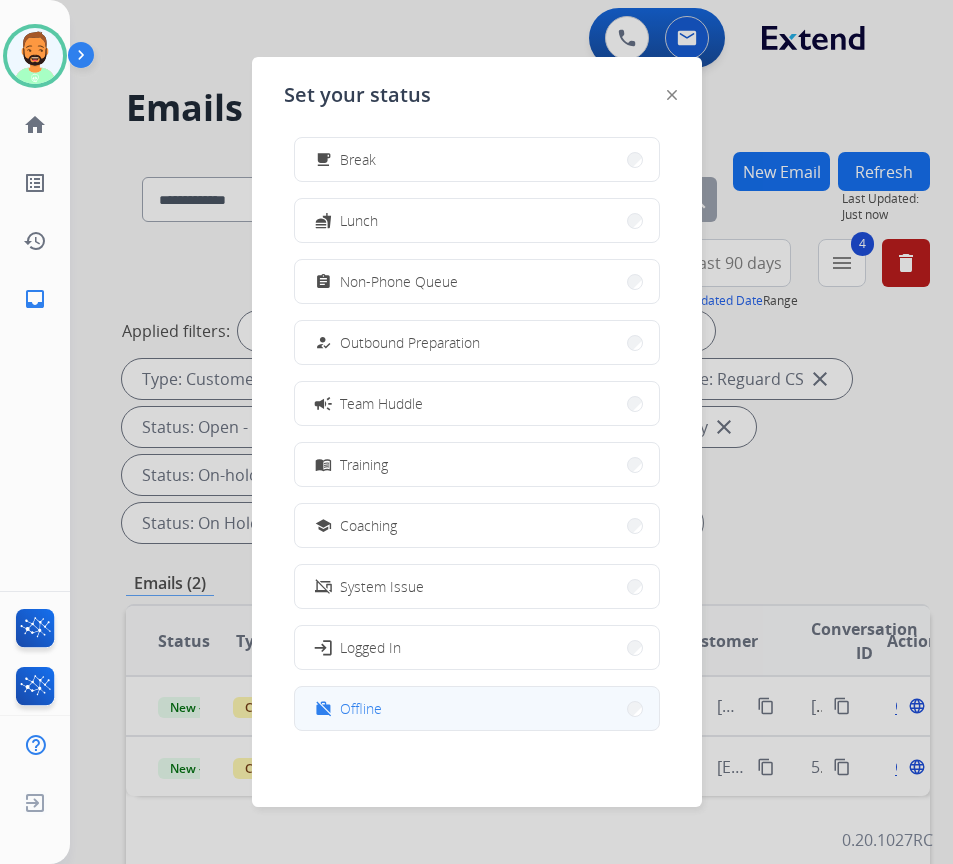 click on "work_off Offline" at bounding box center (477, 708) 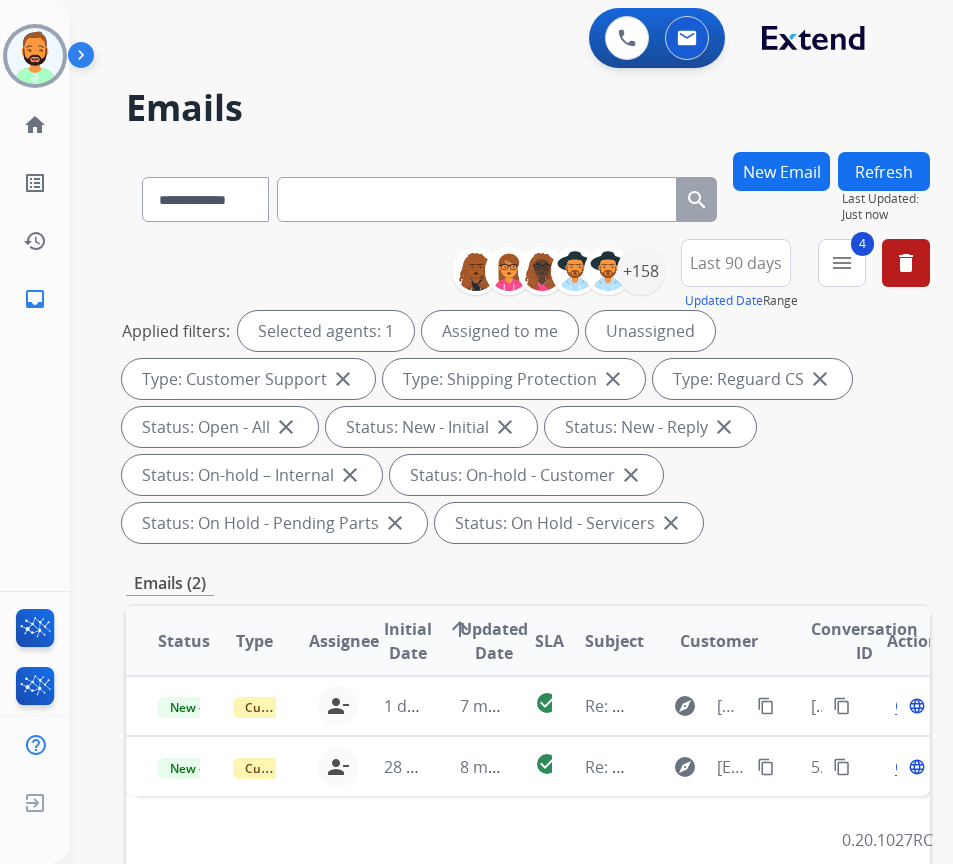 click on "**********" at bounding box center (487, 504) 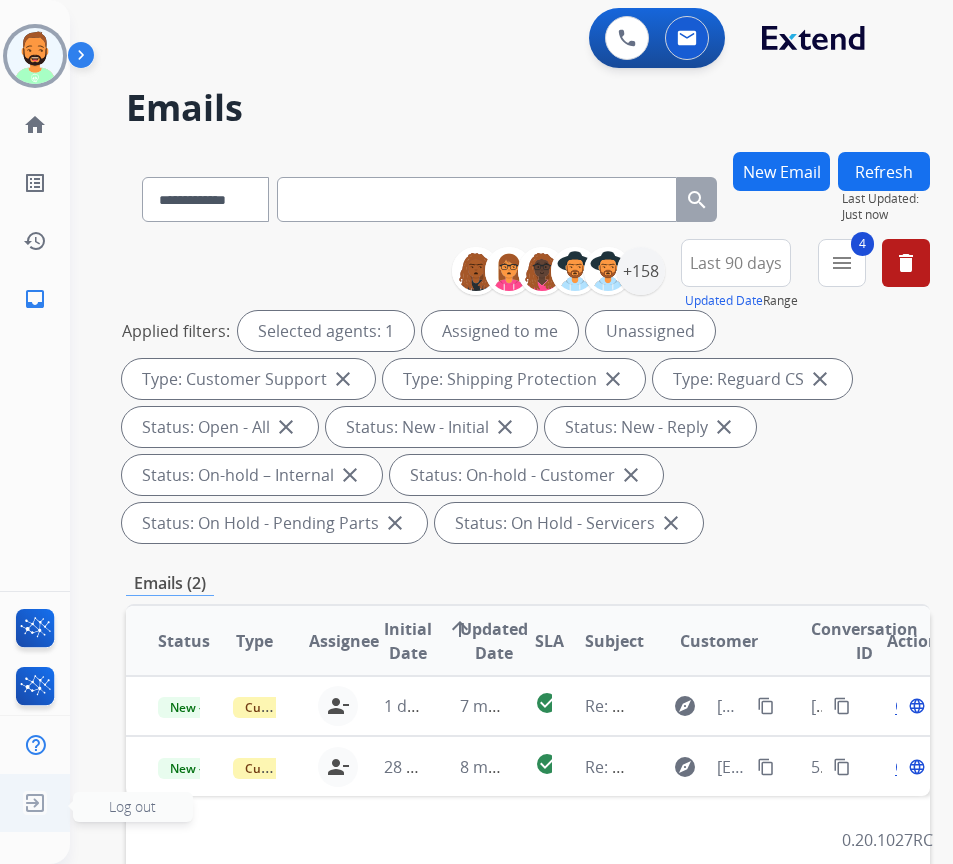 click on "Log out" 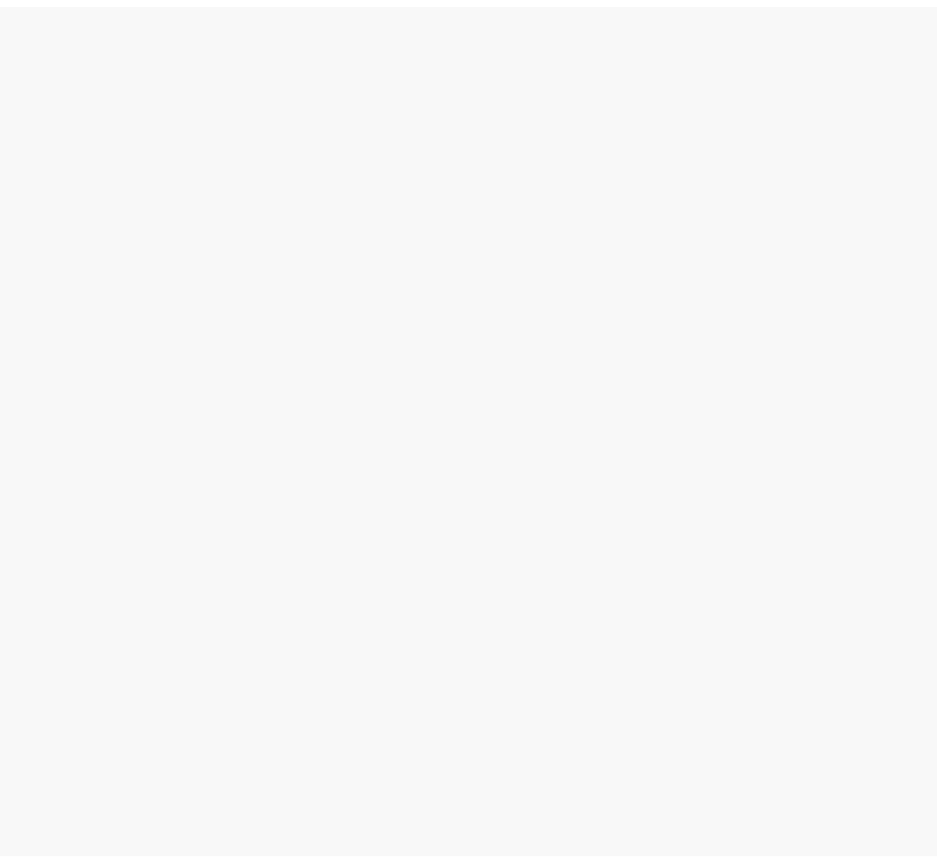 scroll, scrollTop: 0, scrollLeft: 0, axis: both 